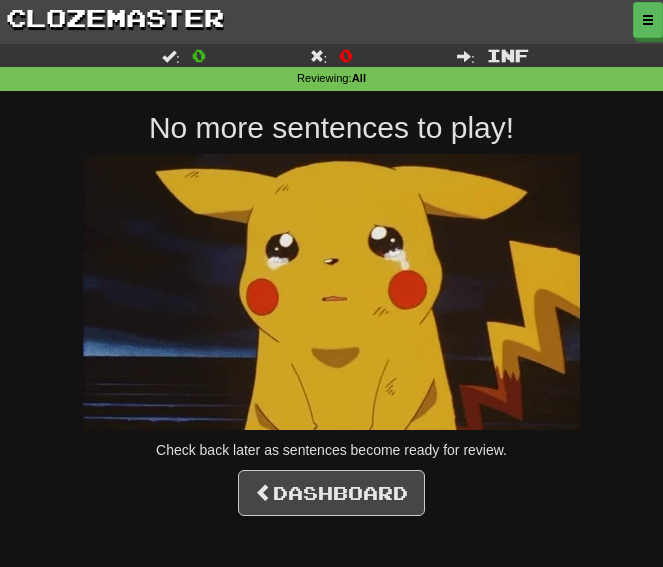 scroll, scrollTop: 0, scrollLeft: 0, axis: both 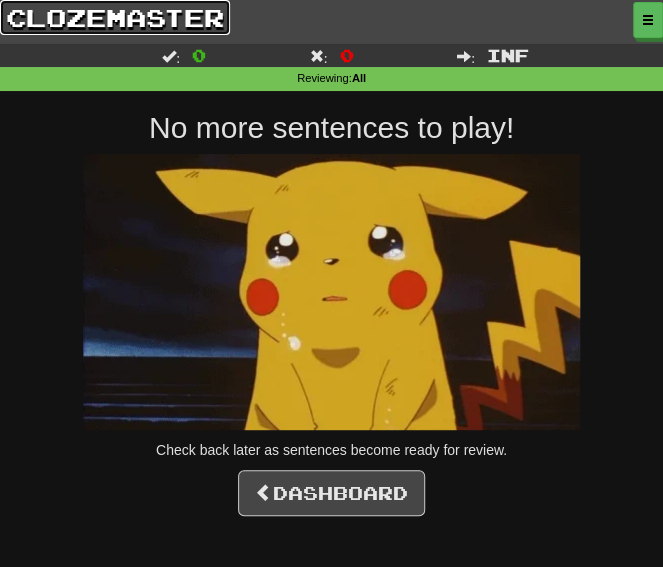 click on "clozemaster" at bounding box center (115, 17) 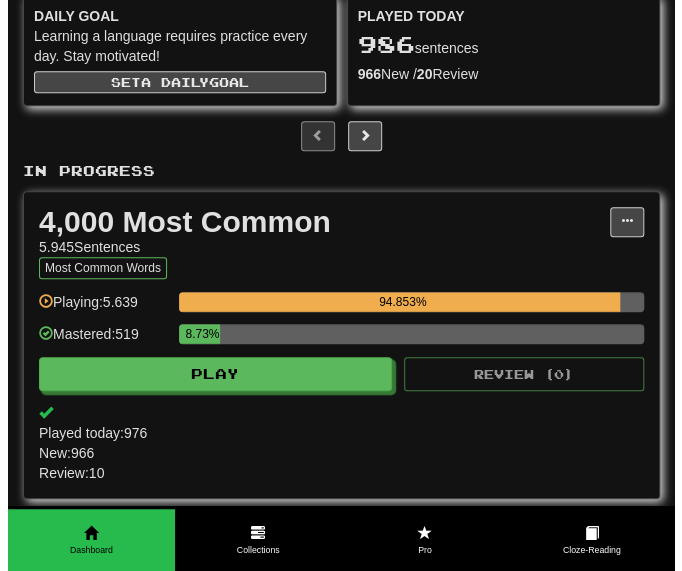 scroll, scrollTop: 200, scrollLeft: 0, axis: vertical 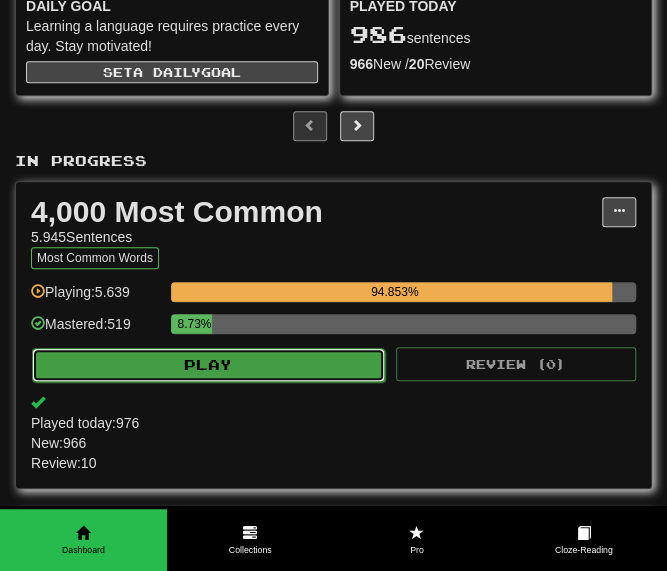 click on "Play" at bounding box center (208, 365) 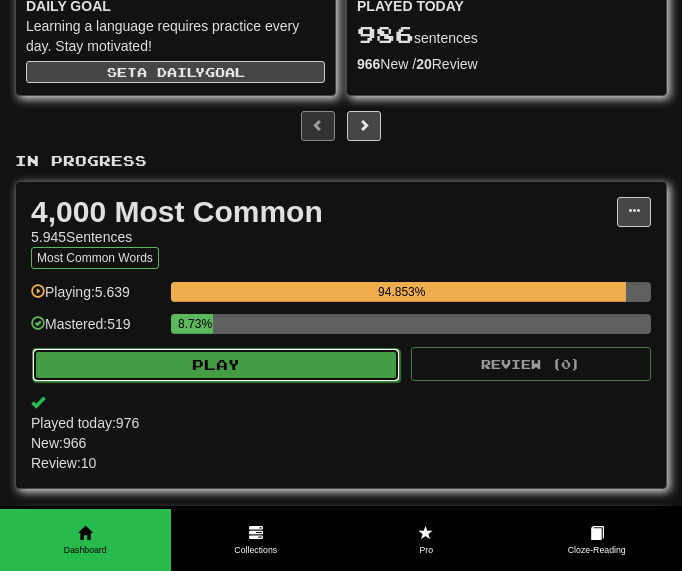 select on "********" 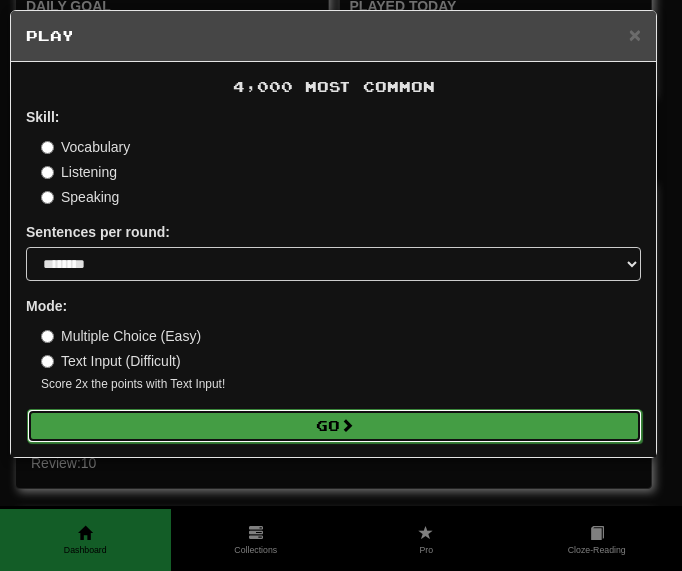 click on "Go" at bounding box center (334, 426) 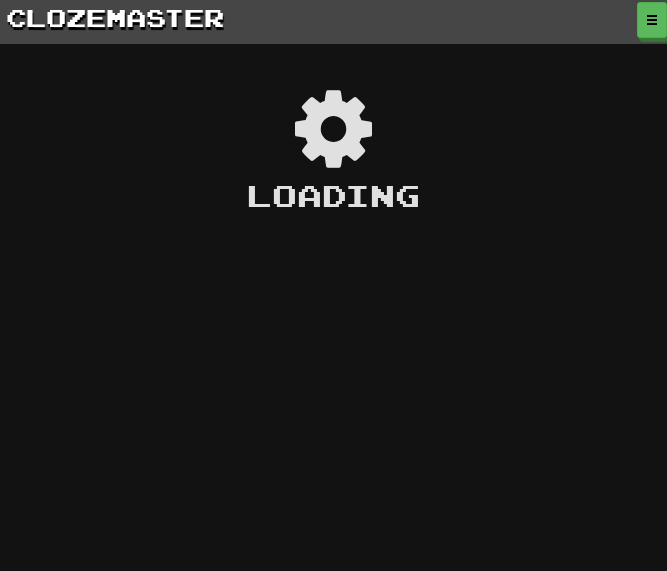 scroll, scrollTop: 0, scrollLeft: 0, axis: both 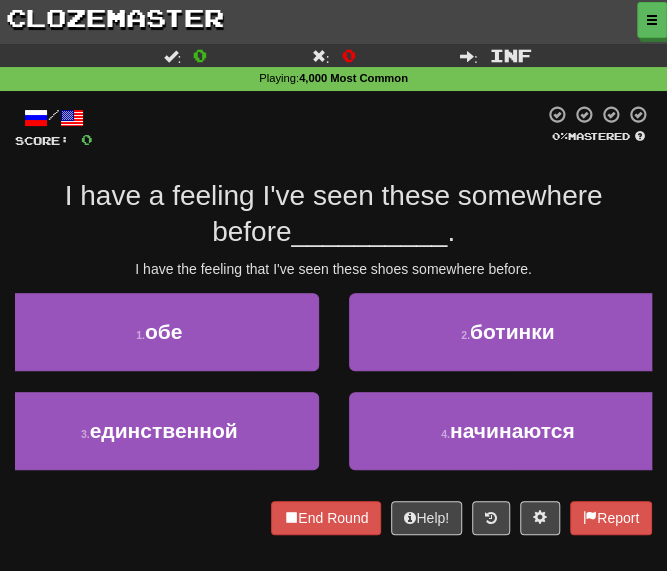 click at bounding box center (318, 127) 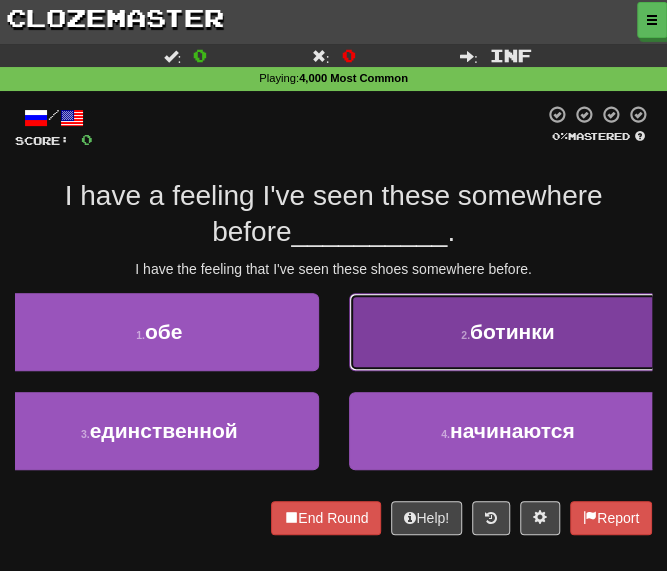 click on "2 .  ботинки" at bounding box center (508, 332) 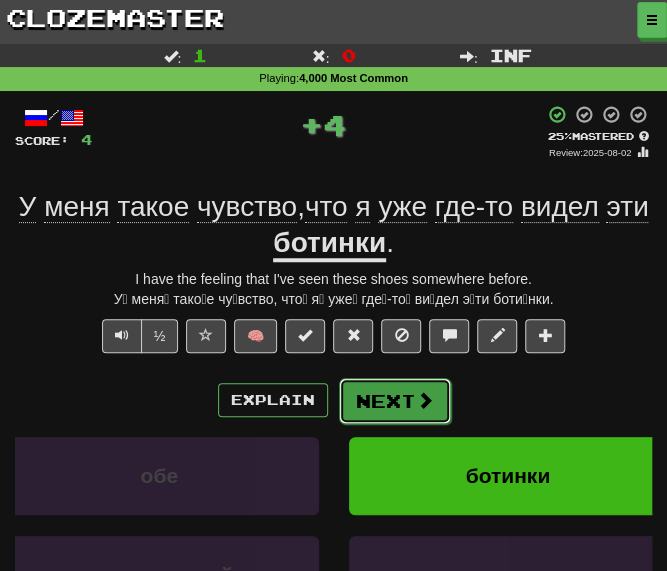 click on "Next" at bounding box center [395, 401] 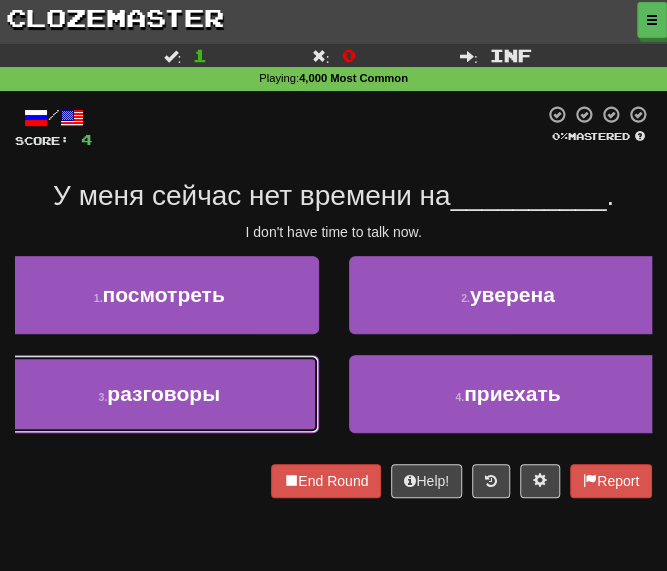 click on "разговоры" at bounding box center (163, 393) 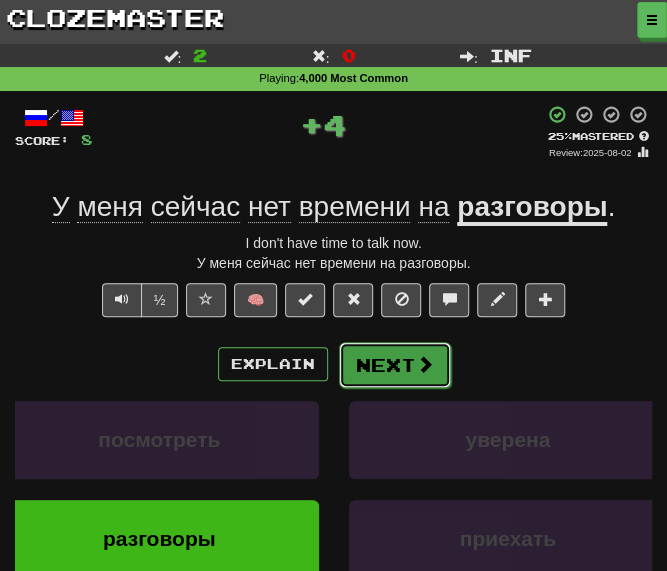 click on "Next" at bounding box center (395, 365) 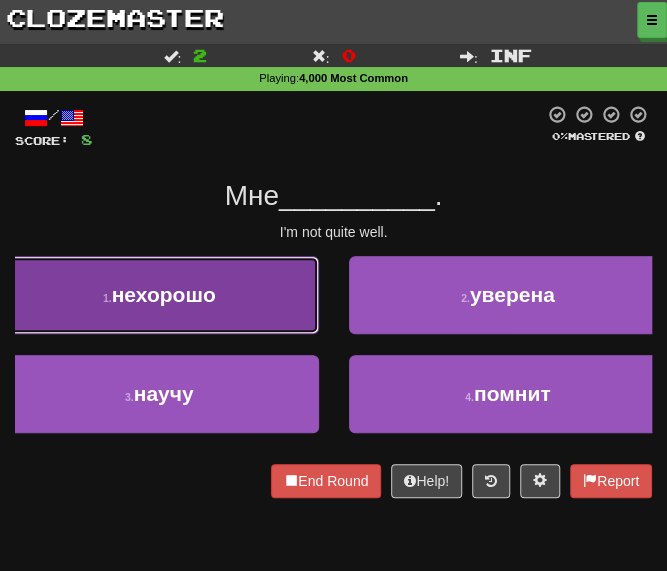 click on "1 .  нехорошо" at bounding box center [159, 295] 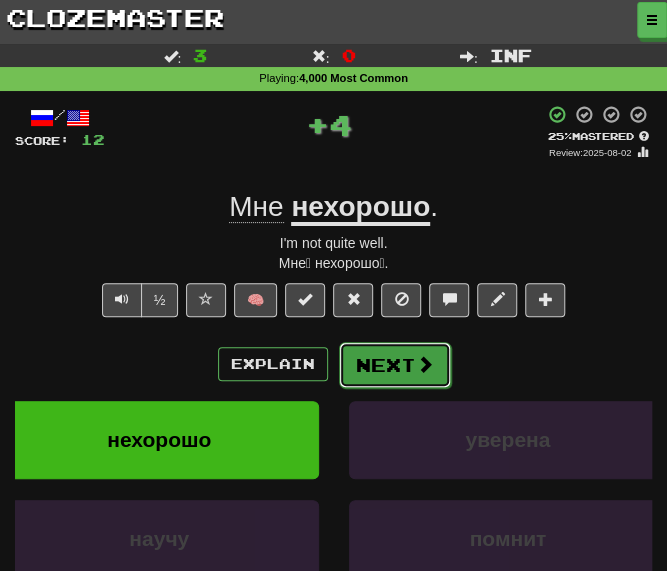 click on "Next" at bounding box center (395, 365) 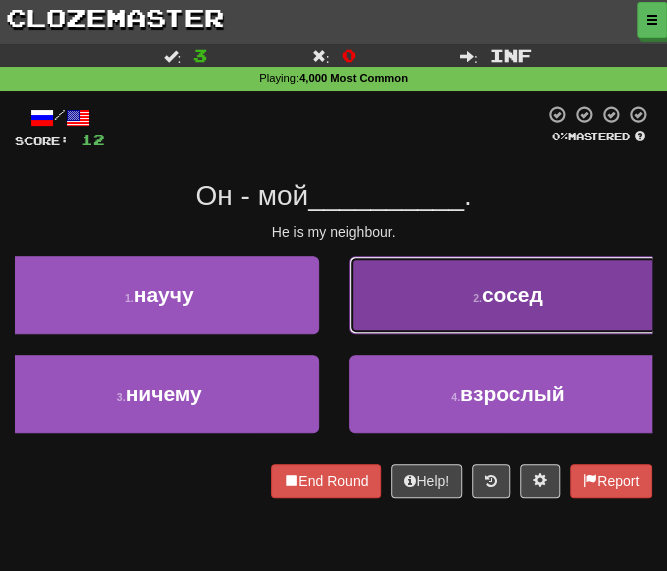 click on "2 .  сосед" at bounding box center [508, 295] 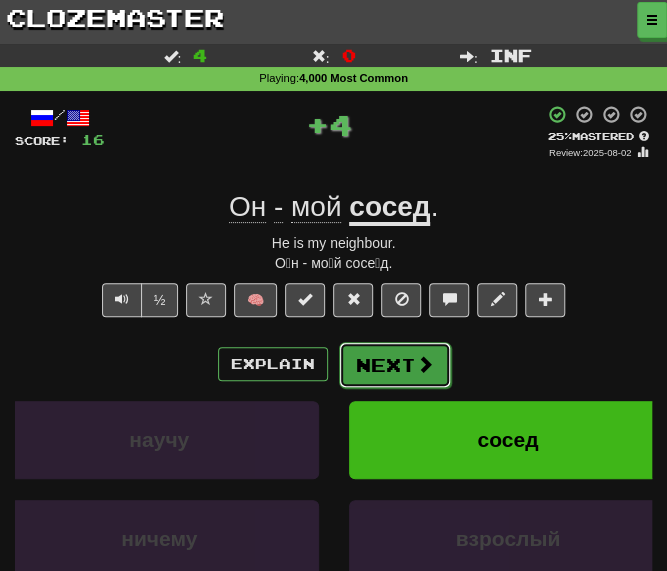click on "Next" at bounding box center [395, 365] 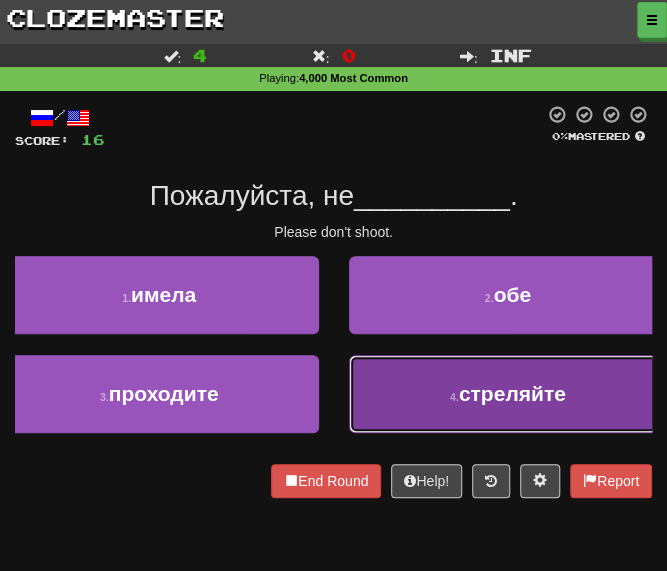 click on "4 .  стреляйте" at bounding box center (508, 394) 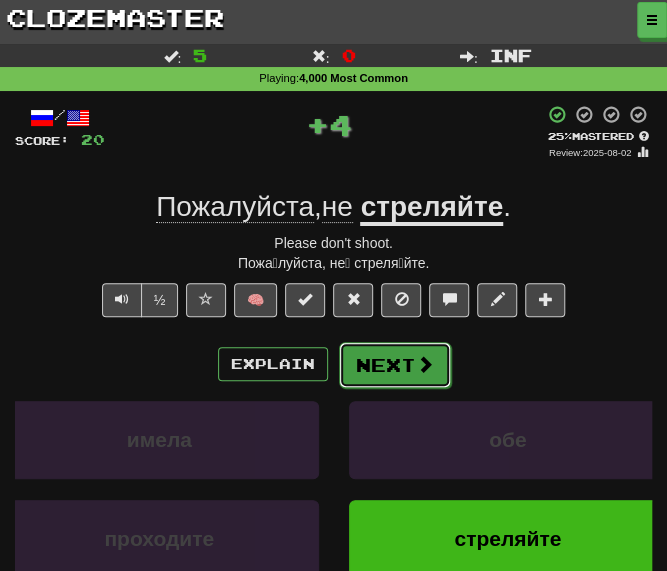 click on "Next" at bounding box center [395, 365] 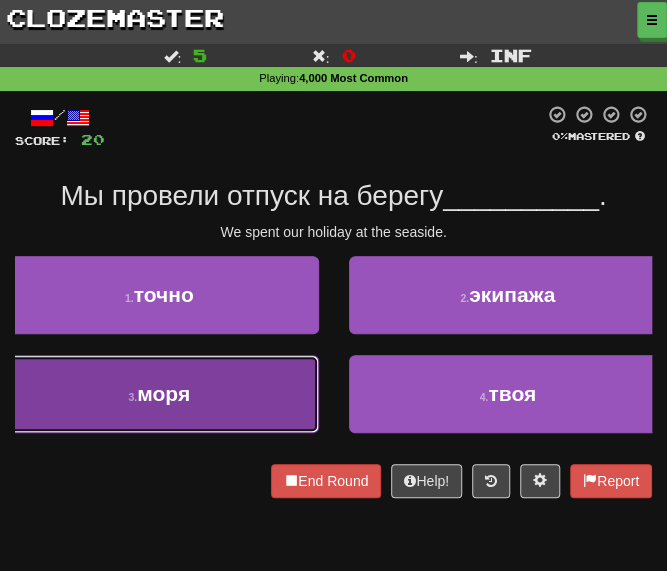 click on "3 .  моря" at bounding box center [159, 394] 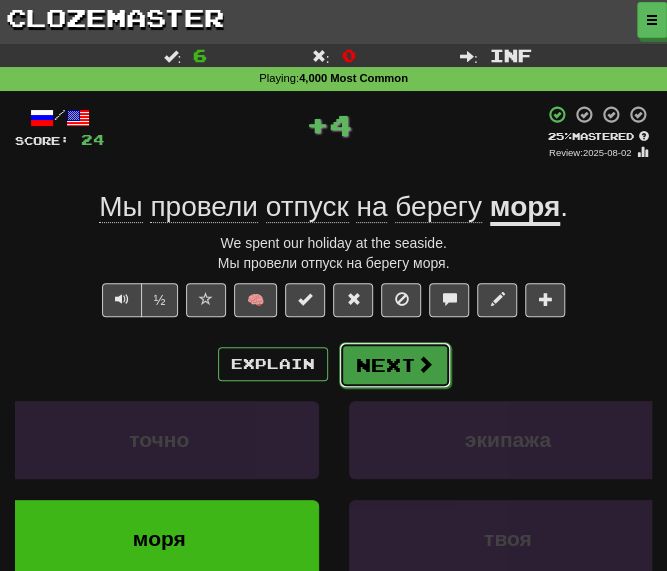 click on "Next" at bounding box center (395, 365) 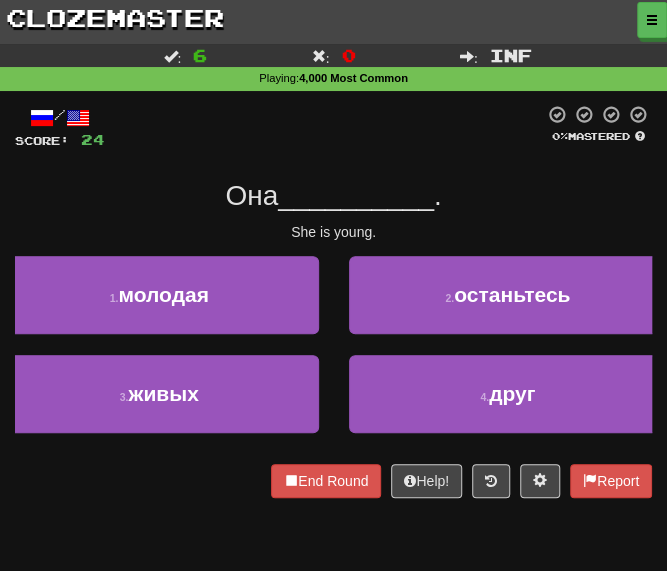click on "Она  __________ ." at bounding box center (333, 196) 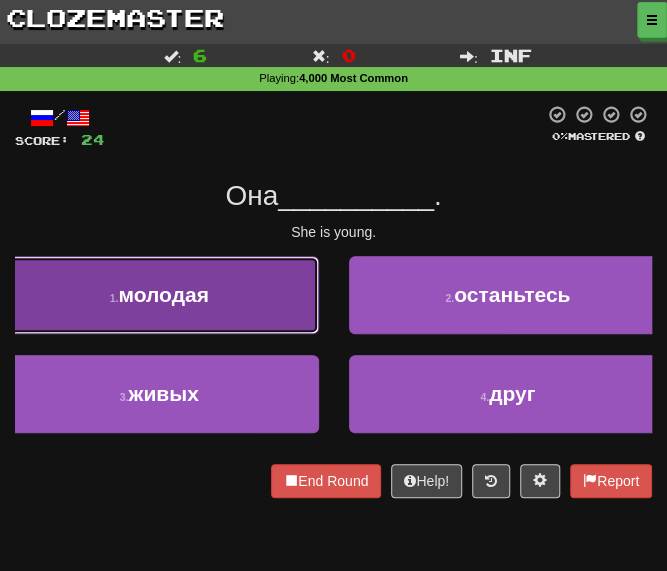 click on "1 .  молодая" at bounding box center (159, 295) 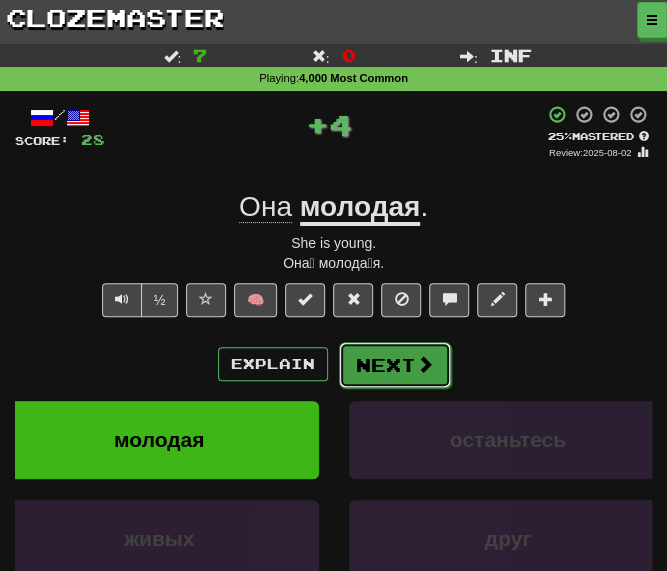 click on "Next" at bounding box center [395, 365] 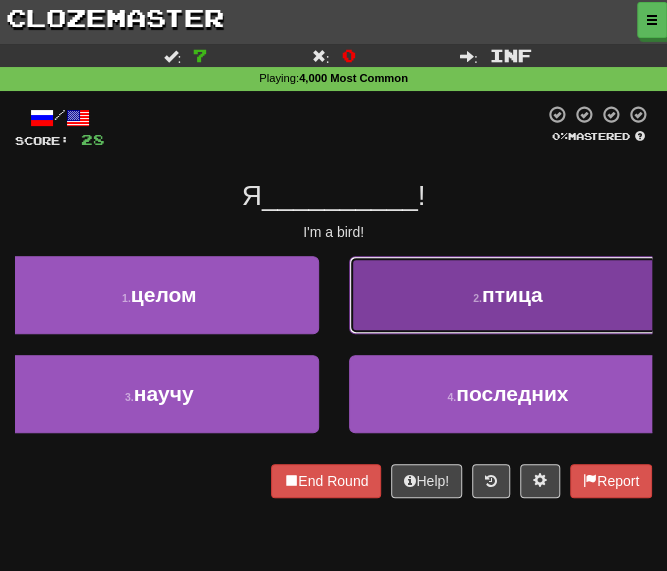 click on "2 .  птица" at bounding box center (508, 295) 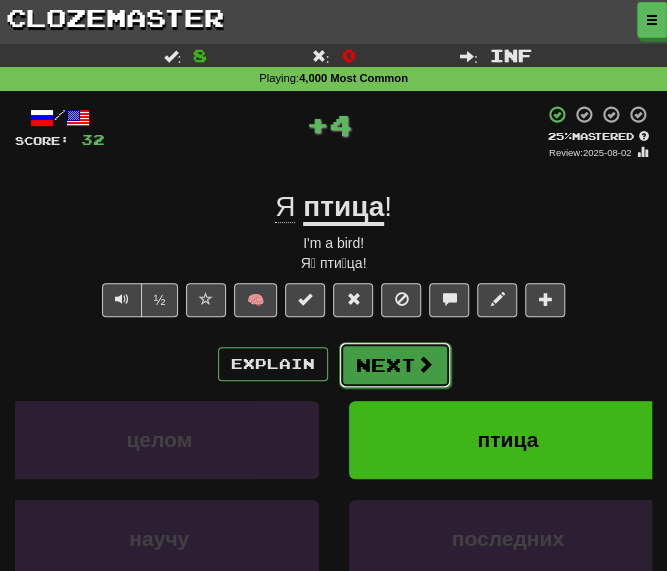 click on "Next" at bounding box center [395, 365] 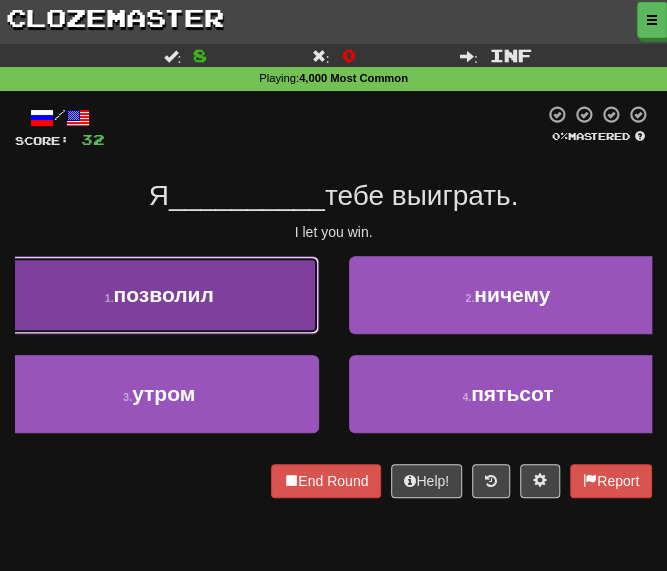 click on "позволил" at bounding box center [164, 294] 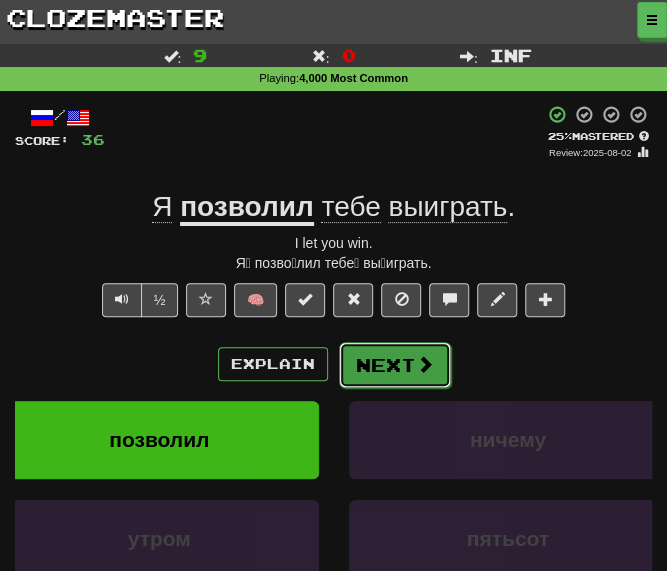 click on "Next" at bounding box center (395, 365) 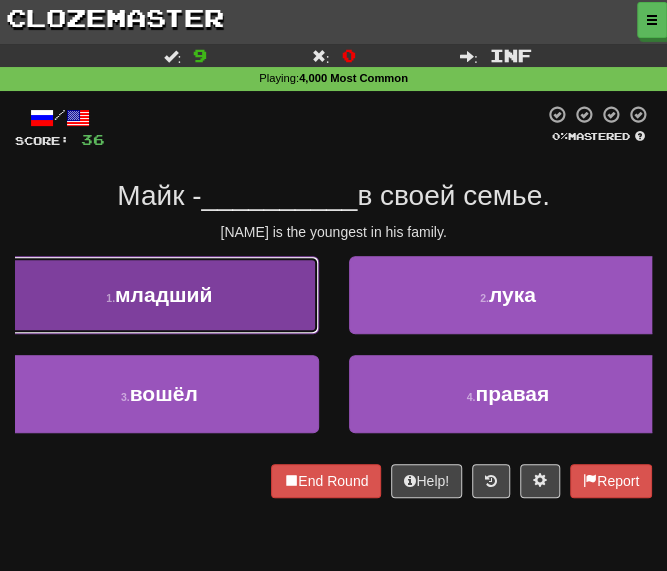 click on "младший" at bounding box center (163, 294) 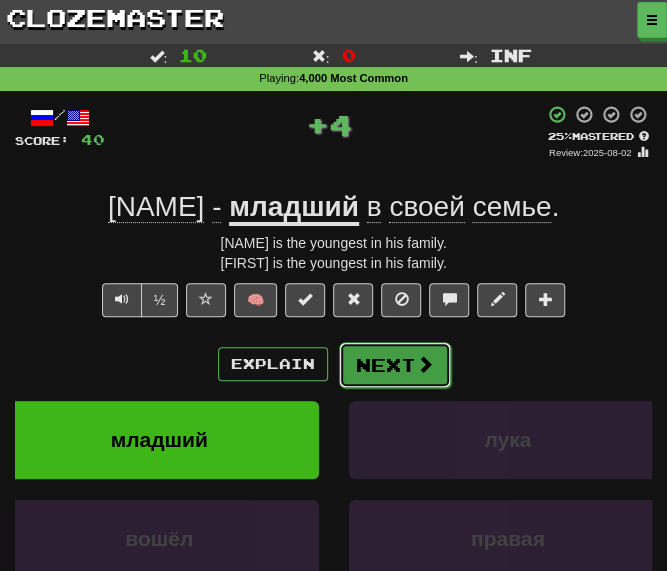 click on "Next" at bounding box center [395, 365] 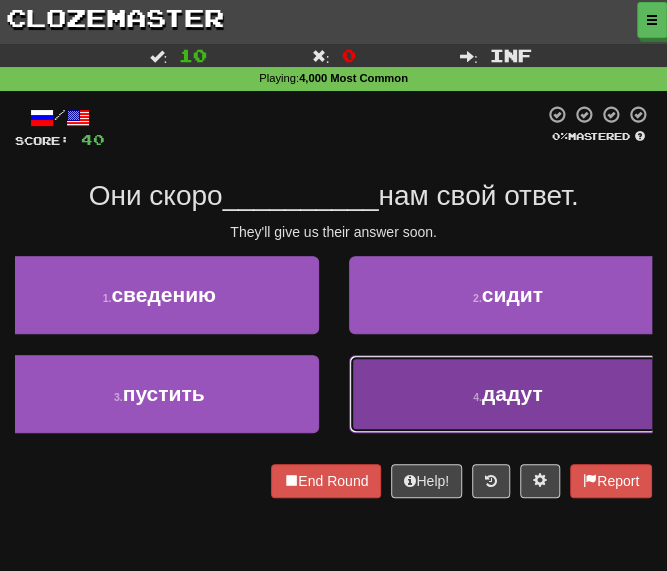 click on "4 .  дадут" at bounding box center (508, 394) 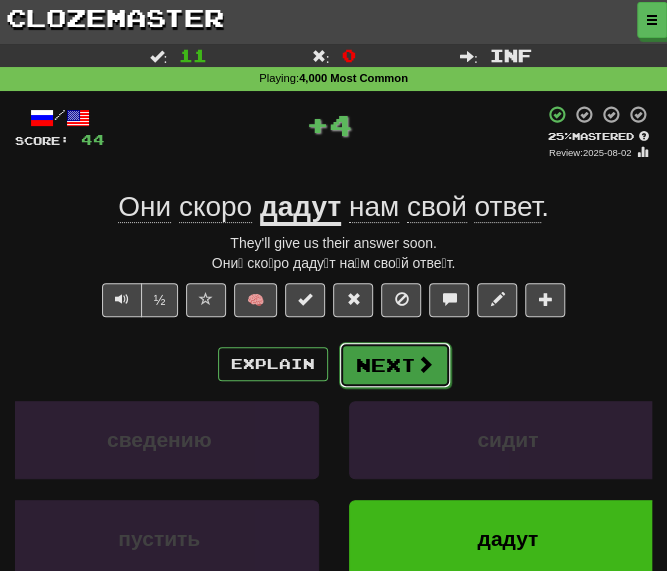click on "Next" at bounding box center (395, 365) 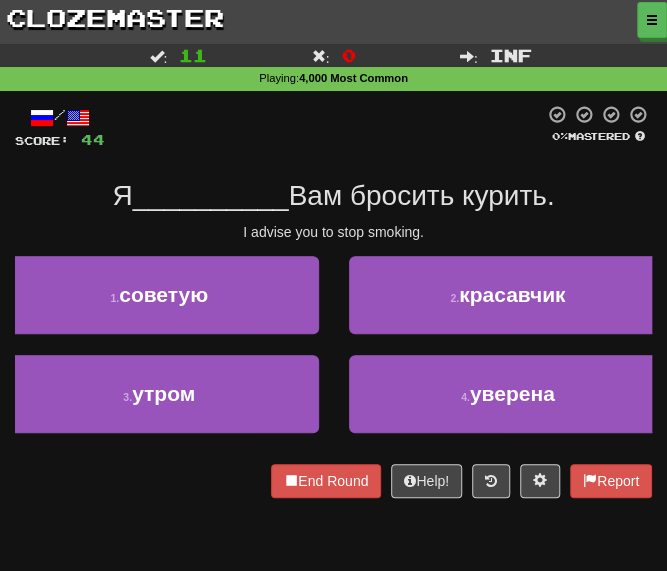 click on "/  Score:   44 0 %  Mastered Я  __________  Вам бросить курить. I advise you to stop smoking. 1 .  советую 2 .  красавчик 3 .  утром 4 .  уверена  End Round  Help!  Report" at bounding box center [333, 301] 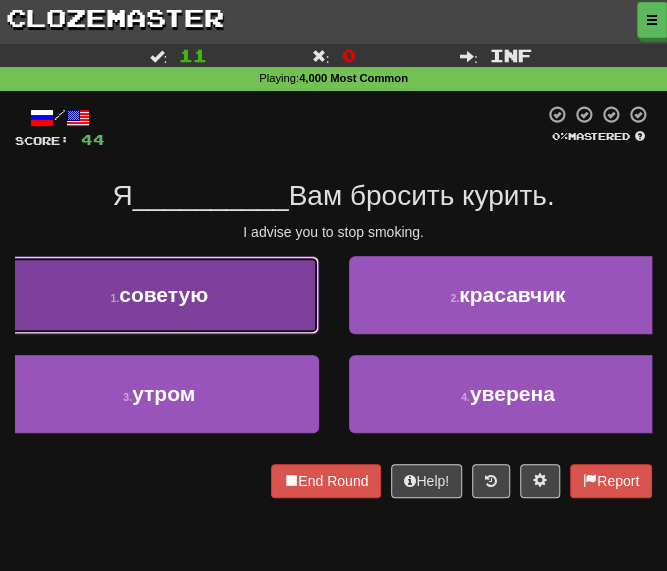 click on "1 .  советую" at bounding box center (159, 295) 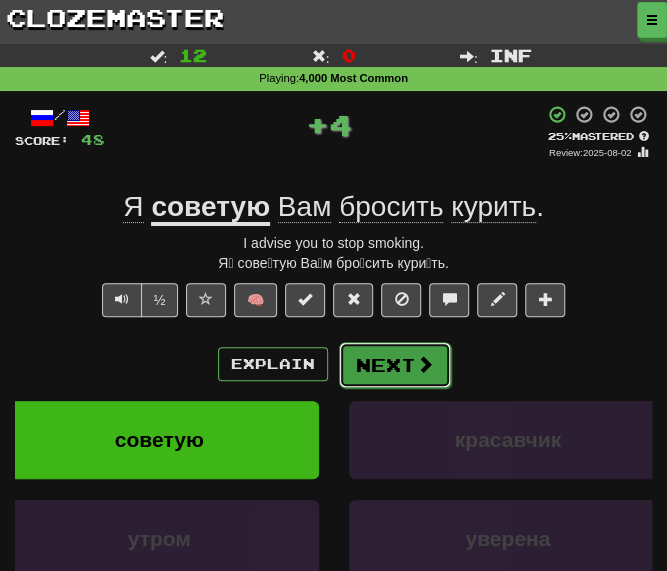 click on "Next" at bounding box center (395, 365) 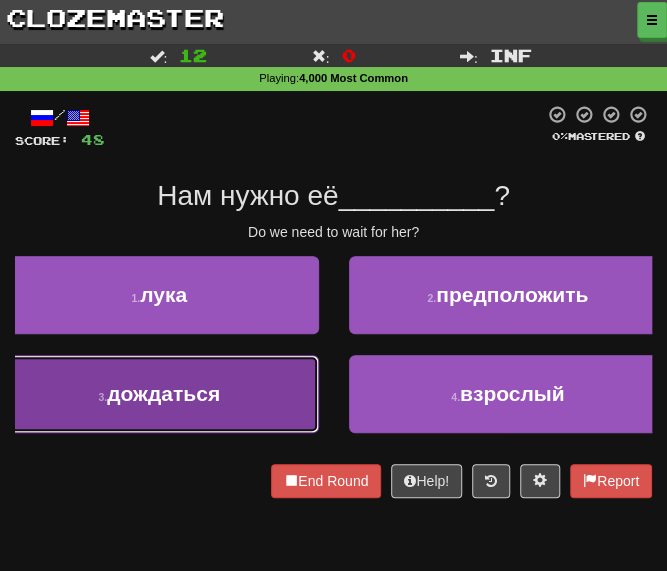 click on "3 ." at bounding box center (102, 397) 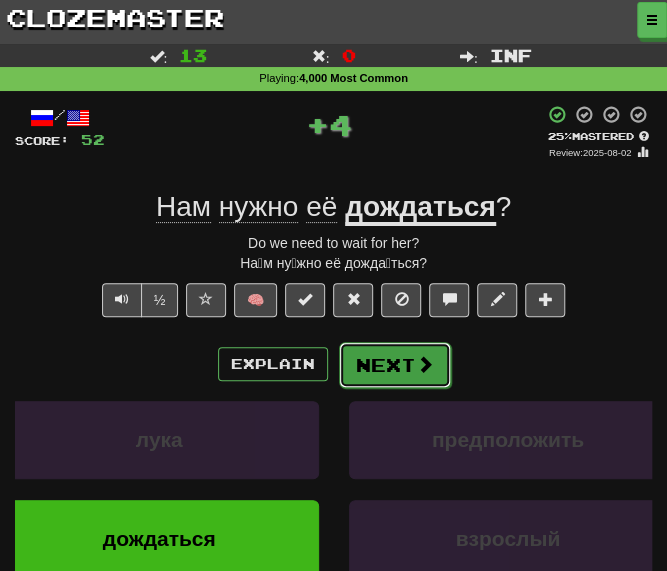 click on "Next" at bounding box center (395, 365) 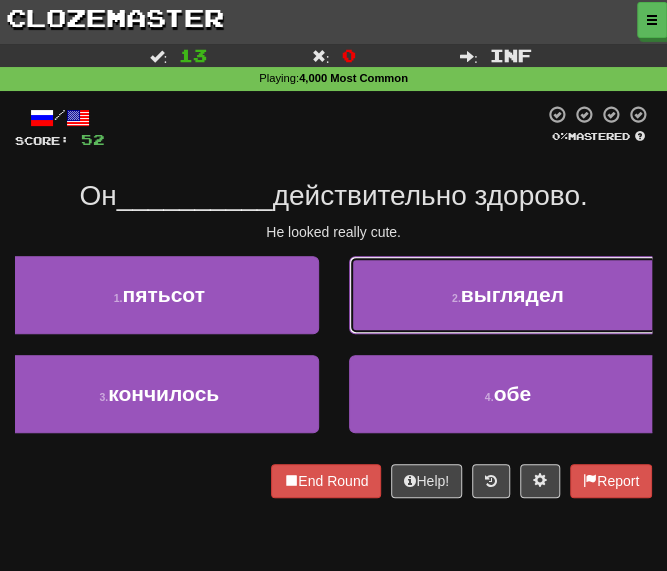 drag, startPoint x: 394, startPoint y: 315, endPoint x: 164, endPoint y: 275, distance: 233.45235 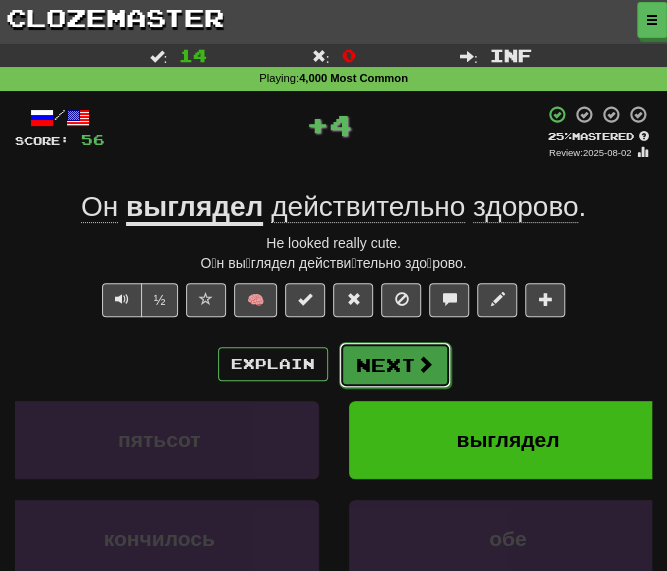 click on "Next" at bounding box center [395, 365] 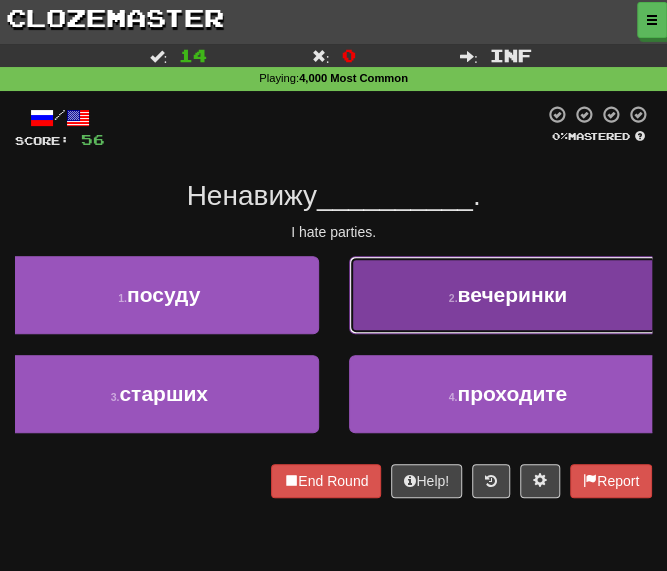 click on "вечеринки" at bounding box center [512, 294] 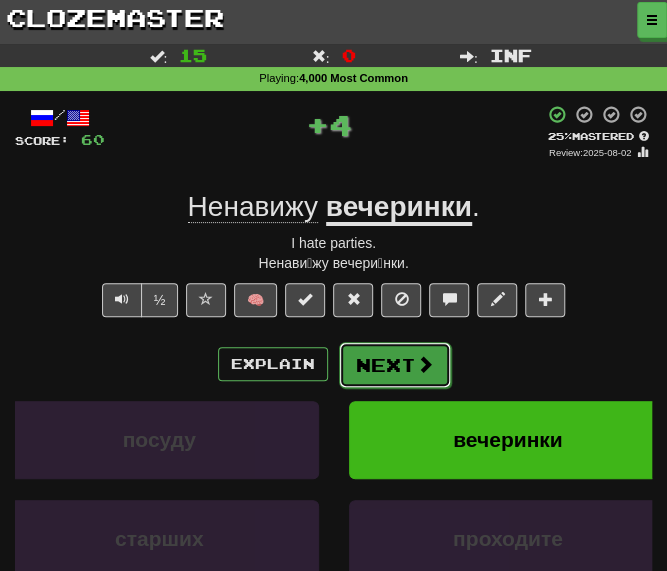click on "Next" at bounding box center [395, 365] 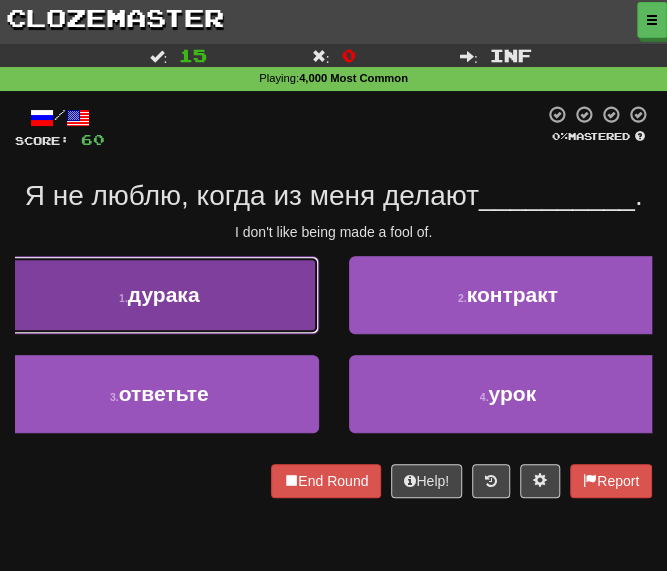 click on "1 .  дурака" at bounding box center (159, 295) 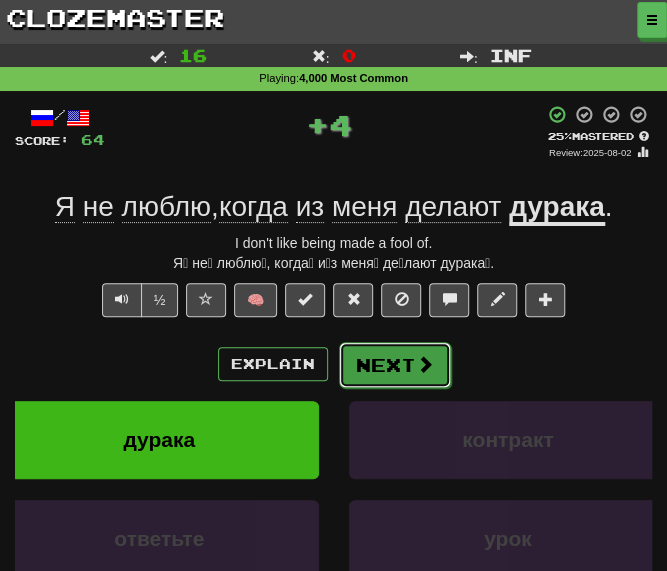 click on "Next" at bounding box center [395, 365] 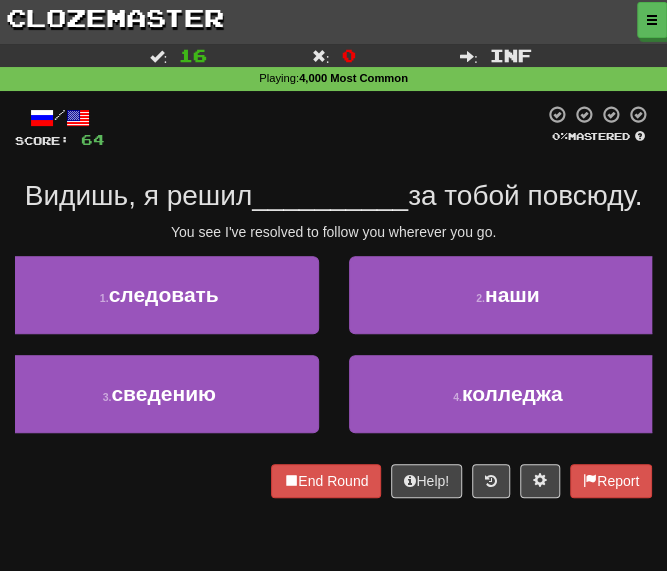 click on "Видишь, я решил" at bounding box center [138, 195] 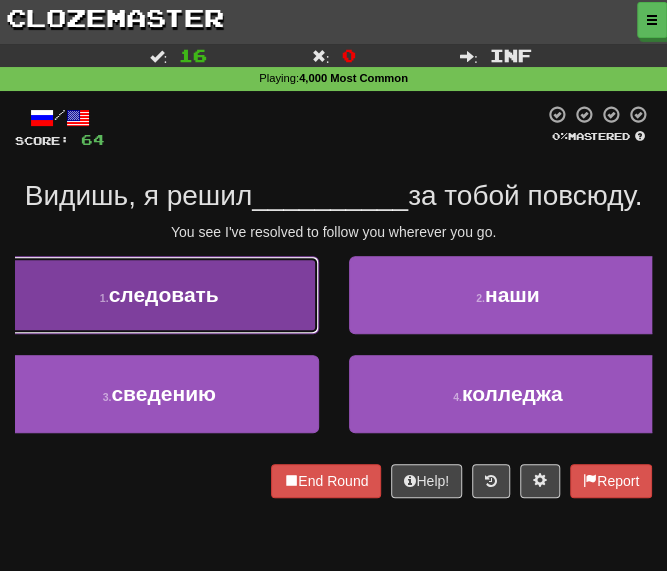 click on "1 .  следовать" at bounding box center (159, 295) 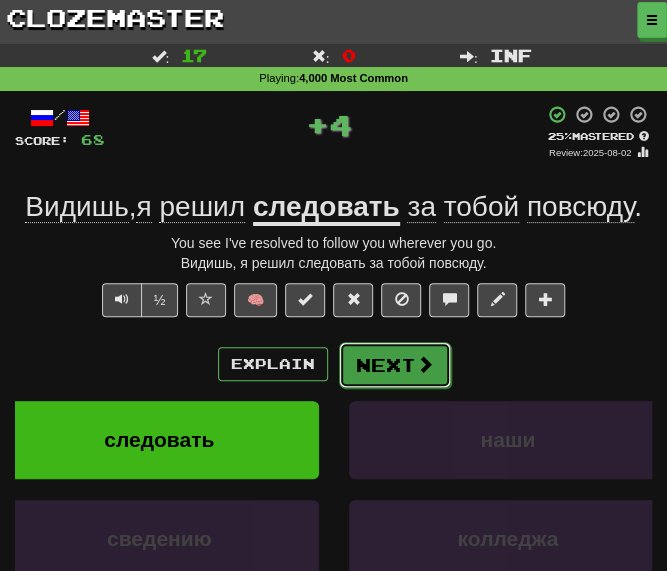 click on "Next" at bounding box center [395, 365] 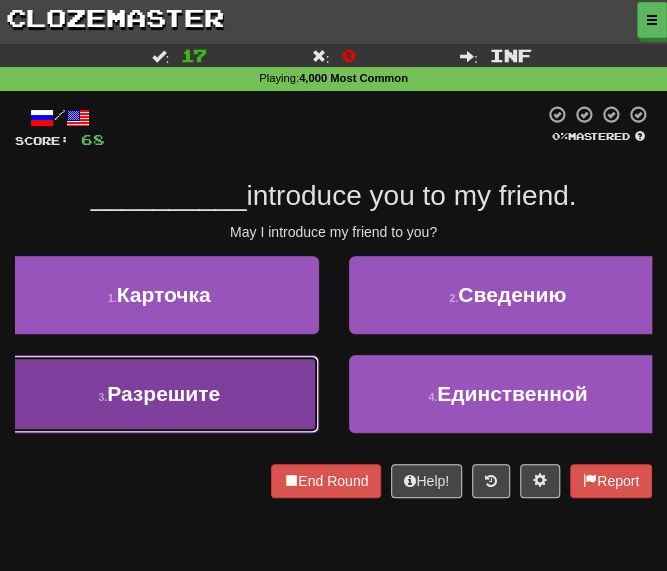 click on "Разрешите" at bounding box center [163, 393] 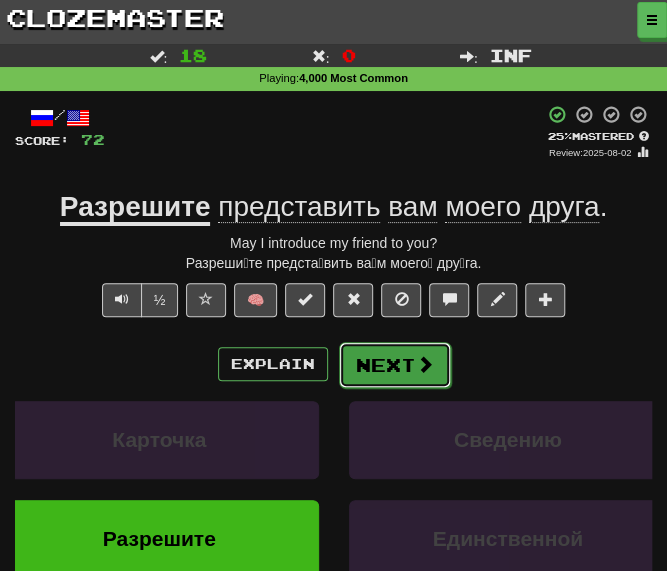 click on "Next" at bounding box center [395, 365] 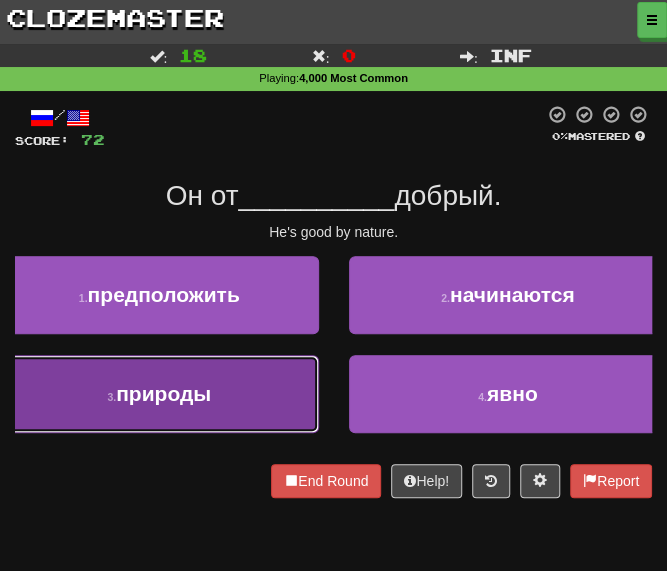 click on "природы" at bounding box center (163, 393) 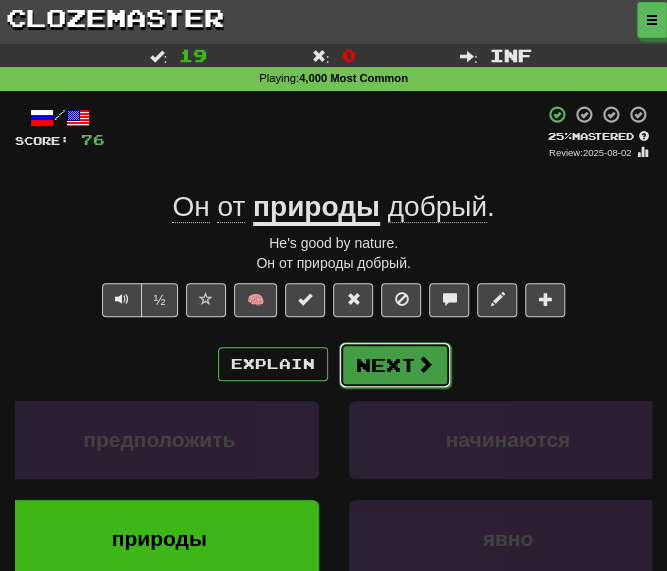 click on "Next" at bounding box center [395, 365] 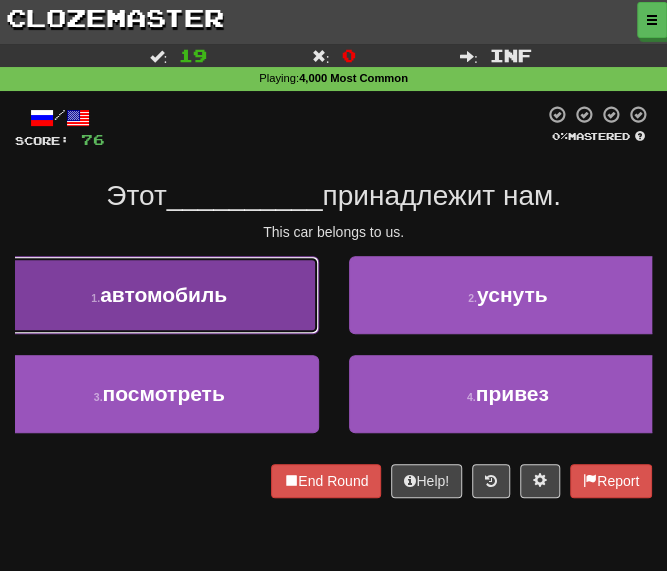 click on "1 .  автомобиль" at bounding box center (159, 295) 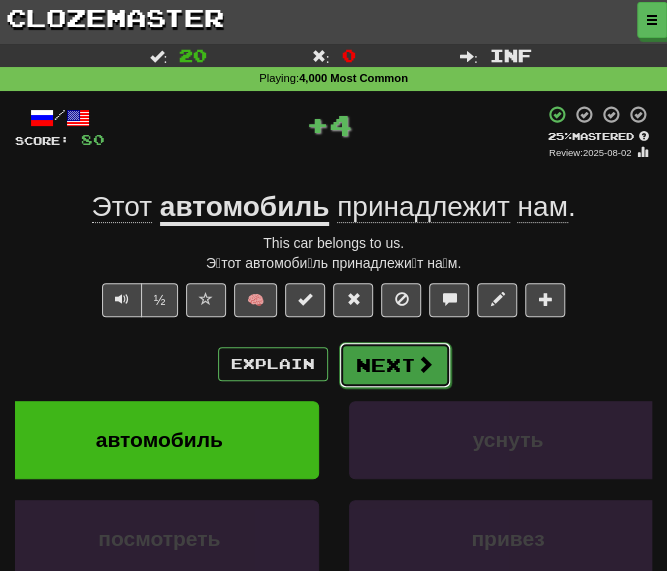 click on "Next" at bounding box center (395, 365) 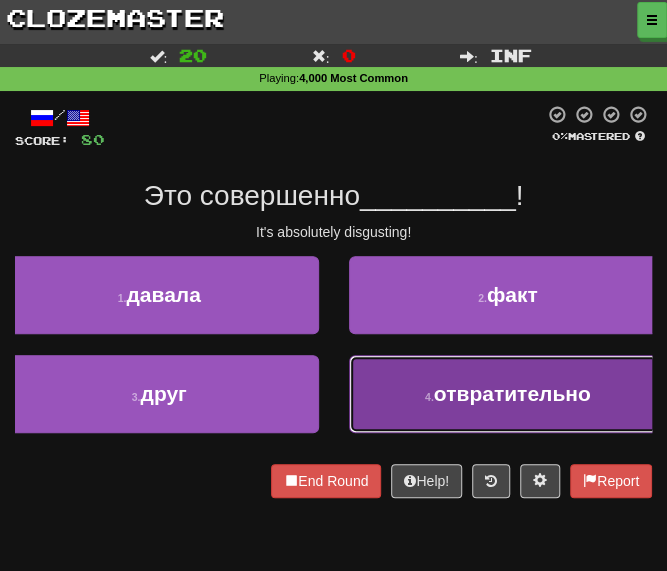 click on "4 .  отвратительно" at bounding box center (508, 394) 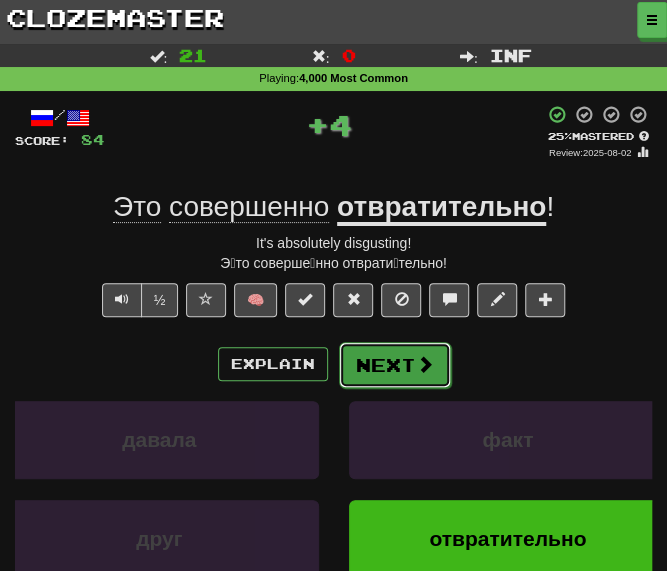 click on "Next" at bounding box center (395, 365) 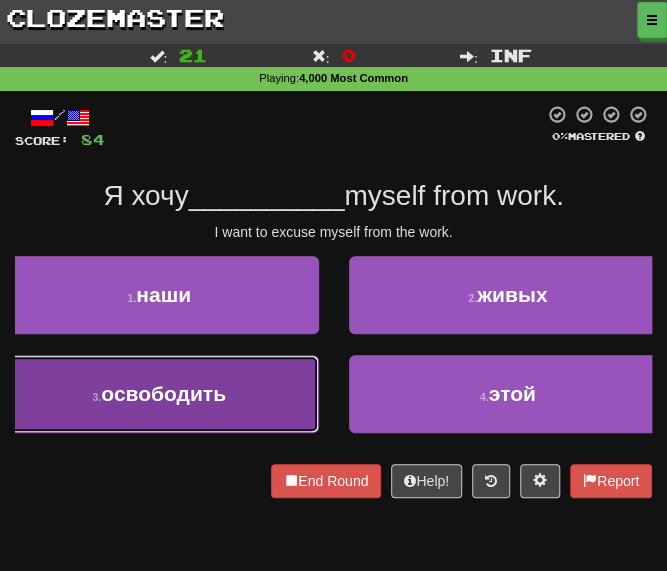 click on "освободить" at bounding box center [163, 393] 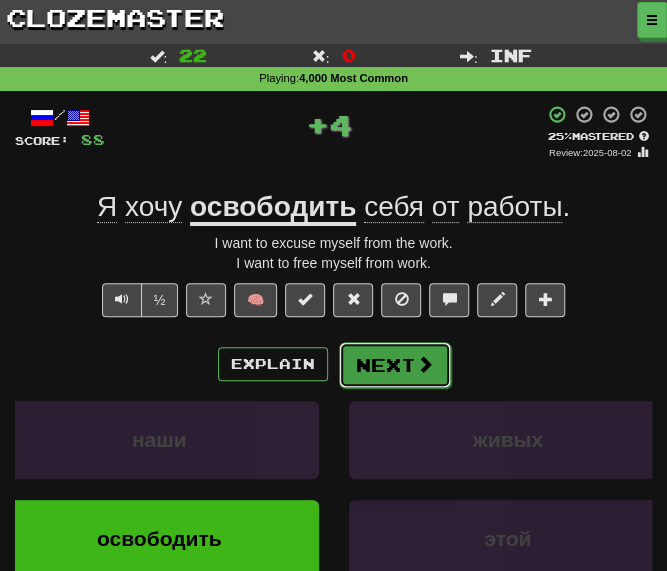 click on "Next" at bounding box center (395, 365) 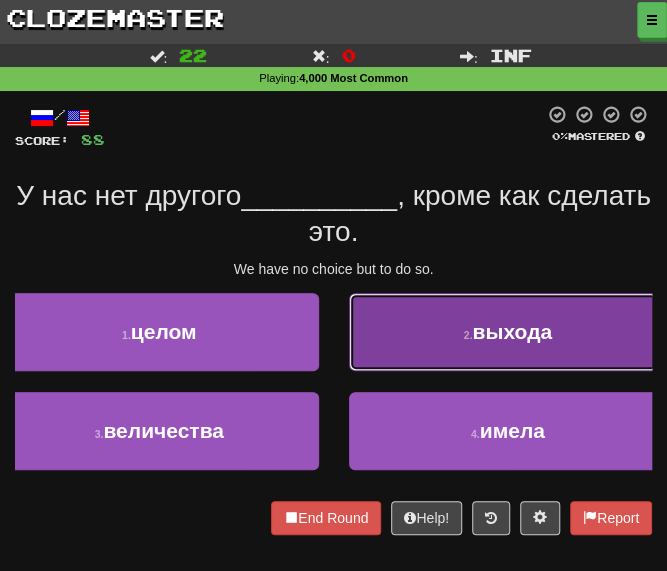click on "2 .  выхода" at bounding box center [508, 332] 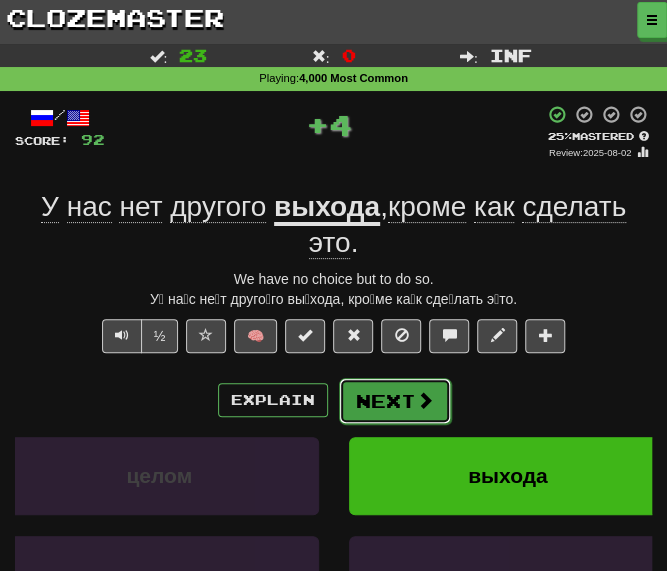 click on "Next" at bounding box center [395, 401] 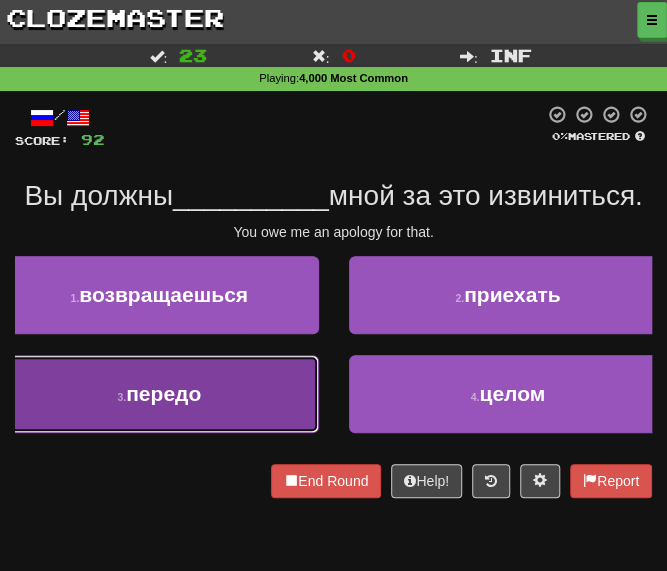 click on "передо" at bounding box center (163, 393) 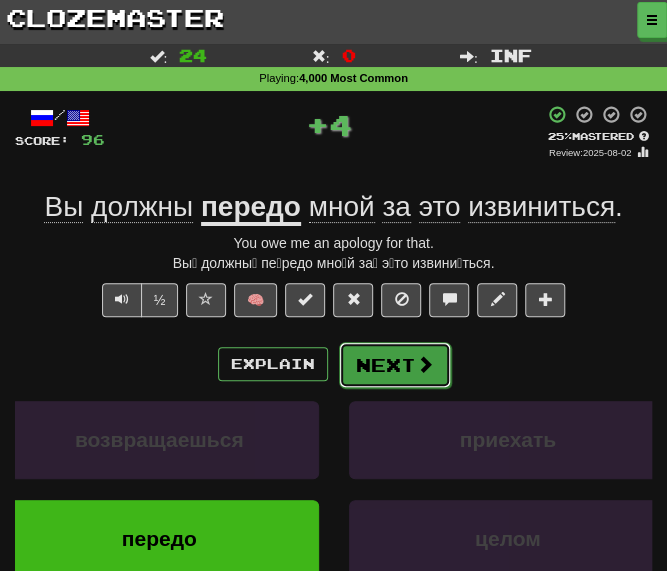 click on "Next" at bounding box center (395, 365) 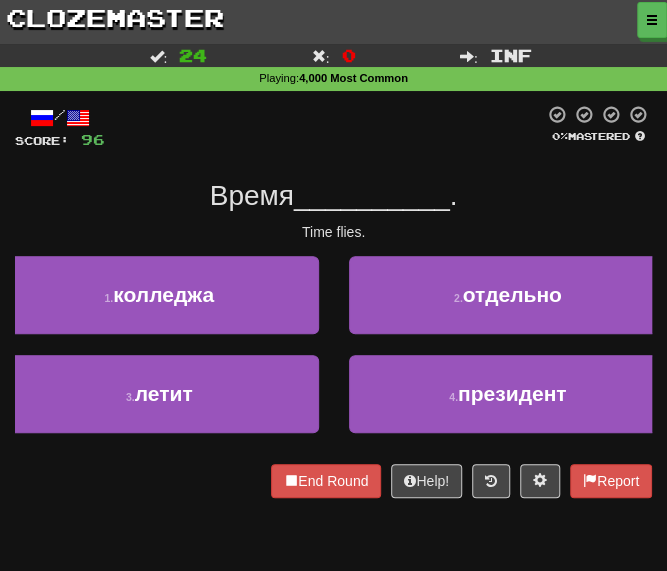 drag, startPoint x: 182, startPoint y: 215, endPoint x: 186, endPoint y: 238, distance: 23.345236 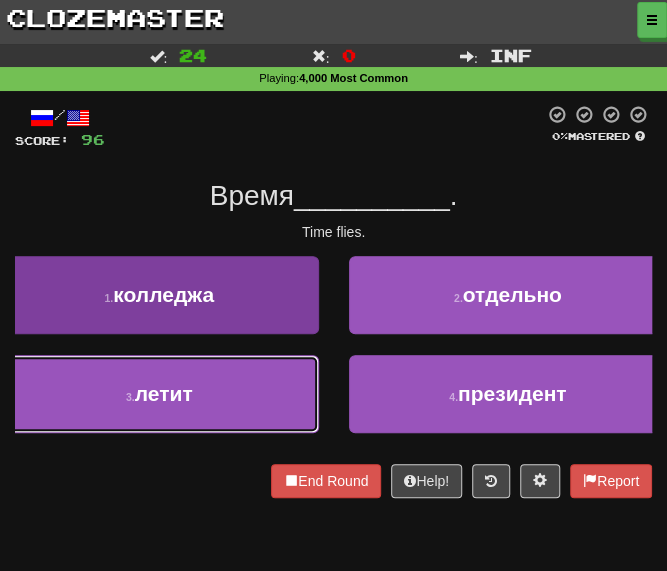 click on "3 .  летит" at bounding box center (159, 394) 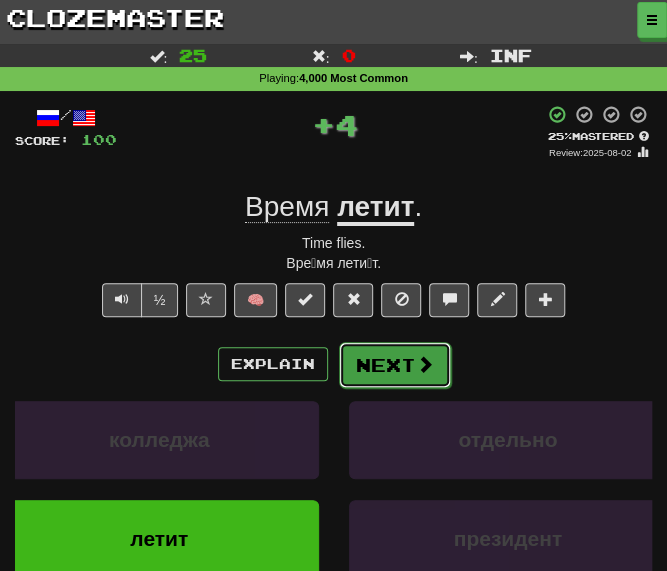 click on "Next" at bounding box center [395, 365] 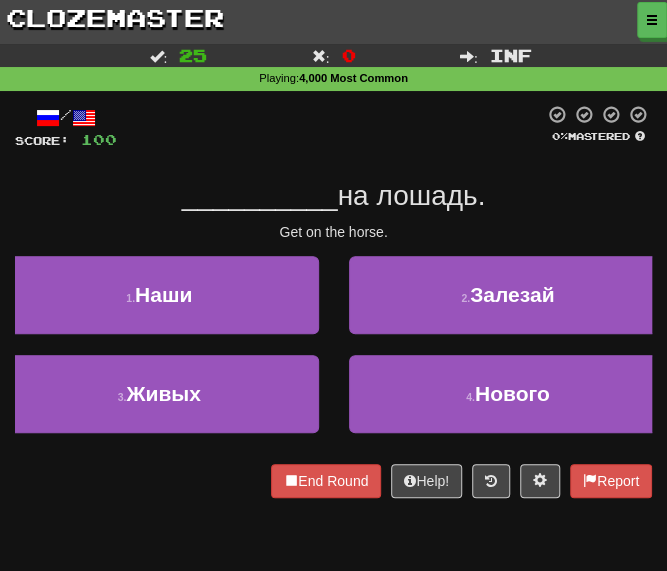 click on "/  Score:   100 0 %  Mastered __________  на лошадь. Get on the horse. 1 .  Наши 2 .  Залезай 3 .  Живых 4 .  Нового  End Round  Help!  Report" at bounding box center [333, 301] 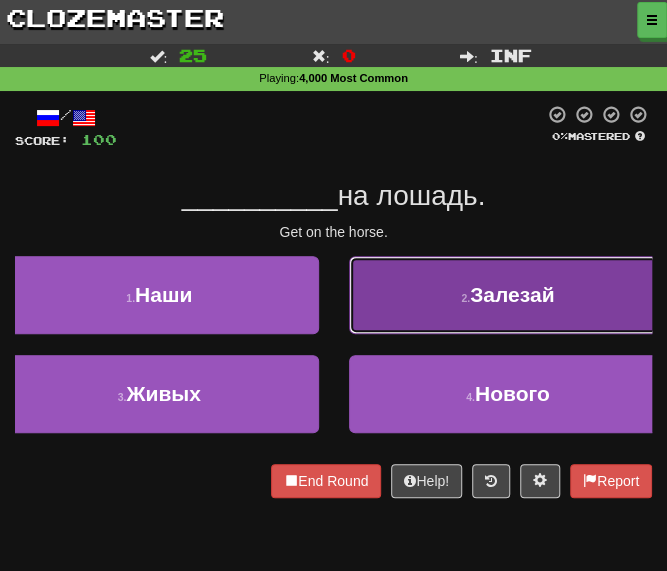 click on "2 .  Залезай" at bounding box center [508, 295] 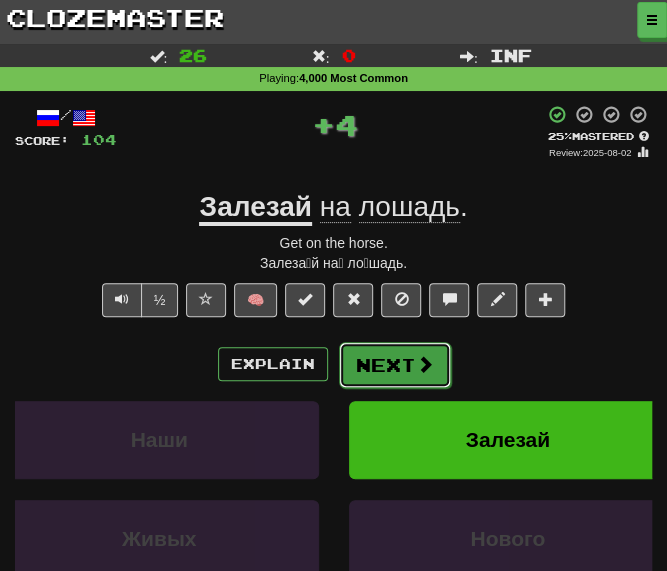 click on "Next" at bounding box center [395, 365] 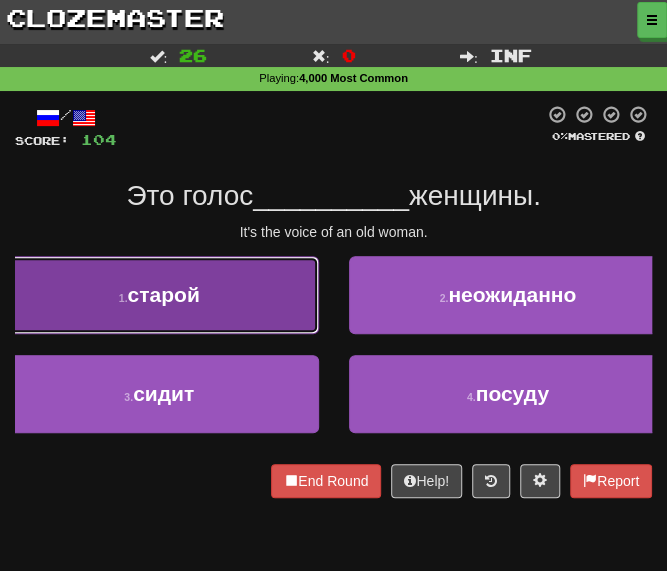 click on "1 .  старой" at bounding box center [159, 295] 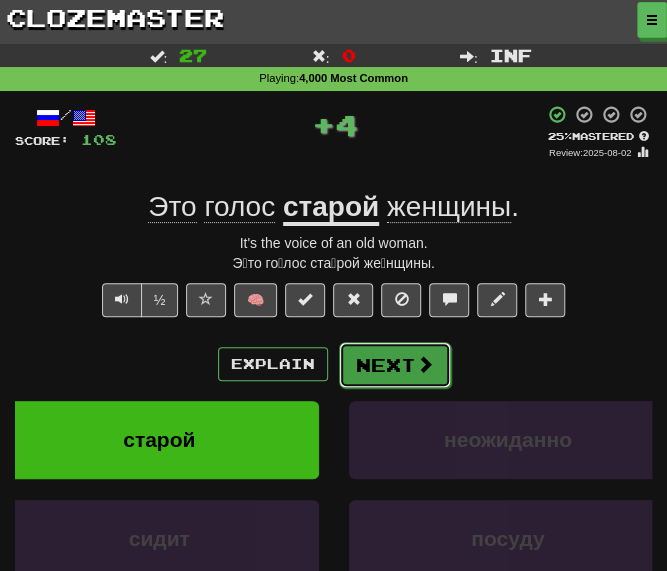click on "Next" at bounding box center (395, 365) 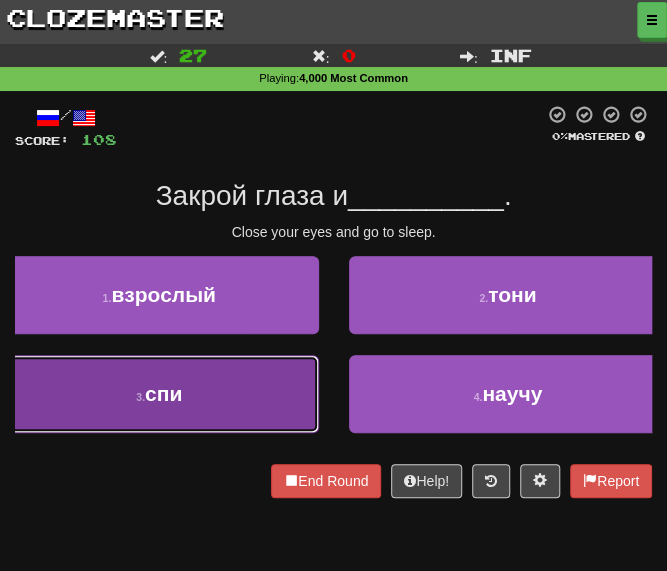 click on "3 .  спи" at bounding box center (159, 394) 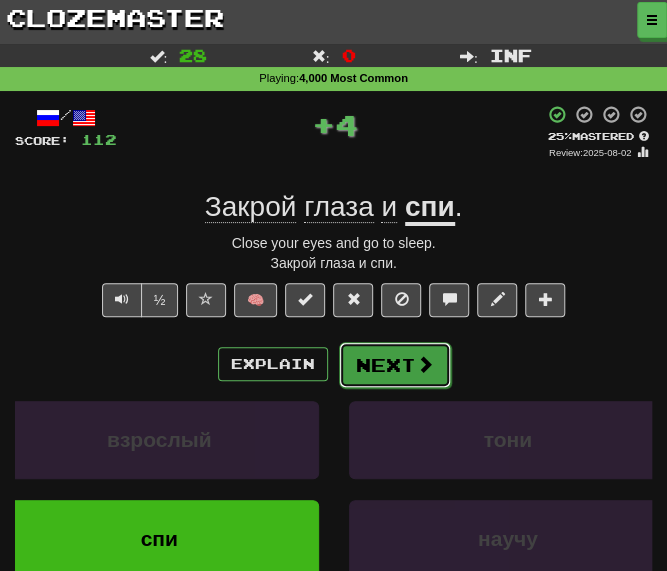 click on "Next" at bounding box center [395, 365] 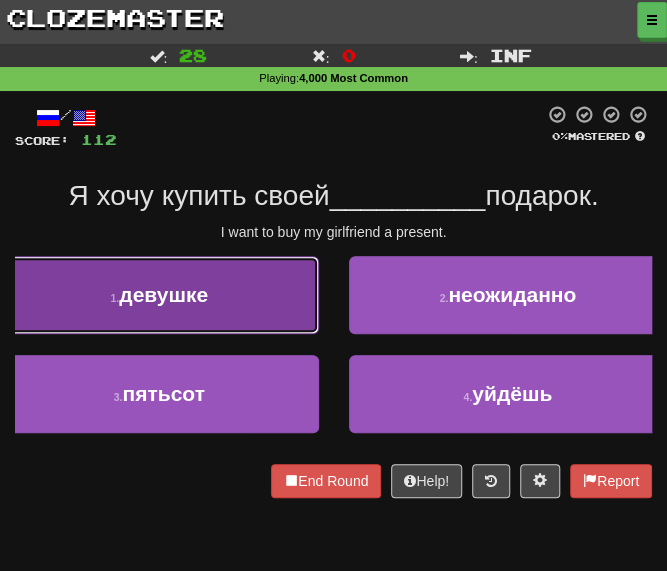 click on "девушке" at bounding box center (163, 294) 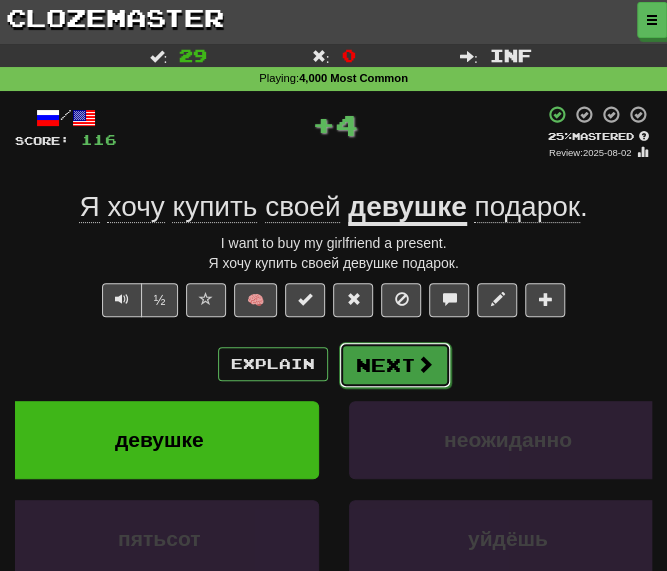 click on "Next" at bounding box center [395, 365] 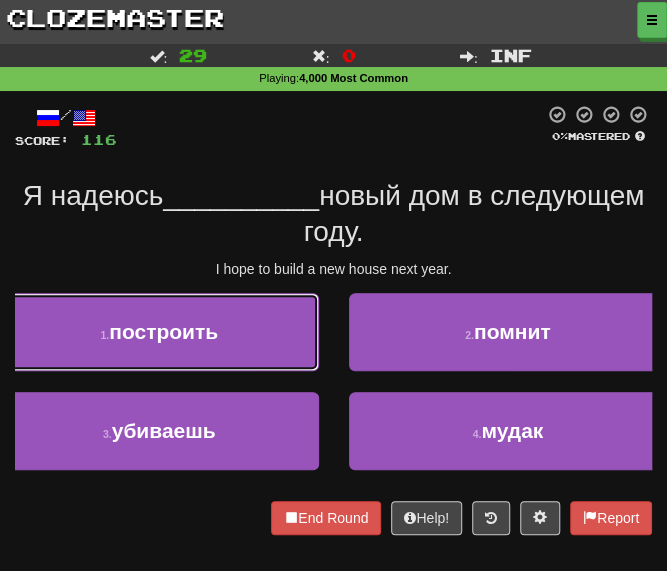 click on "1 .  построить" at bounding box center [159, 332] 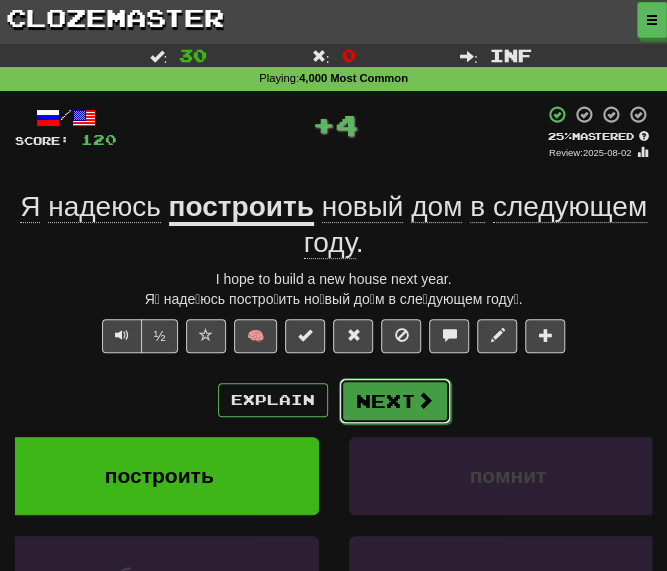 click on "Next" at bounding box center (395, 401) 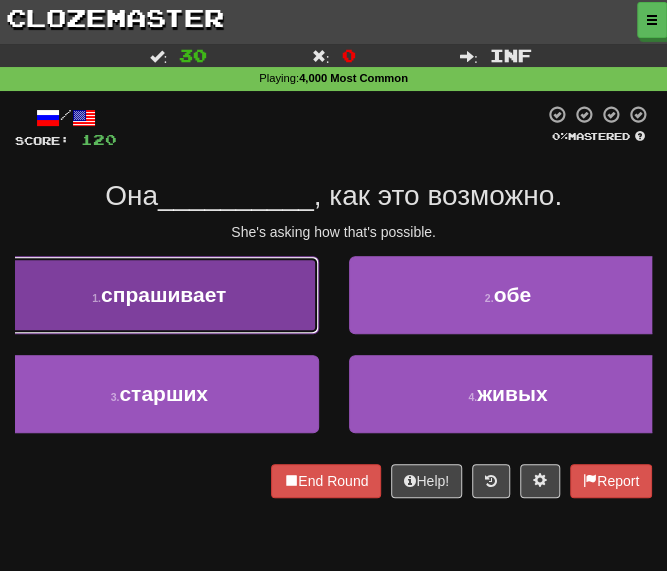 click on "спрашивает" at bounding box center (163, 294) 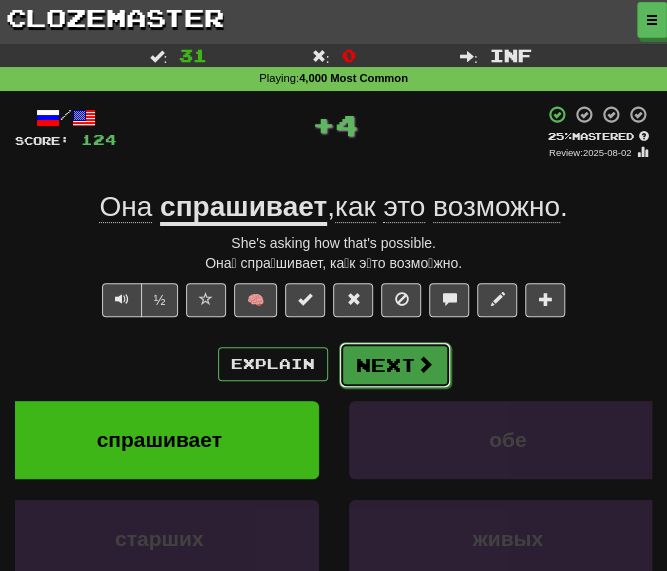 click on "Next" at bounding box center [395, 365] 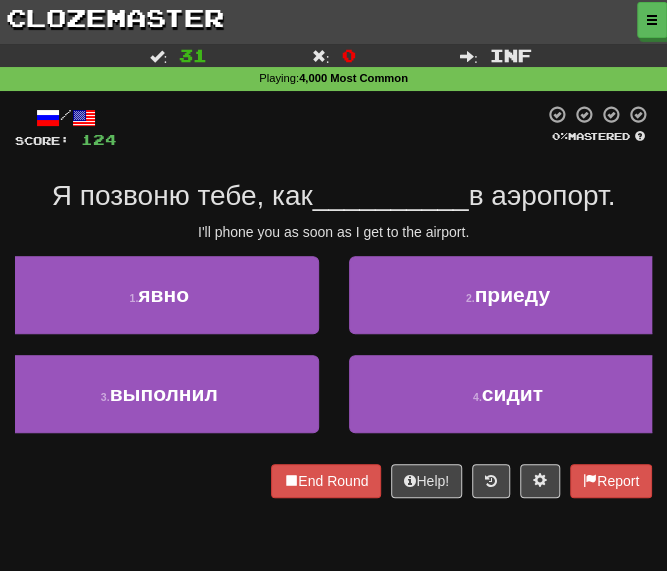 click on "2 .  приеду" at bounding box center [508, 305] 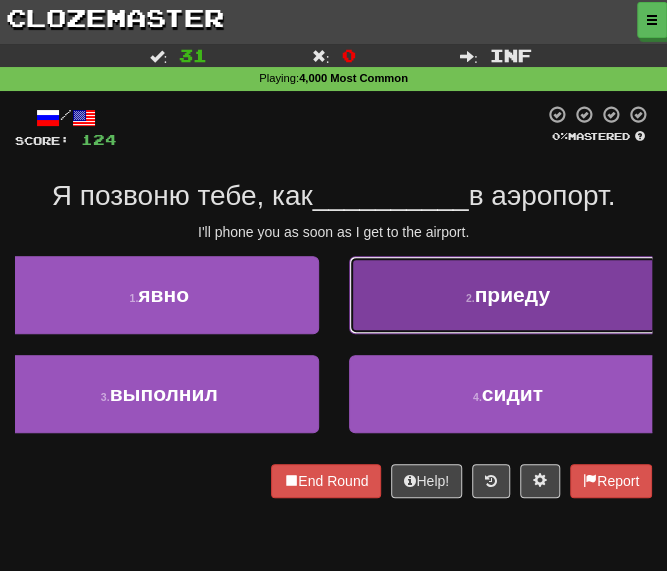 click on "2 .  приеду" at bounding box center [508, 295] 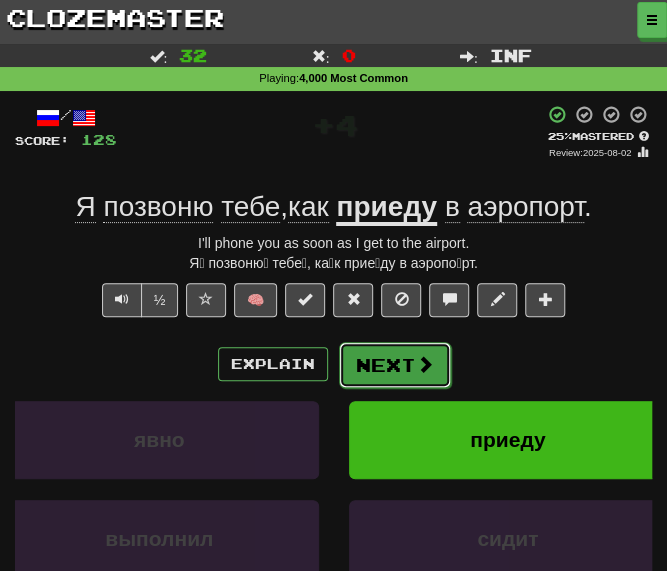 click on "Next" at bounding box center [395, 365] 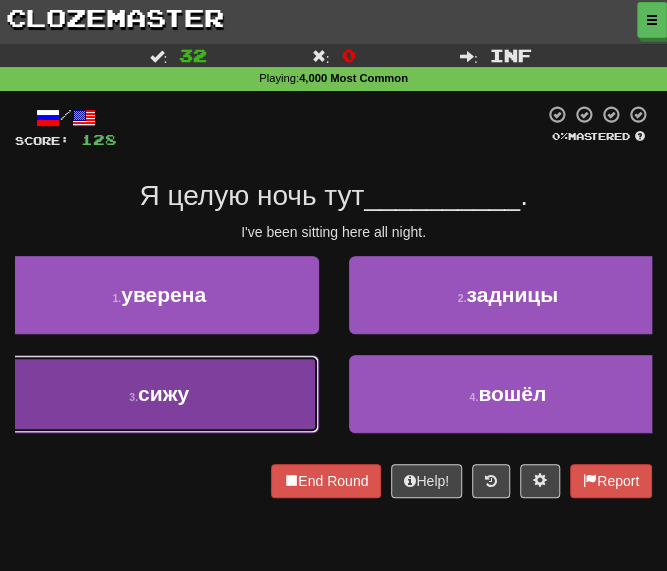 click on "3 .  сижу" at bounding box center [159, 394] 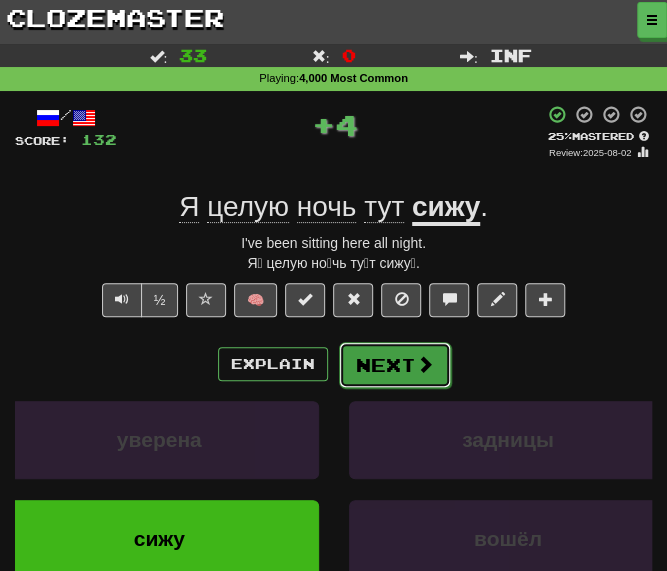 click on "Next" at bounding box center [395, 365] 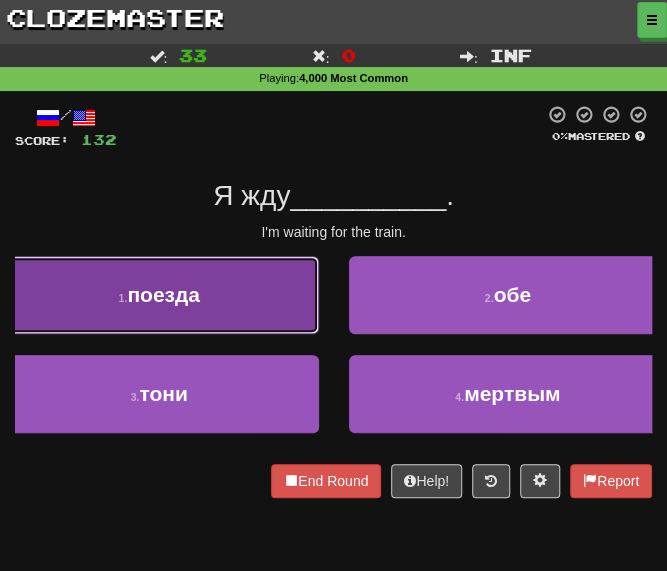 click on "поезда" at bounding box center (163, 294) 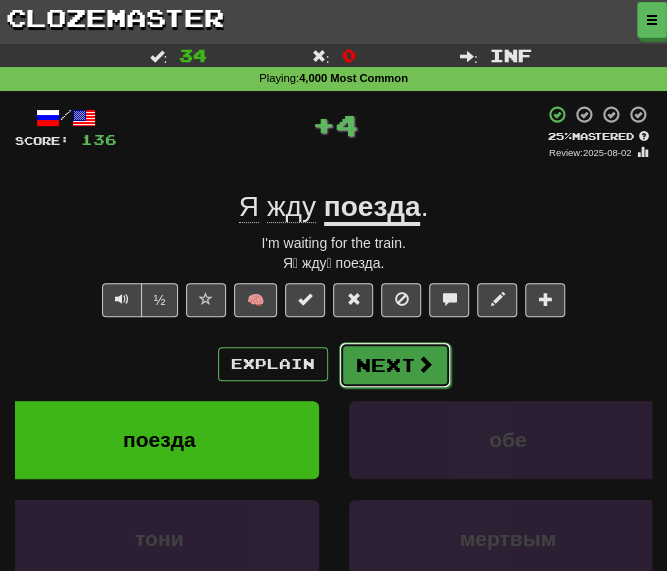 click on "Next" at bounding box center (395, 365) 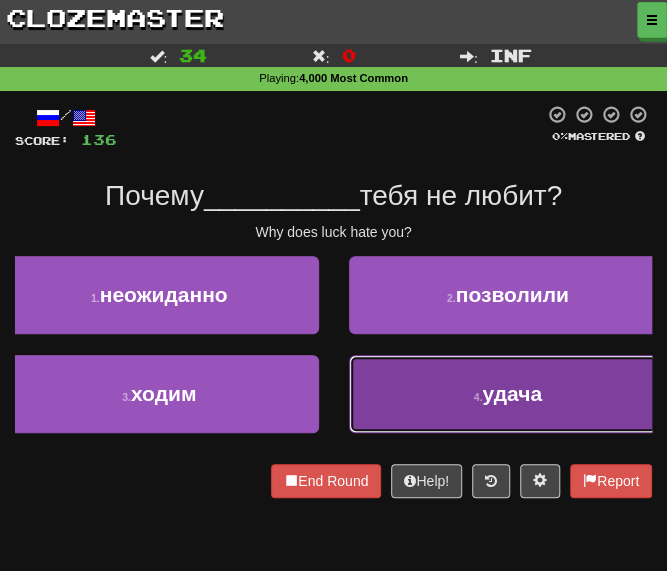 click on "4 .  удача" at bounding box center (508, 394) 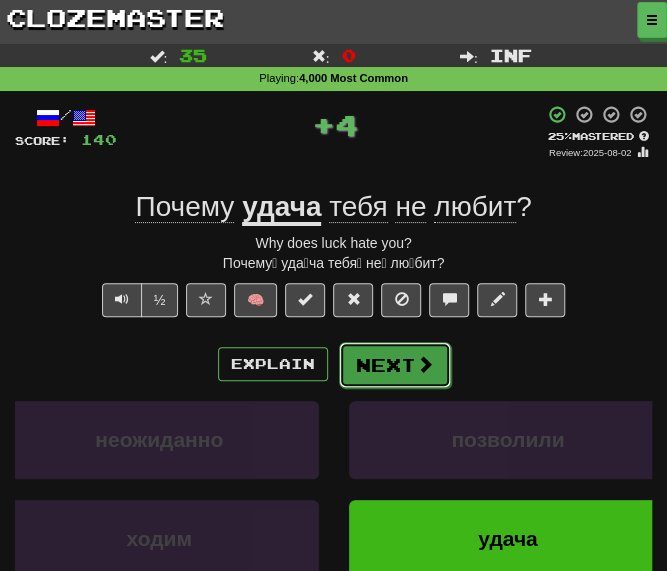 click on "Next" at bounding box center (395, 365) 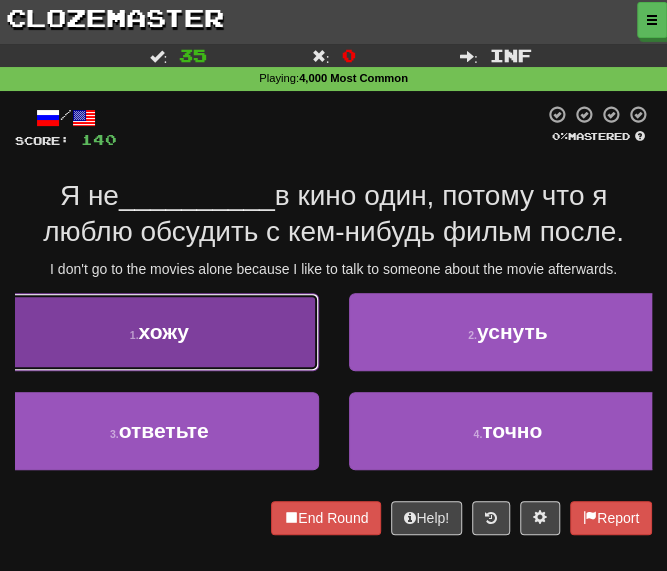 click on "1 .  хожу" at bounding box center (159, 332) 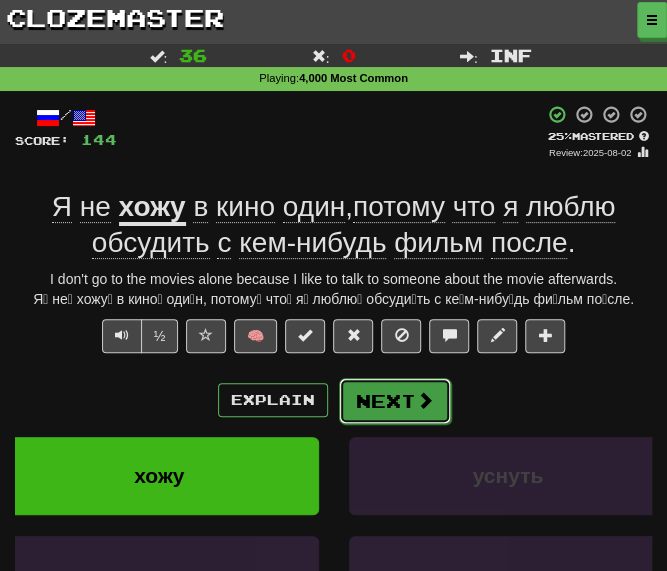 click on "Next" at bounding box center [395, 401] 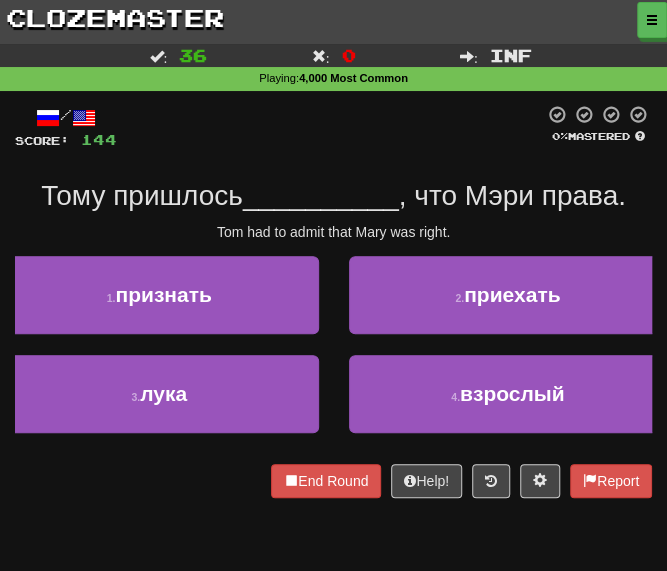 click on "/  Score:   144 0 %  Mastered Тому пришлось  __________ , что Мэри права. Tom had to admit that Mary was right. 1 .  признать 2 .  приехать 3 .  лука 4 .  взрослый  End Round  Help!  Report" at bounding box center [333, 301] 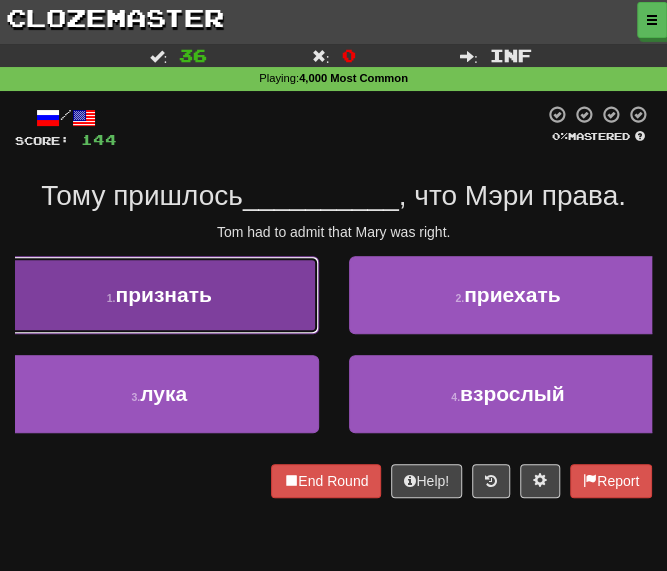 click on "1 .  признать" at bounding box center [159, 295] 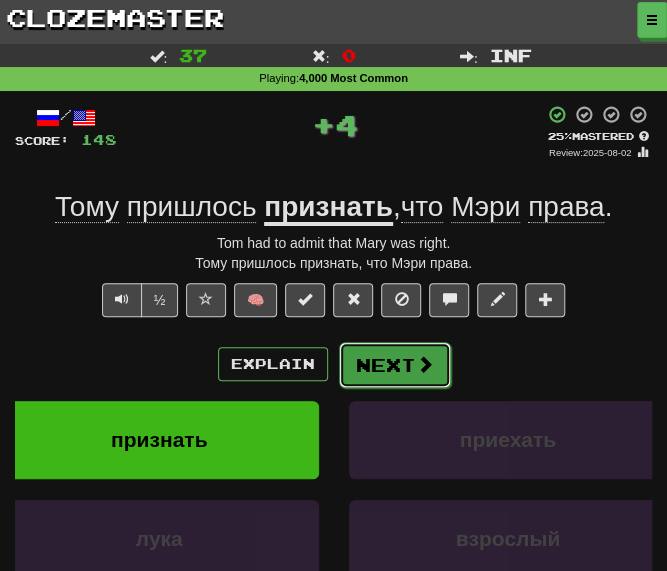 click on "Next" at bounding box center [395, 365] 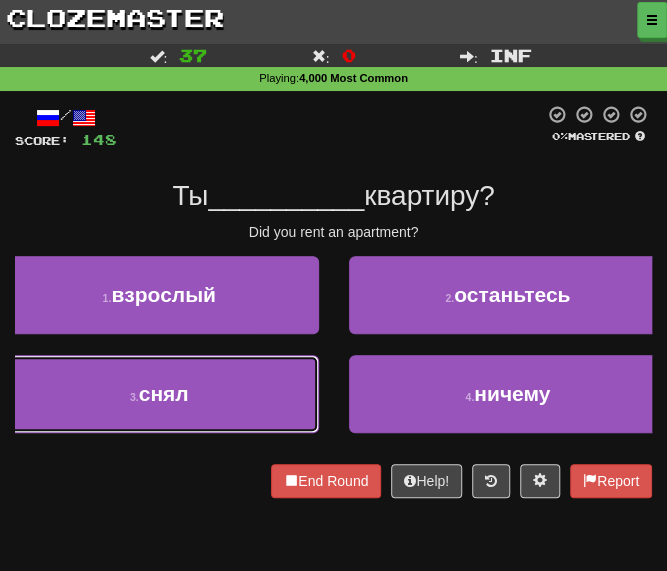 click on "3 .  снял" at bounding box center [159, 394] 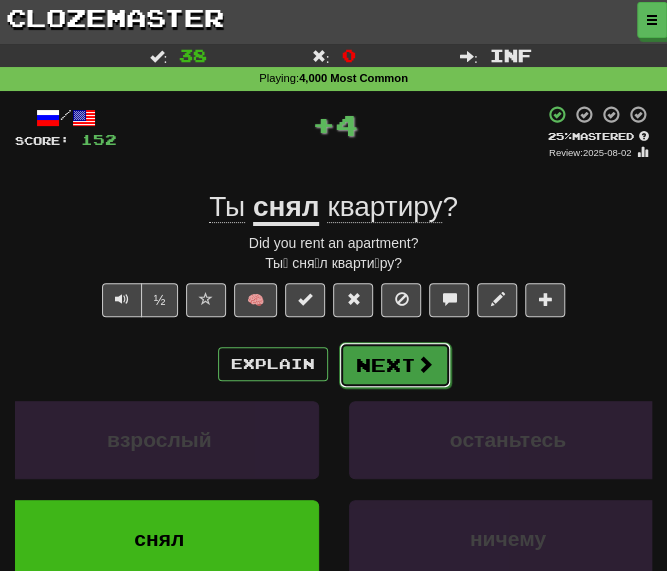 click on "Next" at bounding box center (395, 365) 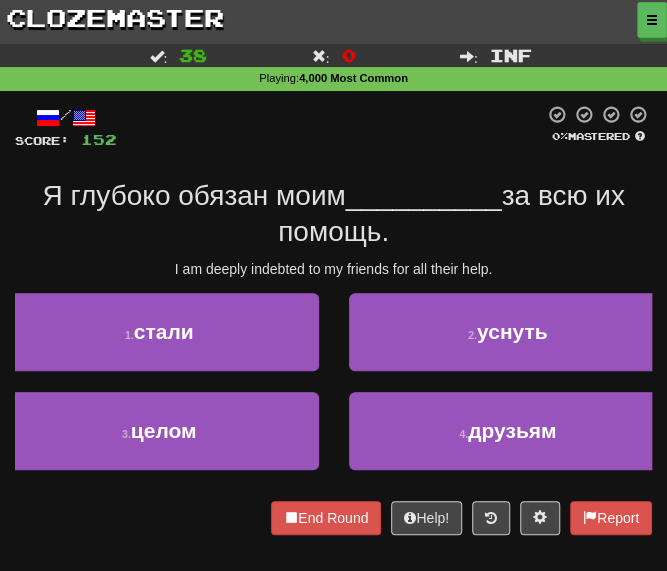 click at bounding box center [330, 127] 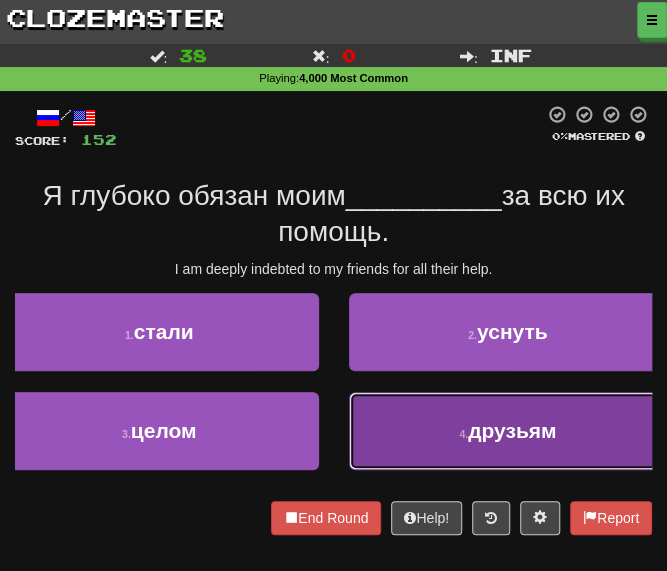 click on "4 .  друзьям" at bounding box center (508, 431) 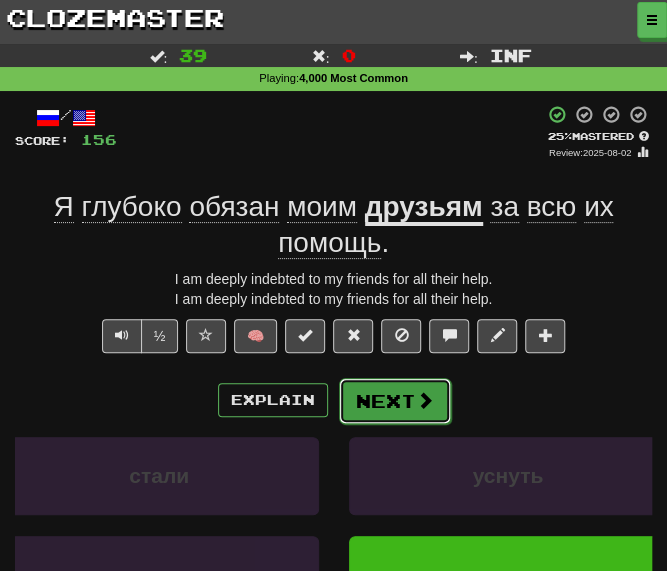 click on "Next" at bounding box center (395, 401) 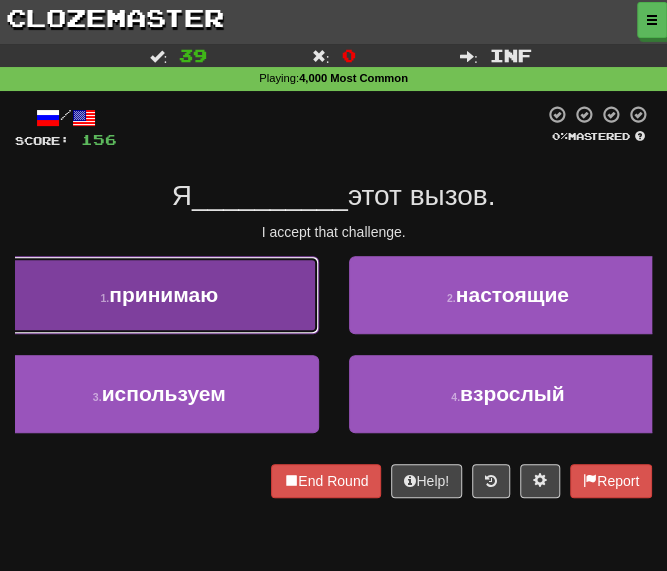click on "1 .  принимаю" at bounding box center [159, 295] 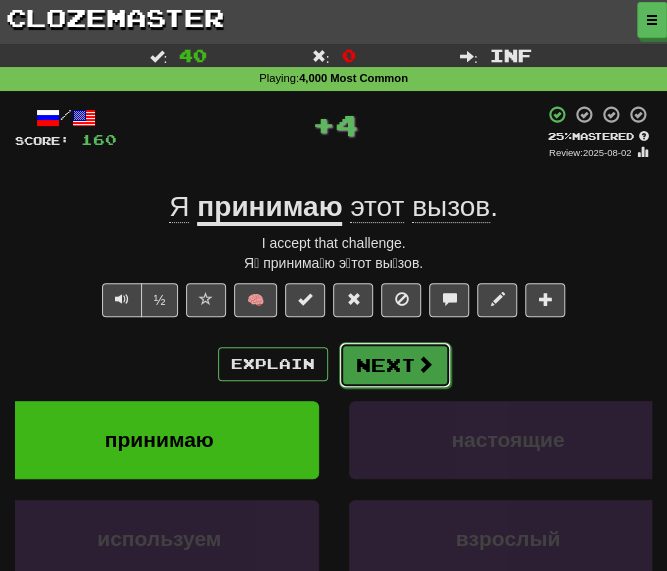 click on "Next" at bounding box center [395, 365] 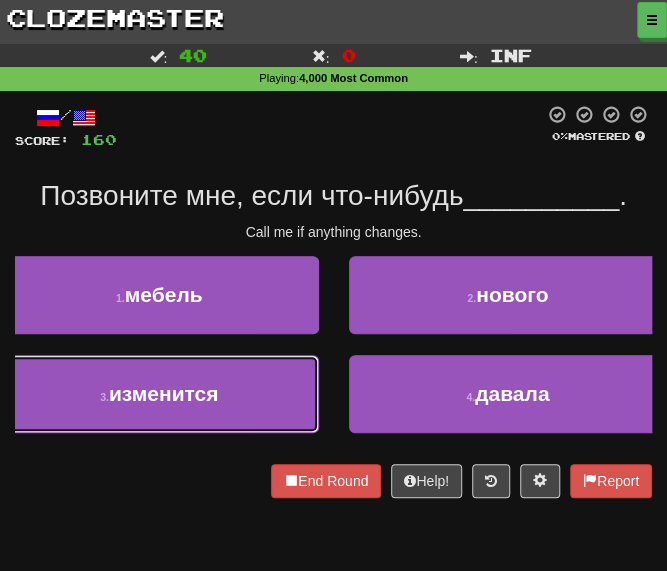 drag, startPoint x: 193, startPoint y: 419, endPoint x: 264, endPoint y: 387, distance: 77.87811 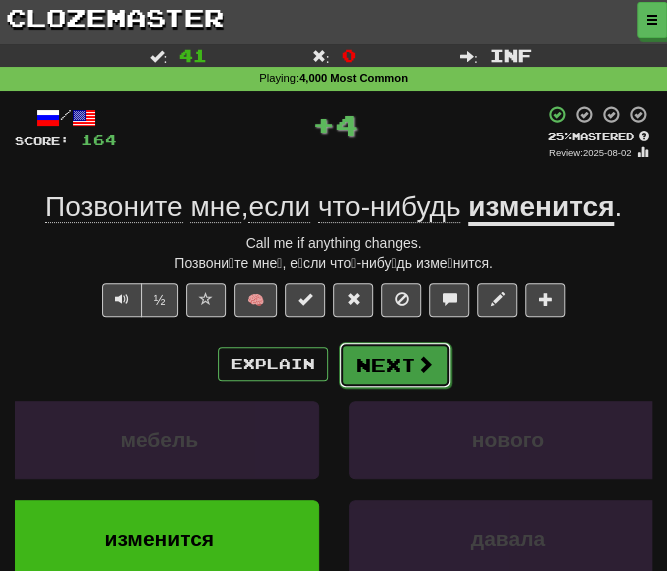 click on "Next" at bounding box center (395, 365) 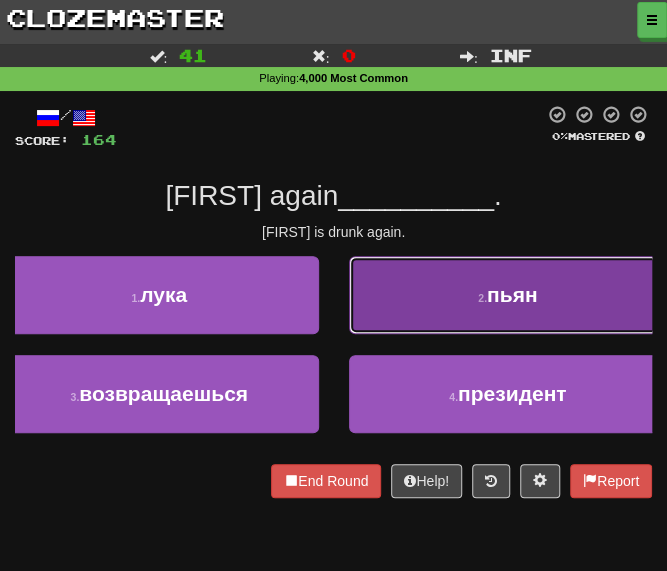 click on "2 .  пьян" at bounding box center [508, 295] 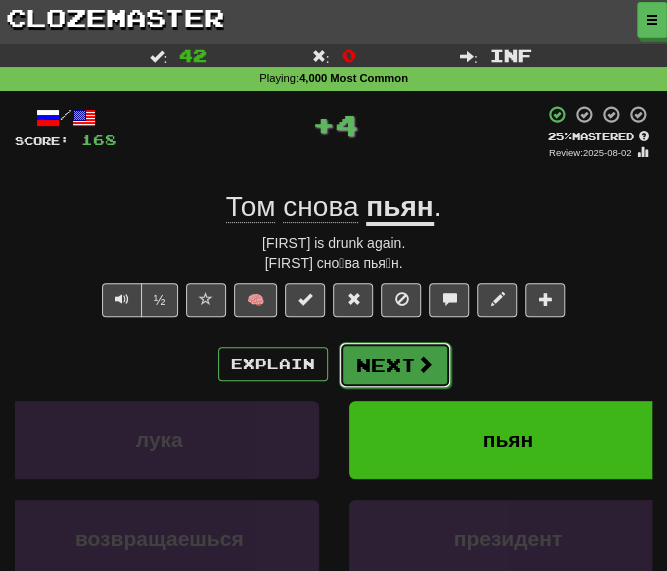 click on "Next" at bounding box center [395, 365] 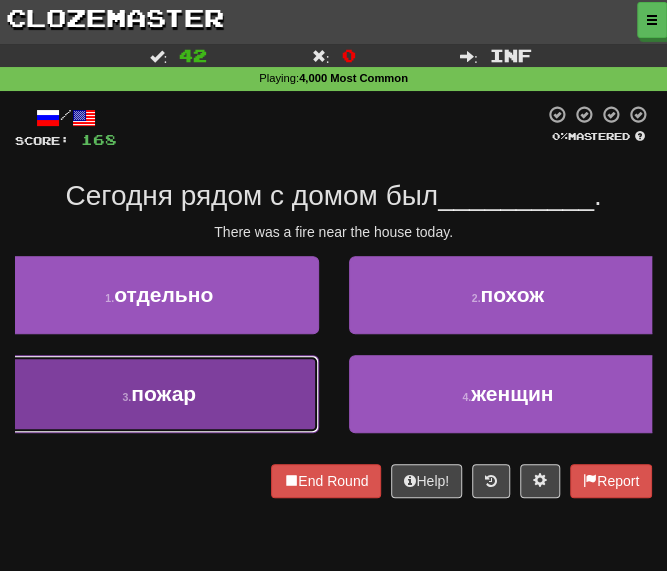 click on "пожар" at bounding box center [163, 393] 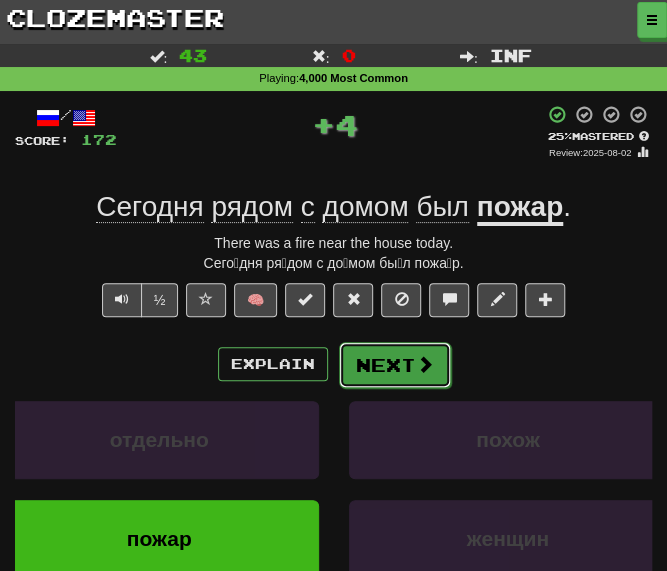 click on "Next" at bounding box center (395, 365) 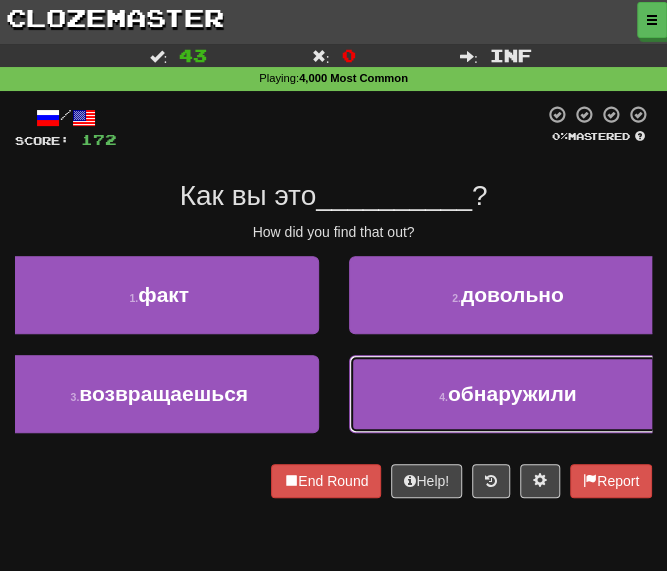 click on "4 .  обнаружили" at bounding box center [508, 394] 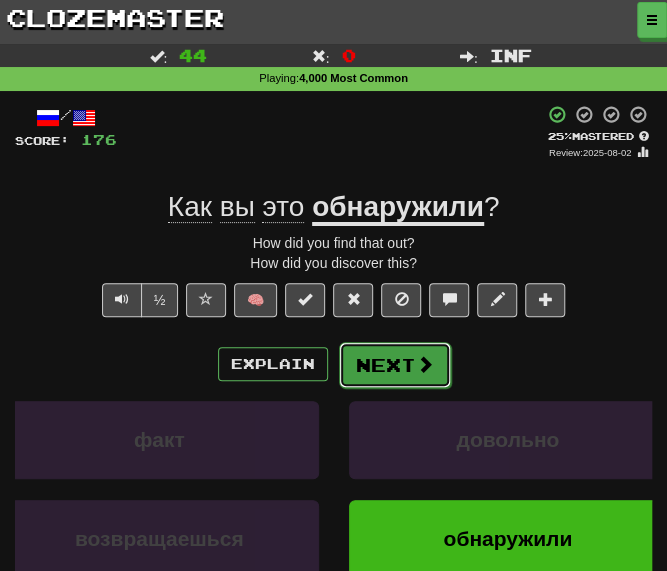 click on "Next" at bounding box center (395, 365) 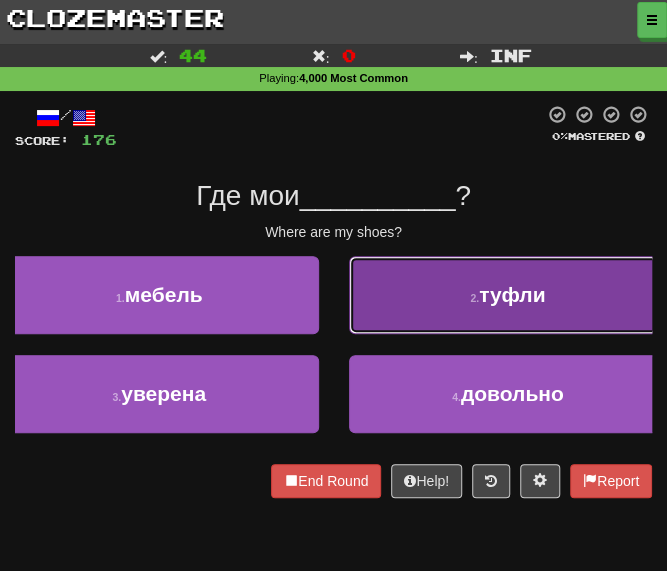 click on "2 .  туфли" at bounding box center (508, 295) 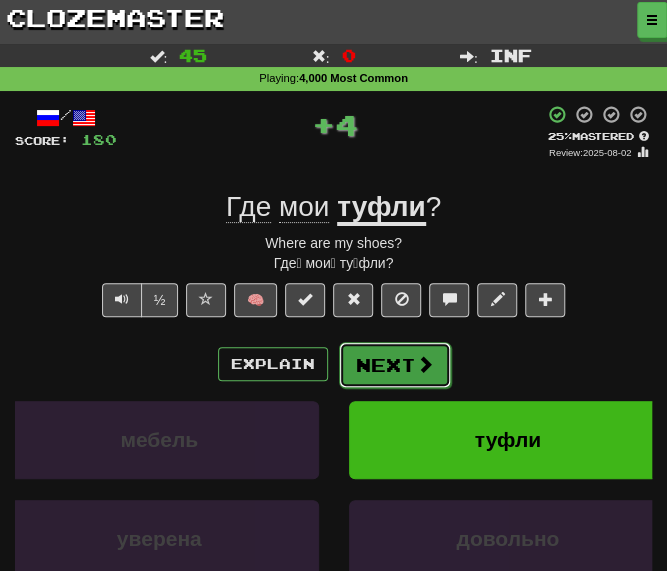 click on "Next" at bounding box center (395, 365) 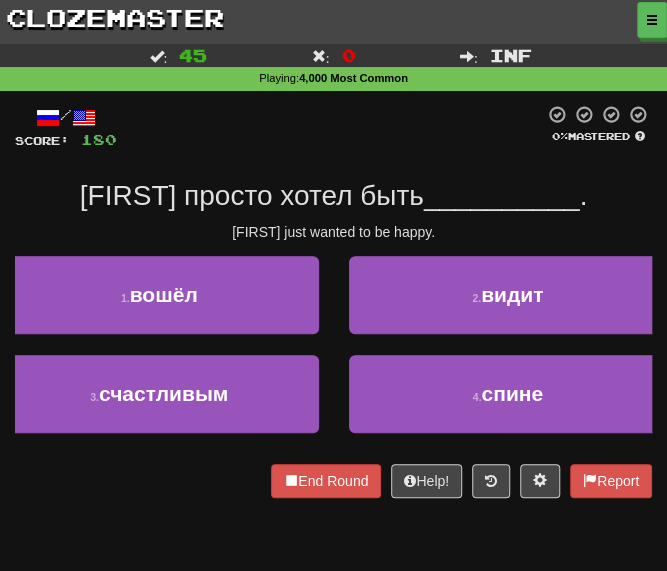 click on "Tom just wanted to be happy." at bounding box center (333, 232) 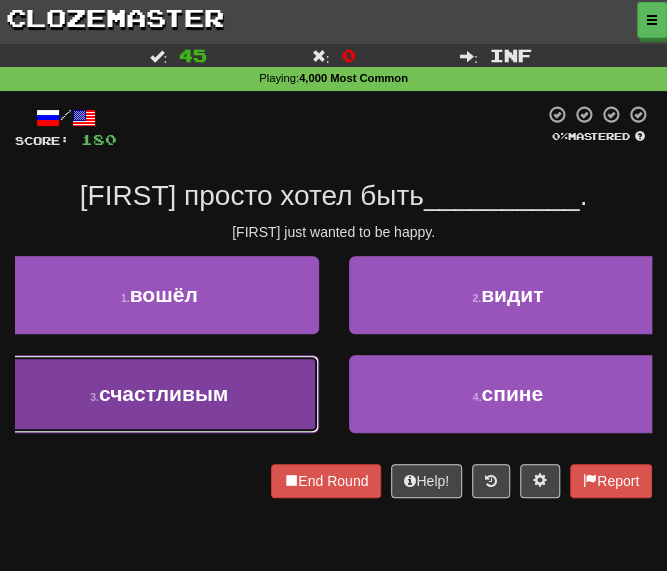 click on "счастливым" at bounding box center [163, 393] 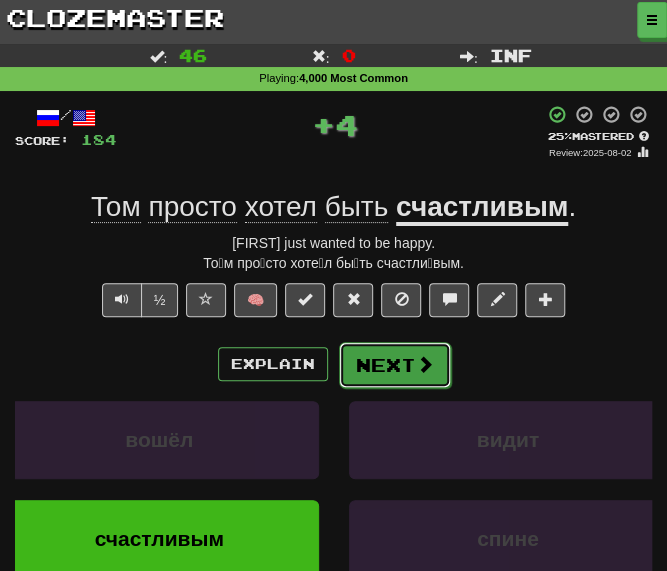 click on "Next" at bounding box center (395, 365) 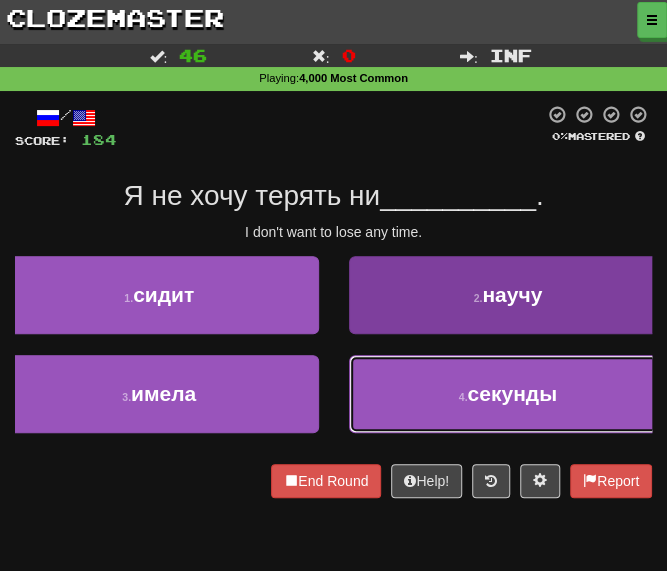 click on "4 .  секунды" at bounding box center [508, 394] 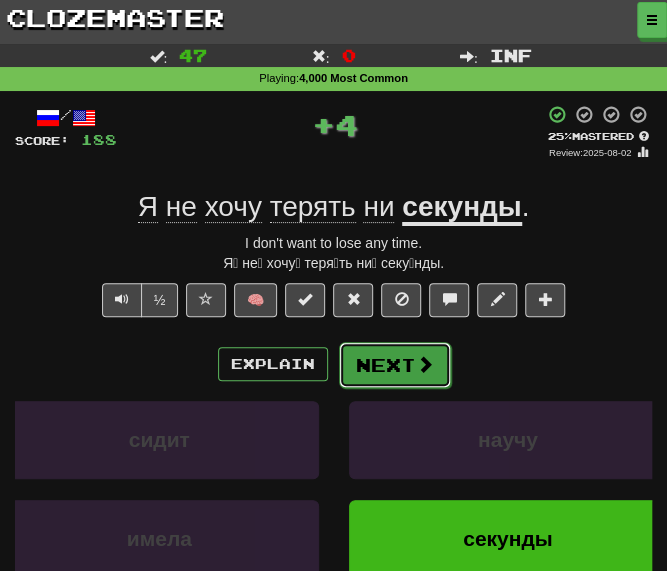 click on "Next" at bounding box center [395, 365] 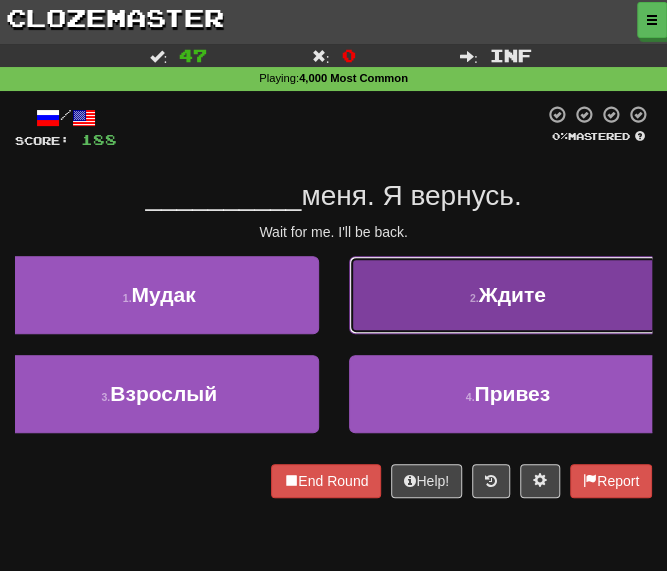 click on "2 .  Ждите" at bounding box center (508, 295) 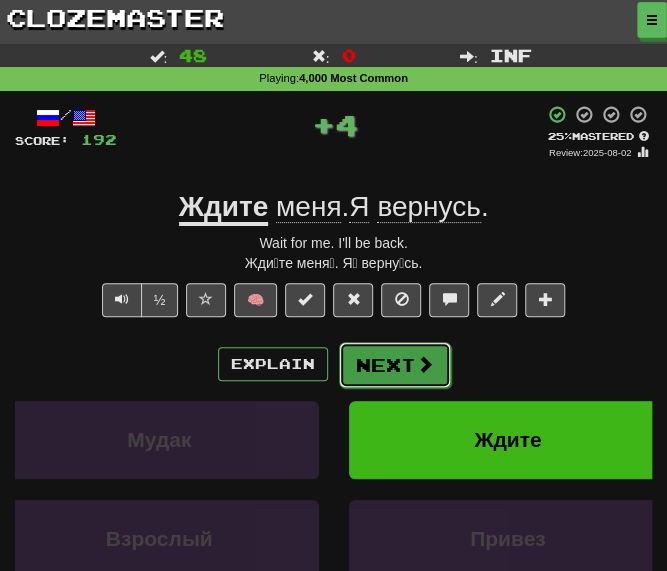 click on "Next" at bounding box center (395, 365) 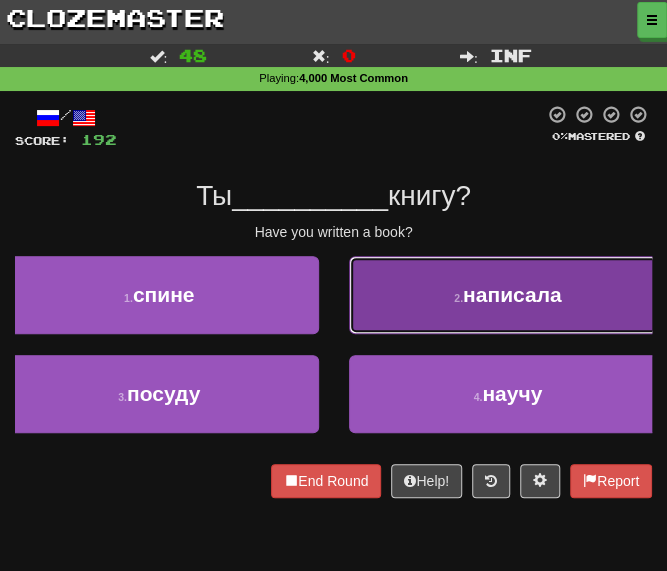 click on "2 .  написала" at bounding box center (508, 295) 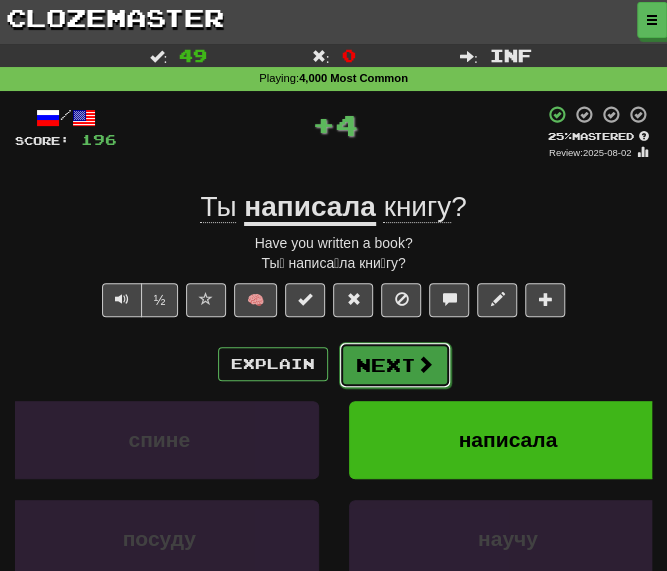 click on "Next" at bounding box center [395, 365] 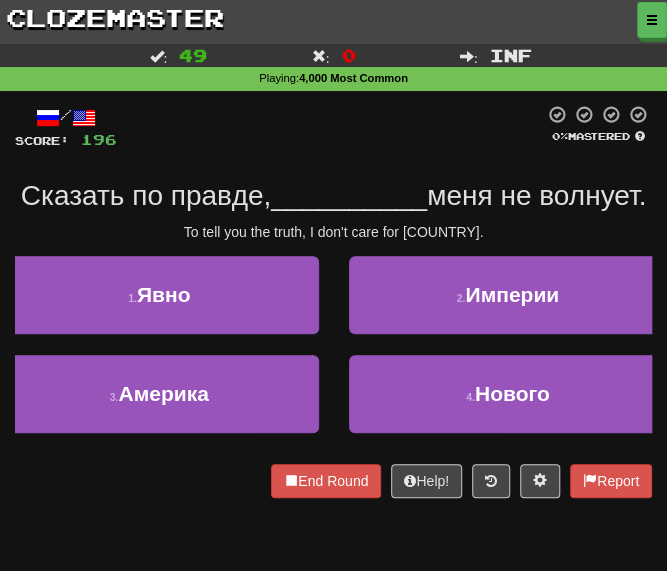 click on "/  Score:   196 0 %  Mastered Сказать по правде,  __________  меня не волнует. To tell you the truth, I don't care for America. 1 .  Явно 2 .  Империи 3 .  Америка 4 .  Нового  End Round  Help!  Report" at bounding box center (333, 301) 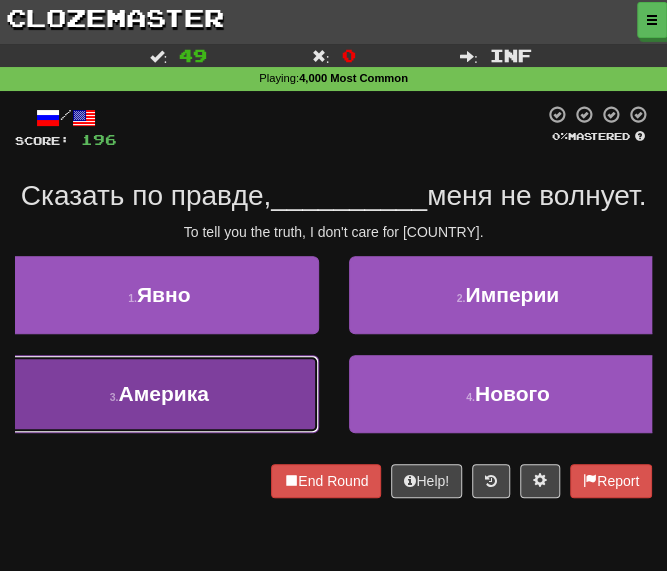 click on "Америка" at bounding box center [163, 393] 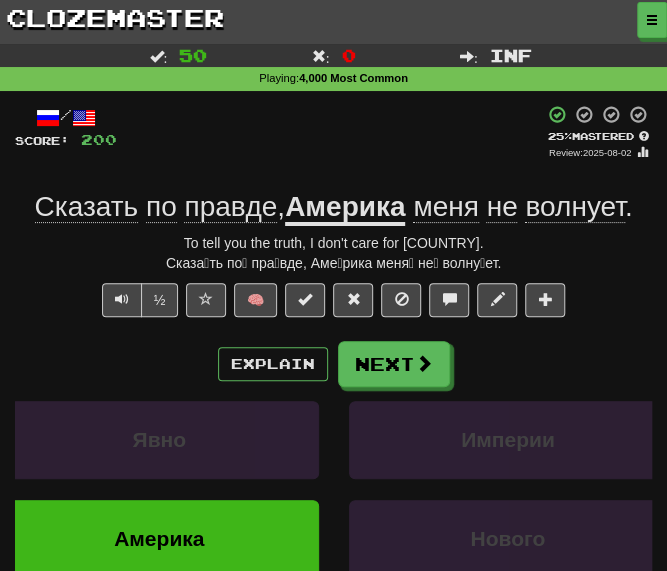 click on "To tell you the truth, I don't care for America." at bounding box center [333, 243] 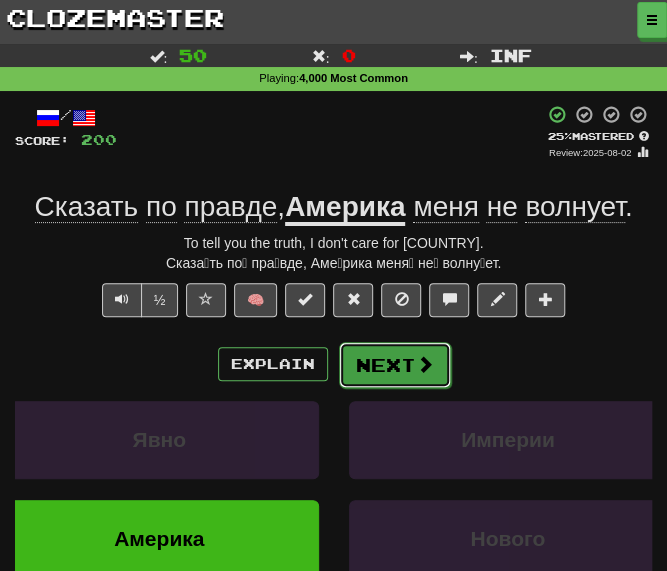 click on "Next" at bounding box center [395, 365] 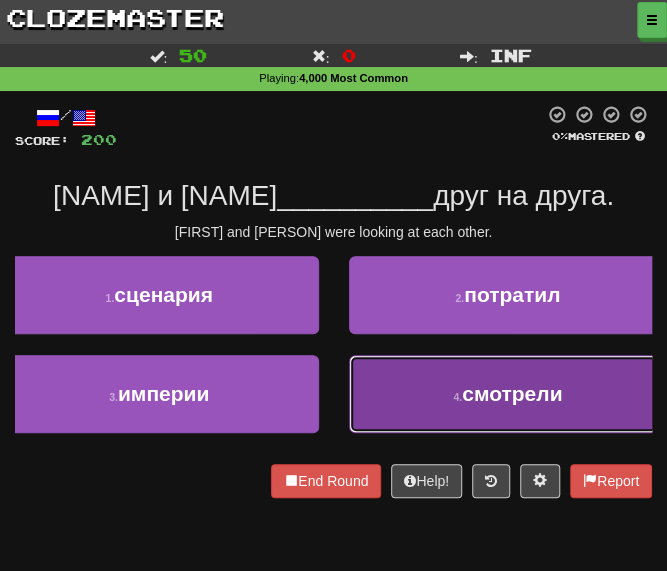 click on "4 .  смотрели" at bounding box center (508, 394) 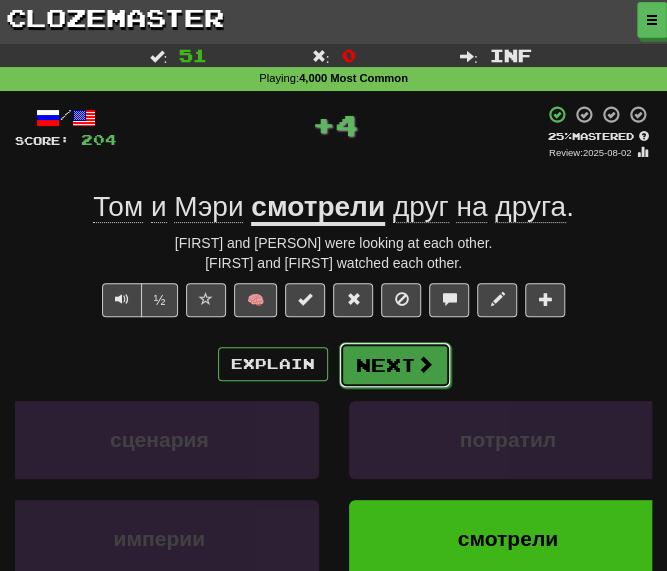 click on "Next" at bounding box center [395, 365] 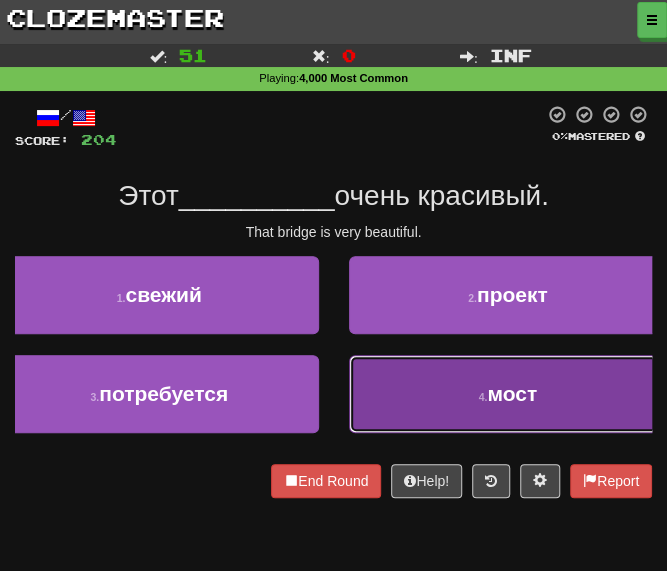 click on "4 .  мост" at bounding box center [508, 394] 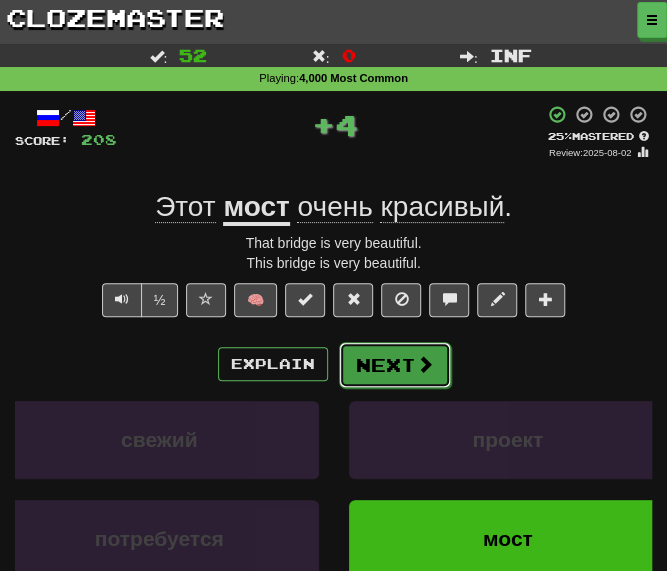 click on "Next" at bounding box center (395, 365) 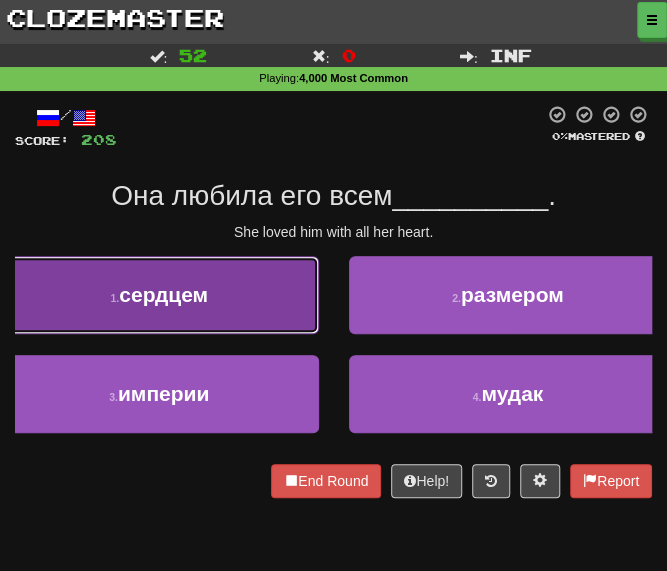 click on "1 .  сердцем" at bounding box center [159, 295] 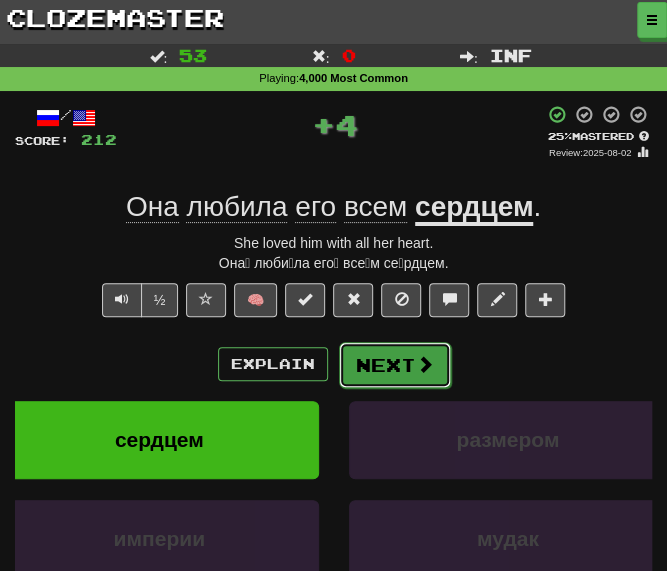 click on "Next" at bounding box center (395, 365) 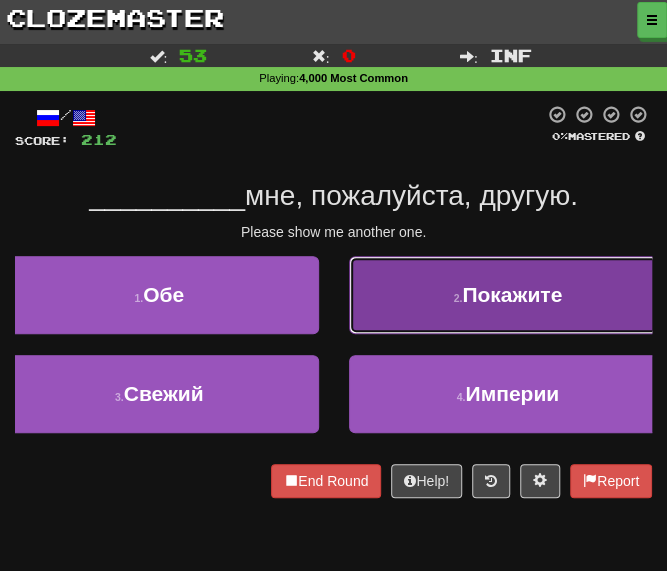 click on "2 .  Покажите" at bounding box center (508, 295) 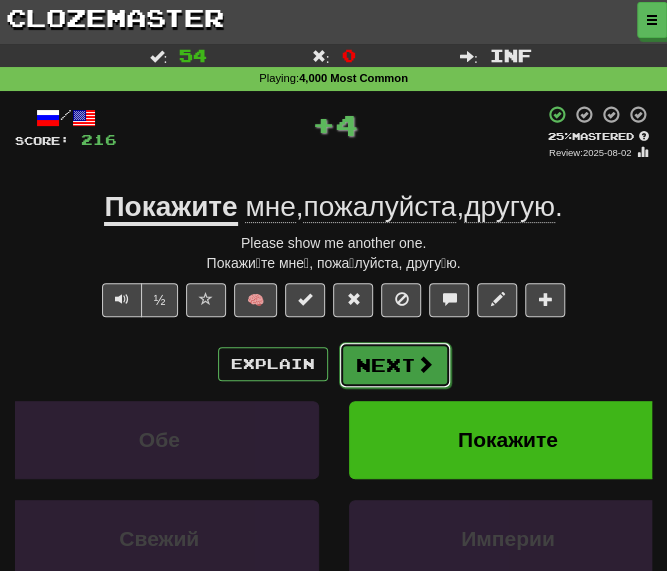 click on "Next" at bounding box center (395, 365) 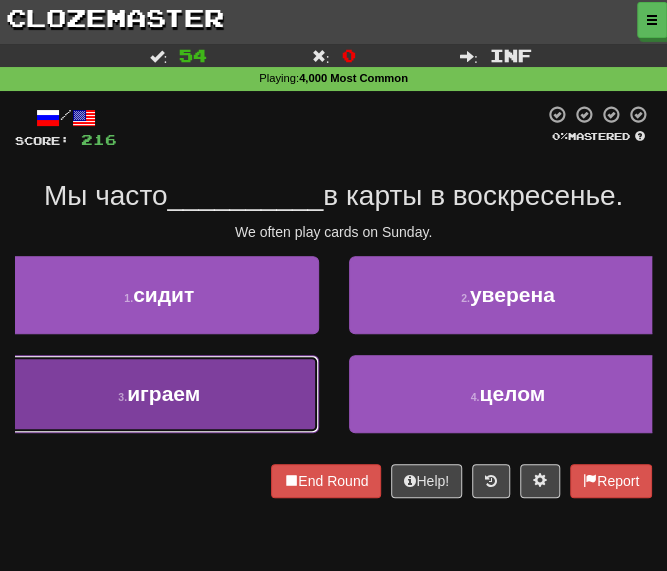 click on "3 .  играем" at bounding box center [159, 394] 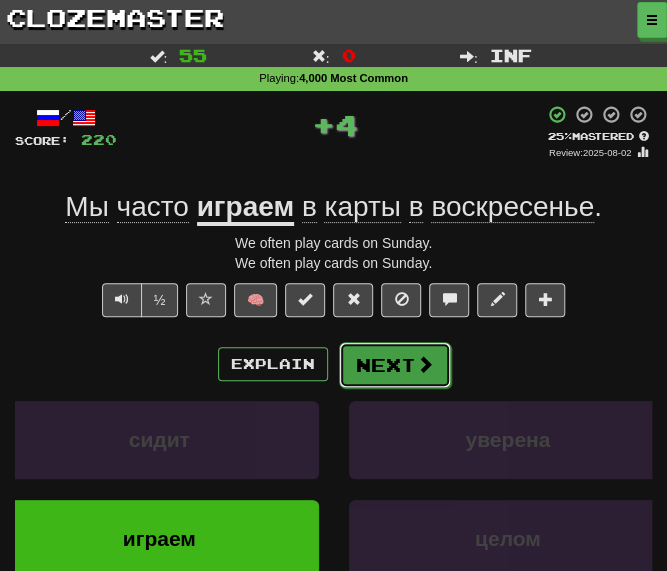 click on "Next" at bounding box center (395, 365) 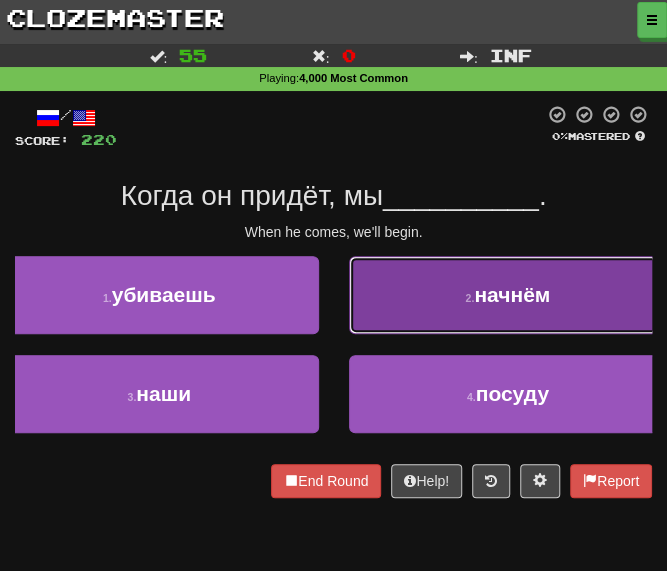 click on "2 .  начнём" at bounding box center (508, 295) 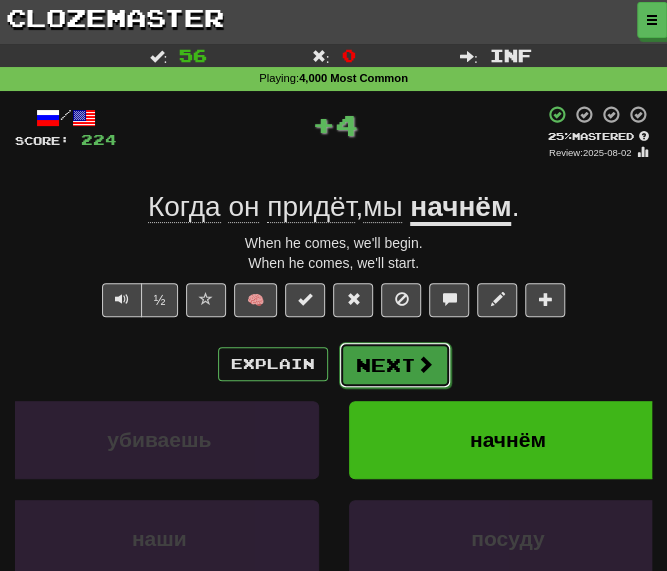 click on "Next" at bounding box center [395, 365] 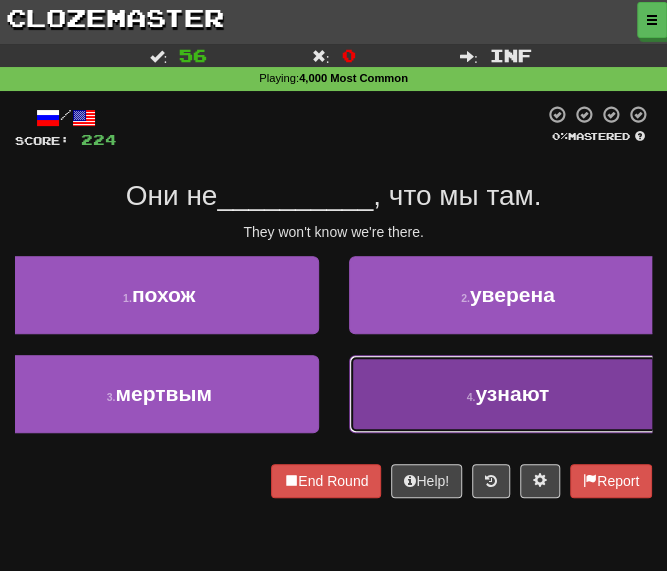 click on "4 .  узнают" at bounding box center [508, 394] 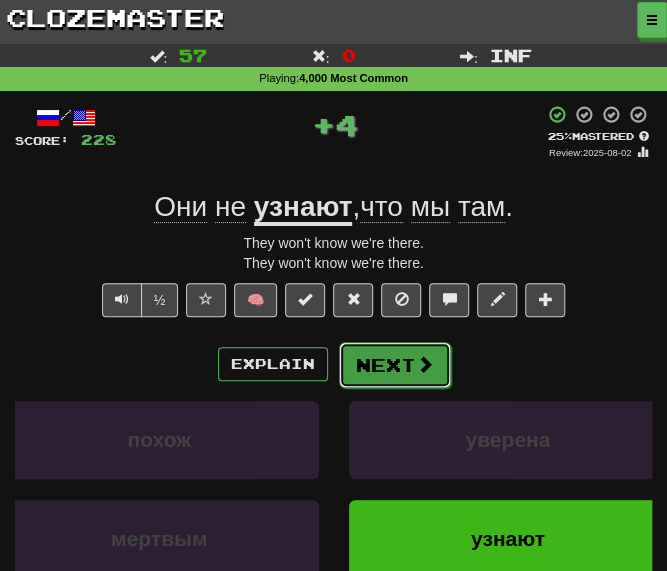 click on "Next" at bounding box center [395, 365] 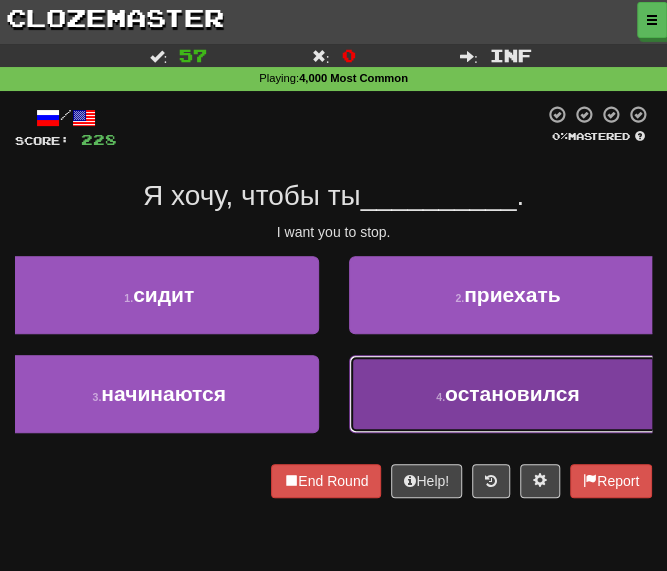 click on "4 .  остановился" at bounding box center [508, 394] 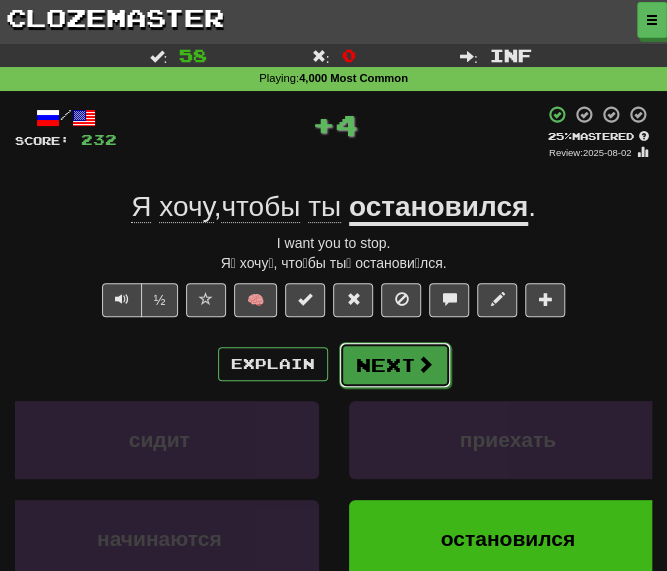 click on "Next" at bounding box center (395, 365) 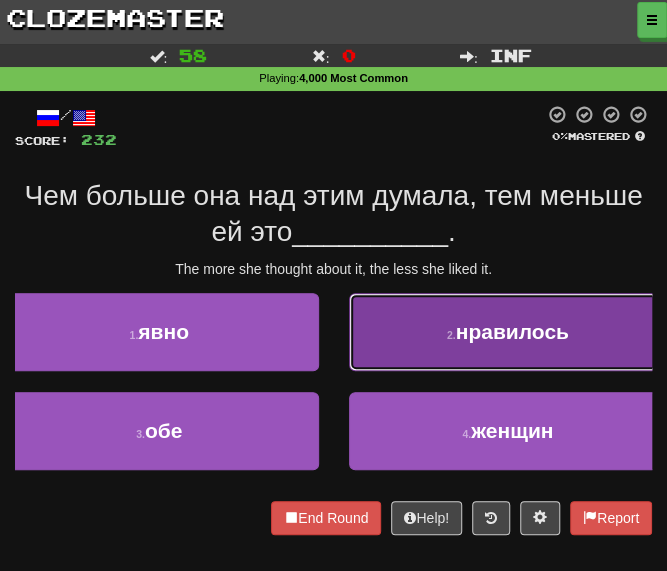 click on "2 .  нравилось" at bounding box center [508, 332] 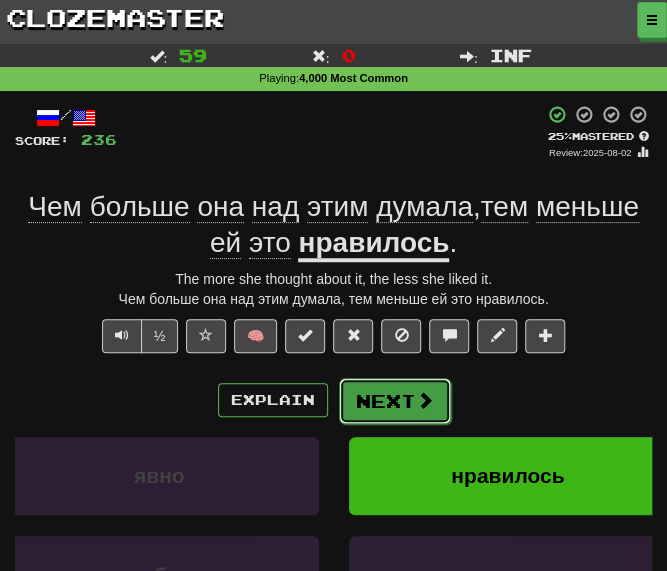 click on "Next" at bounding box center (395, 401) 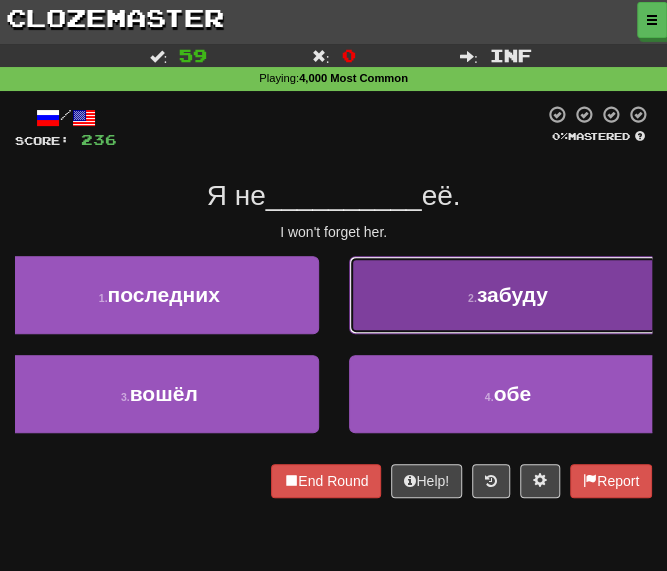 click on "2 .  забуду" at bounding box center [508, 295] 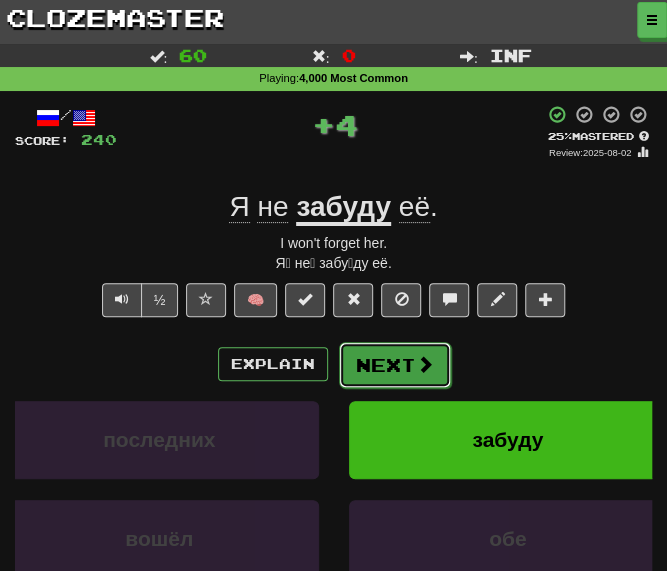 click on "Next" at bounding box center (395, 365) 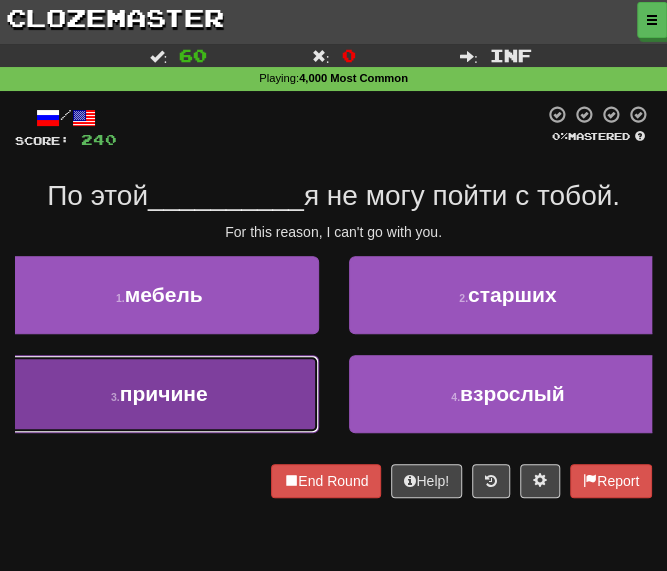 click on "причине" at bounding box center (164, 393) 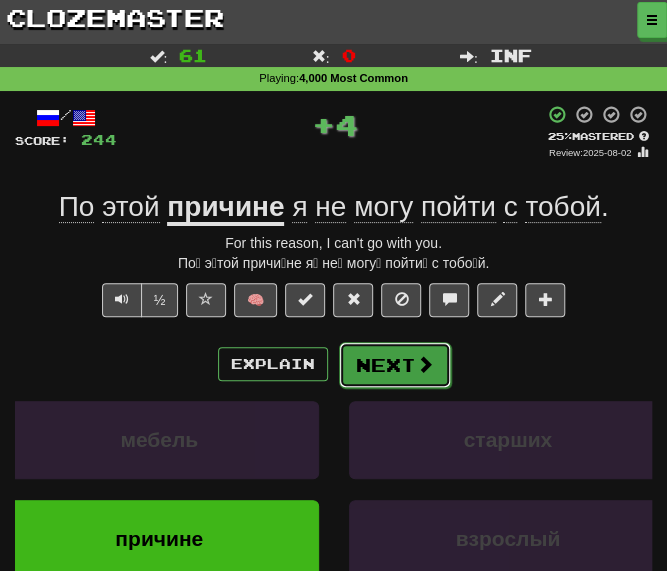 click on "Next" at bounding box center [395, 365] 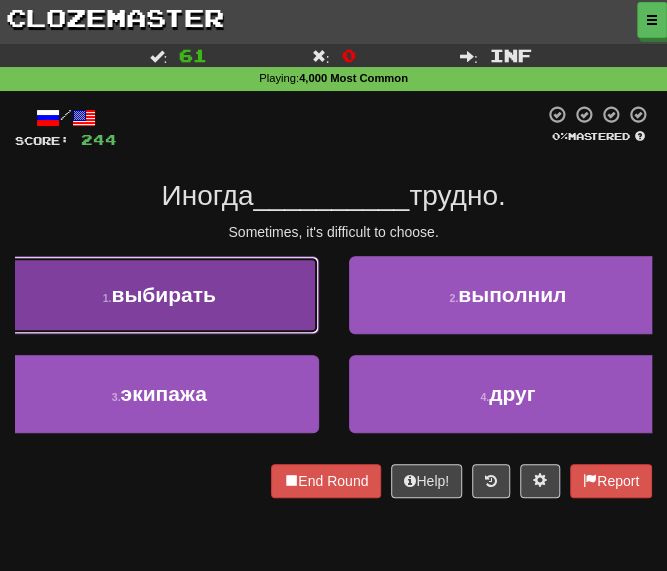 click on "1 .  выбирать" at bounding box center (159, 295) 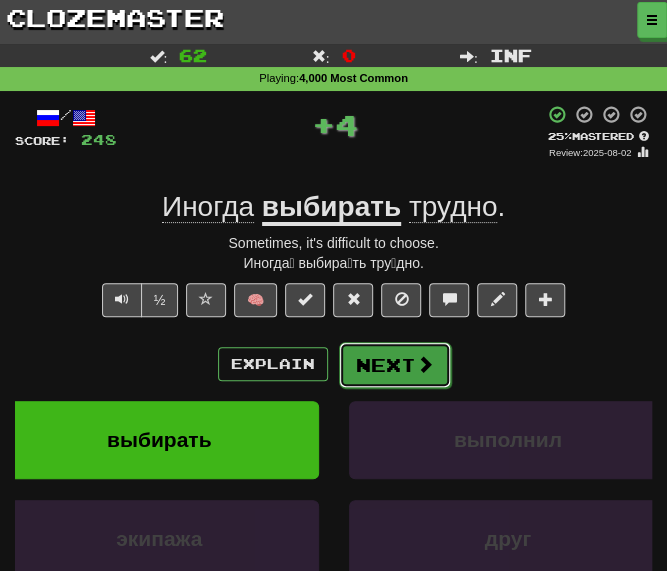 click on "Next" at bounding box center [395, 365] 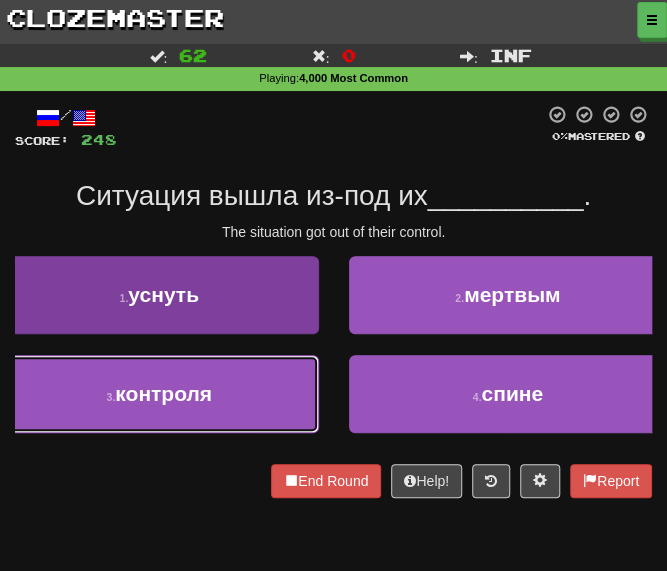 click on "контроля" at bounding box center [163, 393] 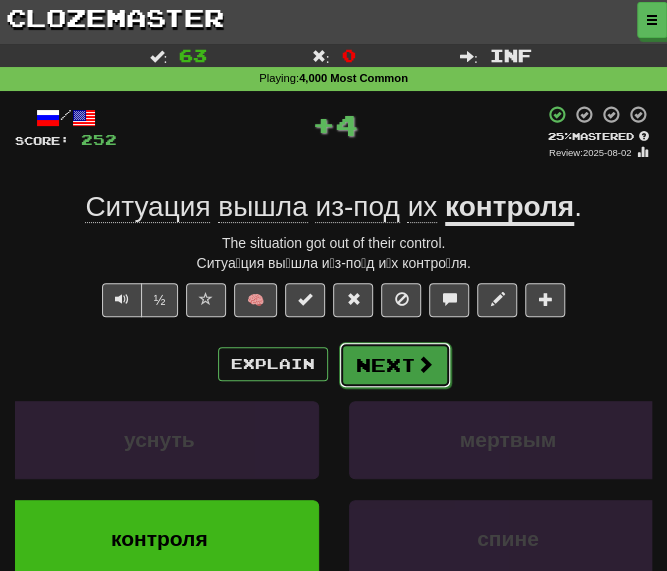 click on "Next" at bounding box center [395, 365] 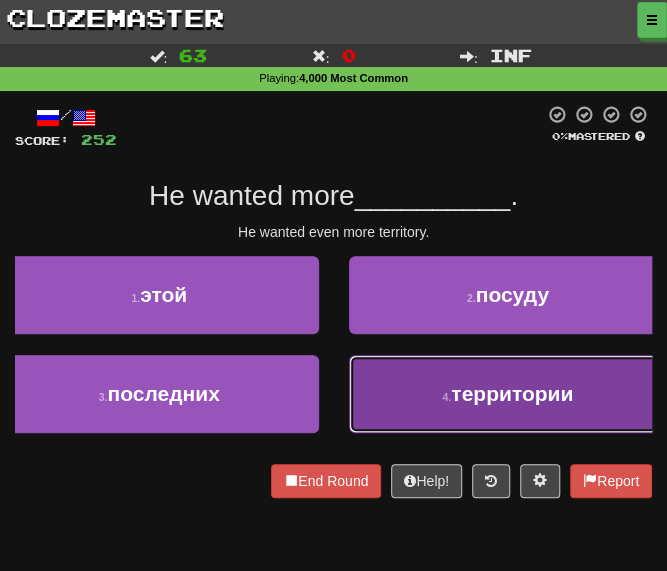 click on "4 .  территории" at bounding box center [508, 394] 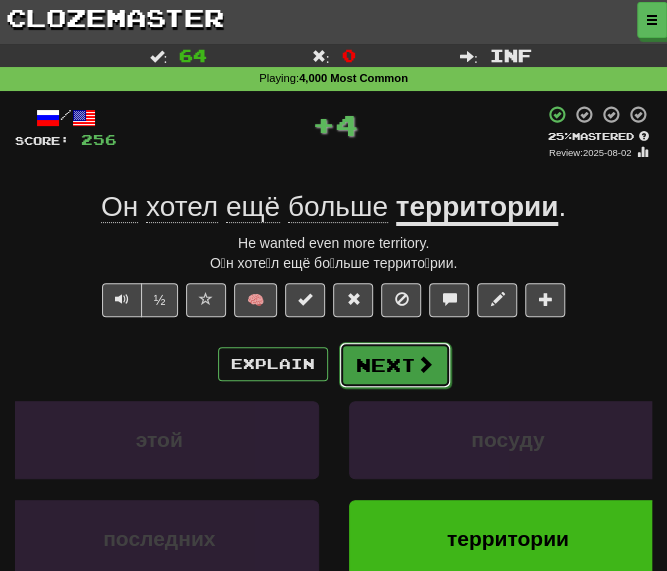 click on "Next" at bounding box center (395, 365) 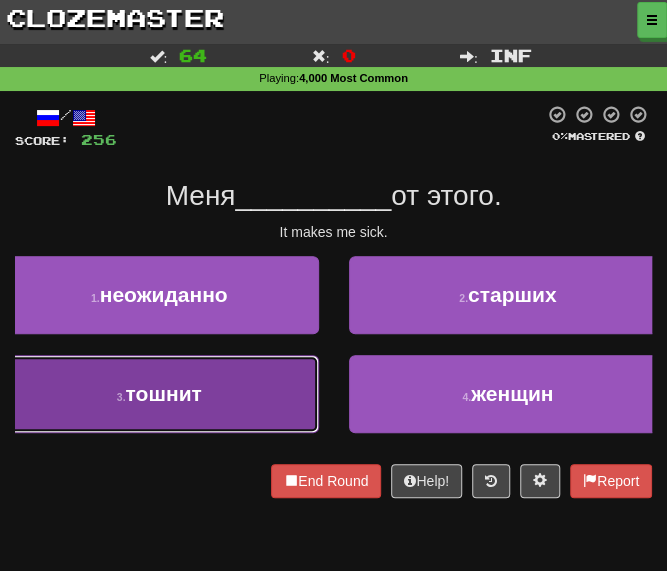 click on "тошнит" at bounding box center [164, 393] 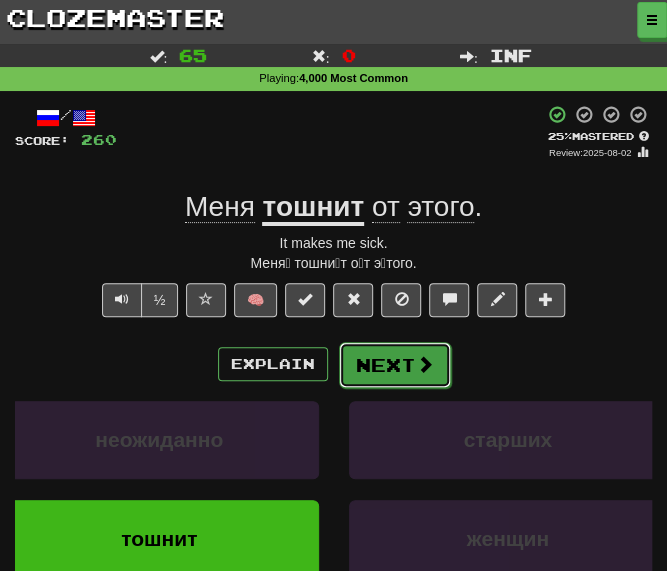 click on "Next" at bounding box center (395, 365) 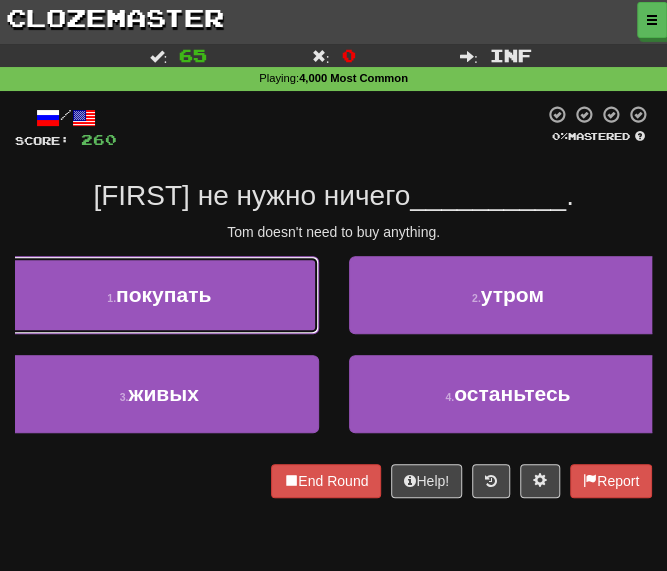 click on "1 .  покупать" at bounding box center (159, 295) 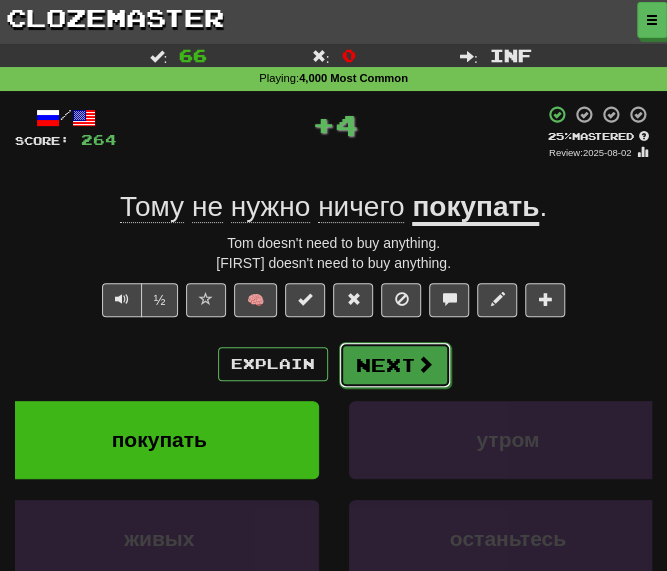 click on "Next" at bounding box center [395, 365] 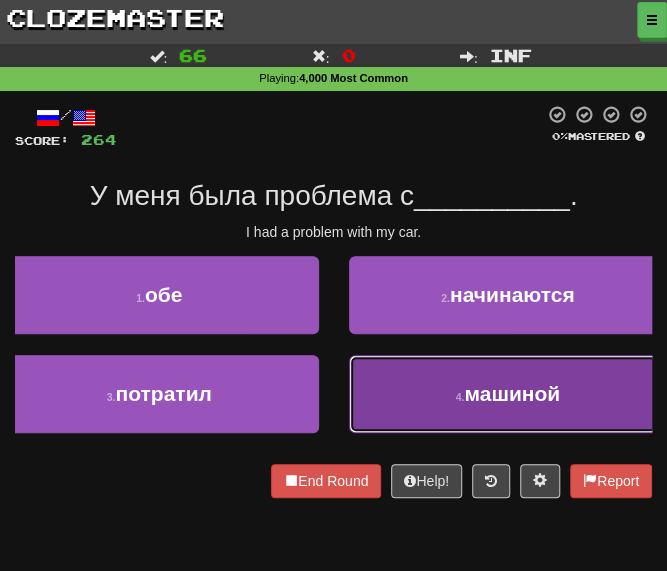 click on "4 .  машиной" at bounding box center (508, 394) 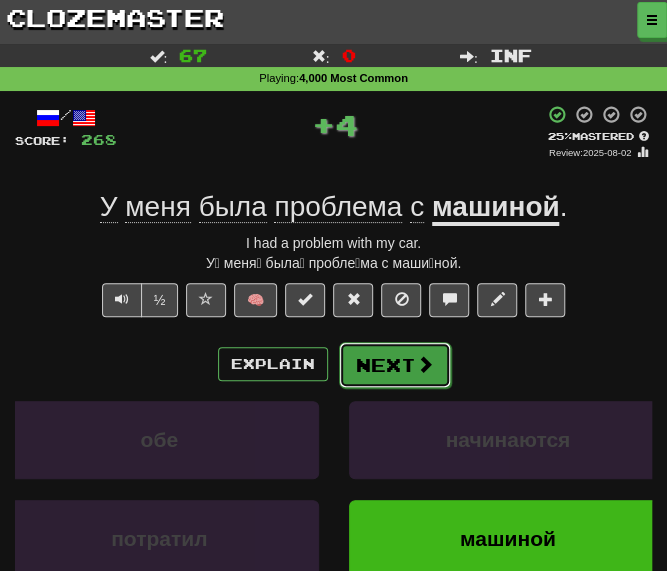 click on "Next" at bounding box center (395, 365) 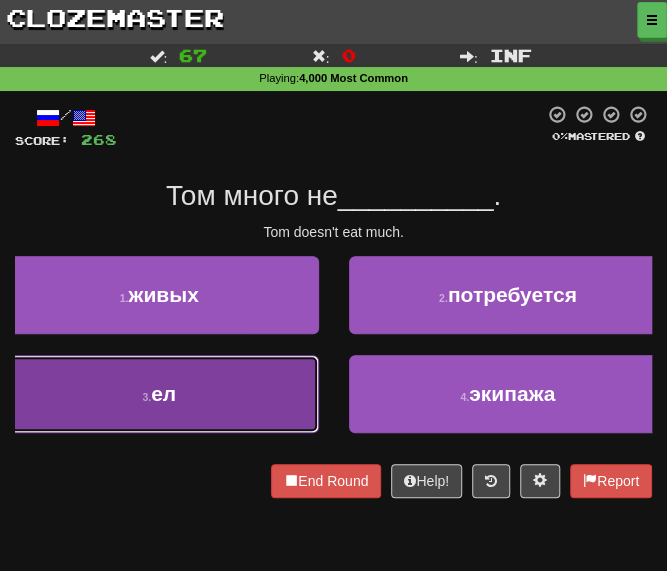 click on "3 .  ел" at bounding box center (159, 394) 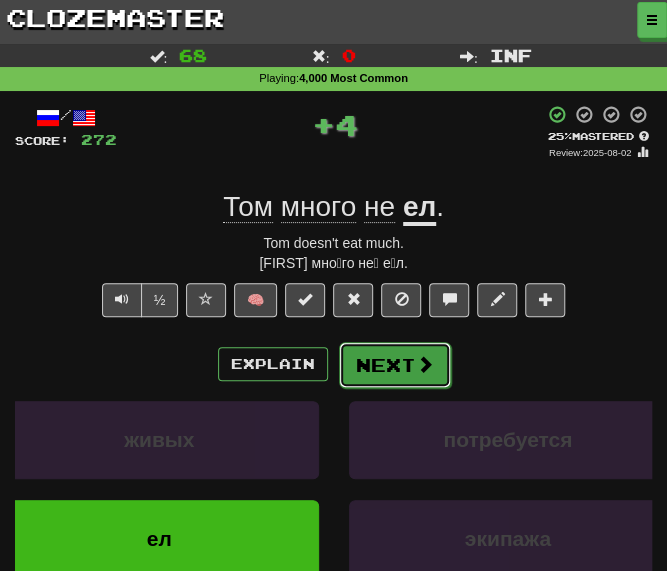 click on "Next" at bounding box center [395, 365] 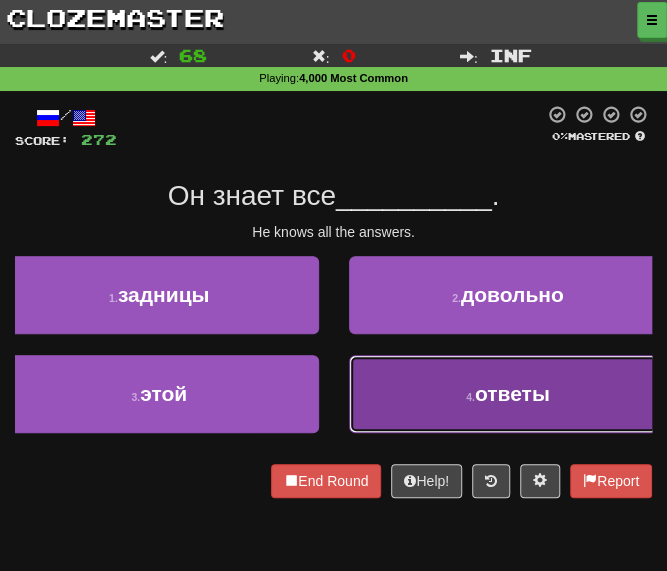 click on "4 .  ответы" at bounding box center (508, 394) 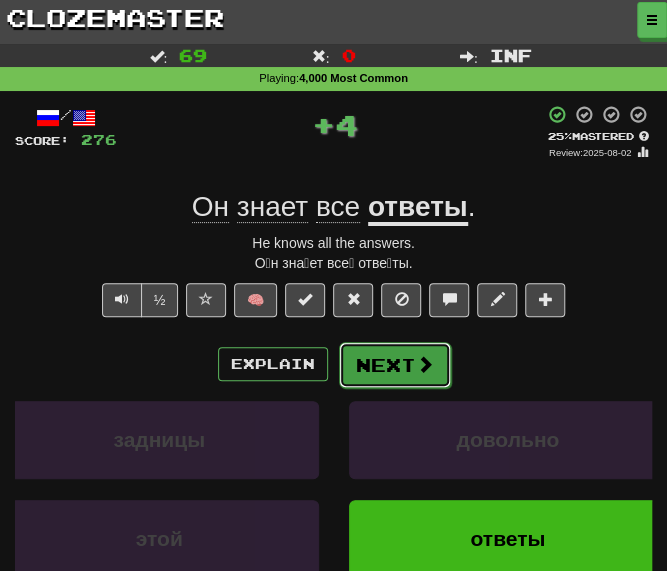 click on "Next" at bounding box center (395, 365) 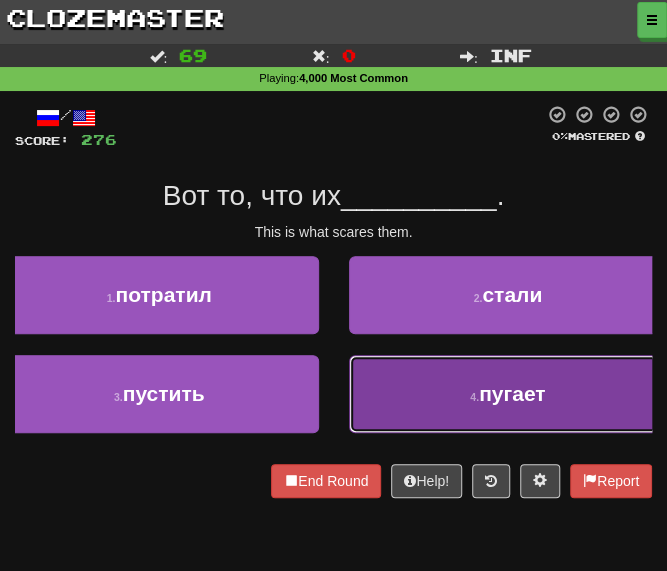 click on "4 .  пугает" at bounding box center (508, 394) 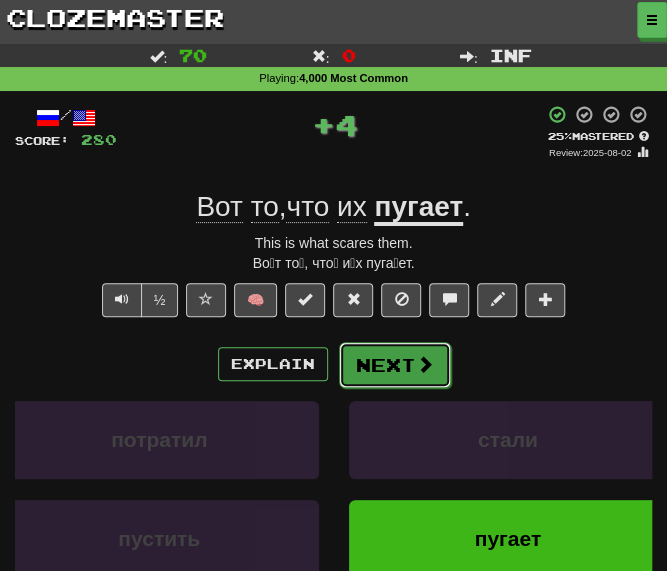 click on "Next" at bounding box center (395, 365) 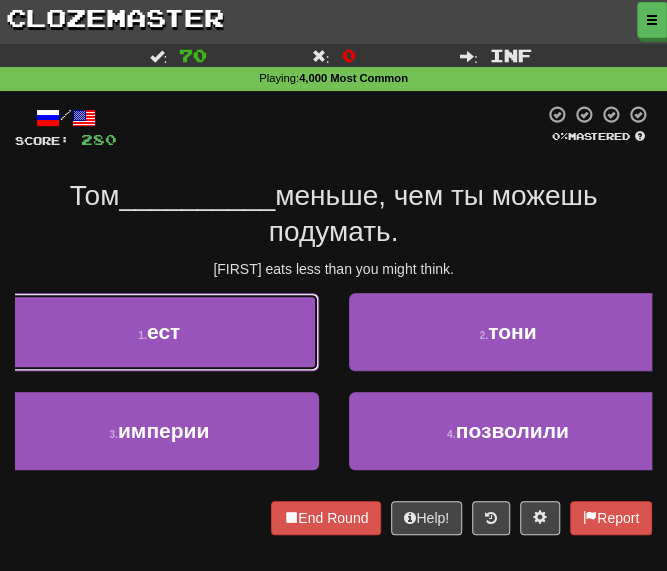 click on "1 .  ест" at bounding box center [159, 332] 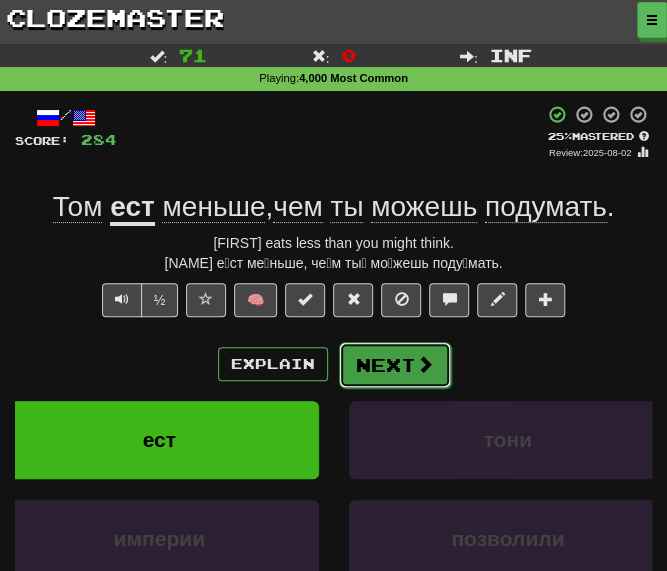 click on "Next" at bounding box center (395, 365) 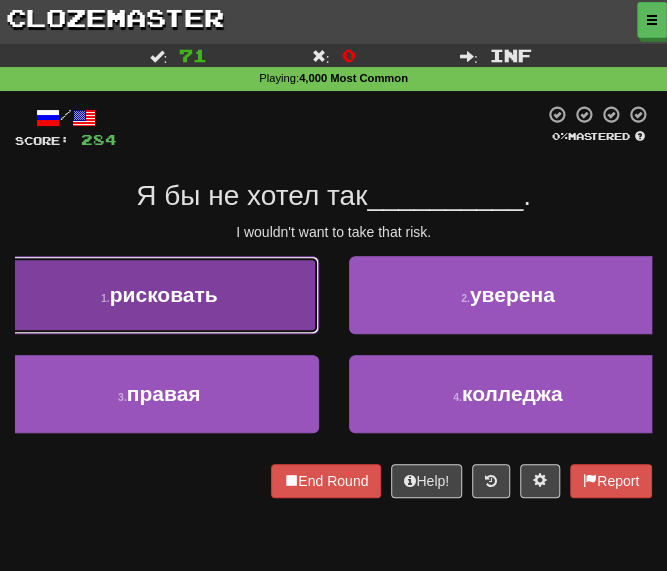 click on "рисковать" at bounding box center (164, 294) 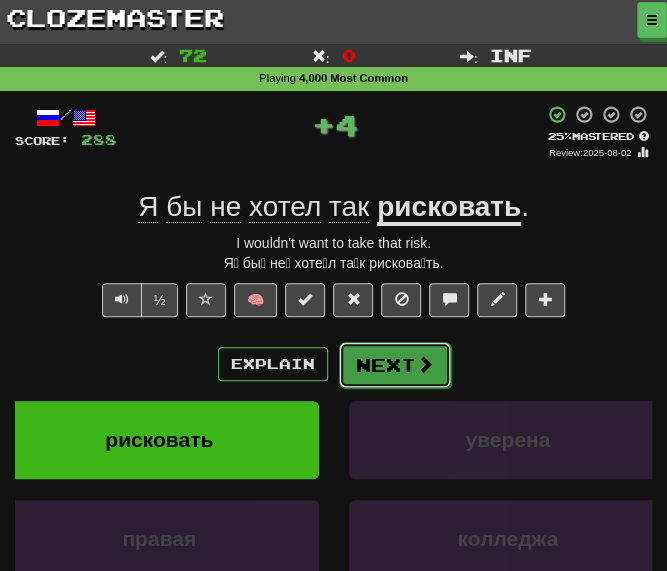 click on "Next" at bounding box center (395, 365) 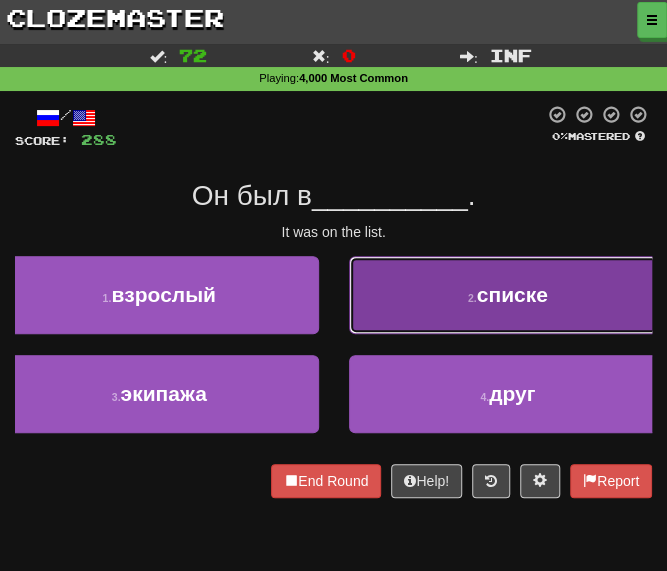 click on "2 .  списке" at bounding box center (508, 295) 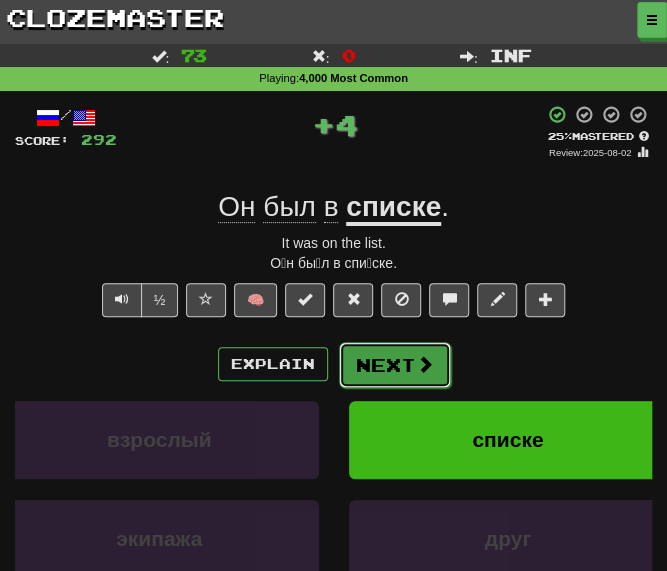 click on "Next" at bounding box center (395, 365) 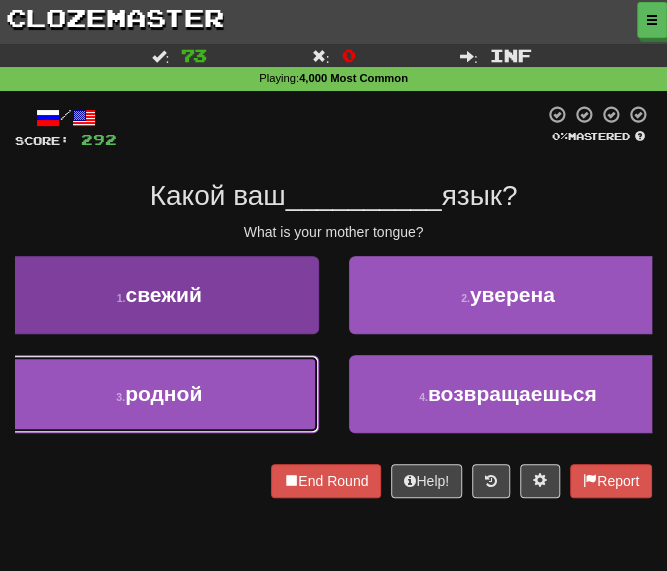 click on "3 .  родной" at bounding box center (159, 394) 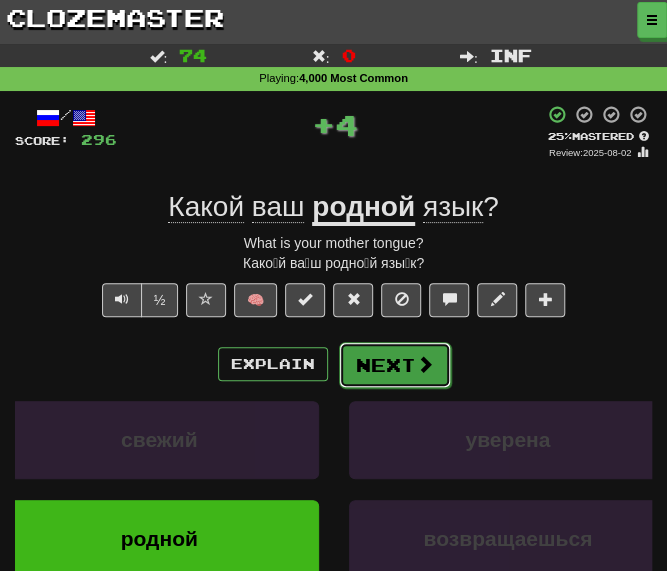 click on "Next" at bounding box center [395, 365] 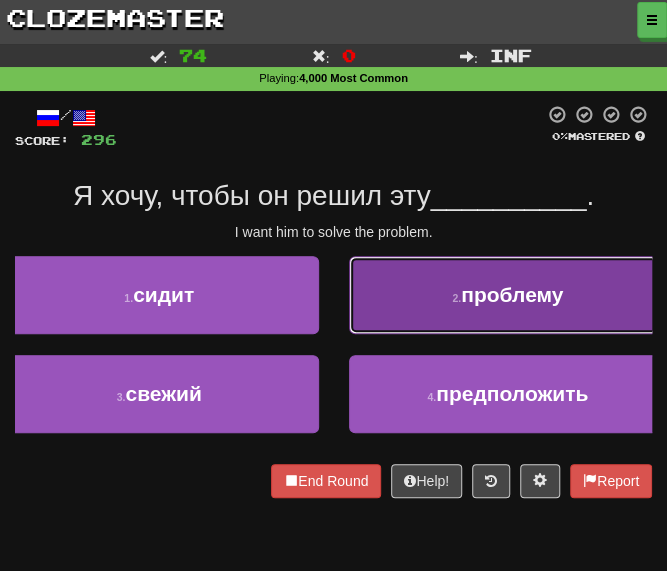 click on "2 .  проблему" at bounding box center [508, 295] 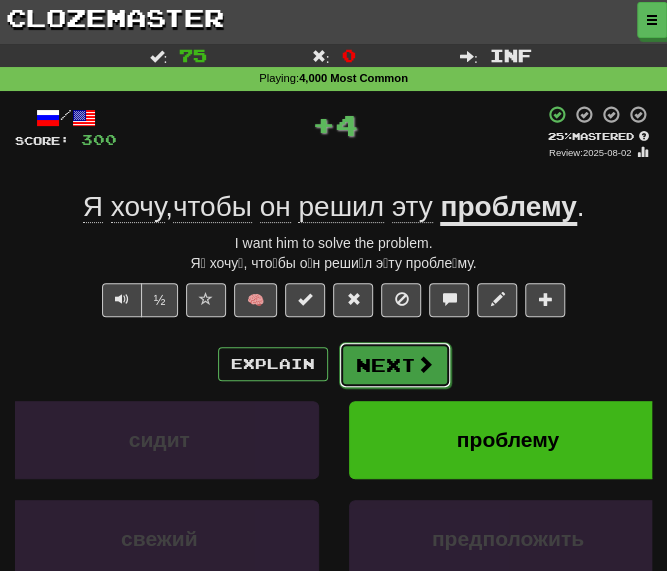 click on "Next" at bounding box center (395, 365) 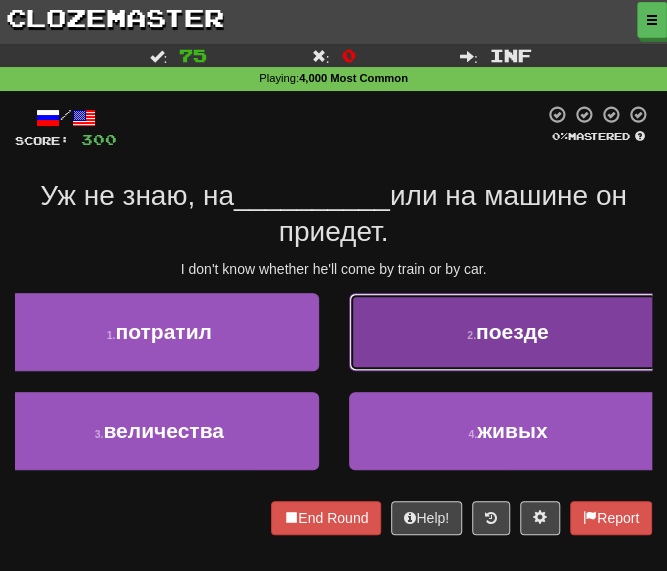 click on "2 .  поезде" at bounding box center (508, 332) 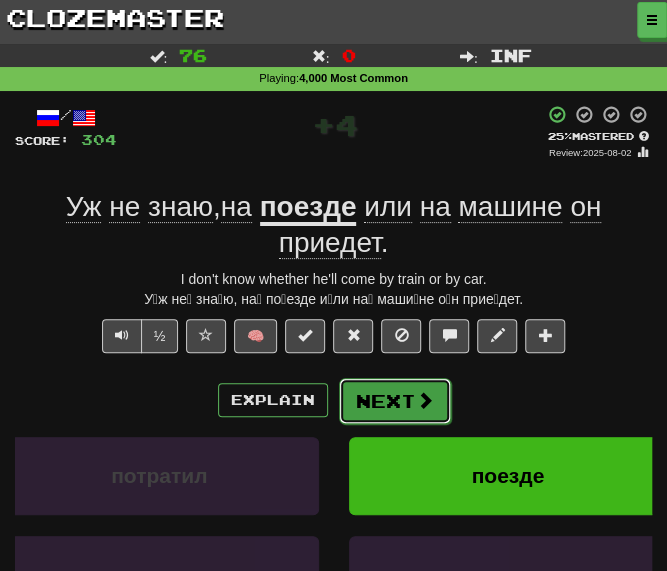 click on "Next" at bounding box center [395, 401] 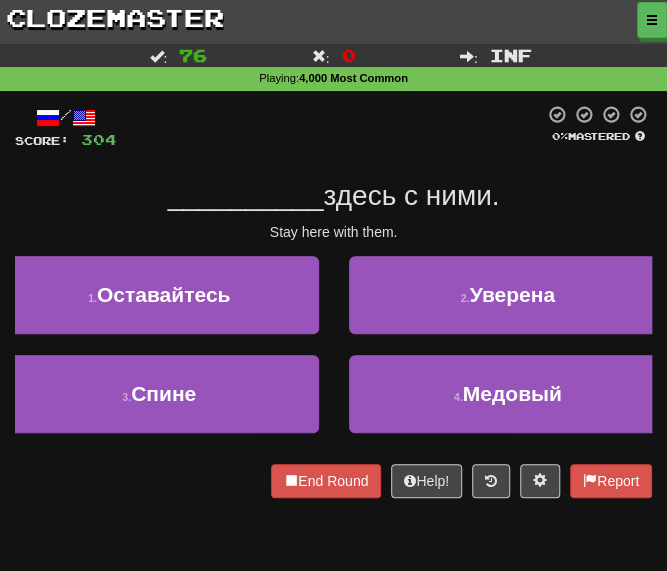 click on "1 .  Оставайтесь" at bounding box center [159, 305] 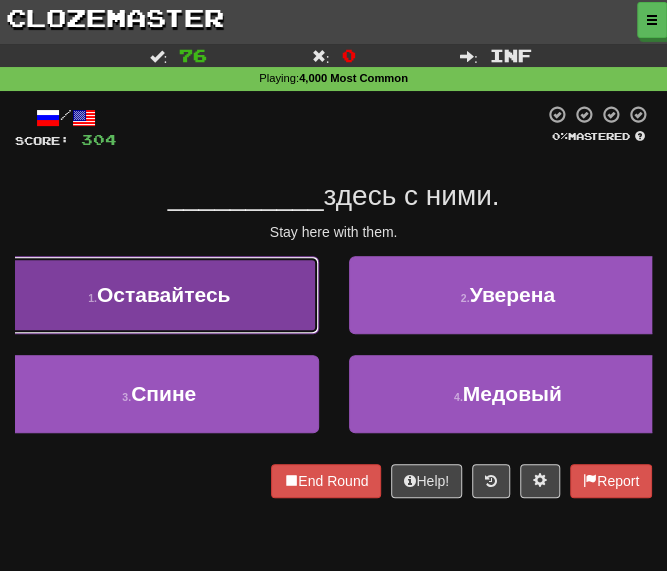 click on "1 .  Оставайтесь" at bounding box center [159, 295] 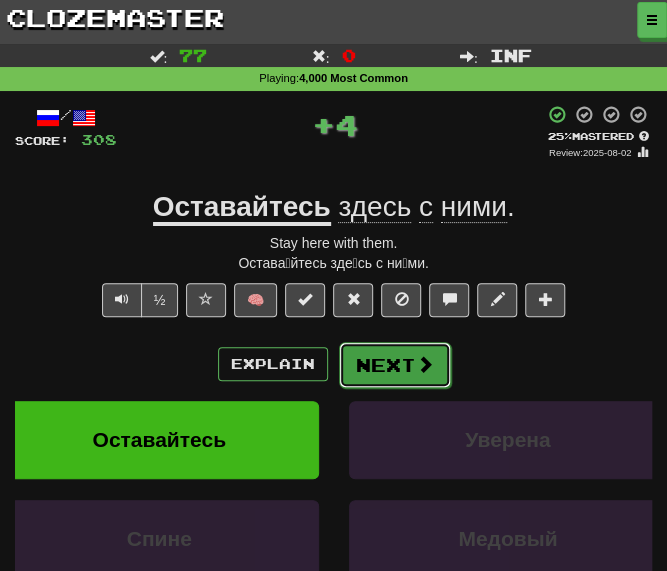 click on "Next" at bounding box center [395, 365] 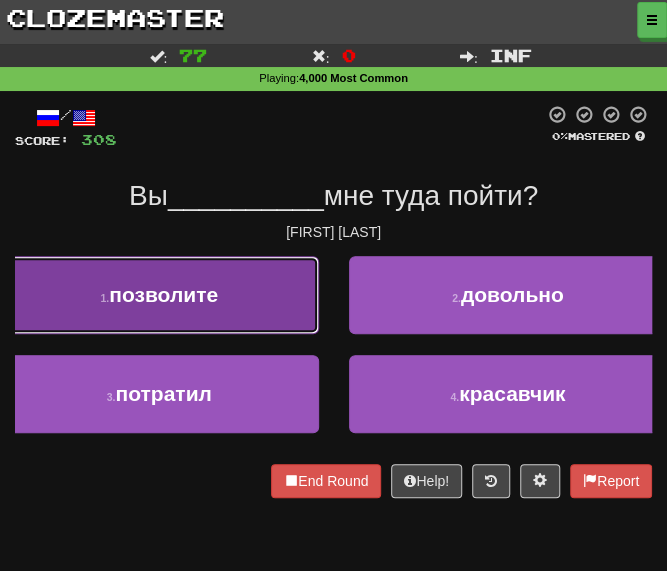 click on "позволите" at bounding box center [163, 294] 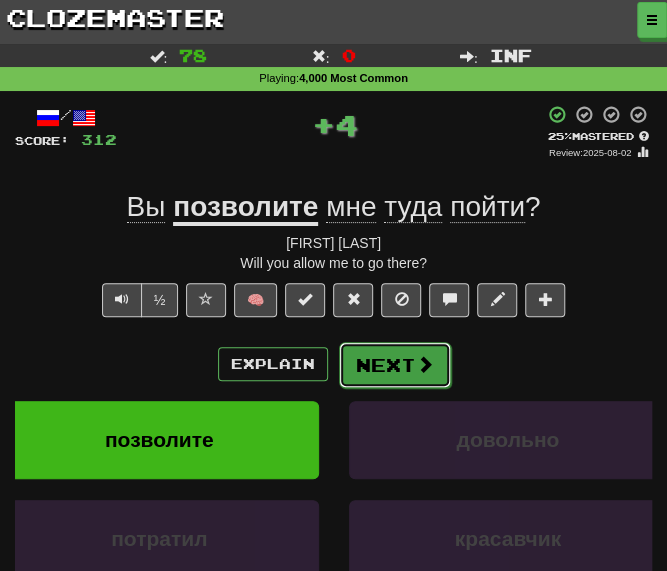 click on "Next" at bounding box center (395, 365) 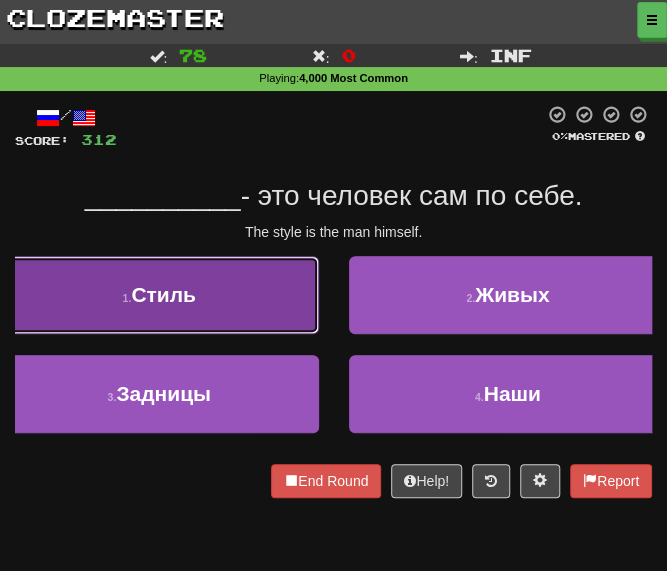 click on "Стиль" at bounding box center (163, 294) 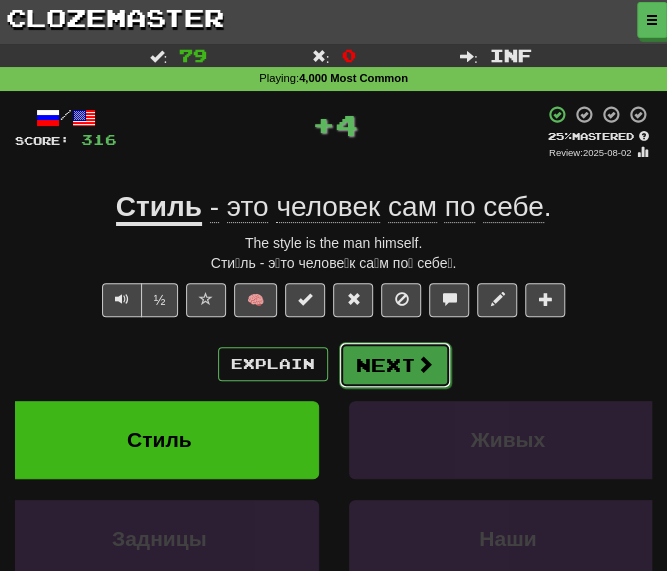 click on "Next" at bounding box center (395, 365) 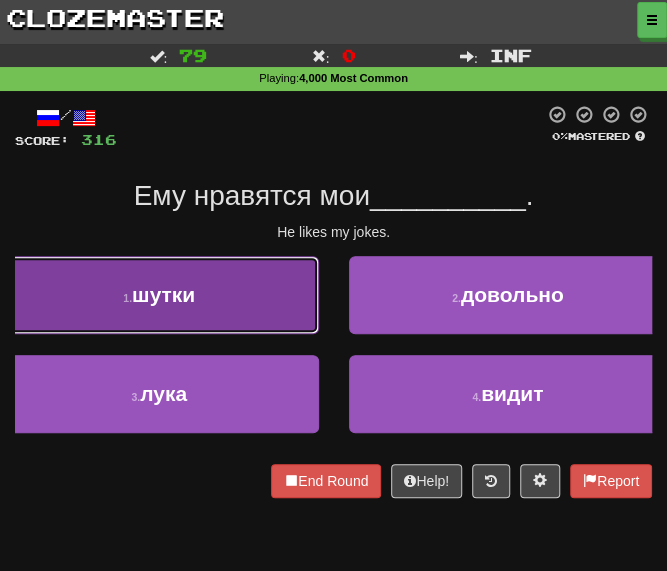 click on "1 .  шутки" at bounding box center [159, 295] 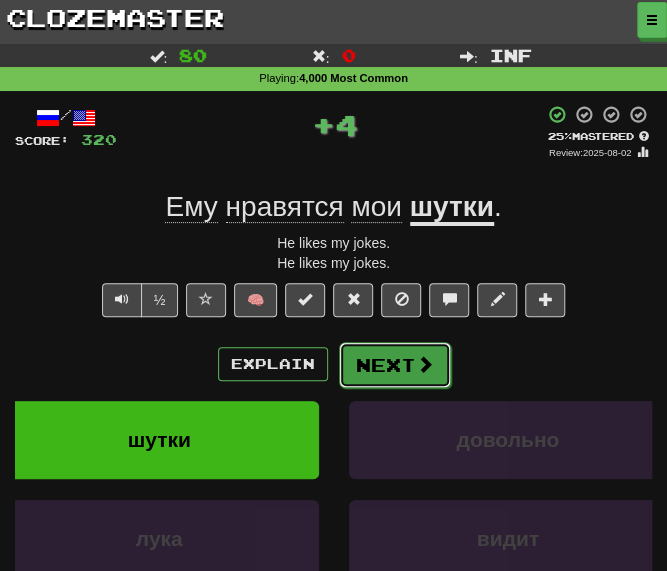 click on "Next" at bounding box center (395, 365) 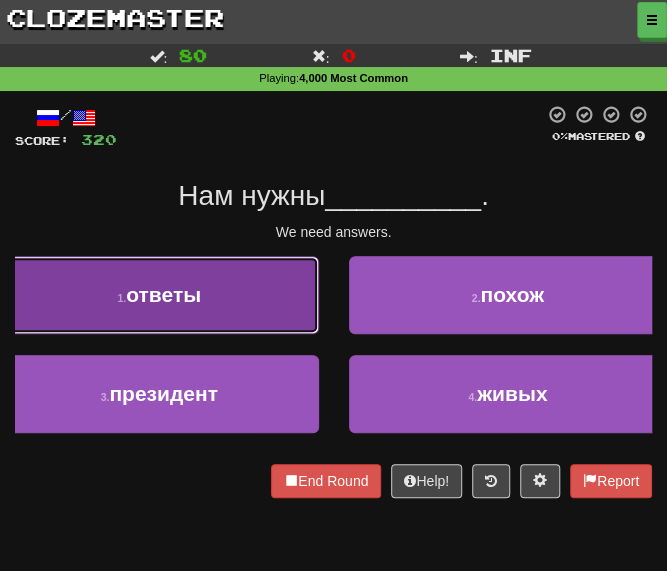 click on "1 .  ответы" at bounding box center [159, 295] 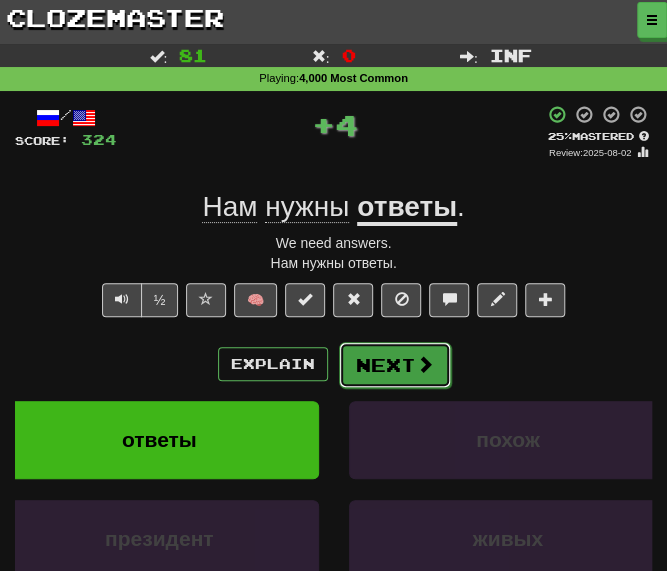 click at bounding box center [425, 364] 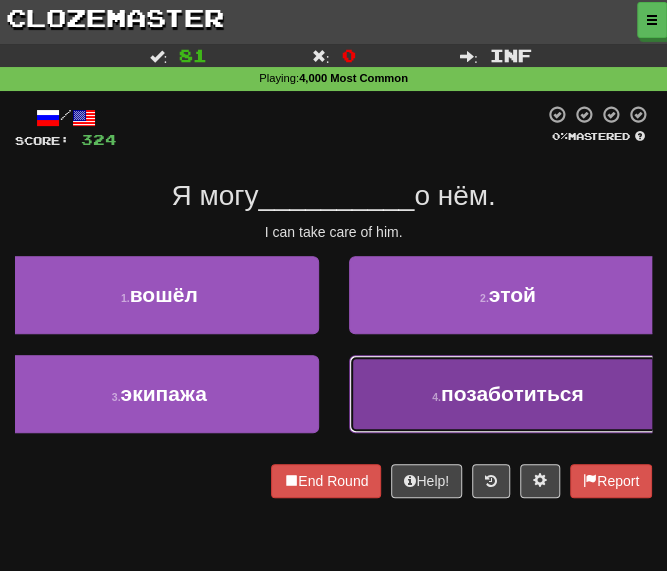 click on "4 .  позаботиться" at bounding box center [508, 394] 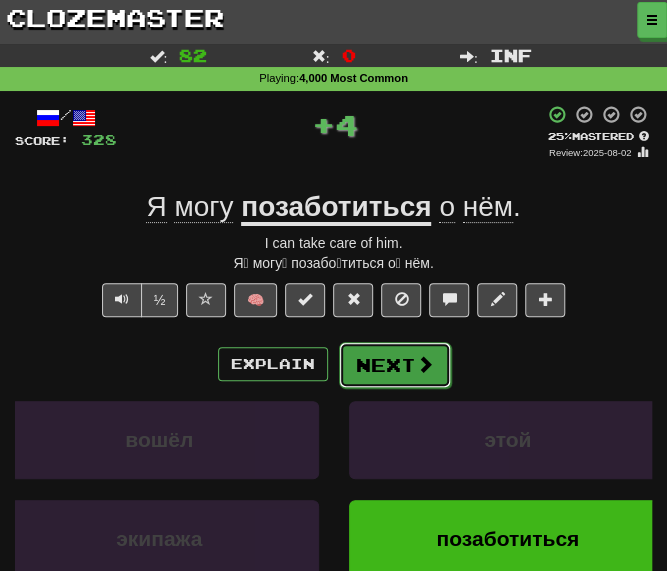 click on "Next" at bounding box center [395, 365] 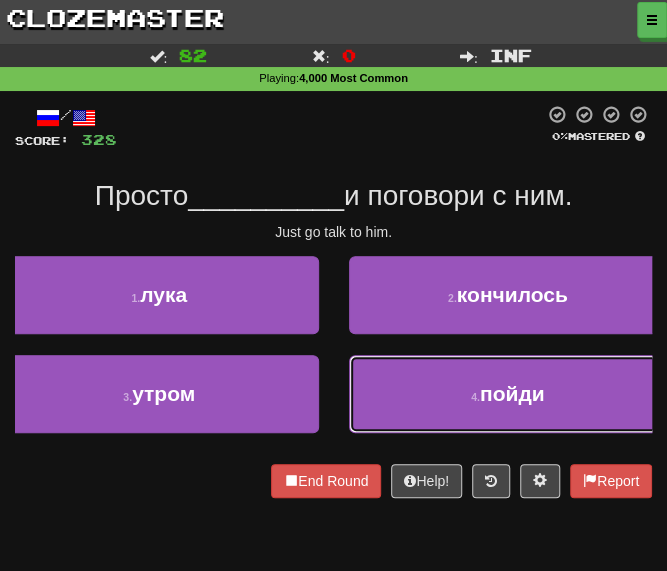 click on "4 .  пойди" at bounding box center (508, 394) 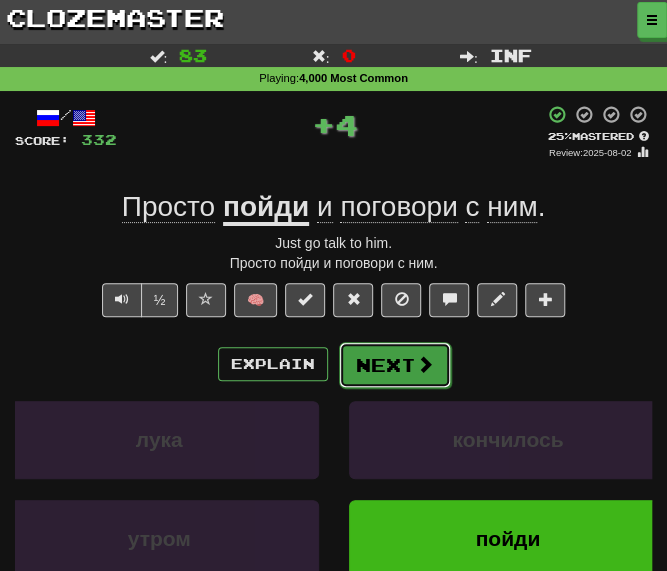click on "Next" at bounding box center [395, 365] 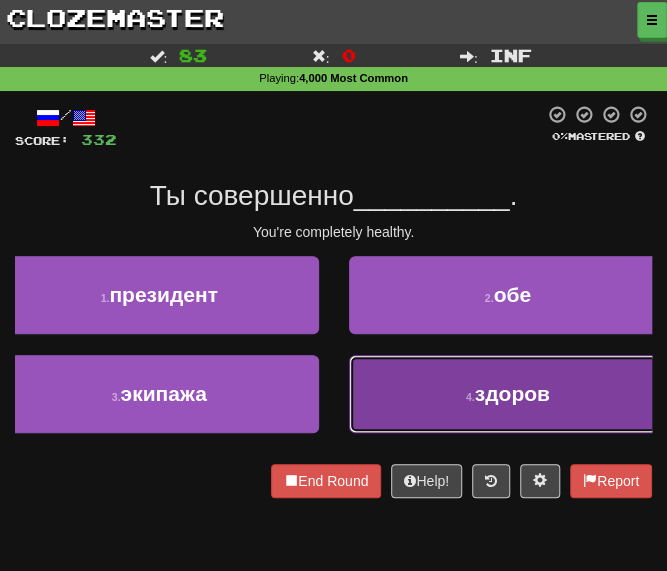 click on "4 .  здоров" at bounding box center (508, 394) 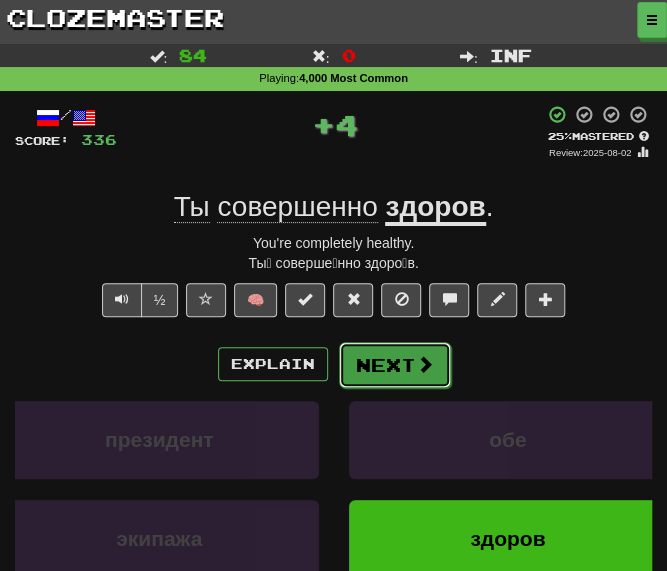 click on "Next" at bounding box center (395, 365) 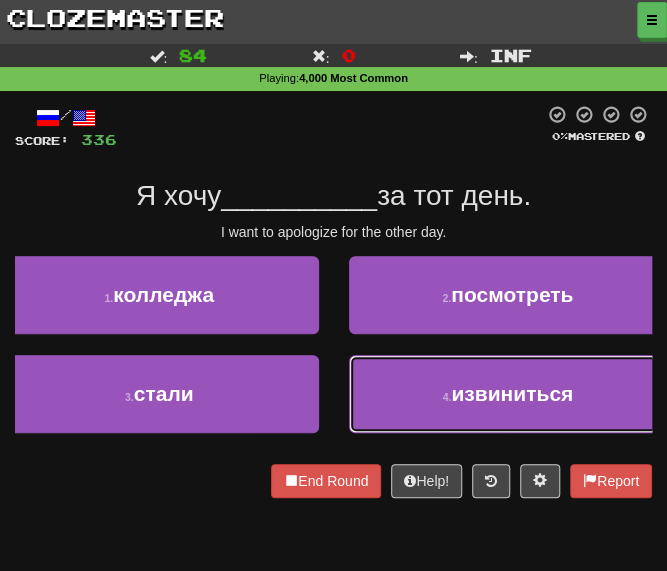 click on "4 .  извиниться" at bounding box center (508, 394) 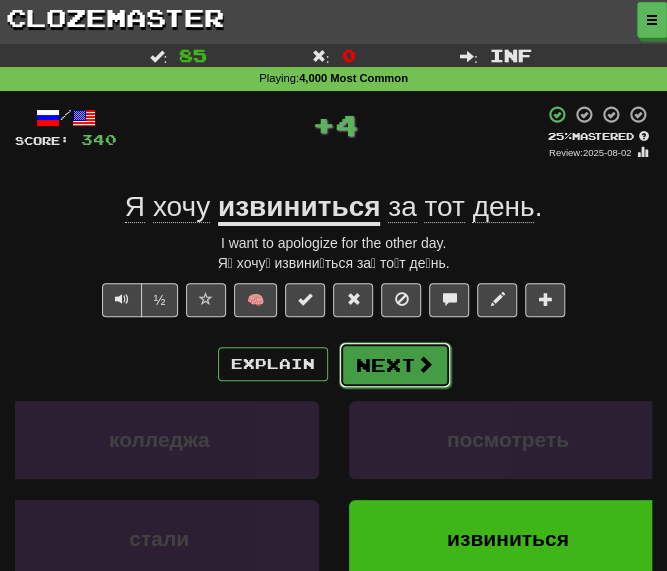 click on "Next" at bounding box center [395, 365] 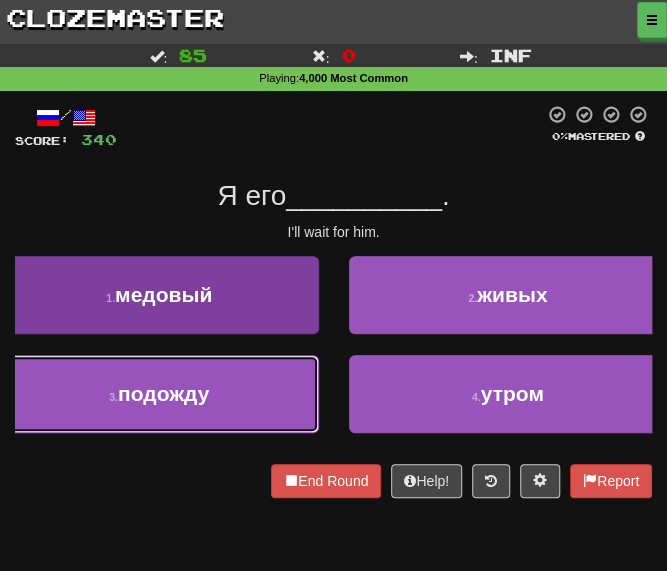 drag, startPoint x: 154, startPoint y: 412, endPoint x: 170, endPoint y: 402, distance: 18.867962 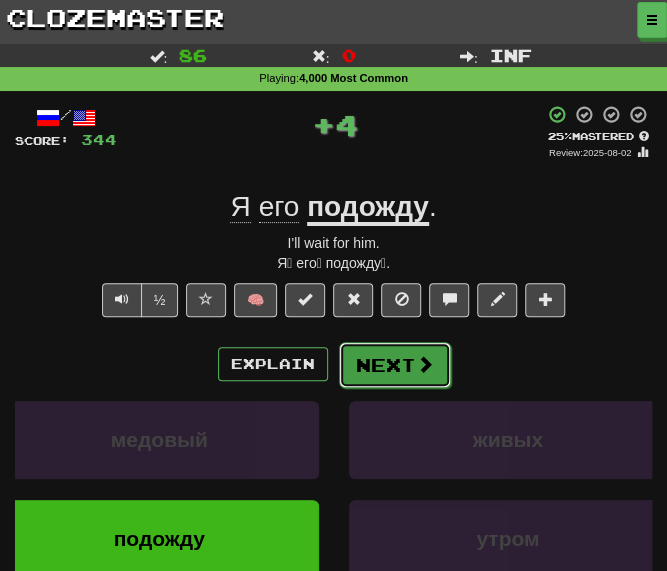 click on "Next" at bounding box center (395, 365) 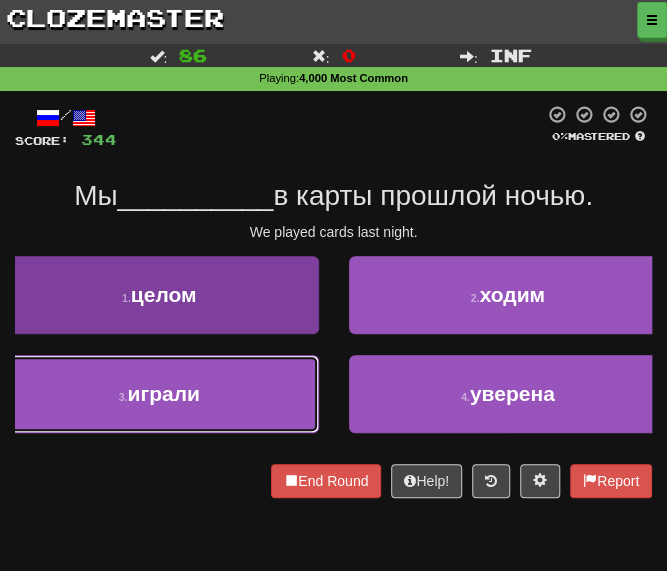 click on "3 .  играли" at bounding box center (159, 394) 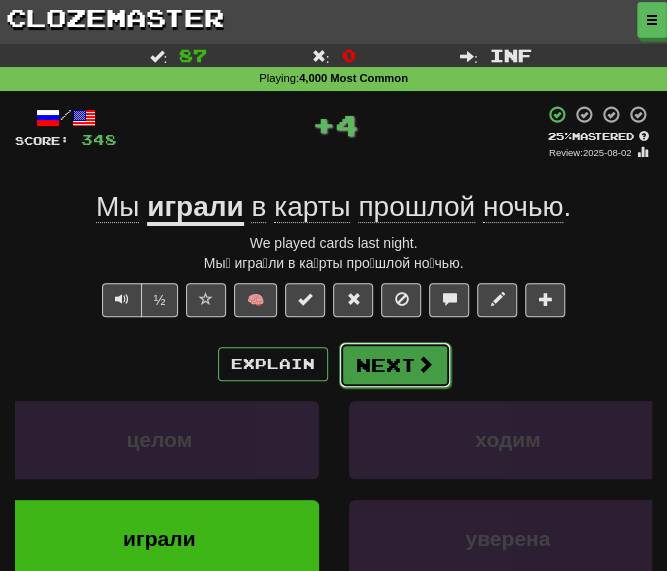 click on "Next" at bounding box center (395, 365) 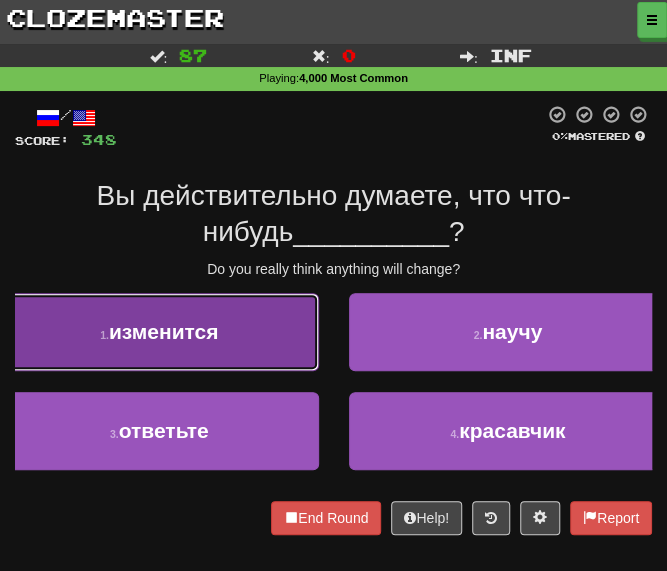 click on "изменится" at bounding box center [164, 331] 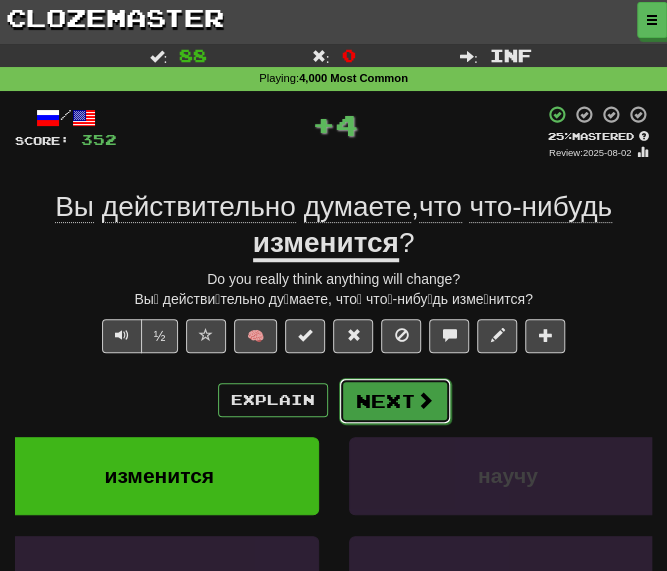 click at bounding box center [425, 400] 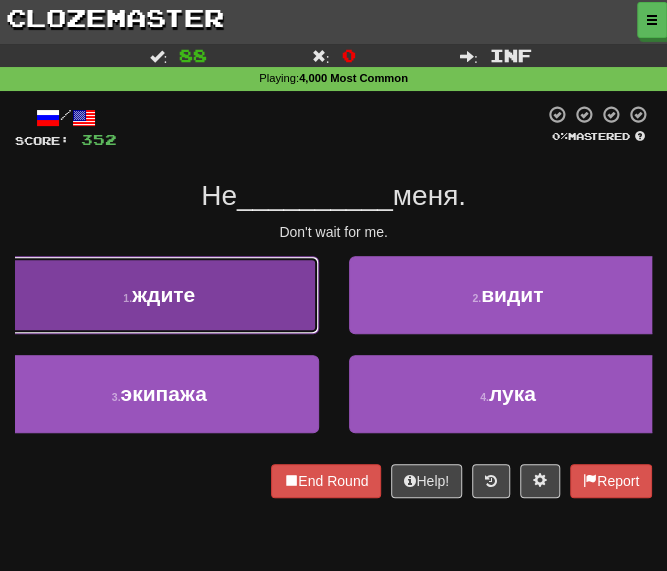 click on "1 .  ждите" at bounding box center [159, 295] 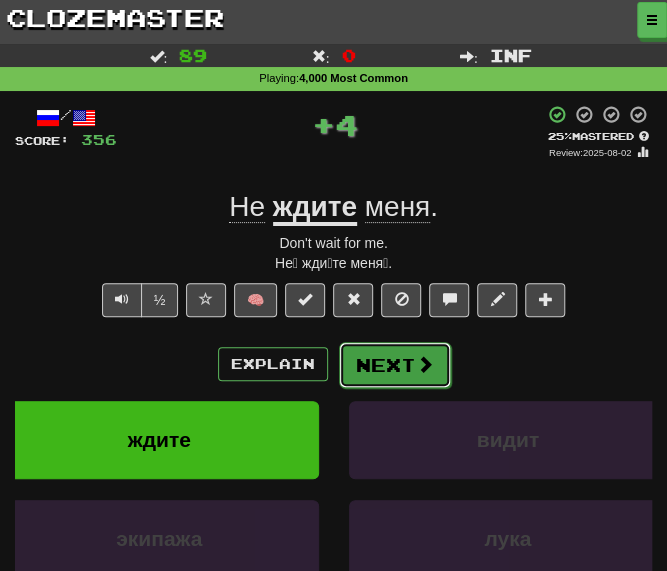 click on "Next" at bounding box center [395, 365] 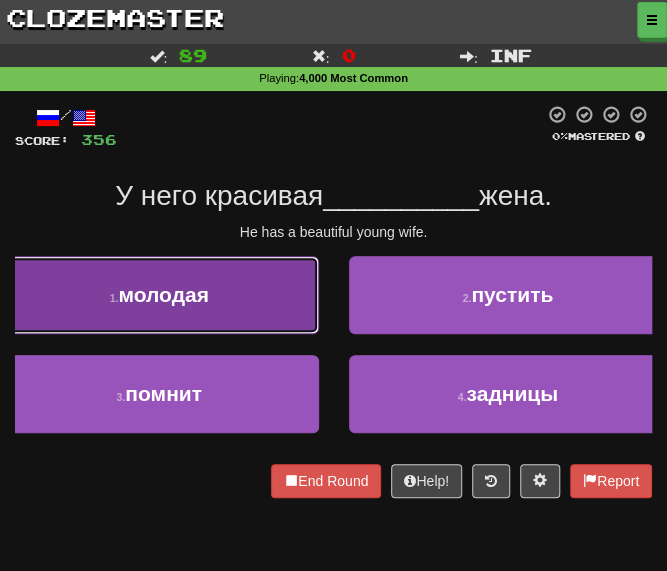 click on "1 .  молодая" at bounding box center (159, 295) 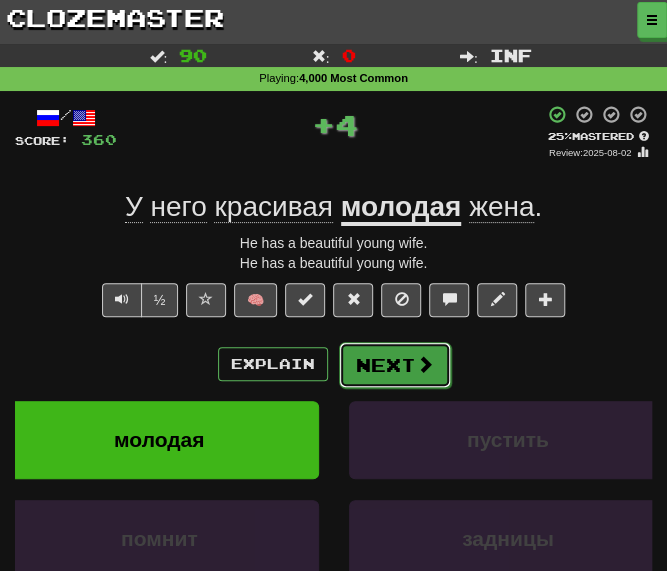 click on "Next" at bounding box center (395, 365) 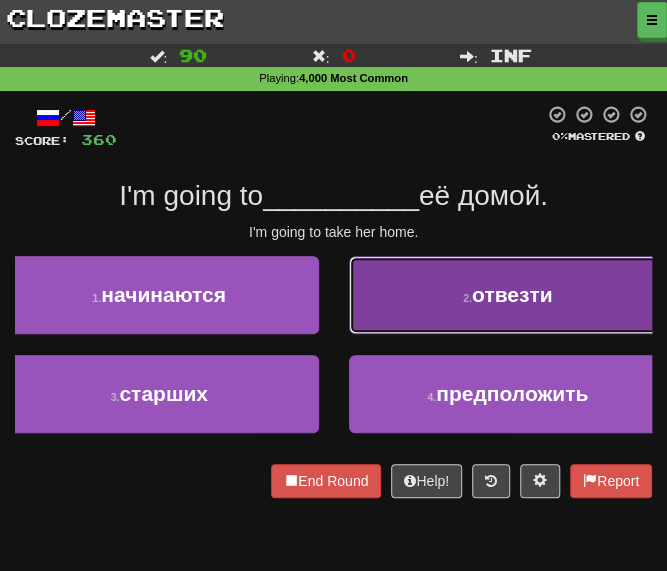 click on "2 .  отвезти" at bounding box center (508, 295) 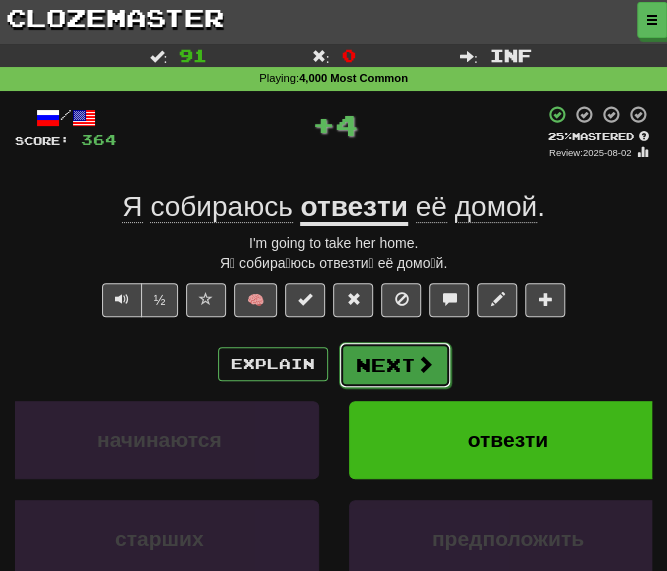 click on "Next" at bounding box center [395, 365] 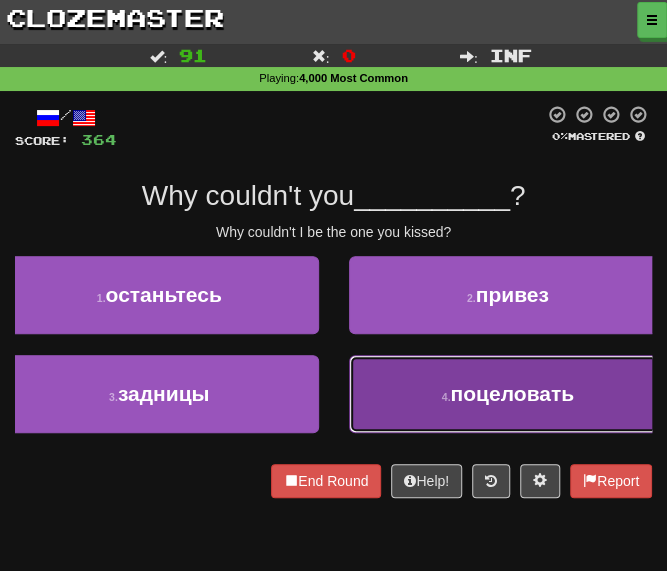 click on "4 .  поцеловать" at bounding box center (508, 394) 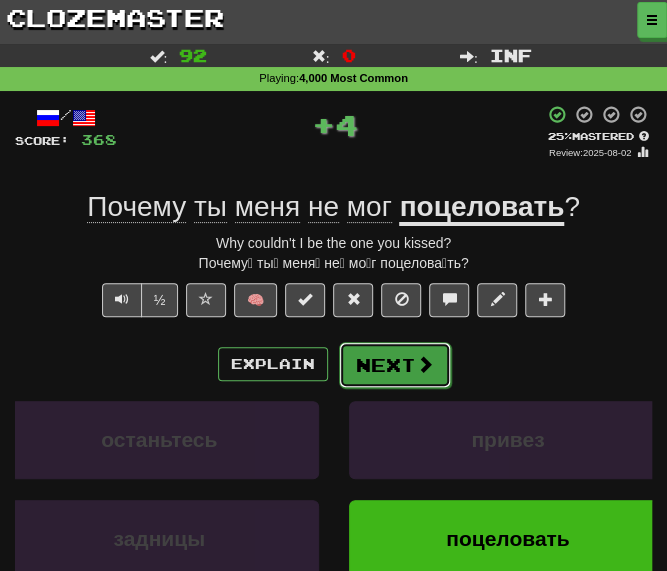 click on "Next" at bounding box center [395, 365] 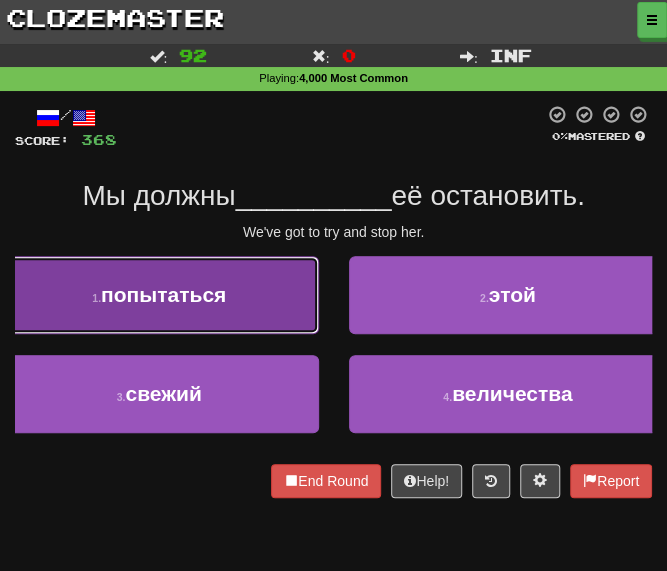 click on "попытаться" at bounding box center (163, 294) 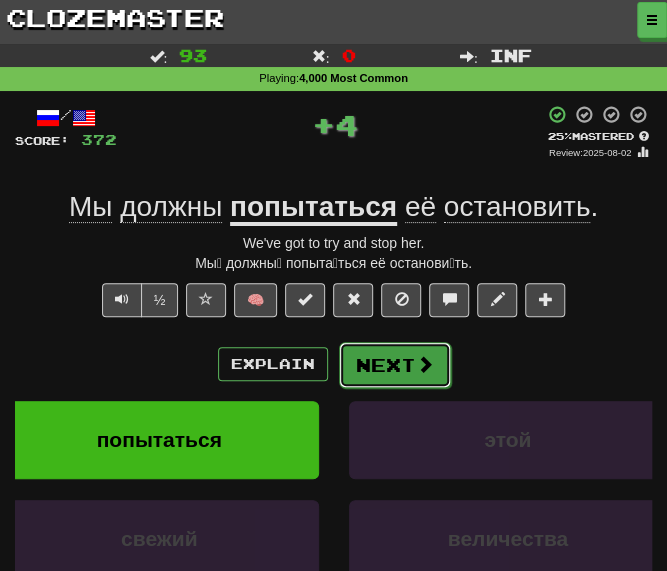 click on "Next" at bounding box center [395, 365] 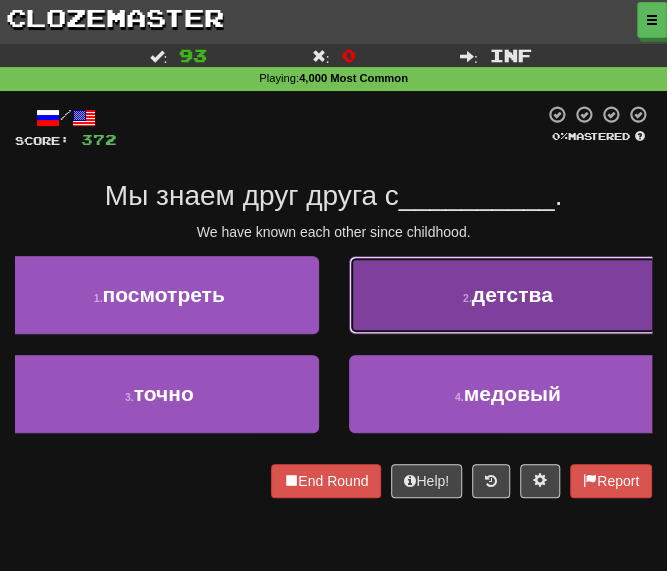 click on "2 .  детства" at bounding box center (508, 295) 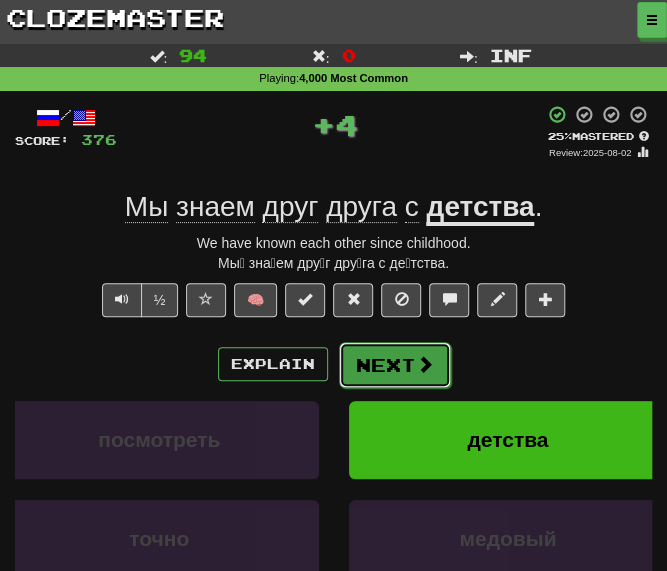click on "Next" at bounding box center (395, 365) 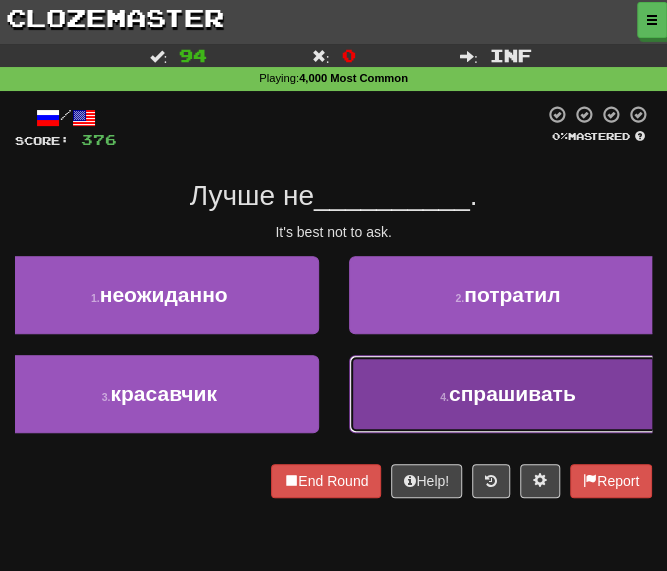 click on "4 .  спрашивать" at bounding box center (508, 394) 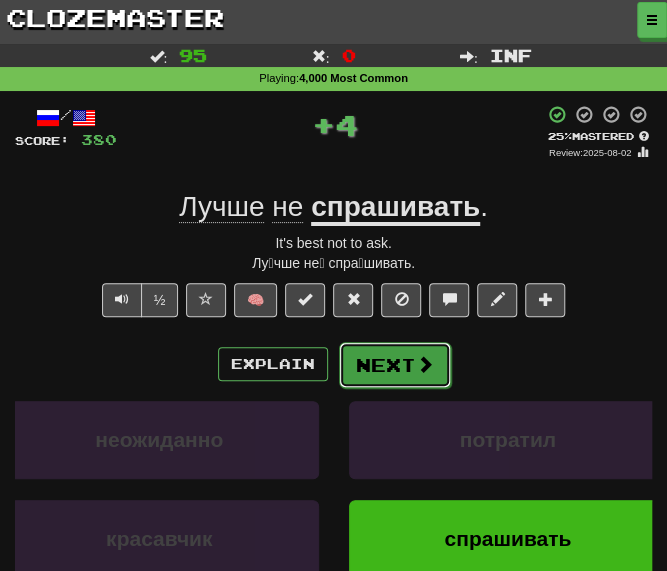 click on "Next" at bounding box center [395, 365] 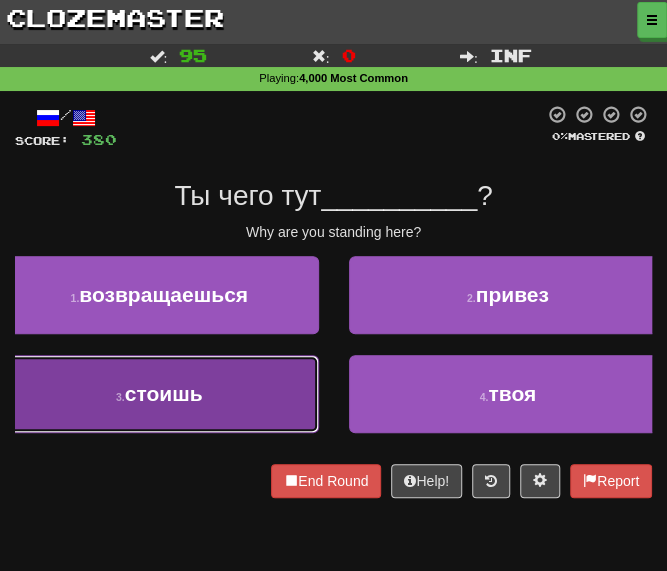 click on "стоишь" at bounding box center [164, 393] 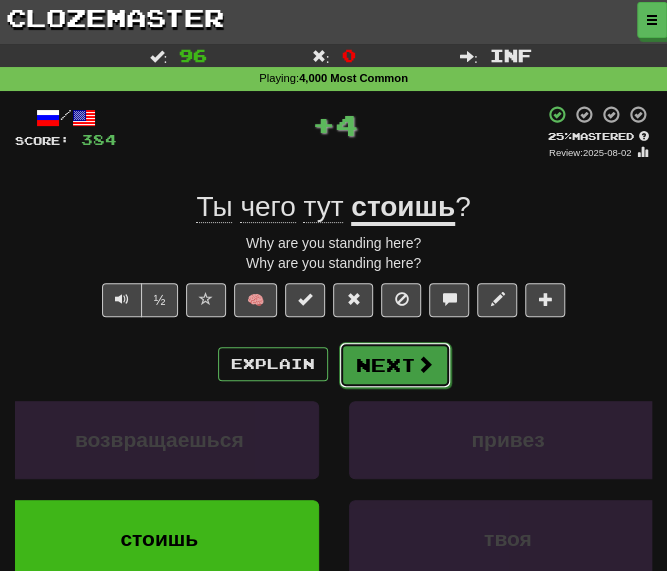 click on "Next" at bounding box center [395, 365] 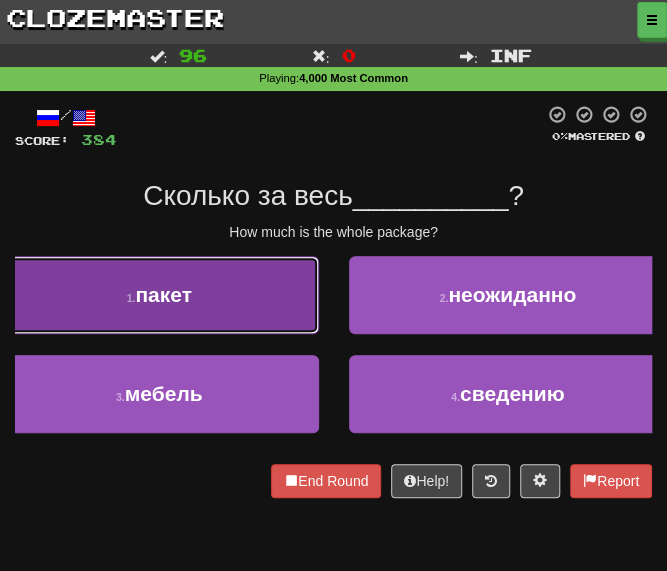 click on "1 .  пакет" at bounding box center (159, 295) 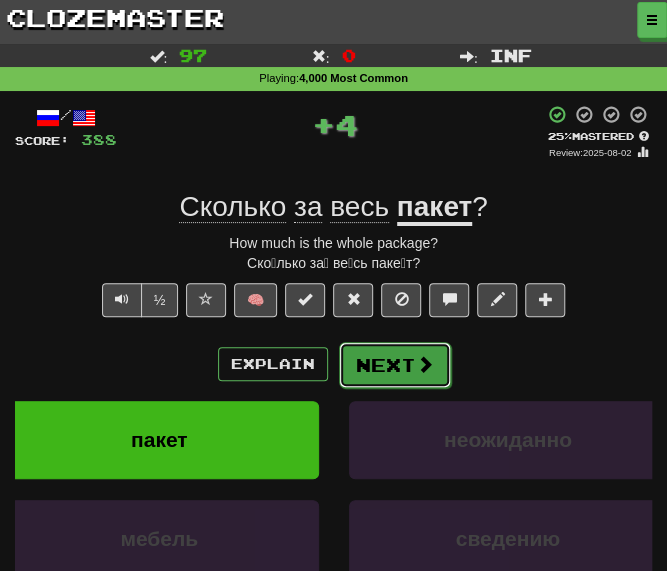 click on "Next" at bounding box center (395, 365) 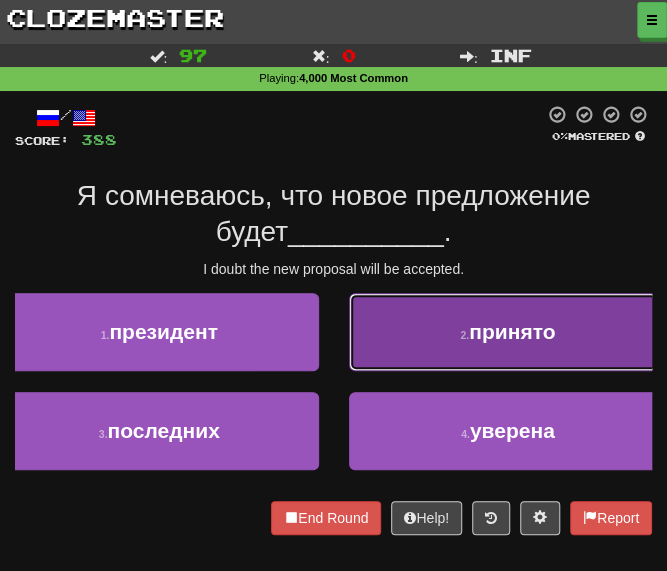 click on "2 .  принято" at bounding box center (508, 332) 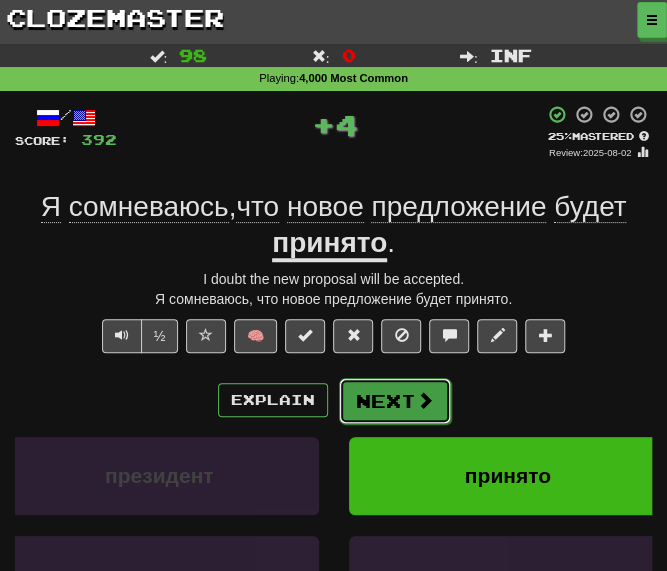 click on "Next" at bounding box center (395, 401) 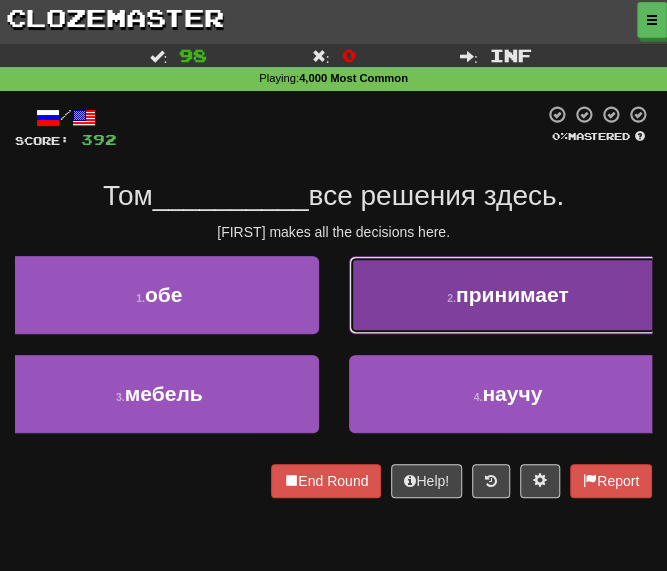 click on "2 .  принимает" at bounding box center (508, 295) 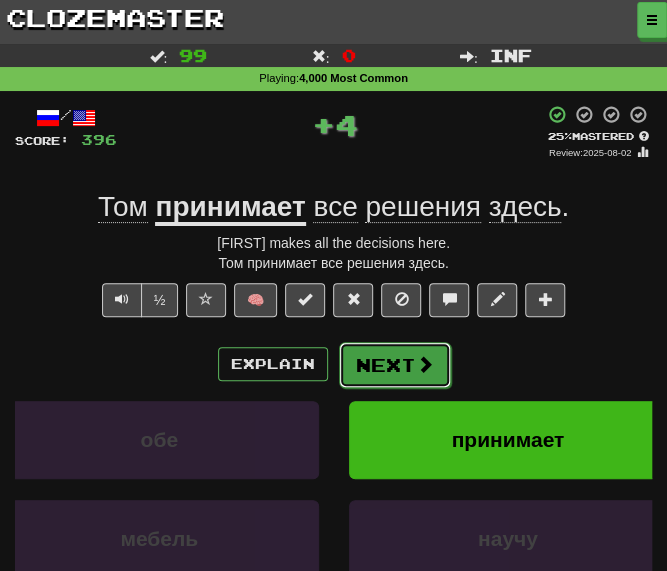 click on "Next" at bounding box center [395, 365] 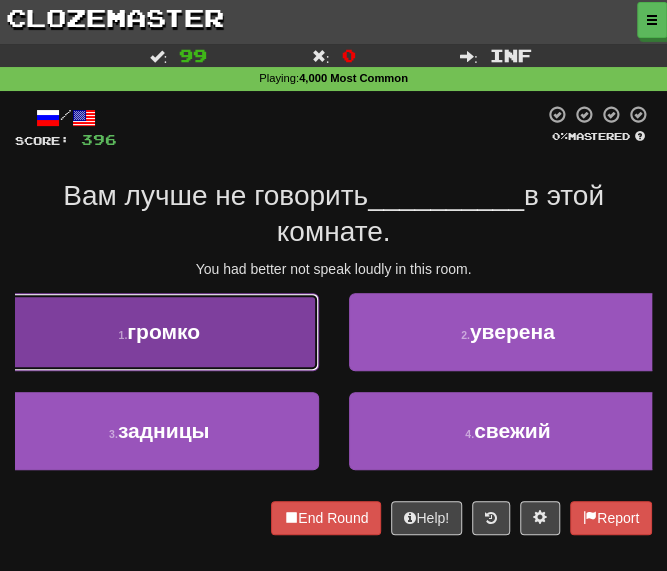 click on "1 .  громко" at bounding box center [159, 332] 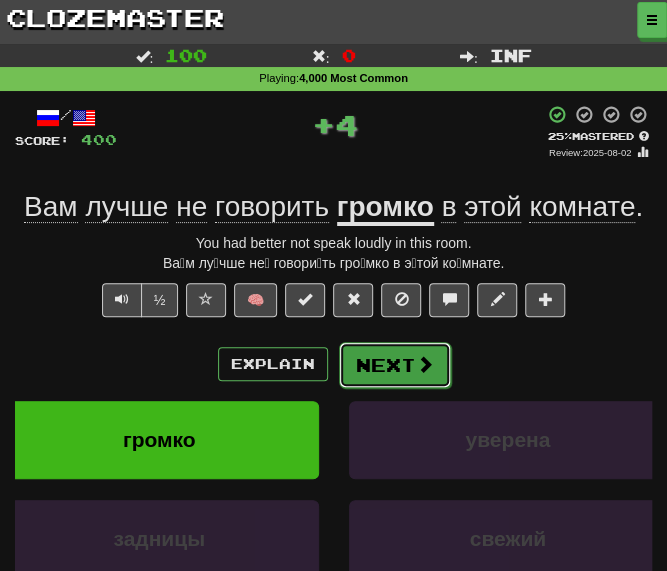 click on "Next" at bounding box center [395, 365] 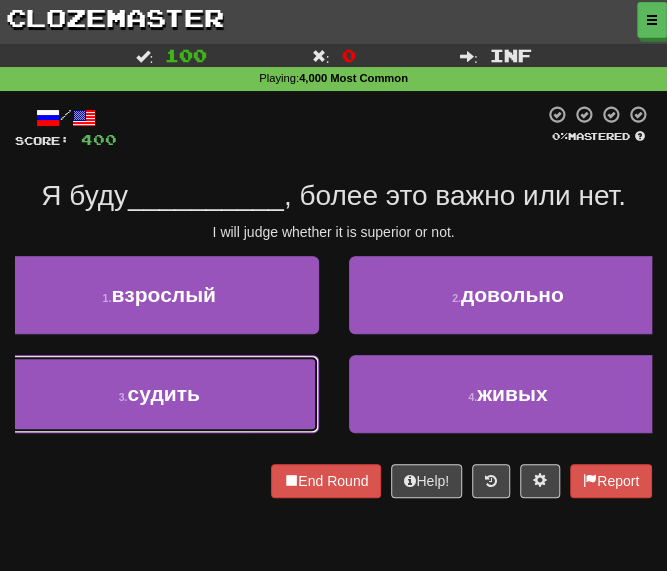 click on "3 .  судить" at bounding box center (159, 394) 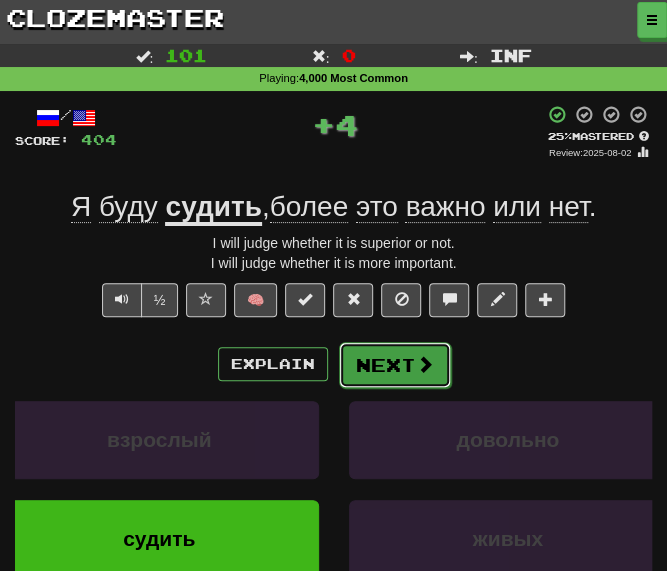 click on "Next" at bounding box center (395, 365) 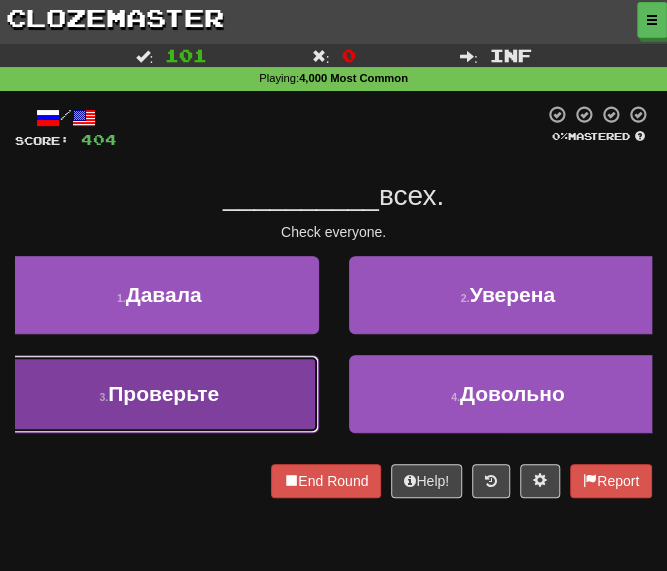 click on "Проверьте" at bounding box center (163, 393) 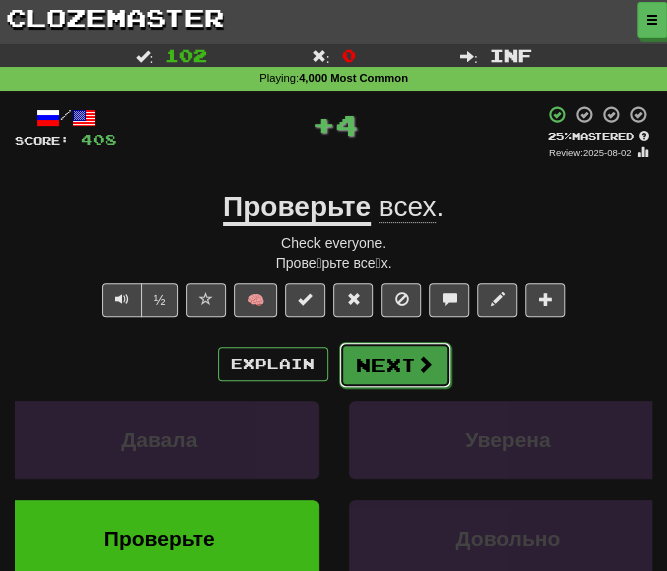 click on "Next" at bounding box center (395, 365) 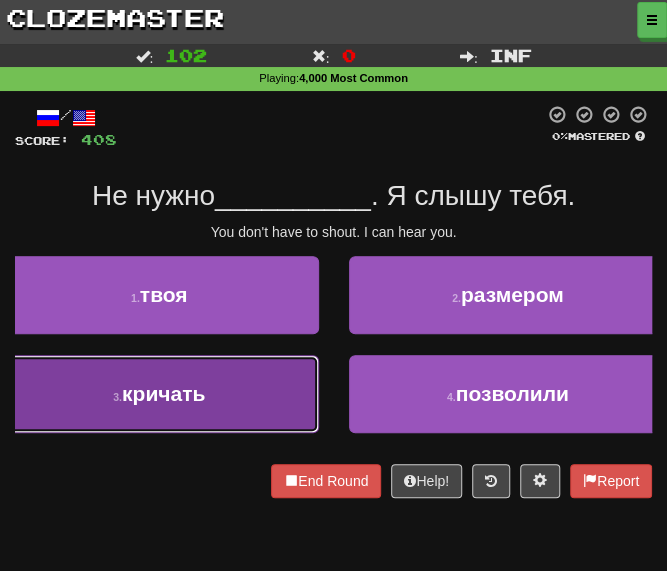 click on "3 .  кричать" at bounding box center (159, 394) 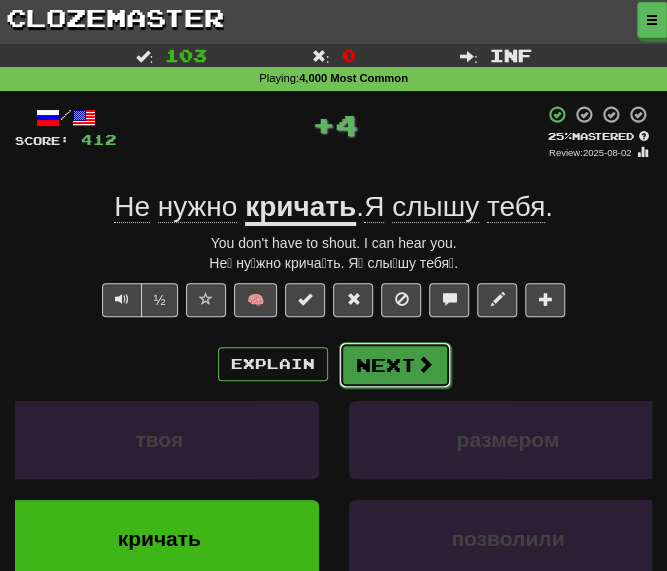 click on "Next" at bounding box center [395, 365] 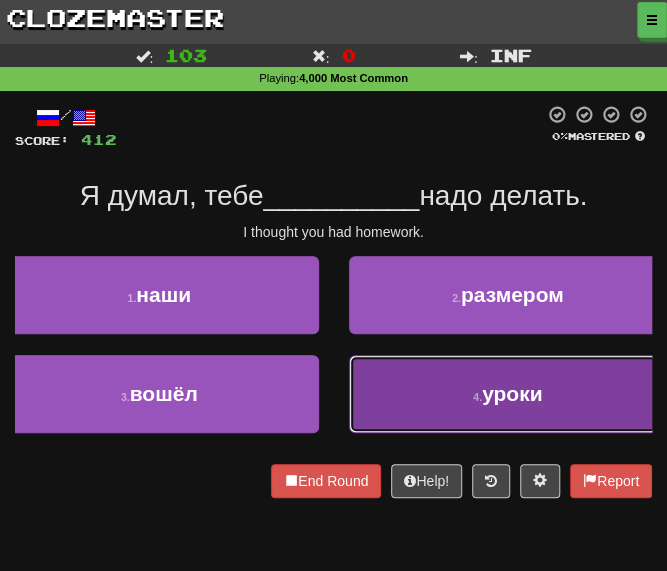 click on "4 .  уроки" at bounding box center (508, 394) 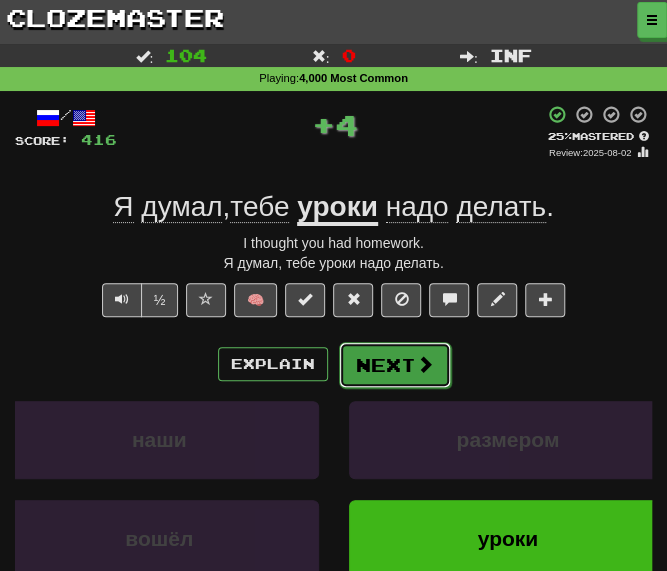 click on "Next" at bounding box center [395, 365] 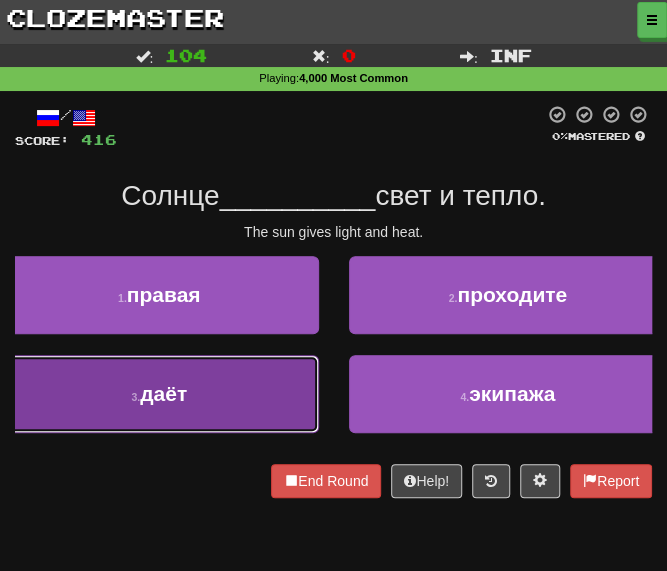 click on "3 .  даёт" at bounding box center (159, 394) 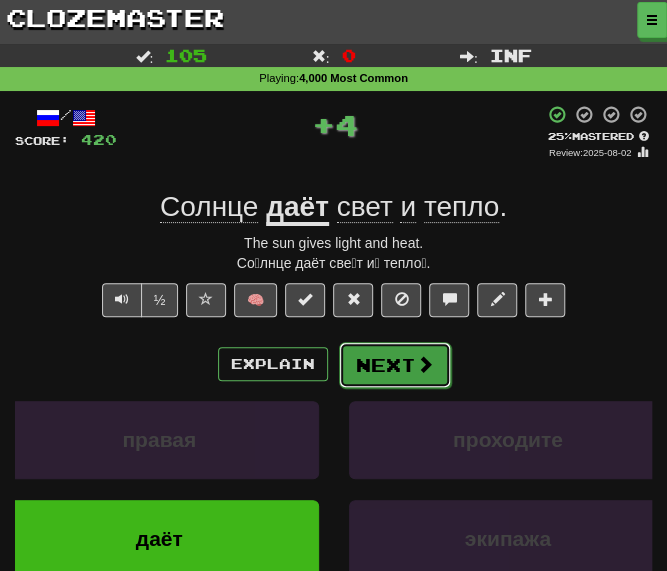 click on "Next" at bounding box center [395, 365] 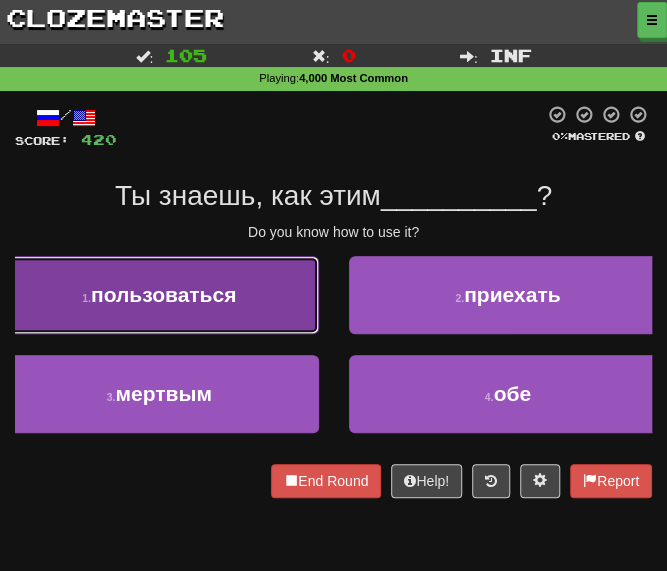 click on "1 .  пользоваться" at bounding box center [159, 295] 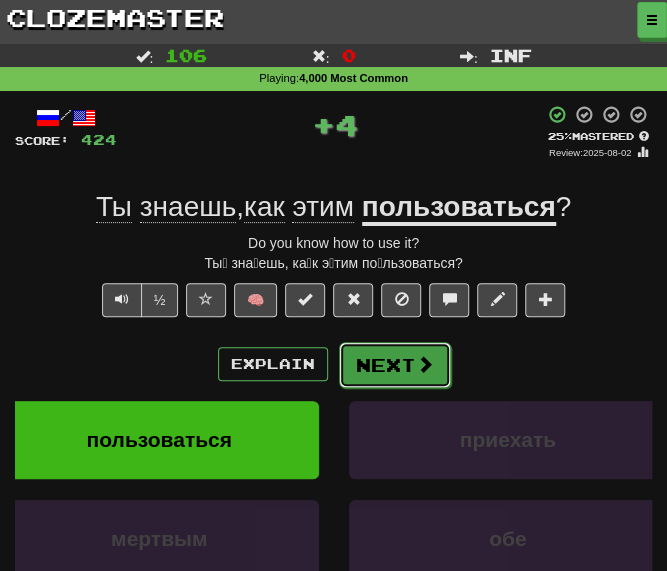 click at bounding box center (425, 364) 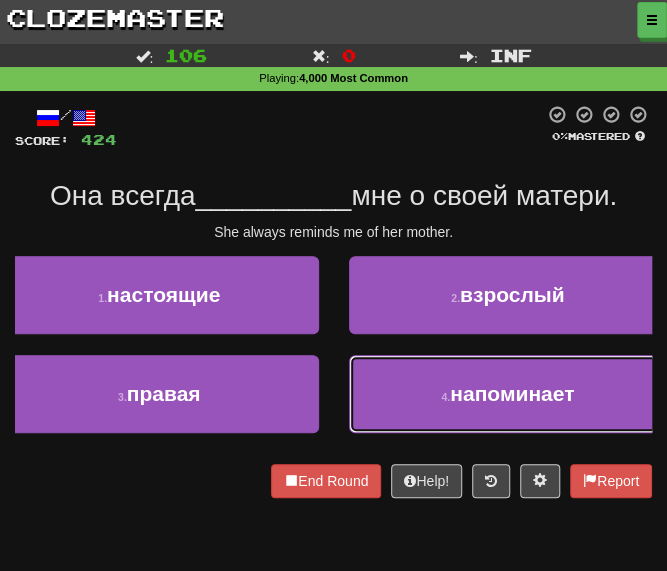 click on "4 .  напоминает" at bounding box center [508, 394] 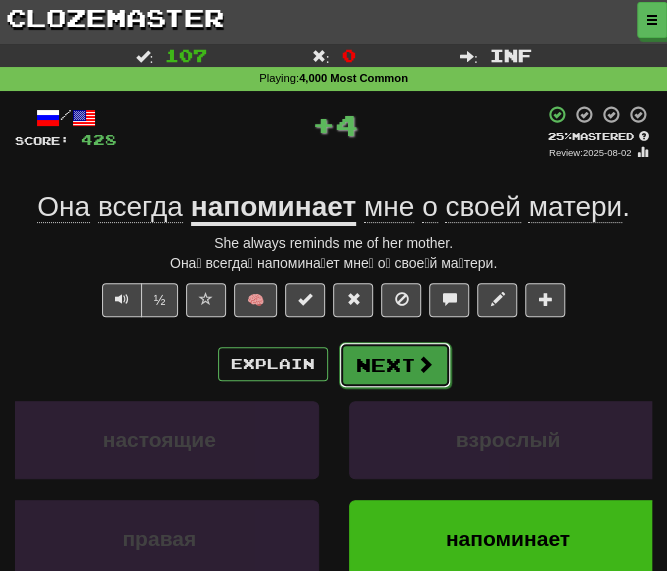 click on "Next" at bounding box center (395, 365) 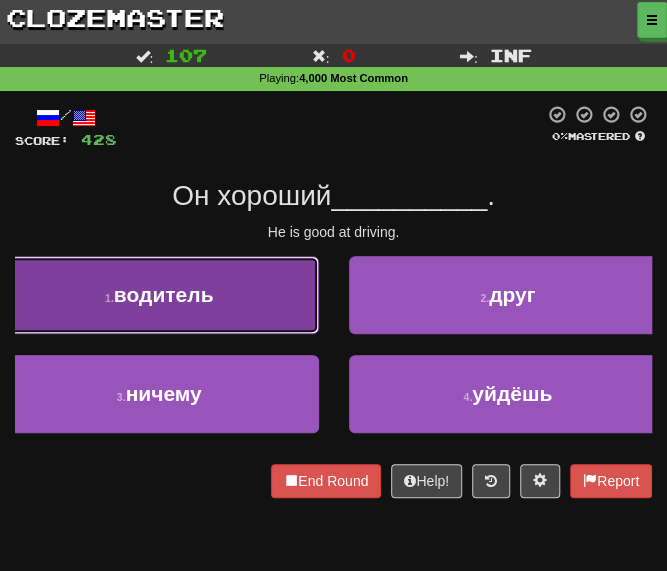 click on "водитель" at bounding box center [164, 294] 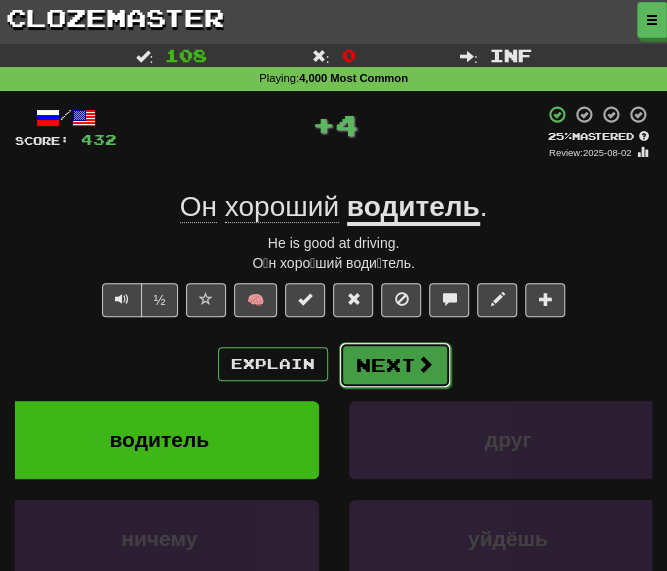 click on "Next" at bounding box center (395, 365) 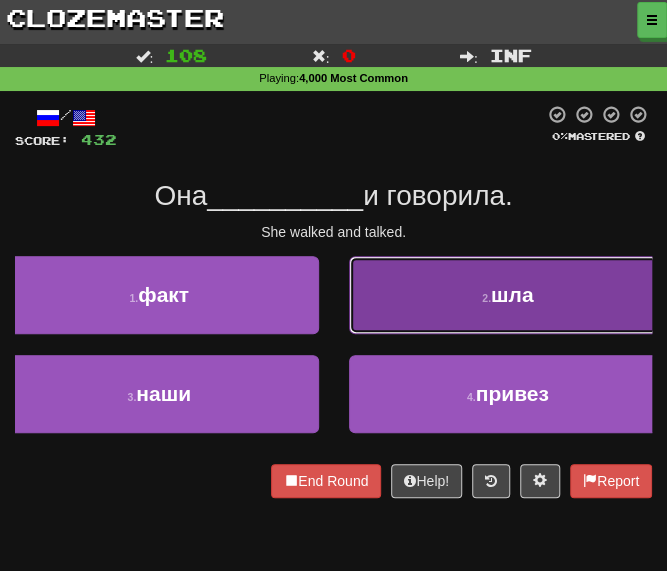 click on "2 .  шла" at bounding box center [508, 295] 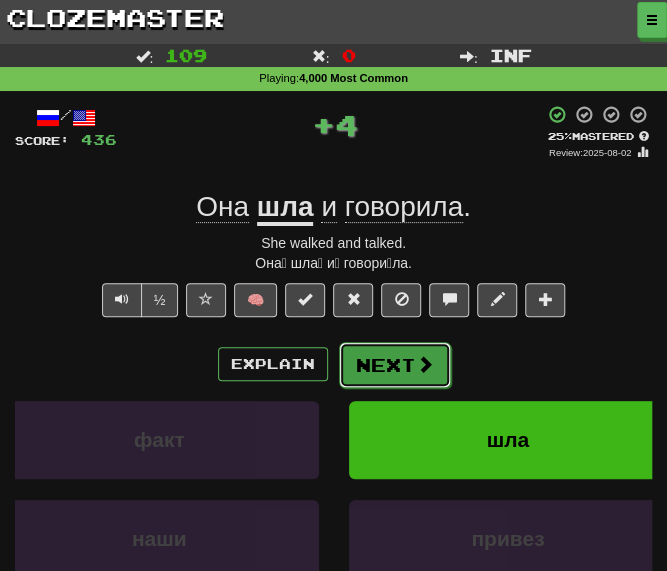 click on "Next" at bounding box center (395, 365) 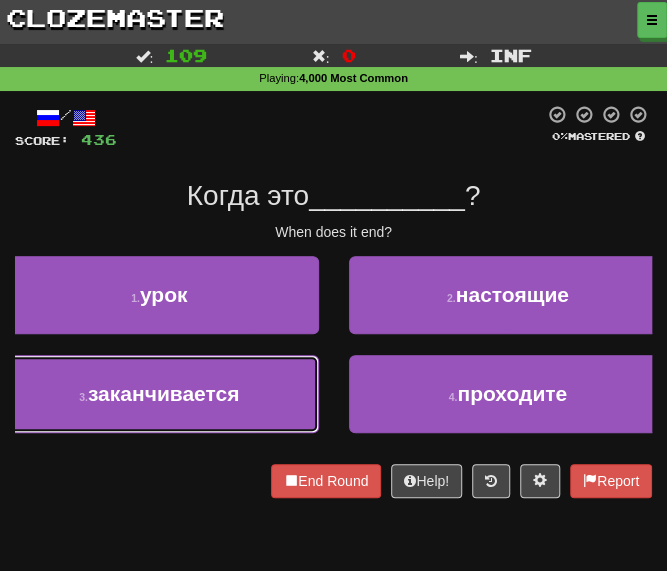 click on "заканчивается" at bounding box center [163, 393] 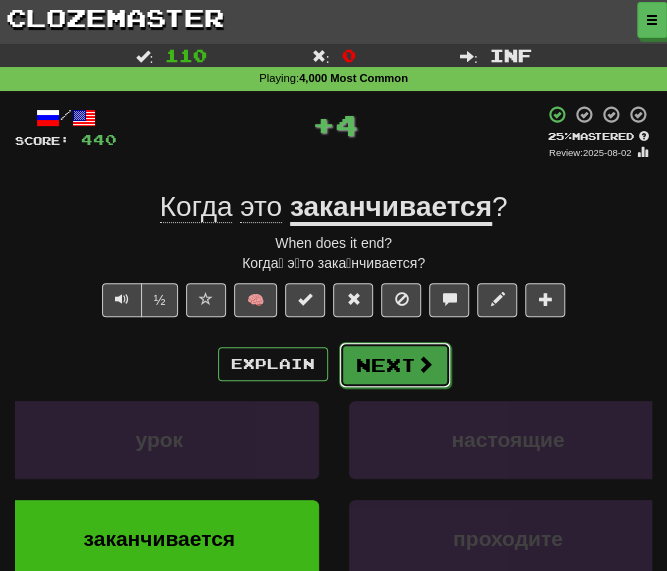 click on "Next" at bounding box center [395, 365] 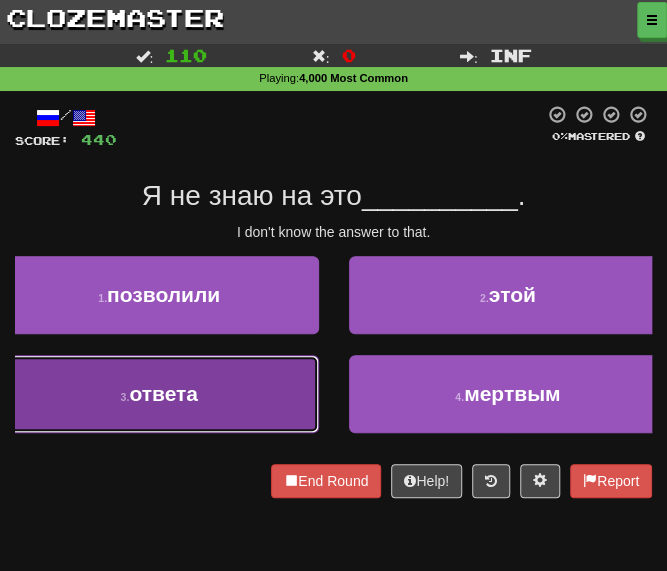 click on "3 .  ответа" at bounding box center [159, 394] 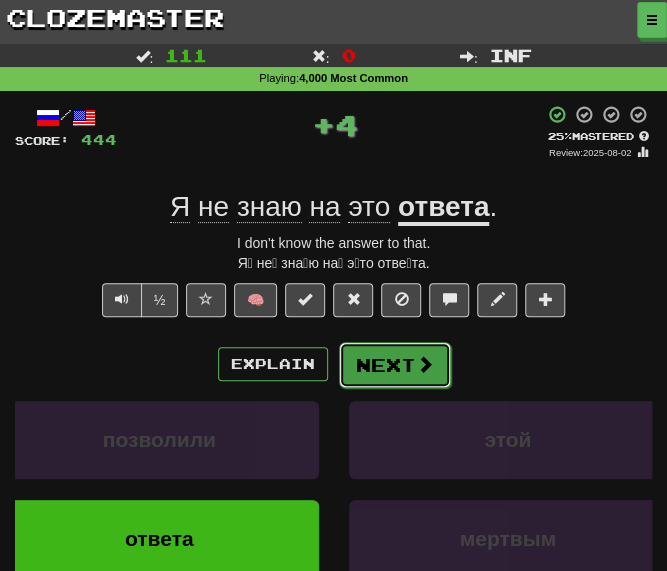 click on "Next" at bounding box center (395, 365) 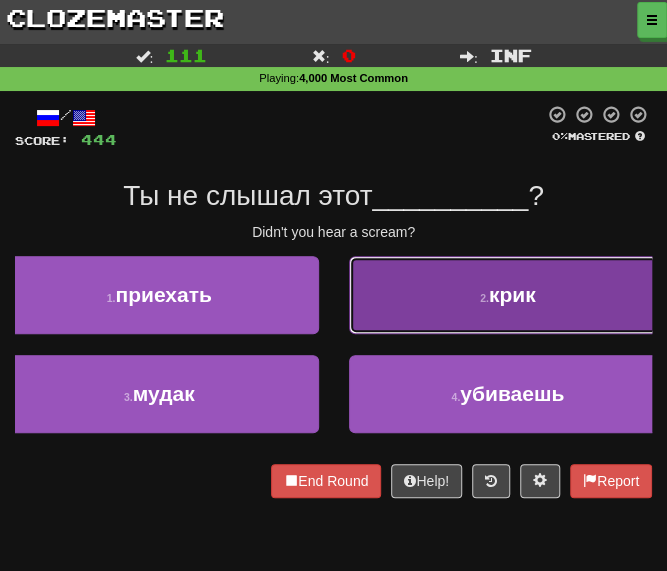 click on "2 .  крик" at bounding box center (508, 295) 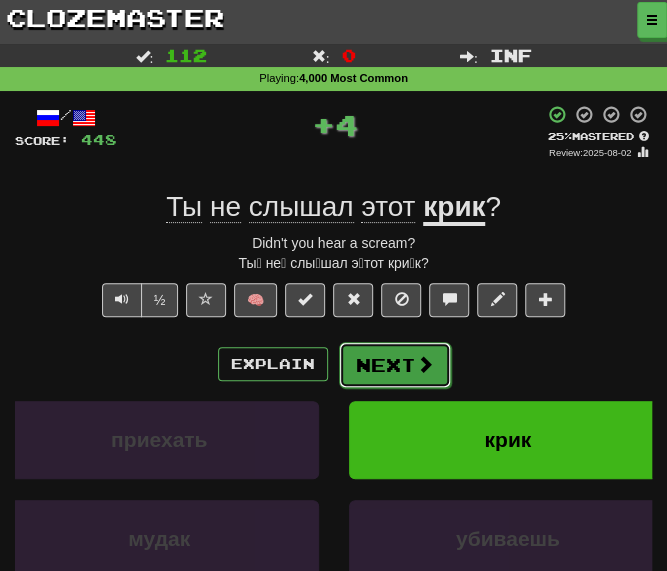 click on "Next" at bounding box center (395, 365) 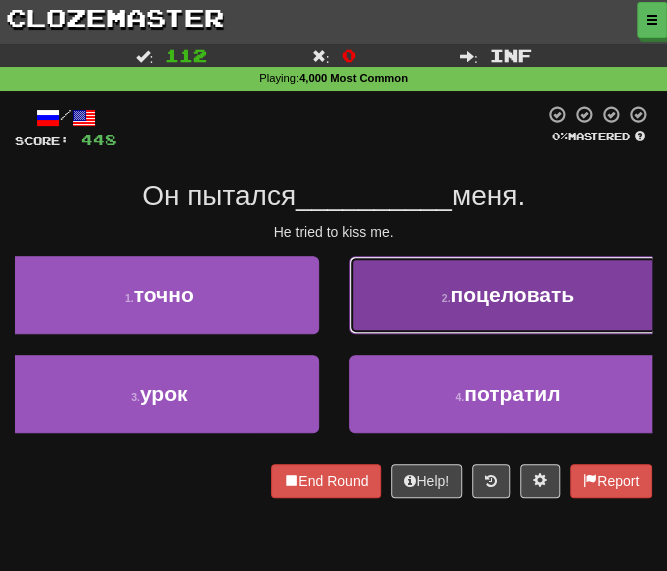 click on "2 .  поцеловать" at bounding box center [508, 295] 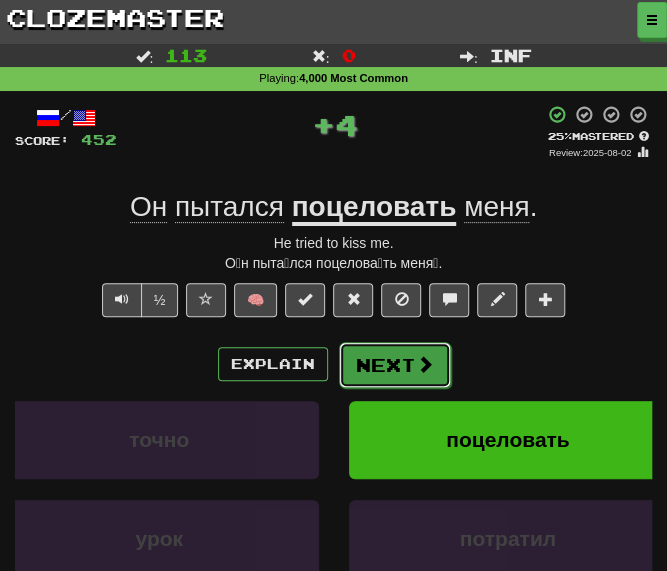 click on "Next" at bounding box center (395, 365) 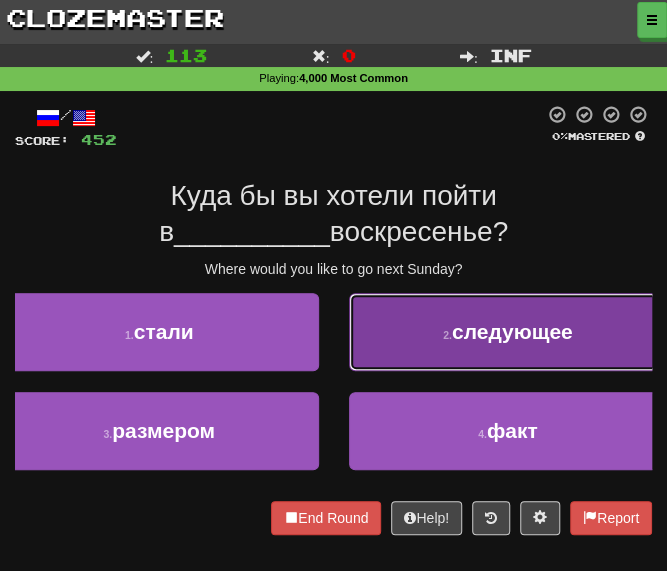 click on "2 .  следующее" at bounding box center [508, 332] 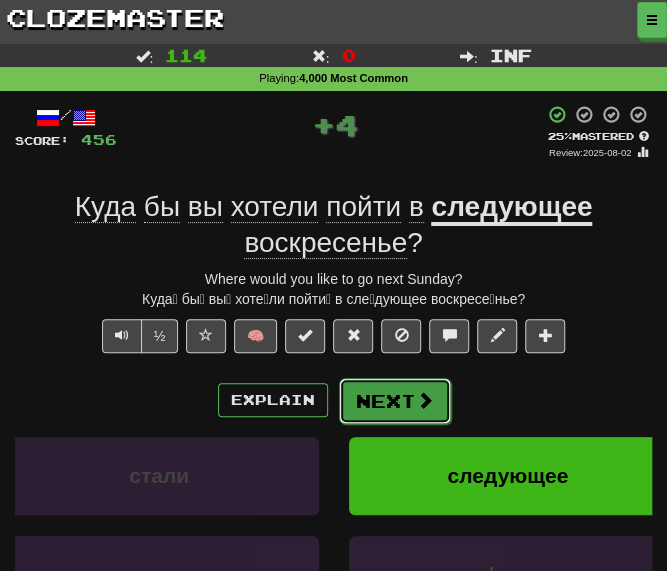 click on "Next" at bounding box center [395, 401] 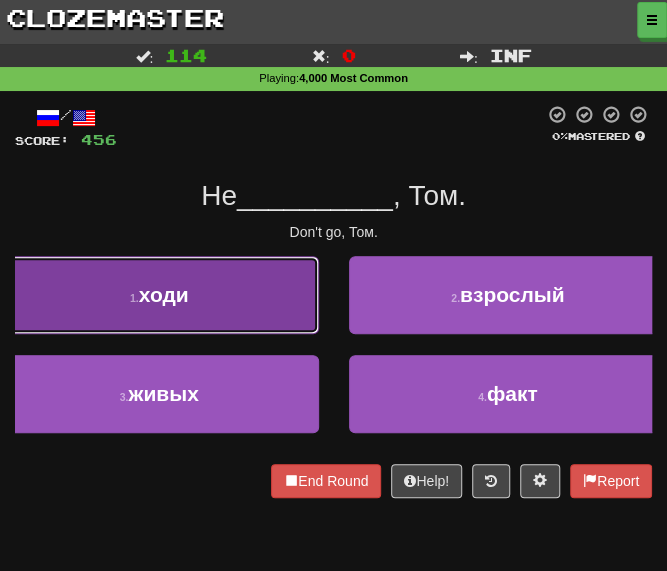 click on "1 .  ходи" at bounding box center (159, 295) 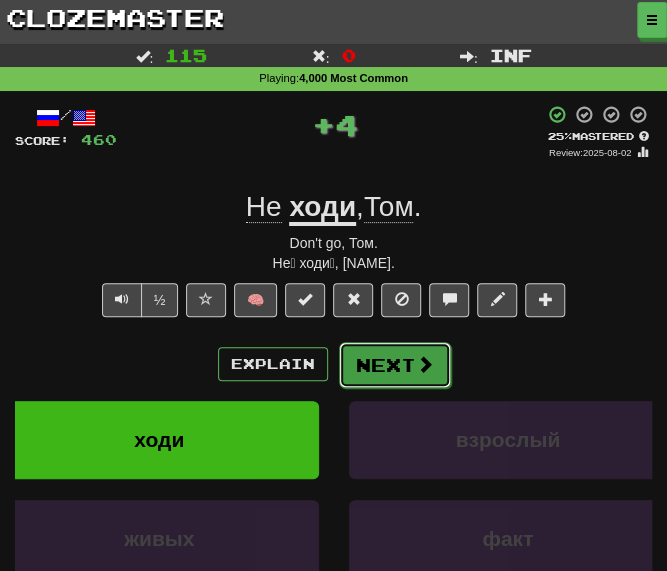click on "Next" at bounding box center [395, 365] 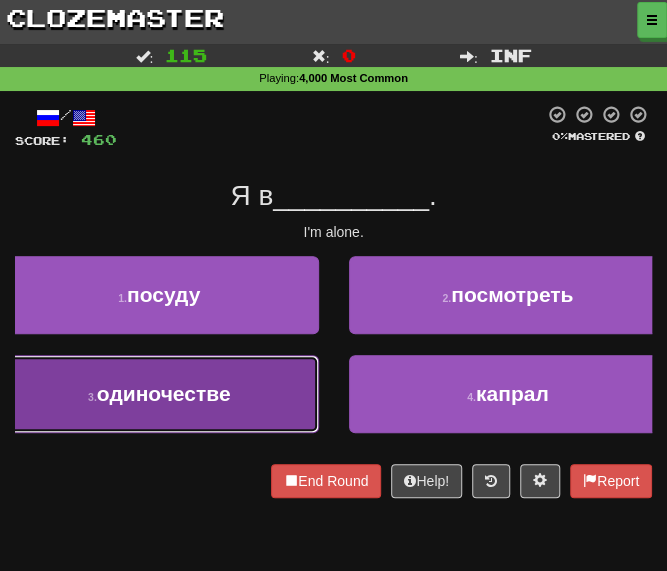 click on "3 .  одиночестве" at bounding box center [159, 394] 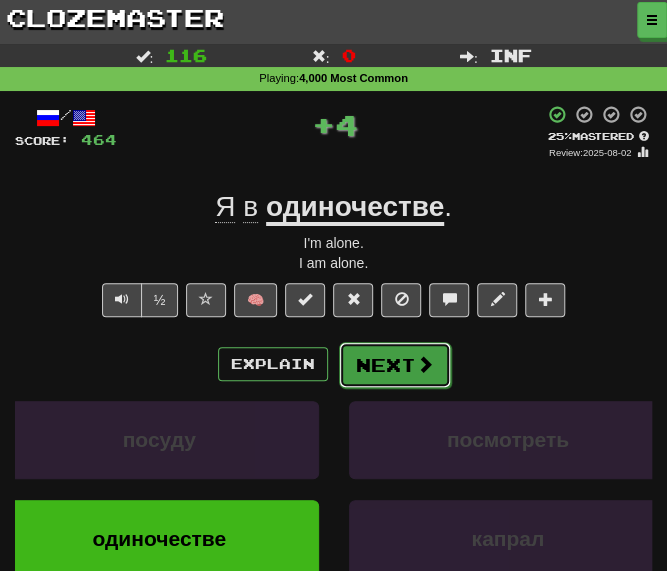 click on "Next" at bounding box center [395, 365] 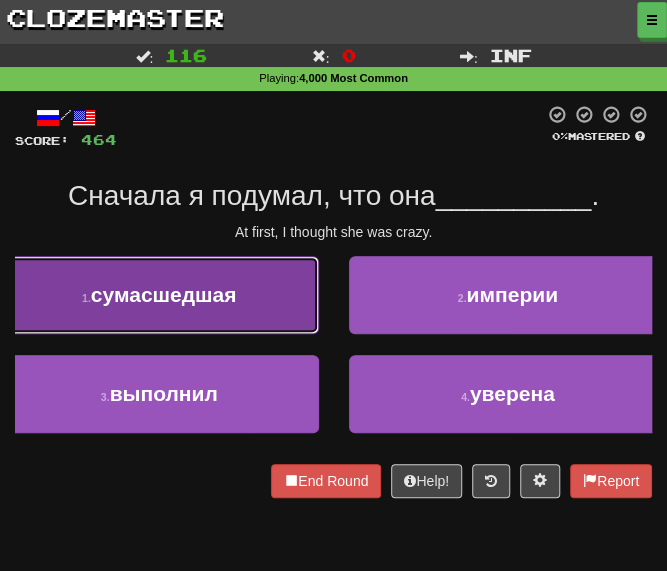 click on "сумасшедшая" at bounding box center [164, 294] 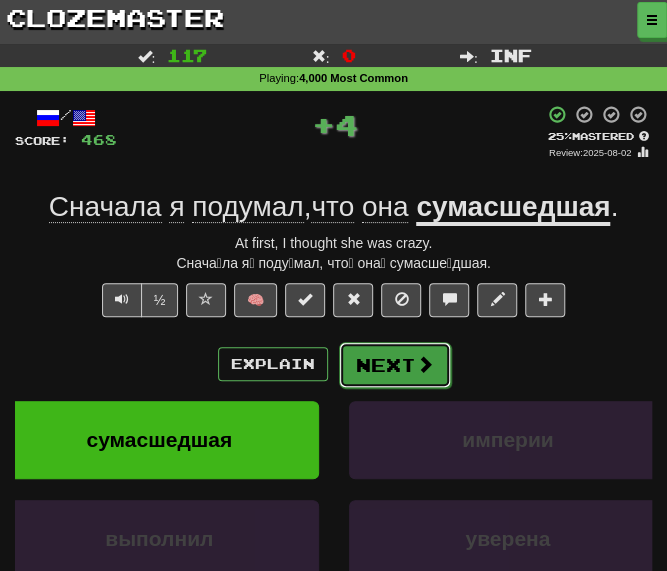 click on "Next" at bounding box center (395, 365) 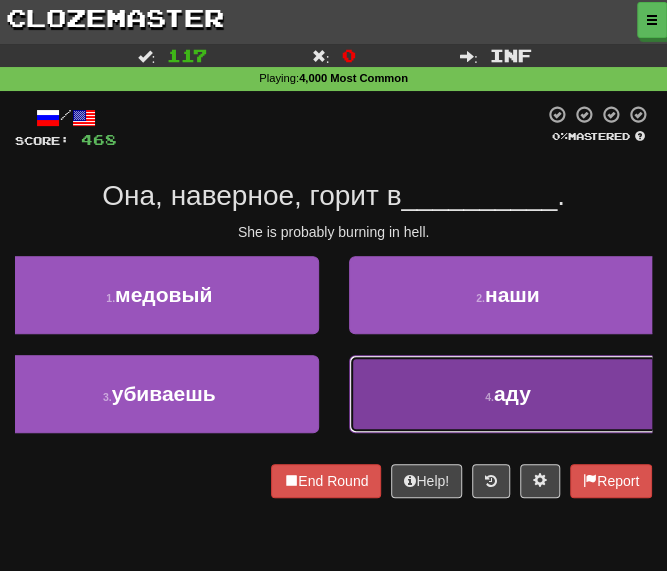 click on "4 .  аду" at bounding box center [508, 394] 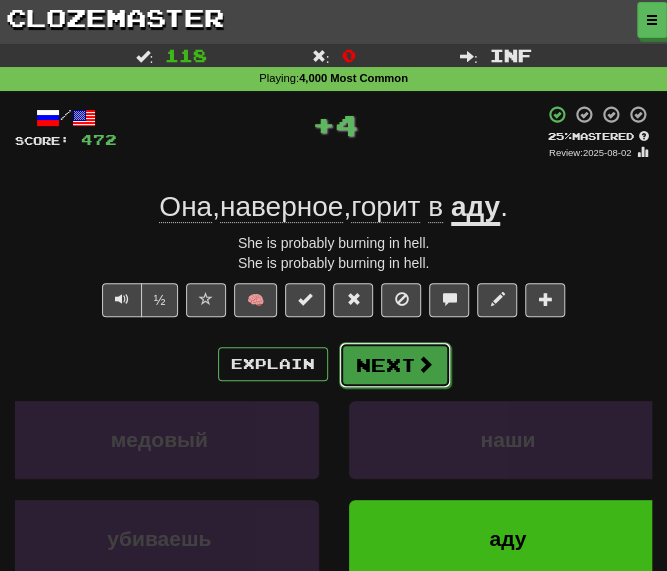 click on "Next" at bounding box center [395, 365] 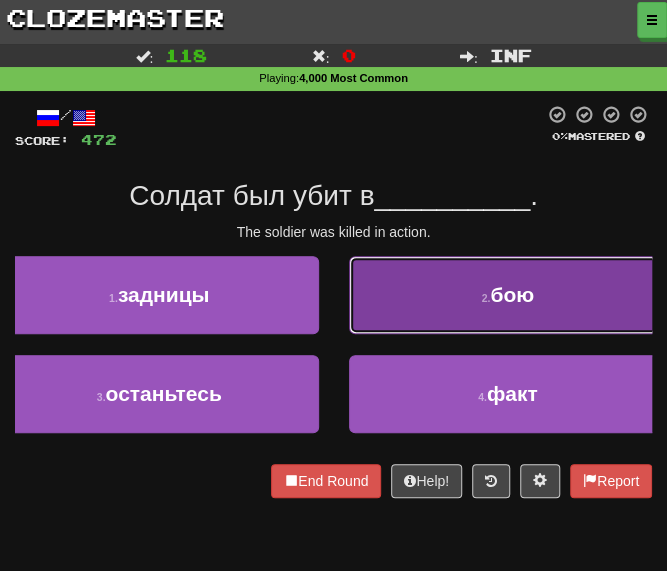 click on "2 .  бою" at bounding box center [508, 295] 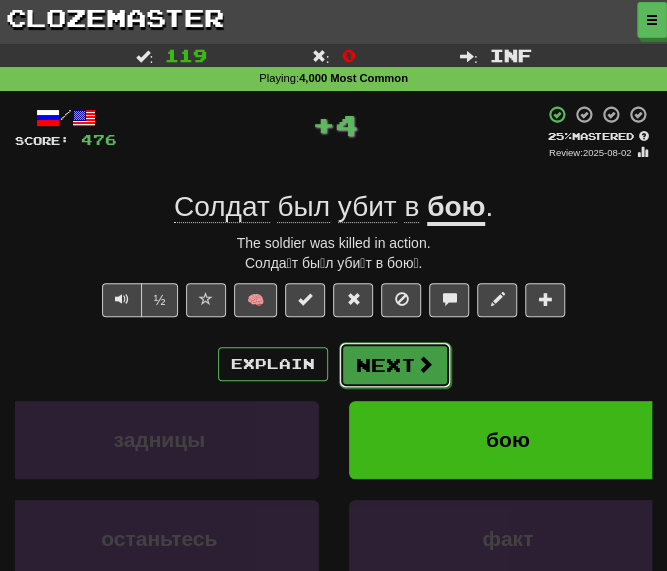 click on "Next" at bounding box center (395, 365) 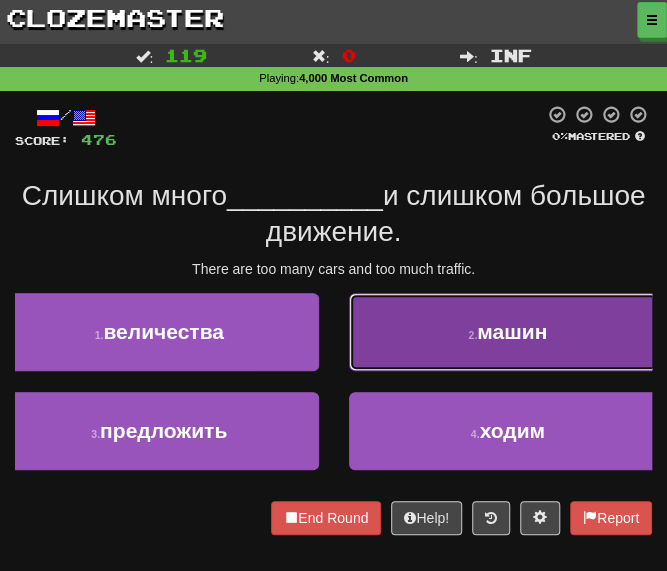 click on "2 .  машин" at bounding box center [508, 332] 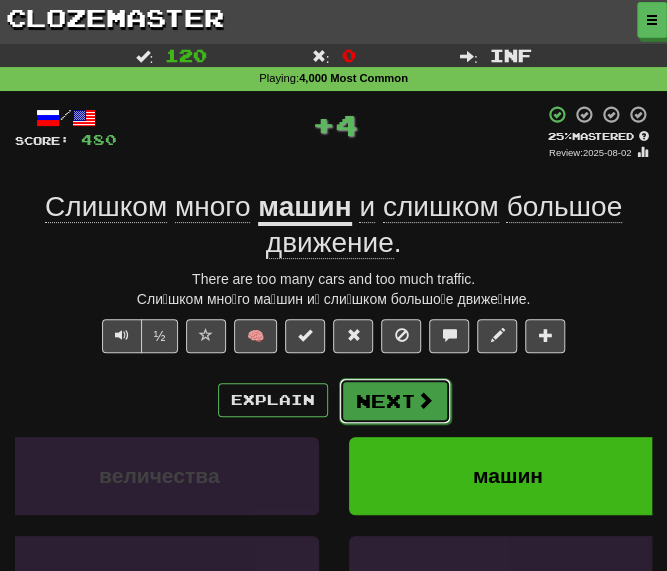 click on "Next" at bounding box center [395, 401] 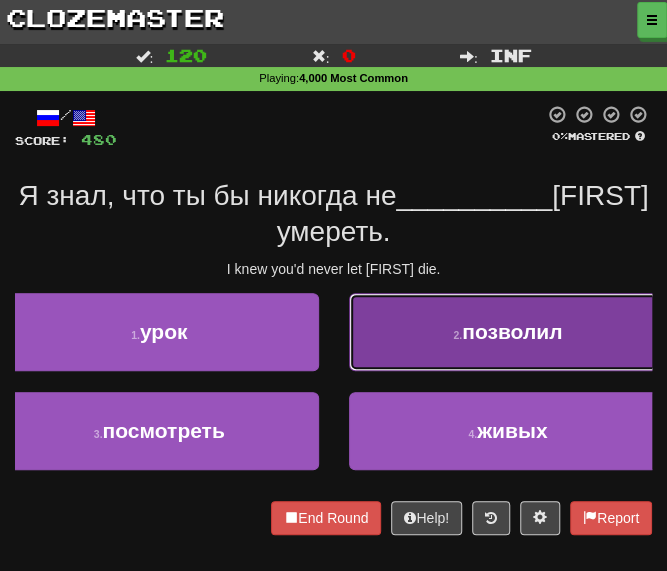 click on "2 .  позволил" at bounding box center (508, 332) 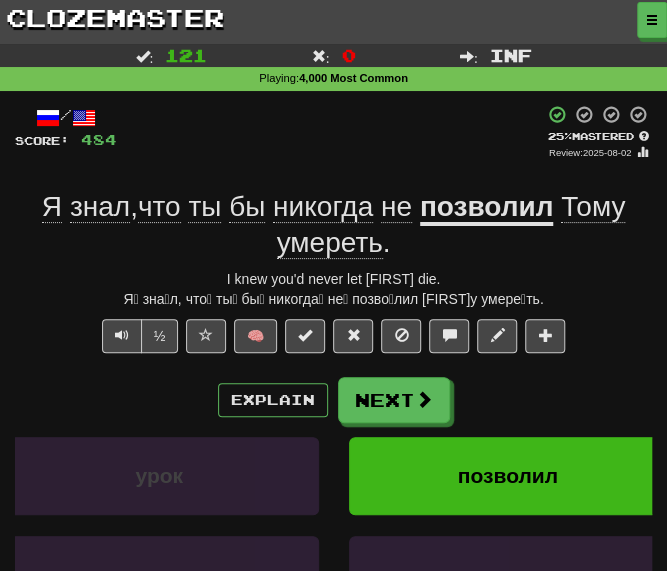 click on "Explain Next урок позволил посмотреть живых Learn more: урок позволил посмотреть живых" at bounding box center [333, 521] 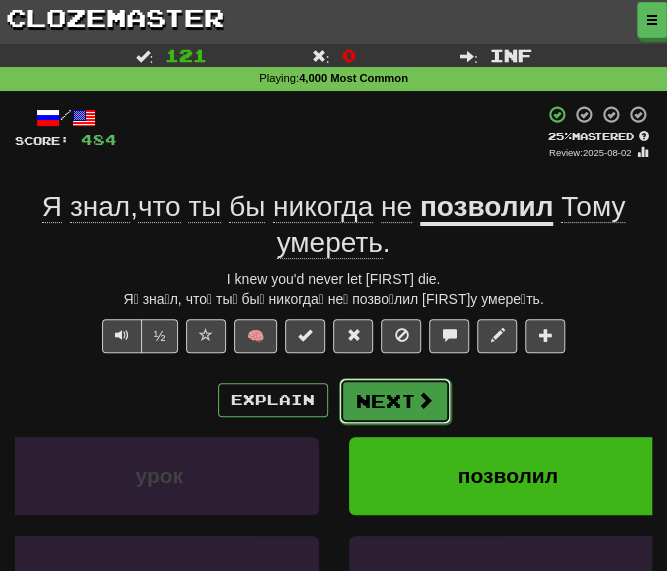 click on "Next" at bounding box center (395, 401) 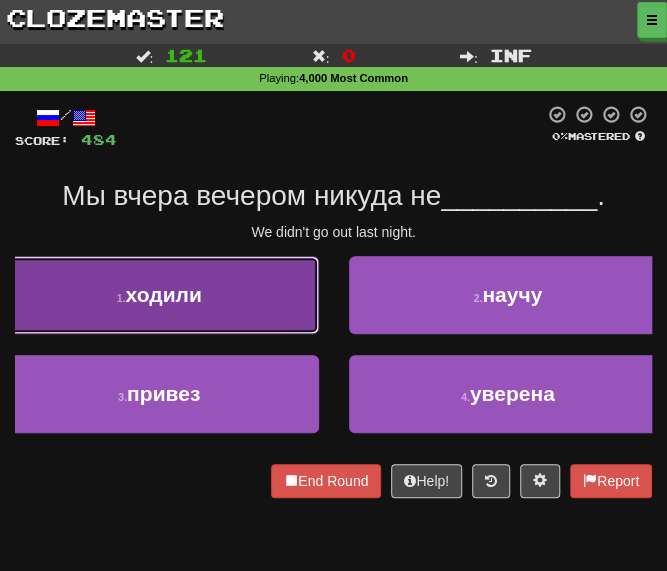 click on "1 .  ходили" at bounding box center [159, 295] 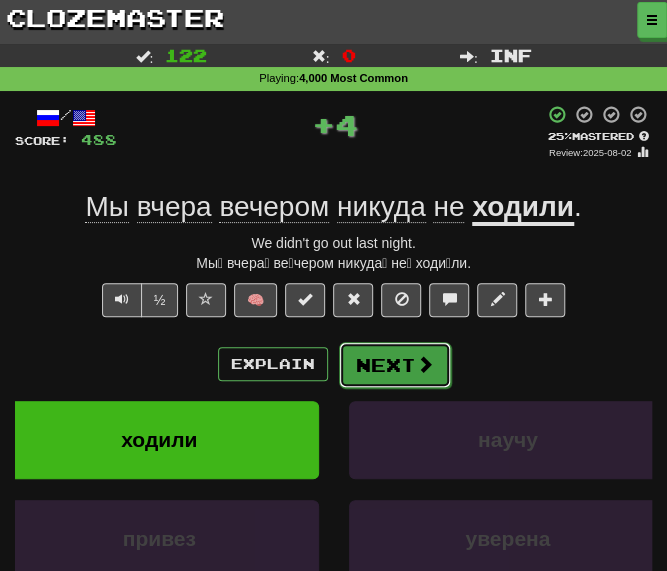 click on "Next" at bounding box center (395, 365) 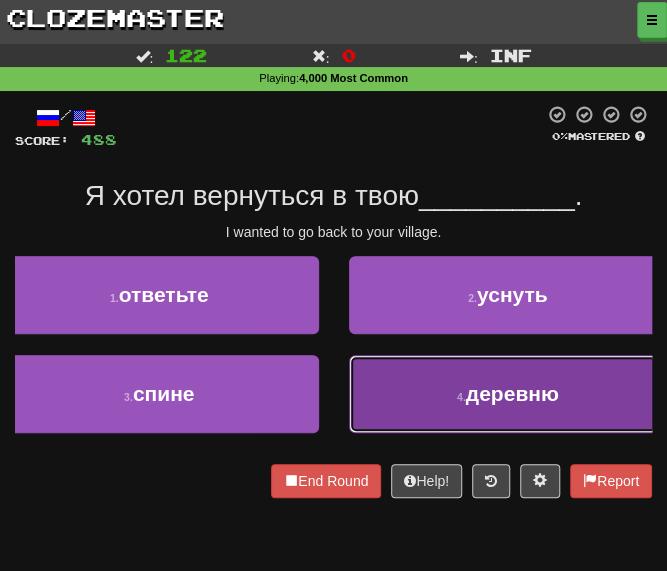 click on "4 .  деревню" at bounding box center (508, 394) 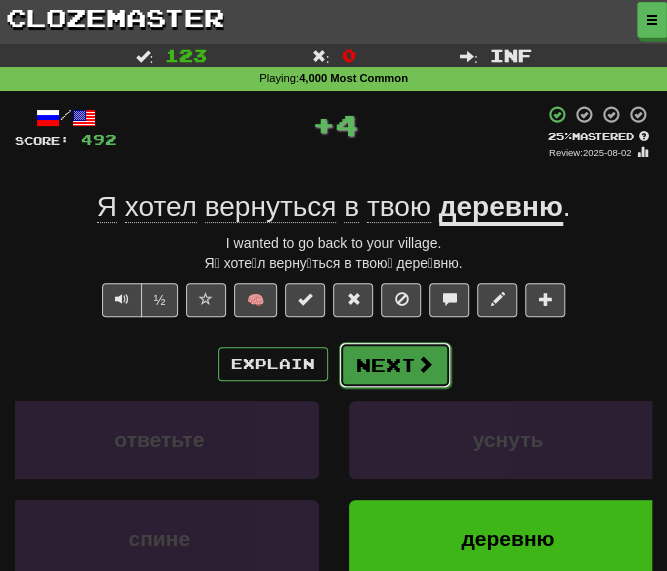 click on "Next" at bounding box center (395, 365) 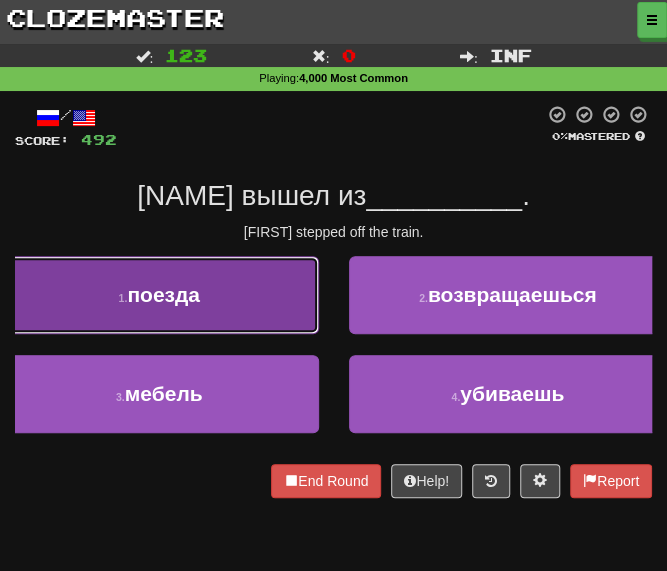click on "поезда" at bounding box center [163, 294] 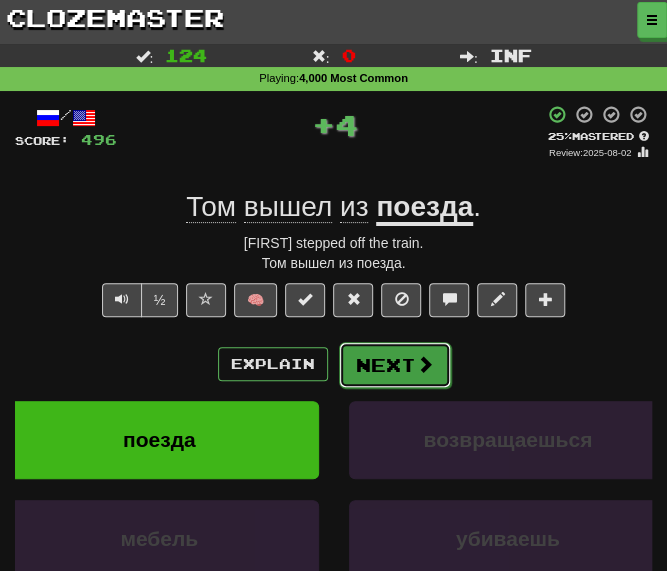 click on "Next" at bounding box center [395, 365] 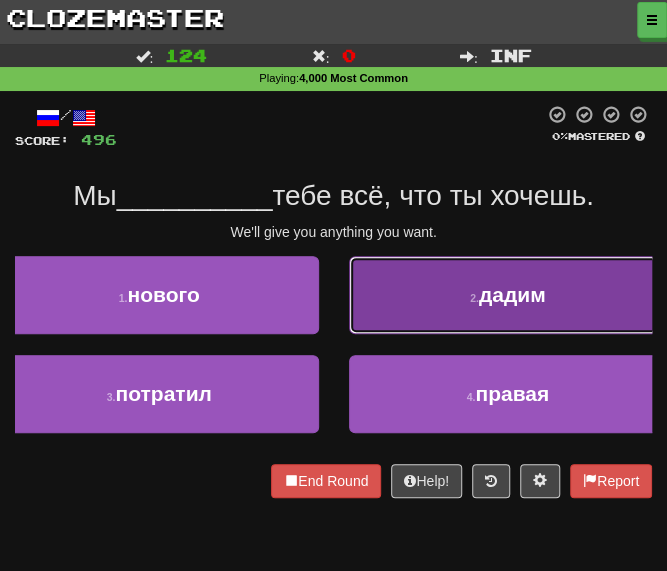 click on "2 .  дадим" at bounding box center [508, 295] 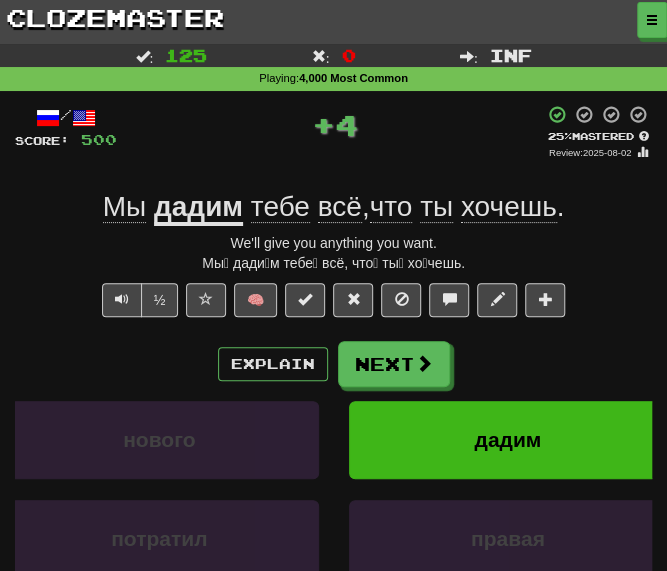 click on "/  Score:   500 + 4 25 %  Mastered Review:  2025-08-02 Мы   дадим   тебе   всё ,  что   ты   хочешь . We'll give you anything you want. Мы́ дади́м тебе́ всё, что́ ты́ хо́чешь. ½ 🧠 Explain Next нового дадим потратил правая Learn more: нового дадим потратил правая  End Round  Help!  Report Sentence Source" at bounding box center [333, 405] 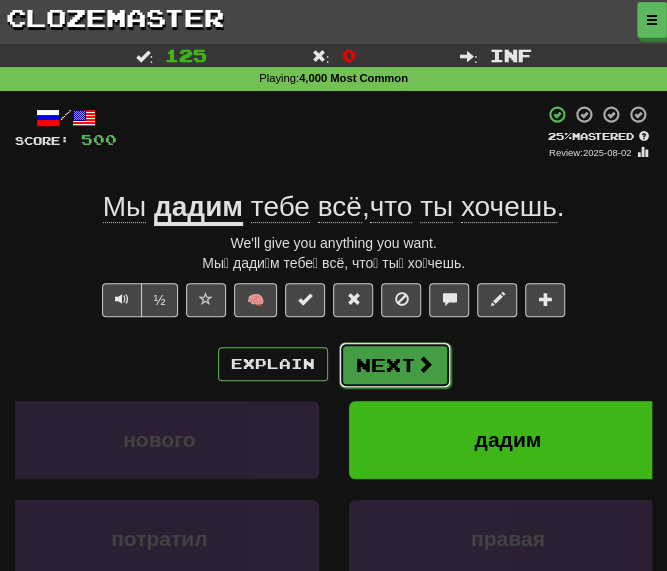 click on "Next" at bounding box center [395, 365] 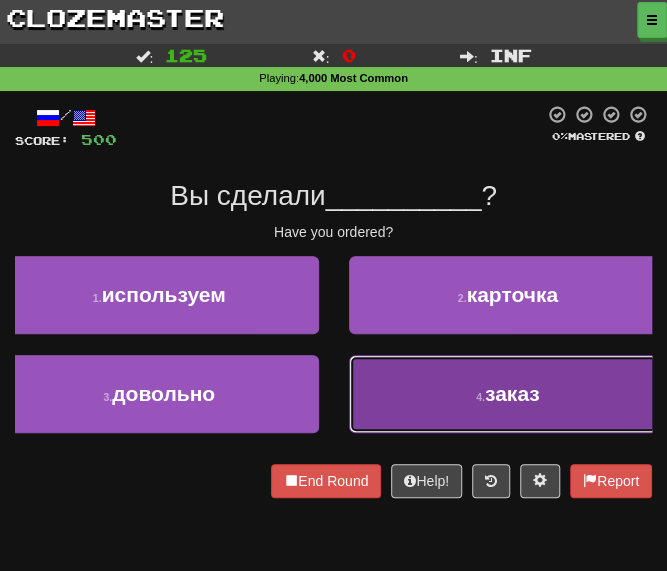 click on "4 .  заказ" at bounding box center (508, 394) 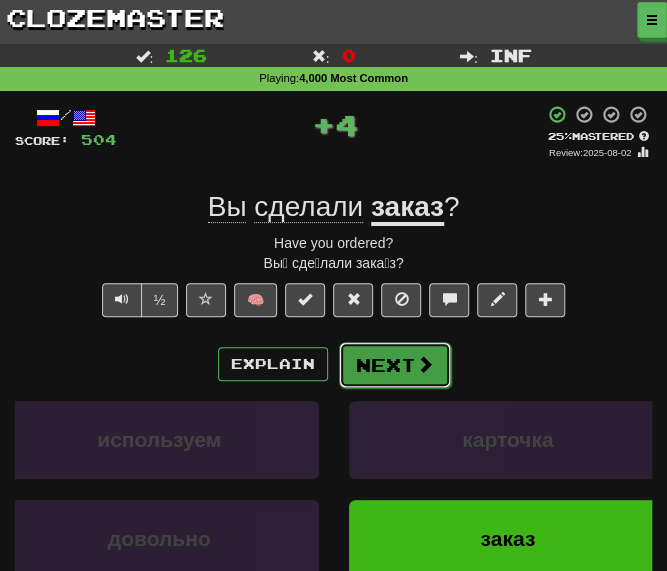 click on "Next" at bounding box center [395, 365] 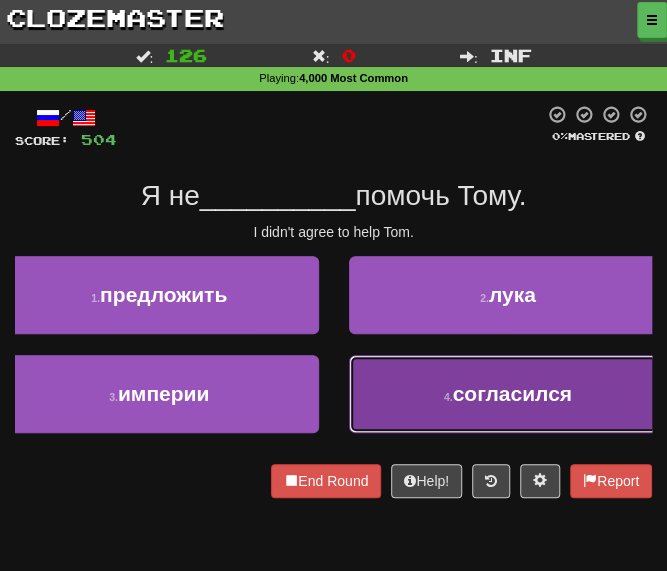 click on "4 .  согласился" at bounding box center [508, 394] 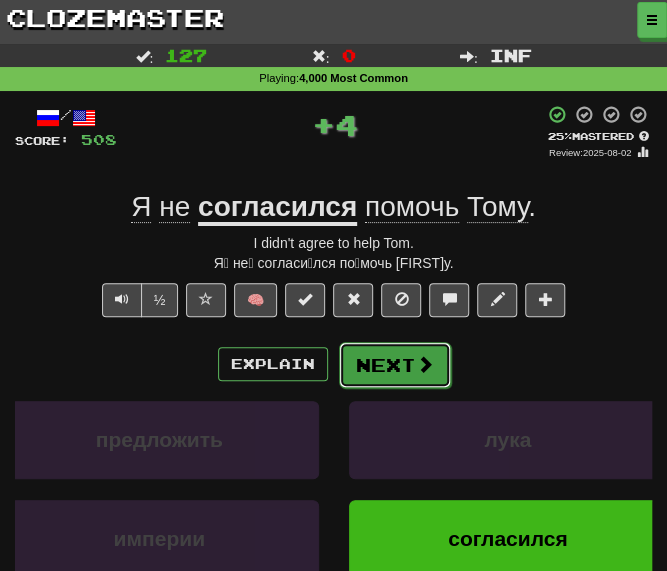 click on "Next" at bounding box center (395, 365) 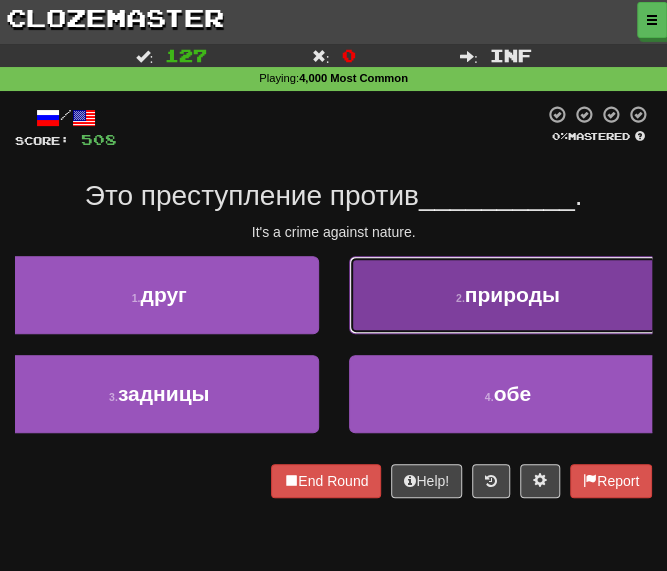 click on "2 .  природы" at bounding box center [508, 295] 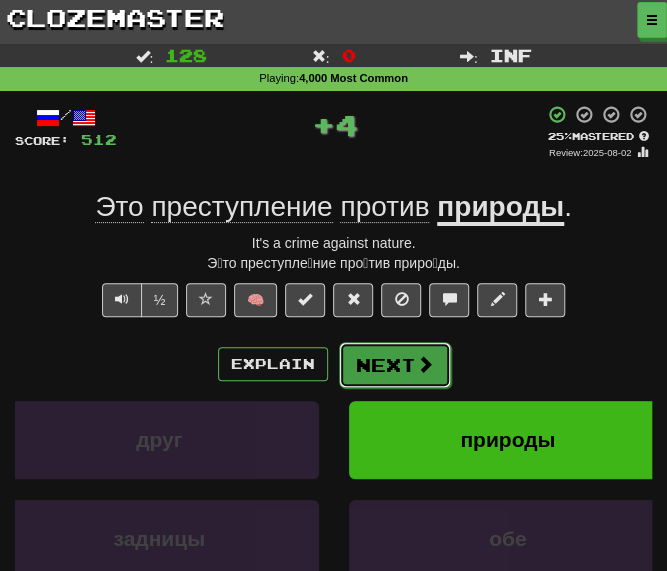 click on "Next" at bounding box center (395, 365) 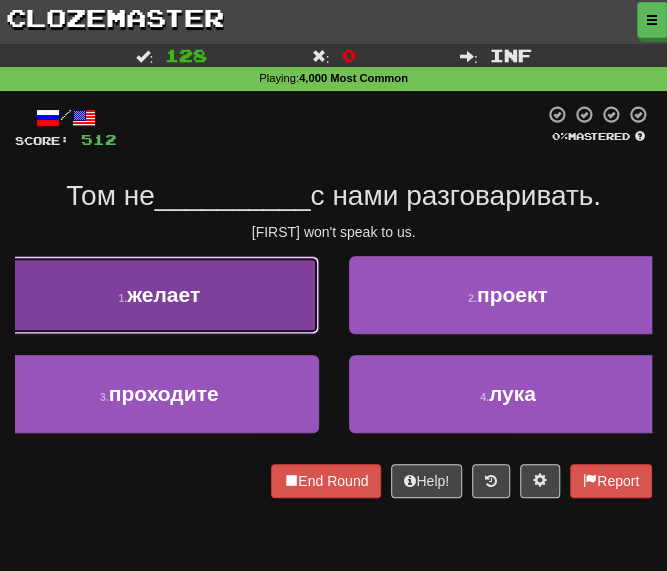 click on "1 .  желает" at bounding box center [159, 295] 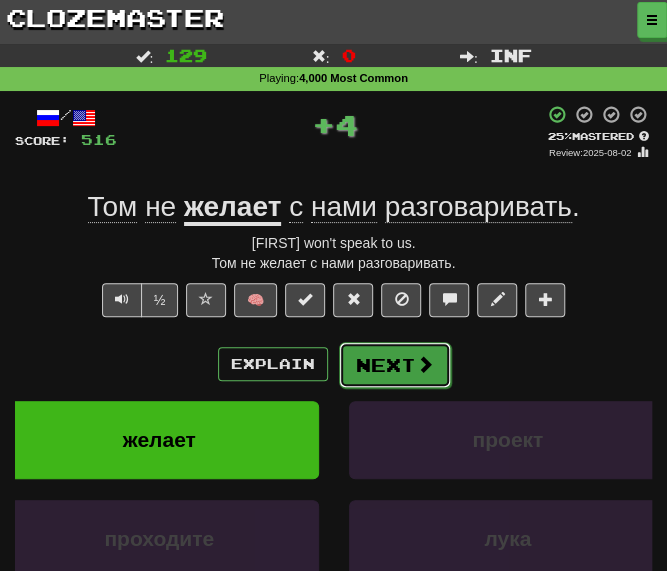 click on "Next" at bounding box center [395, 365] 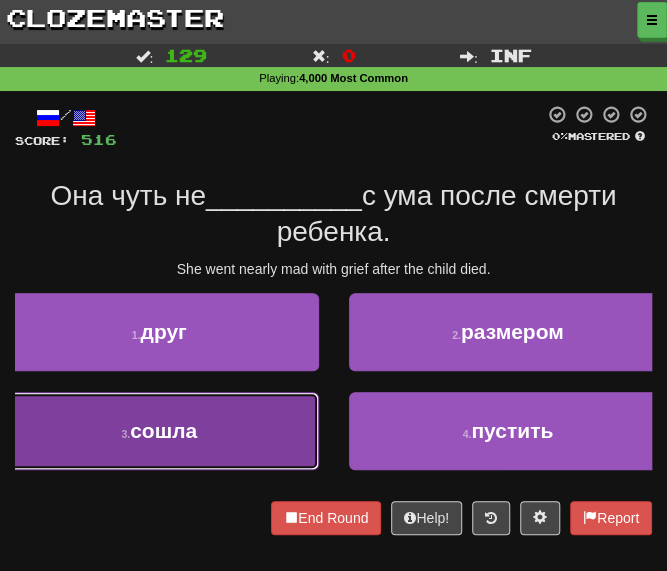 click on "3 .  сошла" at bounding box center (159, 431) 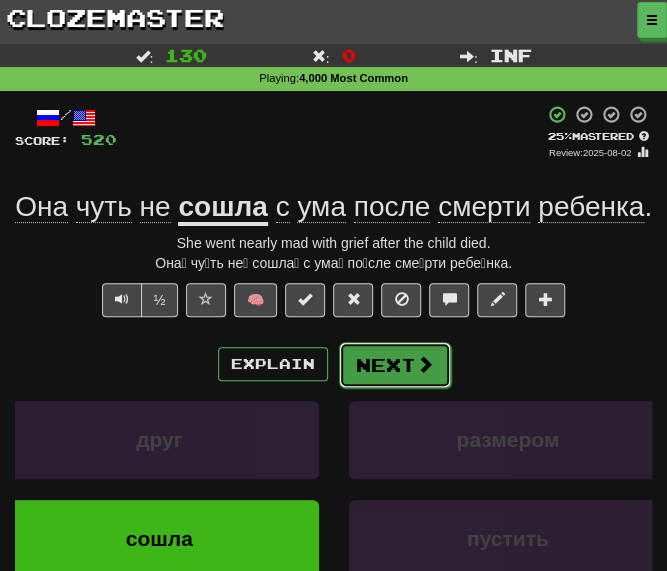 click on "Next" at bounding box center [395, 365] 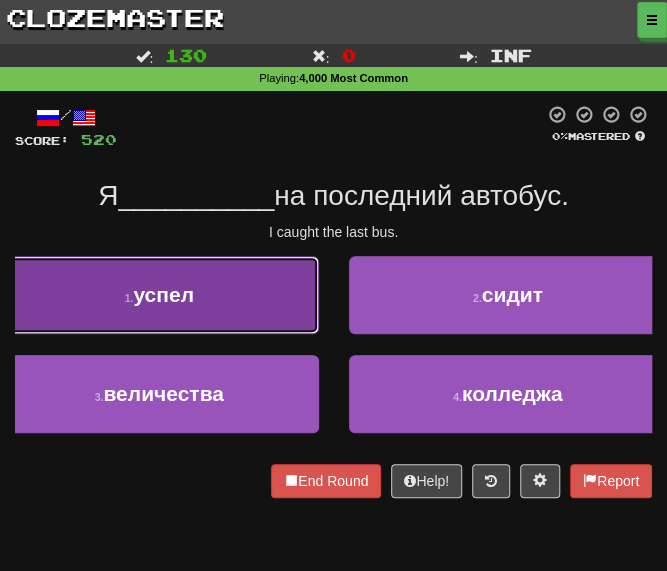 click on "успел" at bounding box center (163, 294) 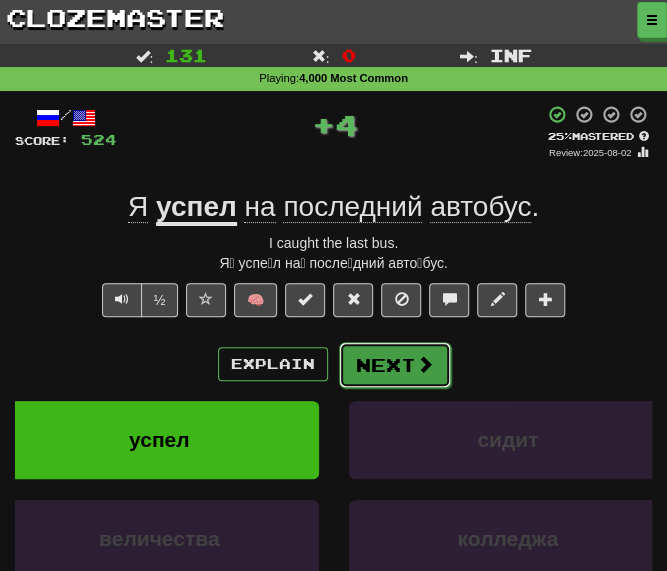 click on "Next" at bounding box center [395, 365] 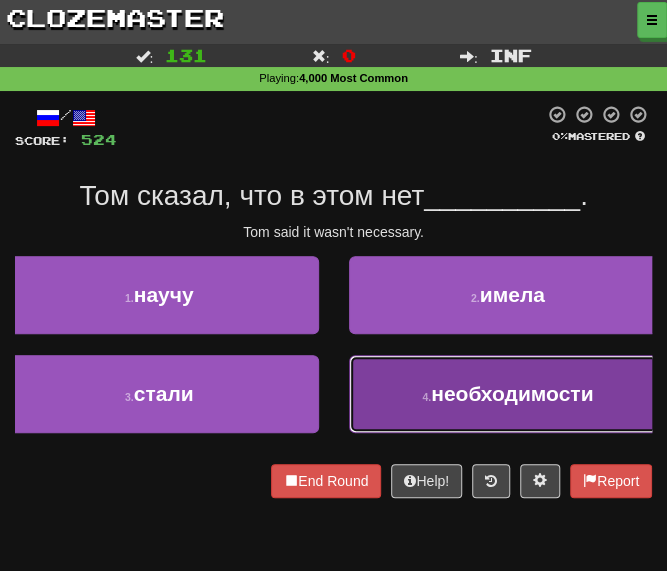 click on "4 .  необходимости" at bounding box center (508, 394) 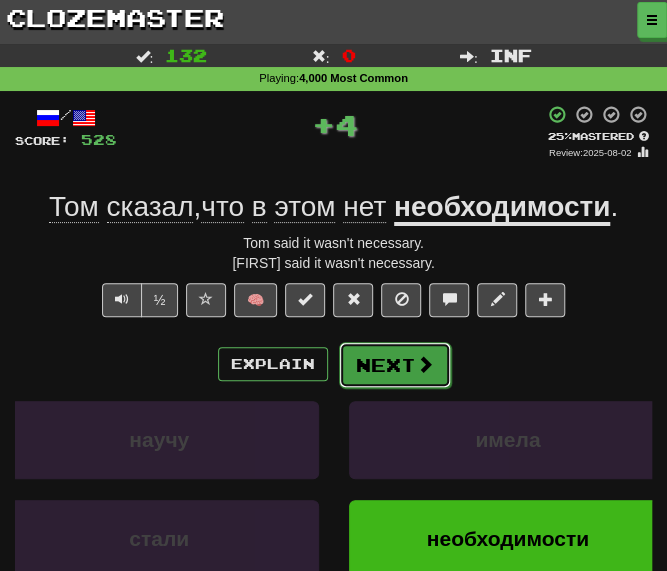 click on "Next" at bounding box center [395, 365] 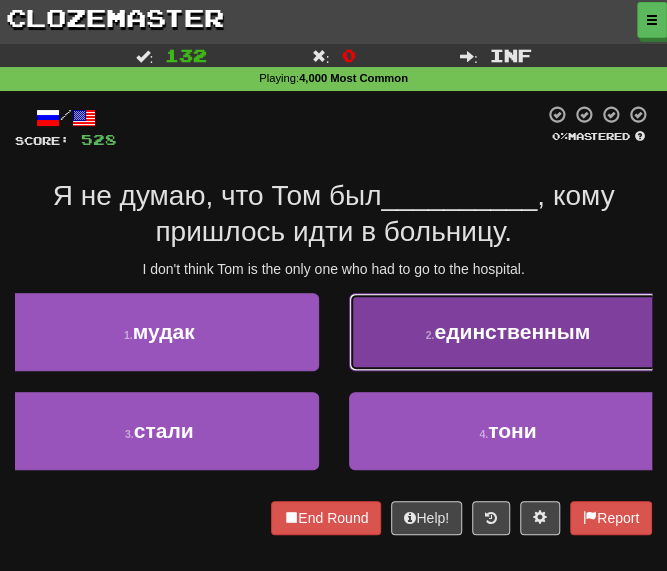 click on "единственным" at bounding box center (512, 331) 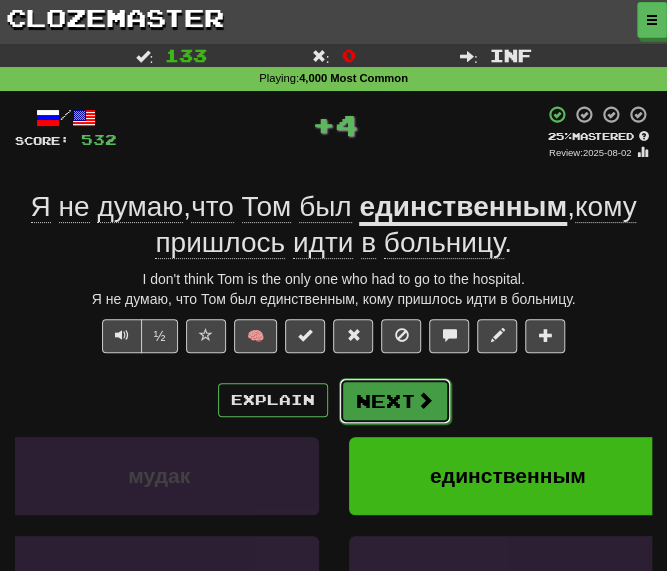 click on "Next" at bounding box center (395, 401) 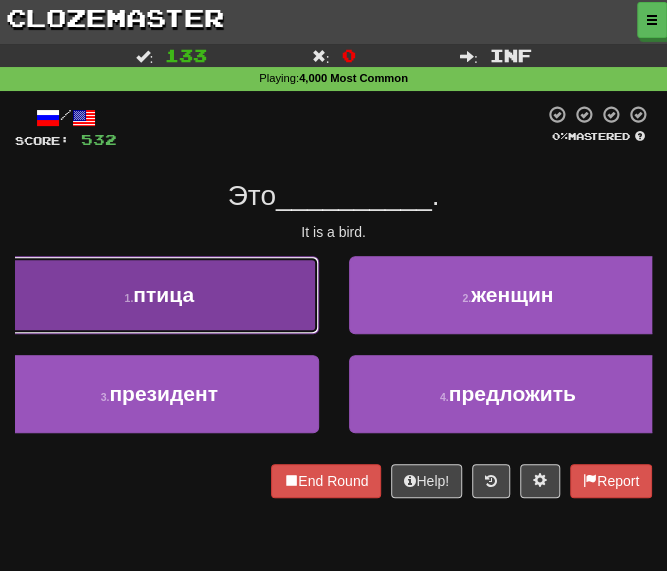 click on "1 .  птица" at bounding box center (159, 295) 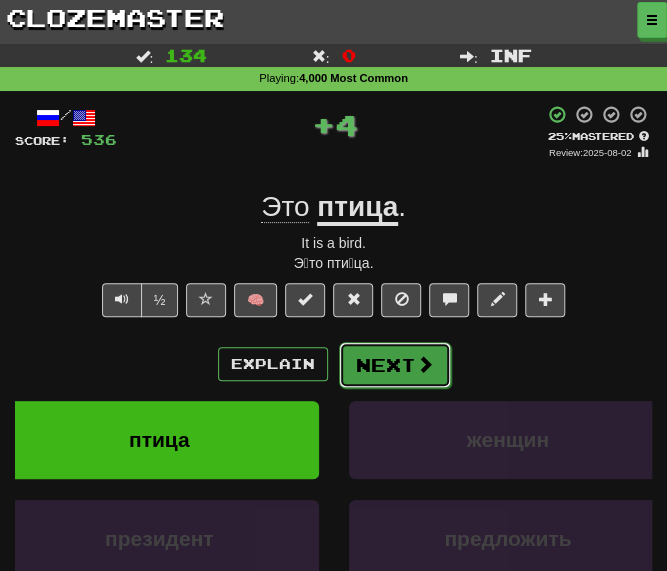 click on "Next" at bounding box center [395, 365] 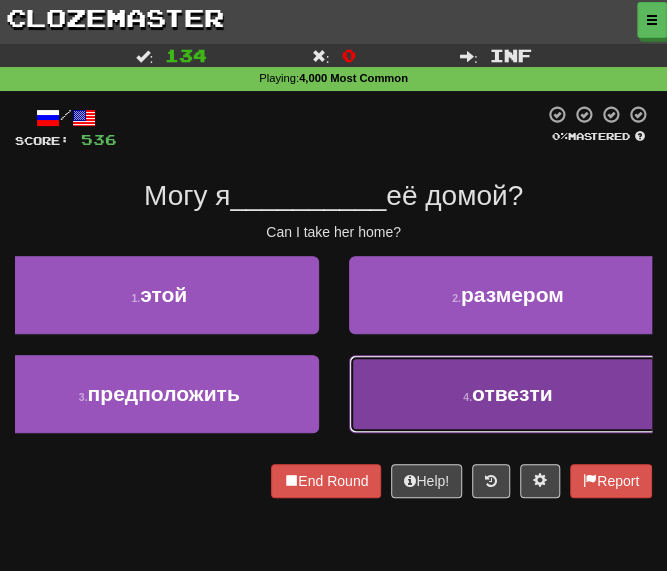 click on "4 .  отвезти" at bounding box center (508, 394) 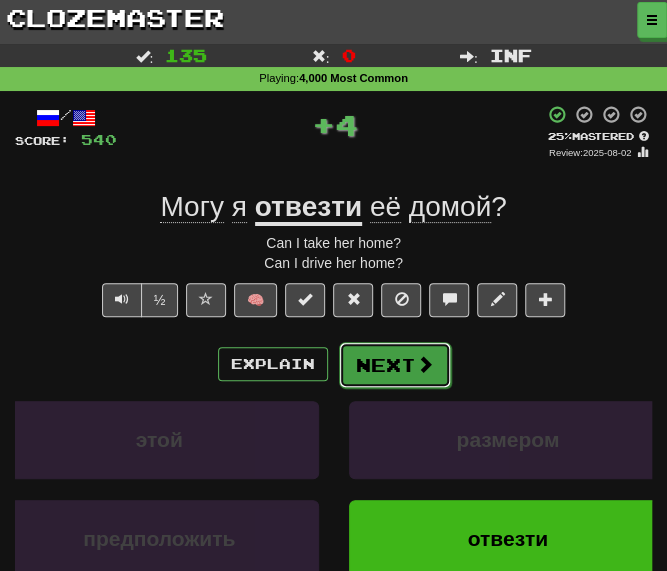 click on "Next" at bounding box center [395, 365] 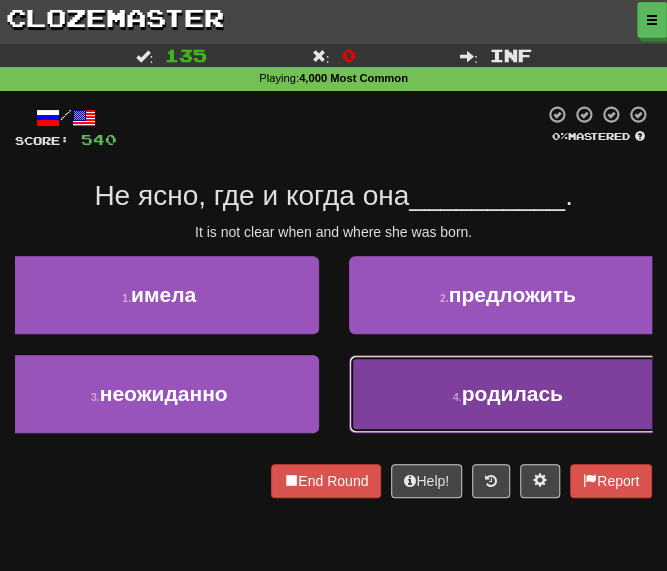 drag, startPoint x: 567, startPoint y: 416, endPoint x: 525, endPoint y: 399, distance: 45.310043 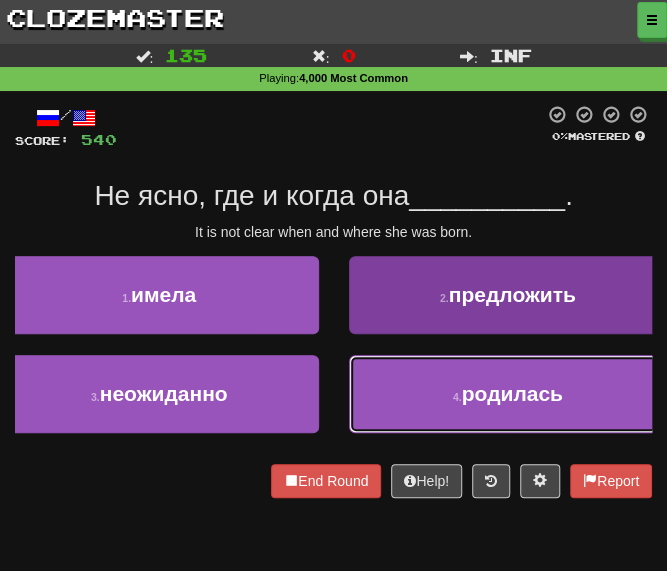 click on "4 .  родилась" at bounding box center (508, 394) 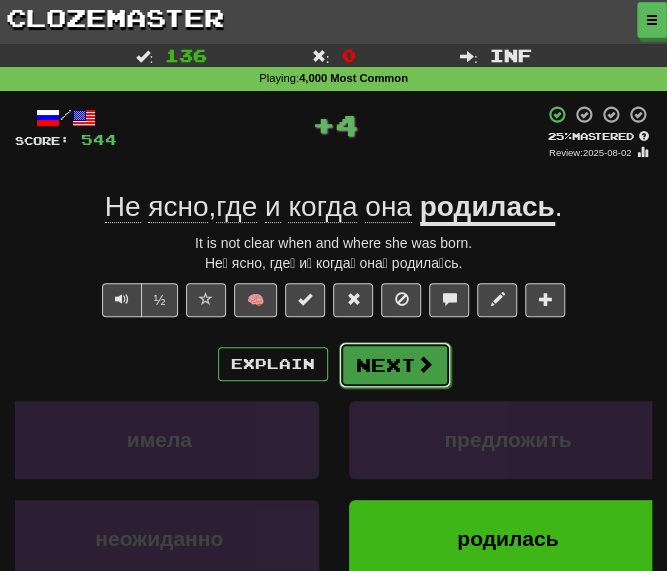 click at bounding box center (425, 364) 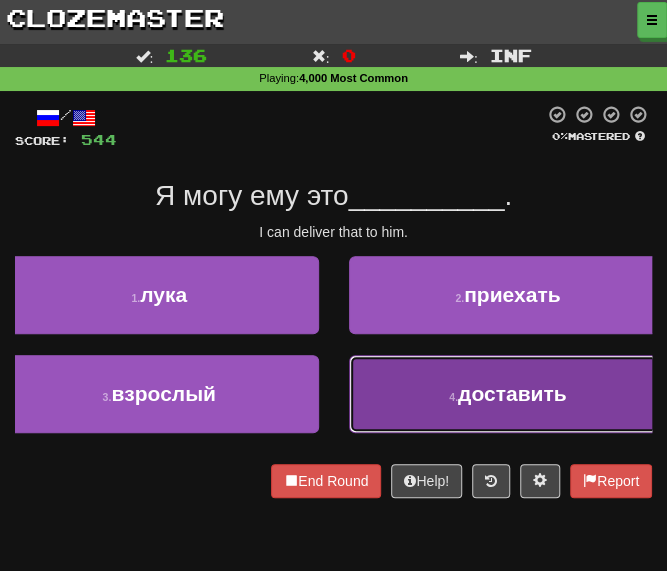 click on "4 .  доставить" at bounding box center [508, 394] 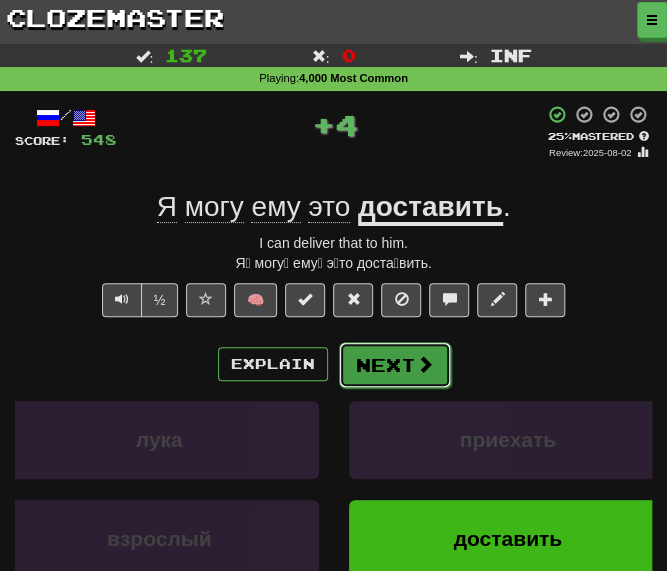 click on "Next" at bounding box center (395, 365) 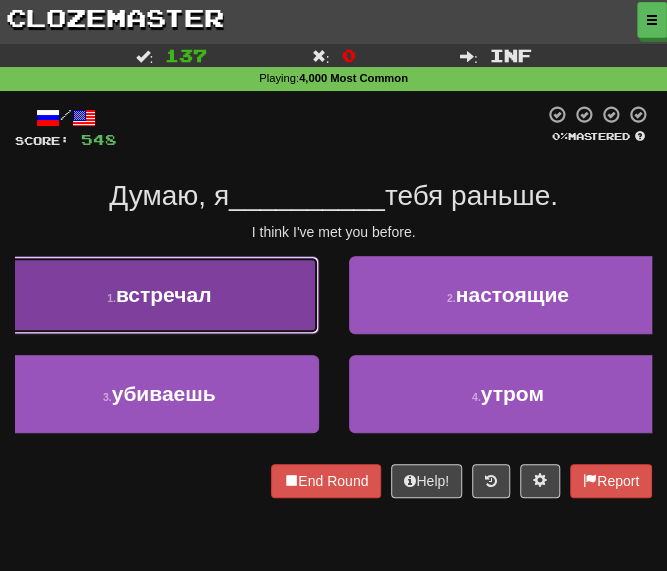 click on "встречал" at bounding box center (164, 294) 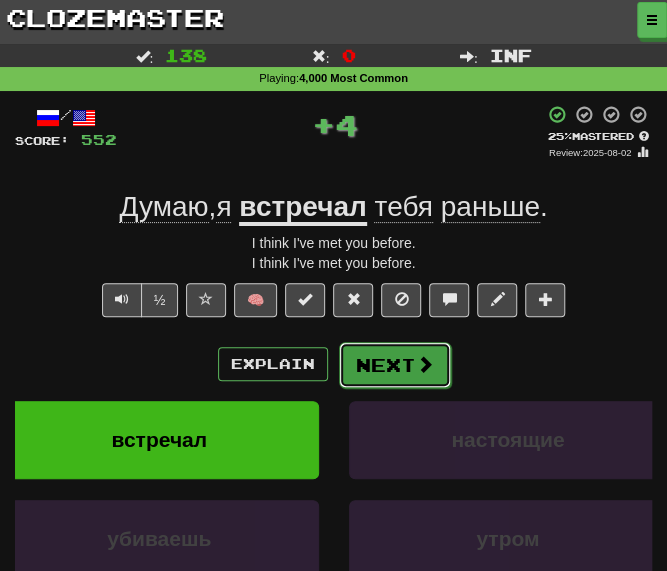 click on "Next" at bounding box center [395, 365] 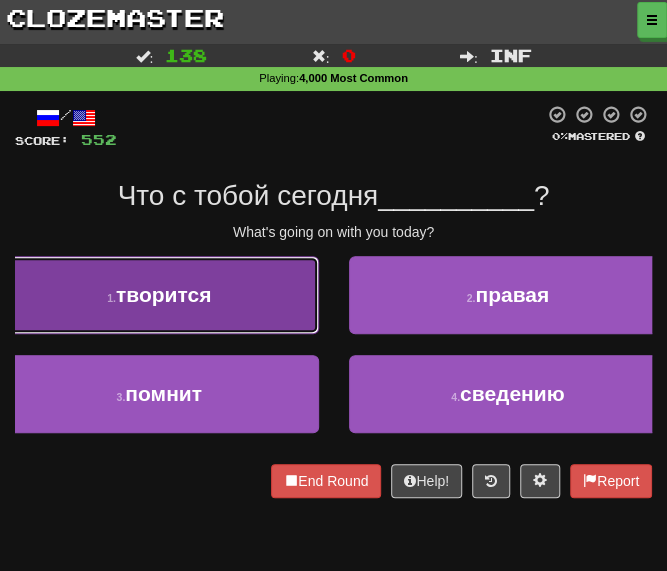 click on "1 .  творится" at bounding box center [159, 295] 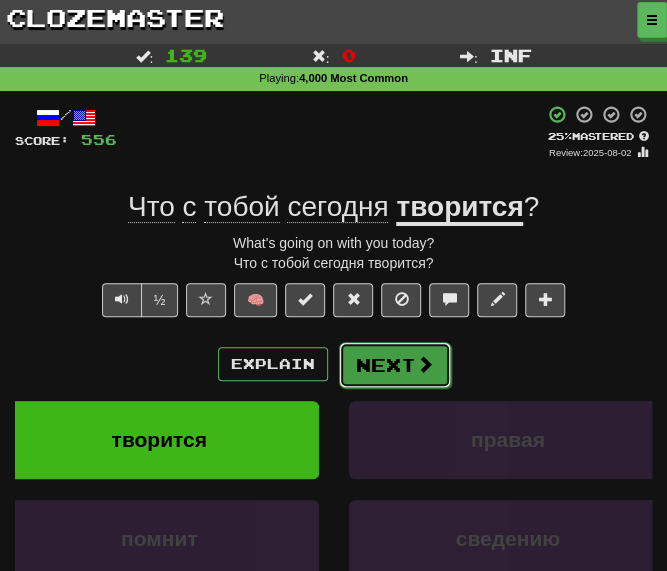 click on "Next" at bounding box center (395, 365) 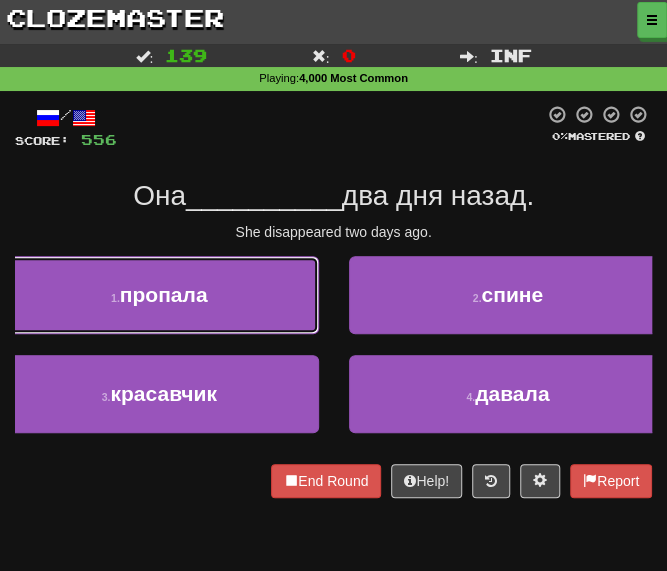 click on "1 .  пропала" at bounding box center [159, 295] 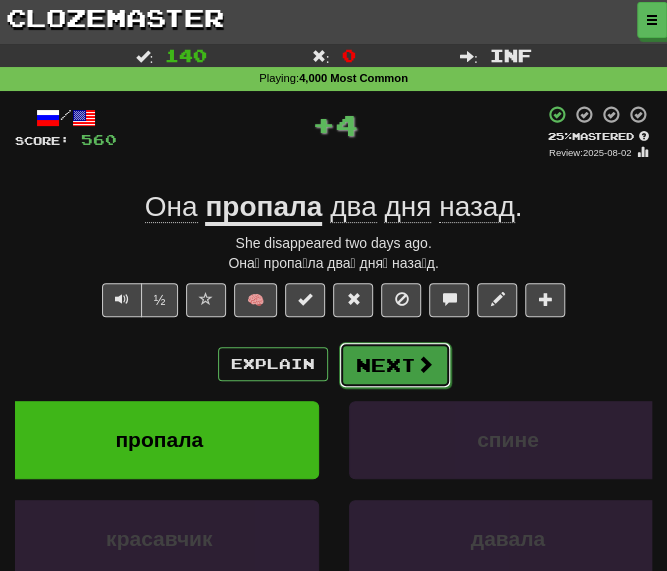 click on "Next" at bounding box center [395, 365] 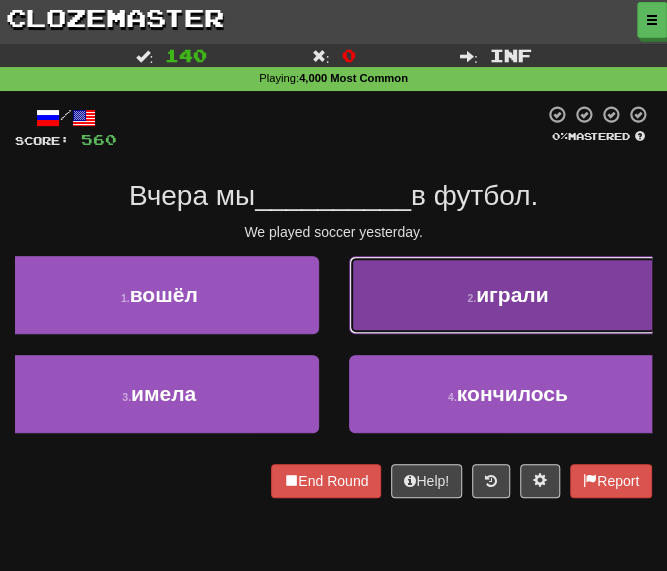 click on "2 .  играли" at bounding box center (508, 295) 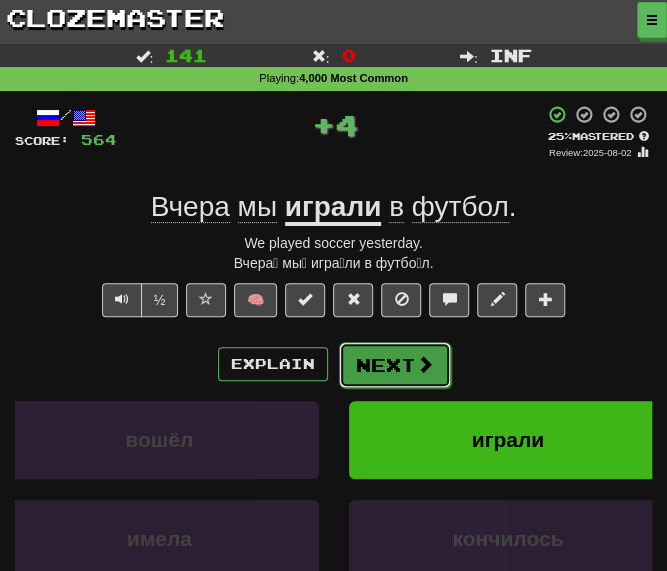 click on "Next" at bounding box center [395, 365] 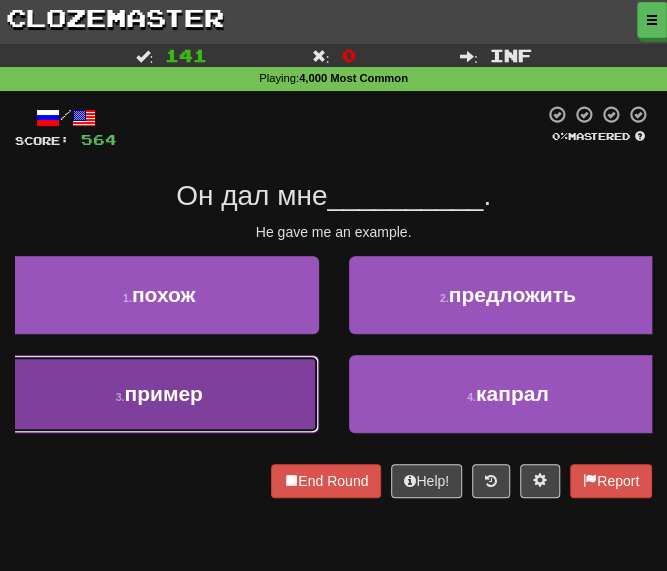 click on "3 .  пример" at bounding box center (159, 394) 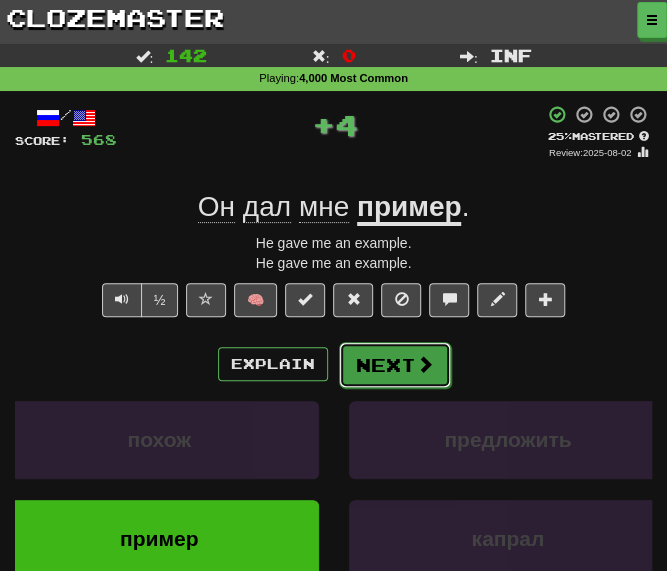 click on "Next" at bounding box center (395, 365) 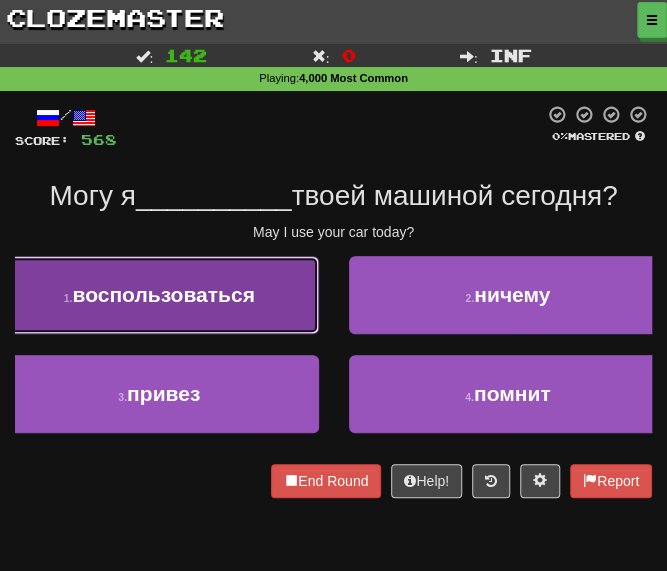 click on "воспользоваться" at bounding box center (163, 294) 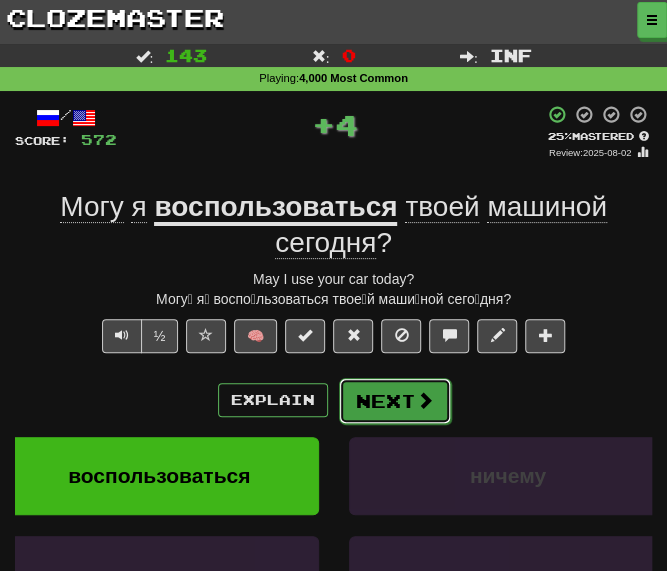 click on "Next" at bounding box center (395, 401) 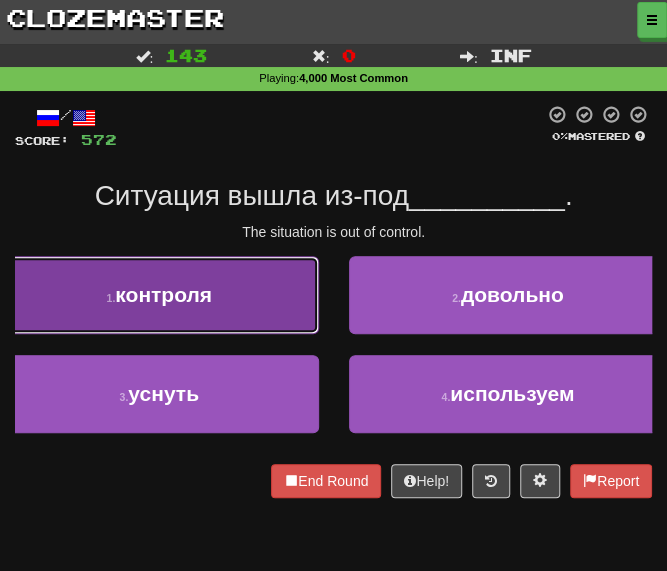 click on "1 .  контроля" at bounding box center (159, 295) 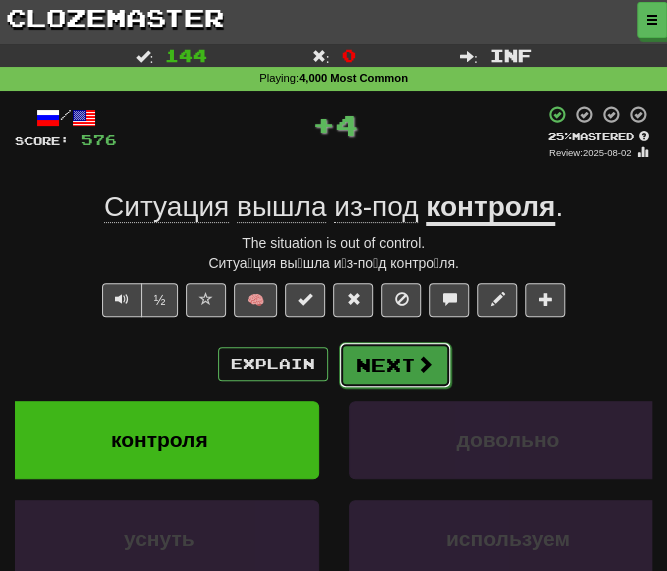 click on "Next" at bounding box center (395, 365) 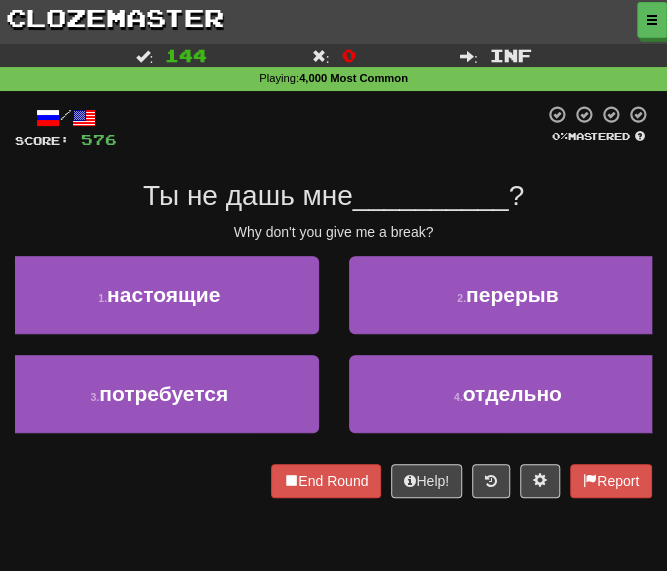 click on "/  Score:   576 0 %  Mastered Ты не дашь мне  __________ ? Why don't you give me a break? 1 .  настоящие 2 .  перерыв 3 .  потребуется 4 .  отдельно  End Round  Help!  Report" at bounding box center [333, 301] 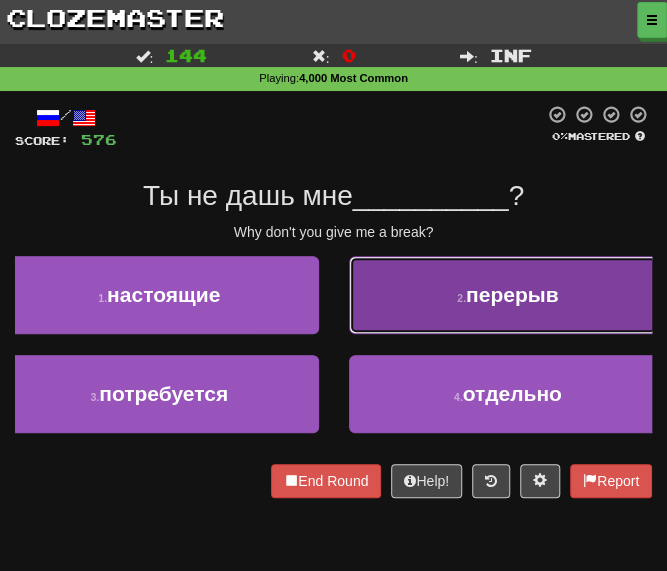 click on "2 .  перерыв" at bounding box center [508, 295] 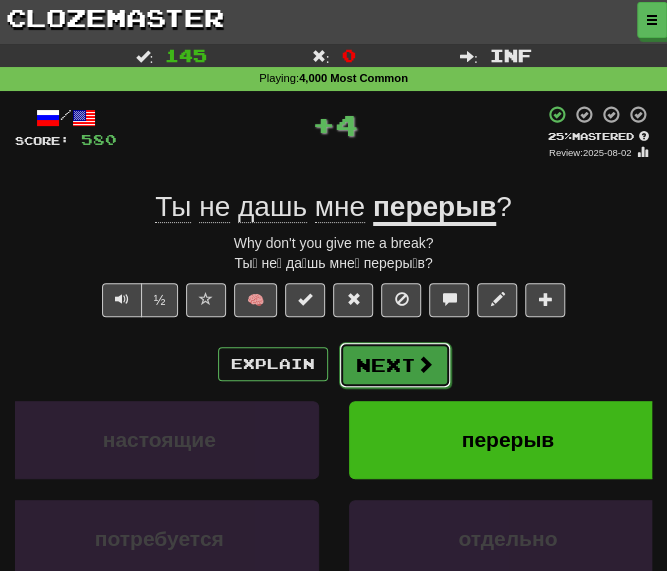 click on "Next" at bounding box center (395, 365) 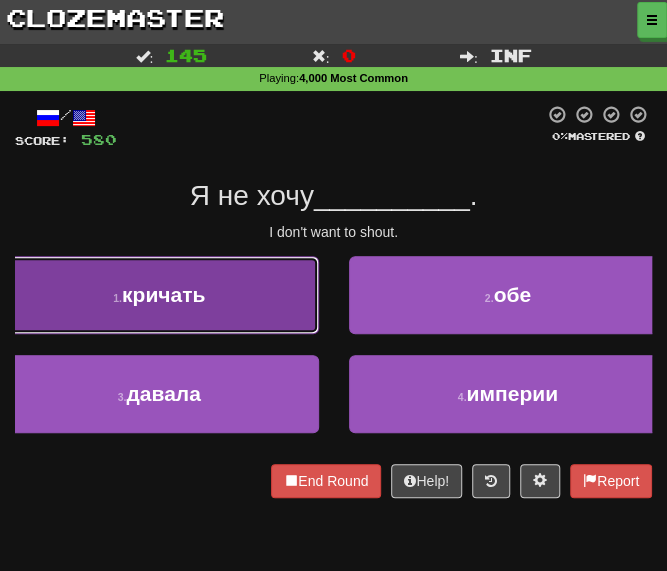 click on "1 .  кричать" at bounding box center (159, 295) 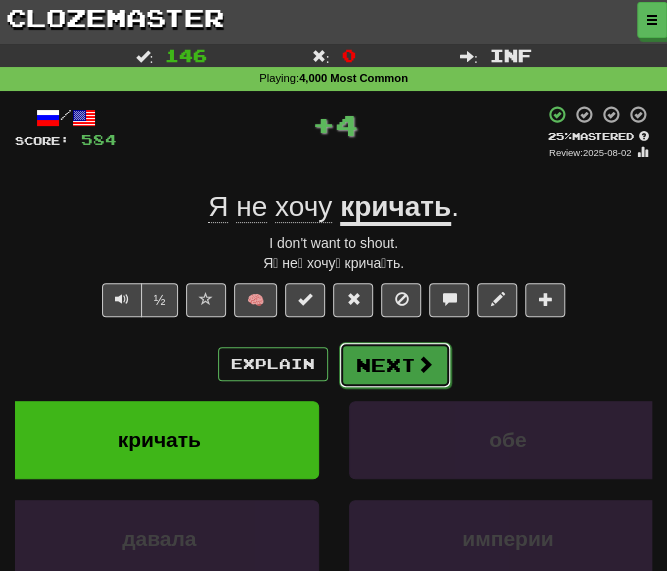 click on "Next" at bounding box center (395, 365) 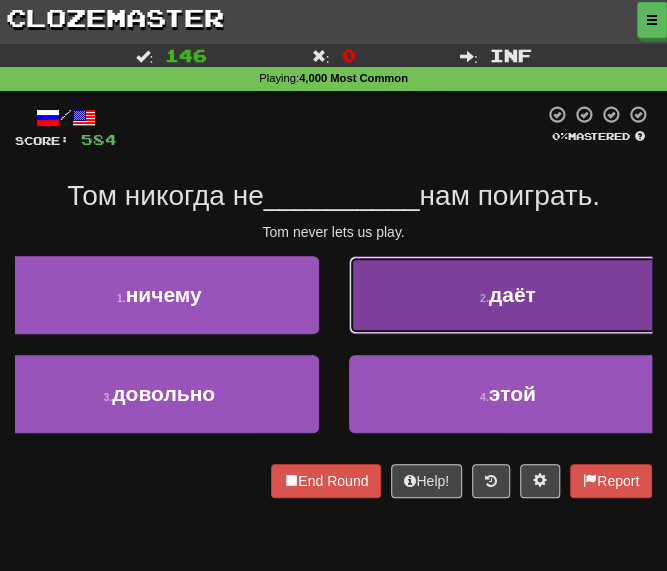 click on "2 .  даёт" at bounding box center [508, 295] 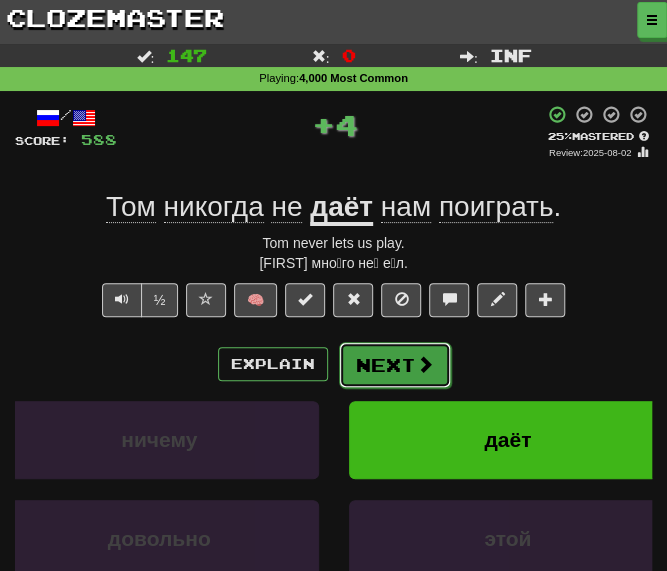 click on "Next" at bounding box center (395, 365) 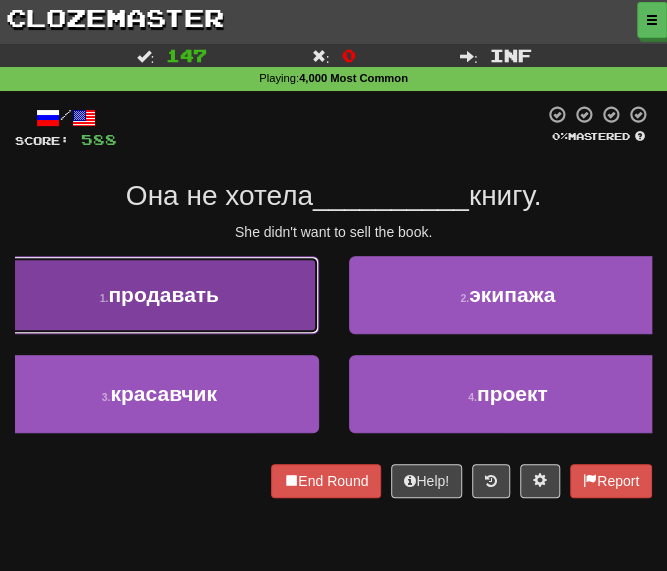 click on "продавать" at bounding box center [163, 294] 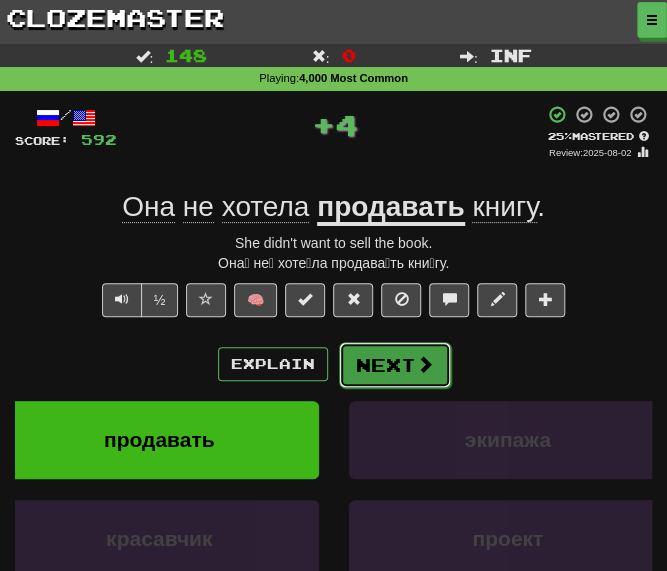 click on "Next" at bounding box center [395, 365] 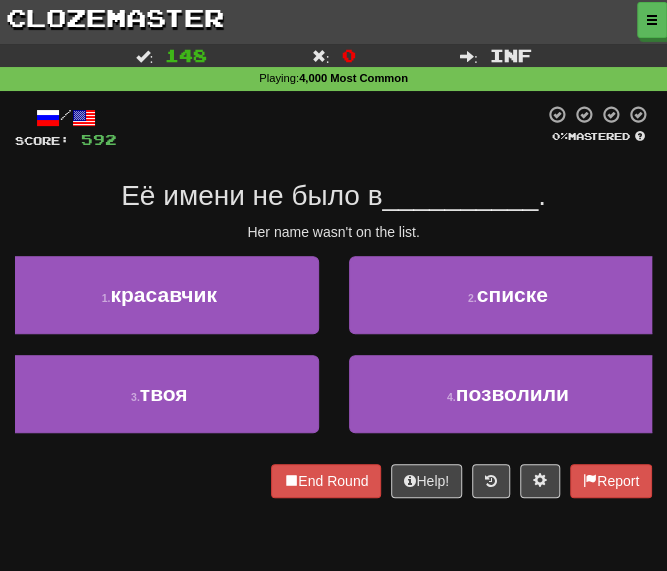 click at bounding box center (330, 127) 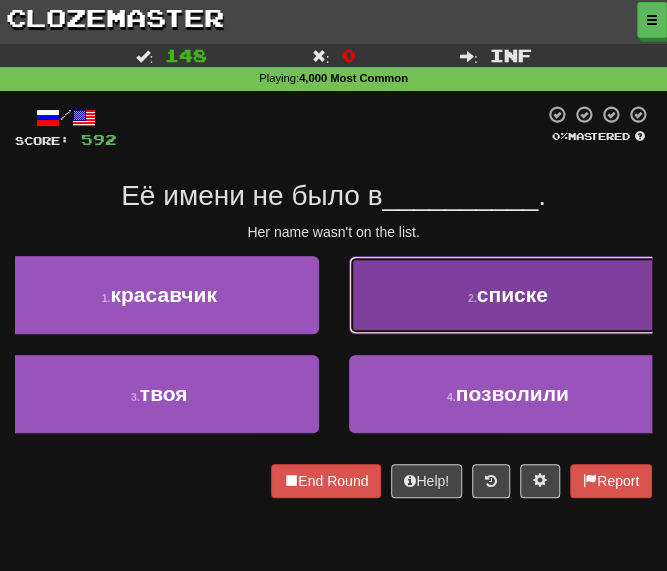 click on "2 .  списке" at bounding box center (508, 295) 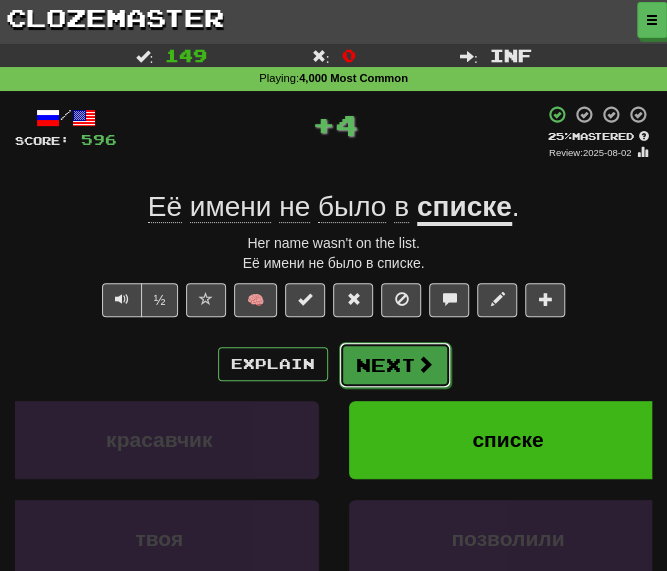 click on "Next" at bounding box center [395, 365] 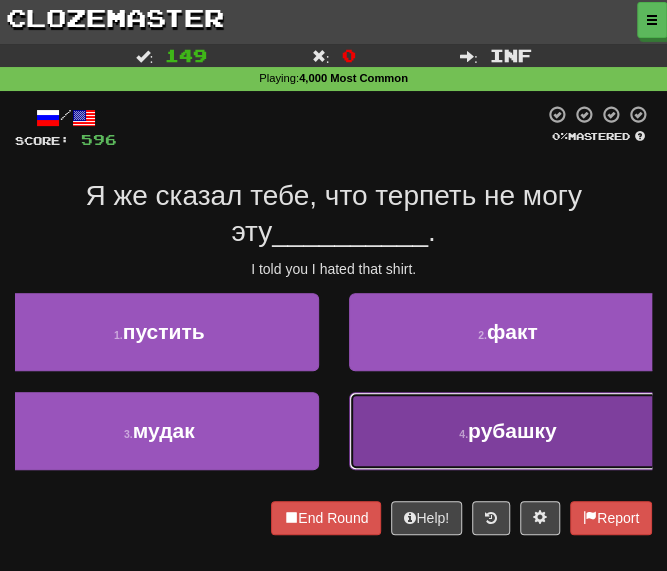 click on "4 .  рубашку" at bounding box center [508, 431] 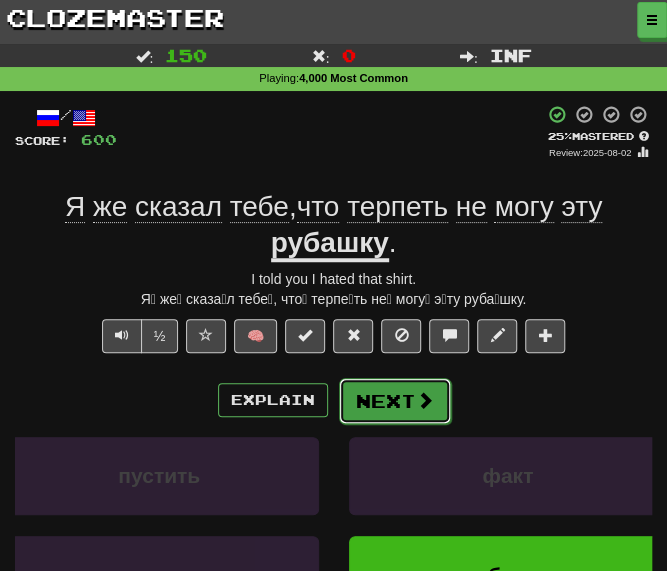 click on "Next" at bounding box center (395, 401) 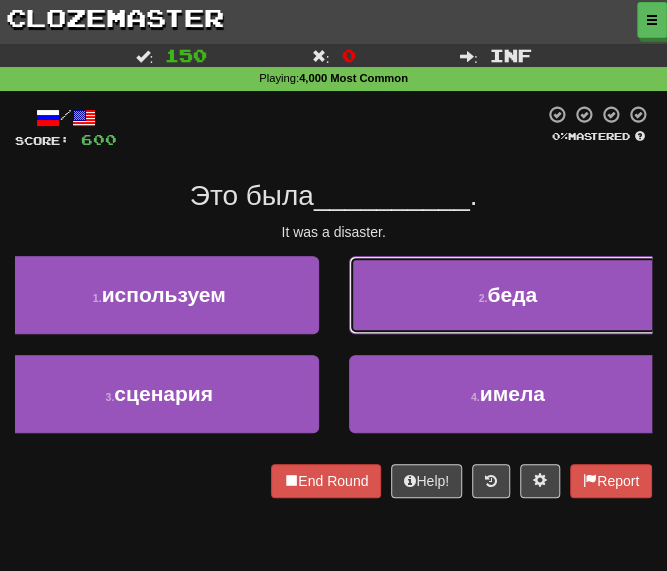 drag, startPoint x: 439, startPoint y: 267, endPoint x: 432, endPoint y: 279, distance: 13.892444 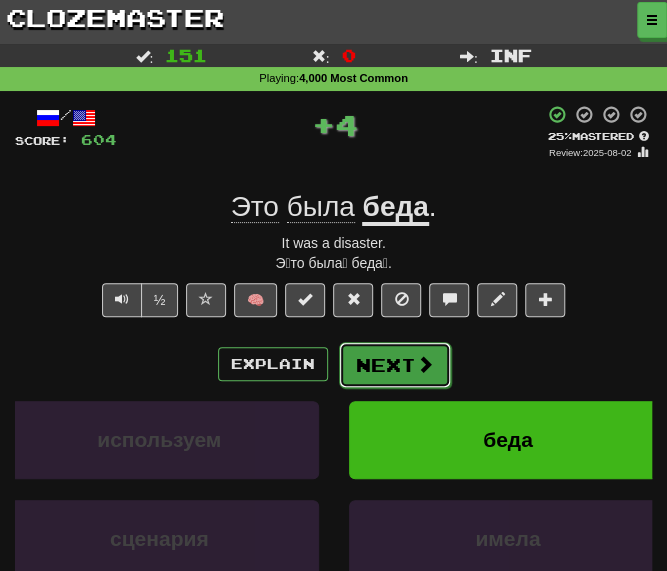 click on "Next" at bounding box center (395, 365) 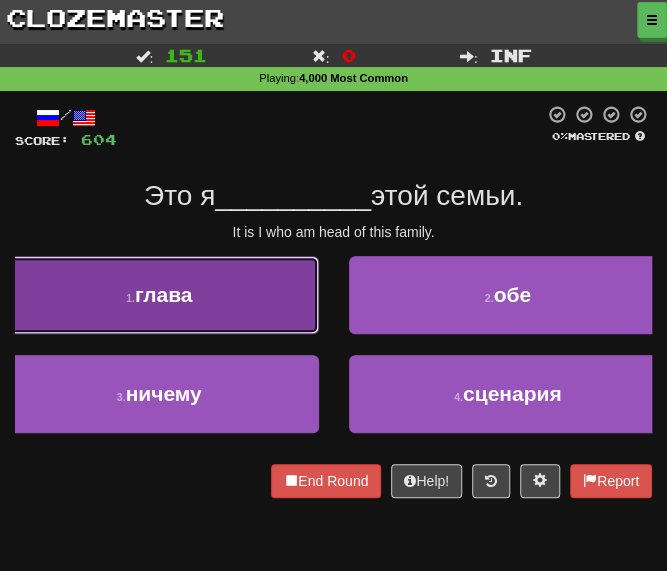 click on "1 .  глава" at bounding box center (159, 295) 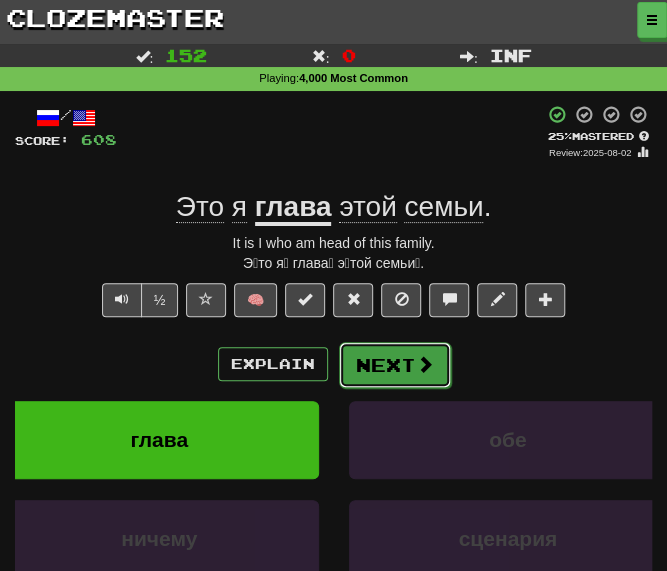click on "Next" at bounding box center [395, 365] 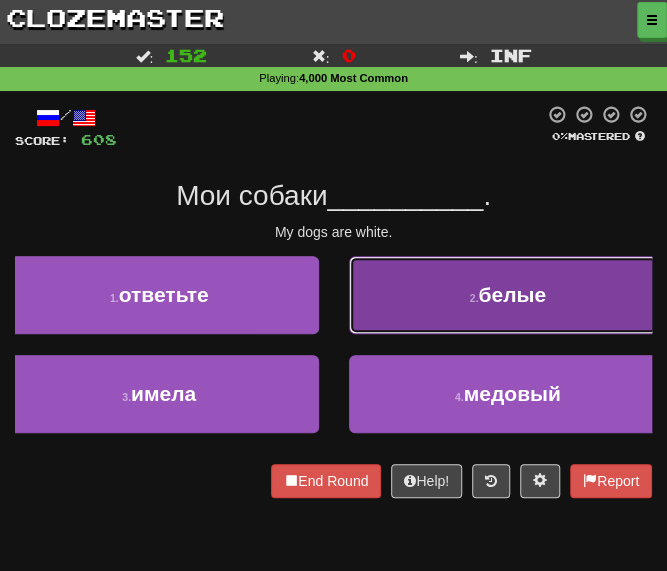 click on "2 .  белые" at bounding box center [508, 295] 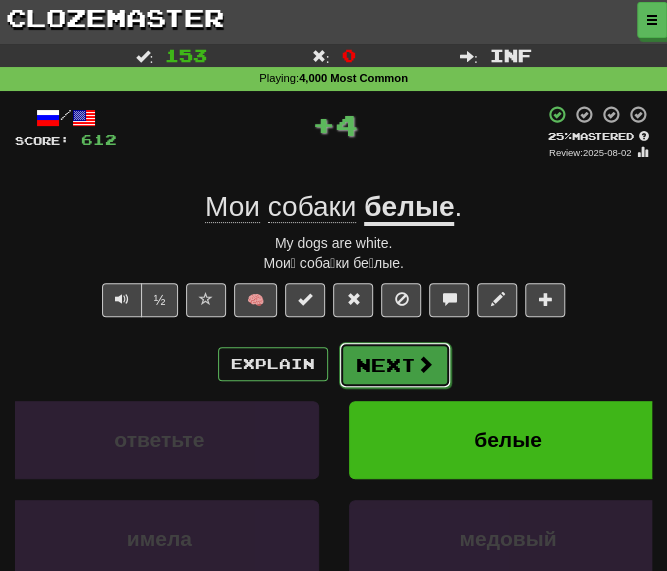 click on "Next" at bounding box center (395, 365) 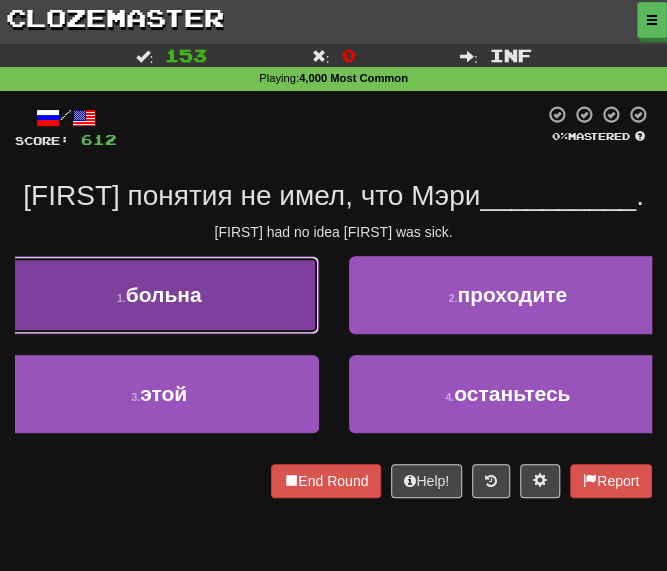 click on "больна" at bounding box center [164, 294] 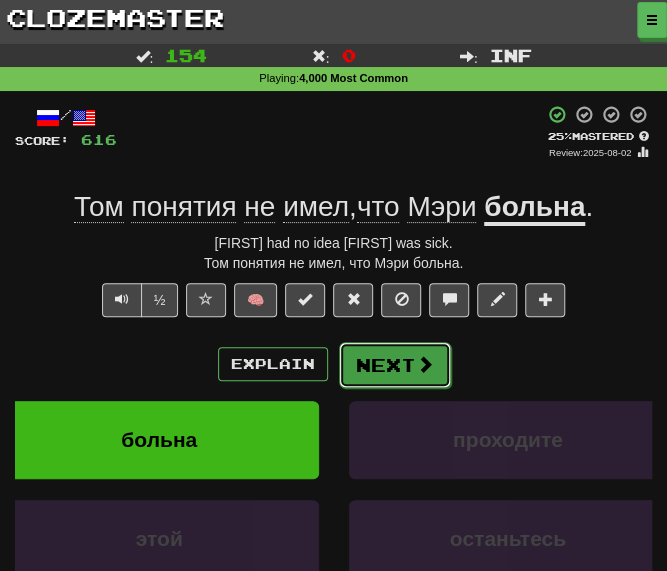 click on "Next" at bounding box center [395, 365] 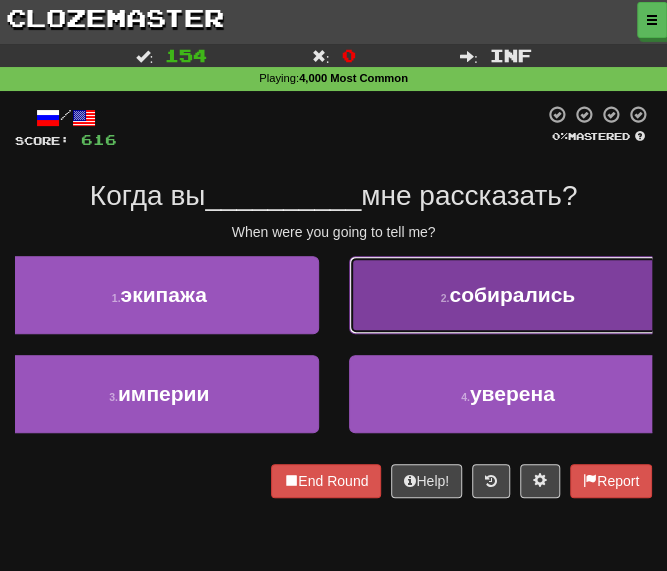 click on "собирались" at bounding box center [512, 294] 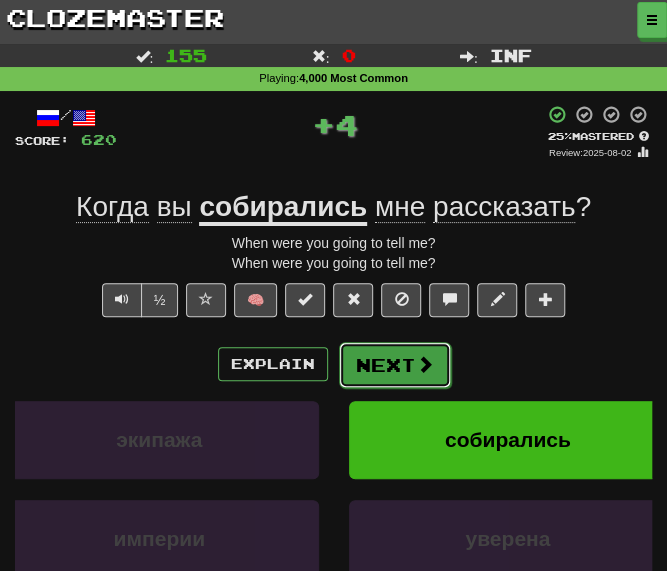 click on "Next" at bounding box center (395, 365) 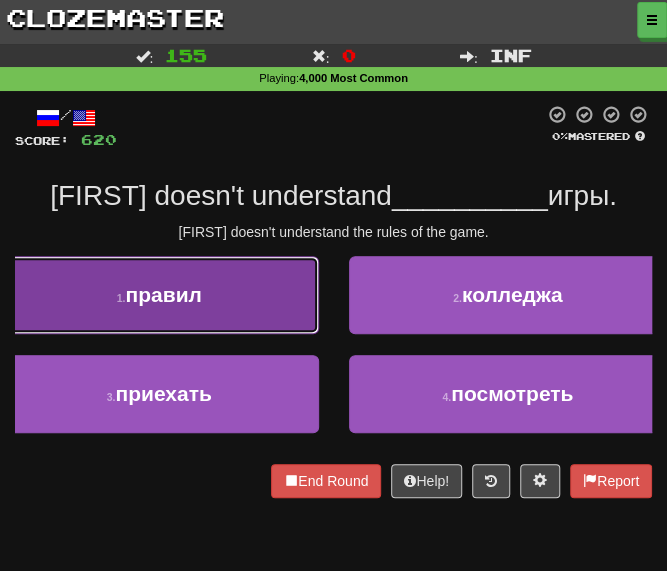 click on "1 .  правил" at bounding box center [159, 295] 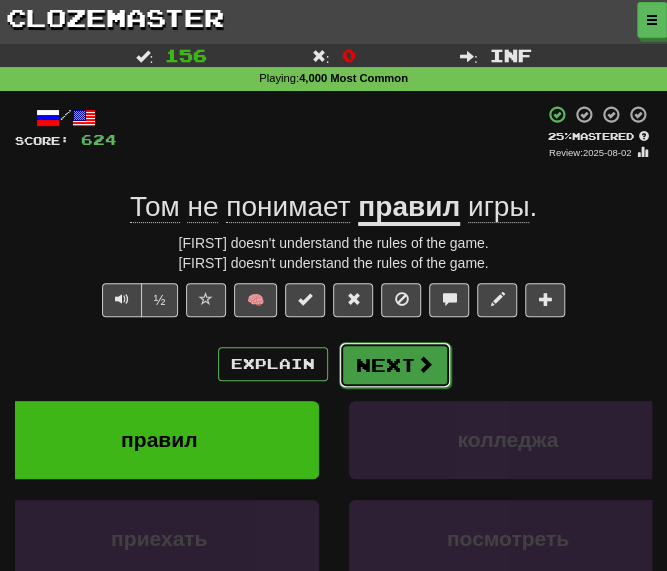 click on "Next" at bounding box center [395, 365] 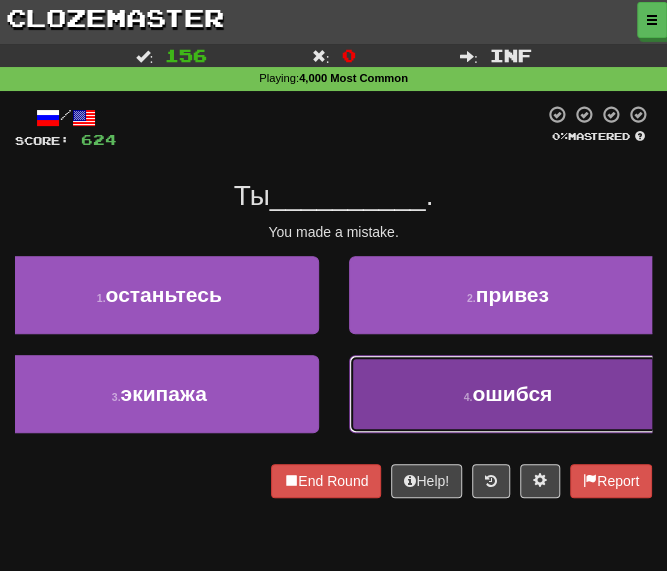 click on "4 .  ошибся" at bounding box center [508, 394] 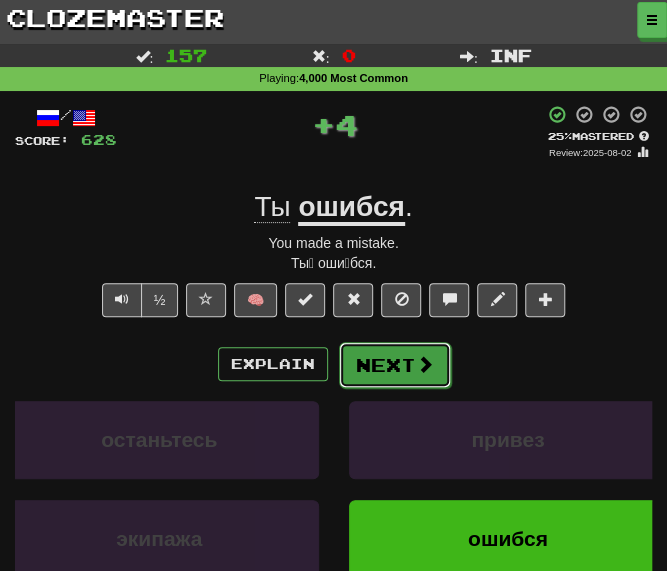click on "Next" at bounding box center (395, 365) 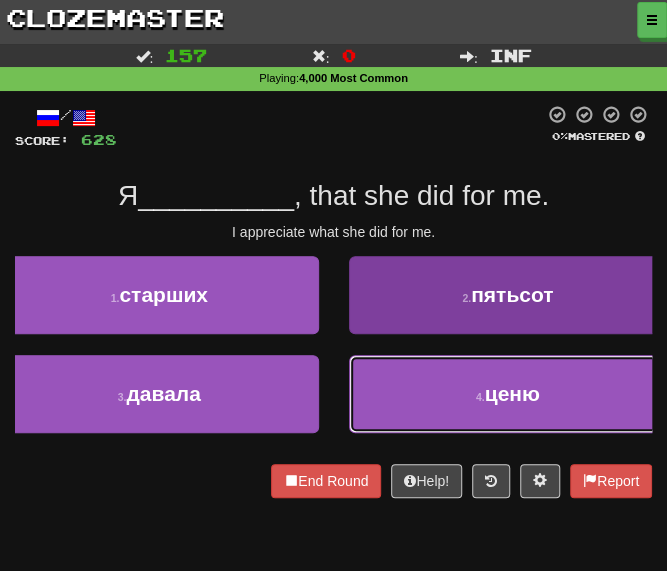 click on "4 .  ценю" at bounding box center (508, 394) 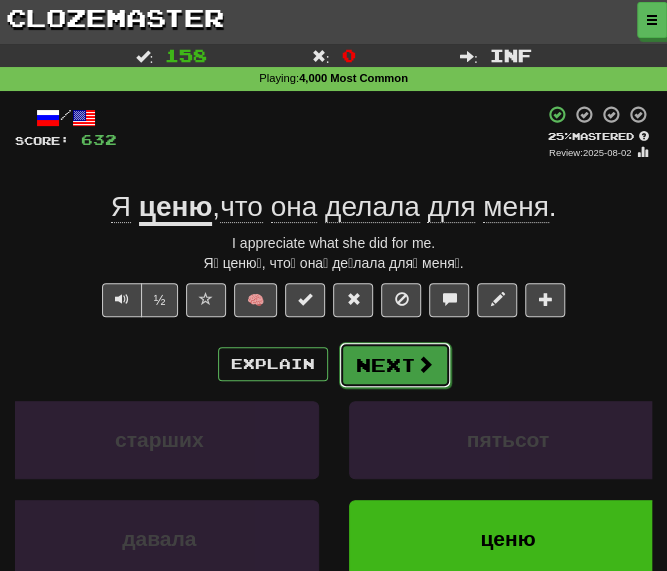 click on "Next" at bounding box center (395, 365) 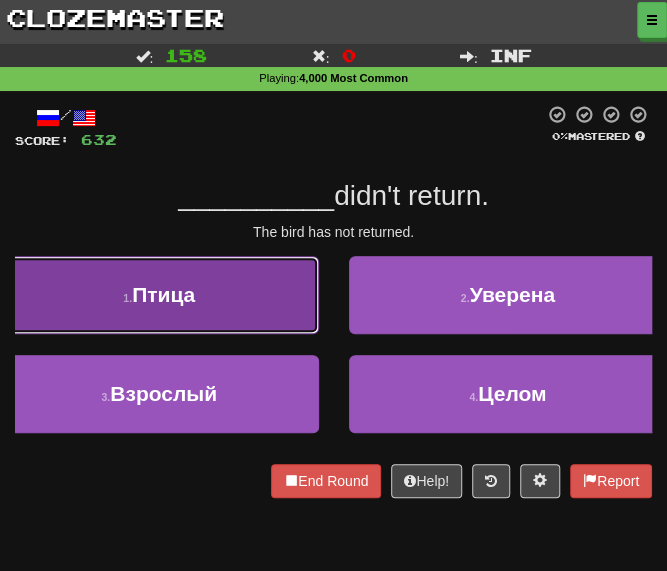 click on "1 .  Птица" at bounding box center [159, 295] 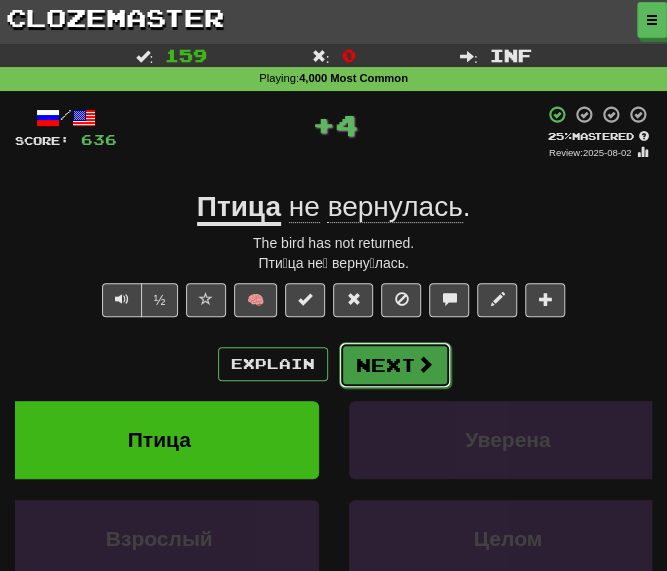 click on "Next" at bounding box center [395, 365] 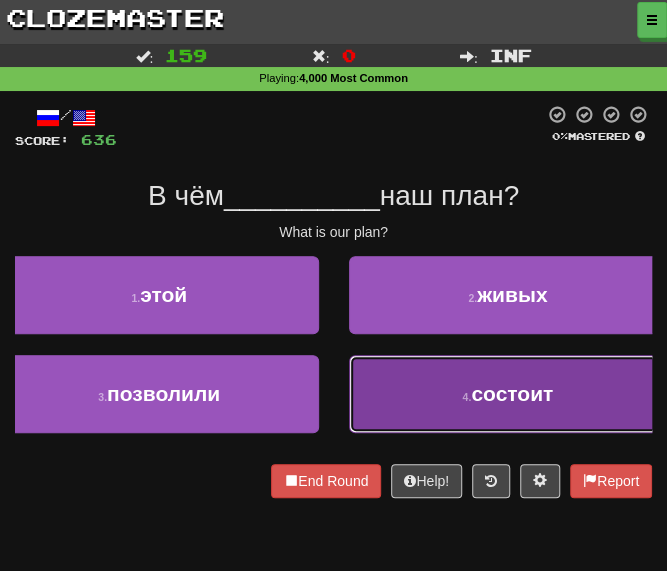 click on "4 .  состоит" at bounding box center [508, 394] 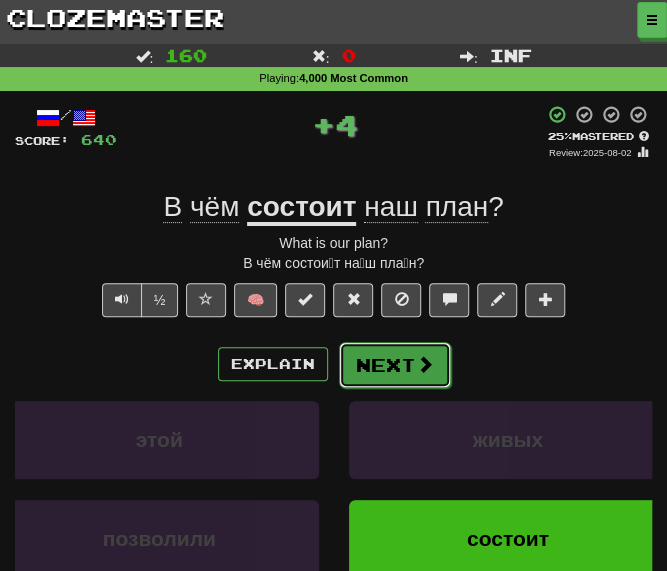 click on "Next" at bounding box center (395, 365) 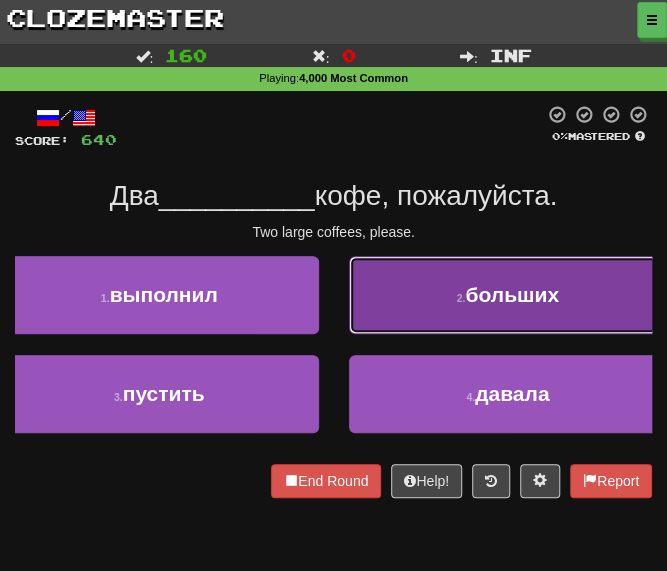 click on "2 .  больших" at bounding box center (508, 295) 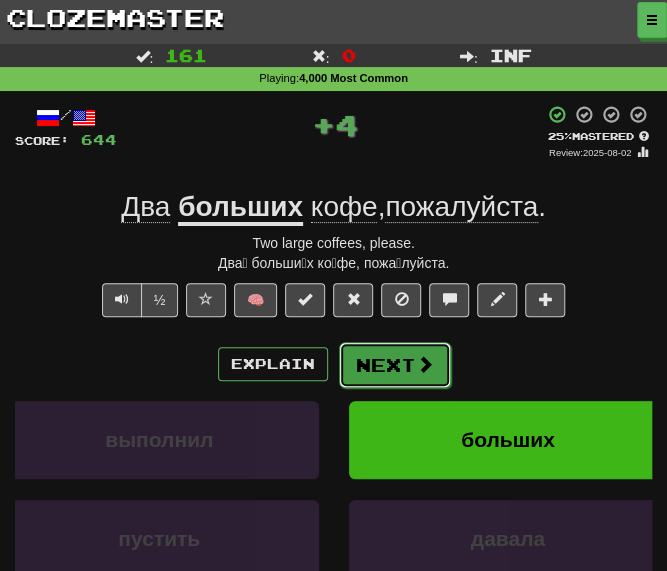 click on "Next" at bounding box center [395, 365] 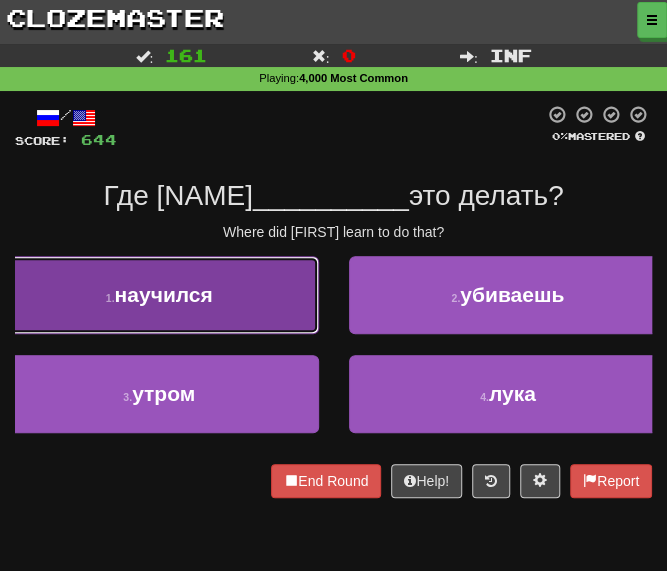 click on "1 .  научился" at bounding box center [159, 295] 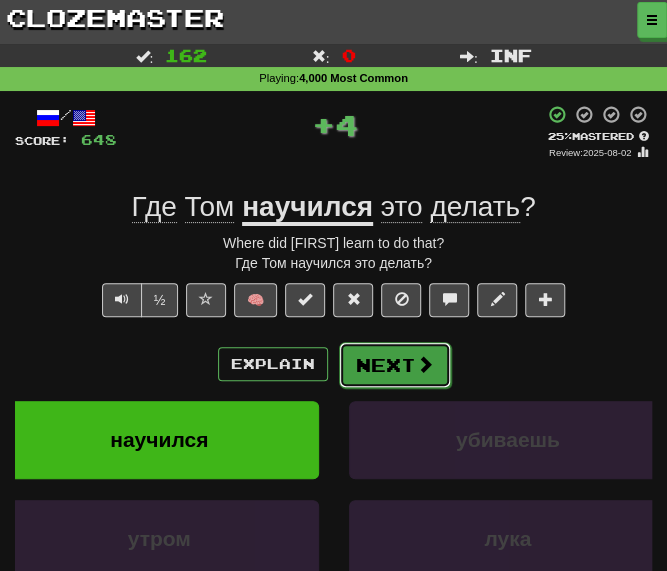 click on "Next" at bounding box center [395, 365] 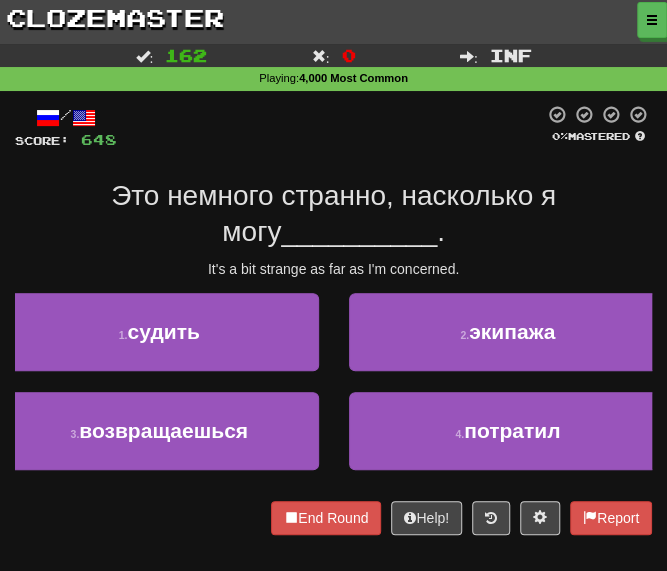click on "/  Score:   648 0 %  Mastered Это немного странно, насколько я могу  __________ . It's a bit strange as far as I'm concerned. 1 .  судить 2 .  экипажа 3 .  возвращаешься 4 .  потратил  End Round  Help!  Report" at bounding box center (333, 319) 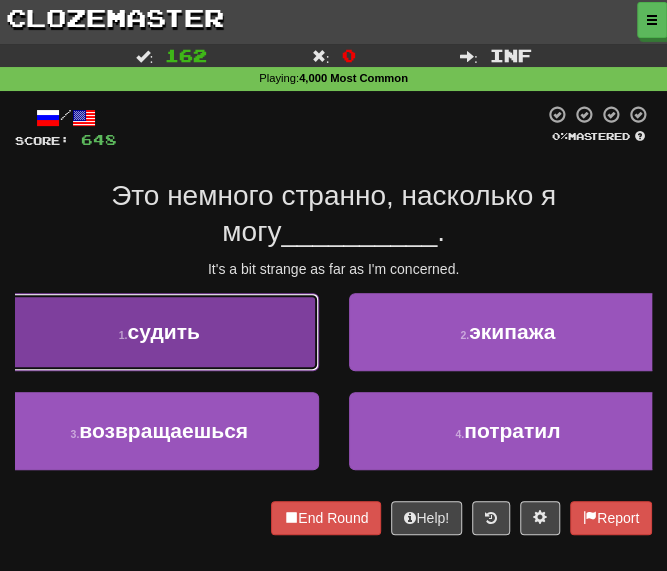 click on "1 .  судить" at bounding box center [159, 332] 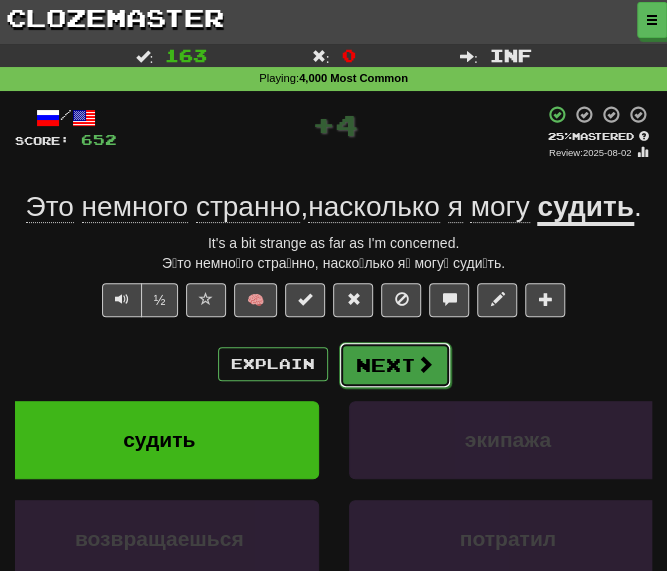 click on "Next" at bounding box center [395, 365] 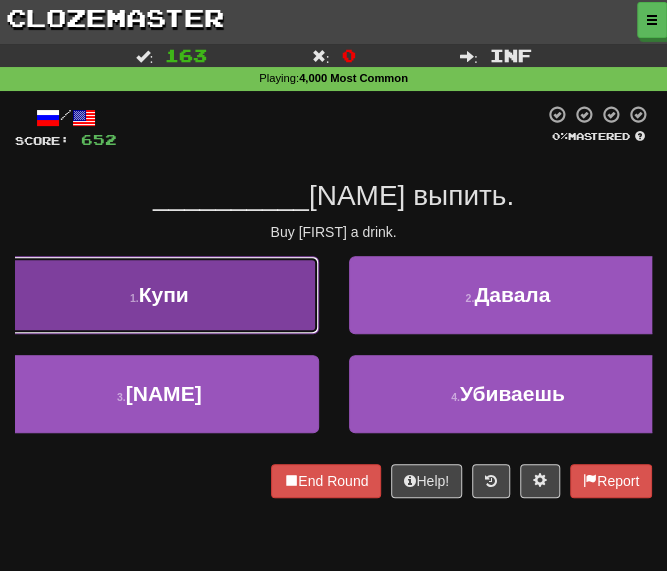 click on "Купи" at bounding box center [164, 294] 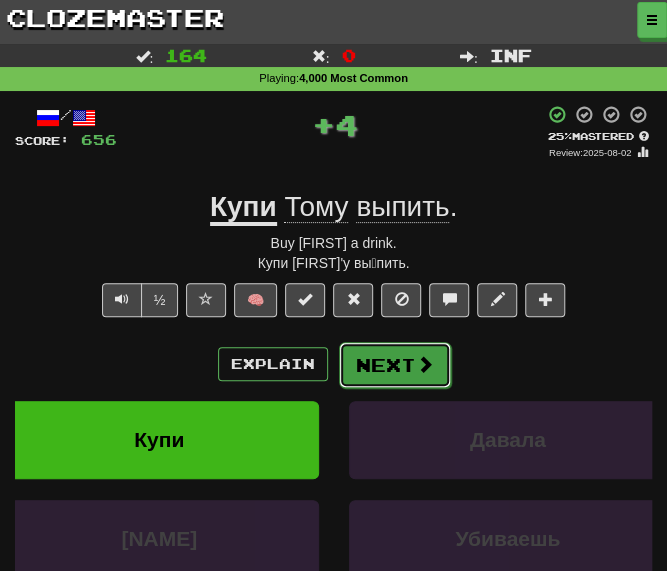 click on "Next" at bounding box center [395, 365] 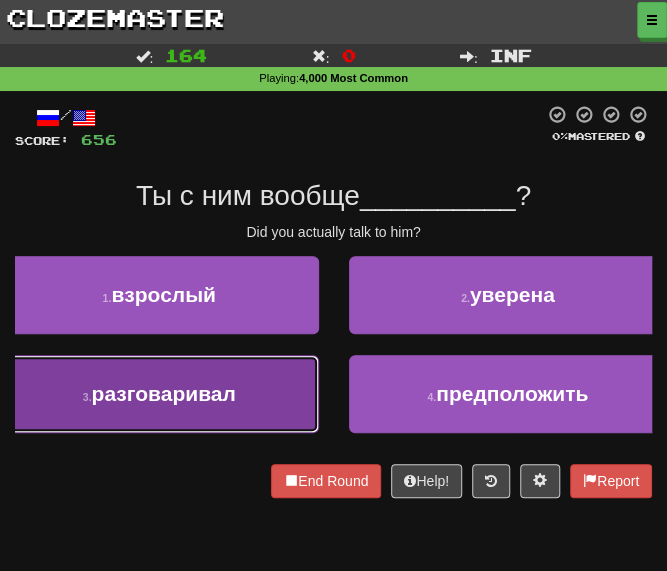 click on "разговаривал" at bounding box center (164, 393) 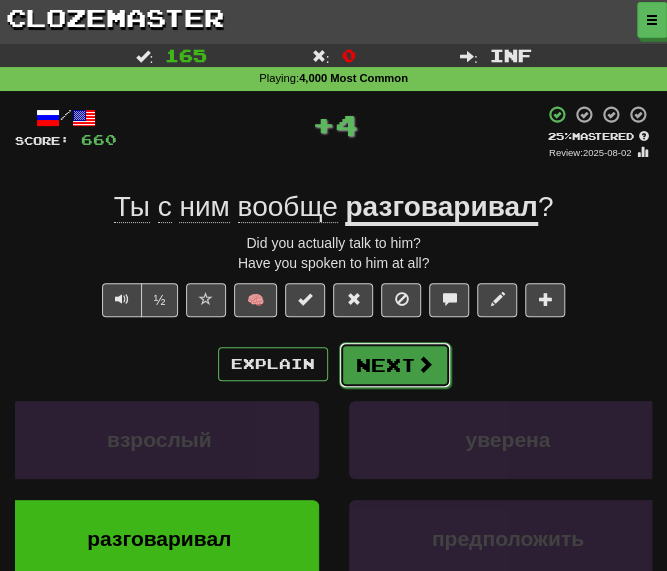 click on "Next" at bounding box center [395, 365] 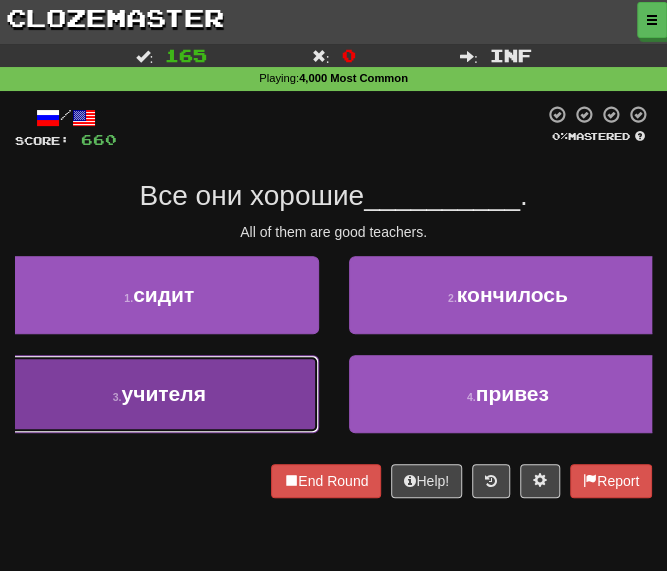 click on "3 .  учителя" at bounding box center (159, 394) 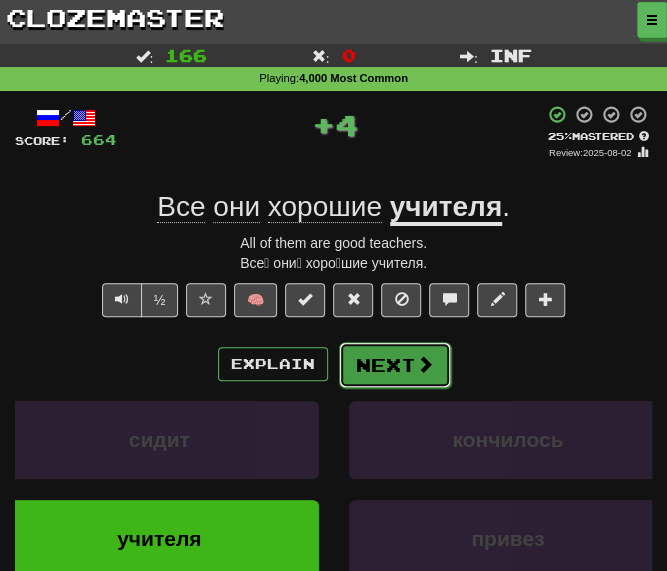 click on "Next" at bounding box center (395, 365) 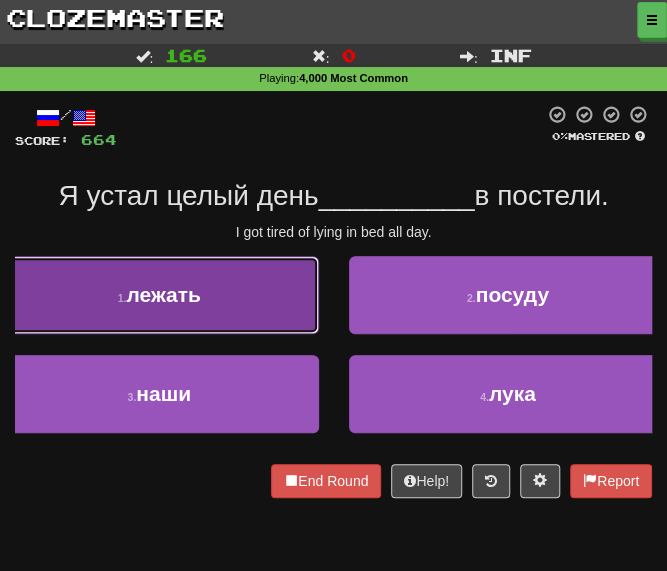 click on "лежать" at bounding box center (163, 294) 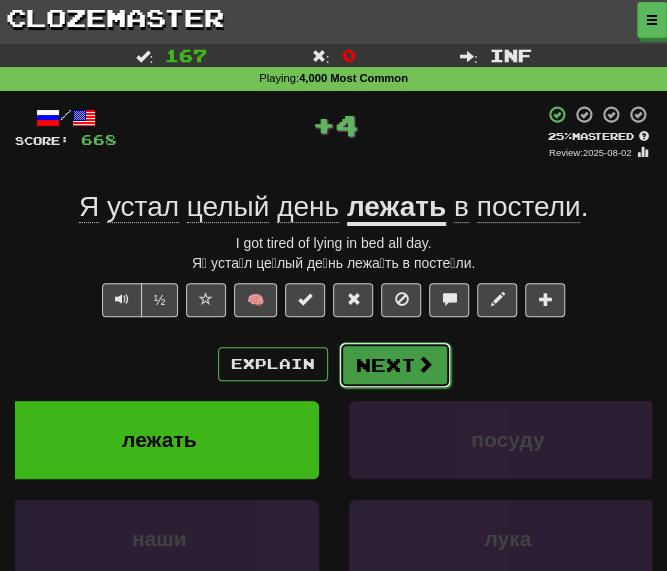 click on "Next" at bounding box center [395, 365] 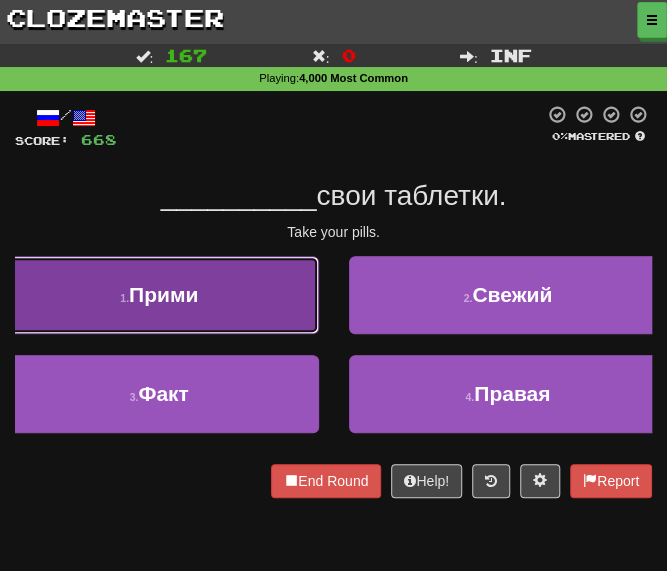 drag, startPoint x: 166, startPoint y: 296, endPoint x: 209, endPoint y: 316, distance: 47.423622 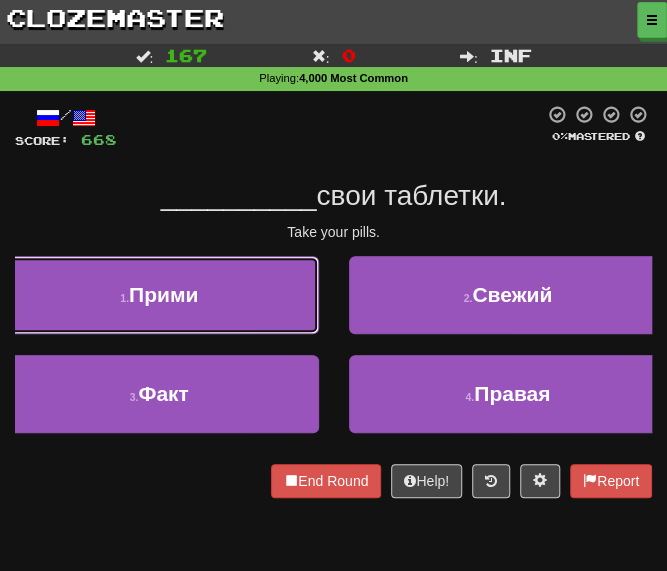 click on "Прими" at bounding box center [163, 294] 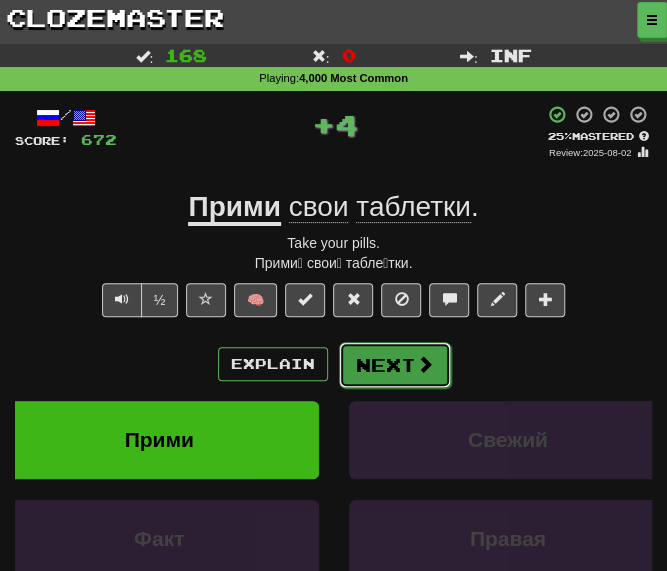 click on "Next" at bounding box center [395, 365] 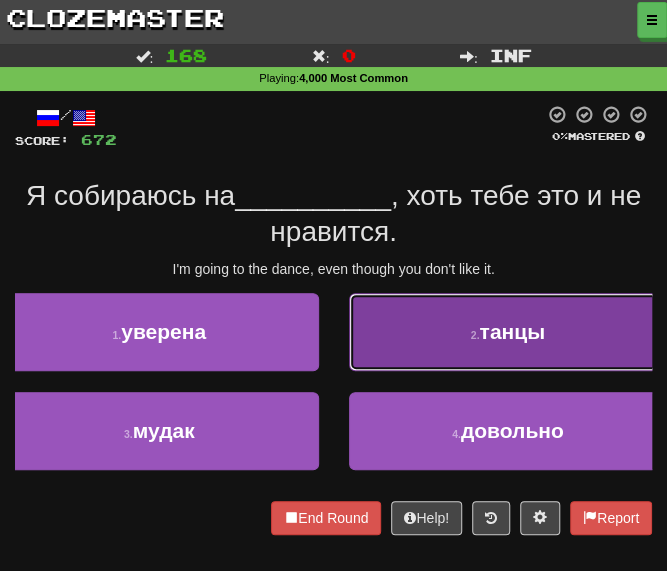 click on "2 .  танцы" at bounding box center (508, 332) 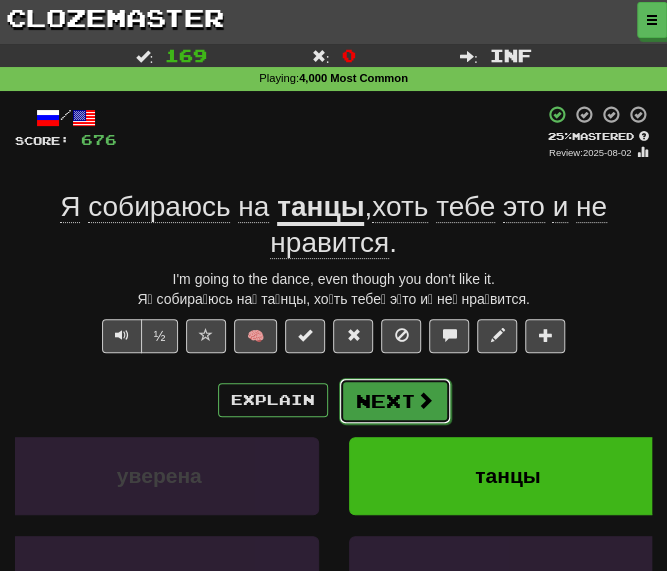 click on "Next" at bounding box center (395, 401) 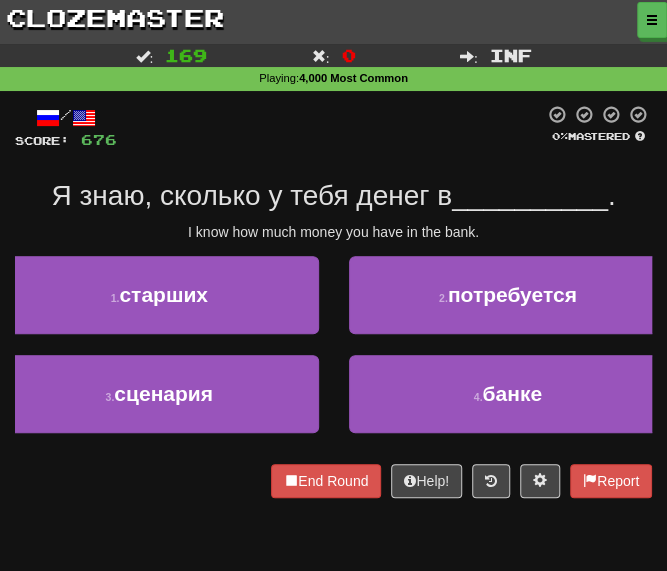 click at bounding box center [330, 127] 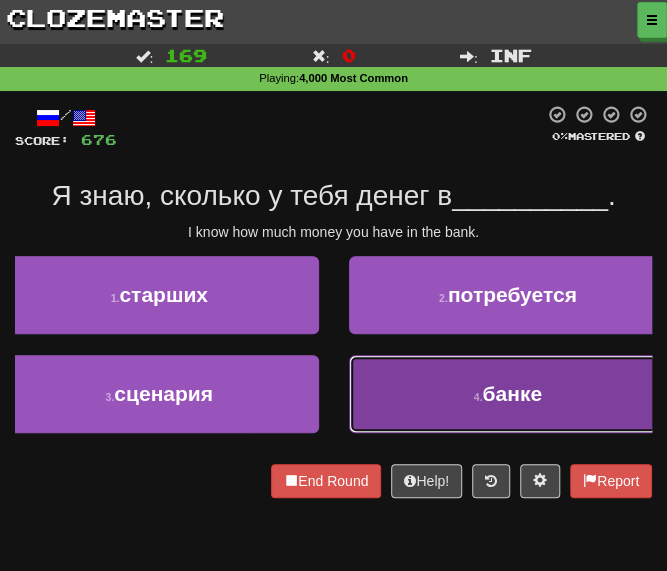 click on "4 .  банке" at bounding box center (508, 394) 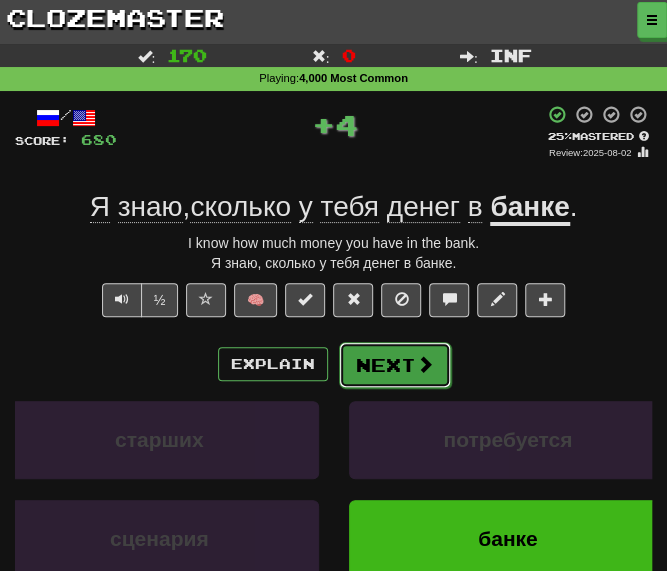 click on "Next" at bounding box center (395, 365) 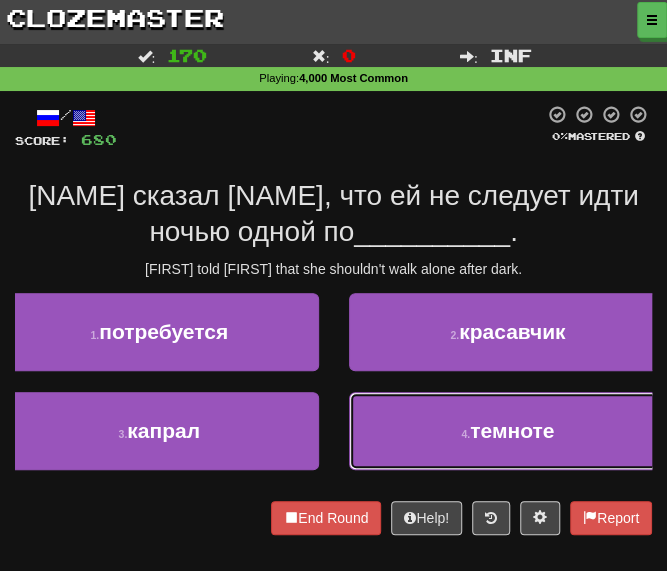 click on "4 .  темноте" at bounding box center [508, 431] 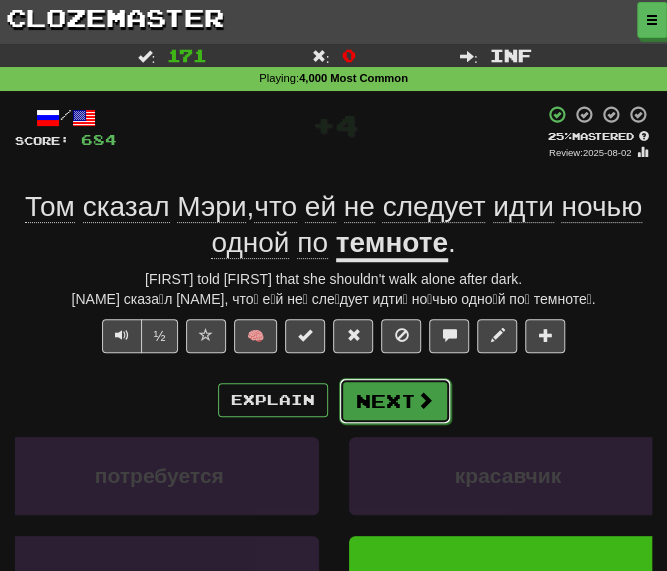 click on "Next" at bounding box center (395, 401) 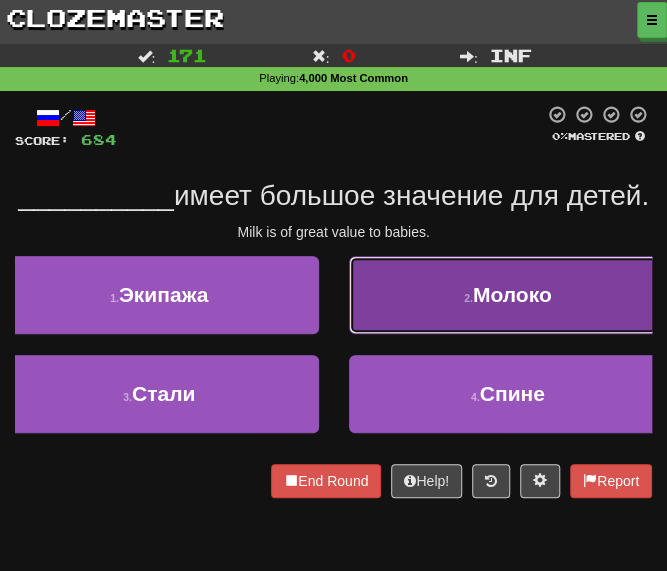 click on "Молоко" at bounding box center [512, 294] 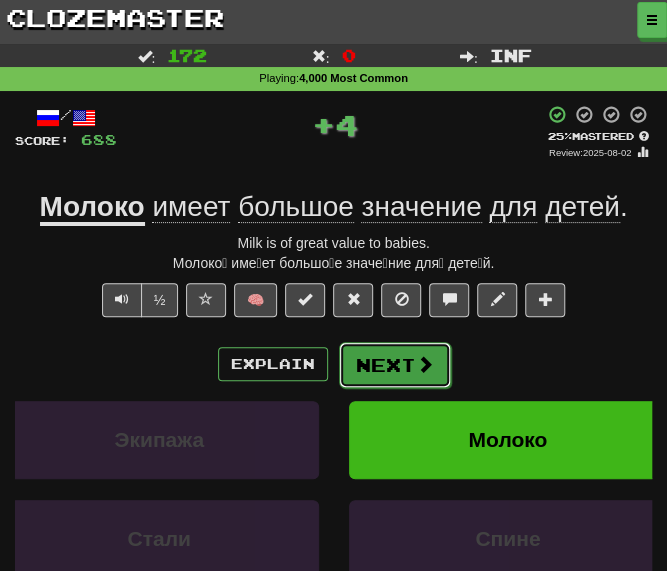 click on "Next" at bounding box center [395, 365] 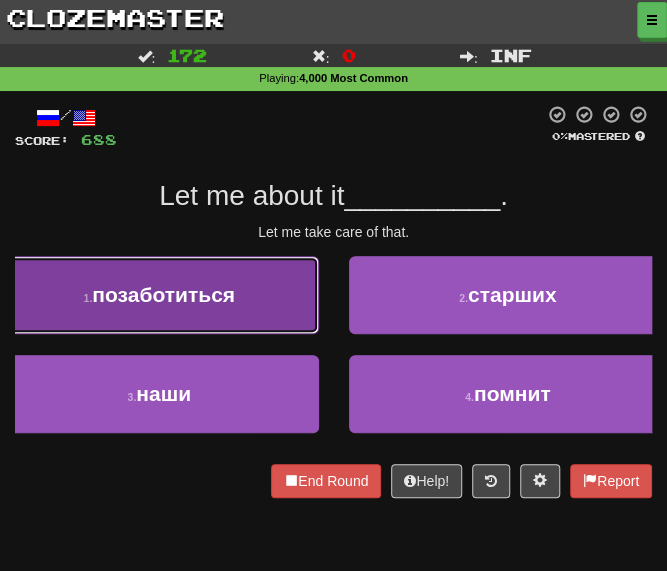click on "позаботиться" at bounding box center (163, 294) 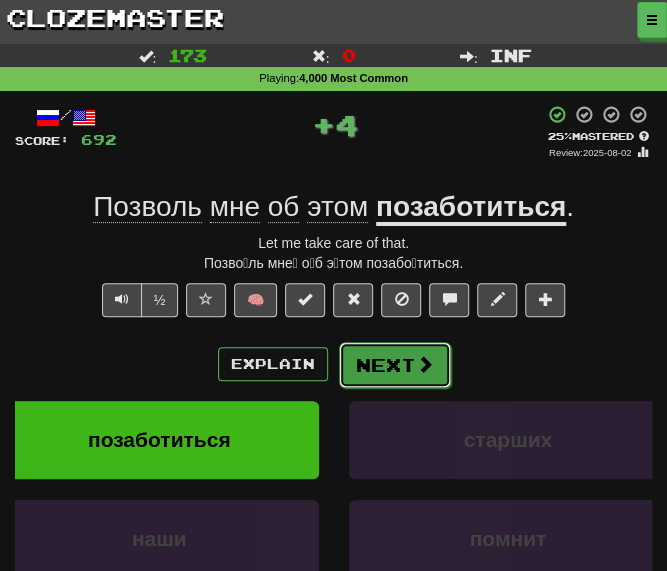 click on "Next" at bounding box center [395, 365] 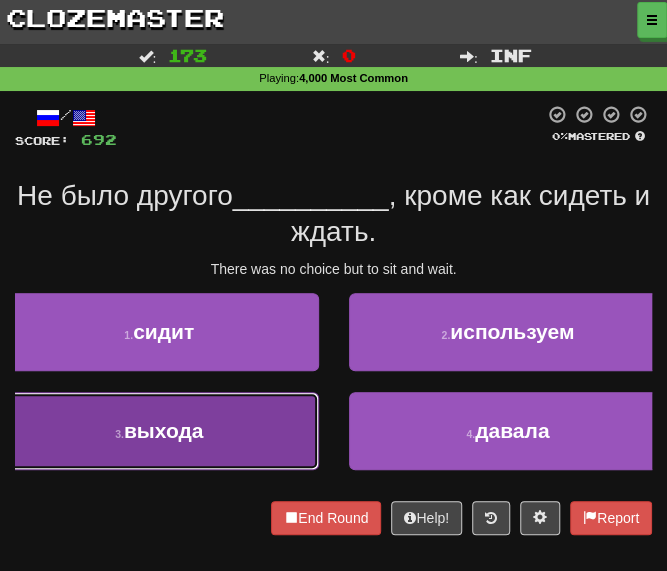click on "3 .  выхода" at bounding box center (159, 431) 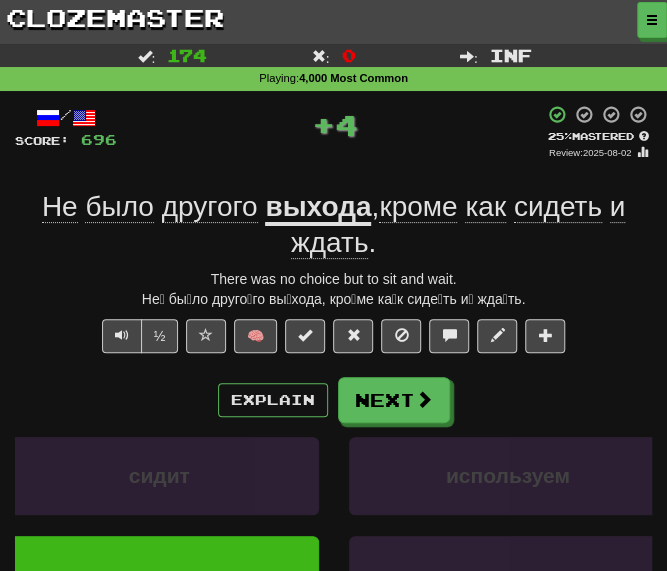 click on "/  Score:   696 + 4 25 %  Mastered Review:  2025-08-02 Не   было   другого   выхода ,  кроме   как   сидеть   и   ждать . There was no choice but to sit and wait. Не́ бы́ло друго́го вы́хода, кро́ме ка́к сиде́ть и́ жда́ть. ½ 🧠 Explain Next сидит используем выхода давала Learn more: сидит используем выхода давала  End Round  Help!  Report Sentence Source" at bounding box center [333, 423] 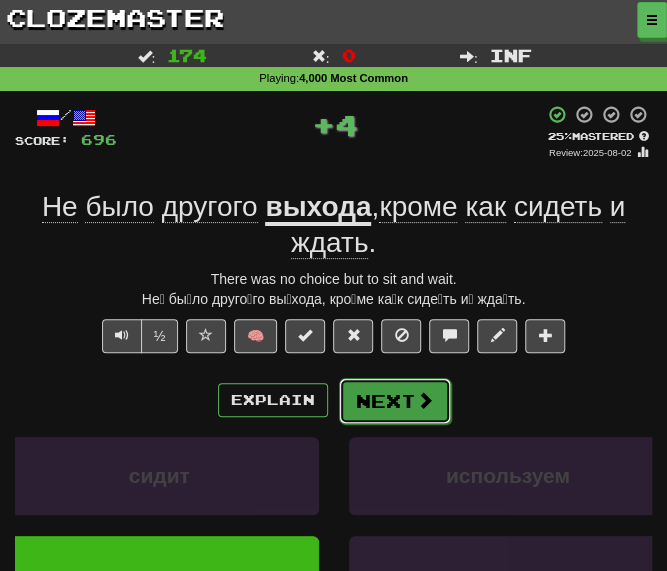 click on "Next" at bounding box center (395, 401) 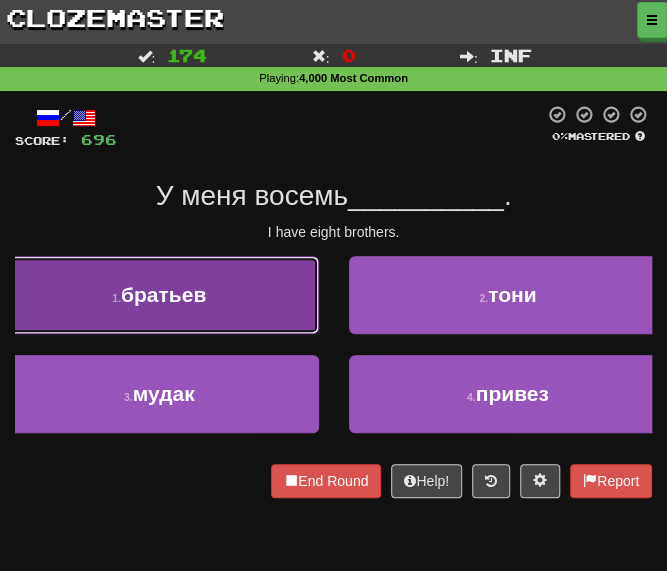 click on "1 .  братьев" at bounding box center [159, 295] 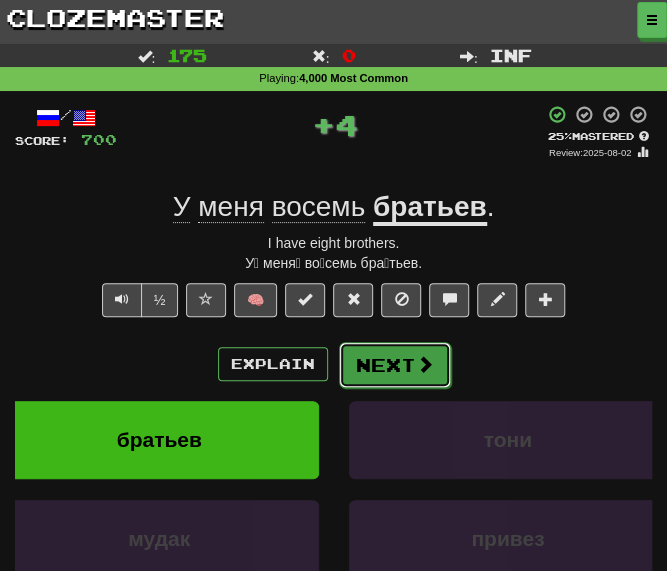 click on "Next" at bounding box center (395, 365) 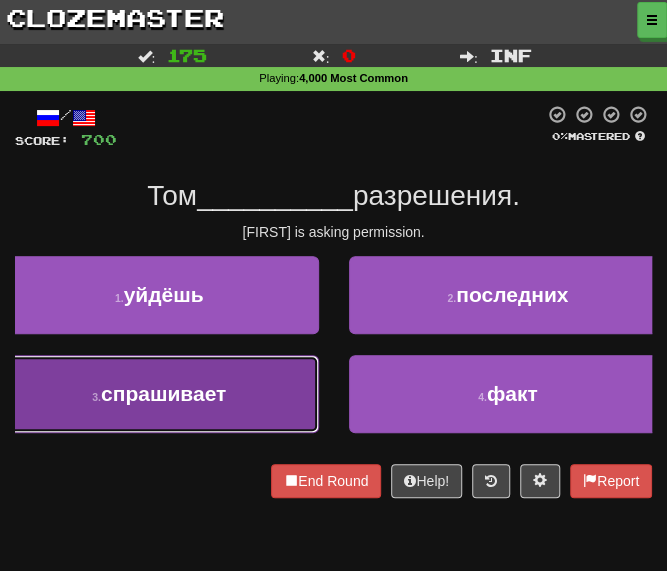 click on "3 .  спрашивает" at bounding box center (159, 394) 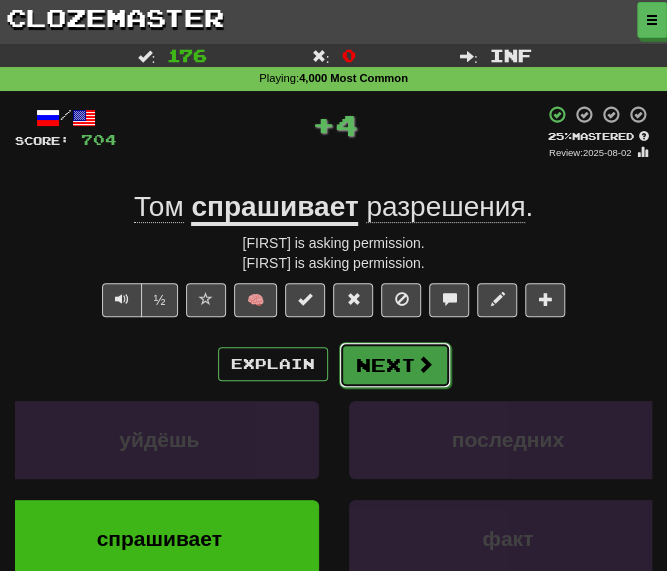 click on "Next" at bounding box center (395, 365) 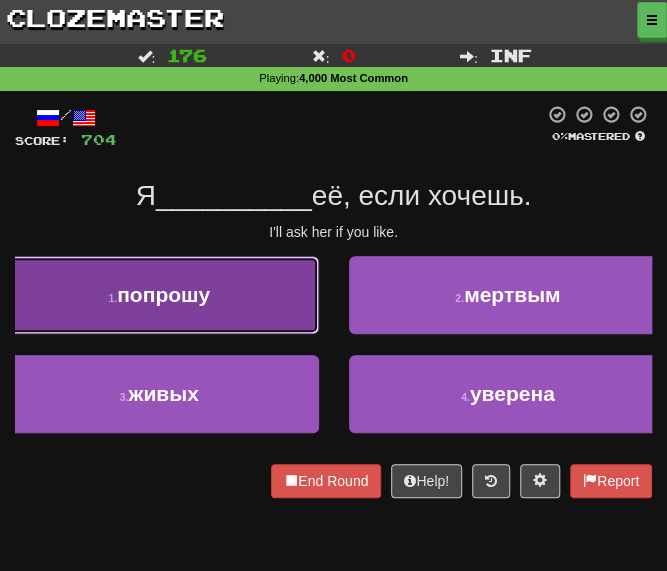 click on "1 .  попрошу" at bounding box center (159, 295) 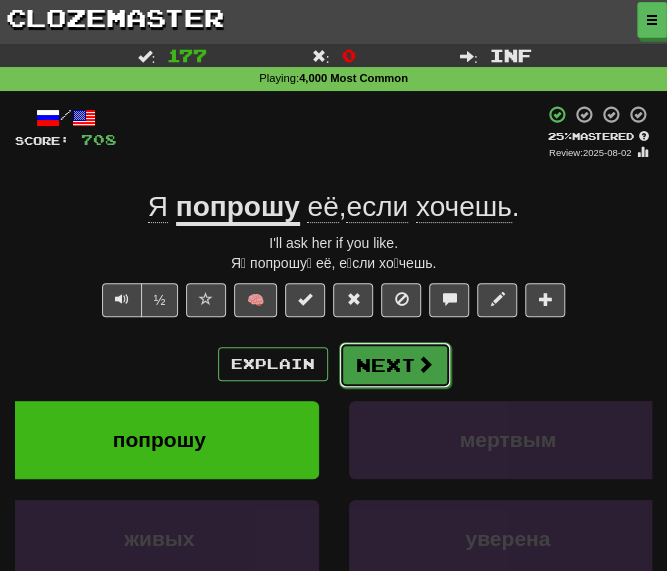 click on "Next" at bounding box center (395, 365) 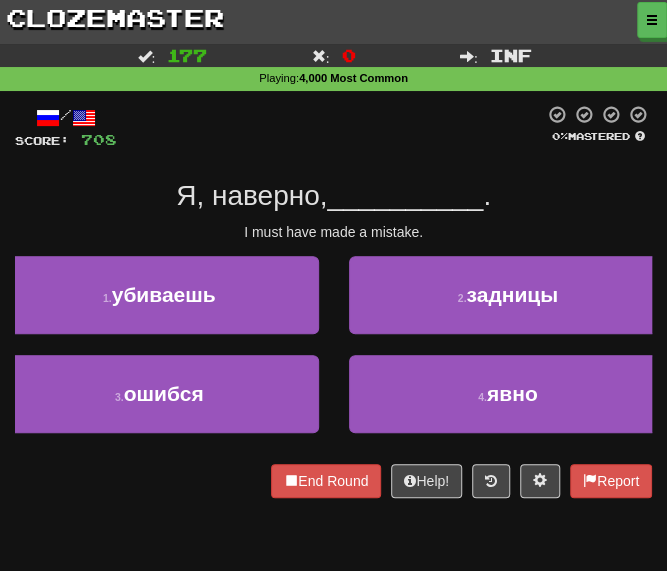 click on "/  Score:   708 0 %  Mastered Я, наверно,  __________ . I must have made a mistake. 1 .  убиваешь 2 .  задницы 3 .  ошибся 4 .  явно  End Round  Help!  Report" at bounding box center (333, 301) 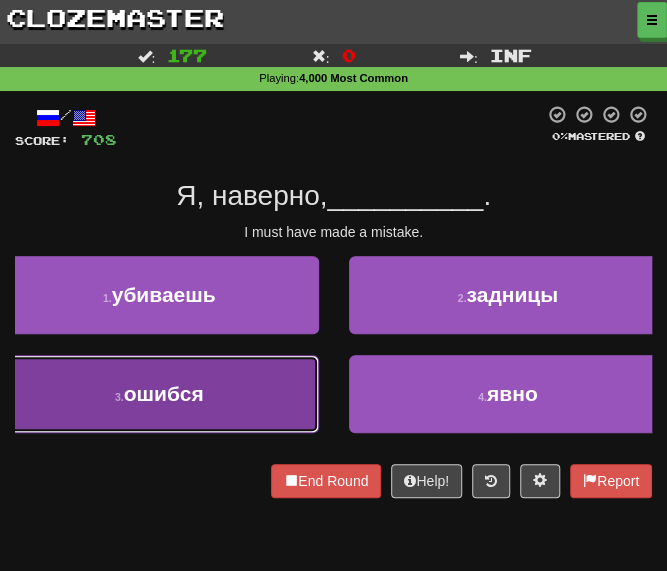 click on "3 .  ошибся" at bounding box center [159, 394] 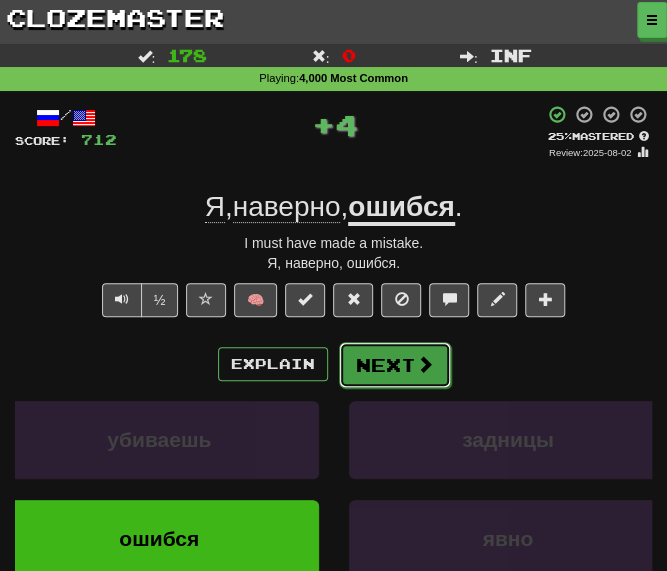 click on "Next" at bounding box center (395, 365) 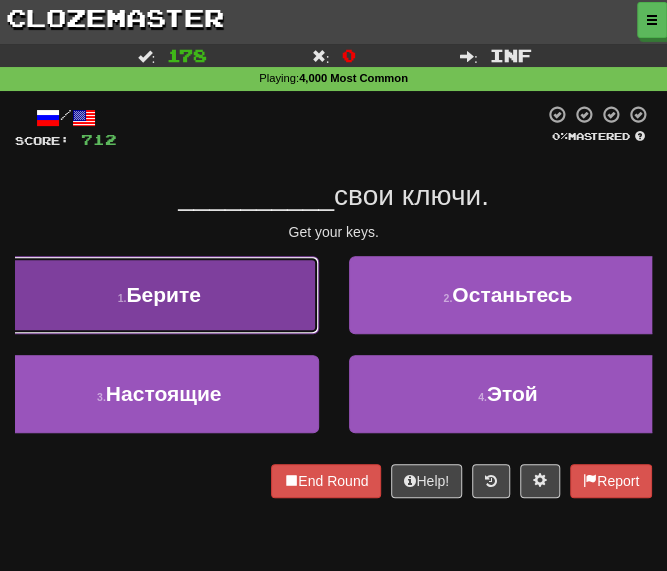 click on "1 .  Берите" at bounding box center [159, 295] 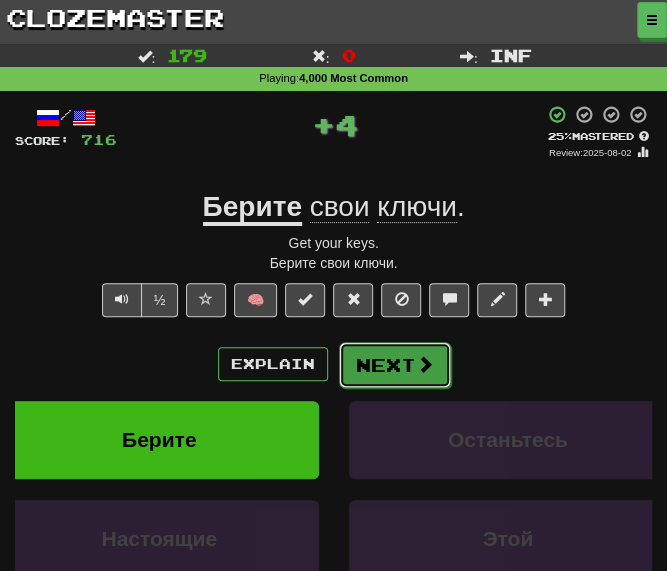 click on "Next" at bounding box center [395, 365] 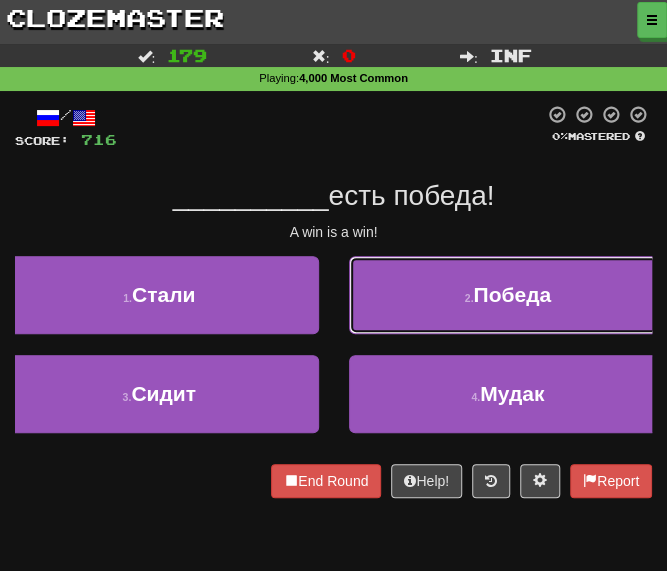 click on "2 .  Победа" at bounding box center [508, 295] 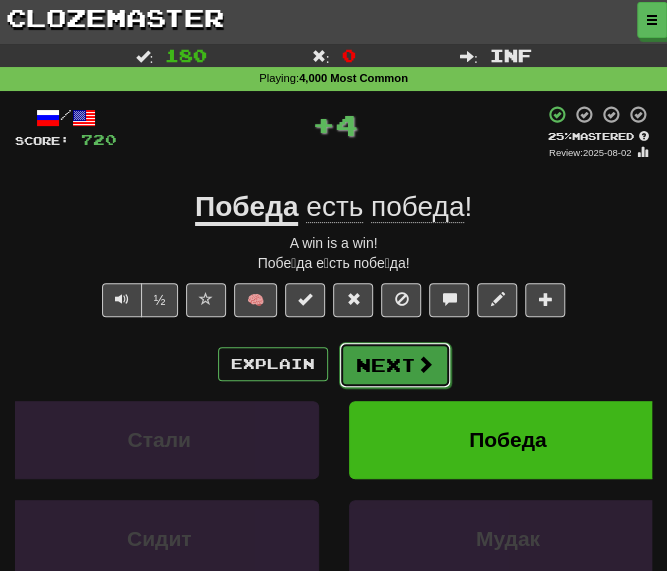 click on "Next" at bounding box center [395, 365] 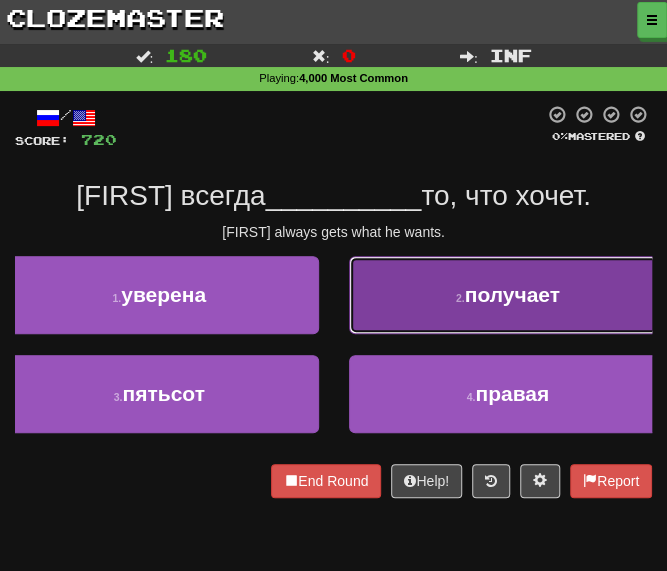 click on "получает" at bounding box center (511, 294) 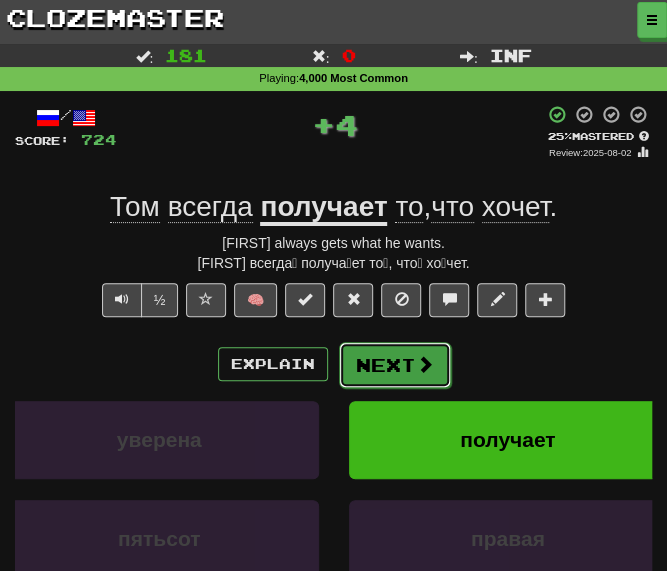 click on "Next" at bounding box center [395, 365] 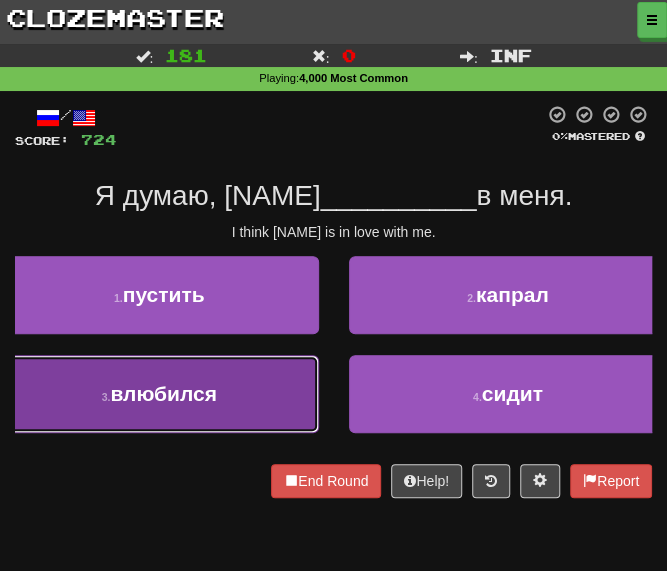 click on "3 .  влюбился" at bounding box center [159, 394] 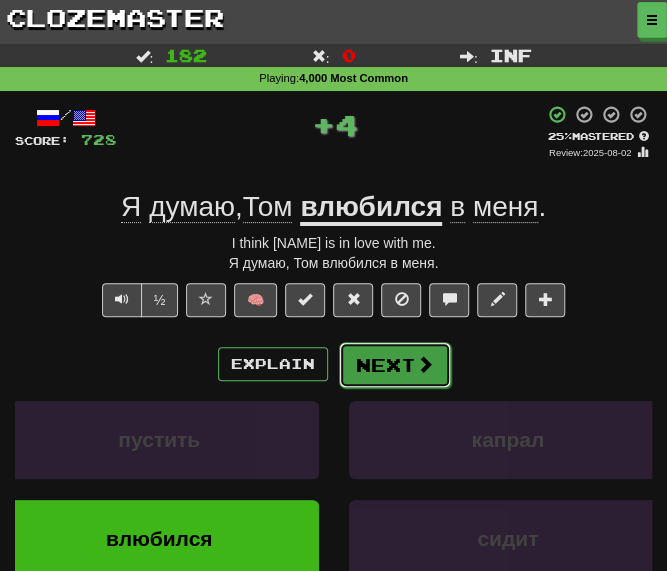 click on "Next" at bounding box center (395, 365) 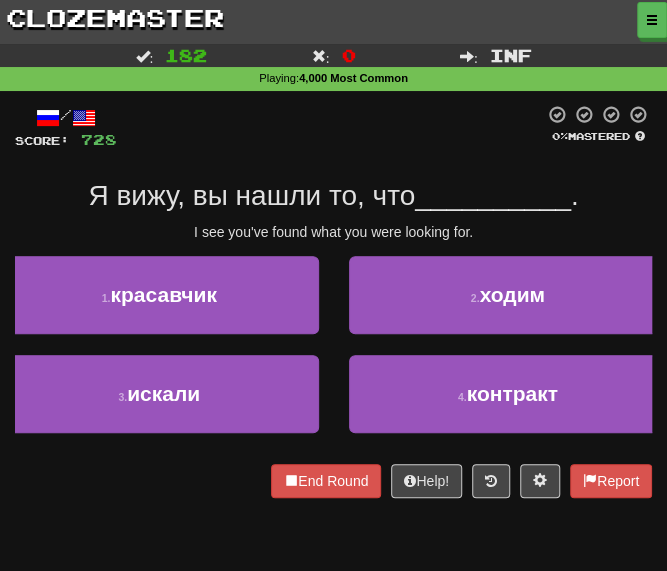 click at bounding box center (330, 127) 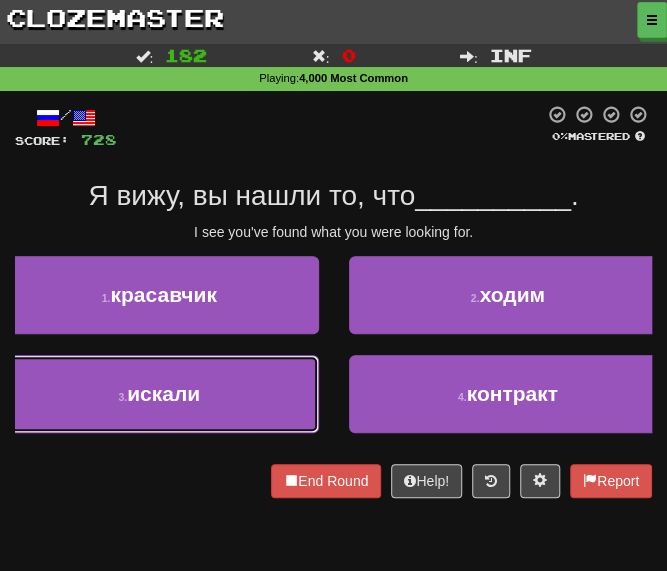 click on "3 .  искали" at bounding box center (159, 394) 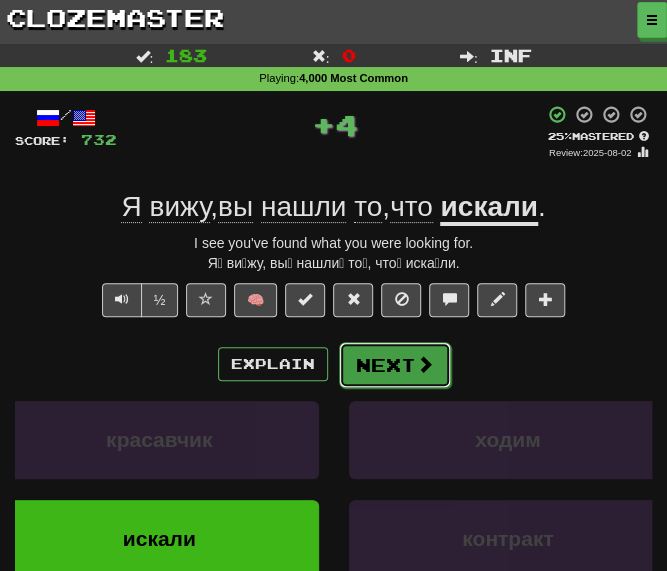 click on "Next" at bounding box center [395, 365] 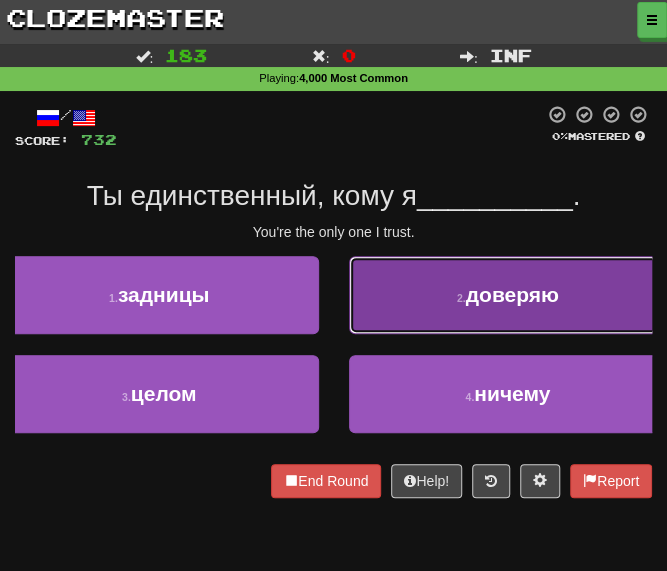 click on "2 .  доверяю" at bounding box center (508, 295) 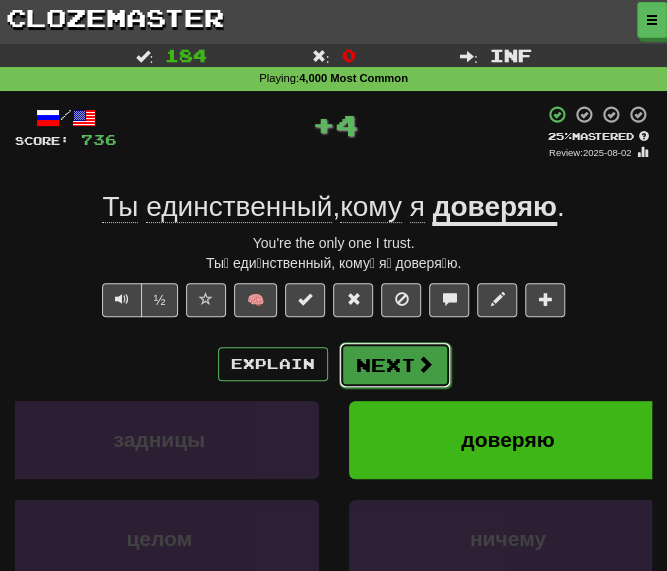 click on "Next" at bounding box center [395, 365] 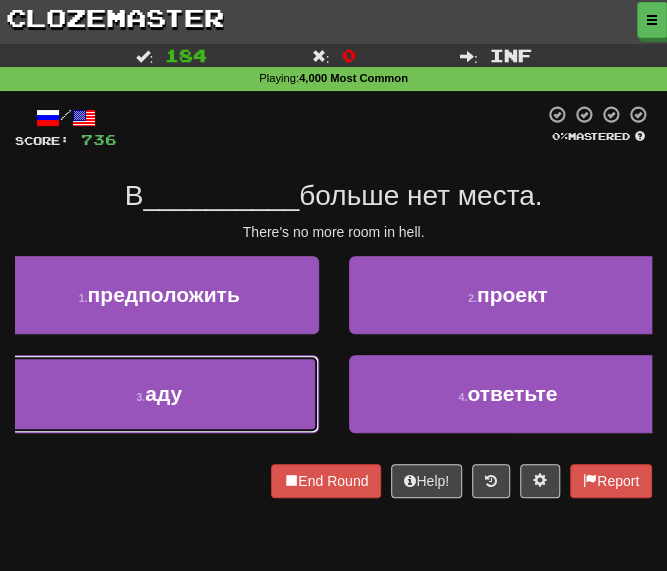 drag, startPoint x: 250, startPoint y: 393, endPoint x: 260, endPoint y: 387, distance: 11.661903 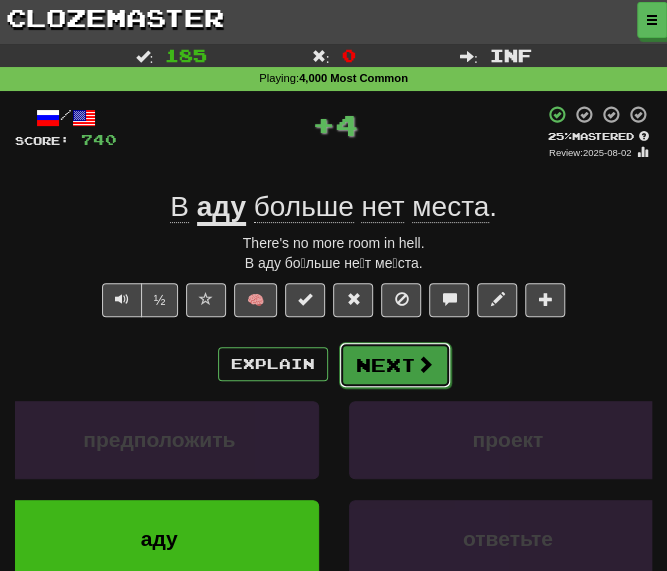 click on "Next" at bounding box center (395, 365) 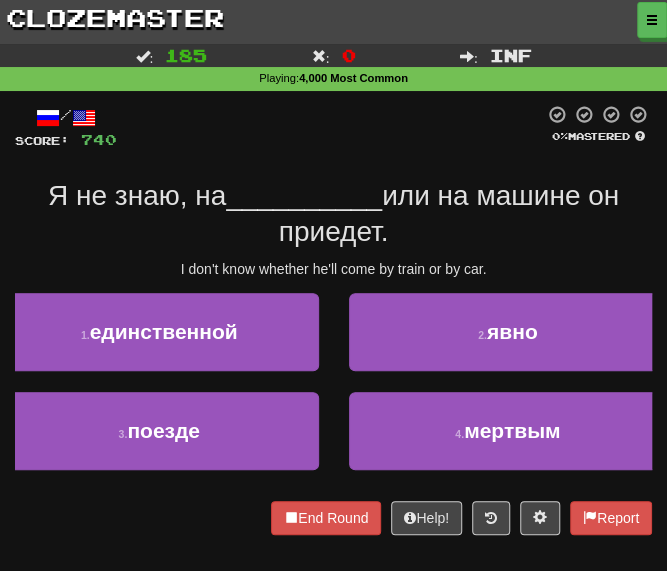 click on "Я не знаю, на  __________  или на машине он приедет." at bounding box center (333, 214) 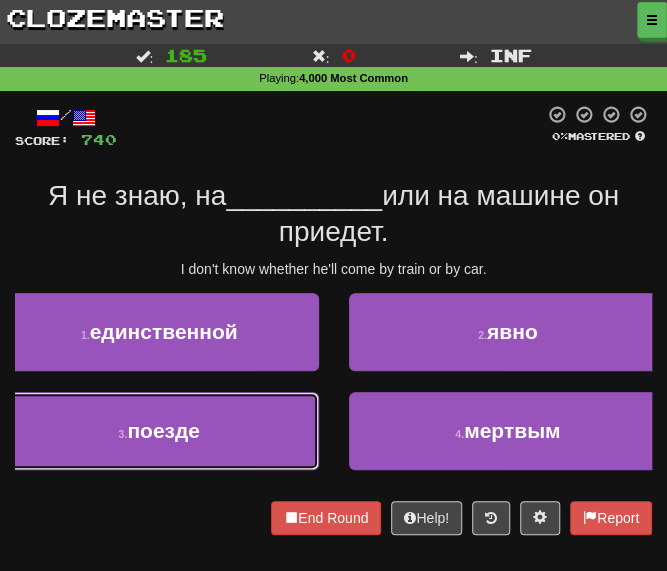 click on "3 .  поезде" at bounding box center [159, 431] 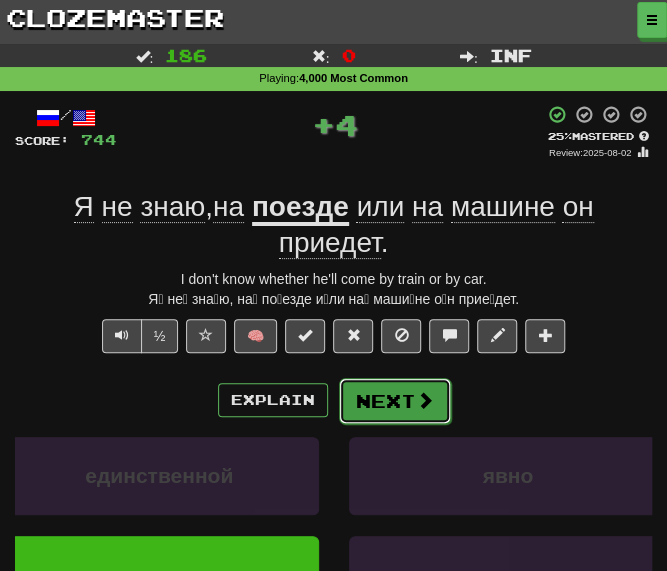 click on "Next" at bounding box center (395, 401) 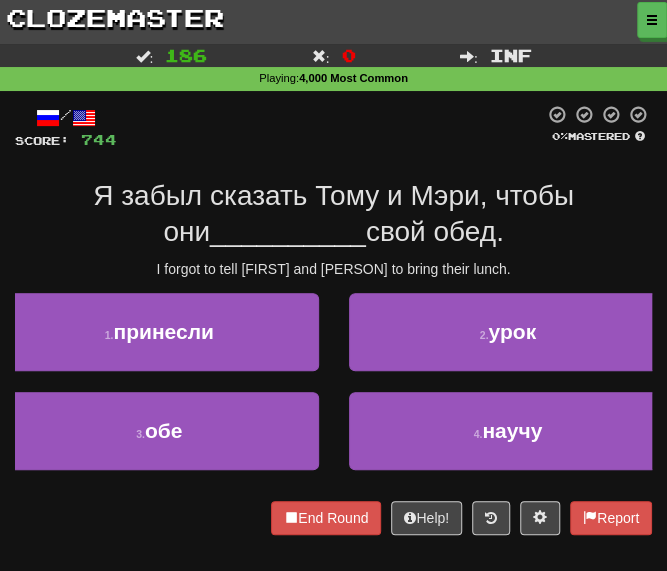 click at bounding box center [330, 127] 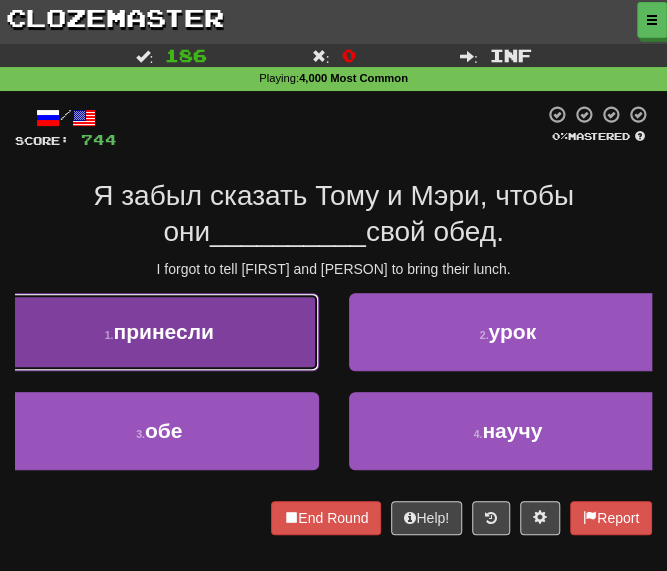 click on "принесли" at bounding box center (163, 331) 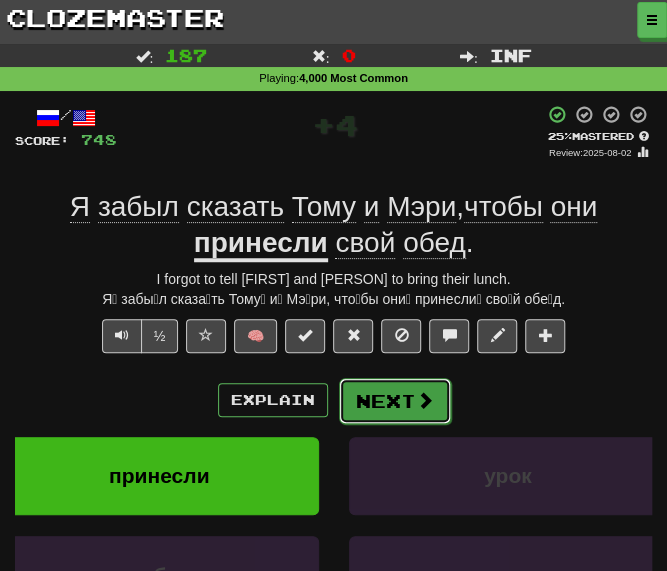 click on "Next" at bounding box center [395, 401] 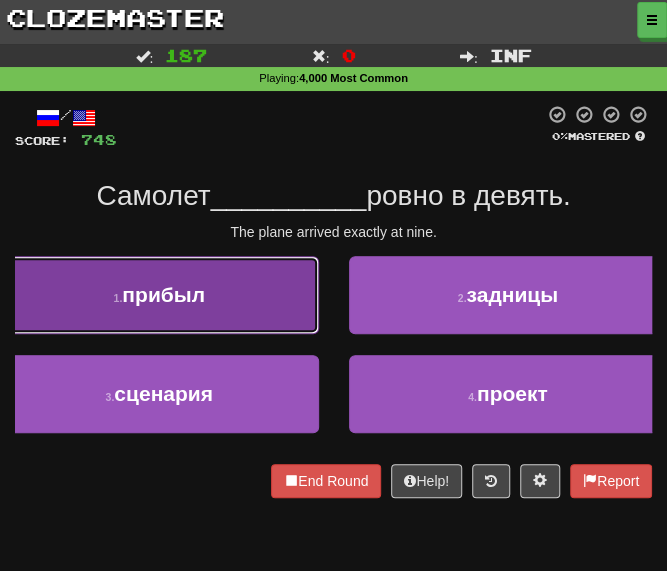 click on "1 .  прибыл" at bounding box center [159, 295] 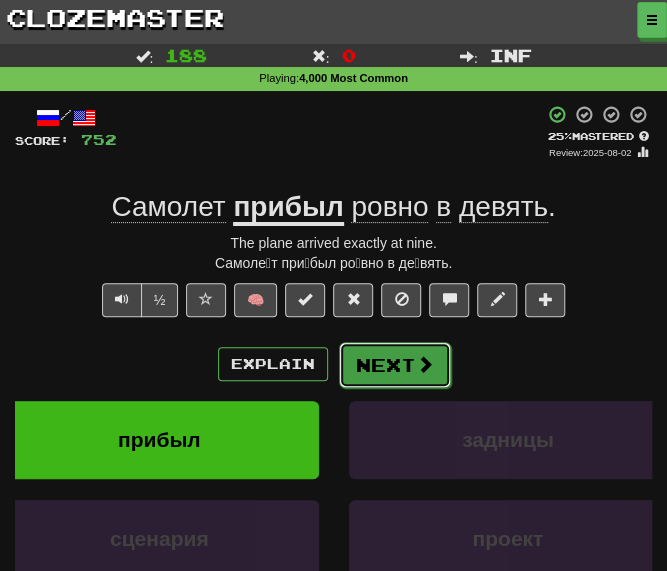 click on "Next" at bounding box center (395, 365) 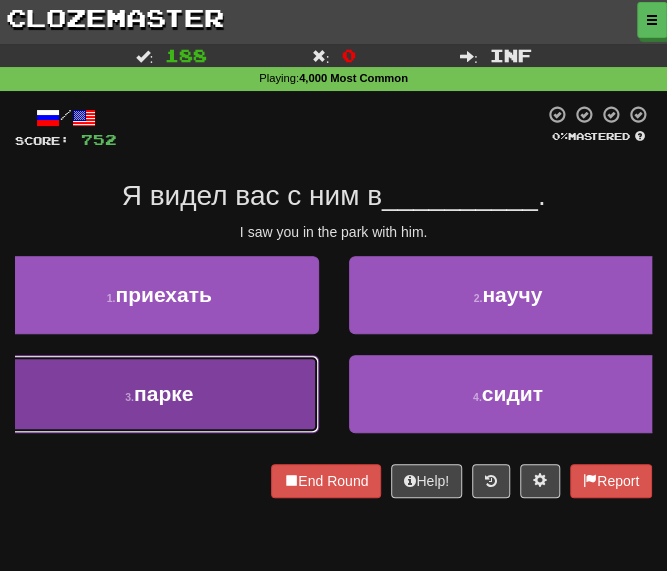 click on "парке" at bounding box center [163, 393] 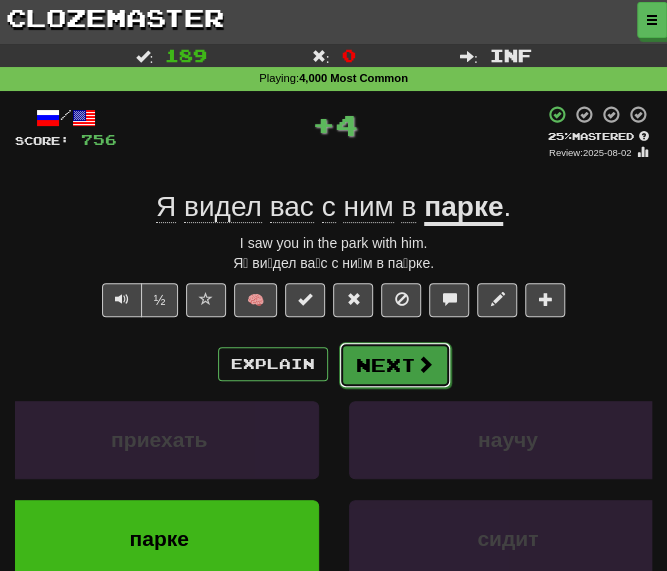 click on "Next" at bounding box center [395, 365] 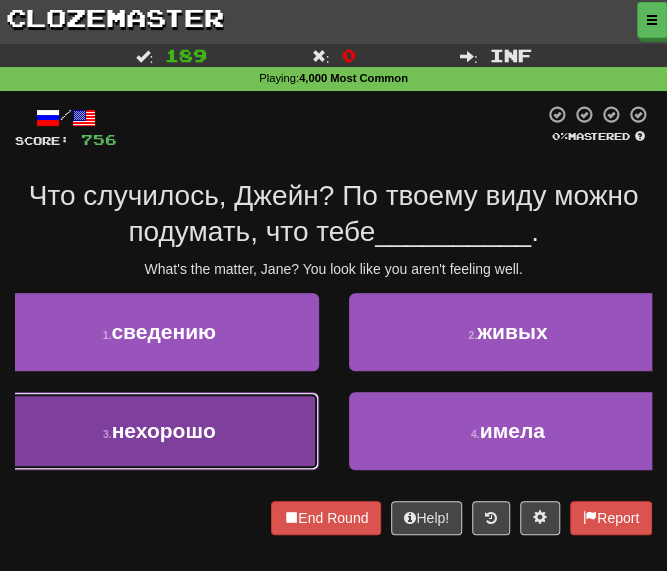 click on "нехорошо" at bounding box center [164, 430] 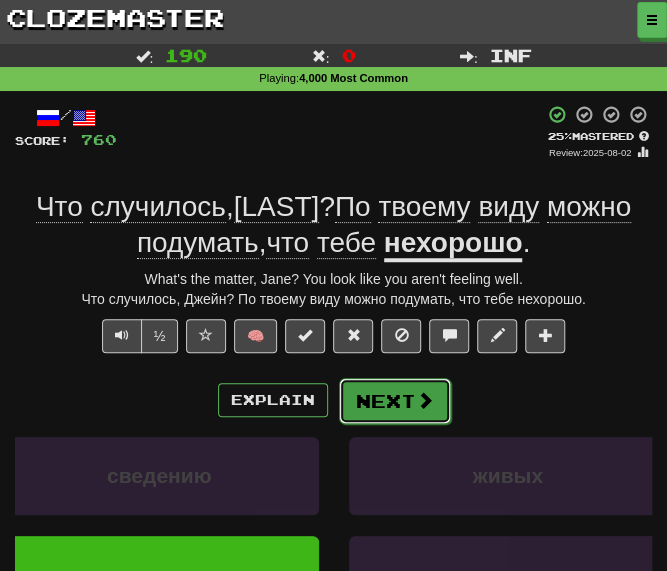click on "Next" at bounding box center (395, 401) 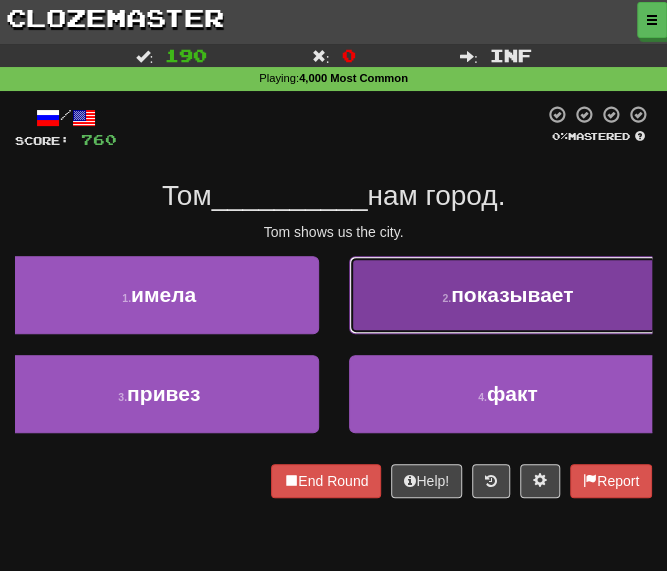click on "2 .  показывает" at bounding box center (508, 295) 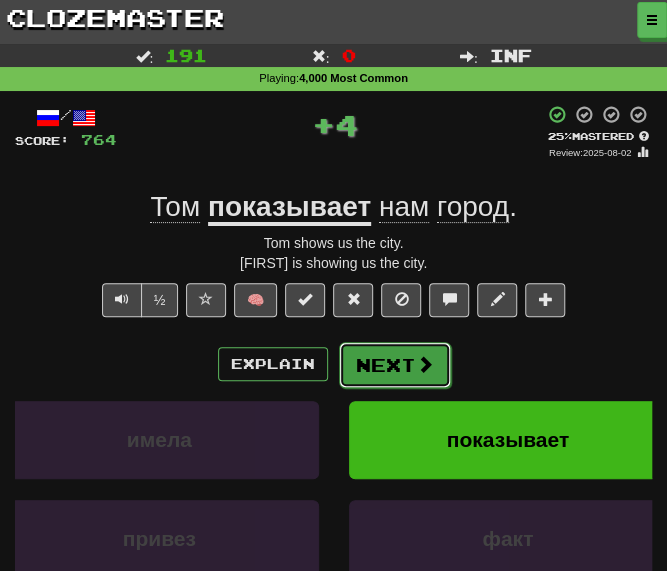 click on "Next" at bounding box center [395, 365] 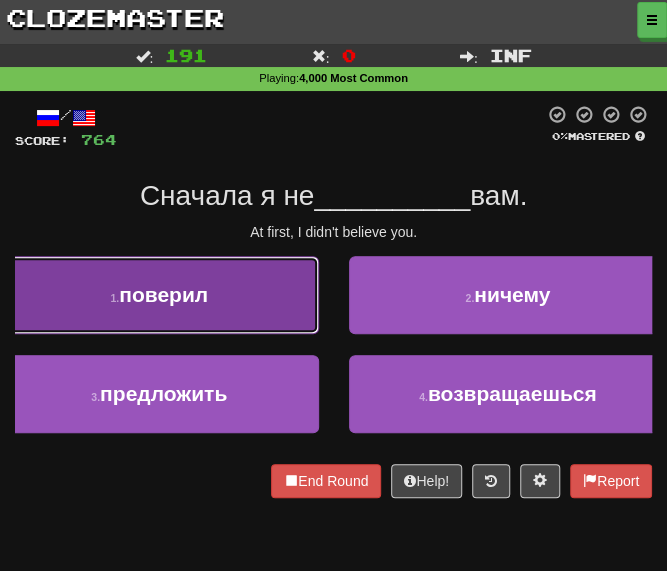 click on "1 .  поверил" at bounding box center [159, 295] 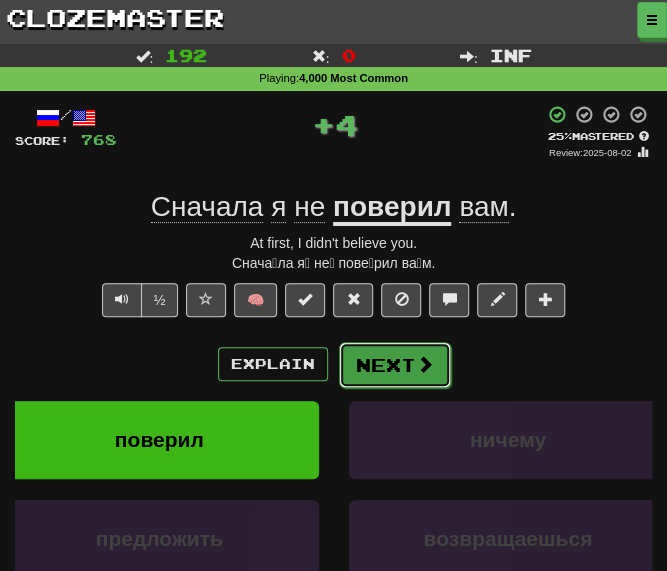 click on "Next" at bounding box center [395, 365] 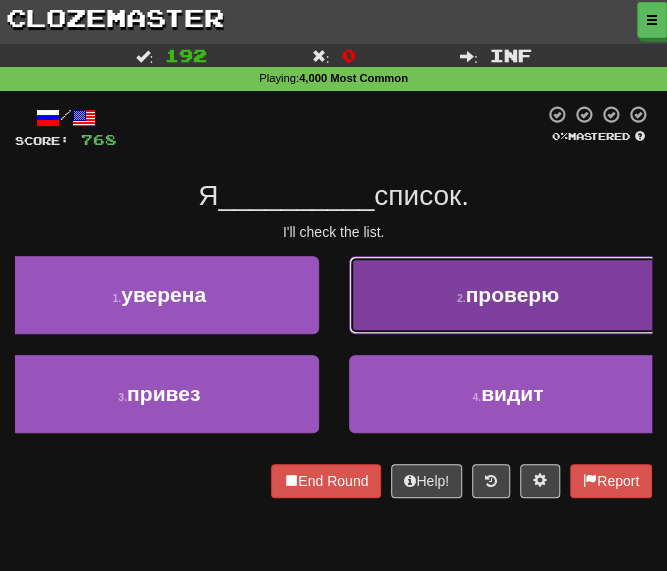 click on "2 .  проверю" at bounding box center (508, 295) 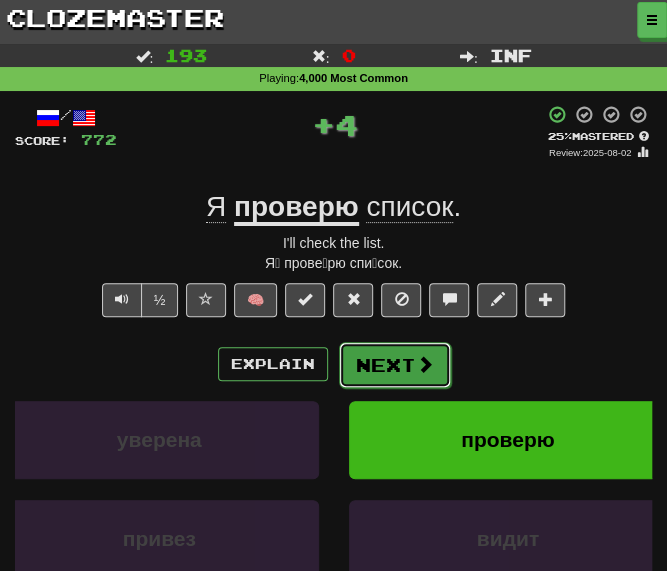 click on "Next" at bounding box center [395, 365] 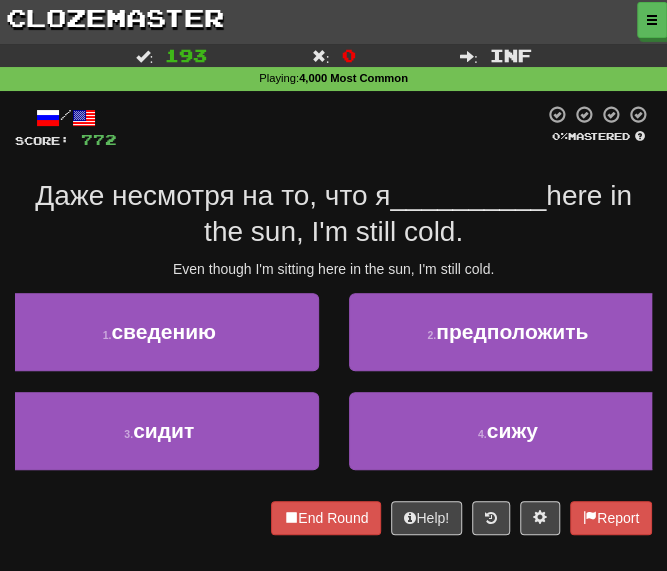 click at bounding box center [330, 127] 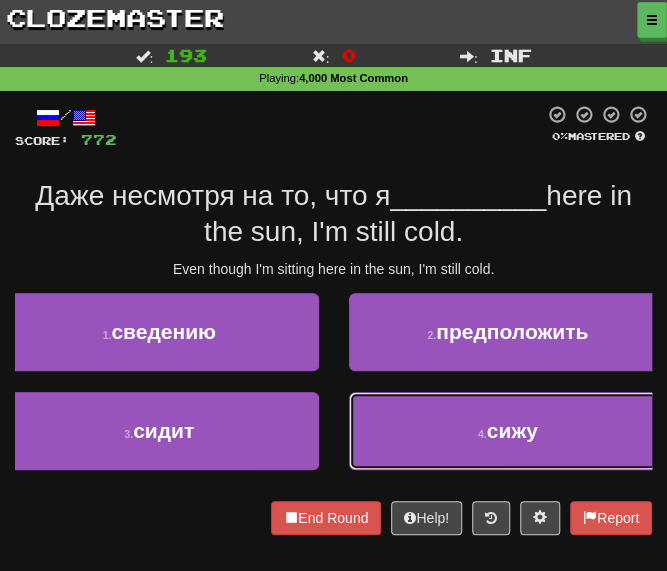 click on "4 .  сижу" at bounding box center [508, 431] 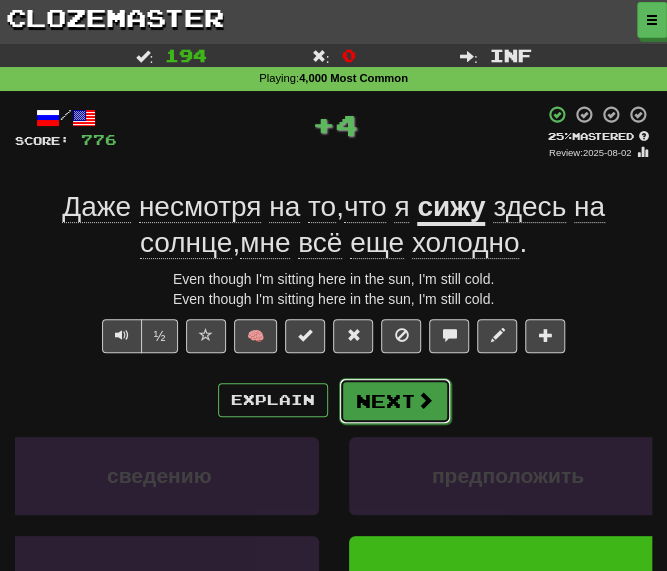 click on "Next" at bounding box center [395, 401] 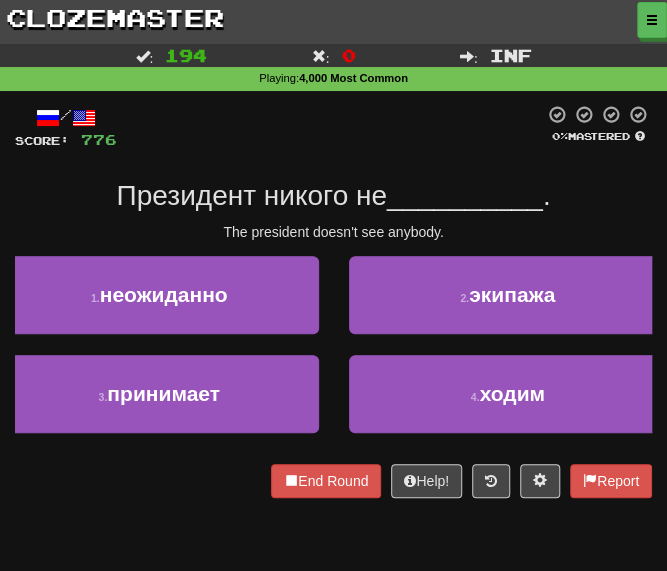 click on "/  Score:   776 0 %  Mastered Президент никого не  __________ . The president doesn't see anybody. 1 .  неожиданно 2 .  экипажа 3 .  принимает 4 .  ходим  End Round  Help!  Report" at bounding box center [333, 301] 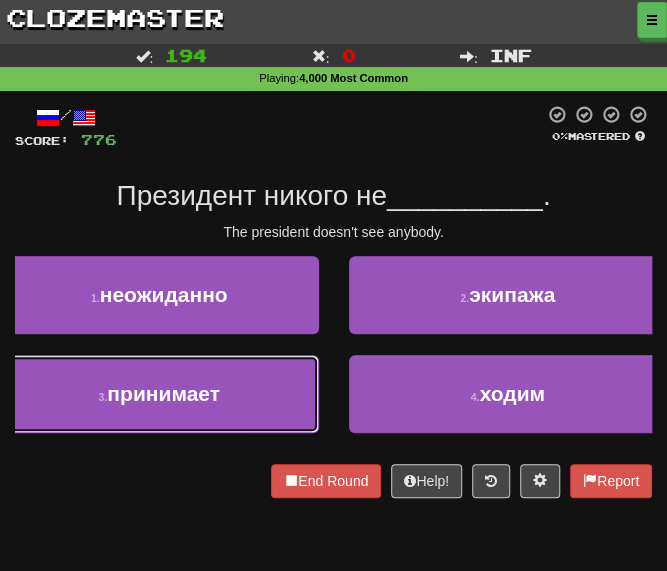 click on "принимает" at bounding box center [163, 393] 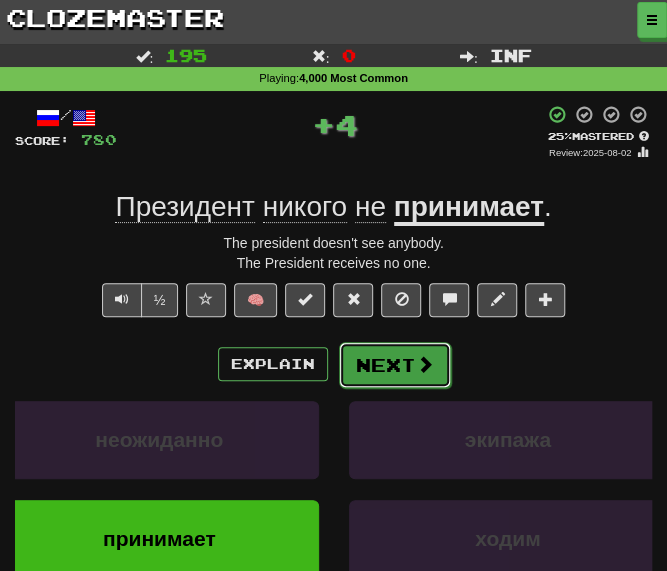 click on "Next" at bounding box center [395, 365] 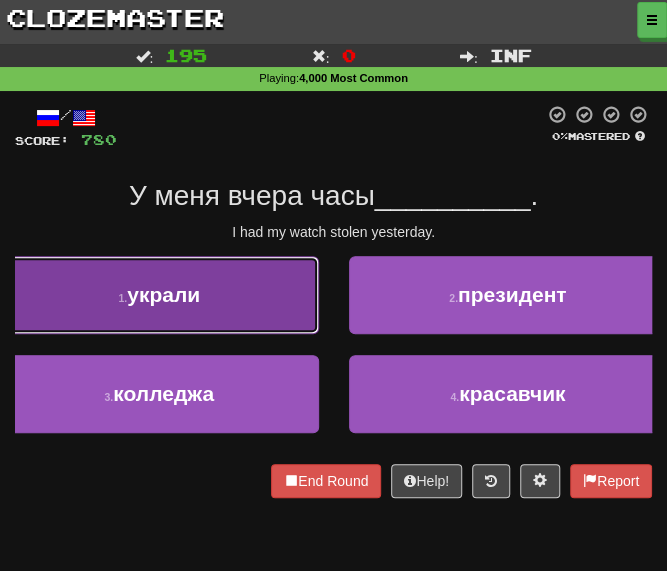 click on "украли" at bounding box center [163, 294] 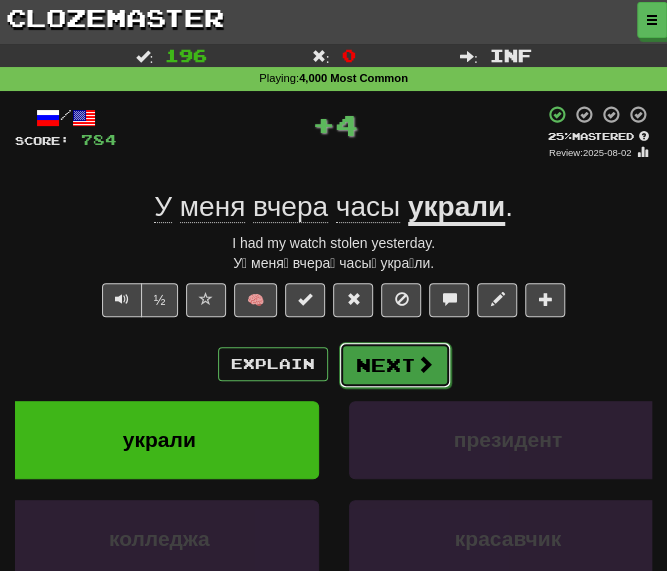 click on "Next" at bounding box center (395, 365) 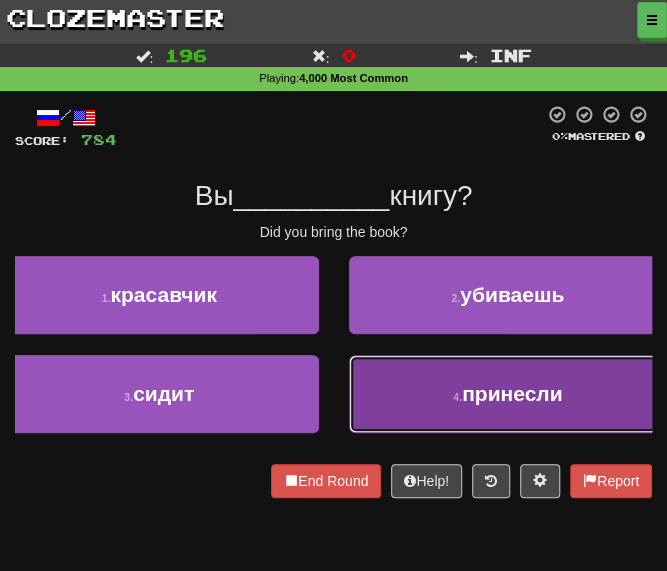 click on "4 .  принесли" at bounding box center [508, 394] 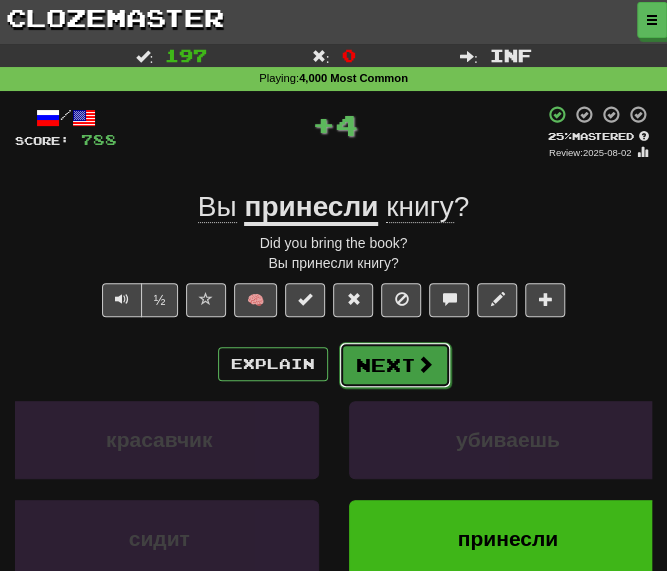 click on "Next" at bounding box center [395, 365] 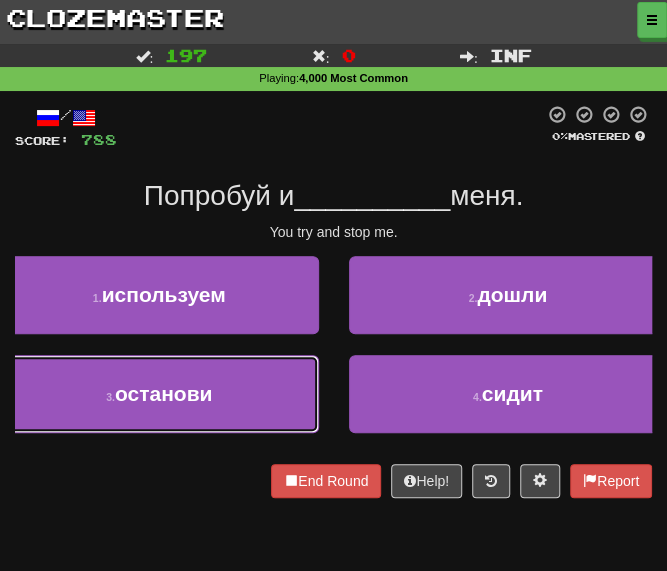 click on "3 .  останови" at bounding box center (159, 394) 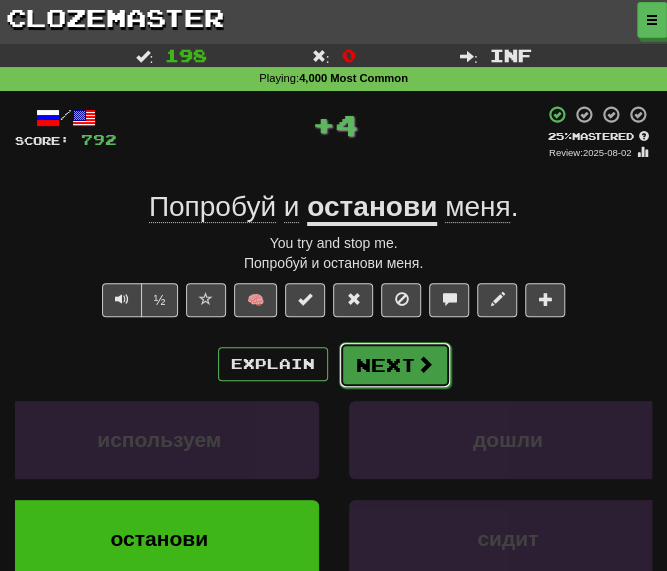 click on "Next" at bounding box center [395, 365] 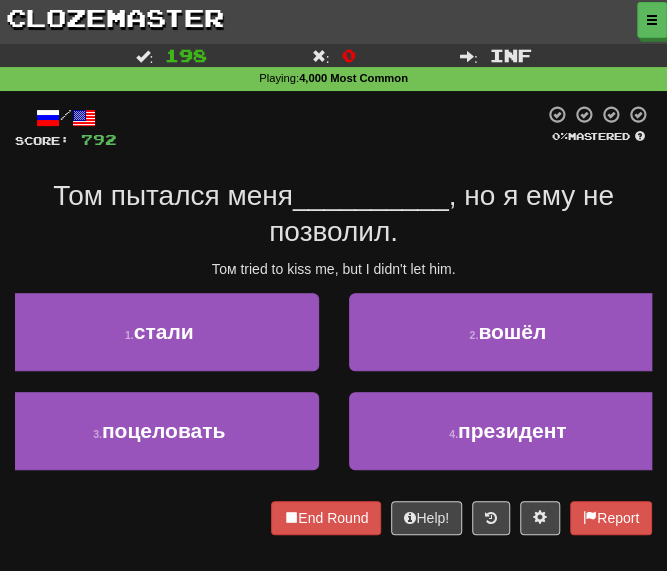 click on "/  Score:   792 0 %  Mastered Том пытался меня  __________ , но я ему не позволил. Tom tried to kiss me, but I didn't let him. 1 .  стали 2 .  вошёл 3 .  поцеловать 4 .  президент  End Round  Help!  Report" at bounding box center [333, 319] 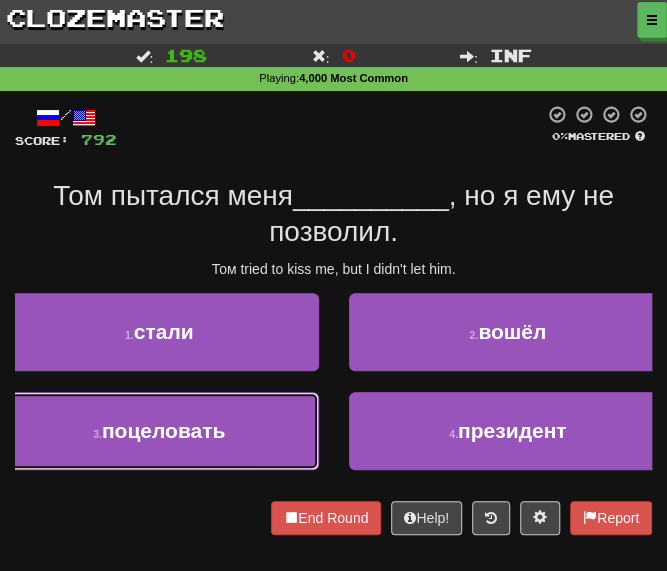 click on "поцеловать" at bounding box center (164, 430) 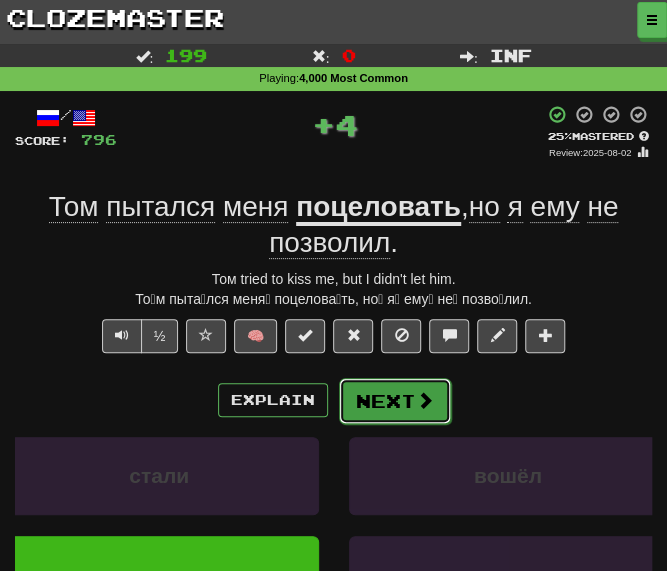 click on "Next" at bounding box center (395, 401) 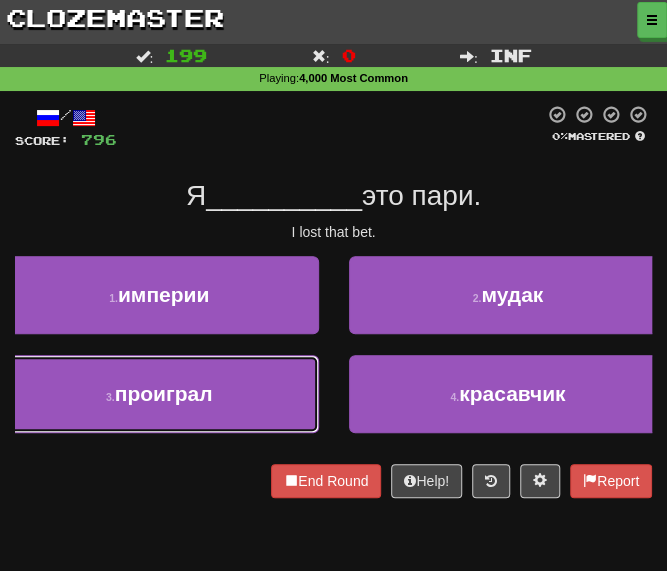 click on "3 .  проиграл" at bounding box center [159, 394] 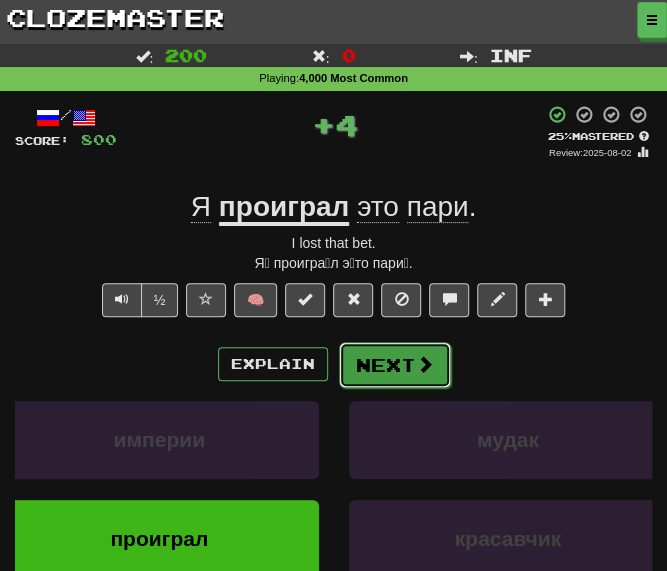 click on "Next" at bounding box center (395, 365) 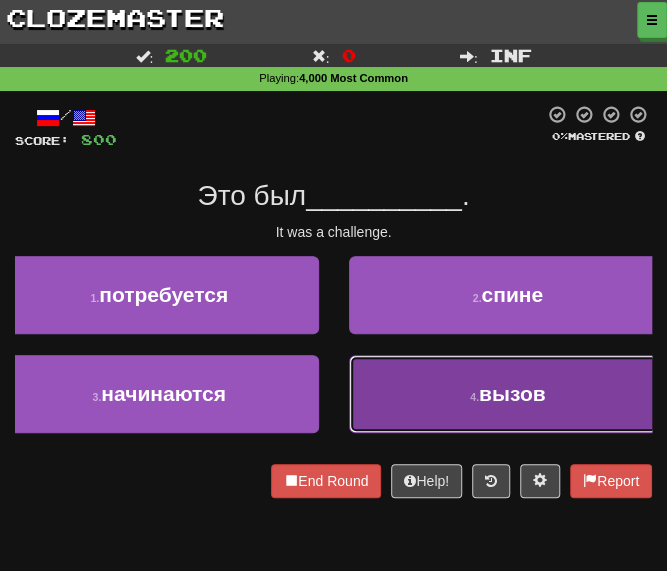 click on "4 .  вызов" at bounding box center (508, 394) 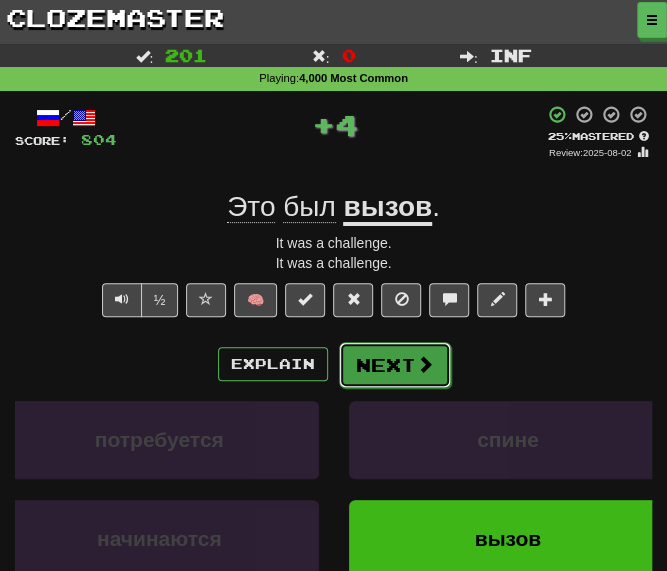 click on "Next" at bounding box center (395, 365) 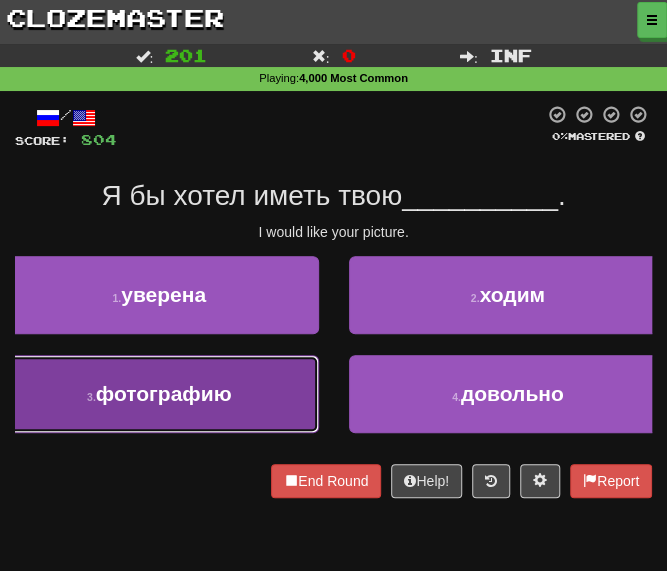 click on "3 .  фотографию" at bounding box center [159, 394] 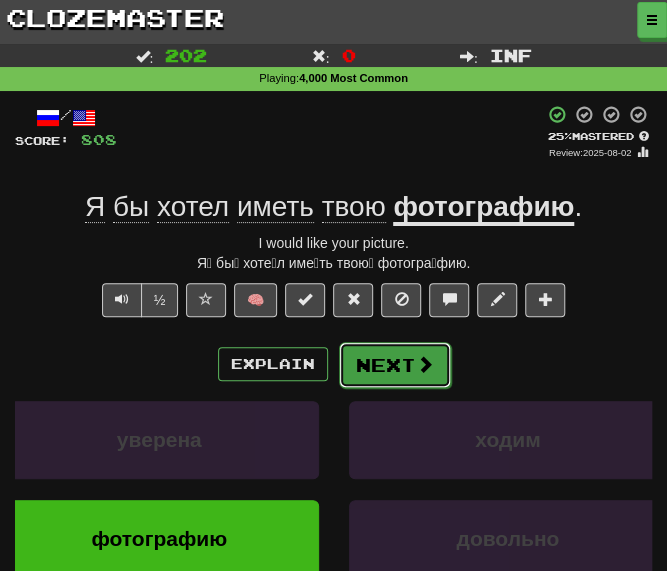 click on "Next" at bounding box center [395, 365] 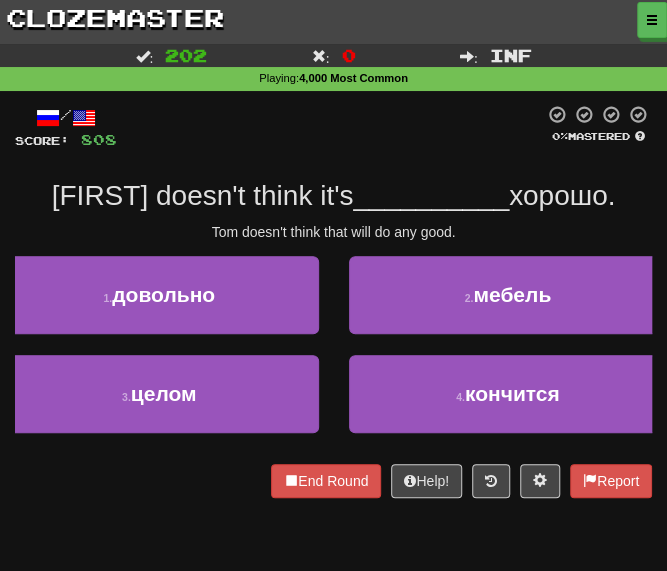click on "/  Score:   808 0 %  Mastered Том не считает, что это  __________  хорошо. Tom doesn't think that will do any good. 1 .  довольно 2 .  мебель 3 .  целом 4 .  кончится  End Round  Help!  Report" at bounding box center [333, 301] 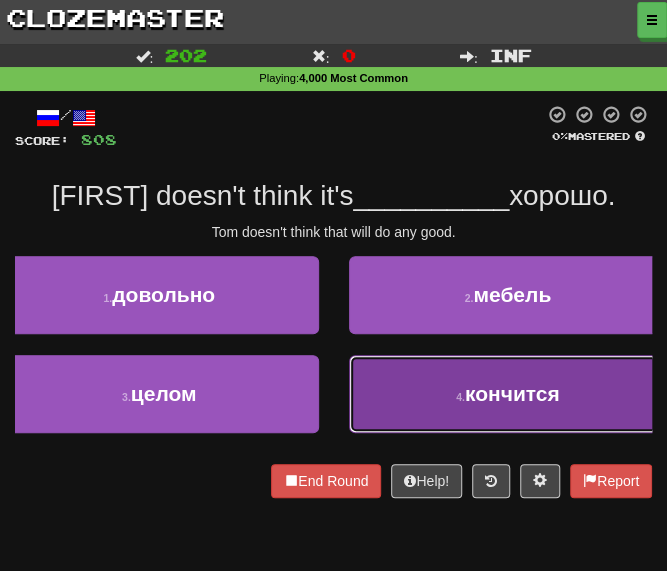click on "4 .  кончится" at bounding box center [508, 394] 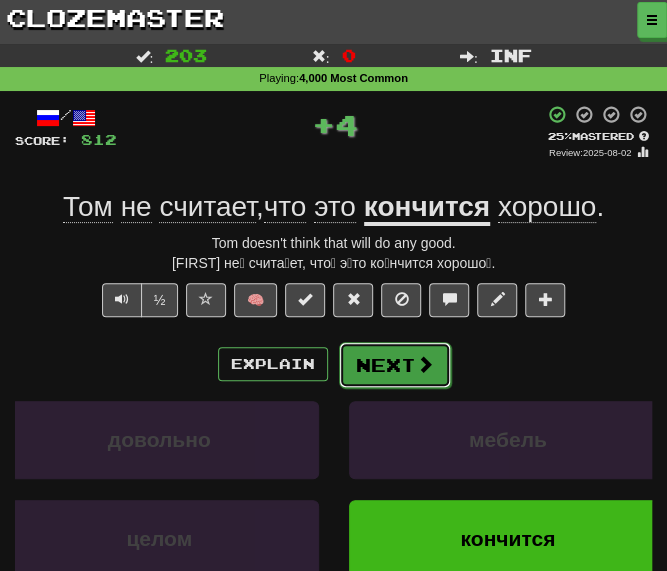 click on "Next" at bounding box center [395, 365] 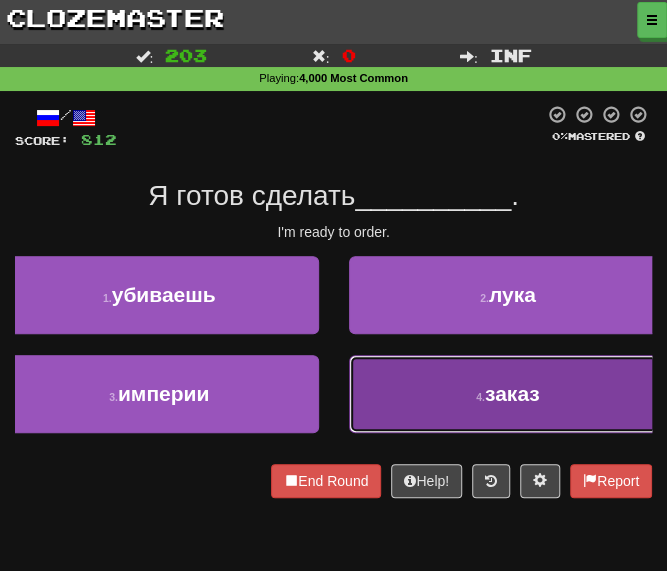 click on "4 .  заказ" at bounding box center [508, 394] 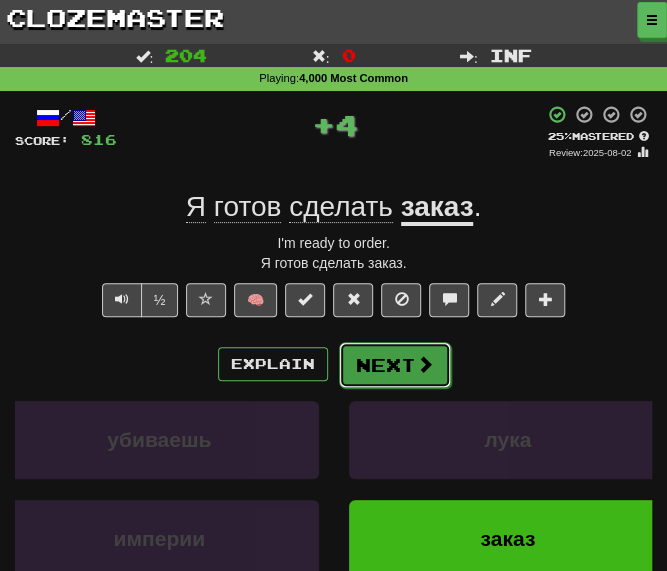 click on "Next" at bounding box center (395, 365) 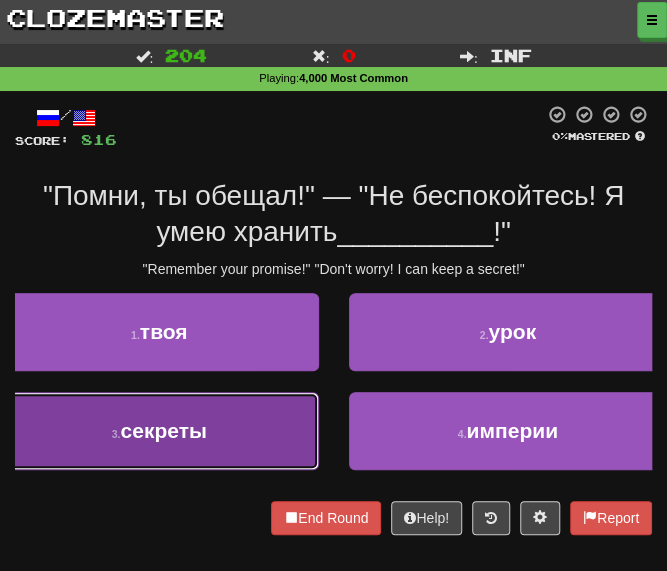 click on "секреты" at bounding box center [163, 430] 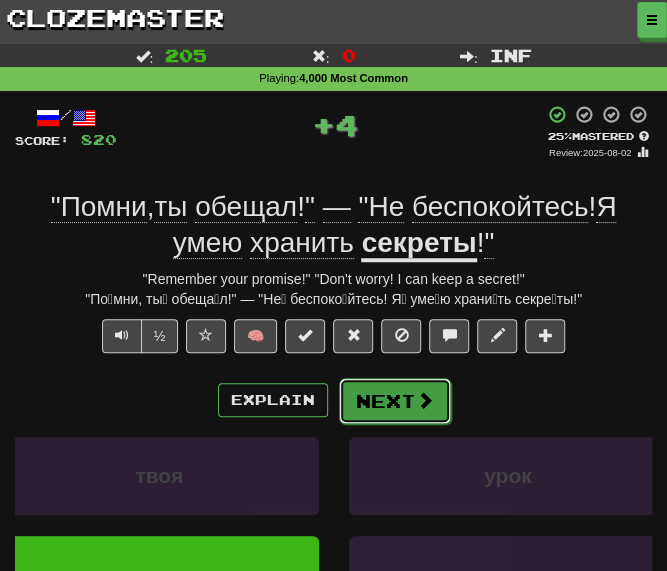 click on "Next" at bounding box center [395, 401] 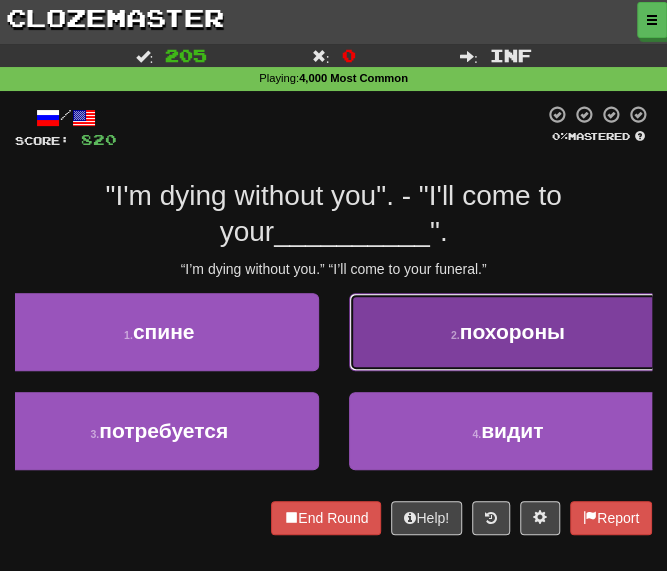 click on "2 .  похороны" at bounding box center (508, 332) 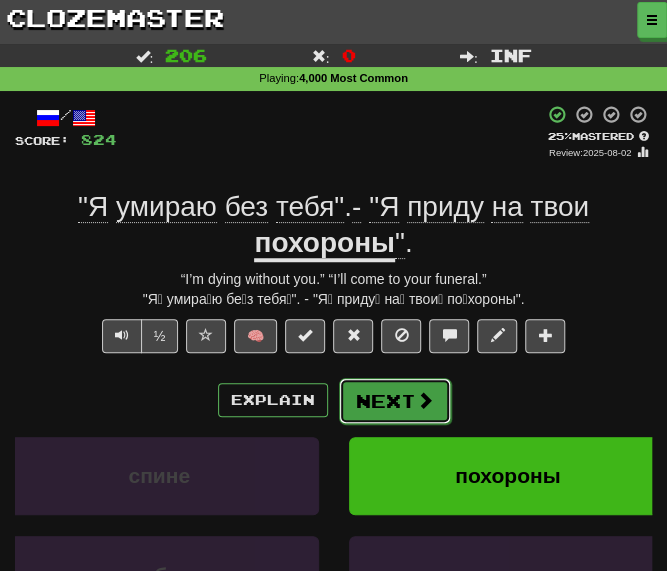click on "Next" at bounding box center (395, 401) 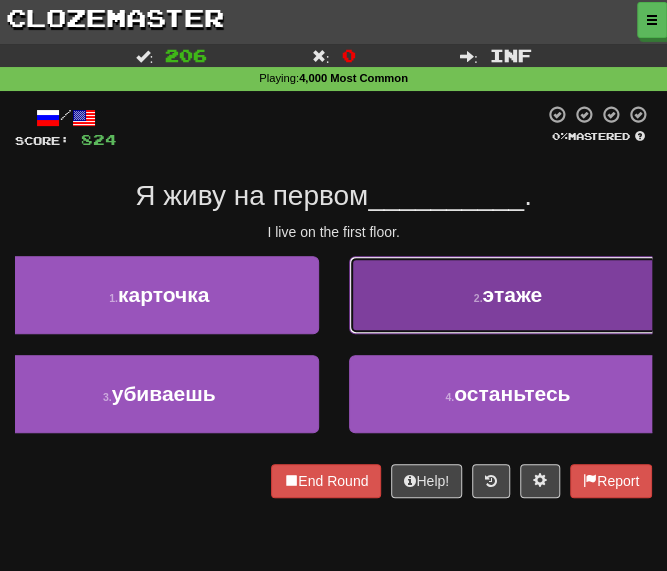 click on "2 .  этаже" at bounding box center (508, 295) 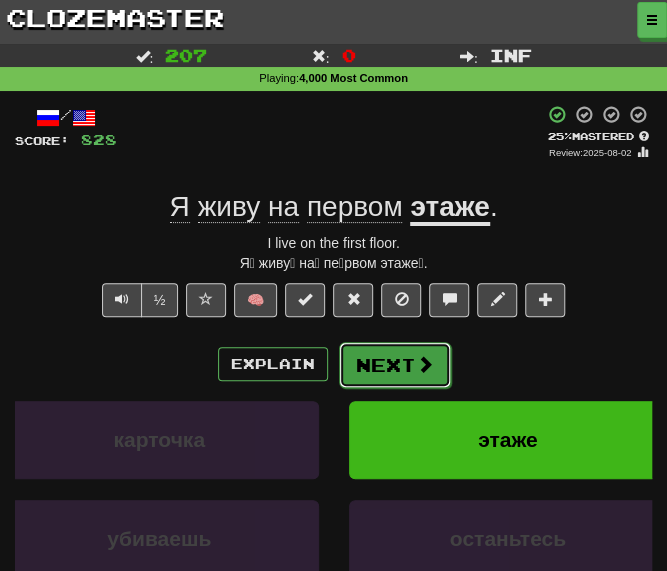 click on "Next" at bounding box center [395, 365] 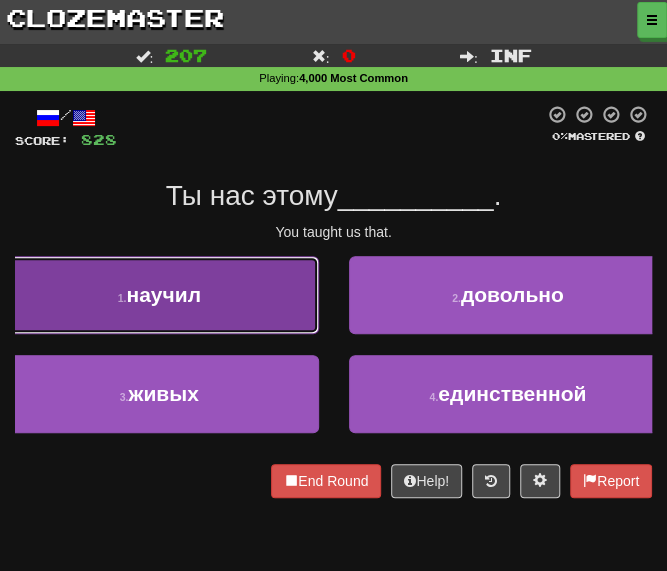 click on "1 .  научил" at bounding box center [159, 295] 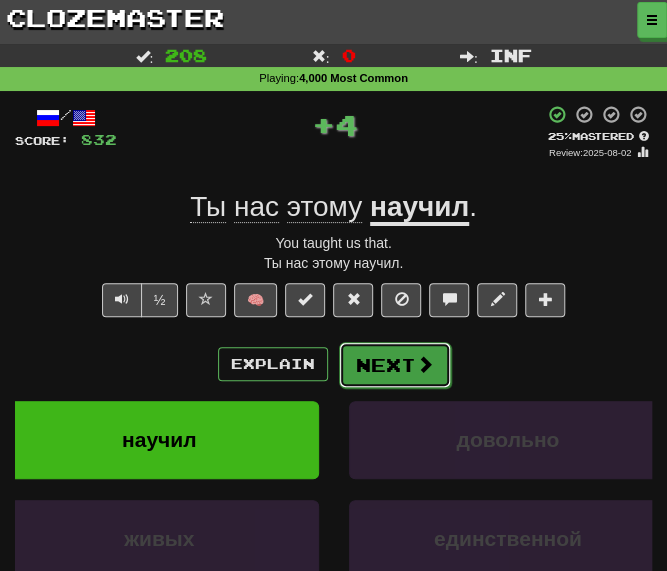 click at bounding box center [425, 364] 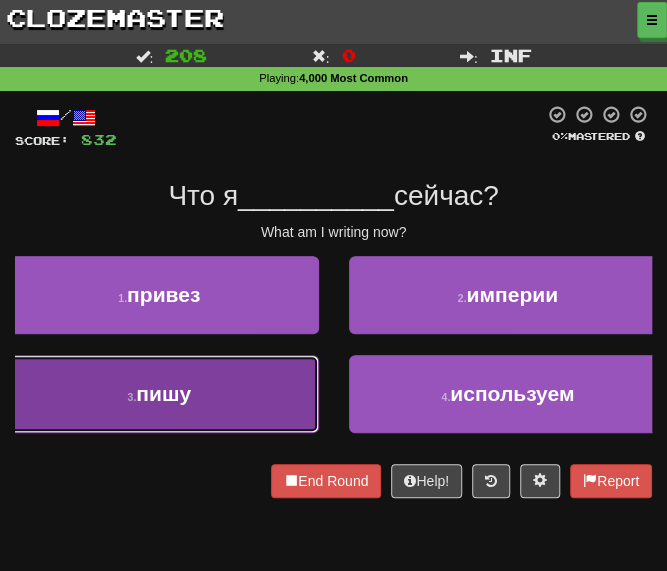 click on "3 .  пишу" at bounding box center [159, 394] 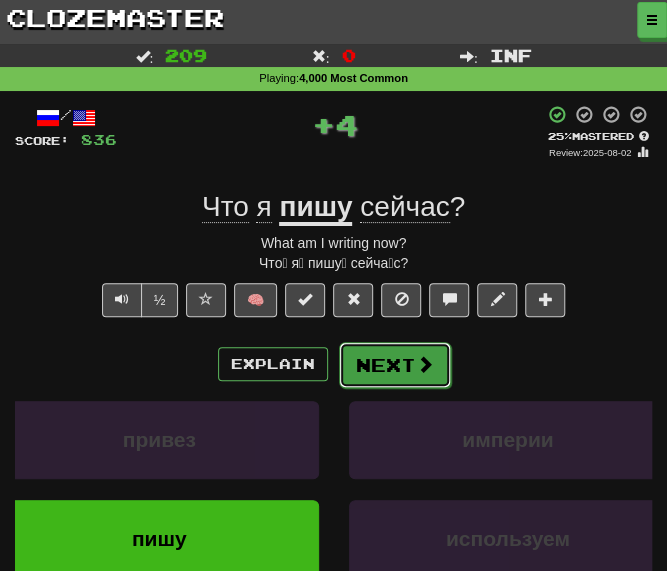 click on "Next" at bounding box center [395, 365] 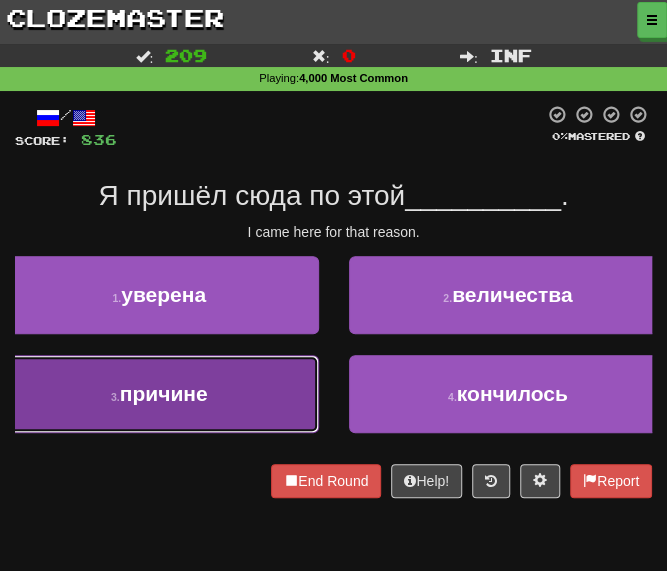 click on "3 .  причине" at bounding box center [159, 394] 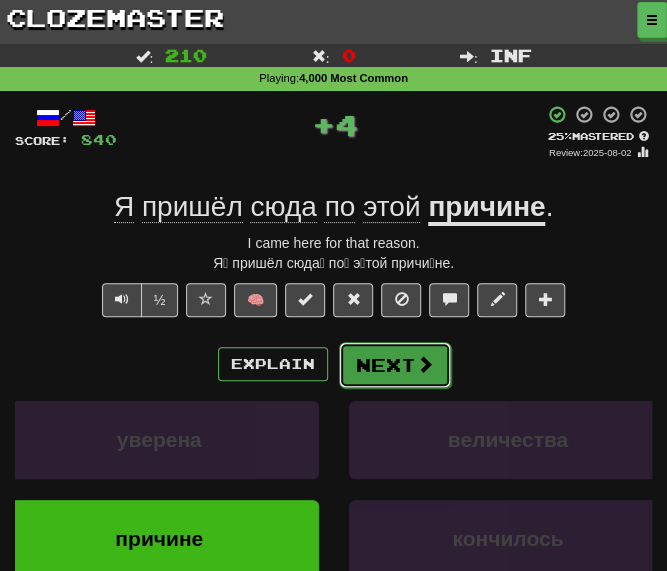 click on "Next" at bounding box center (395, 365) 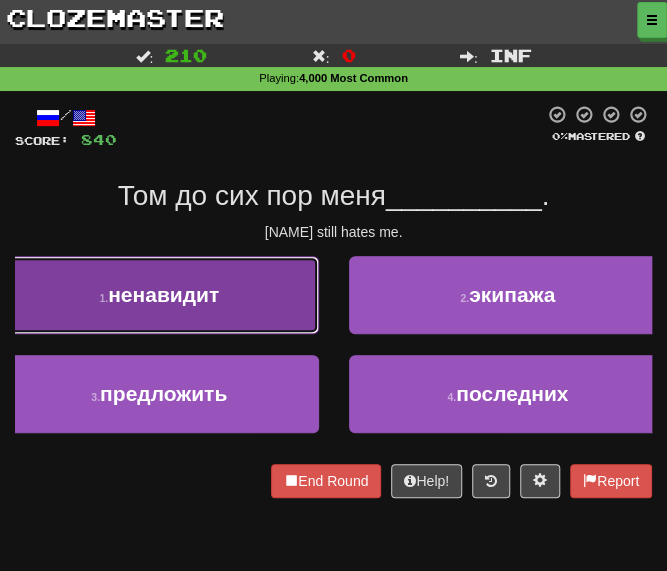 click on "ненавидит" at bounding box center (163, 294) 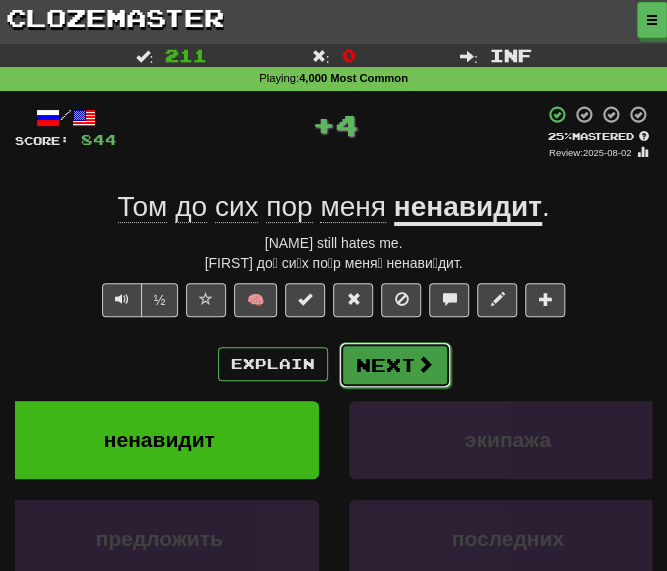 click on "Next" at bounding box center (395, 365) 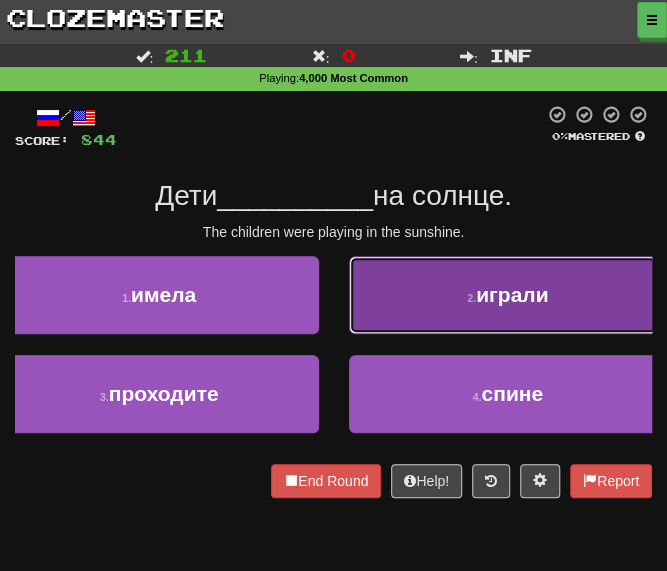click on "2 .  играли" at bounding box center [508, 295] 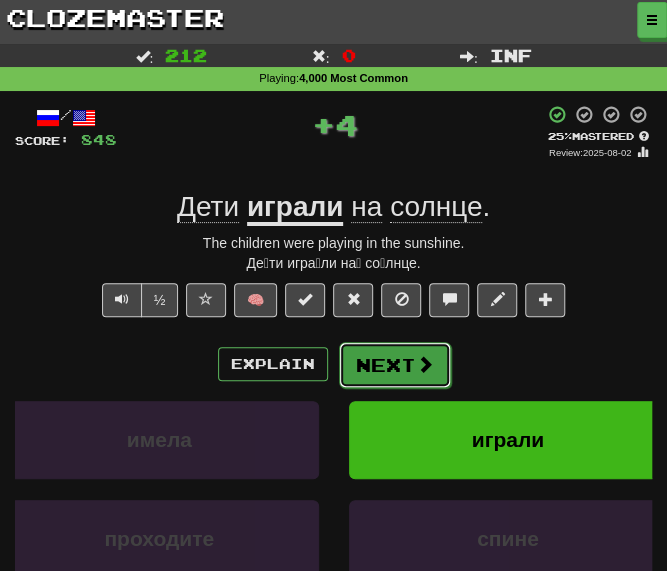 click on "Next" at bounding box center [395, 365] 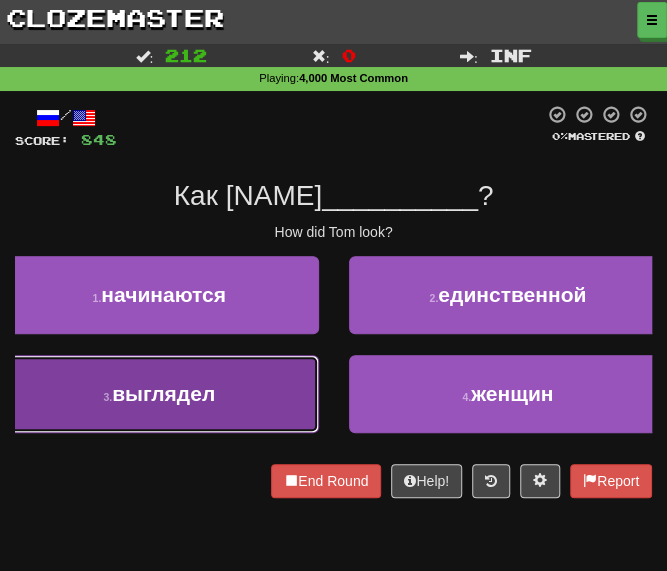 click on "3 .  выглядел" at bounding box center (159, 394) 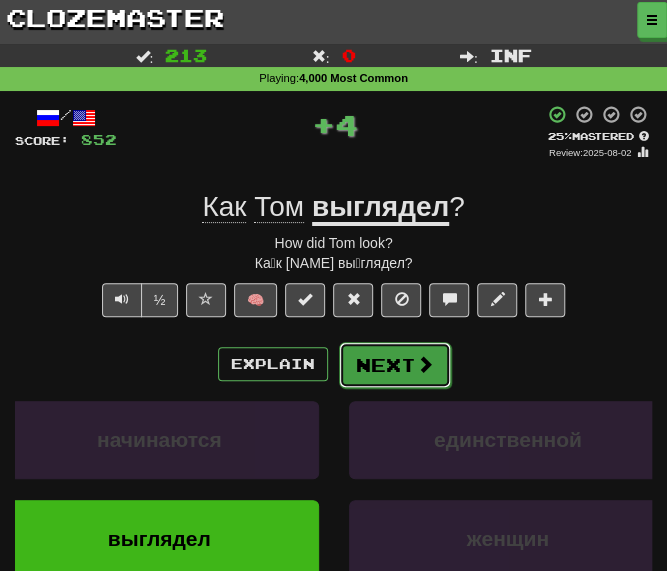 click on "Next" at bounding box center [395, 365] 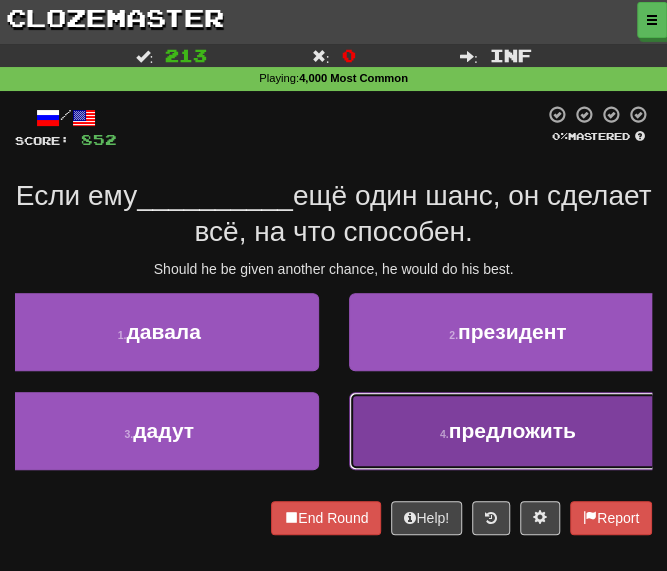 click on "4 ." at bounding box center [444, 434] 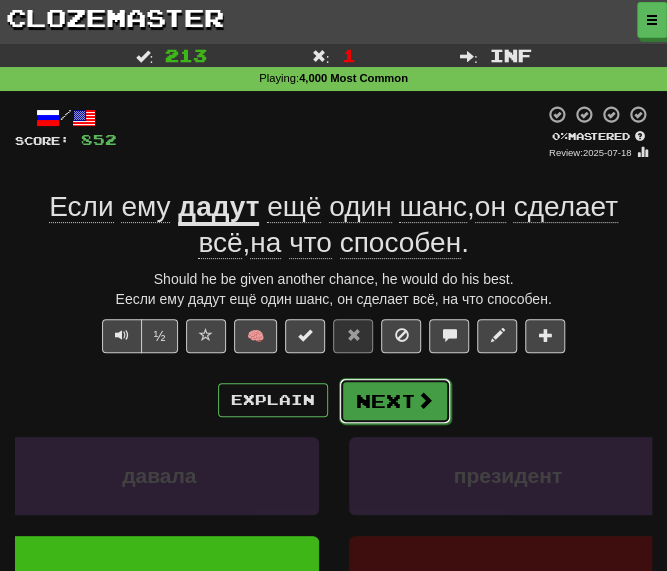 click on "Next" at bounding box center (395, 401) 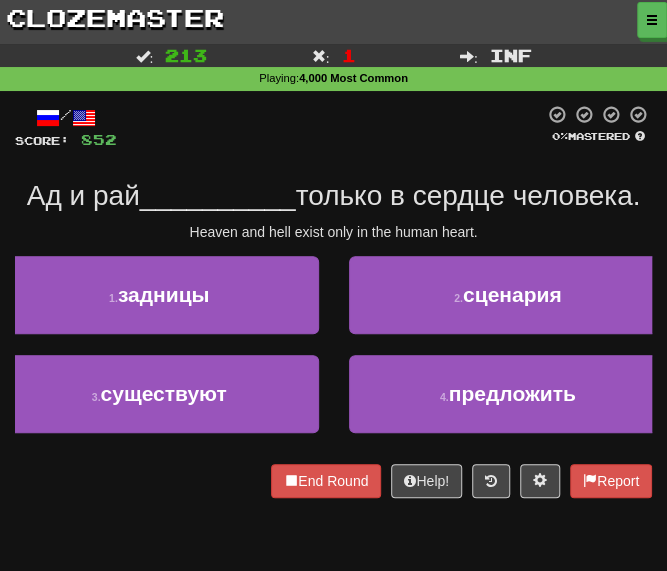 click on "/  Score:   852 0 %  Mastered Ад и рай  __________  только в сердце человека. Heaven and hell exist only in the human heart. 1 .  задницы 2 .  сценария 3 .  существуют 4 .  предложить  End Round  Help!  Report" at bounding box center [333, 301] 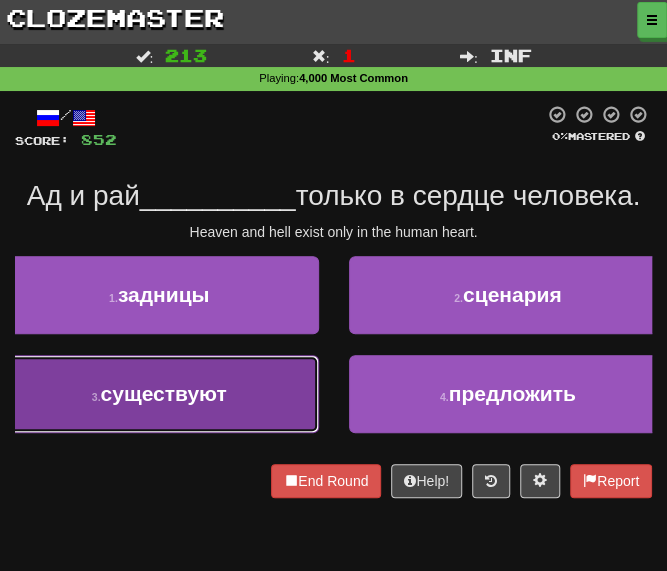 click on "существуют" at bounding box center (164, 393) 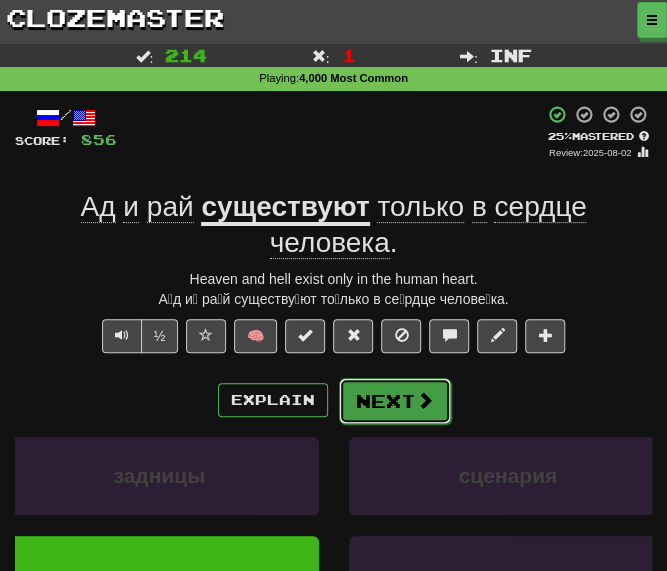 click on "Next" at bounding box center (395, 401) 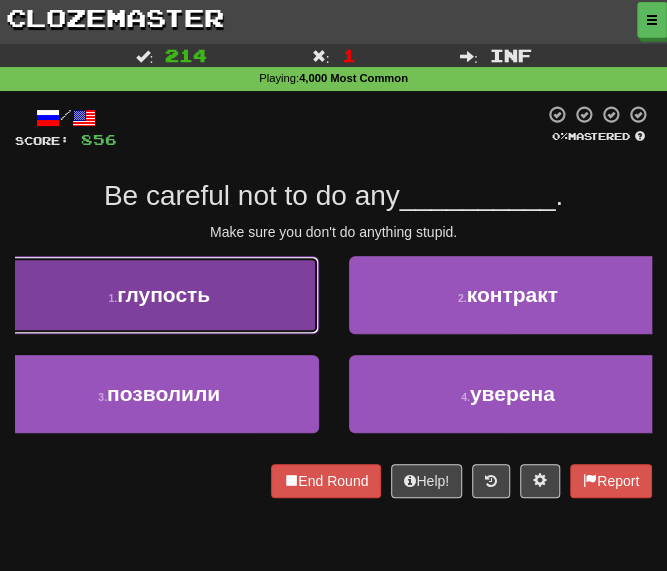 click on "глупость" at bounding box center [163, 294] 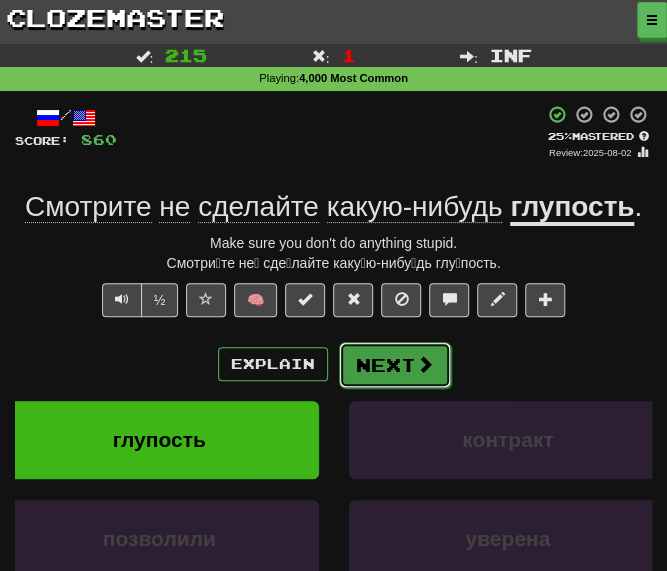 click on "Next" at bounding box center (395, 365) 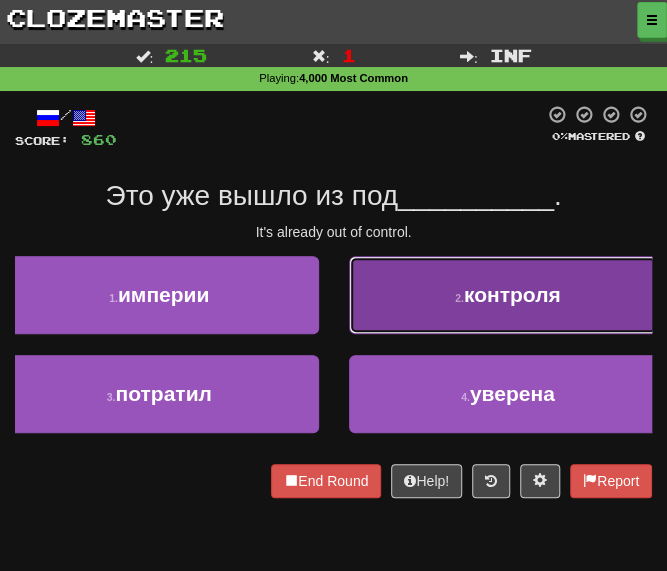 click on "2 ." at bounding box center [459, 298] 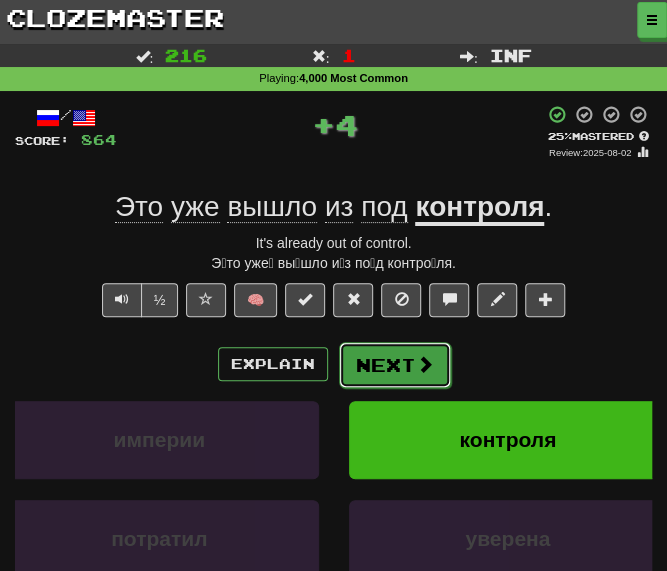 click on "Next" at bounding box center [395, 365] 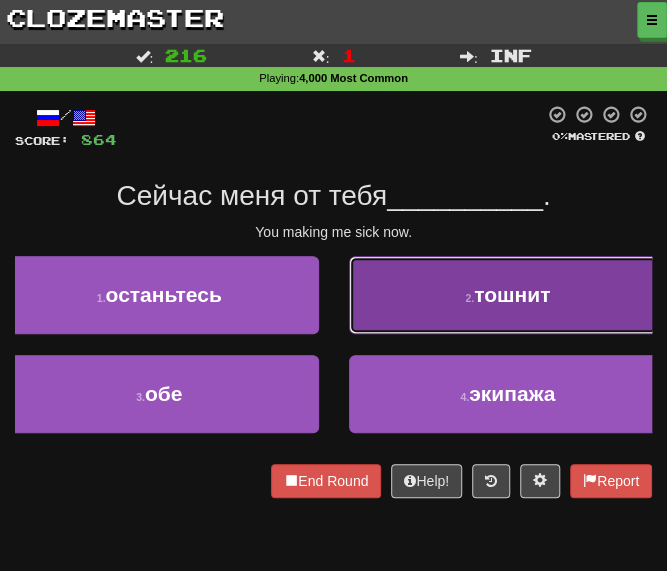 click on "2 .  тошнит" at bounding box center (508, 295) 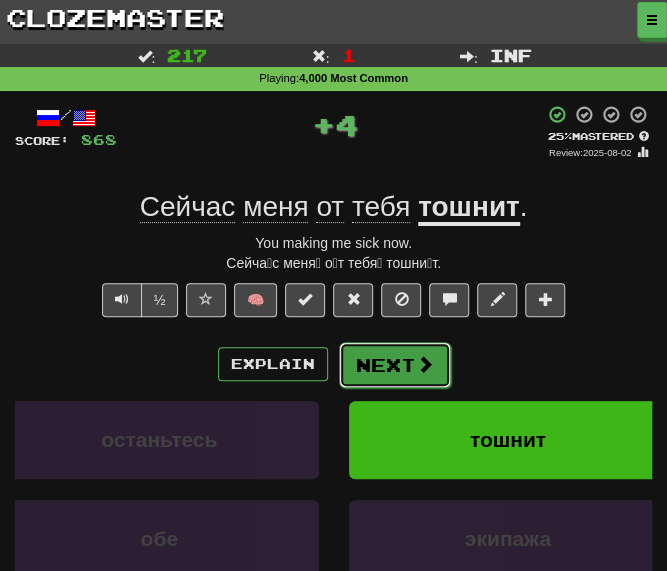 click on "Next" at bounding box center [395, 365] 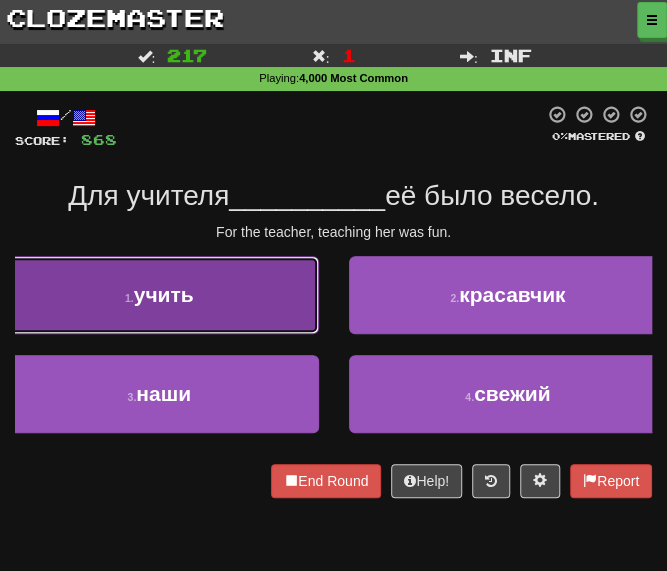 click on "учить" at bounding box center [164, 294] 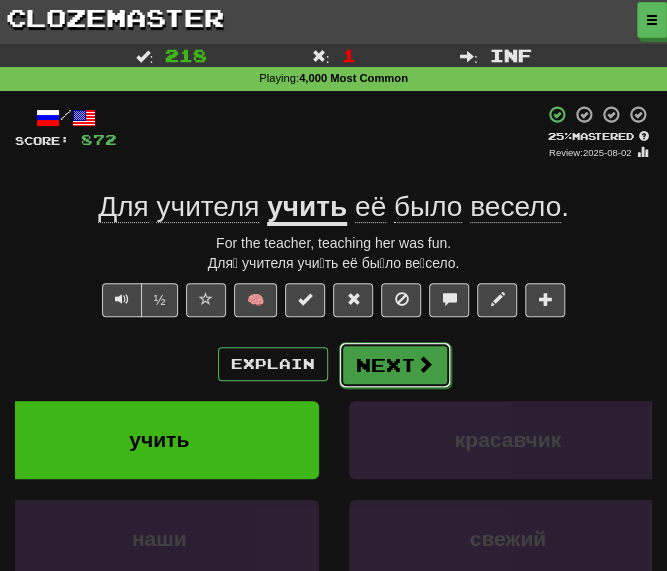 click on "Next" at bounding box center (395, 365) 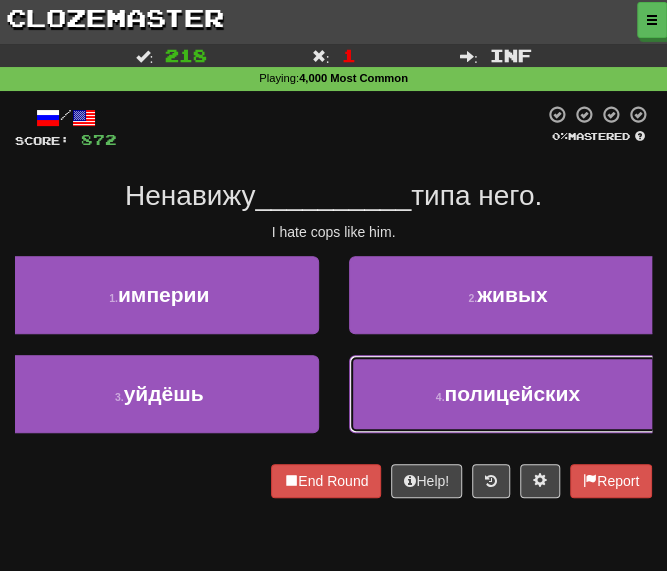 click on "полицейских" at bounding box center [512, 393] 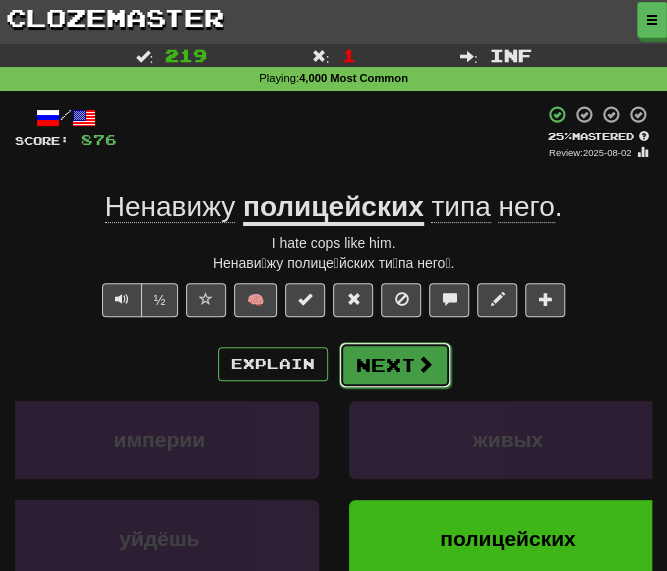 click on "Next" at bounding box center [395, 365] 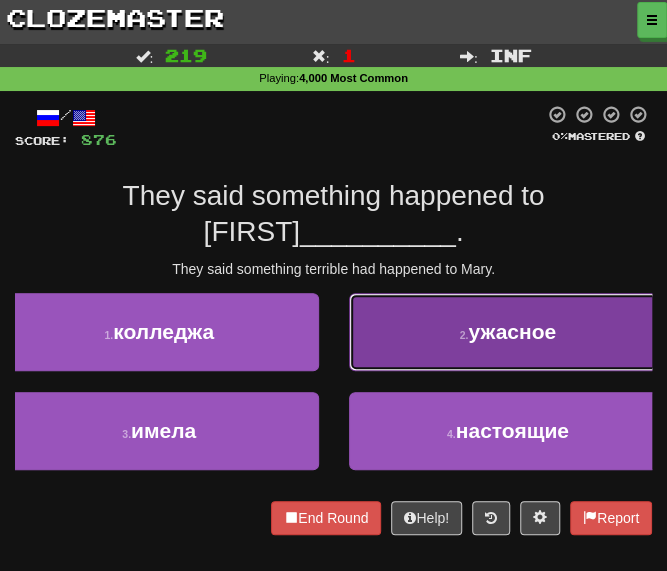 click on "2 .  ужасное" at bounding box center (508, 332) 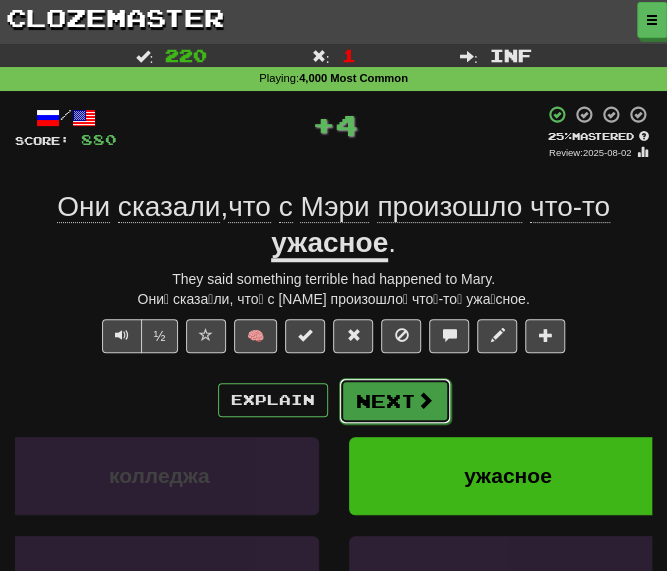 click on "Next" at bounding box center [395, 401] 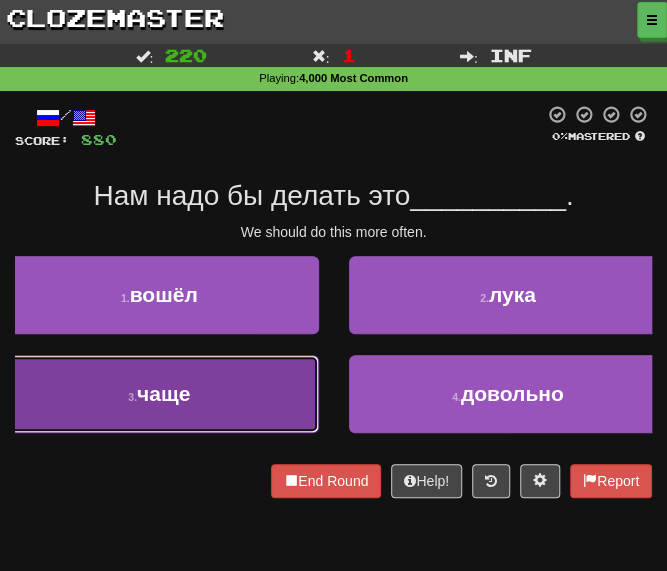 click on "чаще" at bounding box center (163, 393) 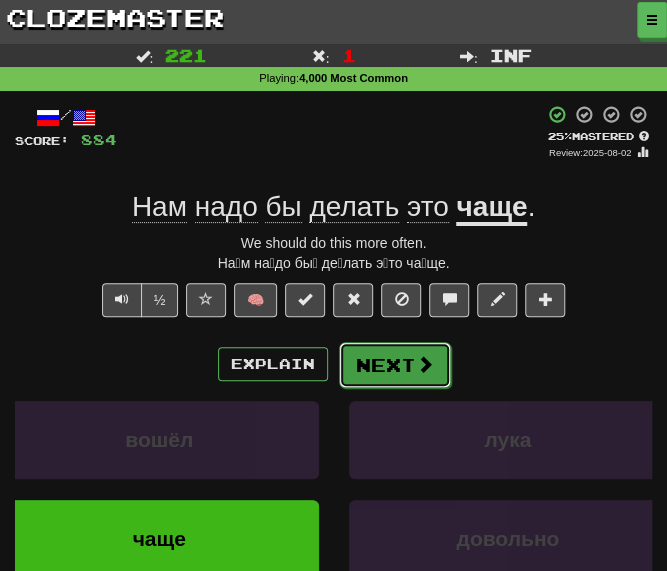 click at bounding box center [425, 364] 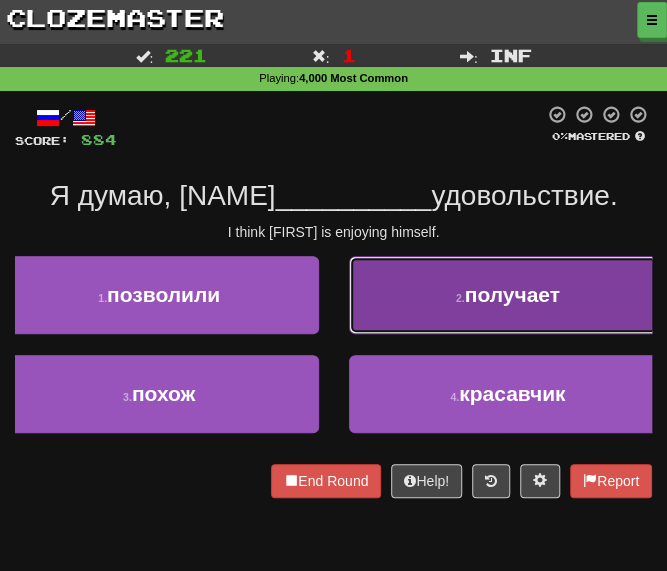 click on "2 .  получает" at bounding box center [508, 295] 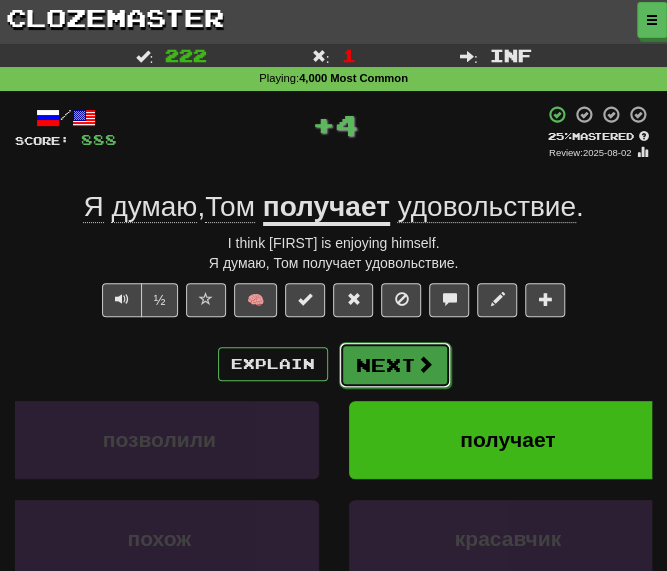 click on "Next" at bounding box center (395, 365) 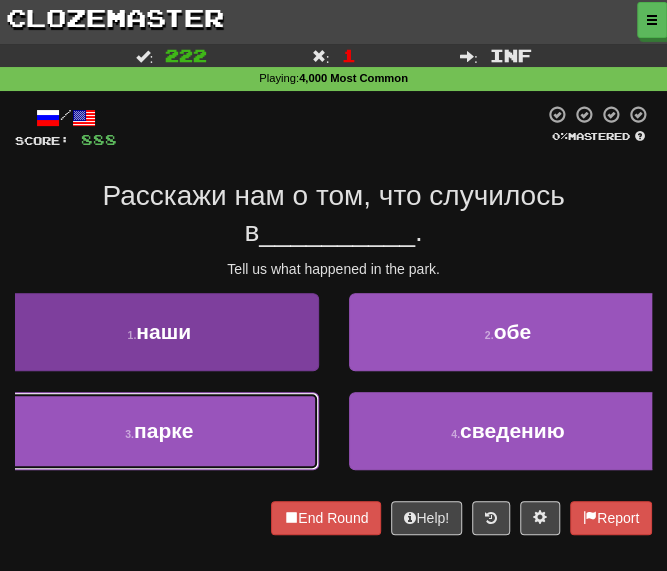 click on "3 .  парке" at bounding box center [159, 431] 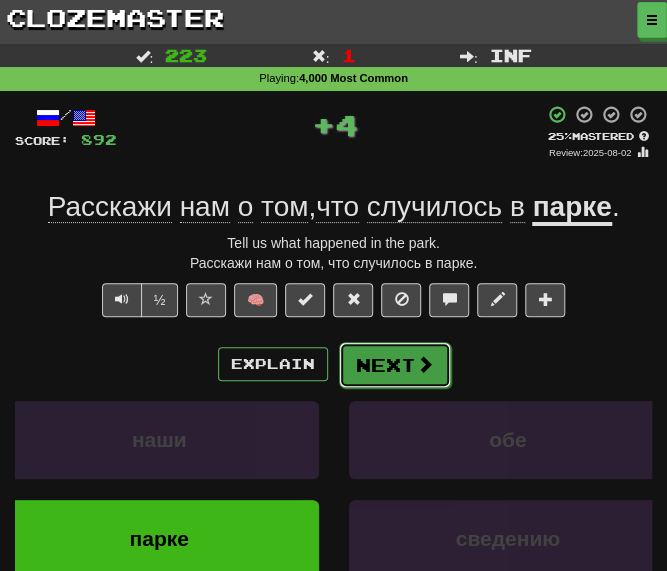 click on "Next" at bounding box center (395, 365) 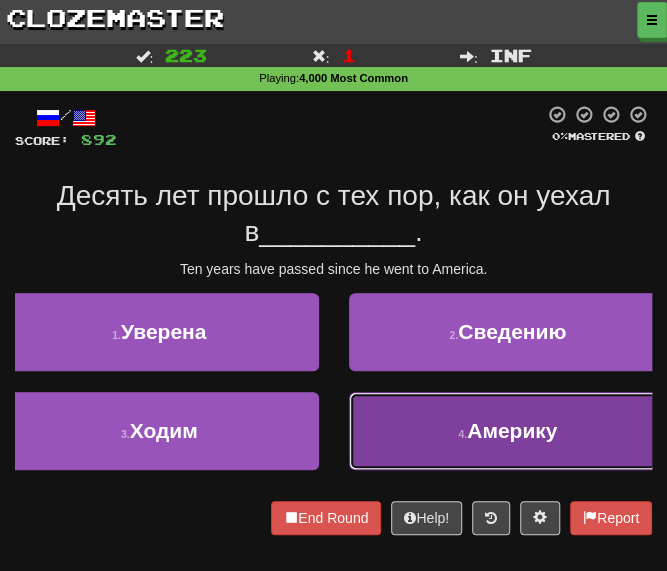 click on "4 .  Америку" at bounding box center [508, 431] 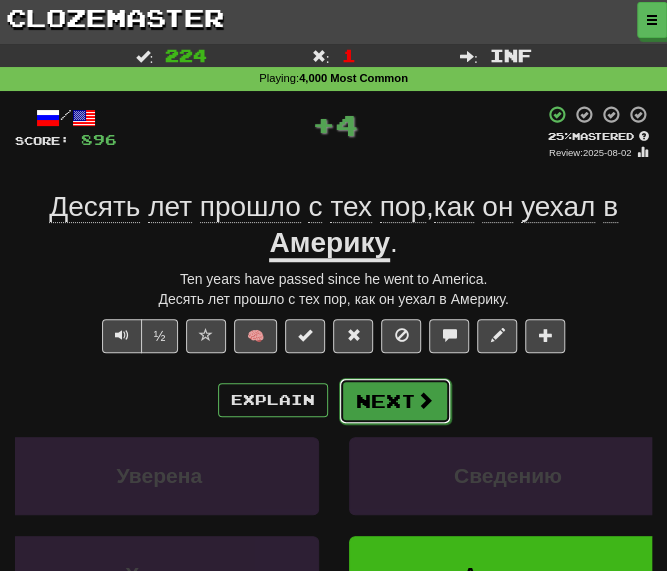 click on "Next" at bounding box center (395, 401) 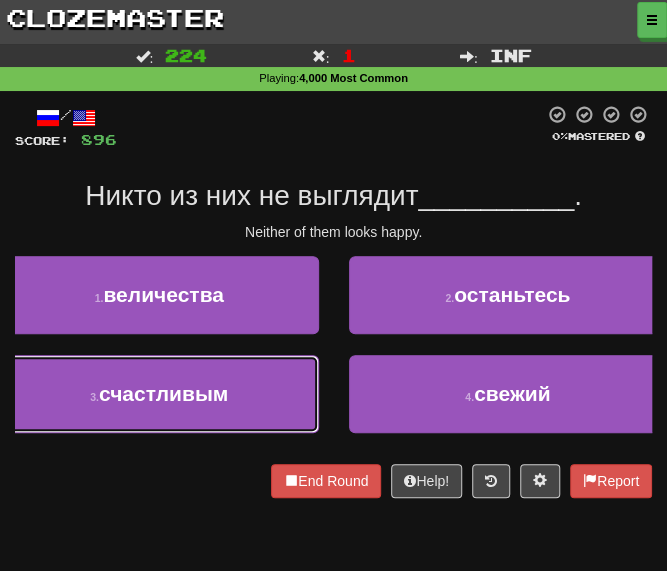 click on "счастливым" at bounding box center (163, 393) 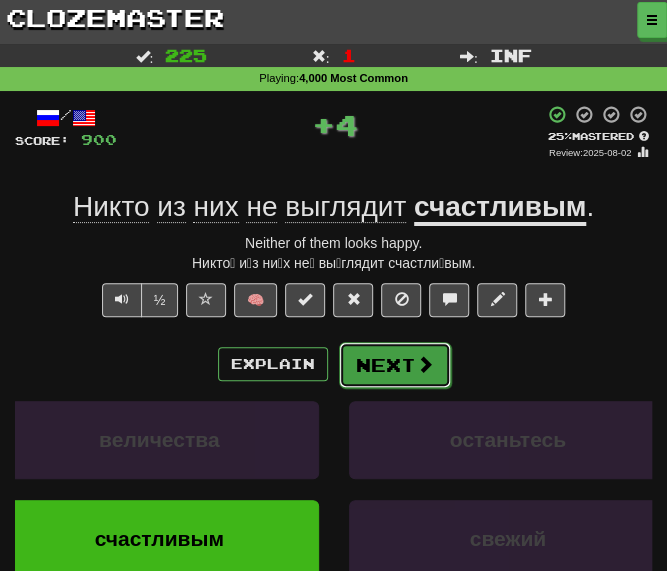 click on "Next" at bounding box center (395, 365) 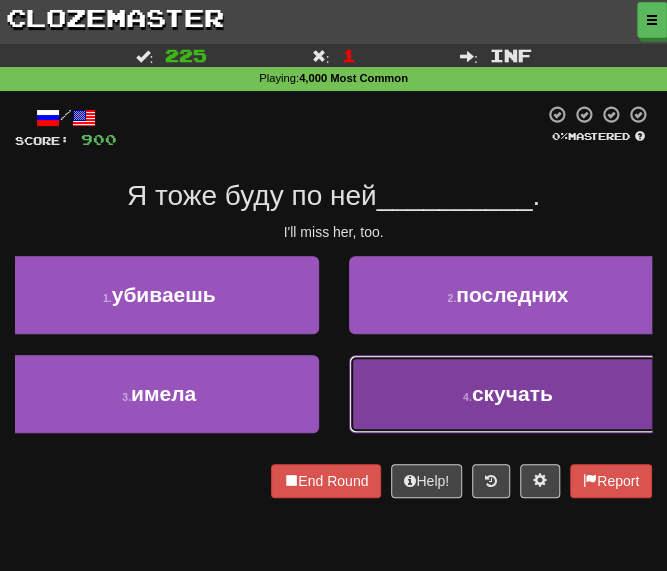 click on "4 .  скучать" at bounding box center [508, 394] 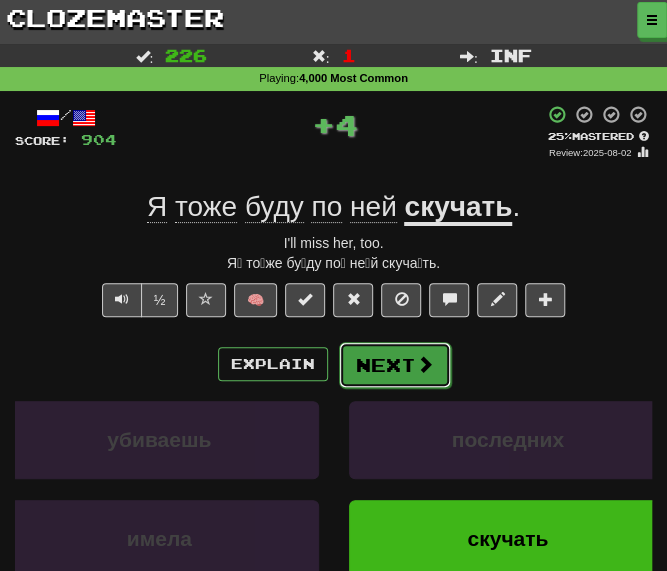 click on "Next" at bounding box center (395, 365) 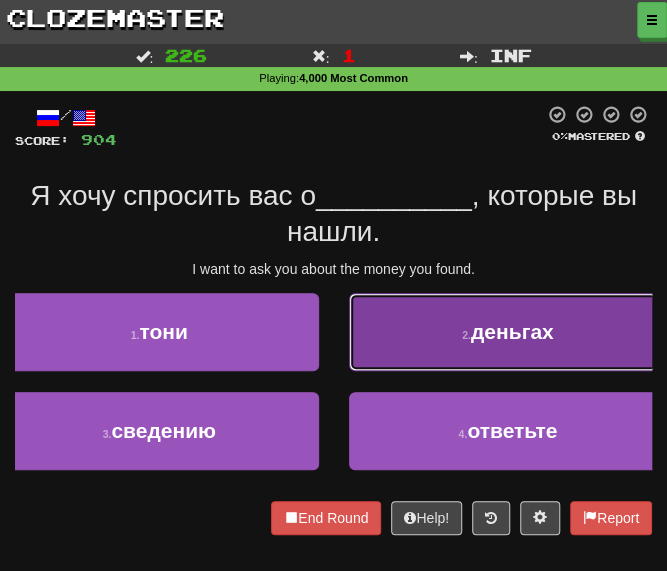 click on "2 .  деньгах" at bounding box center [508, 332] 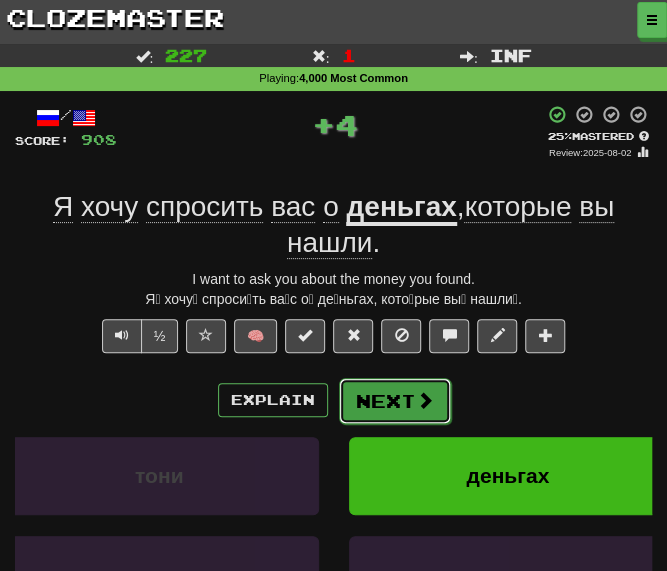 click on "Next" at bounding box center [395, 401] 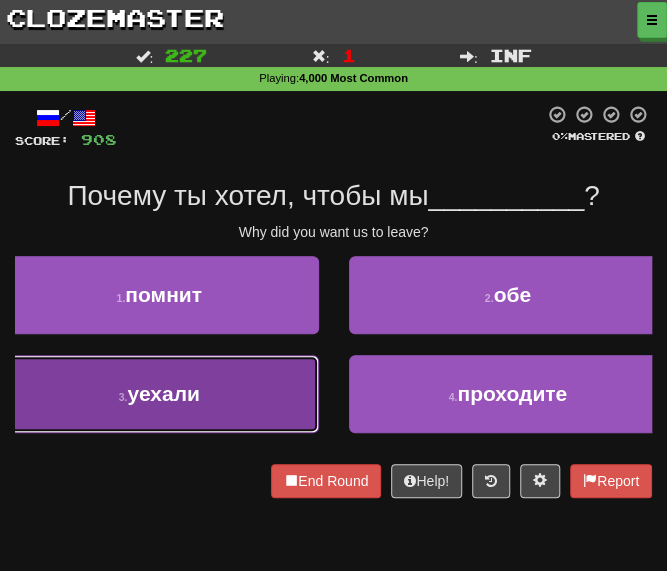 click on "уехали" at bounding box center [163, 393] 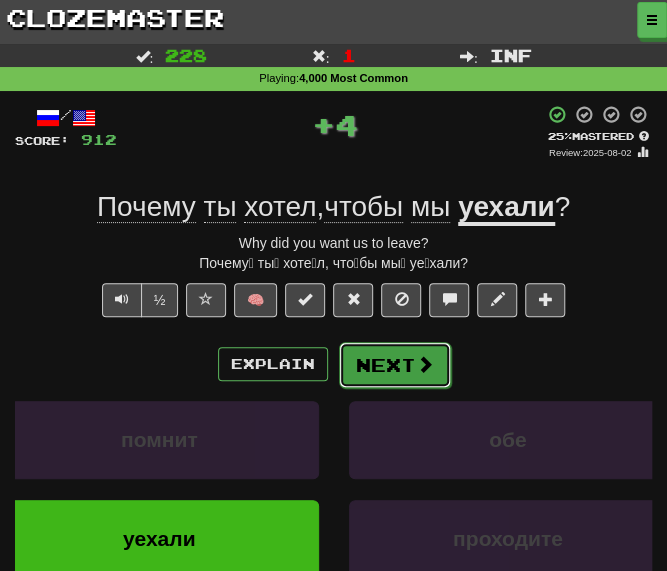 click on "Next" at bounding box center [395, 365] 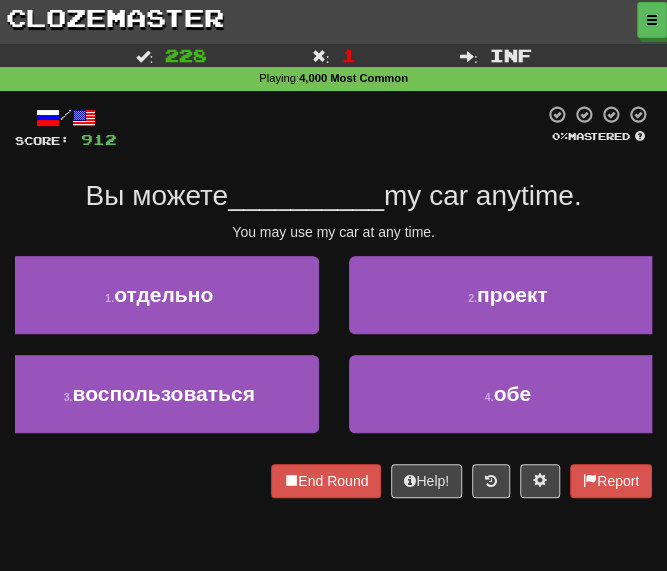 click on "/  Score:   912 0 %  Mastered Вы можете  __________  моей машиной в любое время. You may use my car at any time. 1 .  отдельно 2 .  проект 3 .  воспользоваться 4 .  обе  End Round  Help!  Report" at bounding box center [333, 301] 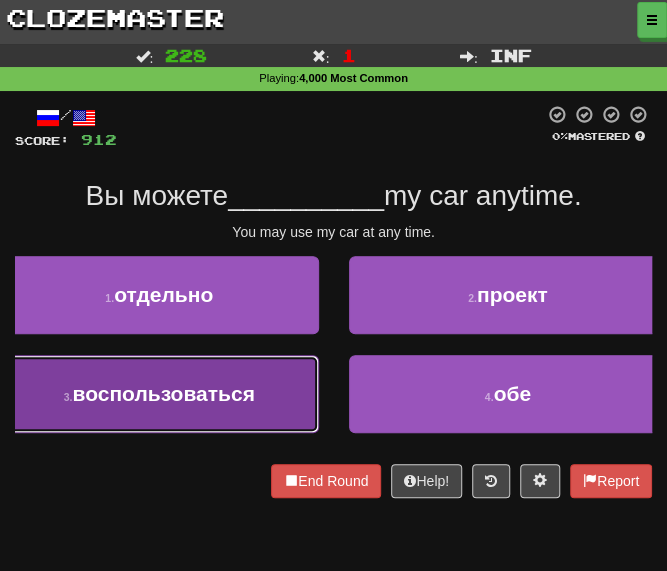 click on "3 .  воспользоваться" at bounding box center [159, 394] 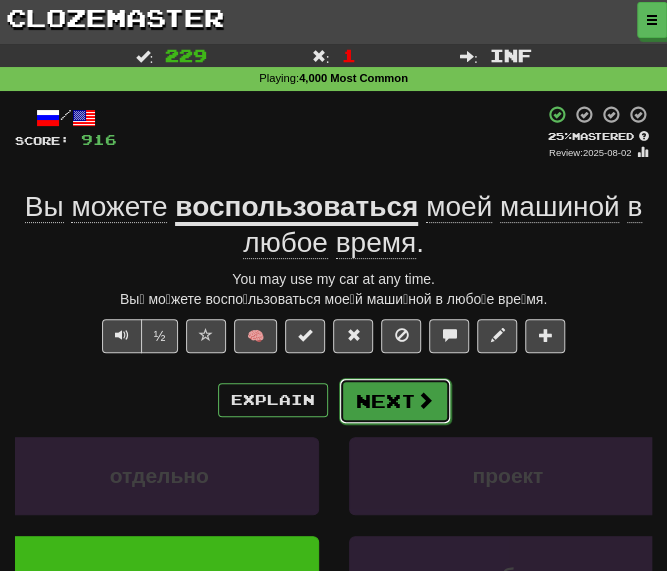 click on "Next" at bounding box center (395, 401) 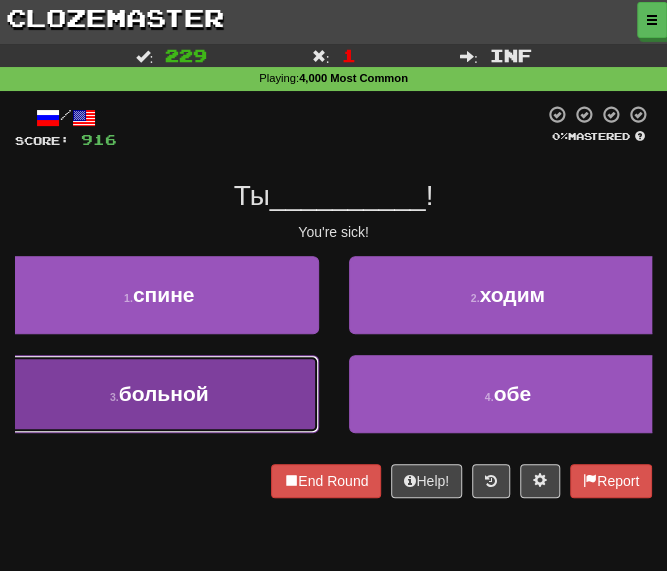 click on "больной" at bounding box center [164, 393] 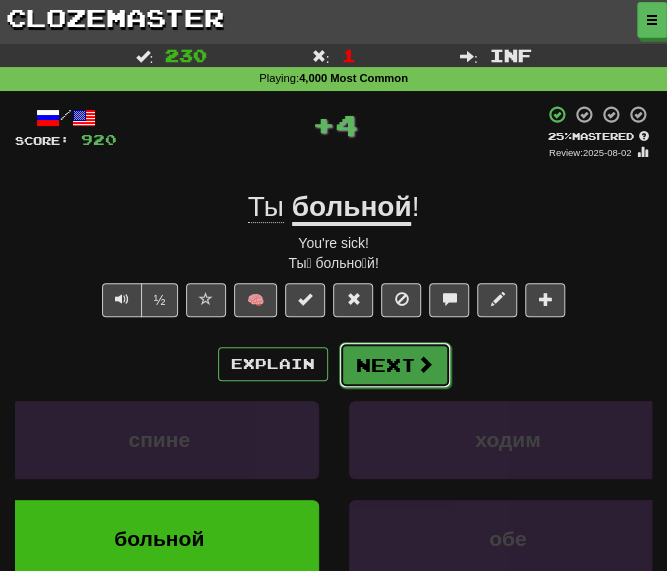 click on "Next" at bounding box center (395, 365) 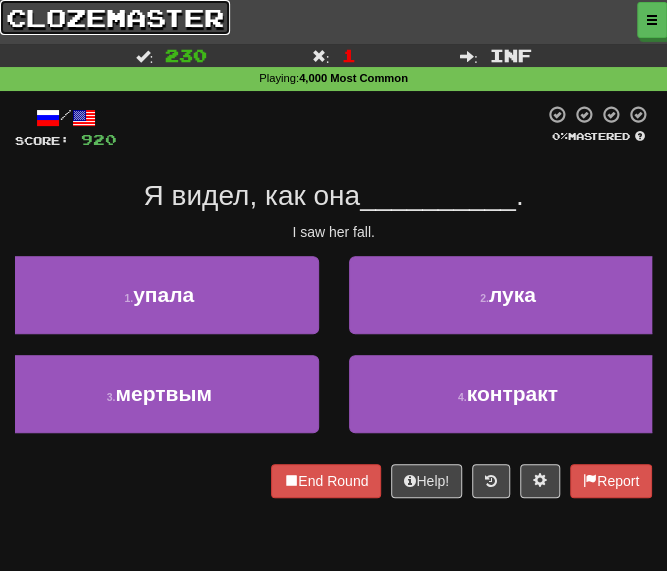 click on "clozemaster" at bounding box center [115, 17] 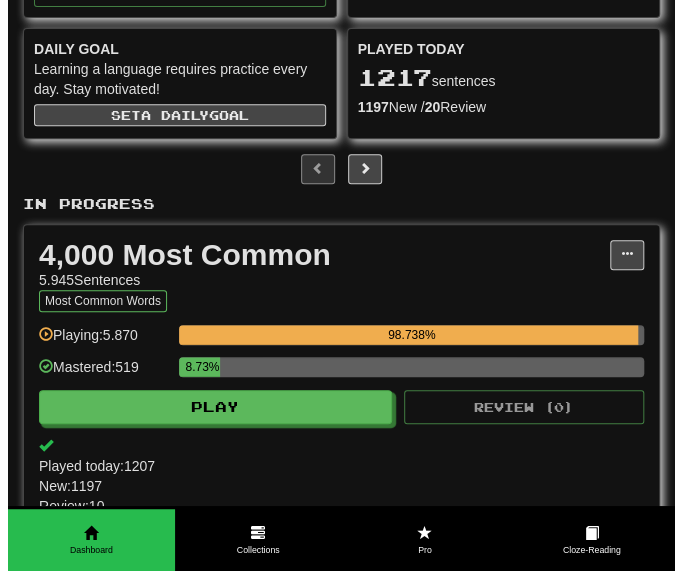 scroll, scrollTop: 200, scrollLeft: 0, axis: vertical 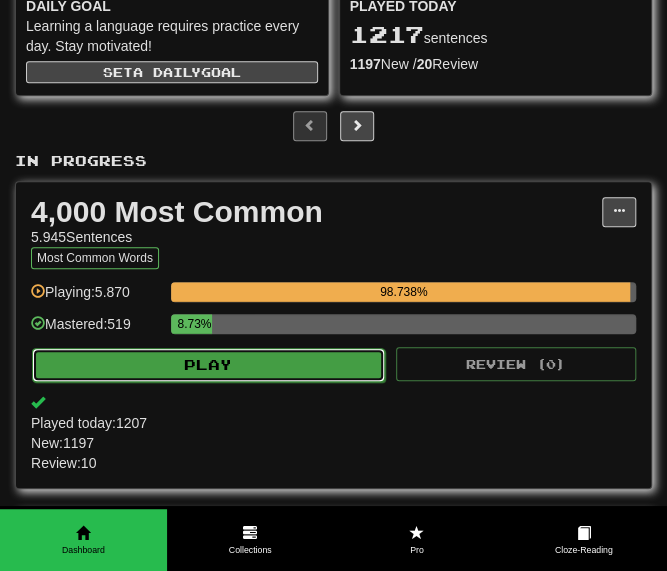 click on "Play" at bounding box center [208, 365] 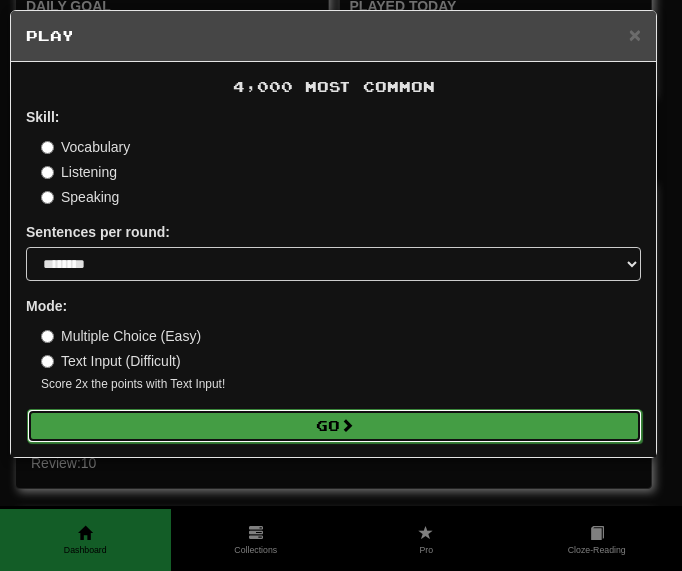 click on "Go" at bounding box center (334, 426) 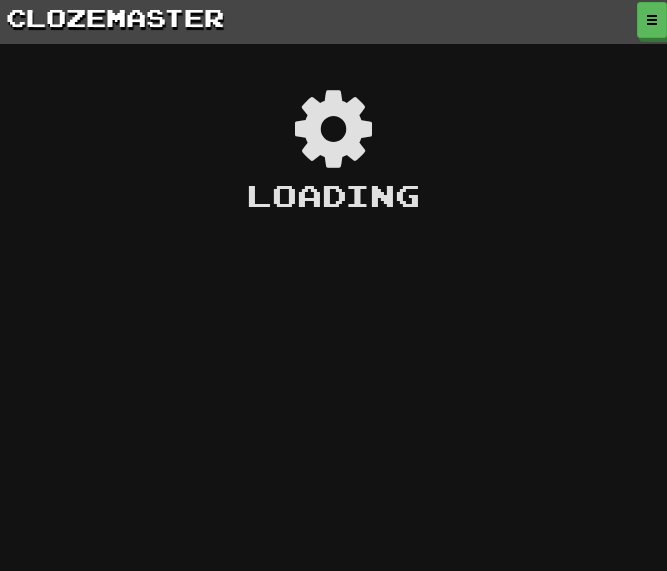 scroll, scrollTop: 0, scrollLeft: 0, axis: both 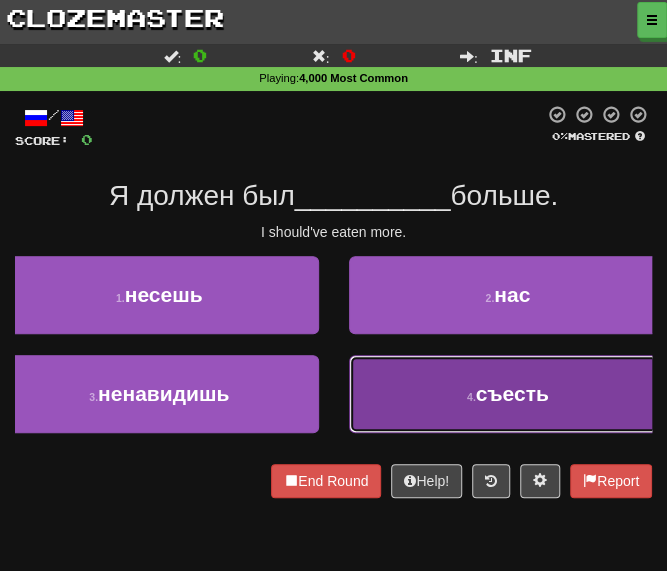 click on "4 .  съесть" at bounding box center [508, 394] 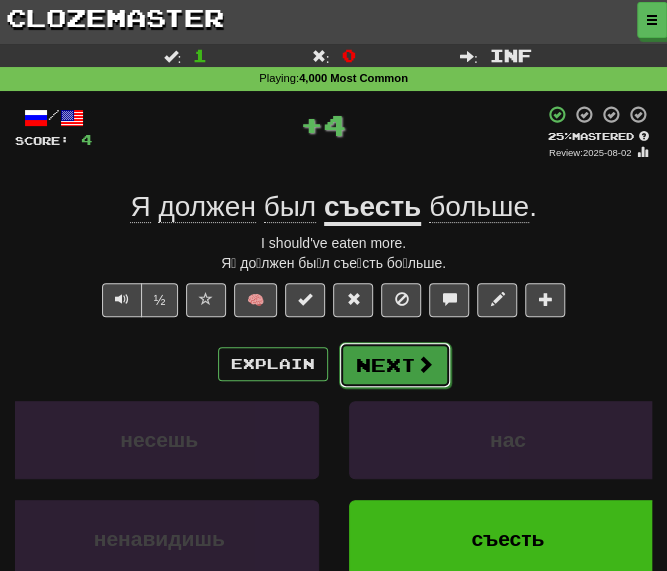 click on "Next" at bounding box center [395, 365] 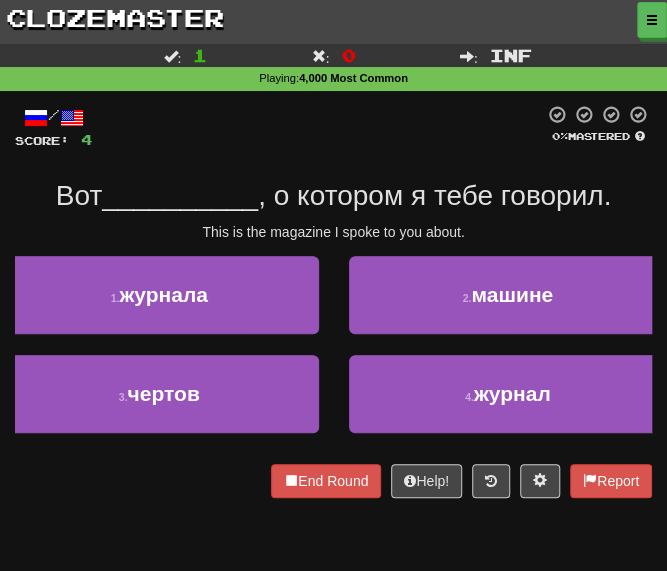 click at bounding box center (318, 127) 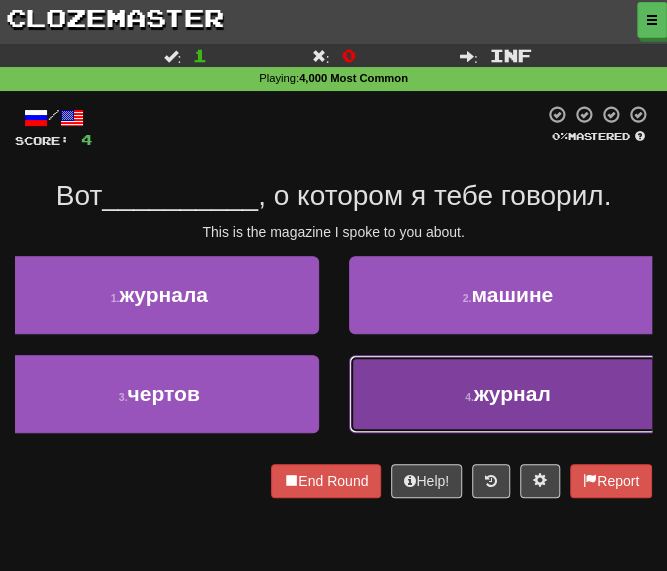 click on "4 .  журнал" at bounding box center (508, 394) 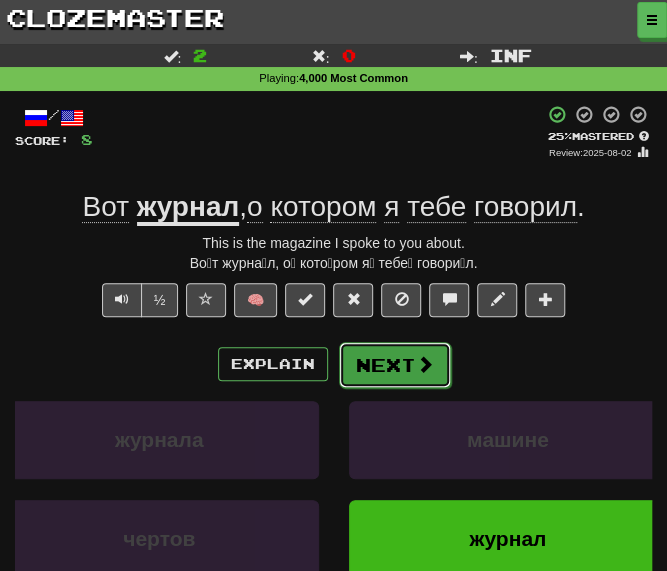 click on "Next" at bounding box center (395, 365) 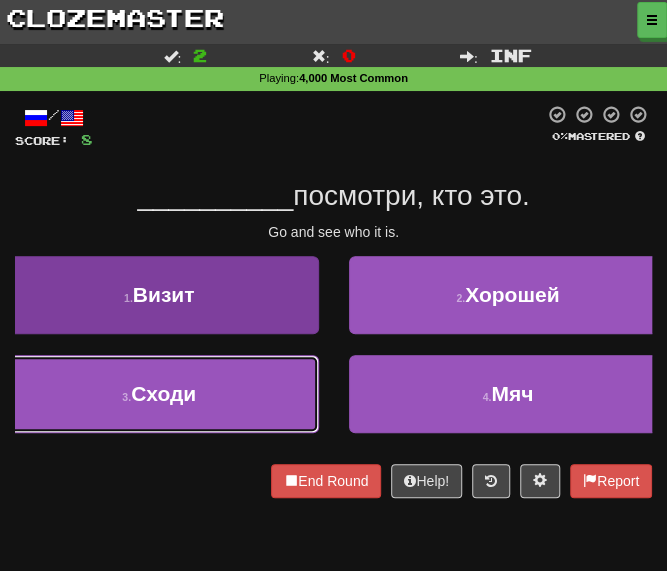 click on "3 .  Сходи" at bounding box center [159, 394] 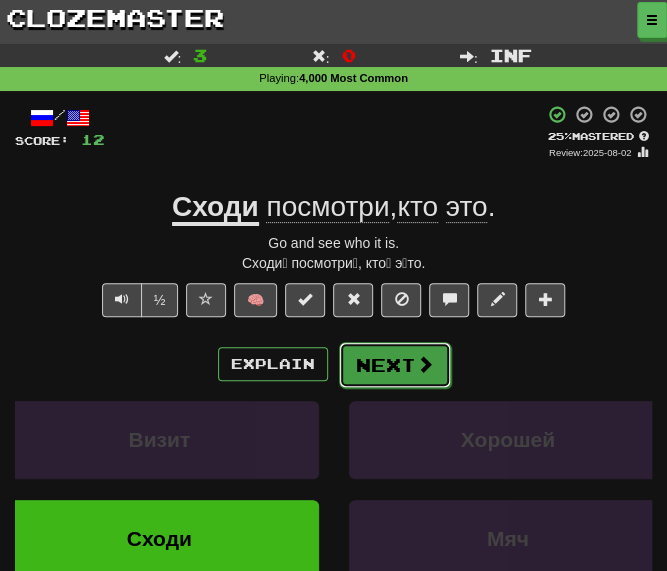 click on "Next" at bounding box center [395, 365] 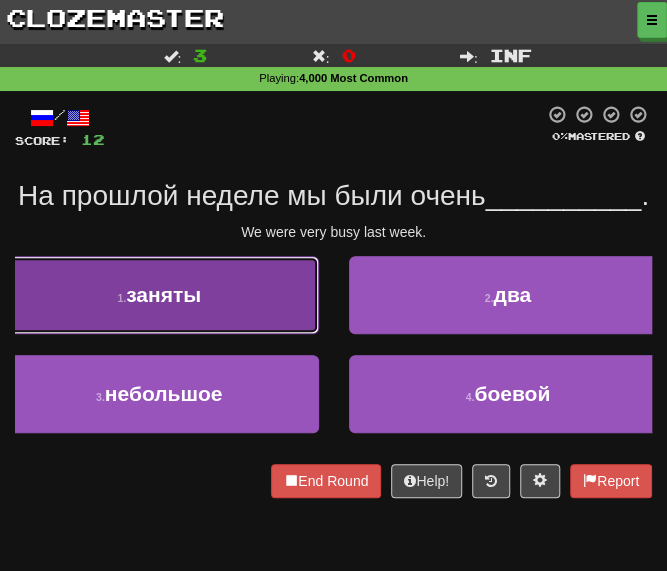 click on "1 .  заняты" at bounding box center (159, 295) 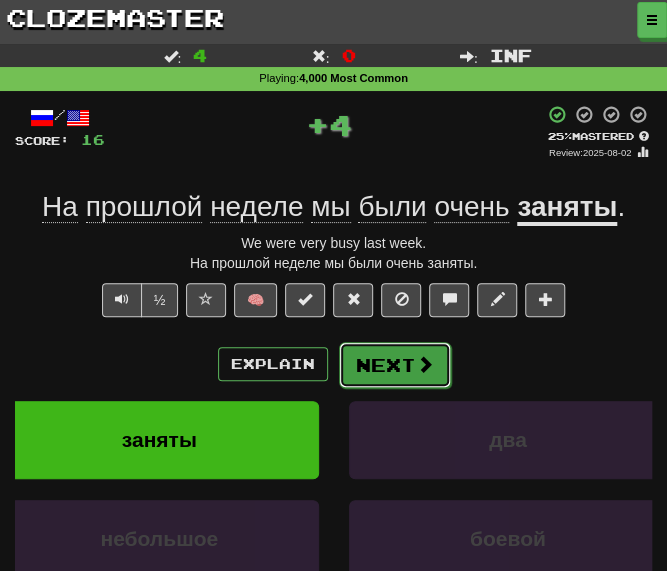 click on "Next" at bounding box center (395, 365) 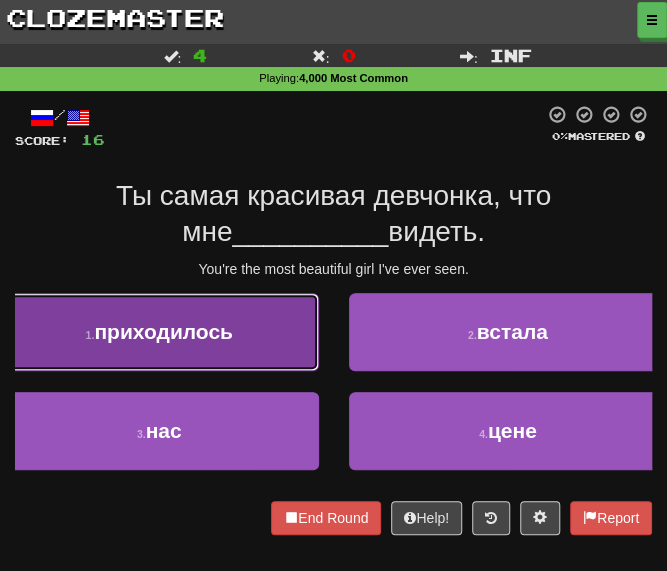 click on "1 .  приходилось" at bounding box center [159, 332] 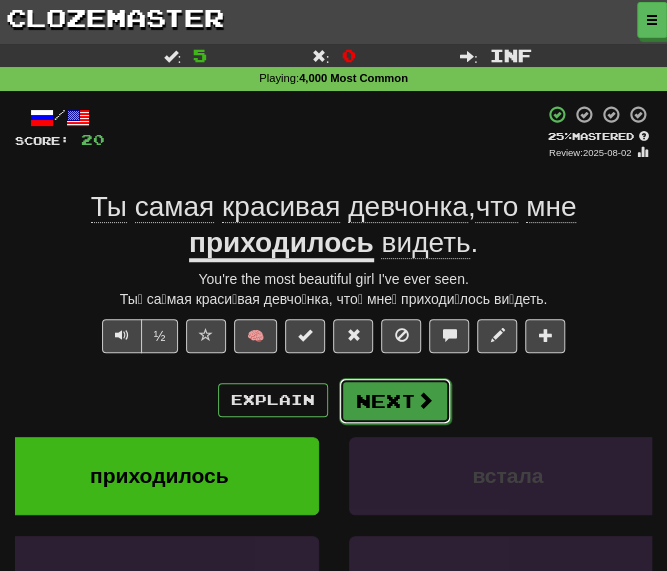 click on "Next" at bounding box center (395, 401) 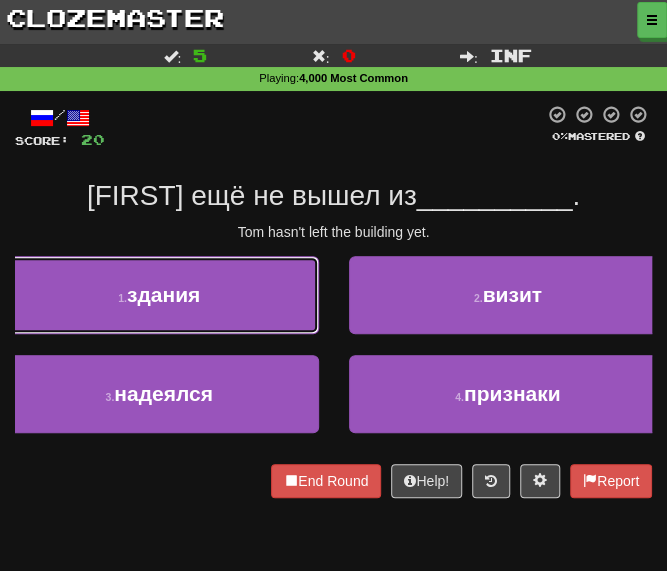 click on "1 .  здания" at bounding box center (159, 295) 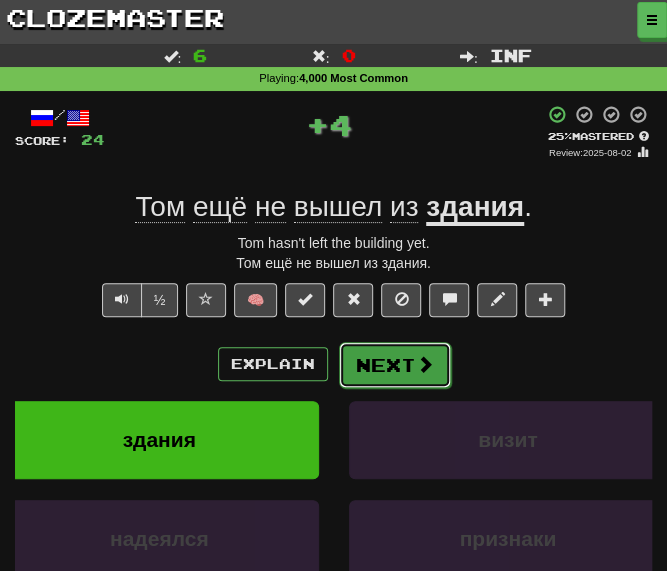 click on "Next" at bounding box center (395, 365) 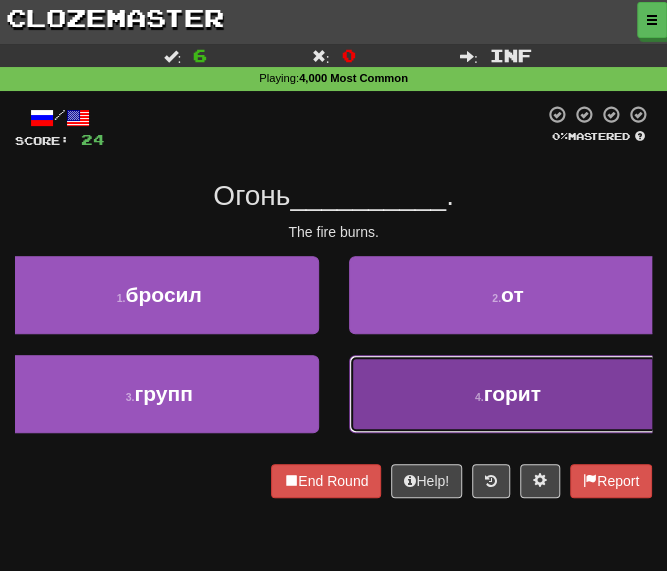 click on "4 .  горит" at bounding box center [508, 394] 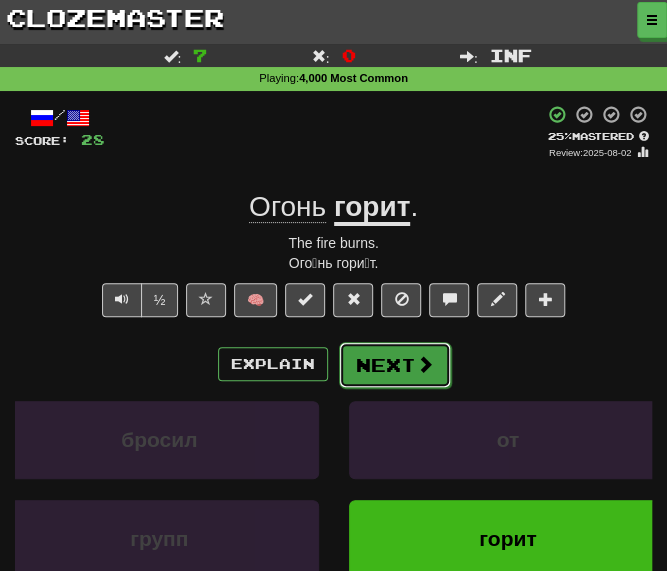 click on "Next" at bounding box center [395, 365] 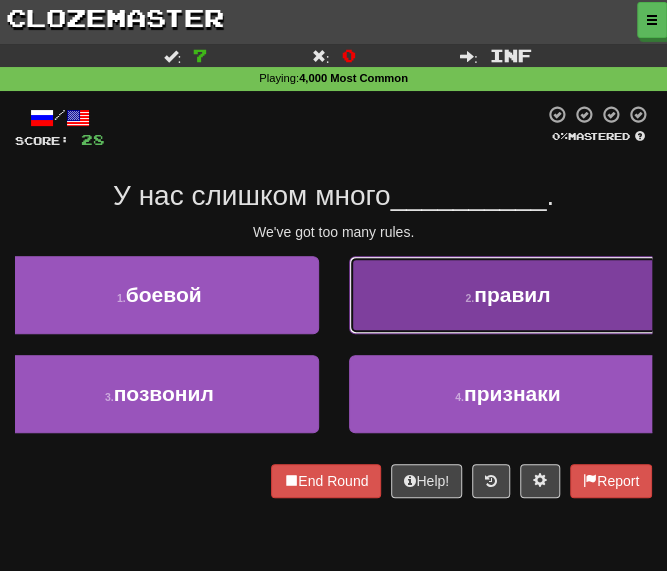 click on "2 .  правил" at bounding box center [508, 295] 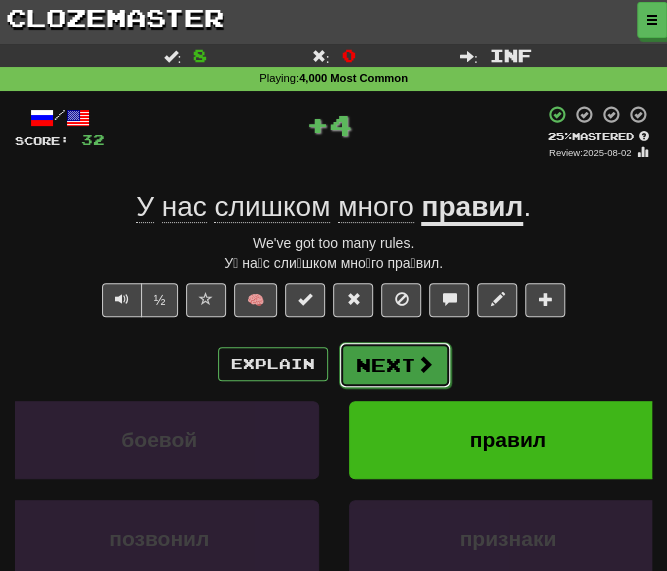 click on "Next" at bounding box center [395, 365] 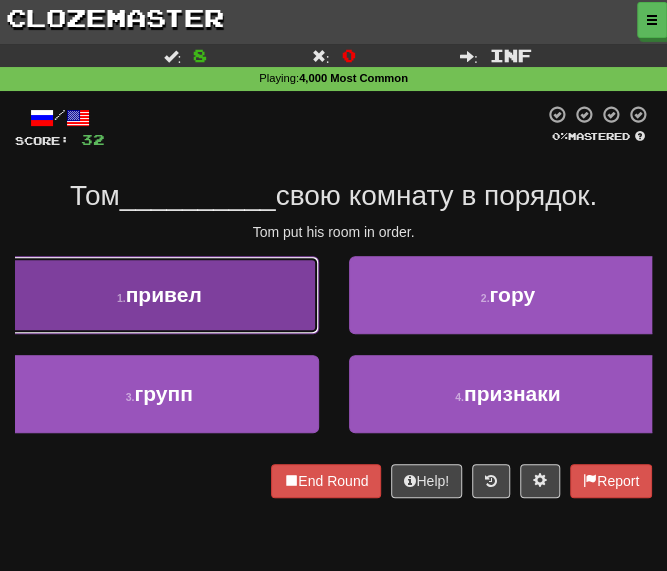click on "1 .  привел" at bounding box center [159, 295] 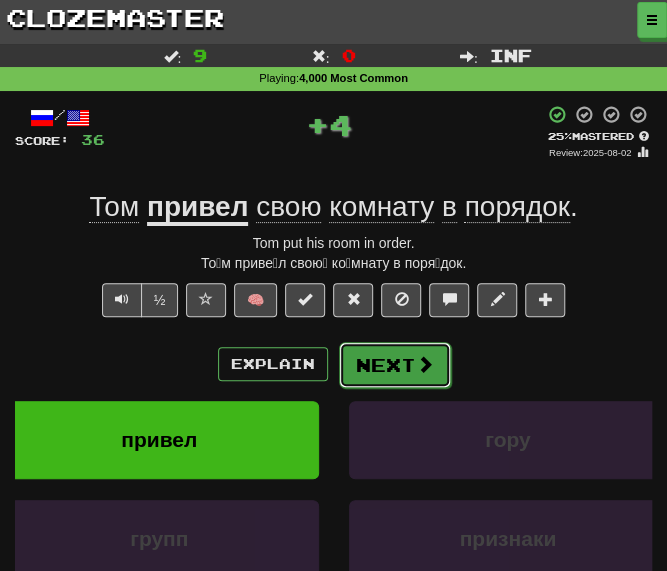 click on "Next" at bounding box center (395, 365) 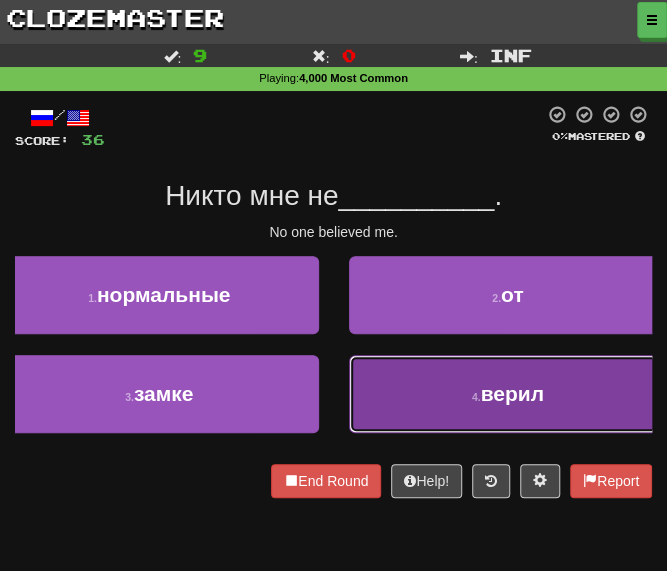 click on "верил" at bounding box center (511, 393) 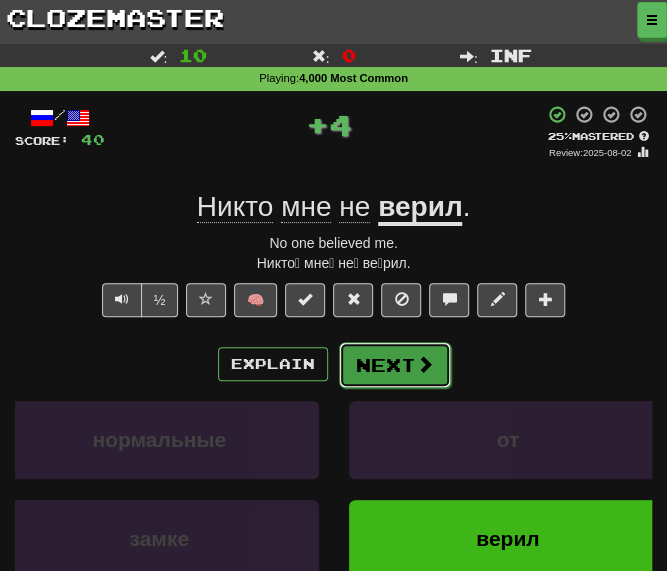 click on "Next" at bounding box center [395, 365] 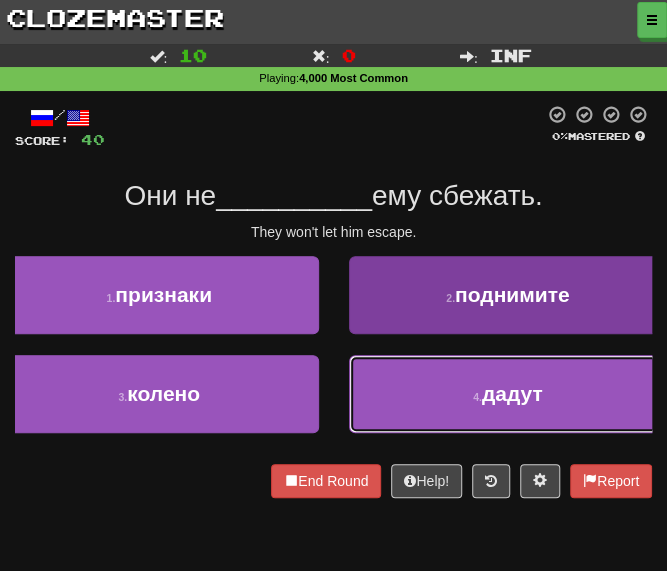 click on "4 .  дадут" at bounding box center (508, 394) 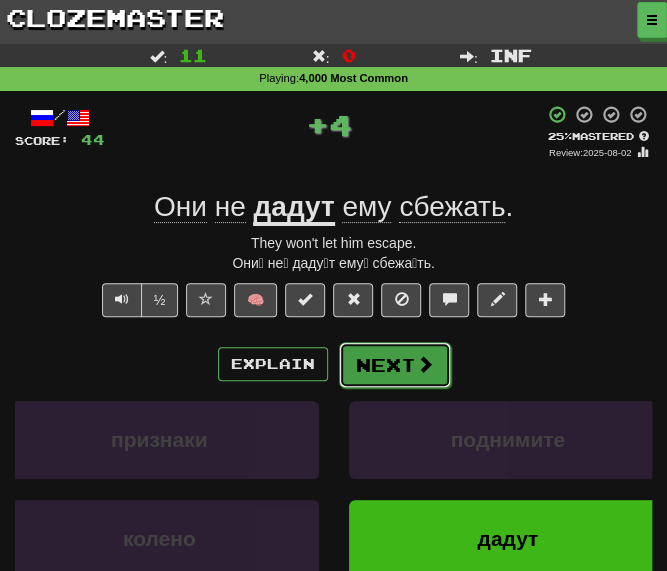 click on "Next" at bounding box center [395, 365] 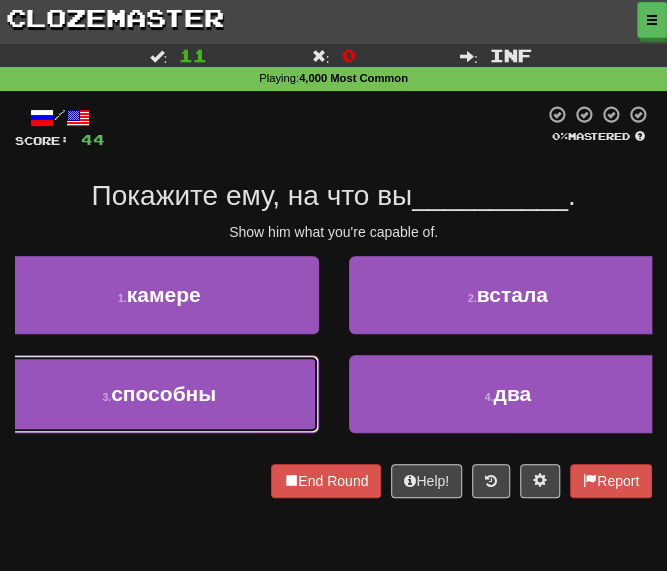 click on "способны" at bounding box center (163, 393) 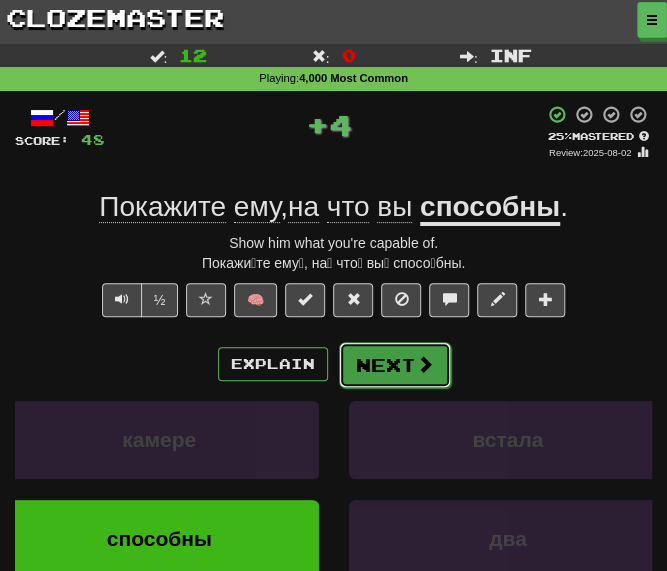 click on "Next" at bounding box center (395, 365) 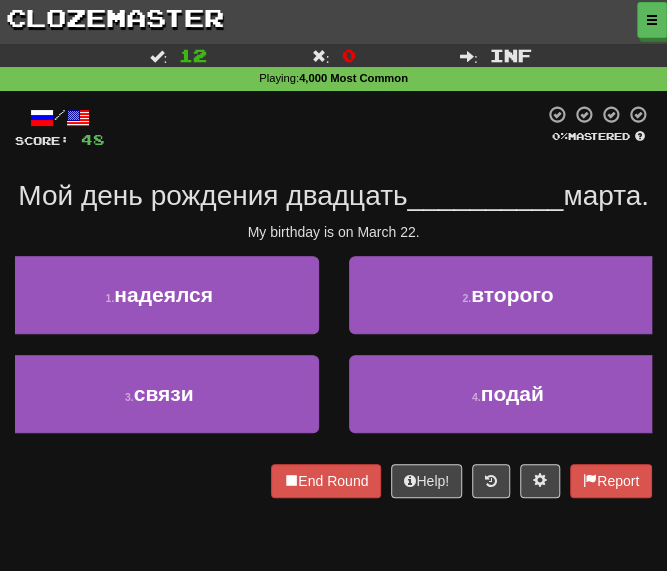 click on "/  Score:   48 0 %  Mastered Мой день рождения двадцать  __________  марта. My birthday is on March 22. 1 .  надеялся 2 .  второго 3 .  связи 4 .  подай  End Round  Help!  Report" at bounding box center (333, 301) 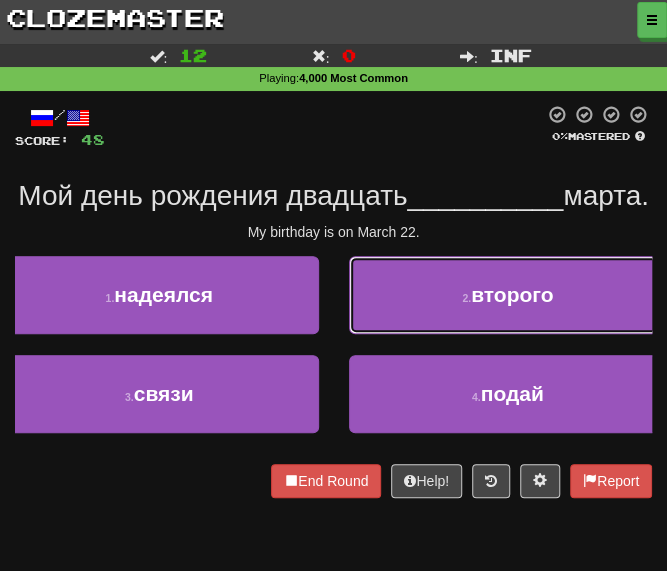 click on "2 .  второго" at bounding box center [508, 295] 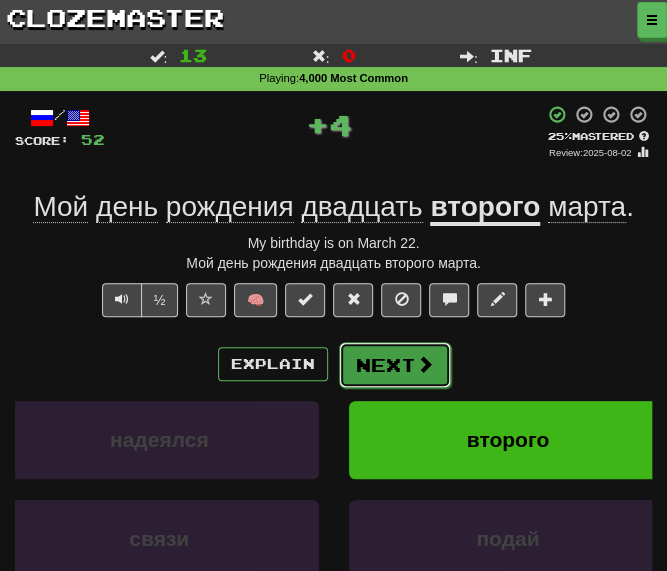 click on "Next" at bounding box center (395, 365) 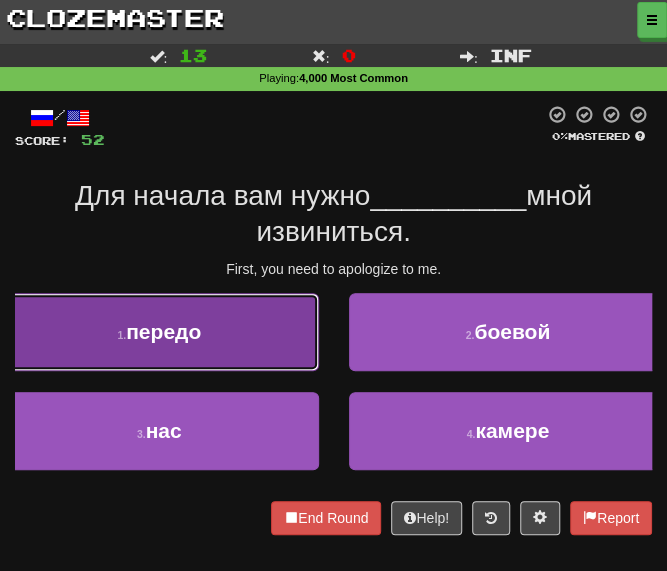 click on "передо" at bounding box center [163, 331] 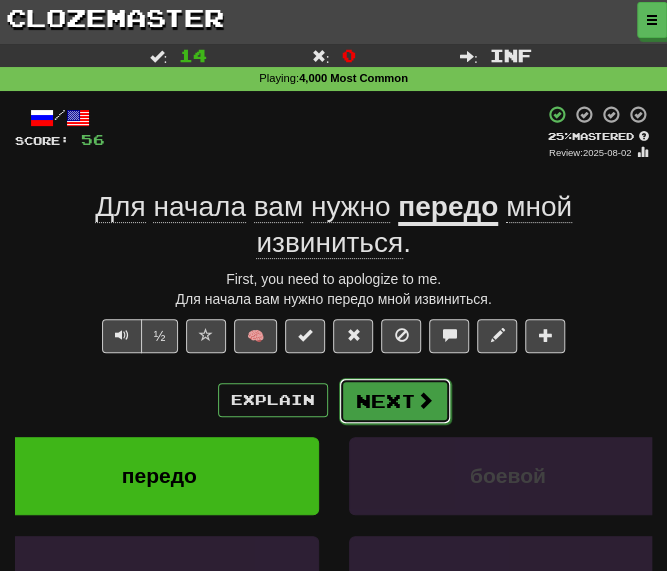 click on "Next" at bounding box center (395, 401) 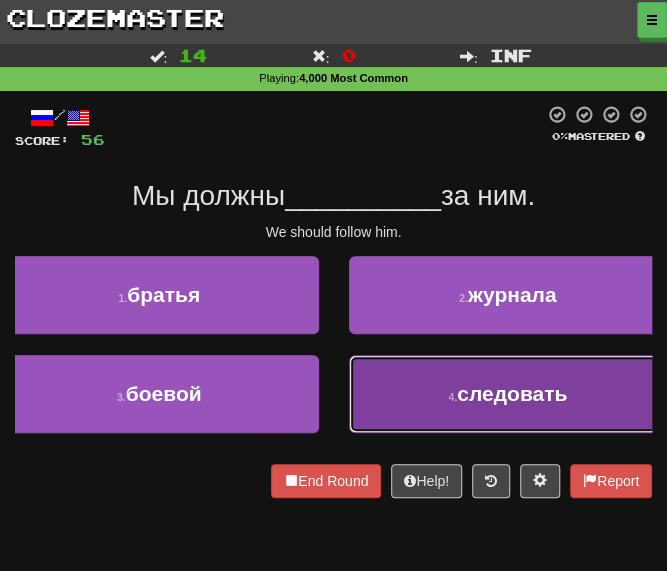 click on "4 .  следовать" at bounding box center [508, 394] 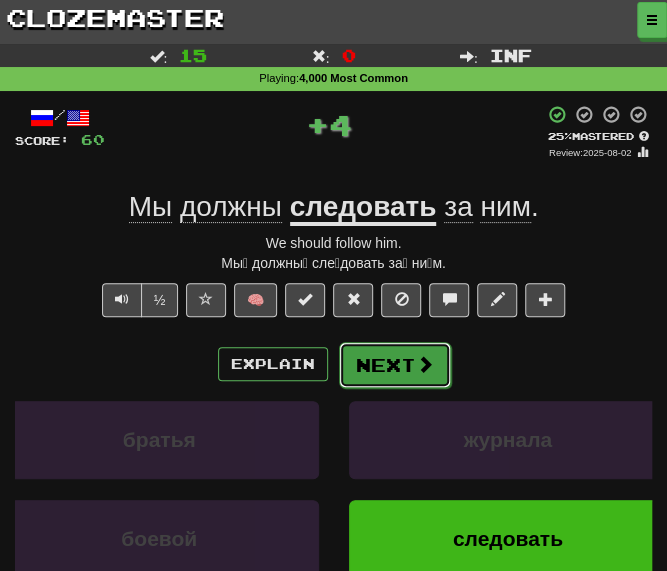 click on "Next" at bounding box center [395, 365] 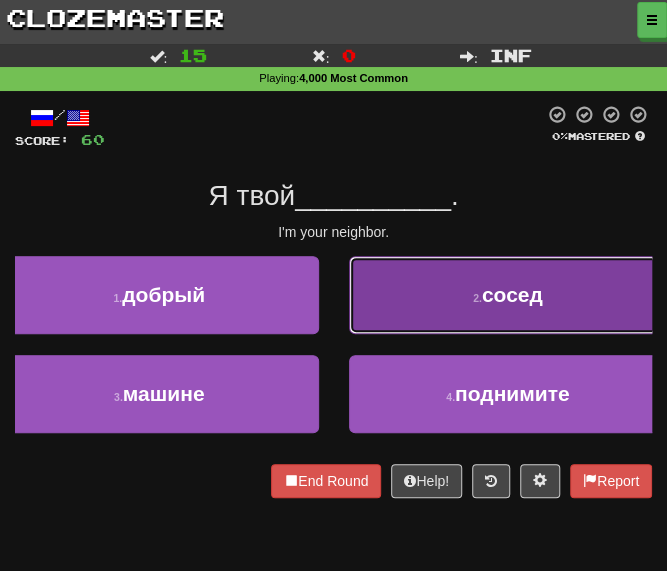 click on "2 .  сосед" at bounding box center [508, 295] 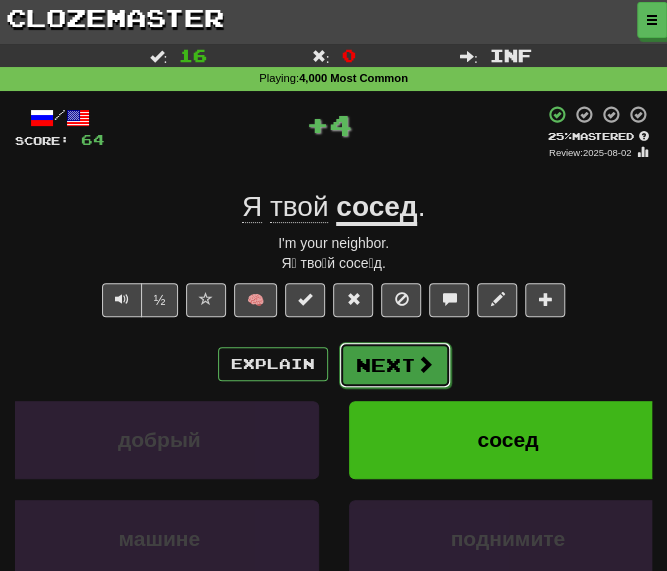 click on "Next" at bounding box center (395, 365) 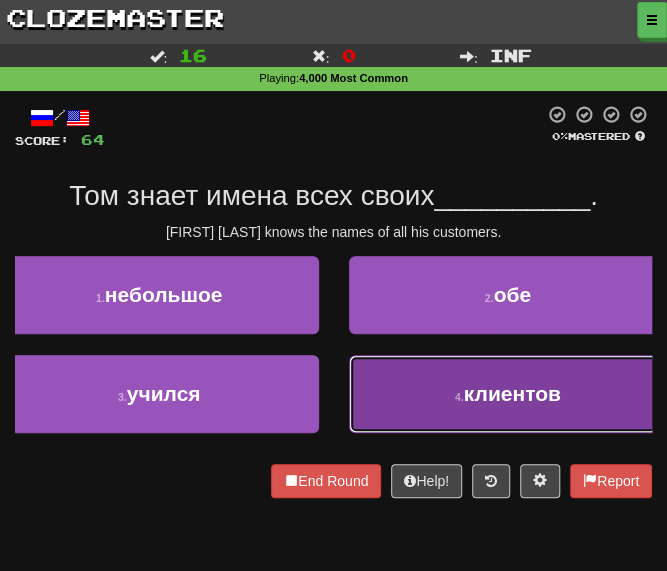 click on "4 .  клиентов" at bounding box center [508, 394] 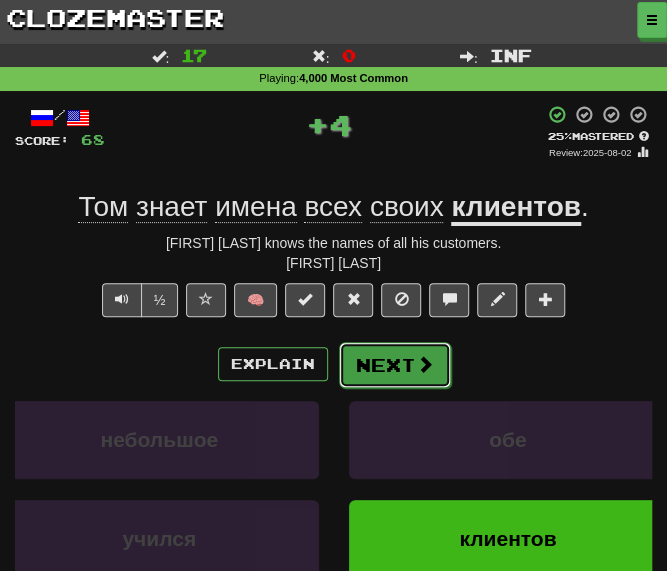 click on "Next" at bounding box center [395, 365] 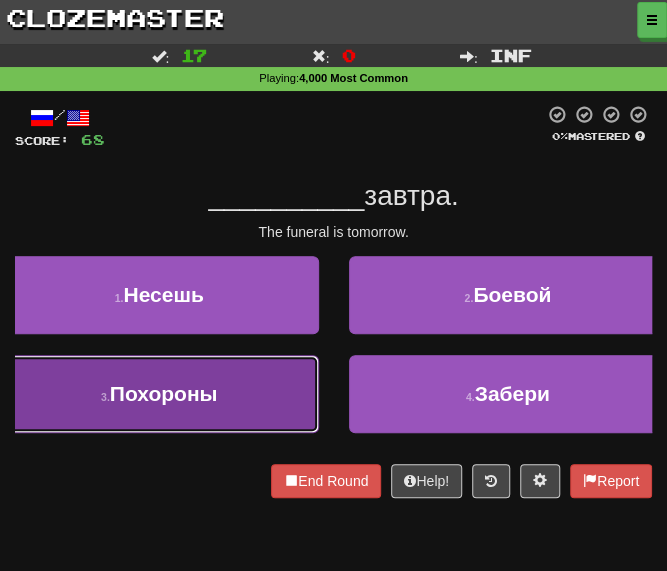 click on "3 .  Похороны" at bounding box center (159, 394) 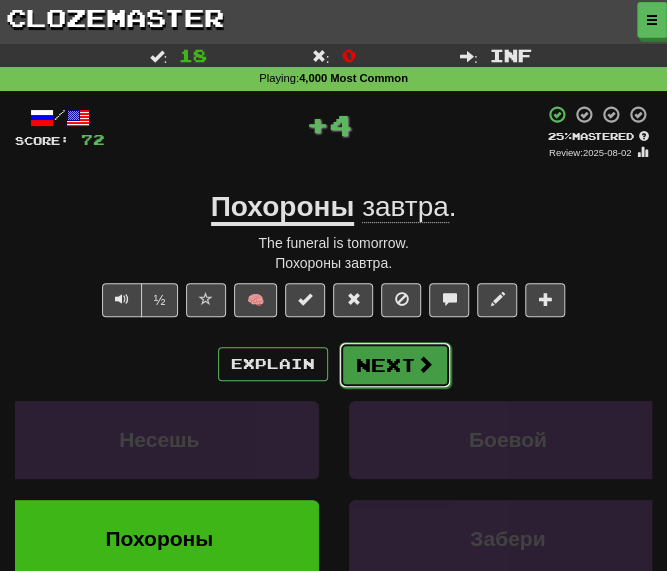 click on "Next" at bounding box center [395, 365] 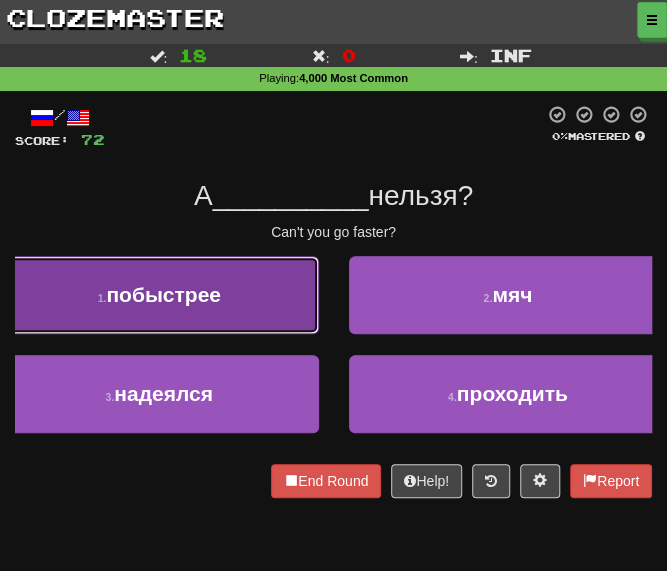 click on "1 .  побыстрее" at bounding box center (159, 295) 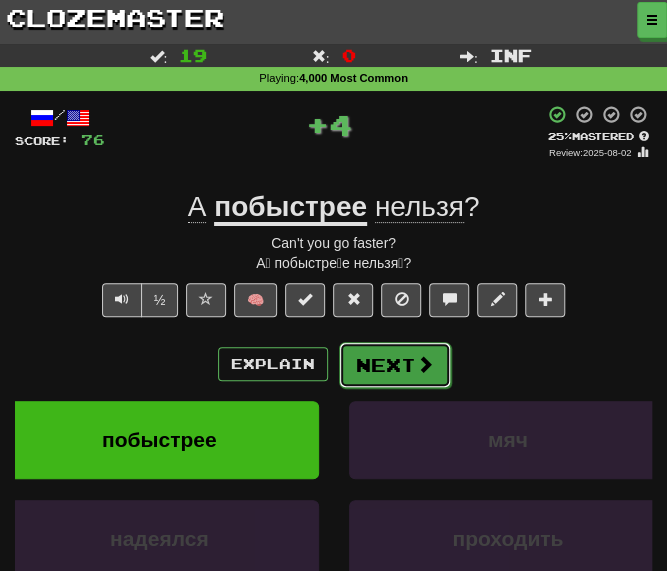click at bounding box center (425, 364) 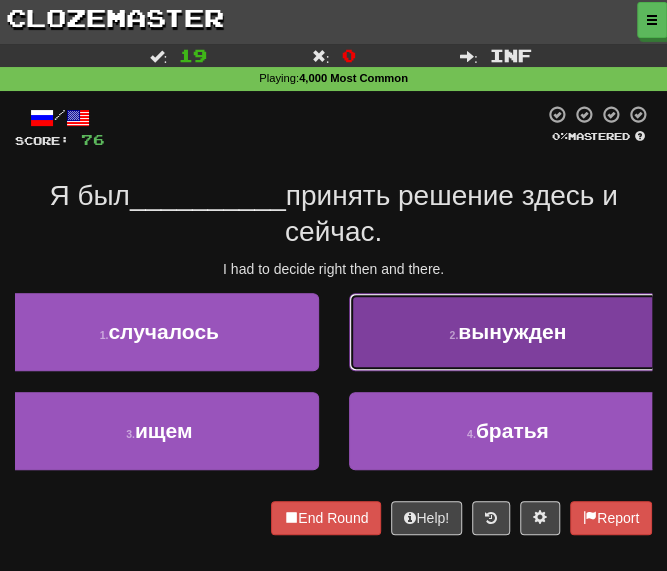 click on "2 .  вынужден" at bounding box center [508, 332] 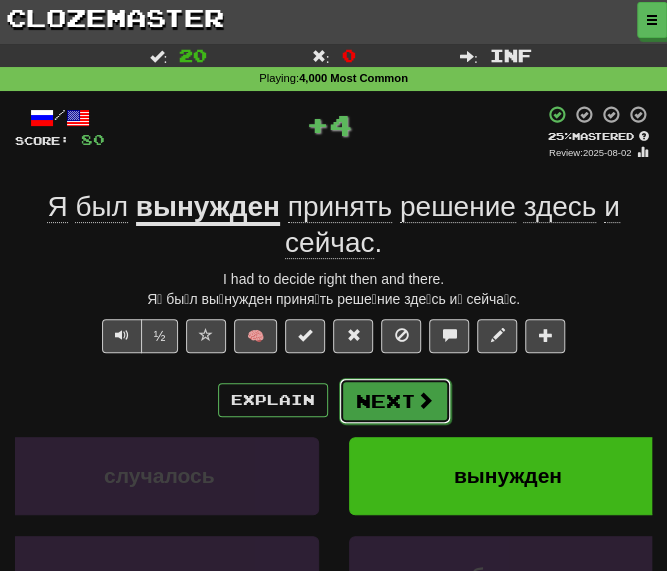 click on "Next" at bounding box center (395, 401) 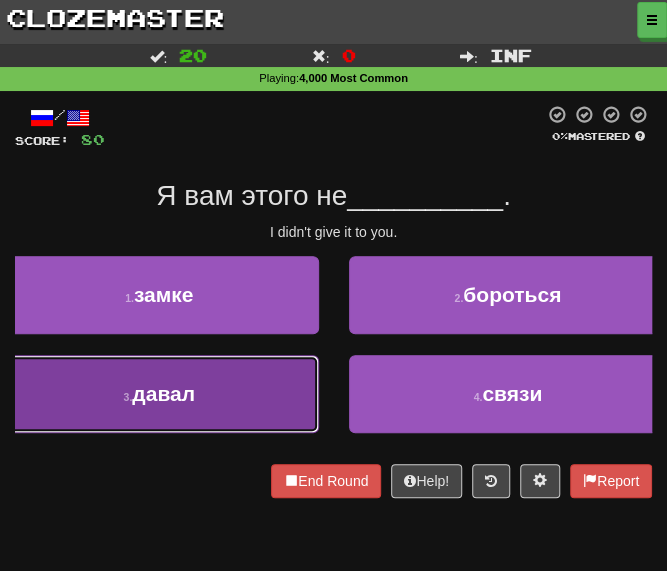 click on "3 .  давал" at bounding box center (159, 394) 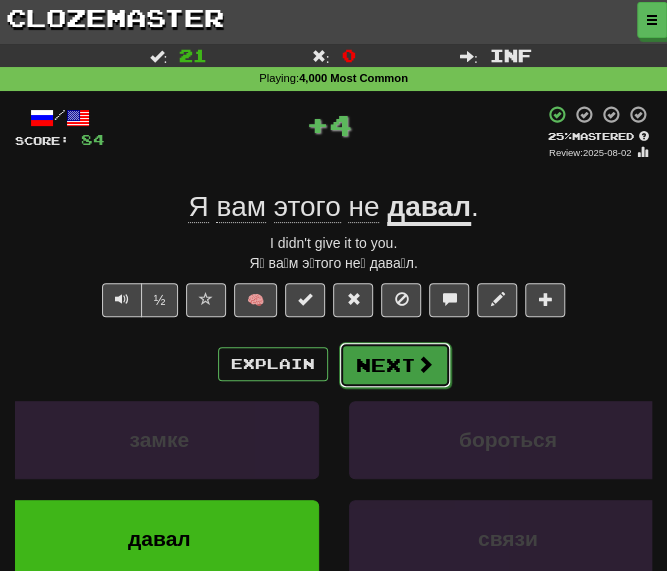 click on "Next" at bounding box center (395, 365) 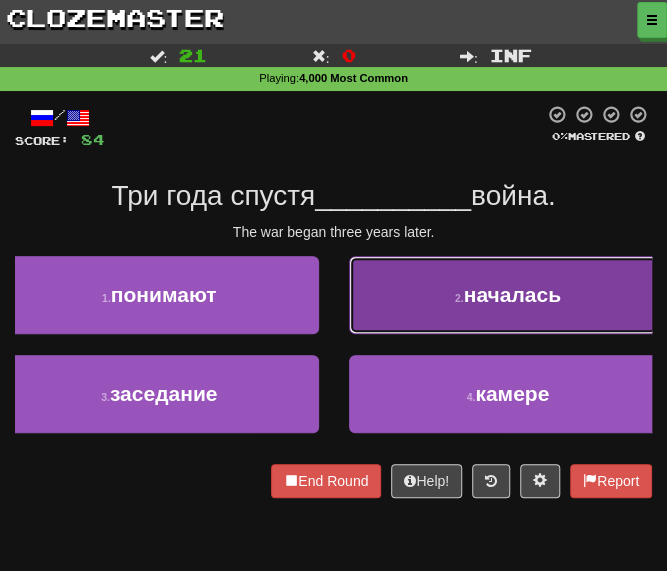 click on "началась" at bounding box center [511, 294] 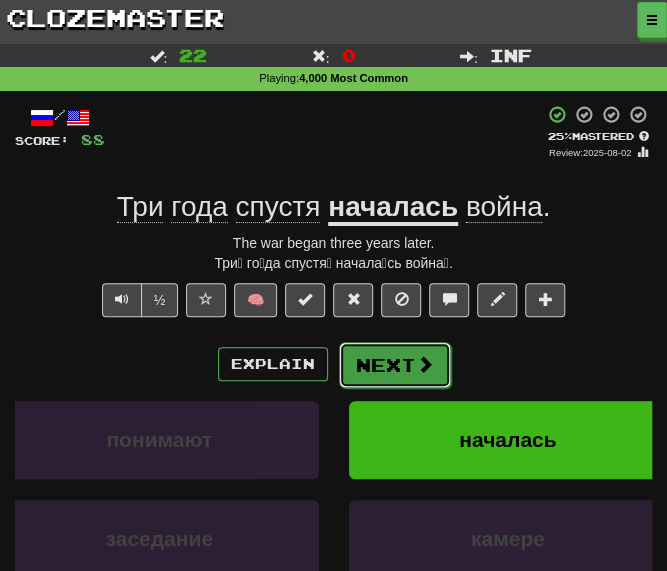 click on "Next" at bounding box center (395, 365) 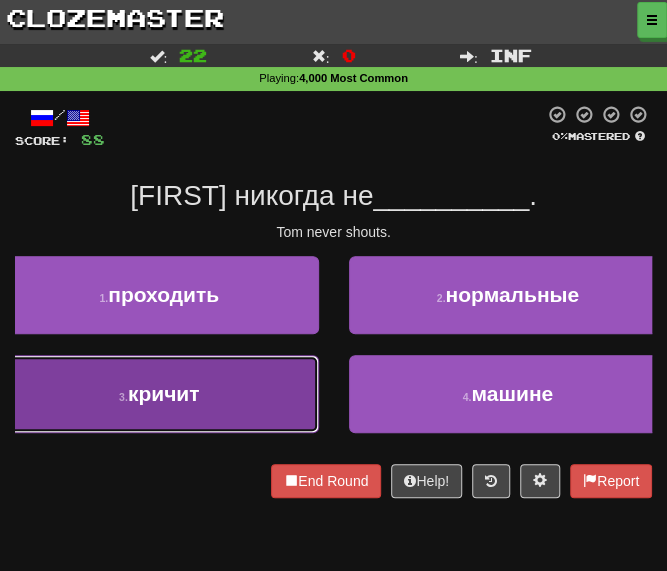 click on "кричит" at bounding box center [164, 393] 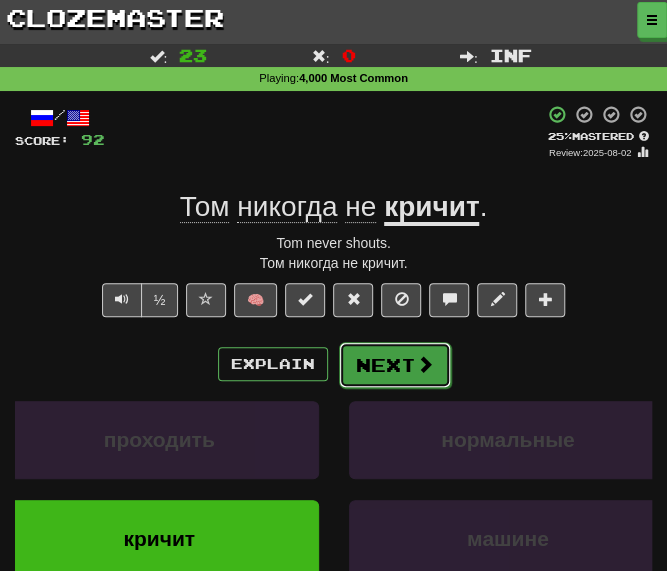 click on "Next" at bounding box center [395, 365] 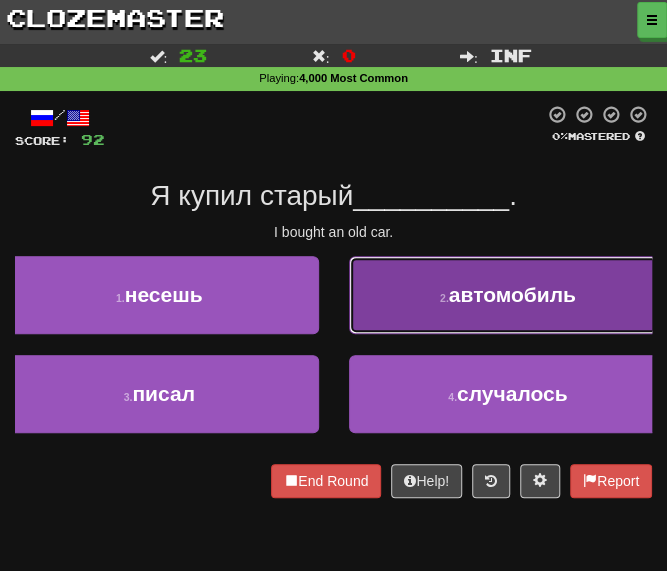 click on "2 .  автомобиль" at bounding box center (508, 295) 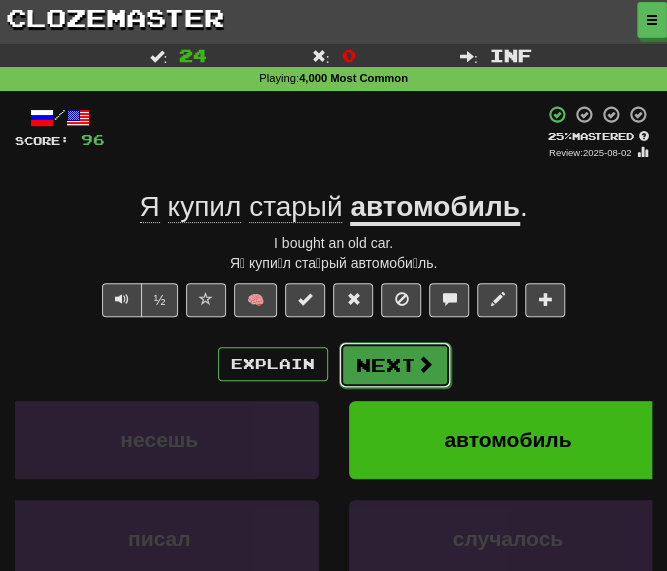click on "Next" at bounding box center [395, 365] 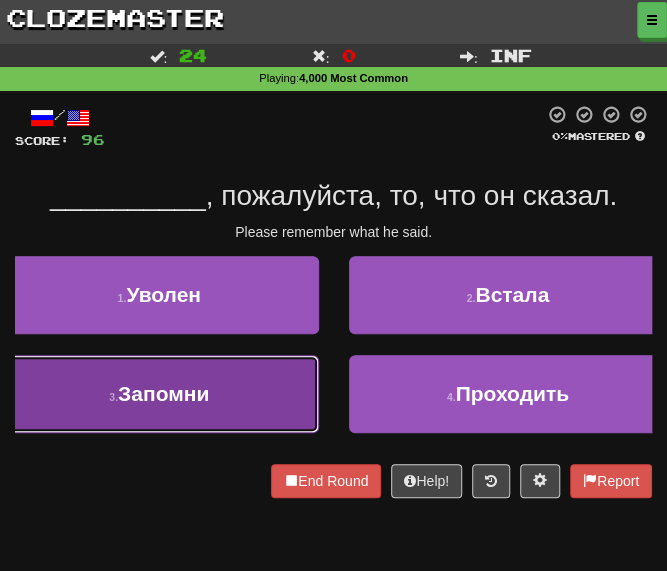 click on "3 .  Запомни" at bounding box center (159, 394) 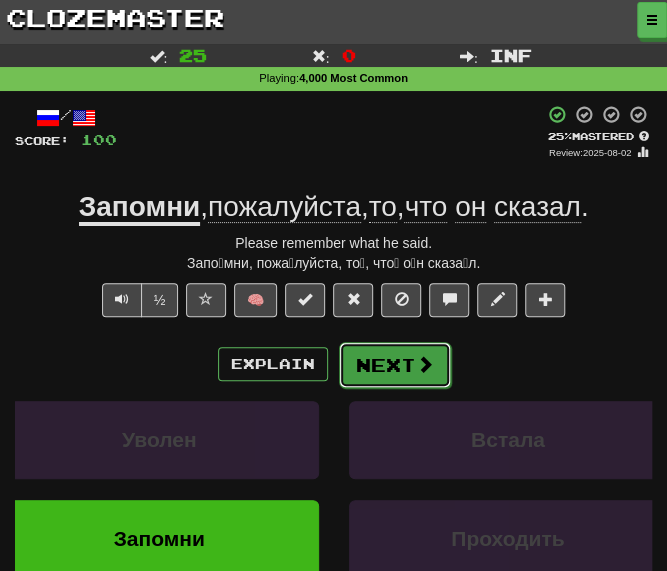 click on "Next" at bounding box center (395, 365) 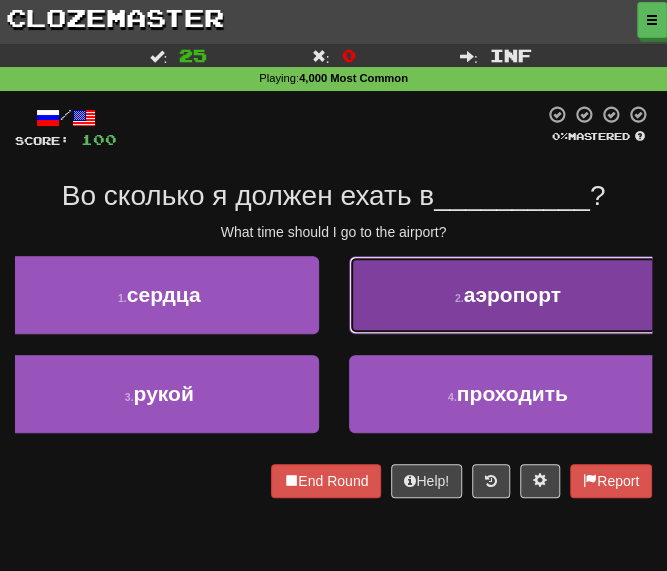 click on "2 .  аэропорт" at bounding box center [508, 295] 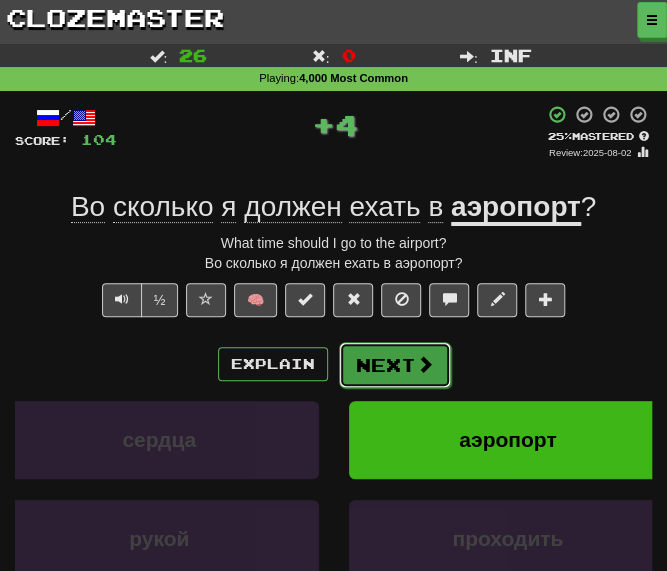 click on "Next" at bounding box center (395, 365) 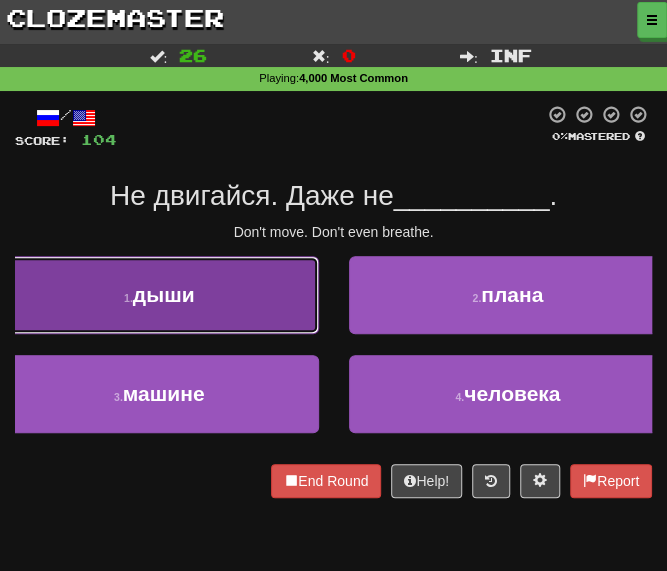click on "1 .  дыши" at bounding box center (159, 295) 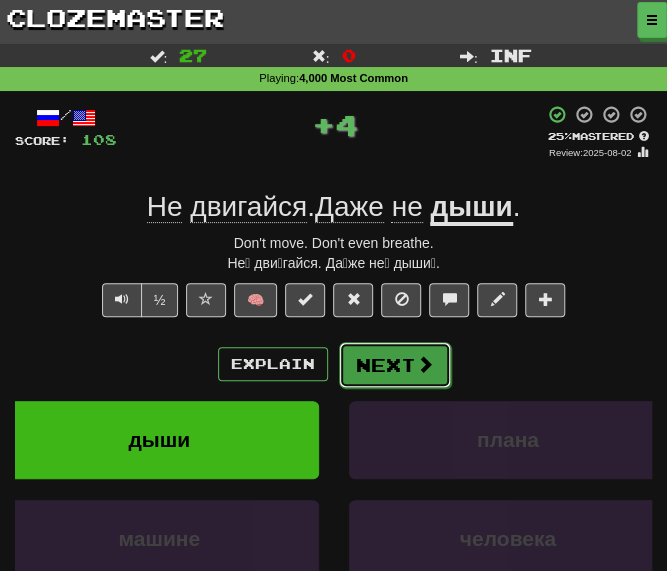 click on "Next" at bounding box center [395, 365] 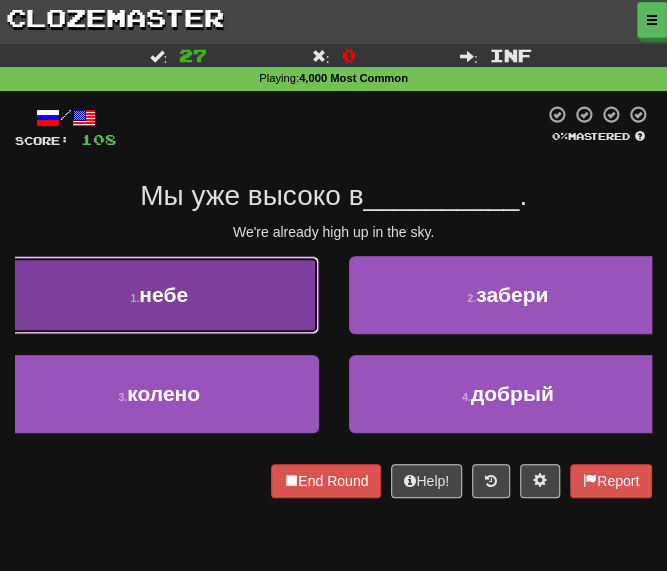 click on "небе" at bounding box center [163, 294] 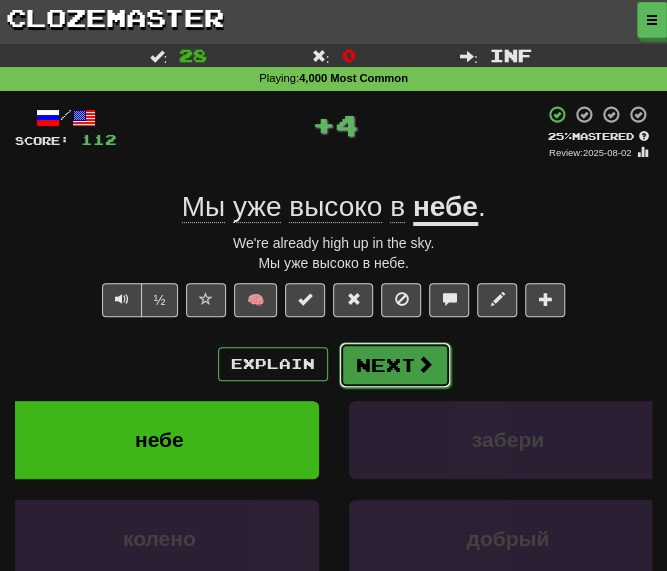 click on "Next" at bounding box center [395, 365] 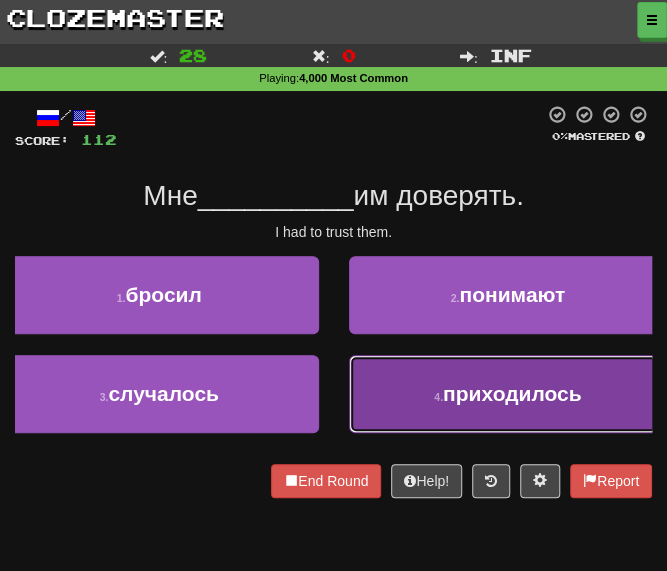 click on "4 .  приходилось" at bounding box center [508, 394] 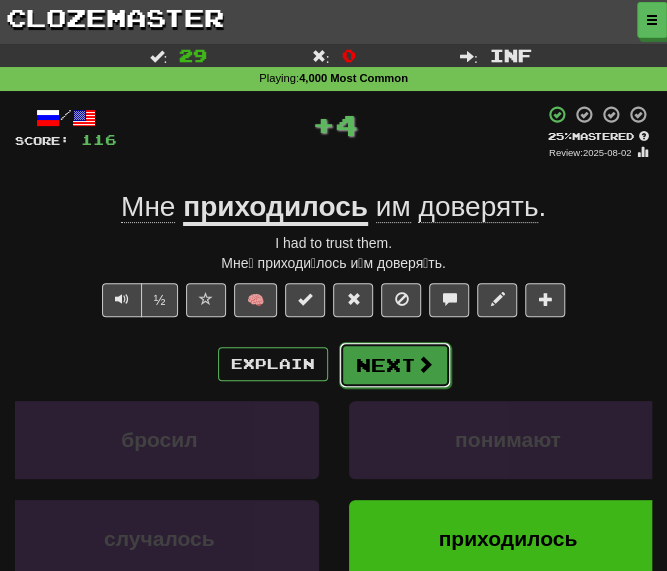click on "Next" at bounding box center [395, 365] 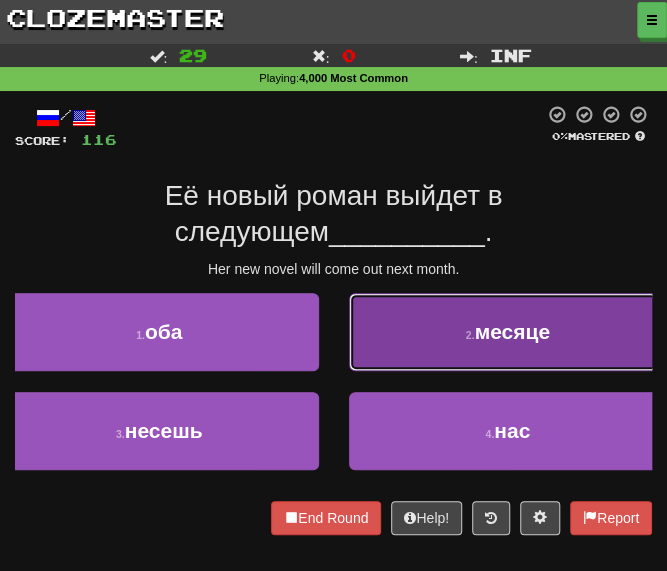 click on "2 .  месяце" at bounding box center [508, 332] 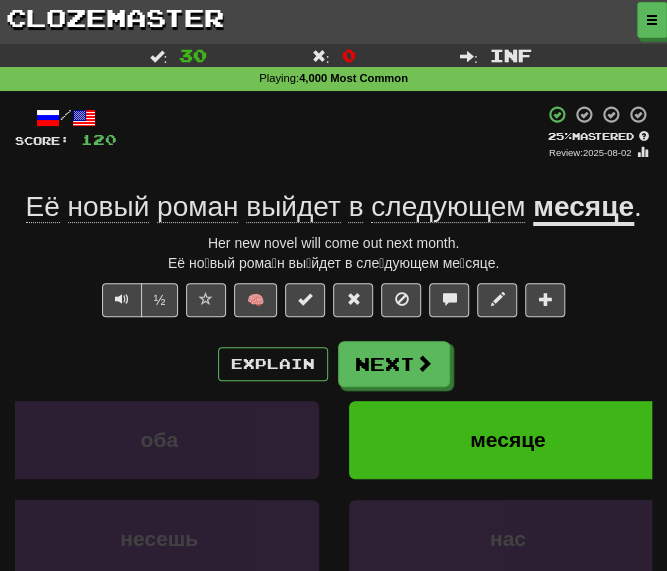 click on "+ 4" at bounding box center (330, 132) 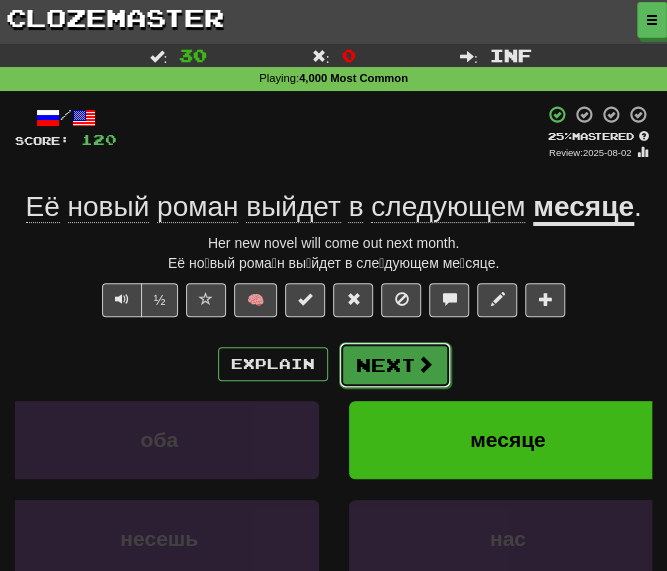 click on "Next" at bounding box center [395, 365] 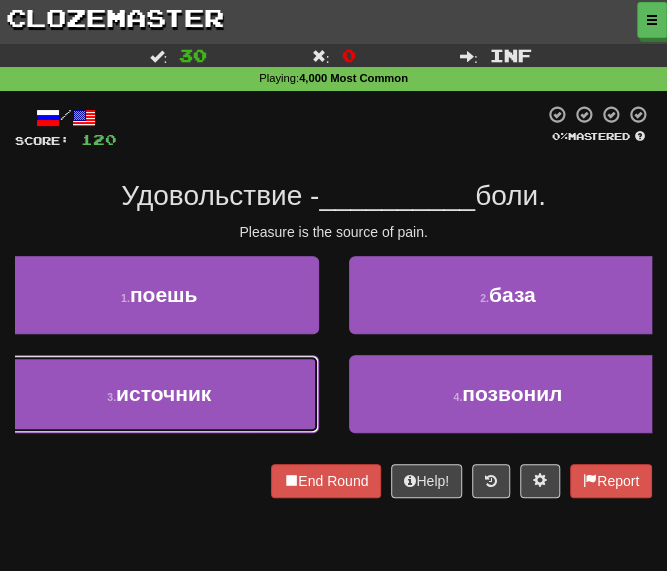 click on "3 ." at bounding box center [111, 397] 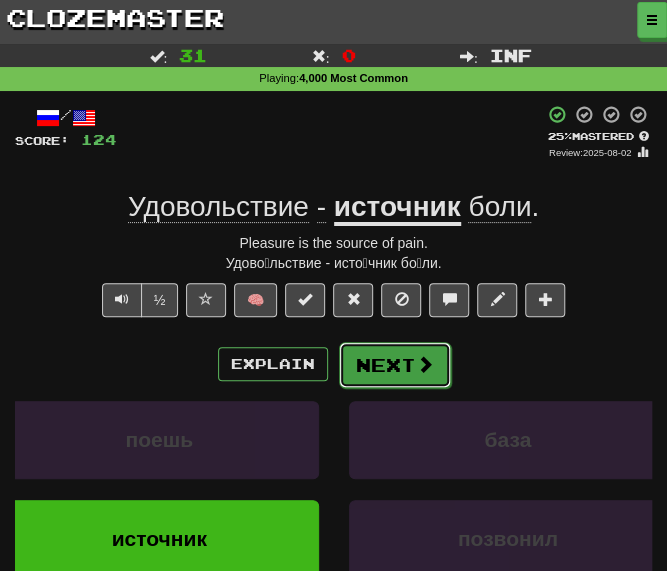 click on "Next" at bounding box center (395, 365) 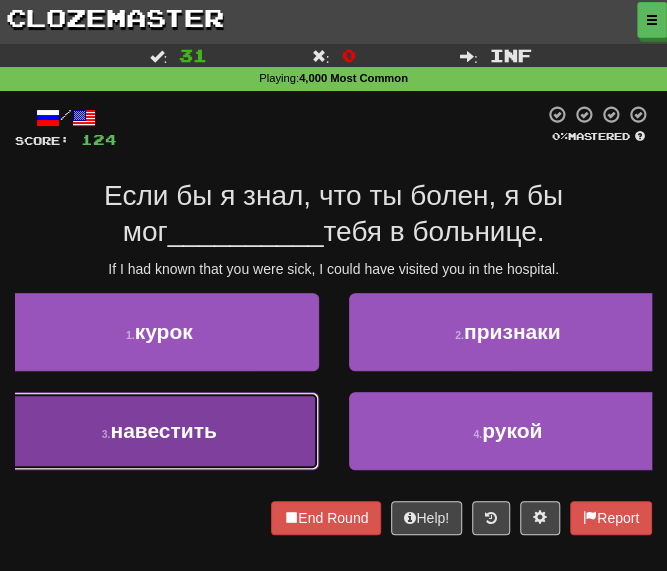 click on "навестить" at bounding box center (163, 430) 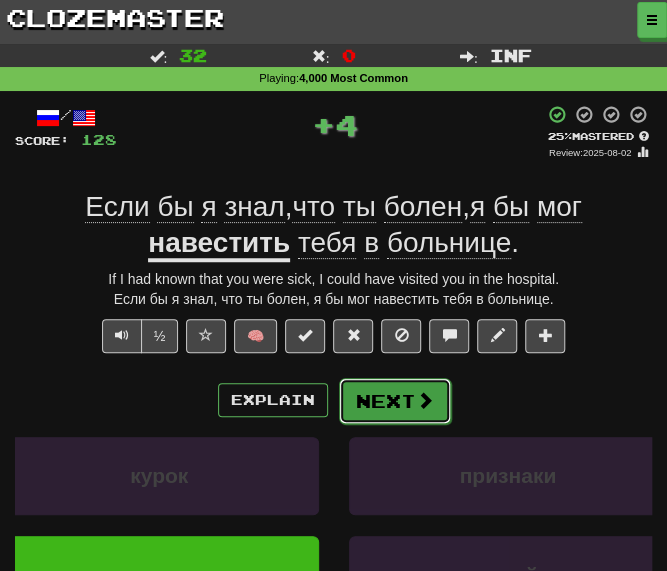 click on "Next" at bounding box center [395, 401] 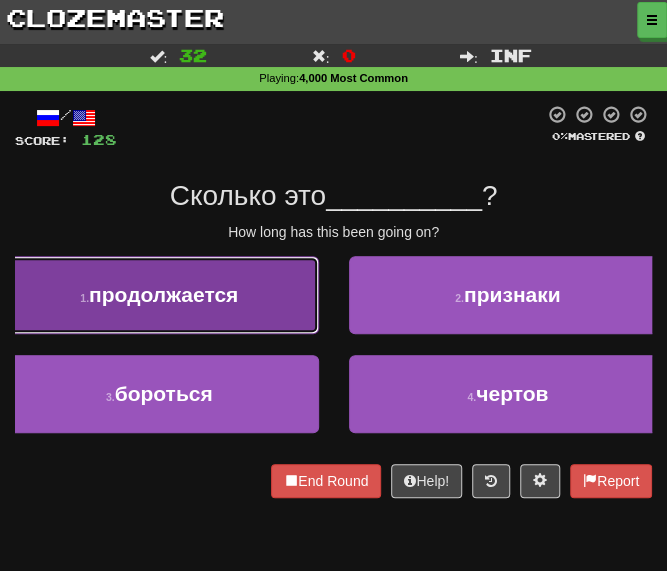 click on "продолжается" at bounding box center (163, 294) 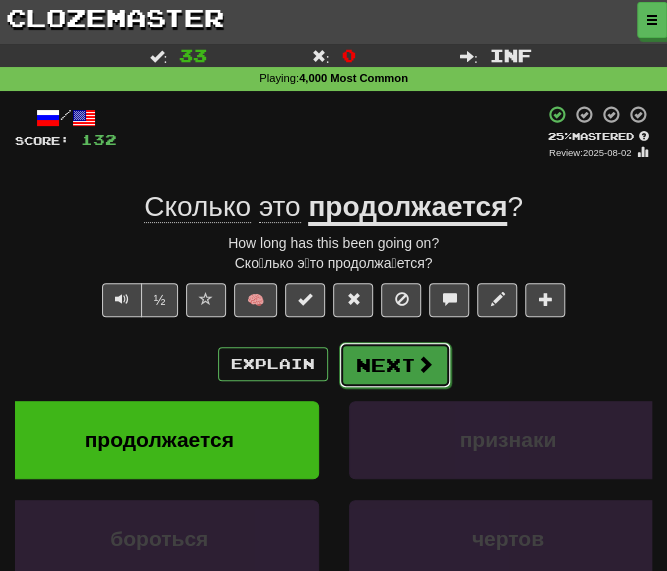 click on "Next" at bounding box center (395, 365) 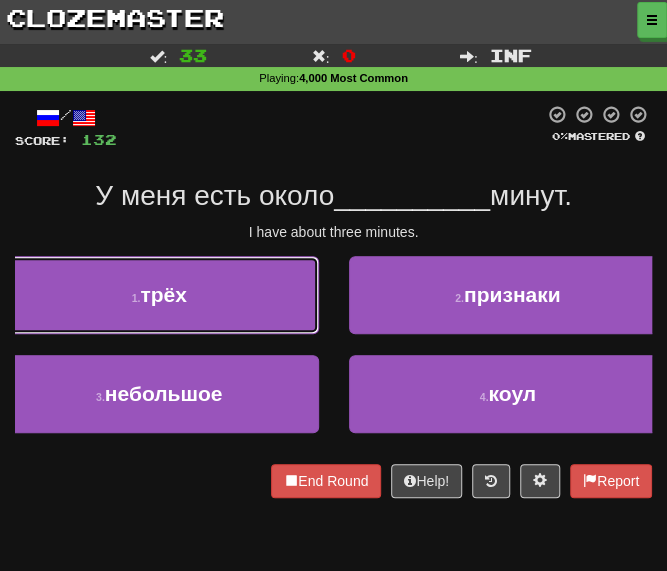 click on "трёх" at bounding box center (163, 294) 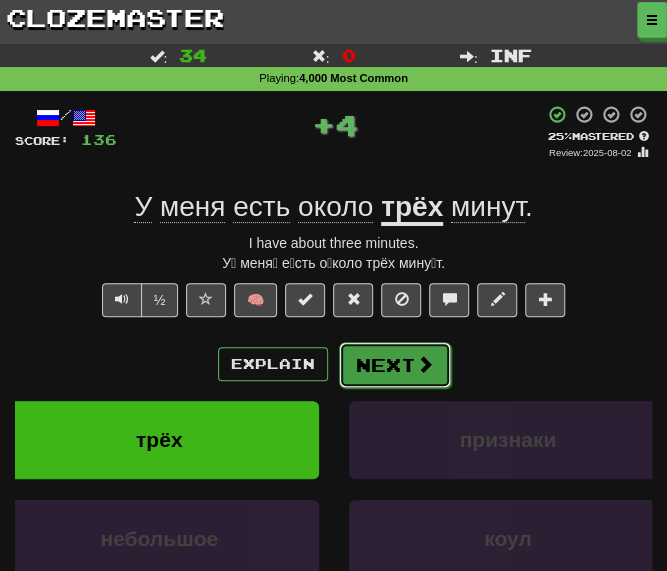 click on "Next" at bounding box center [395, 365] 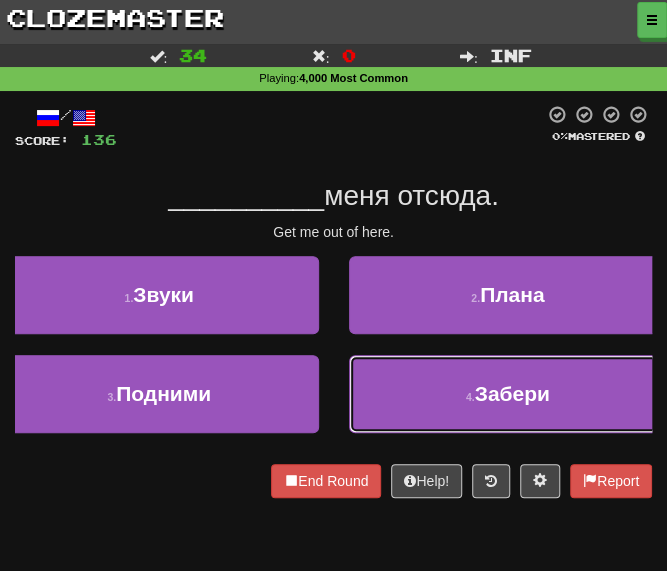 click on "4 .  Забери" at bounding box center (508, 394) 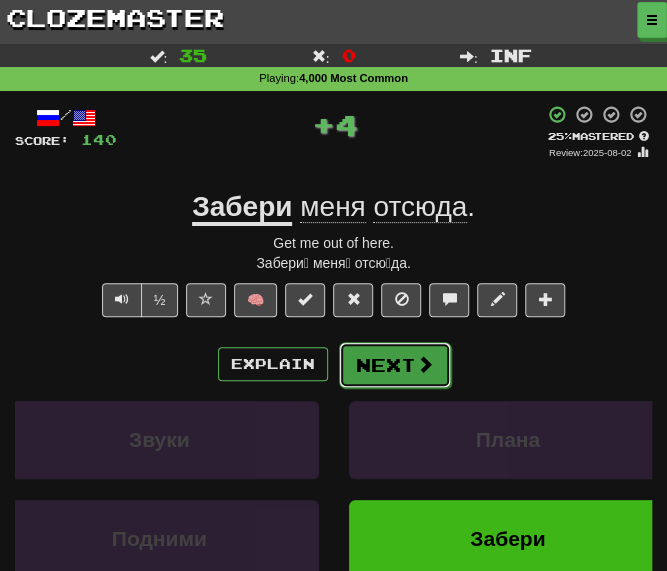 click on "Next" at bounding box center (395, 365) 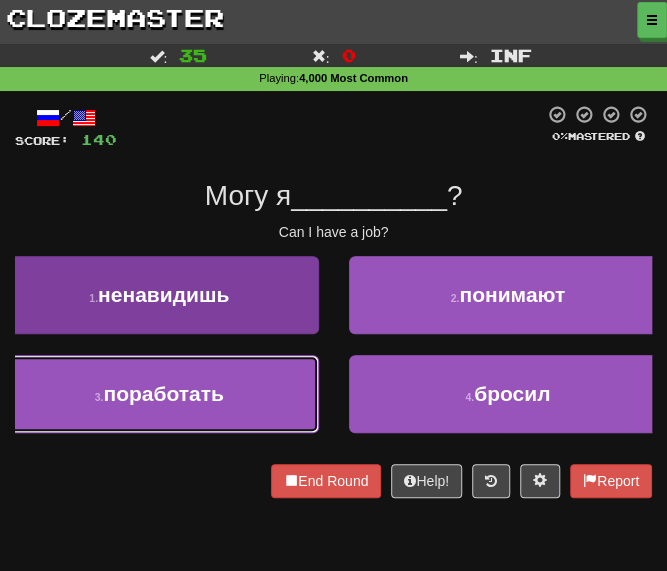 click on "поработать" at bounding box center (163, 393) 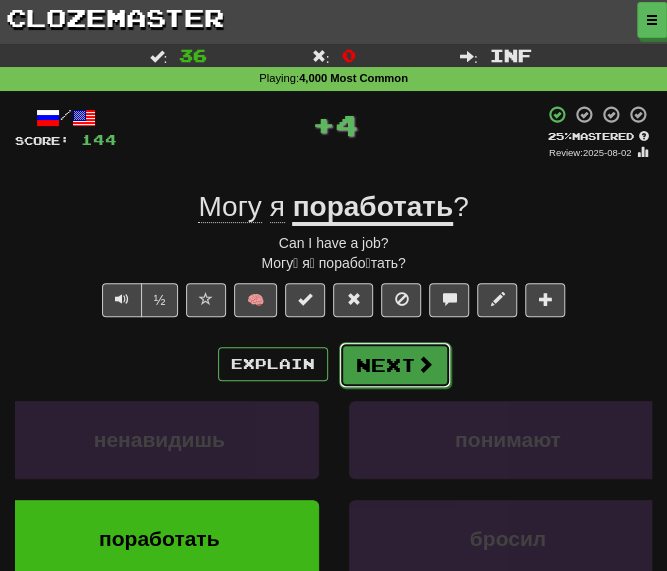 click on "Next" at bounding box center (395, 365) 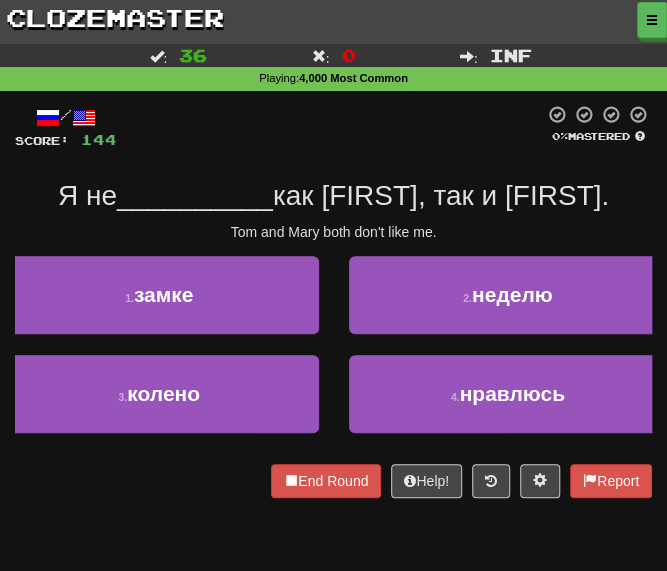 click on "/  Score:   144 0 %  Mastered Я не  __________  как Тому, так и Мэри. Tom and Mary both don't like me. 1 .  замке 2 .  неделю 3 .  колено 4 .  нравлюсь  End Round  Help!  Report" at bounding box center (333, 301) 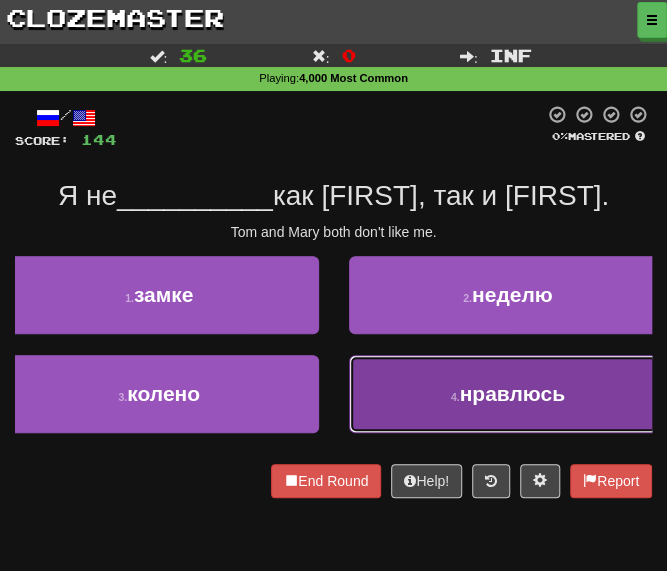 click on "4 .  нравлюсь" at bounding box center (508, 394) 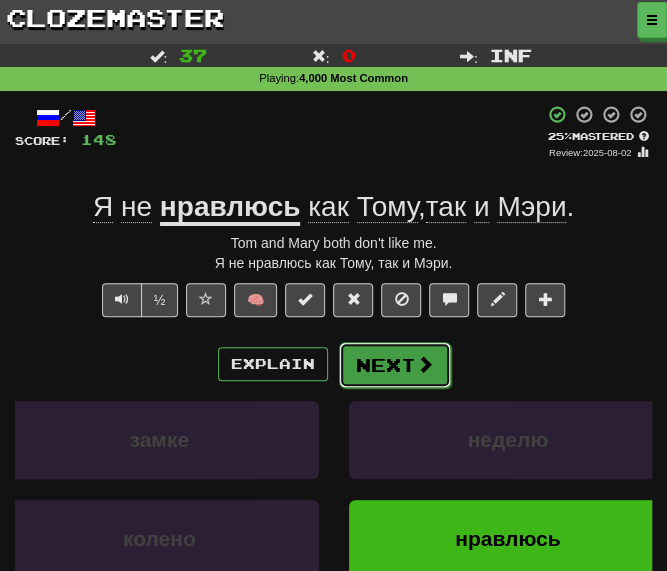 click on "Next" at bounding box center [395, 365] 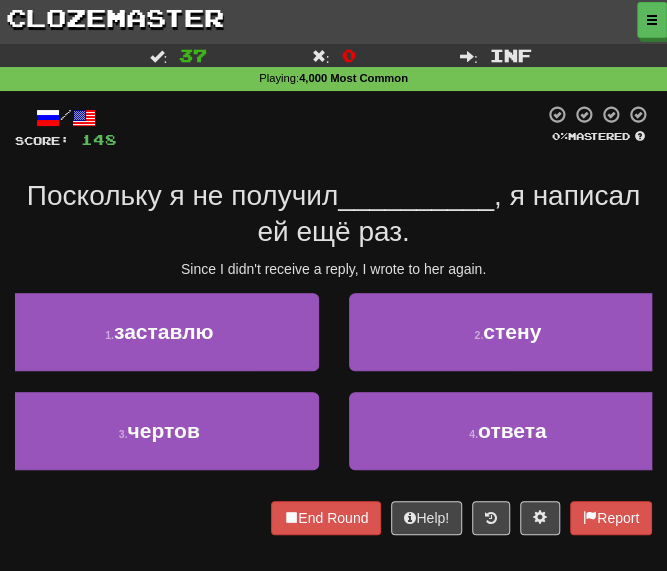 click on "Поскольку я не получил" at bounding box center [182, 195] 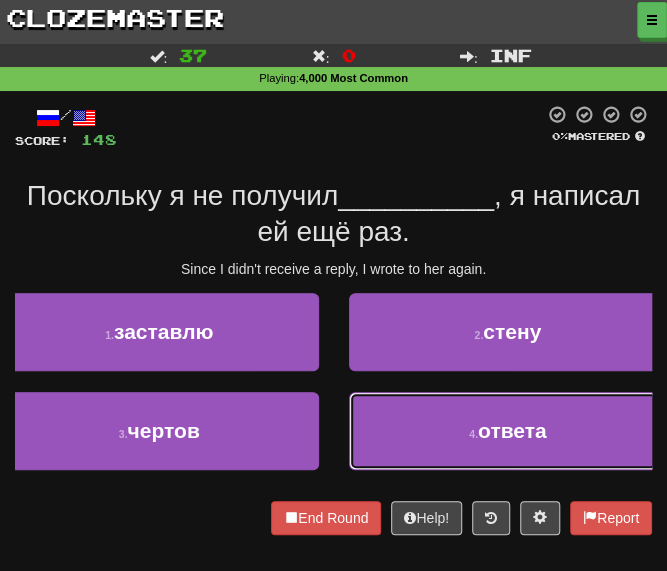 click on "4 .  ответа" at bounding box center (508, 431) 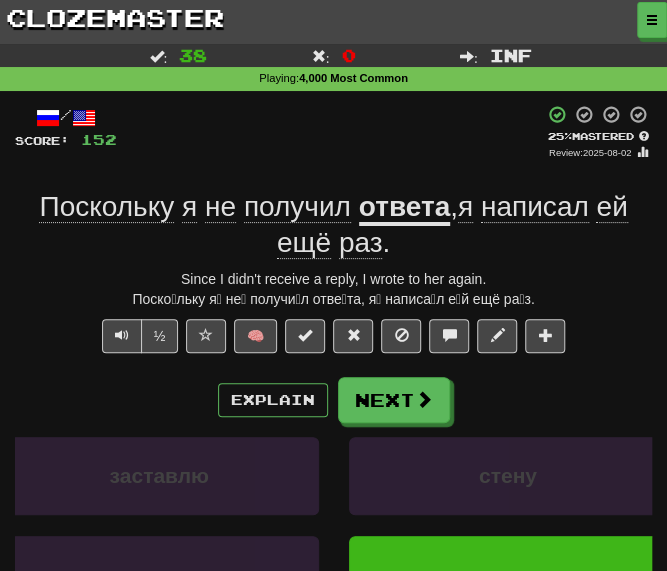 click on "Since I didn't receive a reply, I wrote to her again." at bounding box center [333, 279] 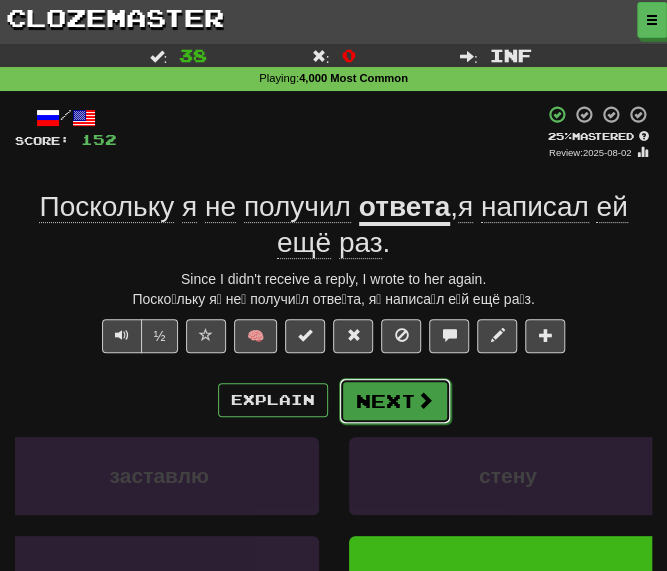 click on "Next" at bounding box center (395, 401) 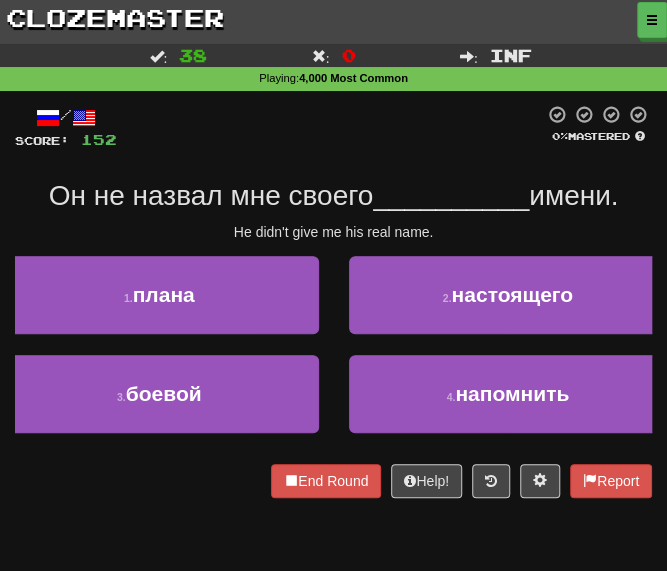click on "/  Score:   152 0 %  Mastered Он не назвал мне своего  __________  имени. He didn't give me his real name. 1 .  плана 2 .  настоящего 3 .  боевой 4 .  напомнить  End Round  Help!  Report" at bounding box center (333, 301) 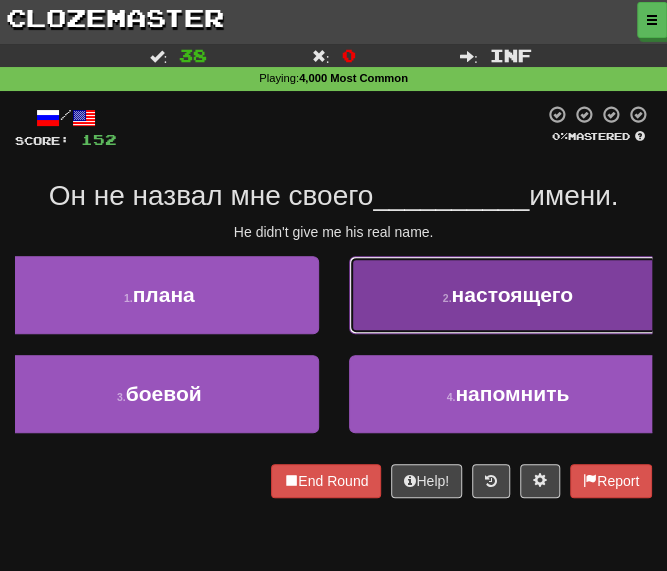 click on "настоящего" at bounding box center (512, 294) 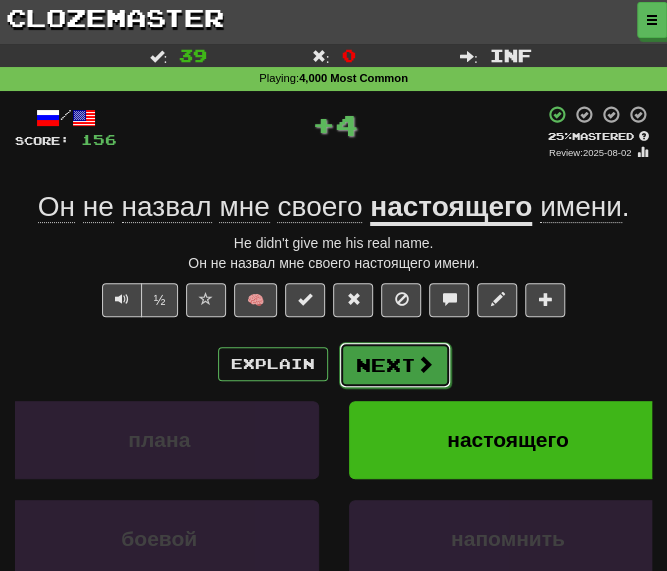 click on "Next" at bounding box center (395, 365) 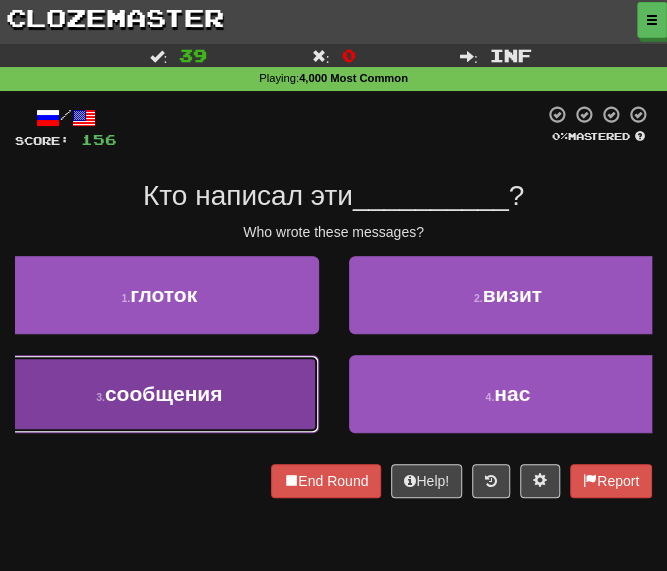 click on "сообщения" at bounding box center (164, 393) 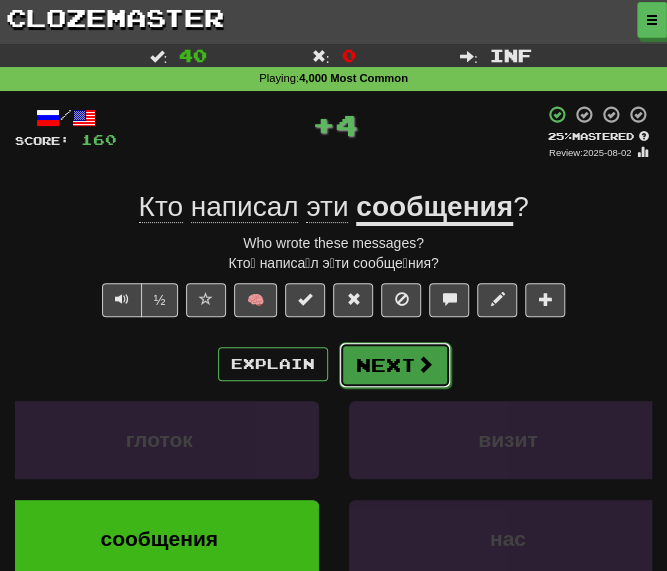 click on "Next" at bounding box center (395, 365) 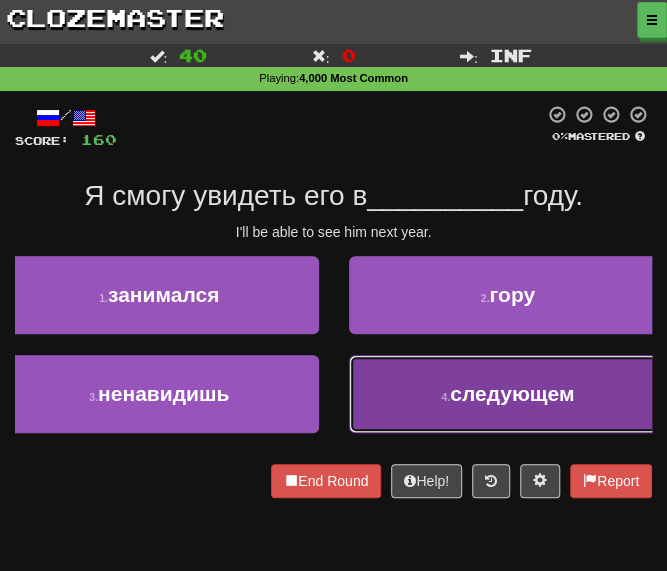 click on "4 ." at bounding box center (445, 397) 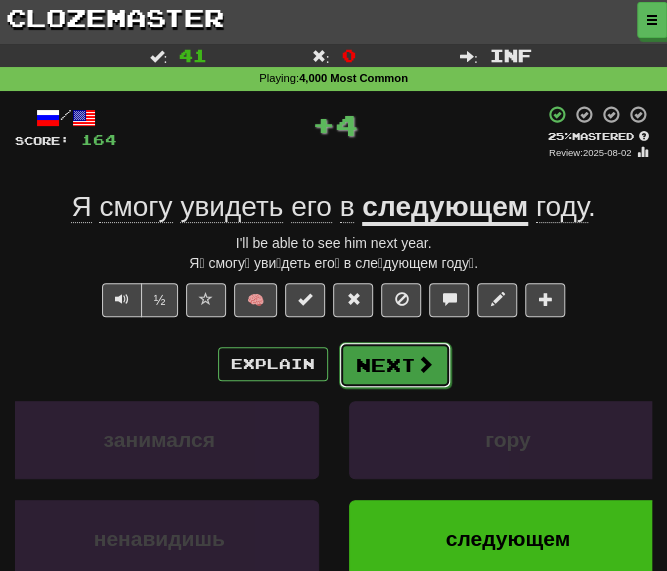 click on "Next" at bounding box center (395, 365) 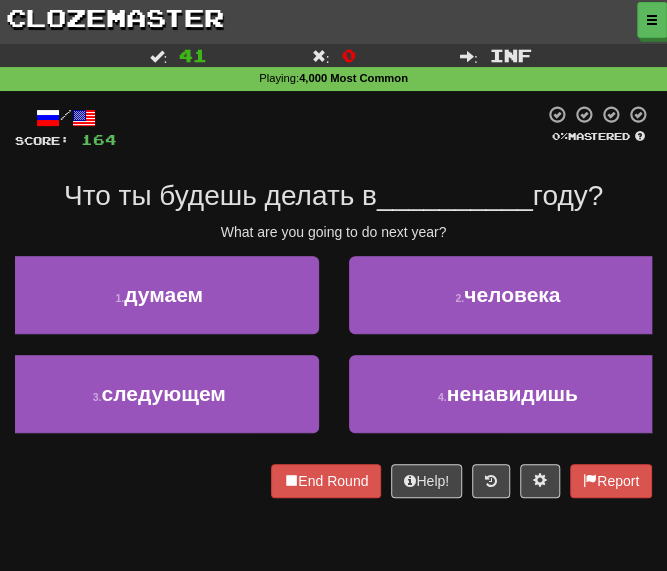 click on "3 .  следующем" at bounding box center [159, 404] 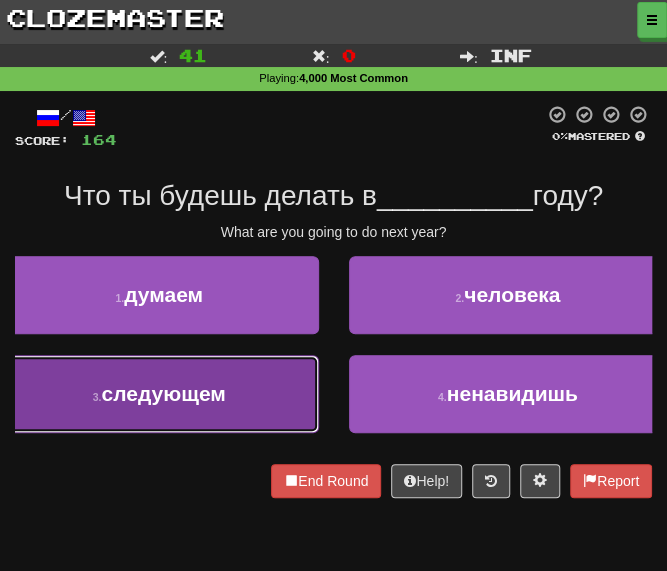click on "3 .  следующем" at bounding box center [159, 394] 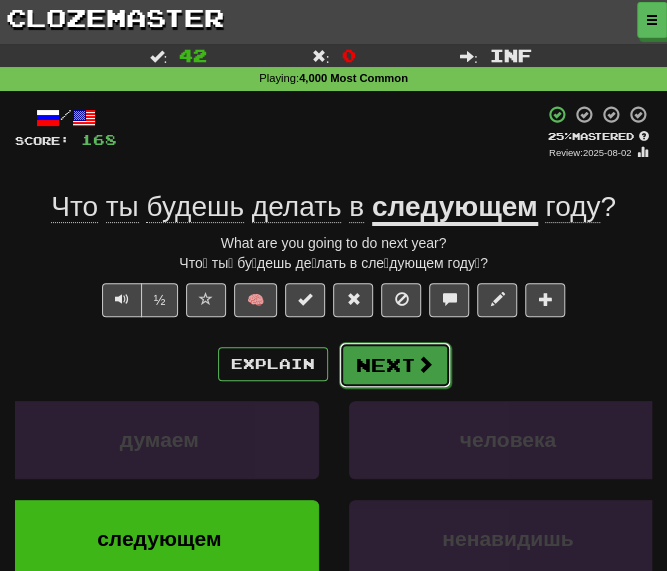 click on "Next" at bounding box center [395, 365] 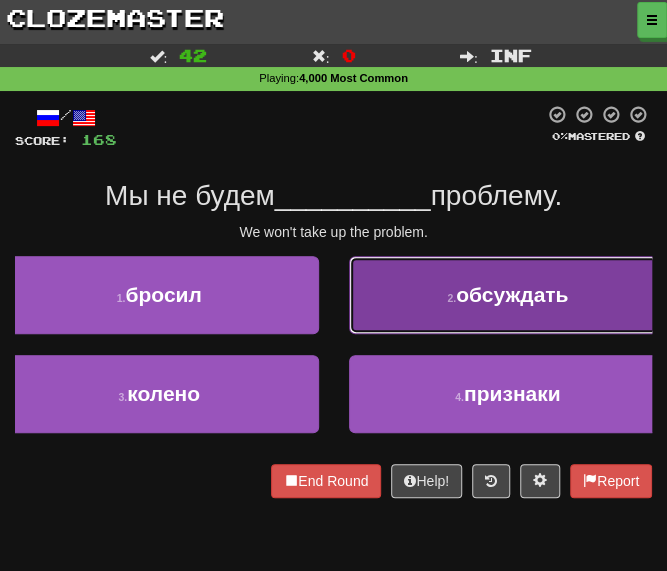 click on "2 .  обсуждать" at bounding box center [508, 295] 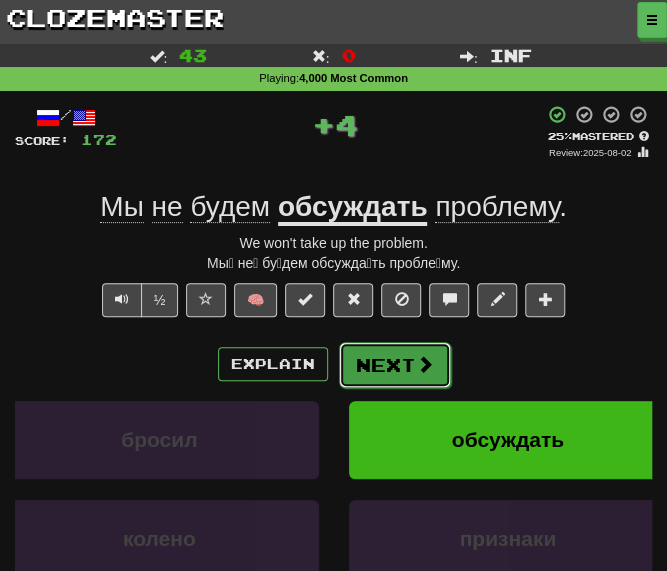 click on "Next" at bounding box center (395, 365) 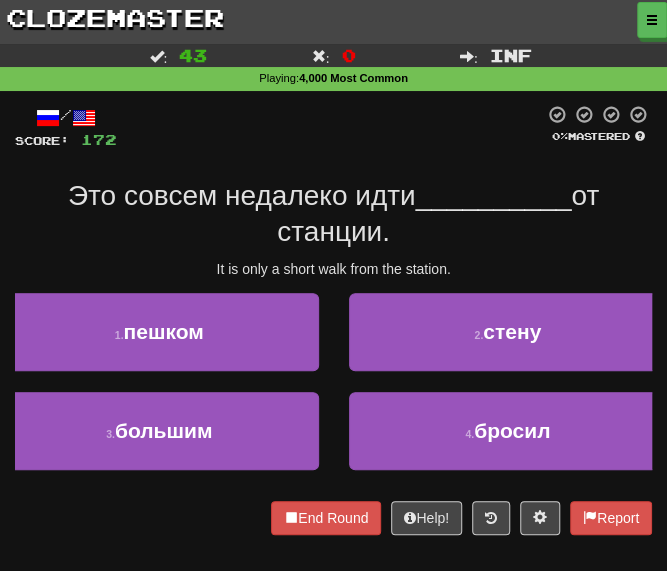 click on "It is only a short walk from the station." at bounding box center [333, 269] 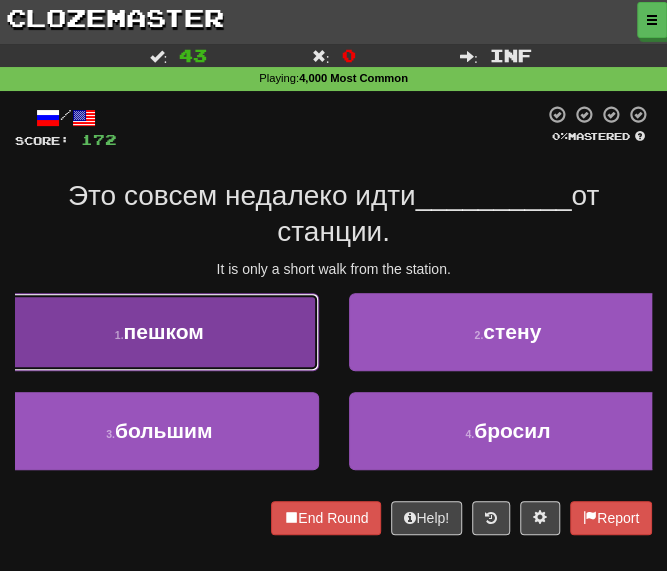 click on "1 .  пешком" at bounding box center (159, 332) 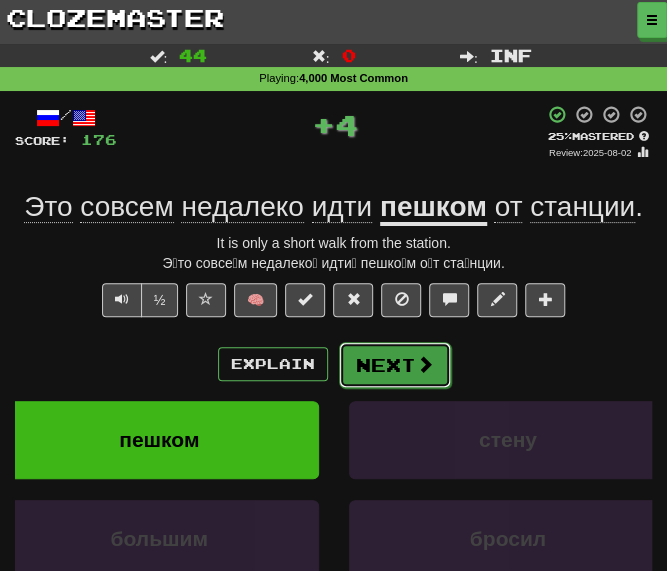 click on "Next" at bounding box center [395, 365] 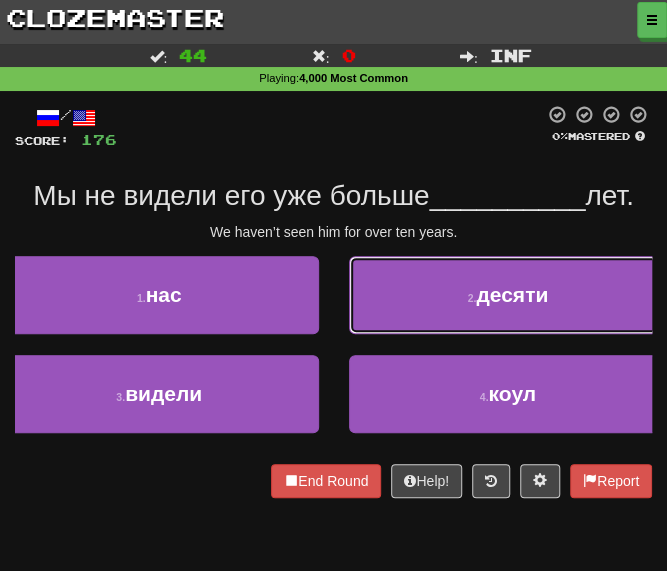 click on "2 .  десяти" at bounding box center (508, 295) 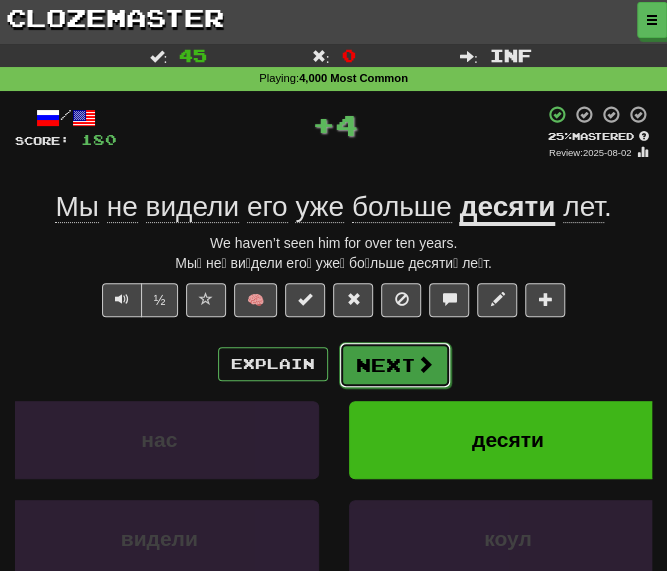 click on "Next" at bounding box center [395, 365] 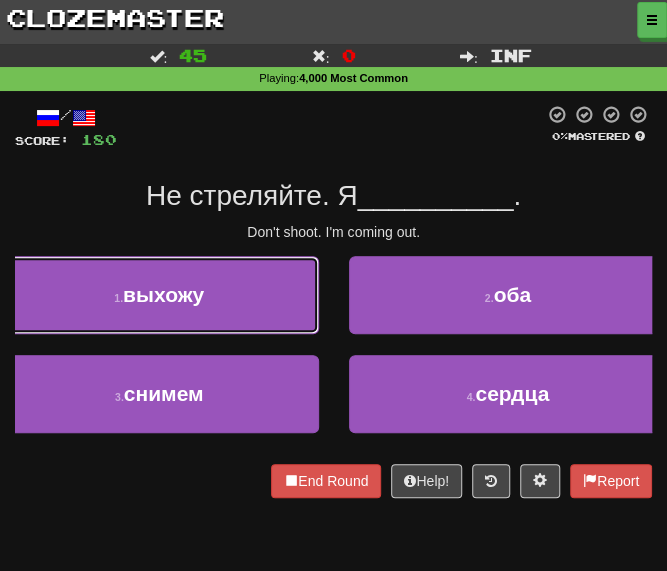 click on "1 .  выхожу" at bounding box center [159, 295] 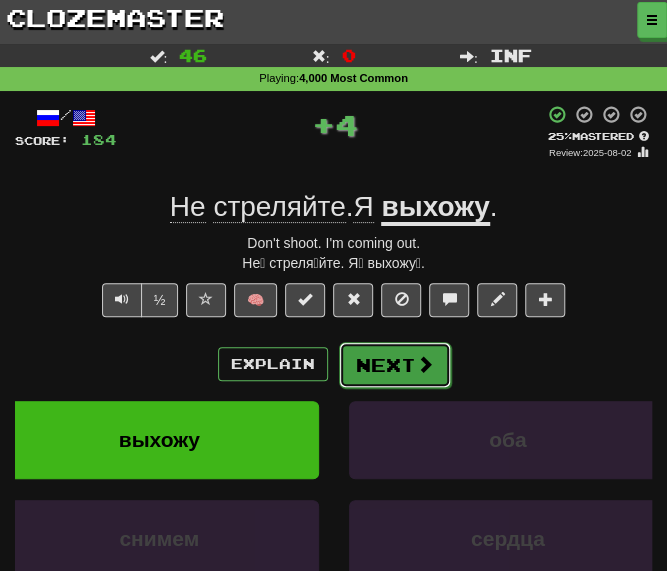 click on "Next" at bounding box center [395, 365] 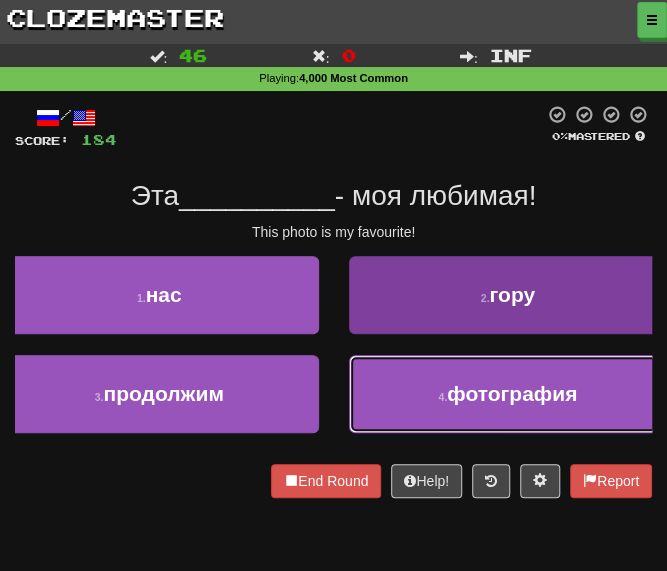 click on "4 .  фотография" at bounding box center (508, 394) 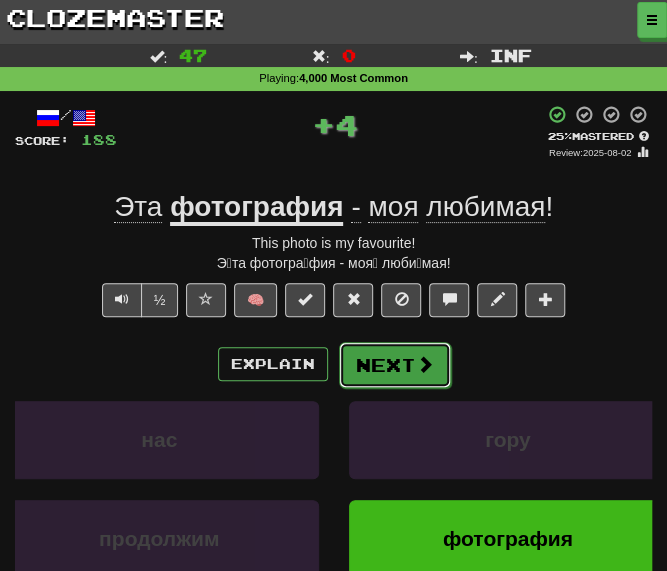click on "Next" at bounding box center (395, 365) 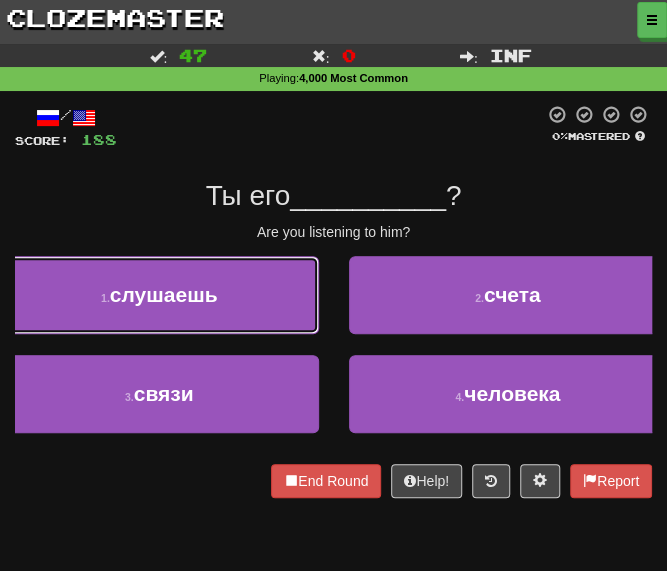 click on "1 .  слушаешь" at bounding box center (159, 295) 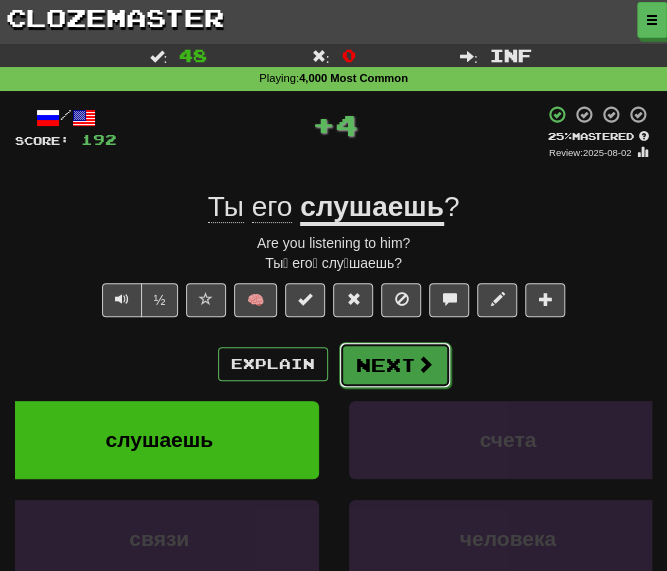 click on "Next" at bounding box center (395, 365) 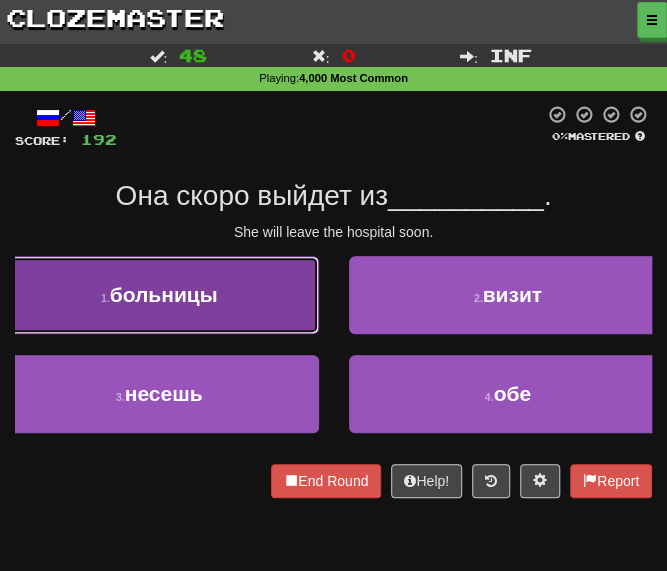 click on "больницы" at bounding box center (164, 294) 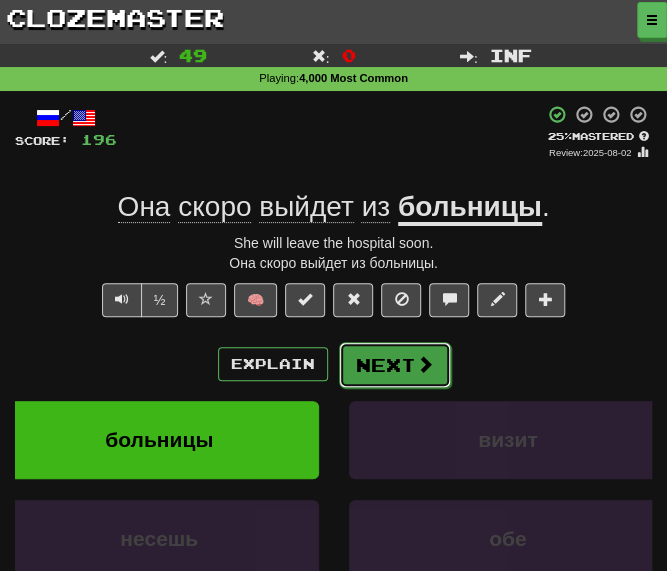 click on "Next" at bounding box center [395, 365] 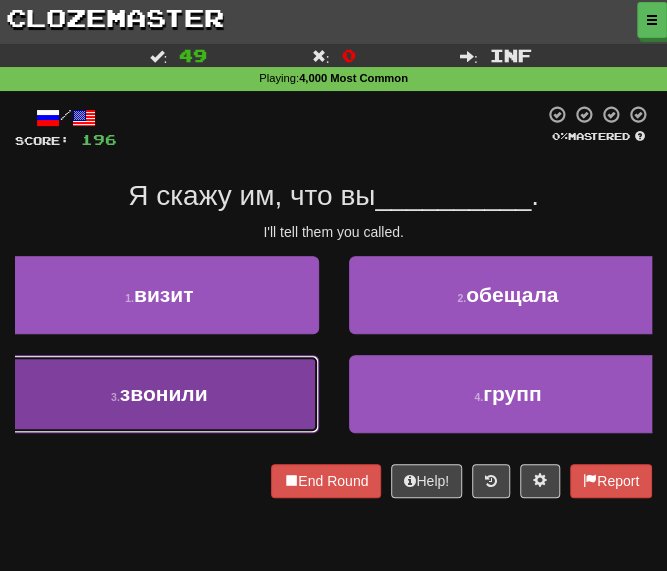 click on "3 .  звонили" at bounding box center [159, 394] 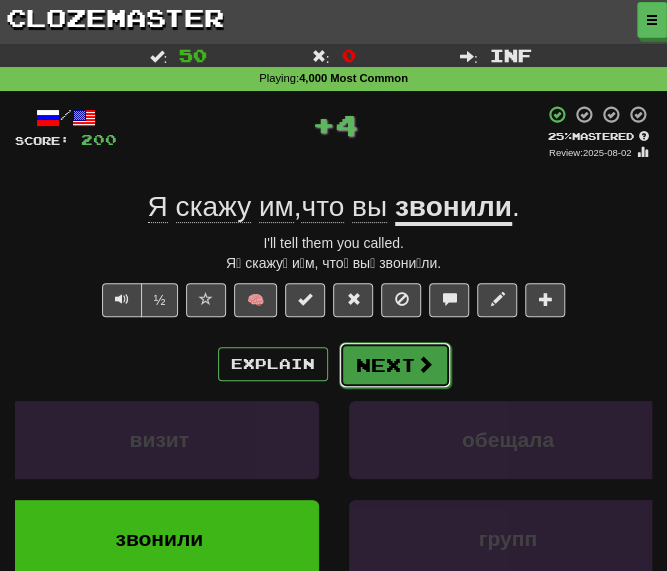 click on "Next" at bounding box center (395, 365) 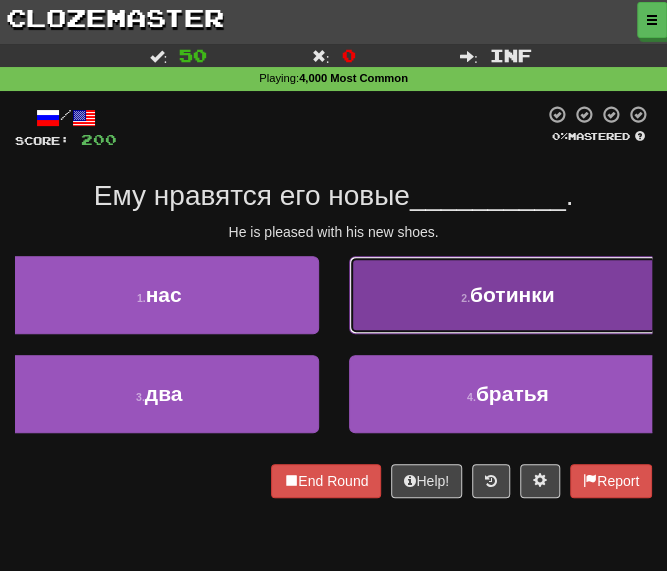 click on "2 .  ботинки" at bounding box center (508, 295) 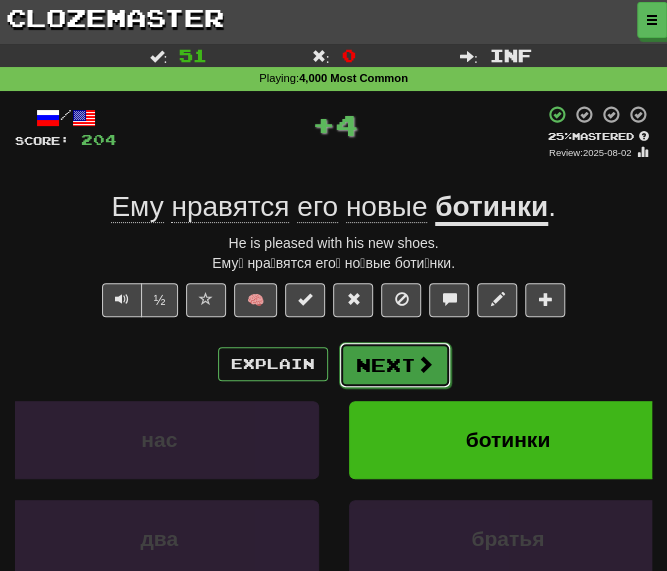 click on "Next" at bounding box center [395, 365] 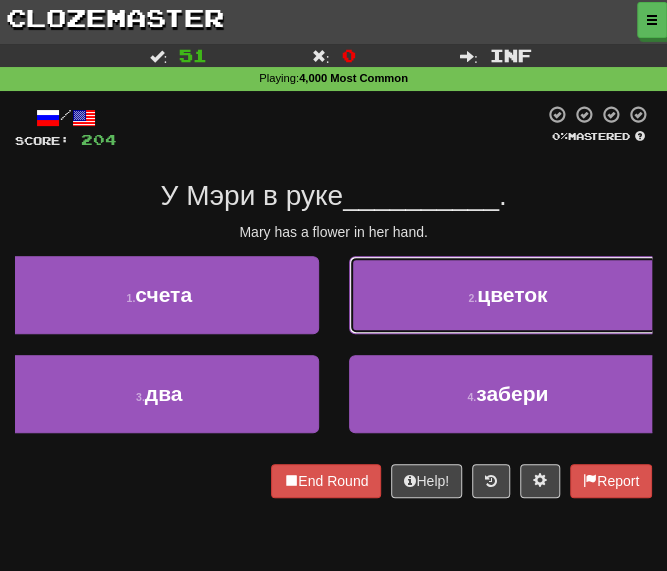 click on "2 .  цветок" at bounding box center [508, 295] 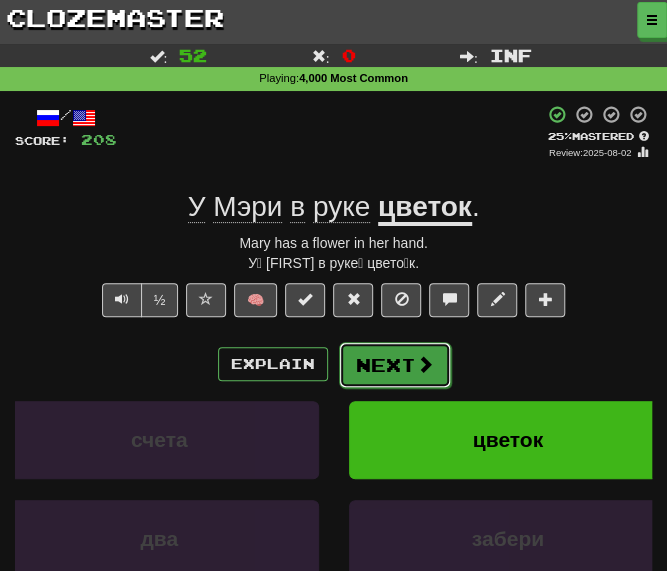 click on "Next" at bounding box center [395, 365] 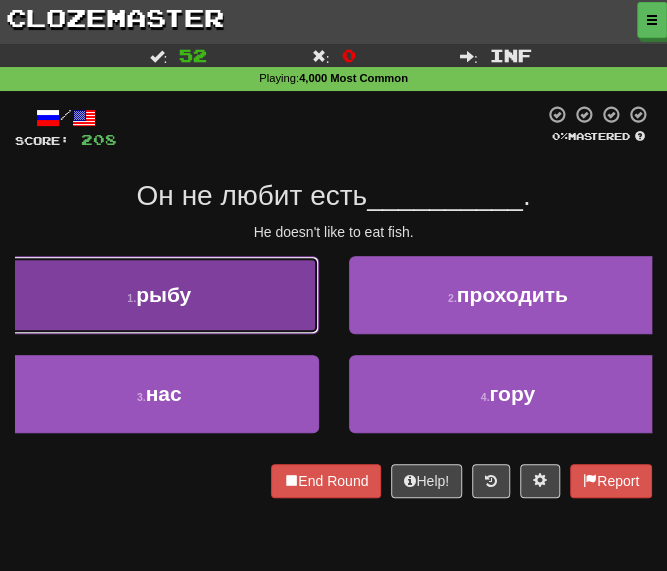 click on "1 ." at bounding box center (131, 298) 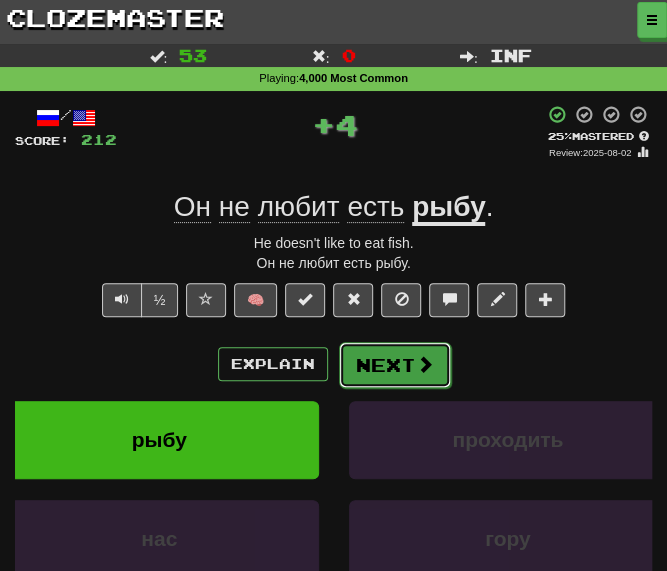 click on "Next" at bounding box center [395, 365] 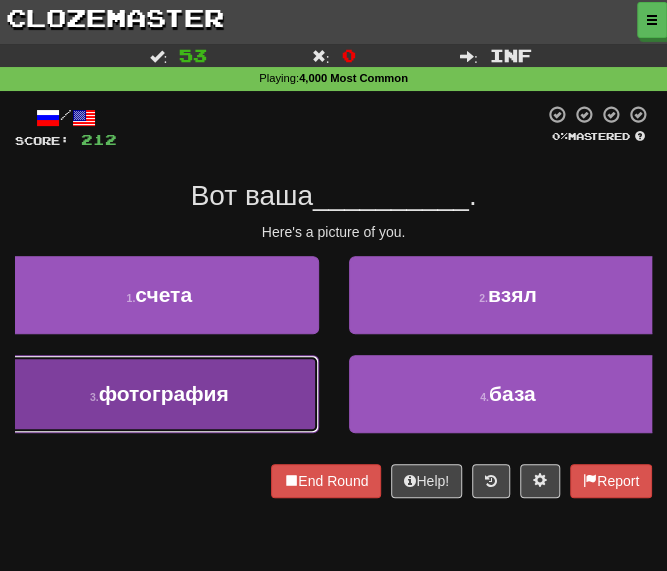 click on "3 .  фотография" at bounding box center (159, 394) 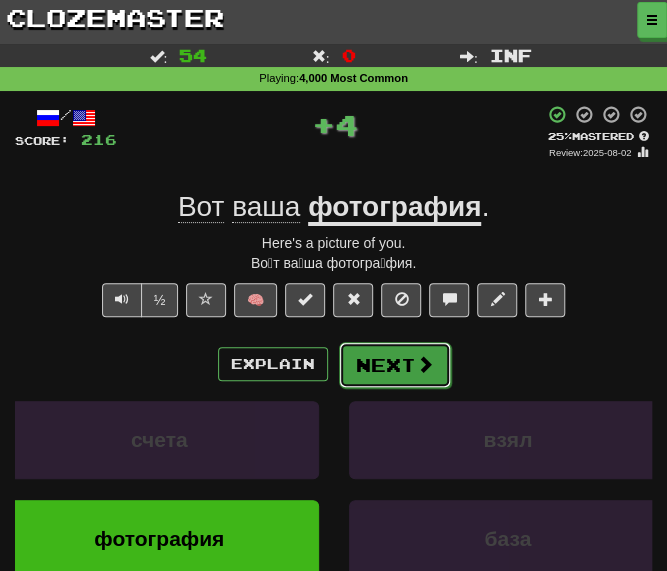 click on "Next" at bounding box center (395, 365) 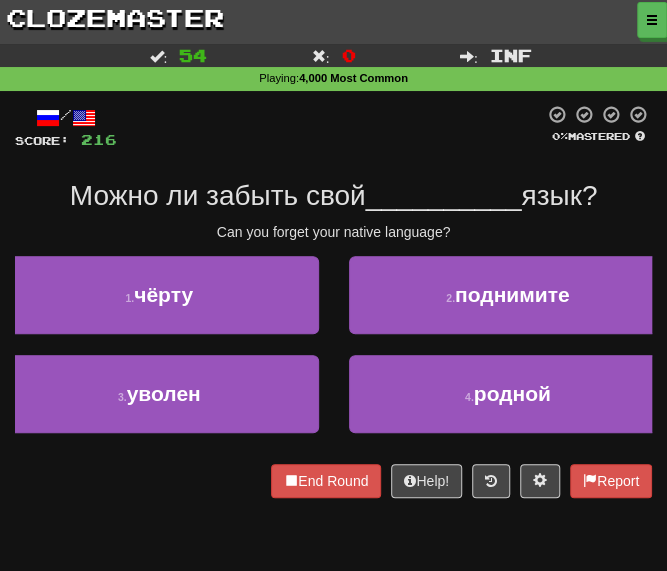 click on "/  Score:   216 0 %  Mastered Можно ли забыть свой  __________  язык? Can you forget your native language? 1 .  чёрту 2 .  поднимите 3 .  уволен 4 .  родной  End Round  Help!  Report" at bounding box center (333, 301) 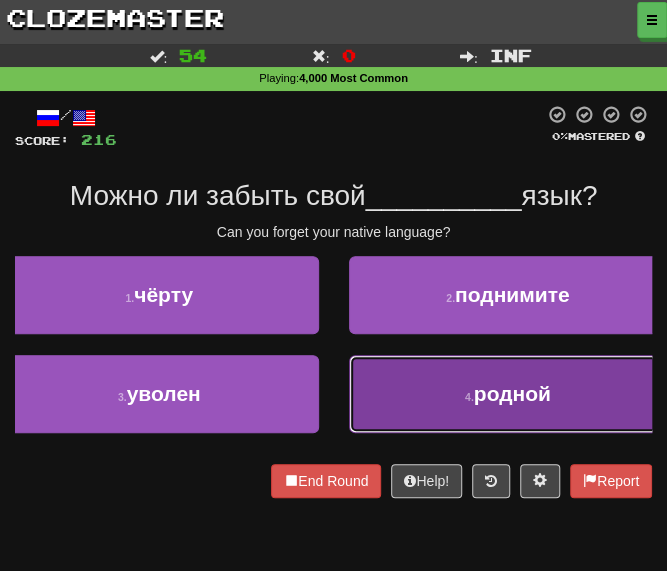 click on "4 .  родной" at bounding box center [508, 394] 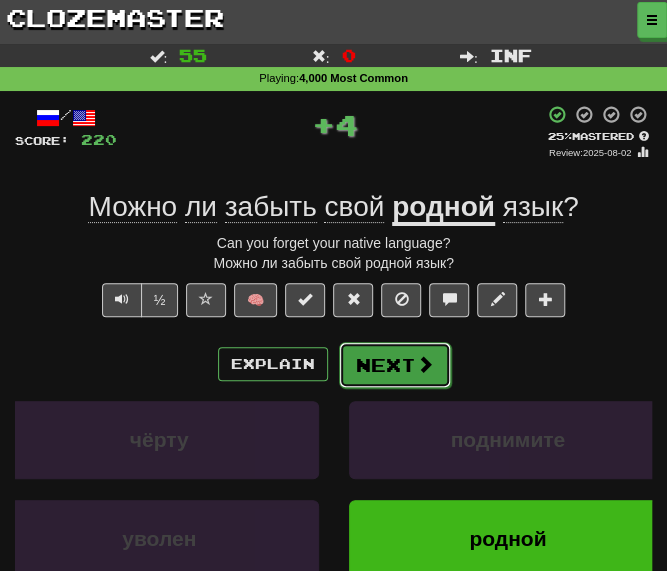 click on "Next" at bounding box center (395, 365) 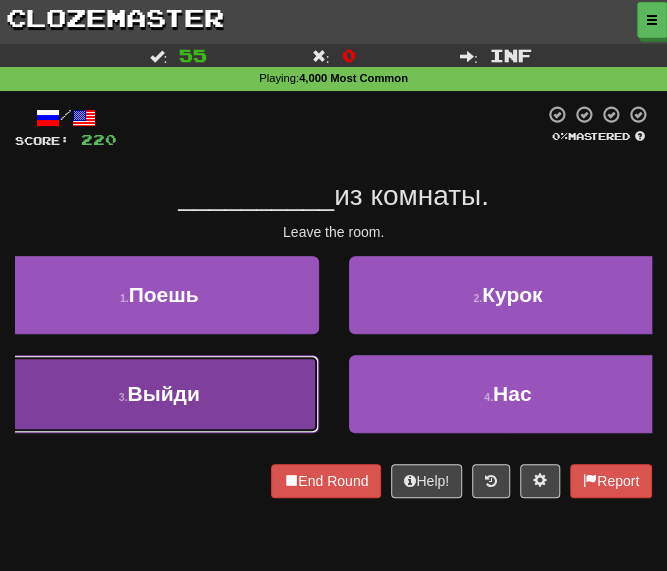 click on "3 .  Выйди" at bounding box center [159, 394] 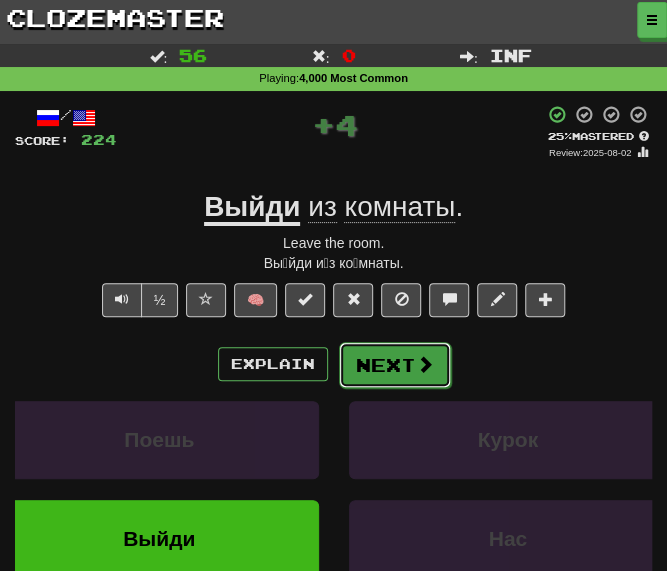 click on "Next" at bounding box center [395, 365] 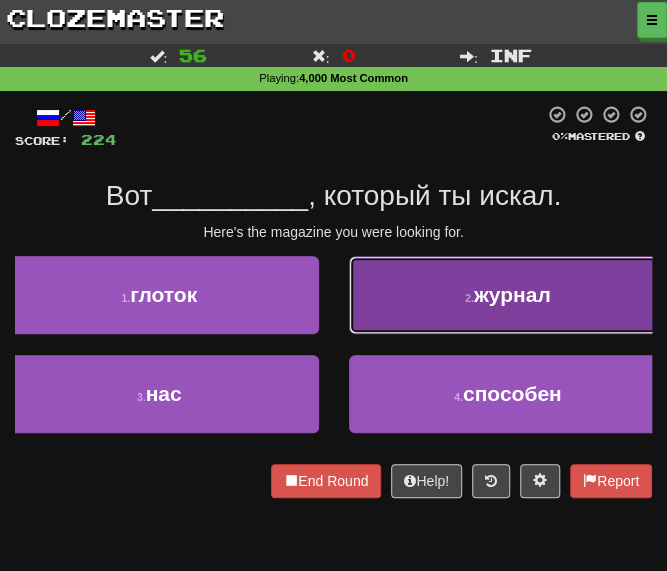 click on "2 .  журнал" at bounding box center [508, 295] 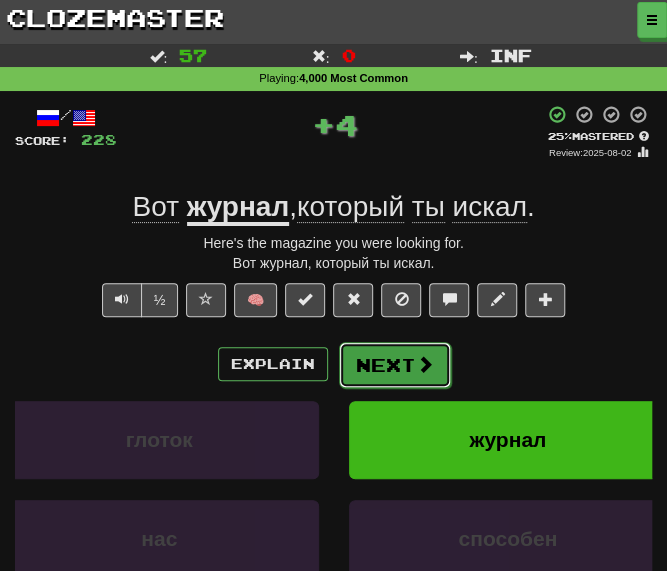 click on "Next" at bounding box center [395, 365] 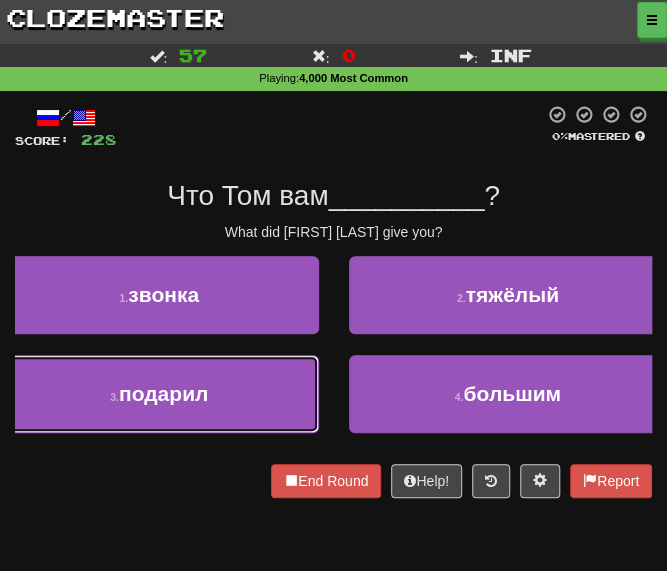 click on "3 .  подарил" at bounding box center (159, 394) 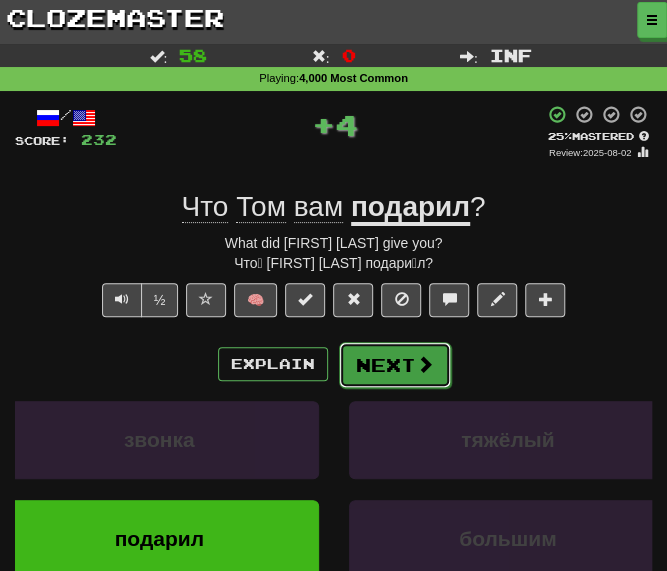 click on "Next" at bounding box center [395, 365] 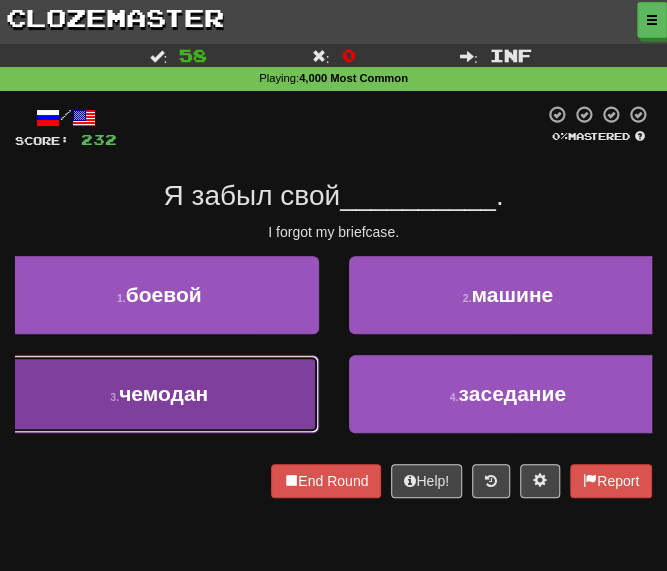 click on "3 .  чемодан" at bounding box center [159, 394] 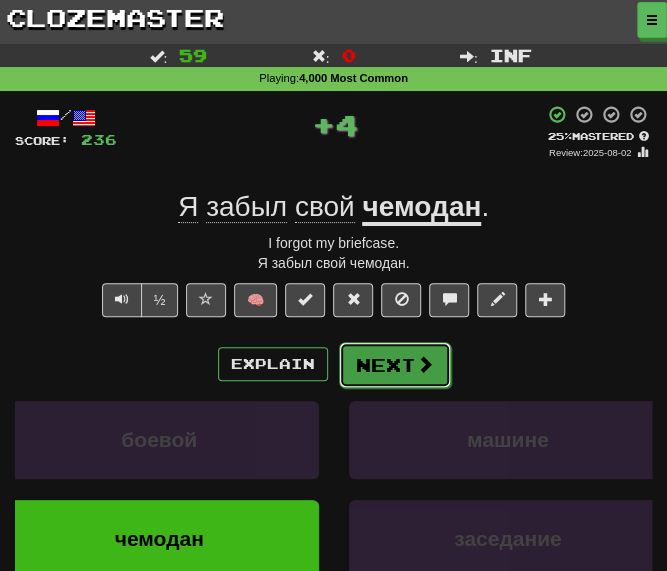 click on "Next" at bounding box center (395, 365) 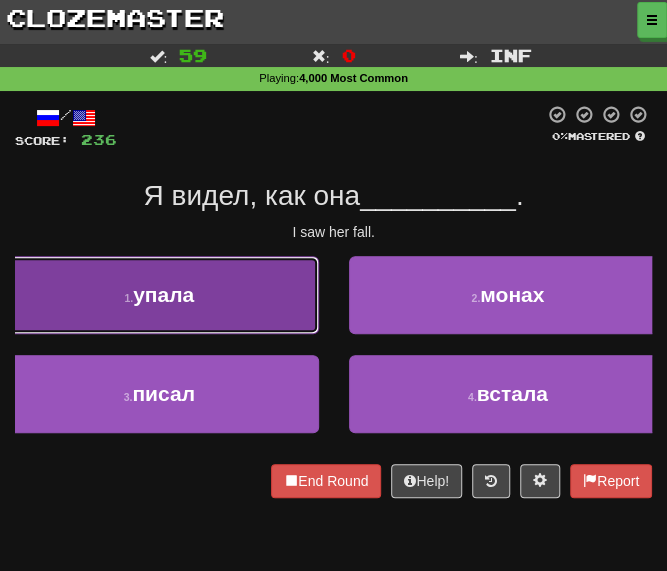 click on "упала" at bounding box center (163, 294) 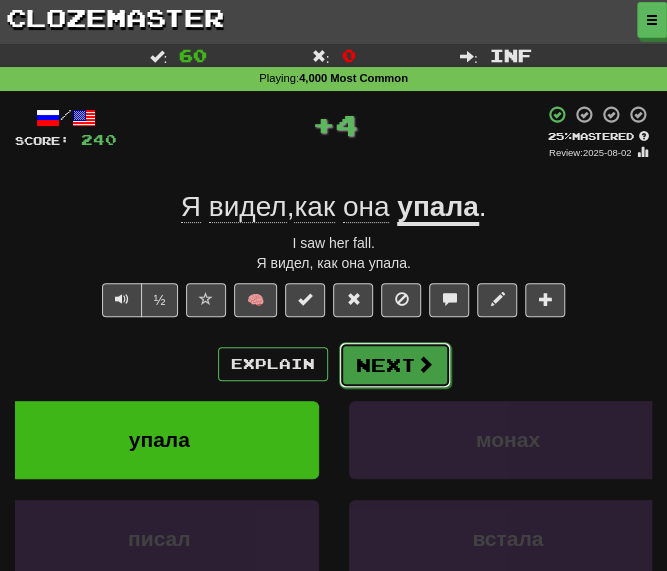 click on "Next" at bounding box center (395, 365) 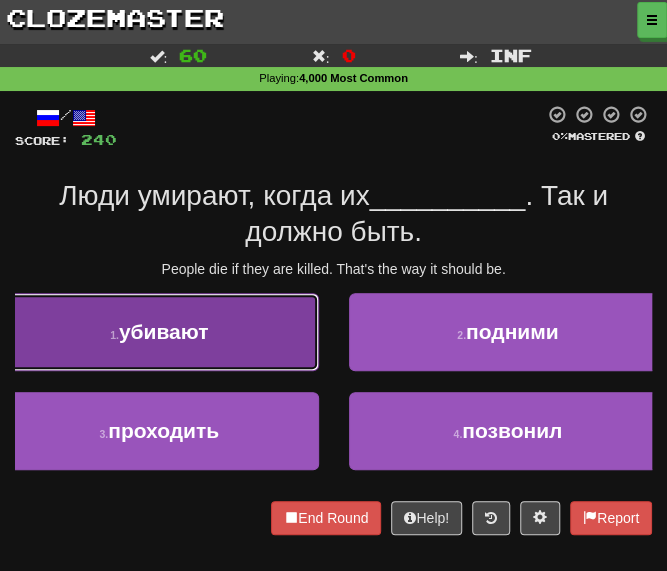 click on "убивают" at bounding box center [164, 331] 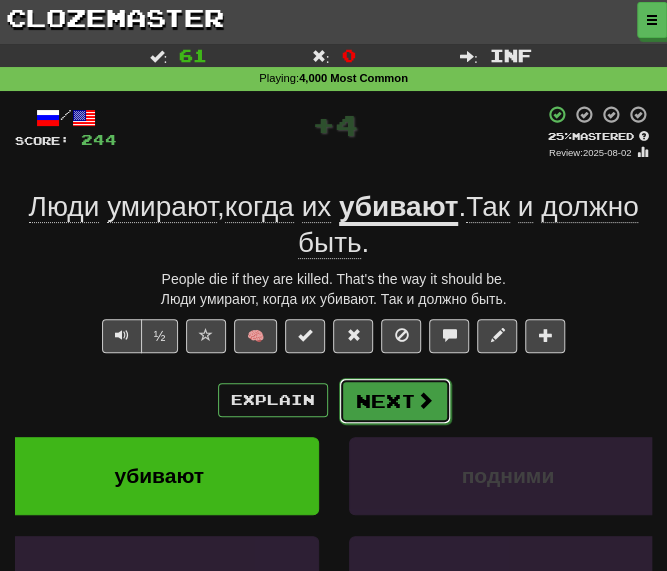 click on "Next" at bounding box center [395, 401] 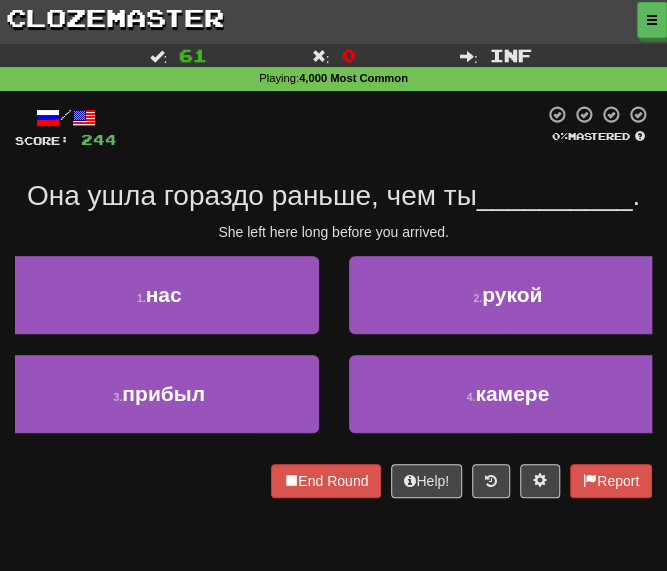 click at bounding box center (330, 127) 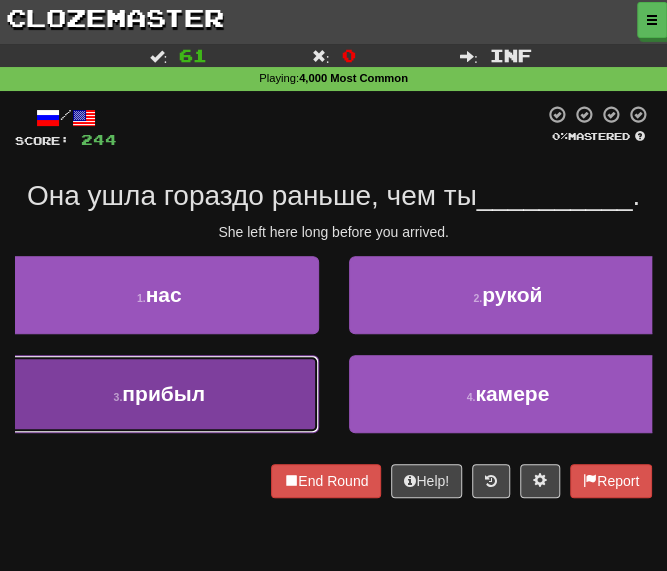 click on "3 .  прибыл" at bounding box center [159, 394] 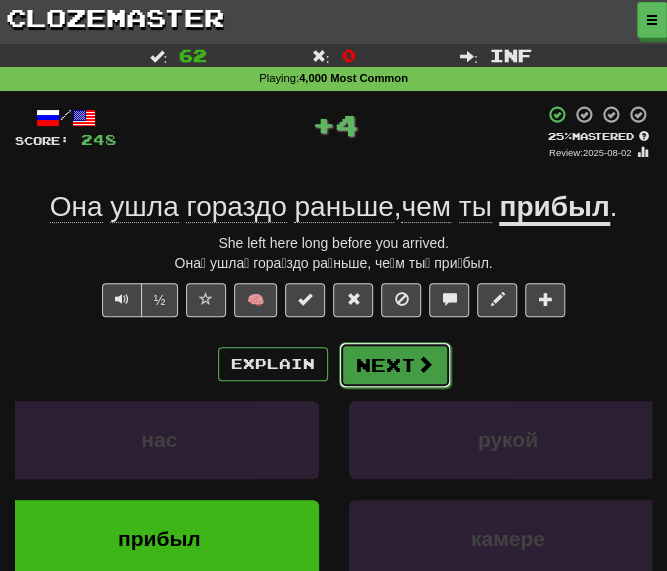 click on "Next" at bounding box center (395, 365) 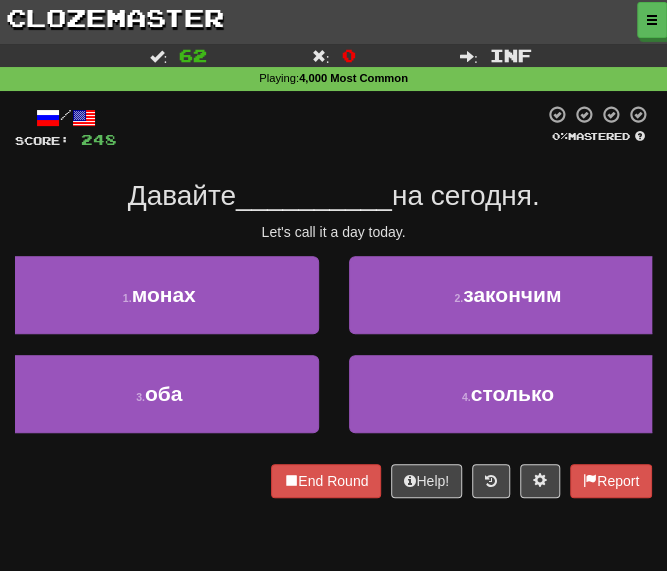 click on "/  Score:   248 0 %  Mastered Давайте  __________  на сегодня. Let's call it a day today. 1 .  монах 2 .  закончим 3 .  оба 4 .  столько  End Round  Help!  Report" at bounding box center (333, 301) 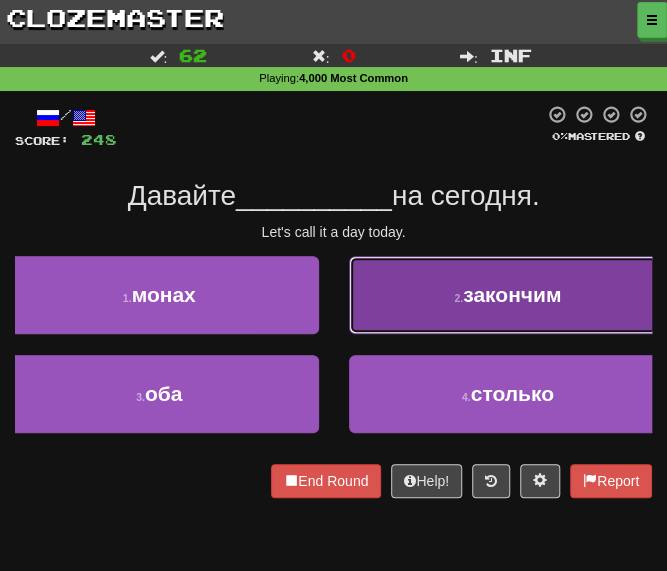 click on "2 .  закончим" at bounding box center [508, 295] 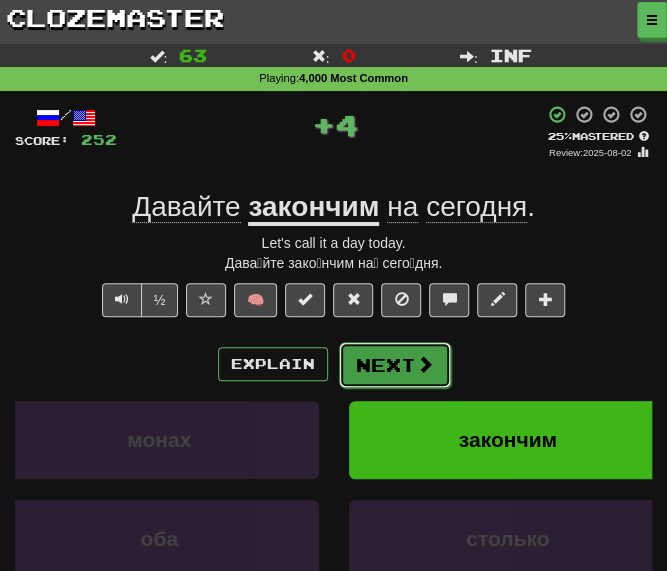 click on "Next" at bounding box center [395, 365] 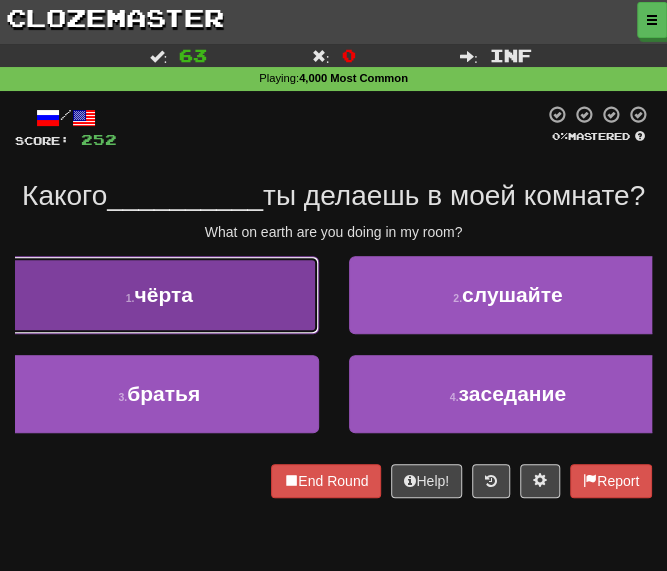 click on "1 .  чёрта" at bounding box center [159, 295] 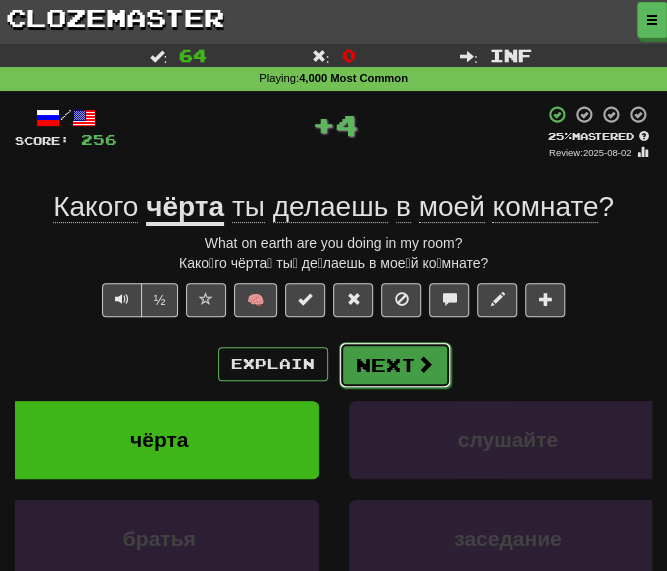 click on "Next" at bounding box center (395, 365) 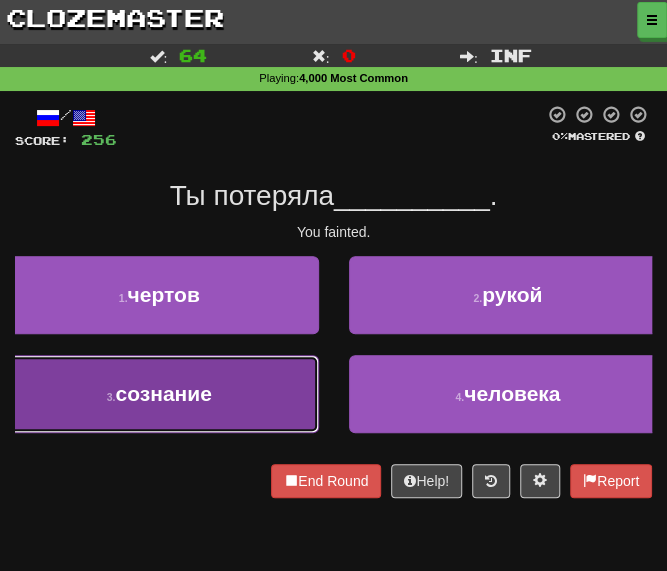click on "3 .  сознание" at bounding box center [159, 394] 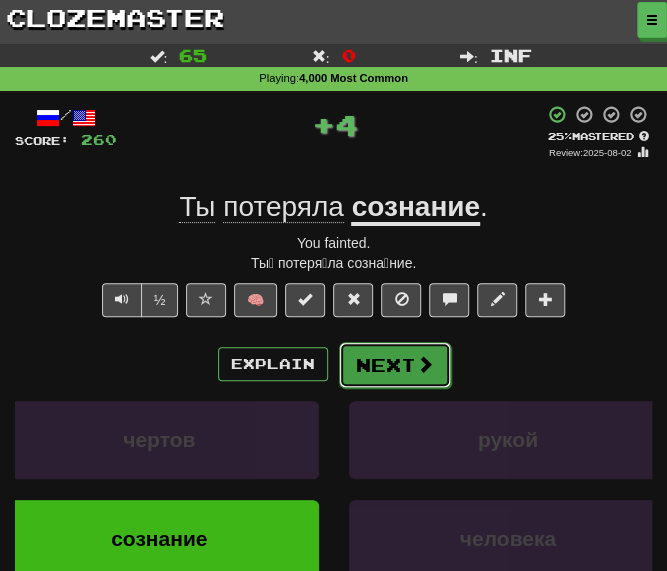 click on "Next" at bounding box center [395, 365] 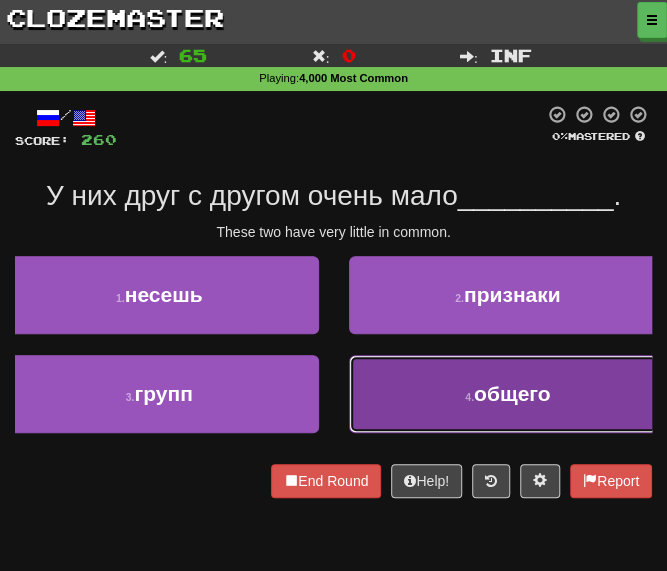 click on "4 .  общего" at bounding box center (508, 394) 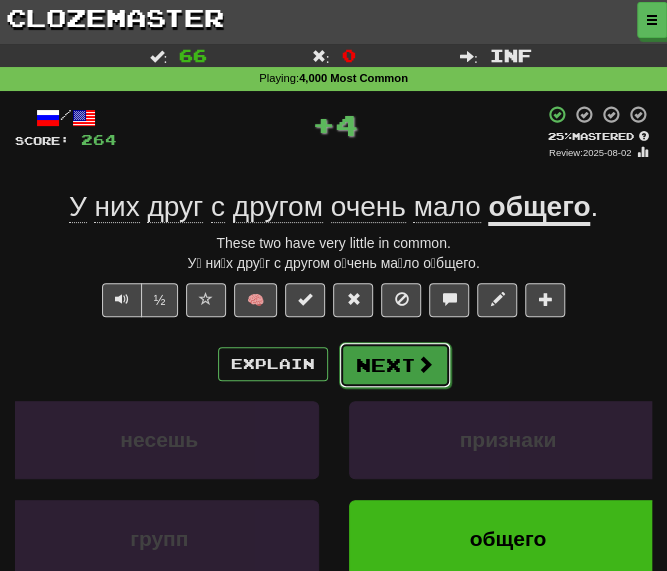 click on "Next" at bounding box center [395, 365] 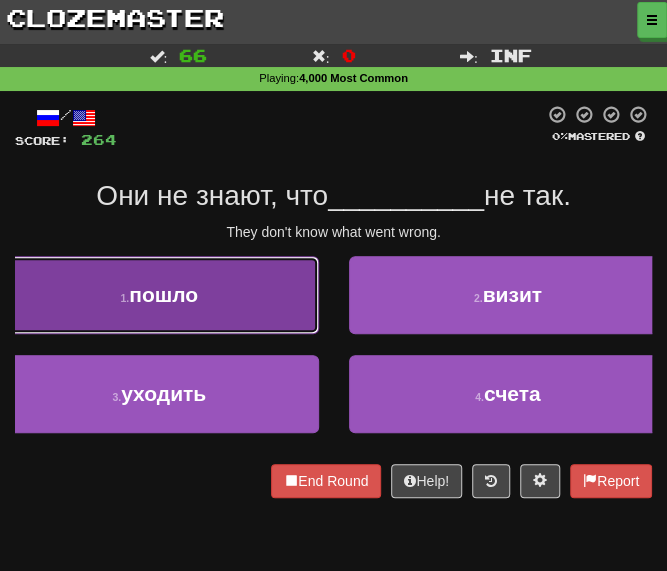 click on "1 .  пошло" at bounding box center (159, 295) 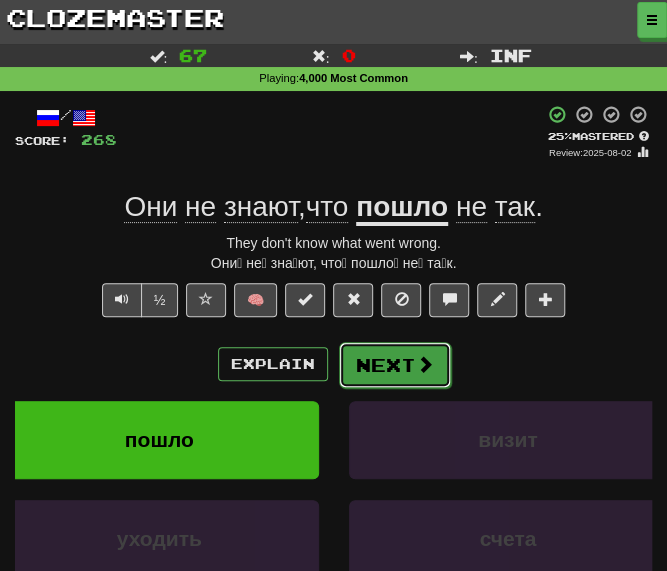 click on "Next" at bounding box center (395, 365) 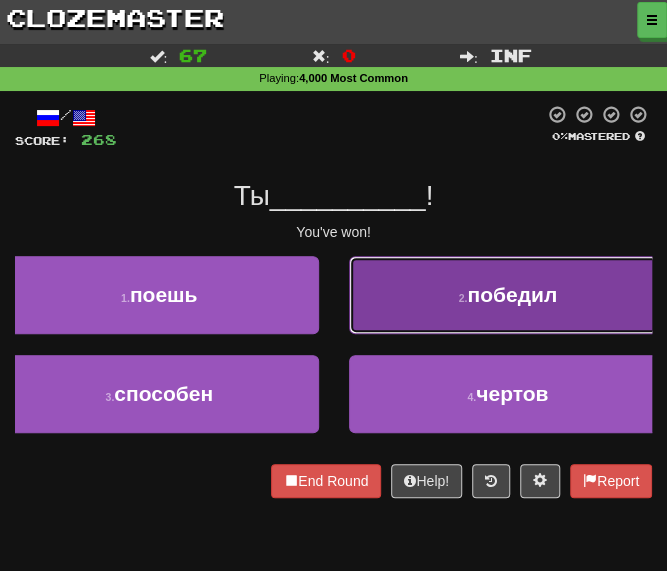 click on "2 .  победил" at bounding box center (508, 295) 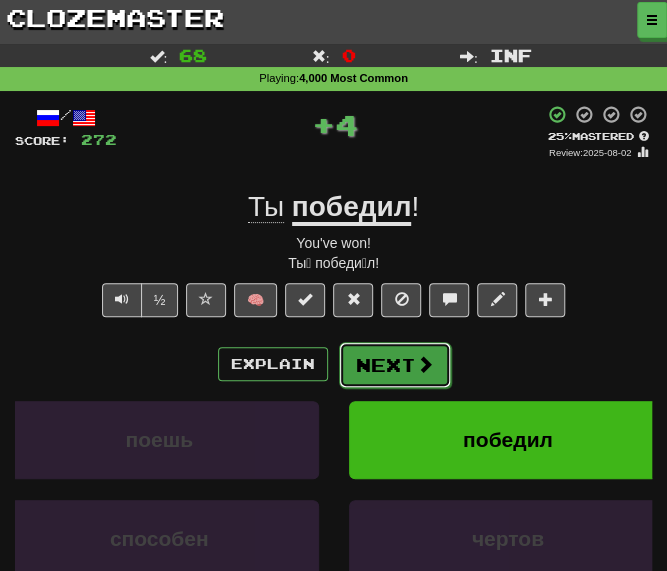 click on "Next" at bounding box center (395, 365) 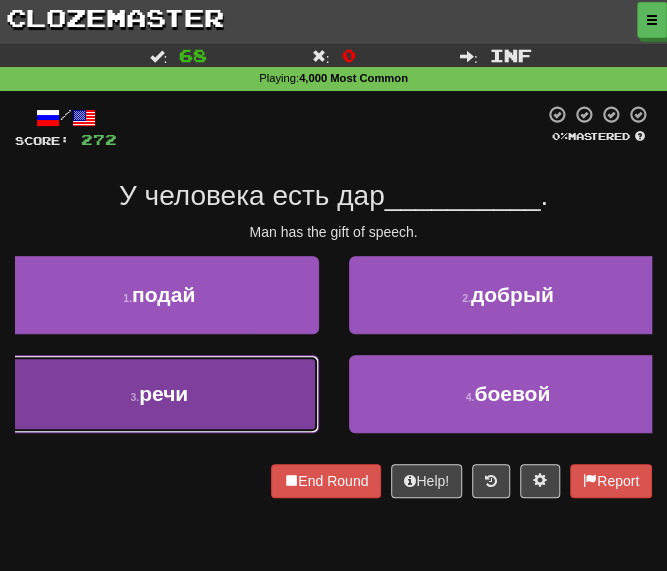 click on "речи" at bounding box center (163, 393) 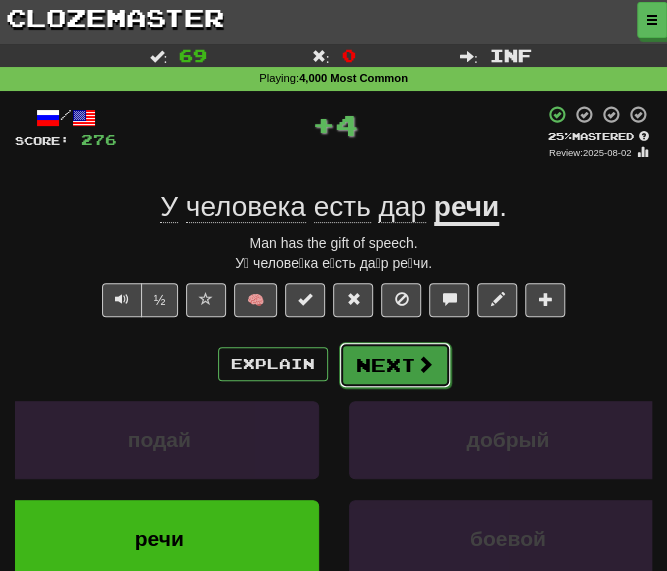 click on "Next" at bounding box center (395, 365) 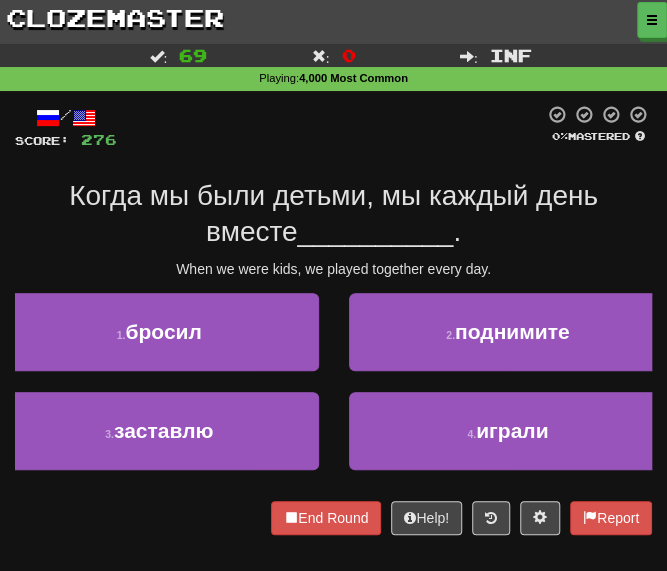 click on "Когда мы были детьми, мы каждый день вместе  __________ ." at bounding box center (333, 214) 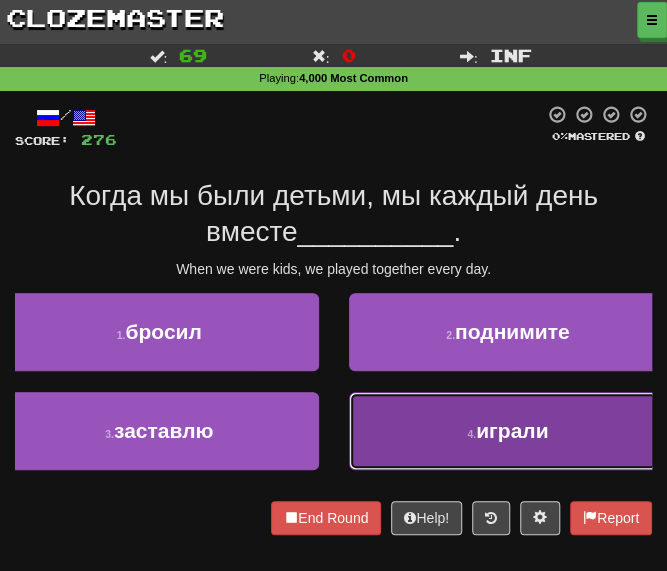 click on "4 .  играли" at bounding box center [508, 431] 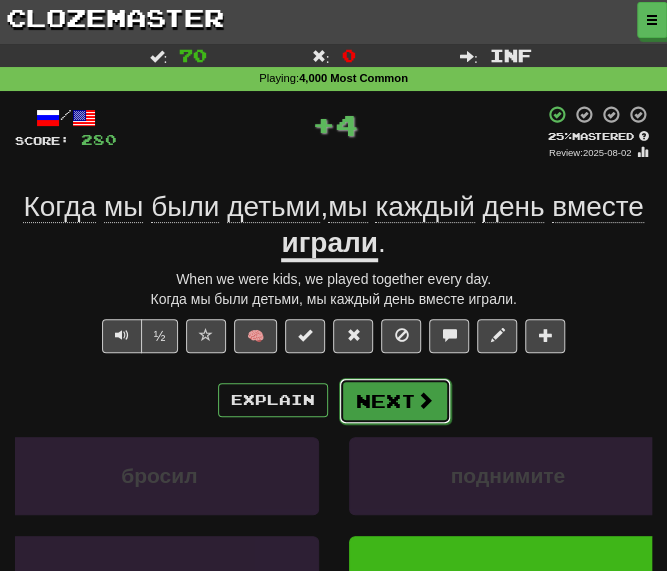 click on "Next" at bounding box center [395, 401] 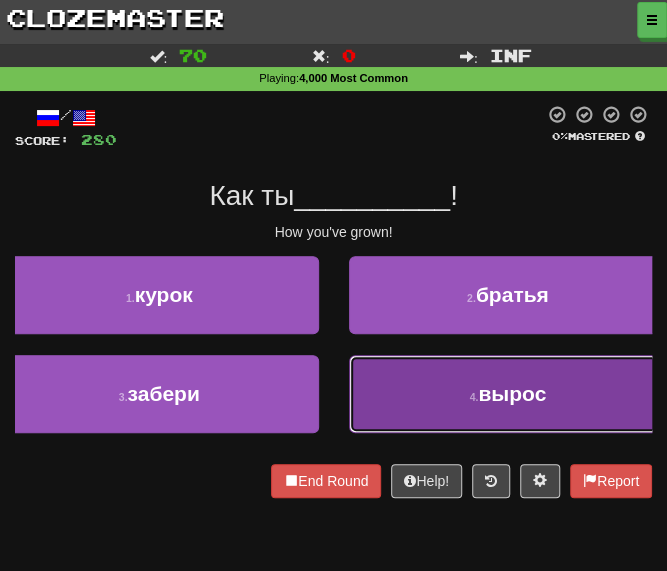 click on "4 .  вырос" at bounding box center [508, 394] 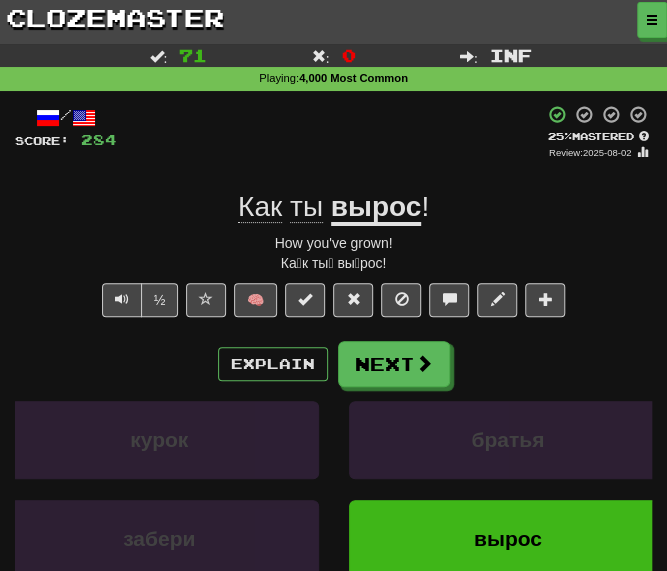 click on "/  Score:   284 + 4 25 %  Mastered Review:  2025-08-02 Как   ты   вырос ! How you've grown! Ка́к ты́ вы́рос! ½ 🧠 Explain Next курок братья забери вырос Learn more: курок братья забери вырос  End Round  Help!  Report Sentence Source" at bounding box center [333, 405] 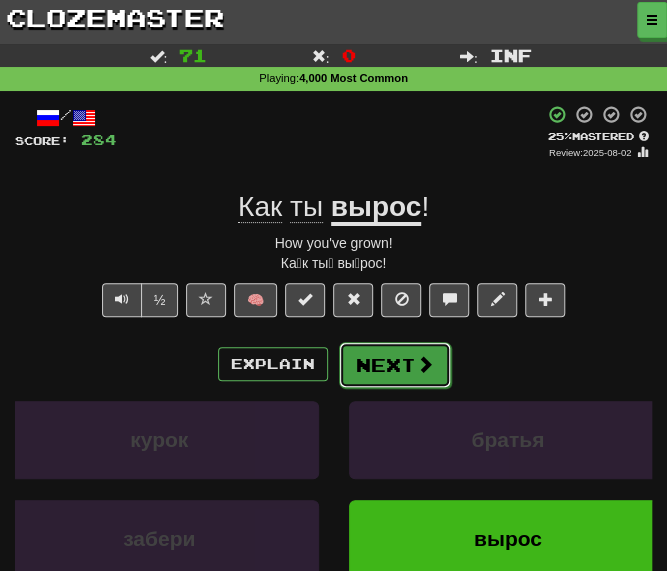 click on "Next" at bounding box center [395, 365] 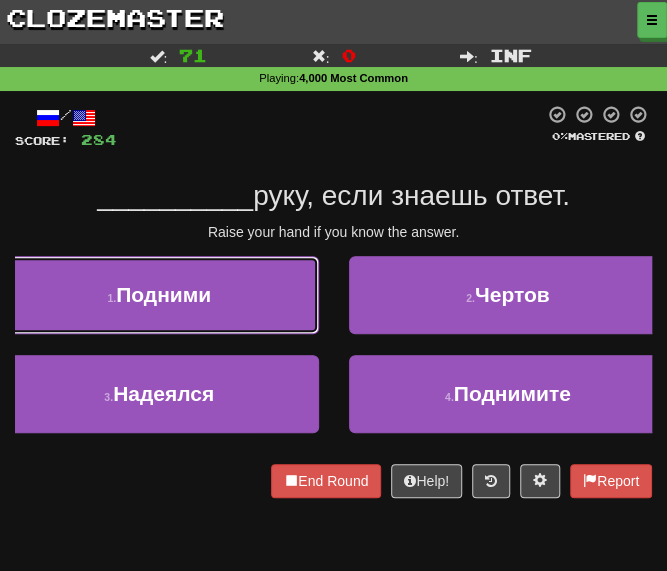 click on "Подними" at bounding box center (163, 294) 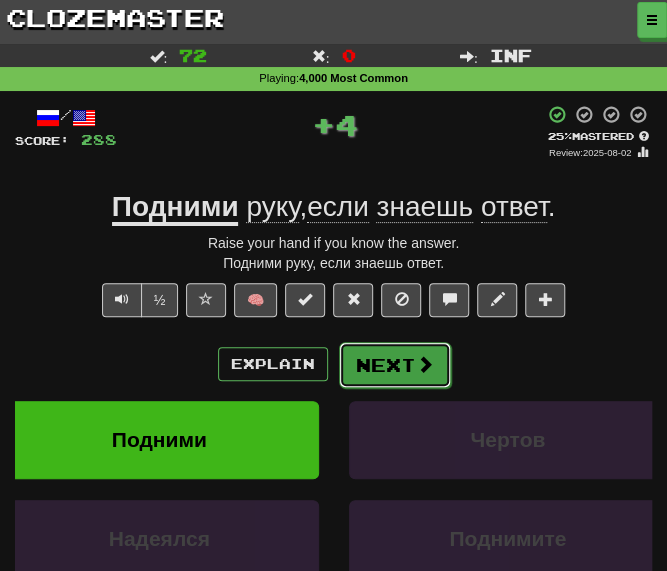 click on "Next" at bounding box center [395, 365] 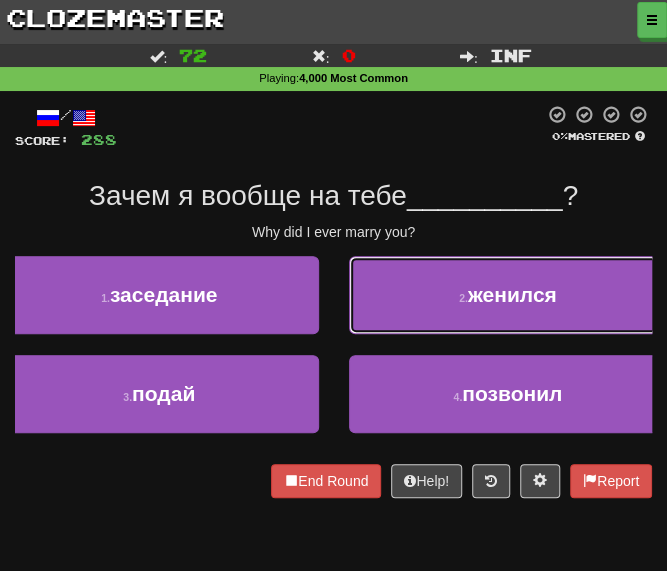 click on "2 .  женился" at bounding box center [508, 295] 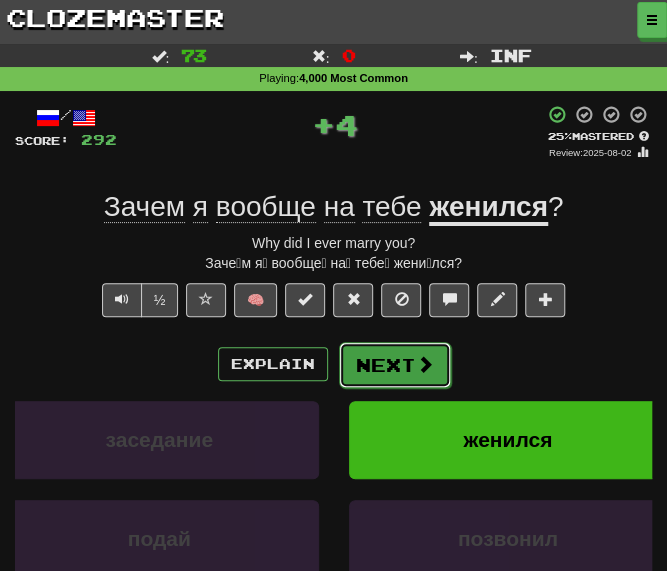 click on "Next" at bounding box center (395, 365) 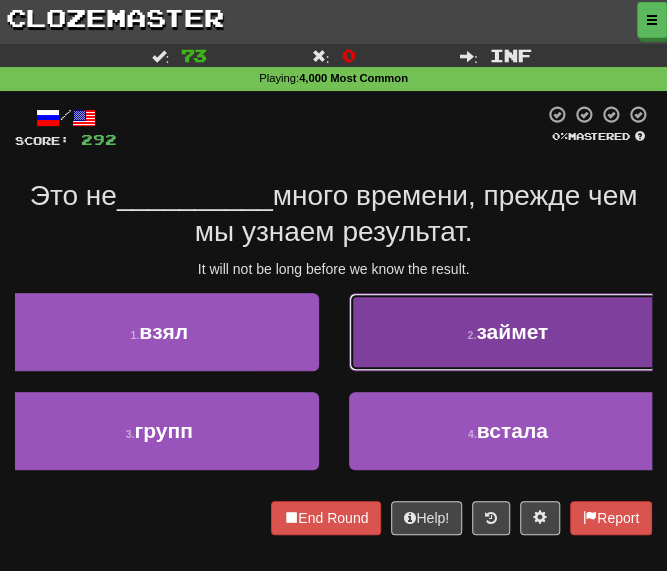click on "2 .  займет" at bounding box center [508, 332] 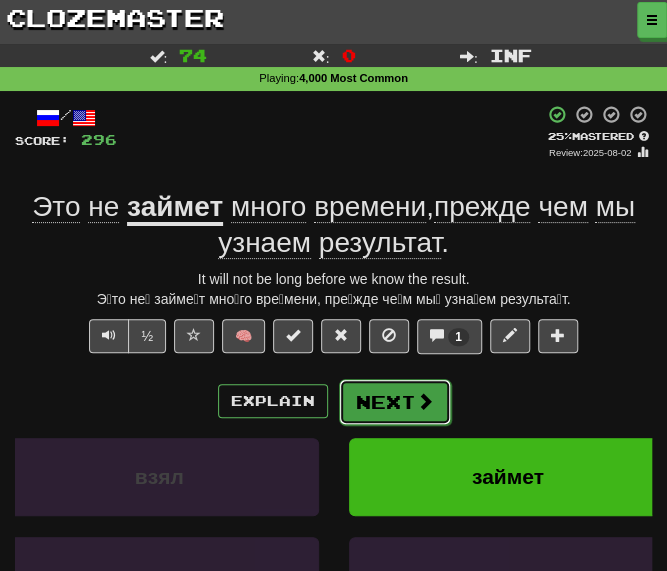 click on "Next" at bounding box center [395, 402] 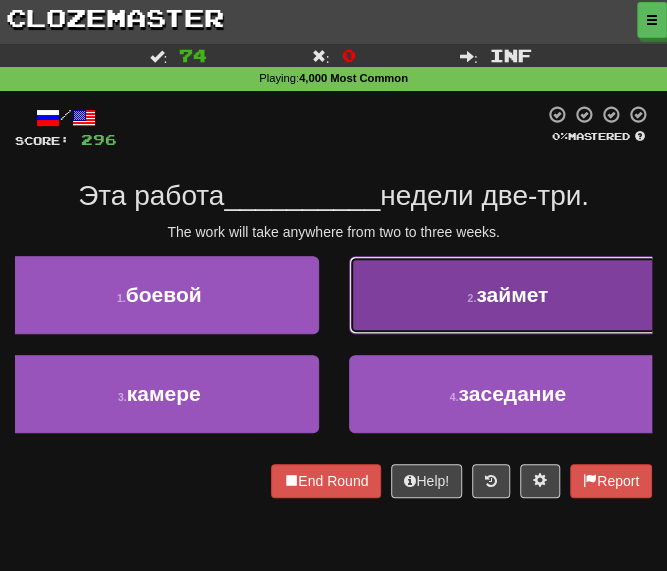 click on "2 .  займет" at bounding box center (508, 295) 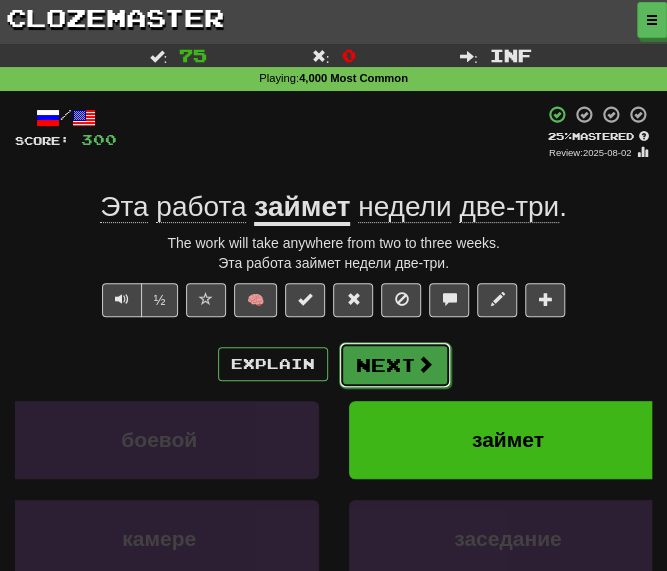 click on "Next" at bounding box center (395, 365) 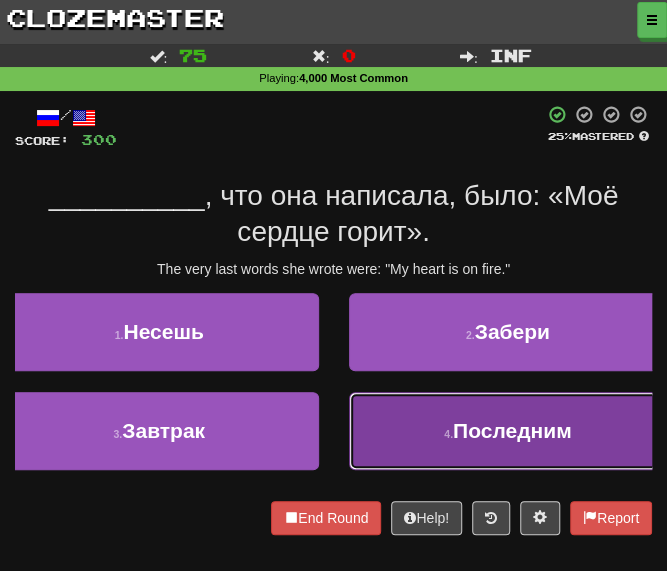 click on "4 .  Последним" at bounding box center (508, 431) 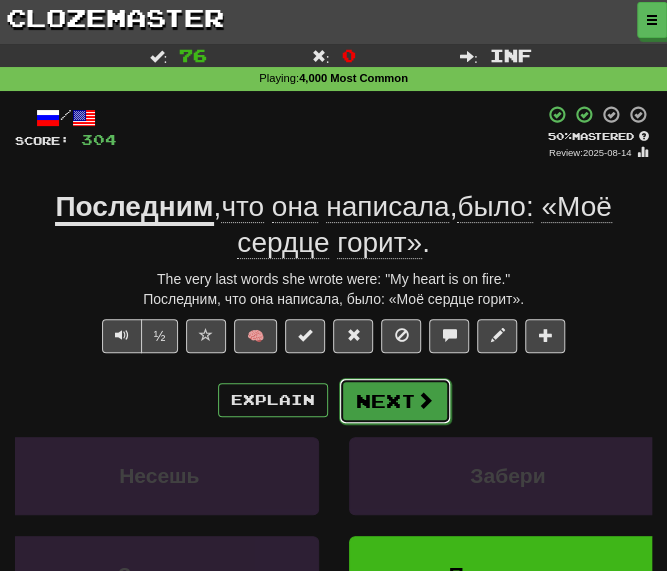 click on "Next" at bounding box center [395, 401] 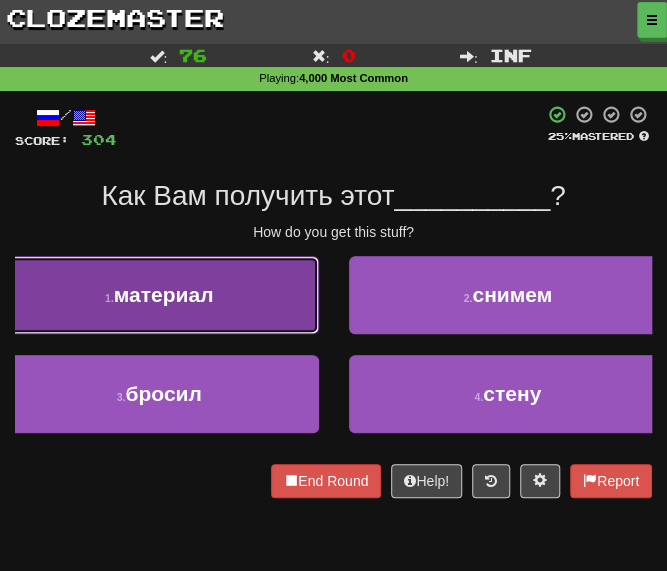 click on "1 .  материал" at bounding box center (159, 295) 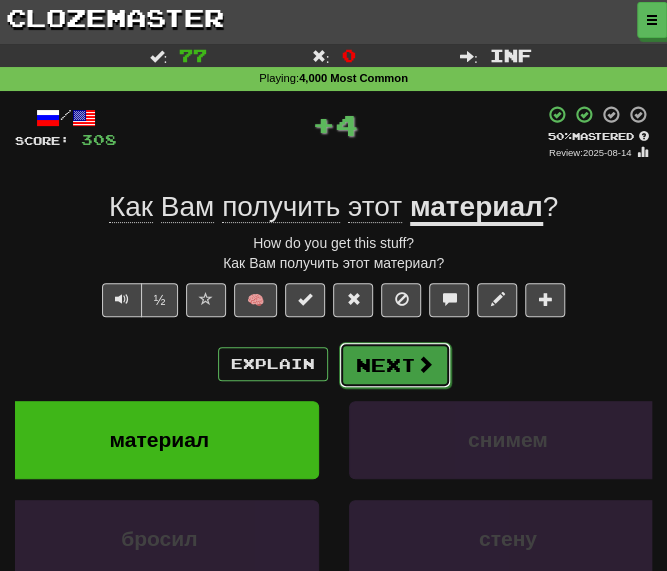 click on "Next" at bounding box center (395, 365) 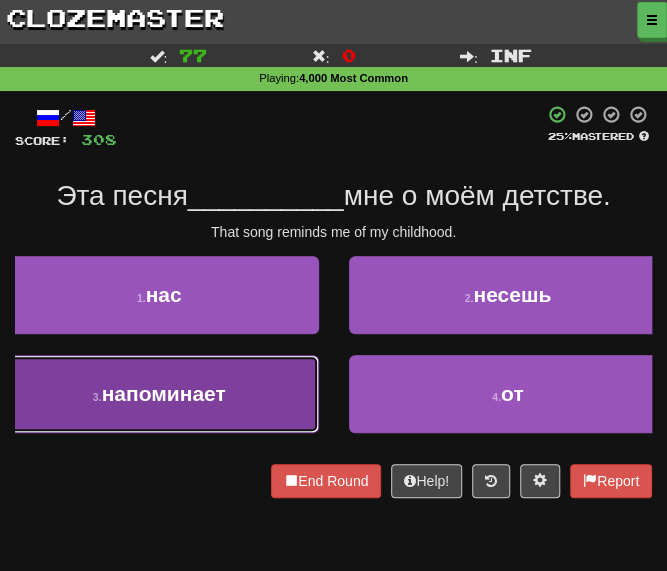 click on "напоминает" at bounding box center [164, 393] 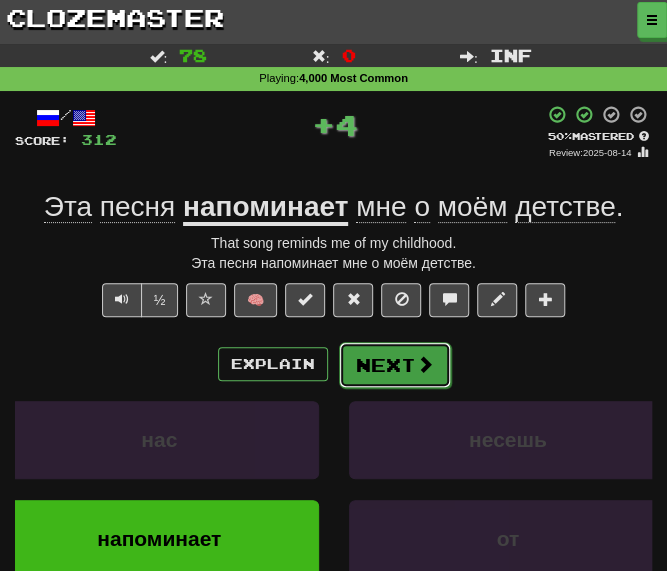 click on "Next" at bounding box center (395, 365) 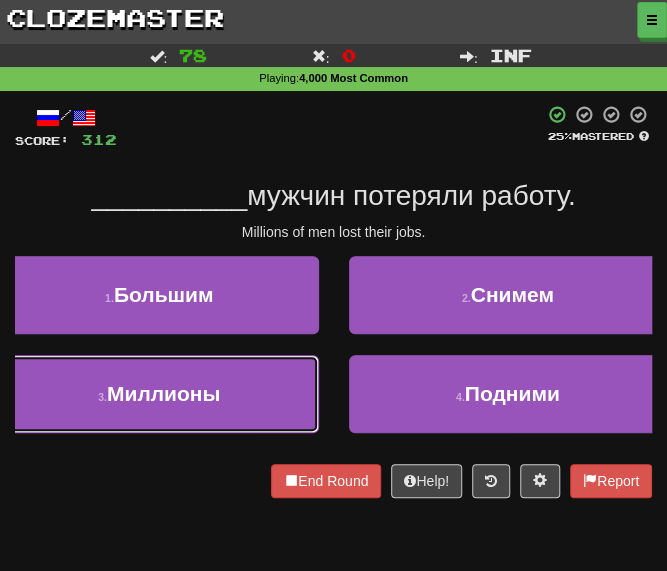 click on "Миллионы" at bounding box center (163, 393) 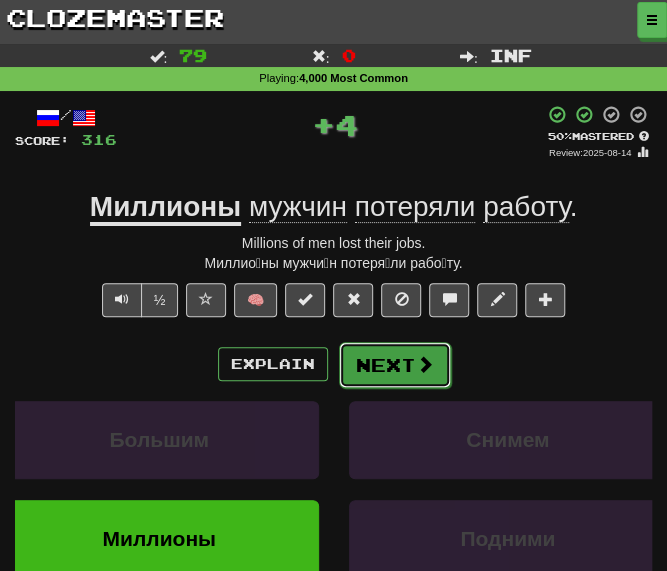click on "Next" at bounding box center (395, 365) 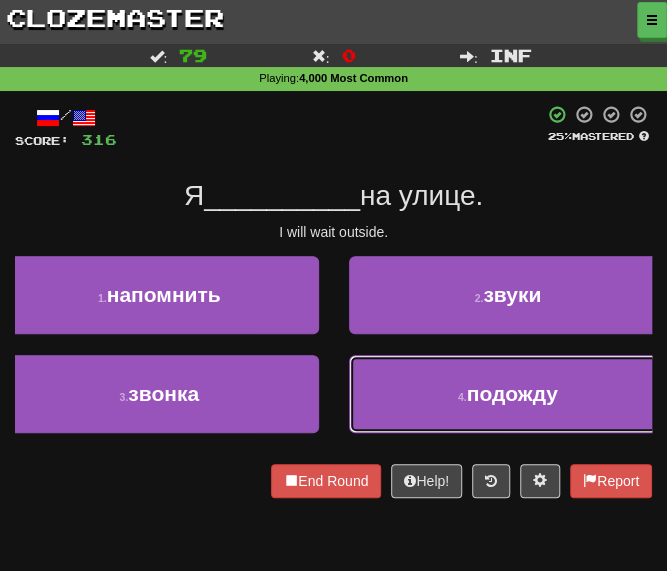 click on "подожду" at bounding box center [511, 393] 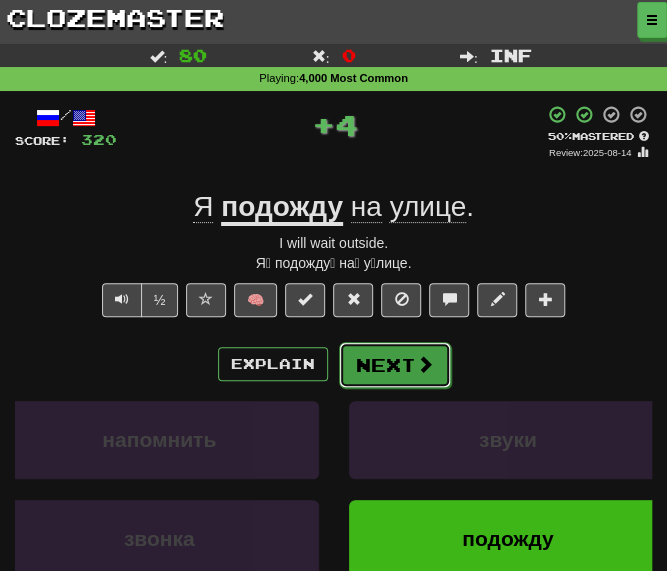 click on "Next" at bounding box center (395, 365) 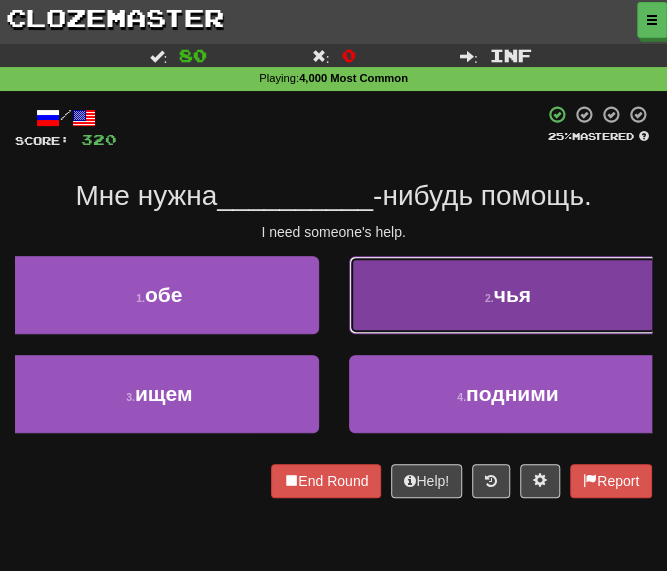 click on "2 .  чья" at bounding box center [508, 295] 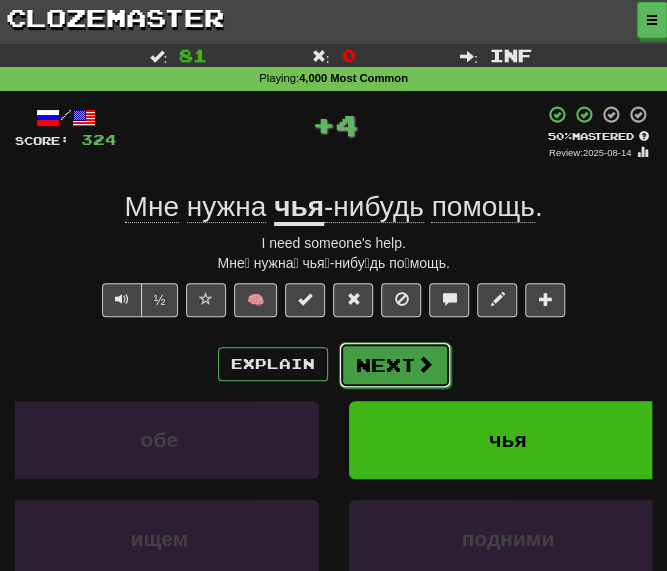 click on "Next" at bounding box center (395, 365) 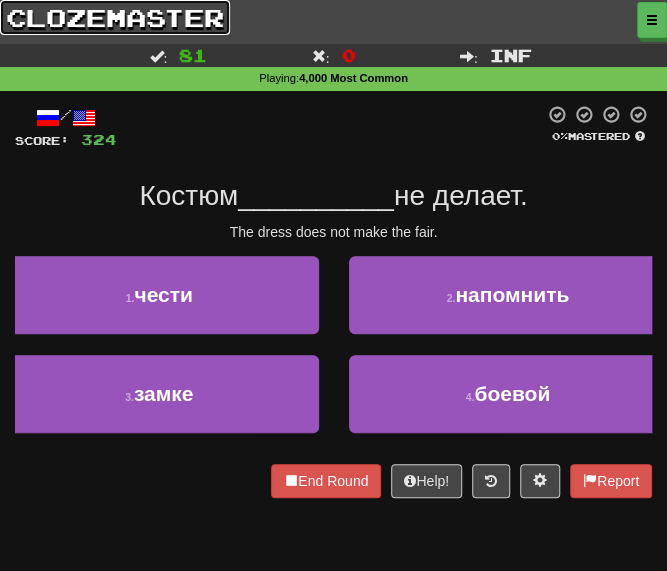 click on "clozemaster" at bounding box center (115, 17) 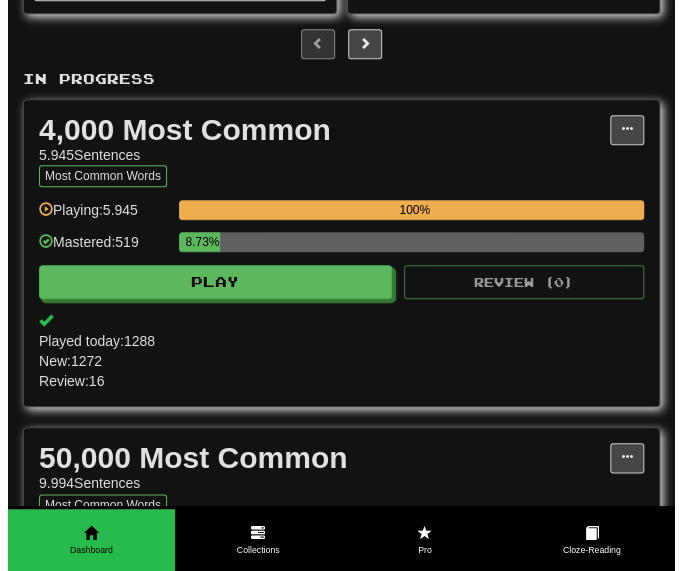 scroll, scrollTop: 300, scrollLeft: 0, axis: vertical 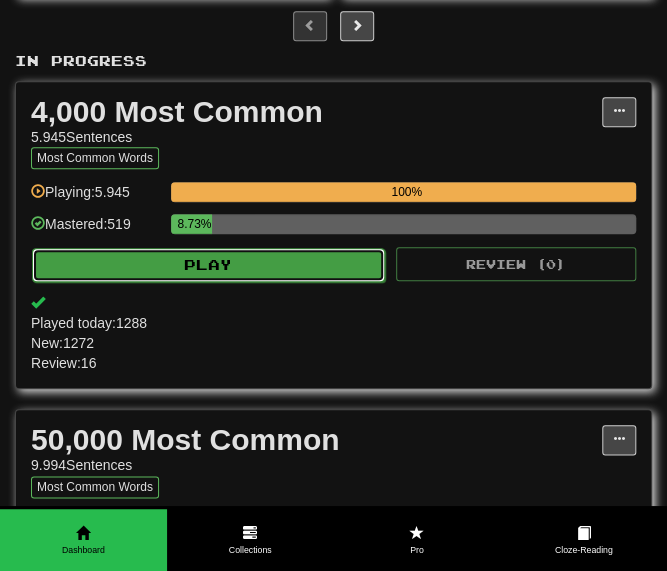 click on "Play" at bounding box center [208, 265] 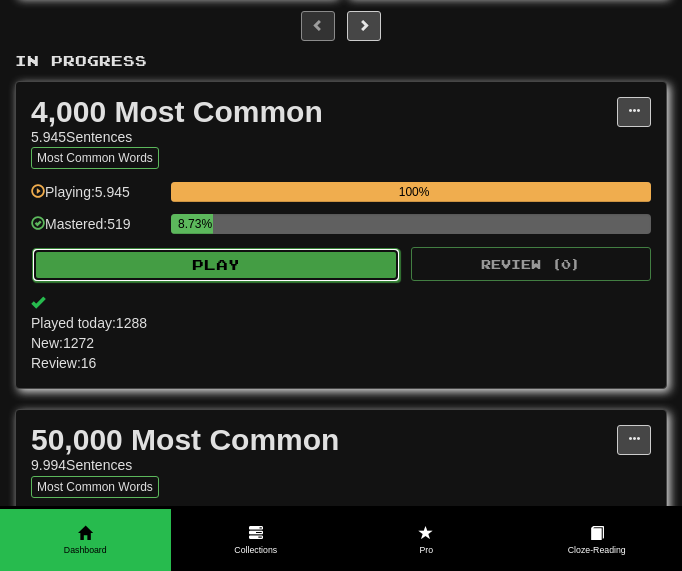 select on "********" 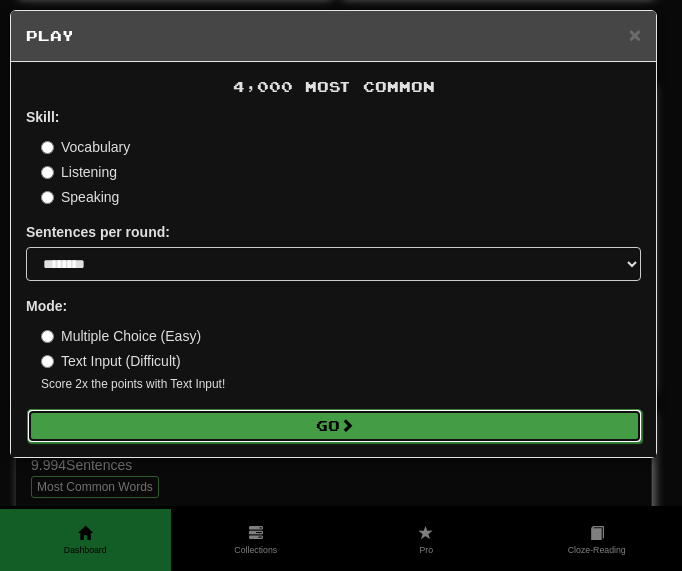 drag, startPoint x: 275, startPoint y: 419, endPoint x: 271, endPoint y: 408, distance: 11.7046995 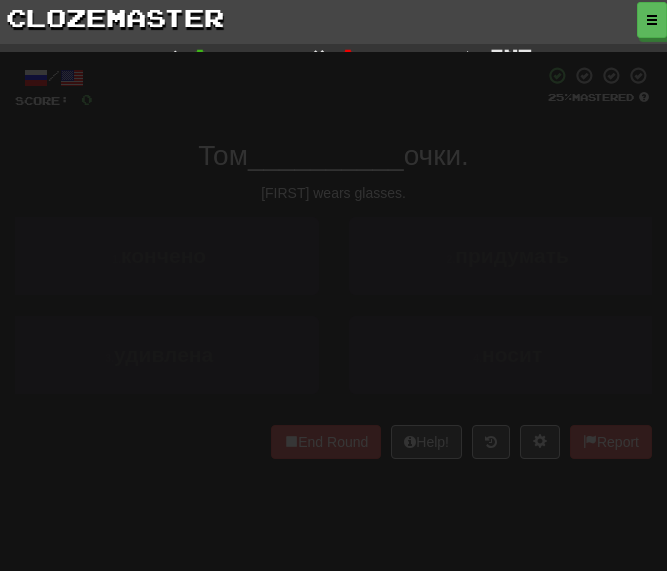 scroll, scrollTop: 0, scrollLeft: 0, axis: both 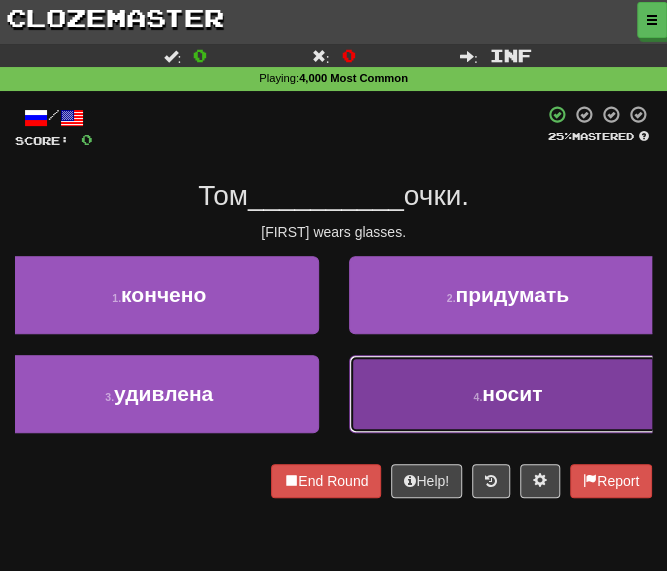 click on "4 .  носит" at bounding box center [508, 394] 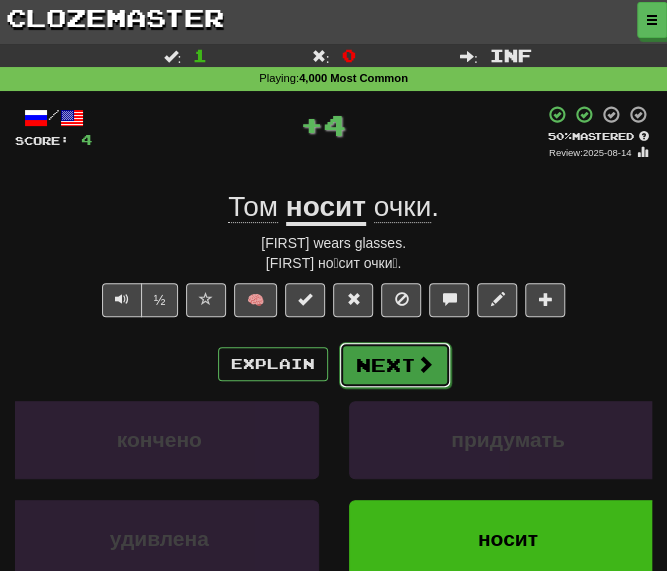 click on "Next" at bounding box center [395, 365] 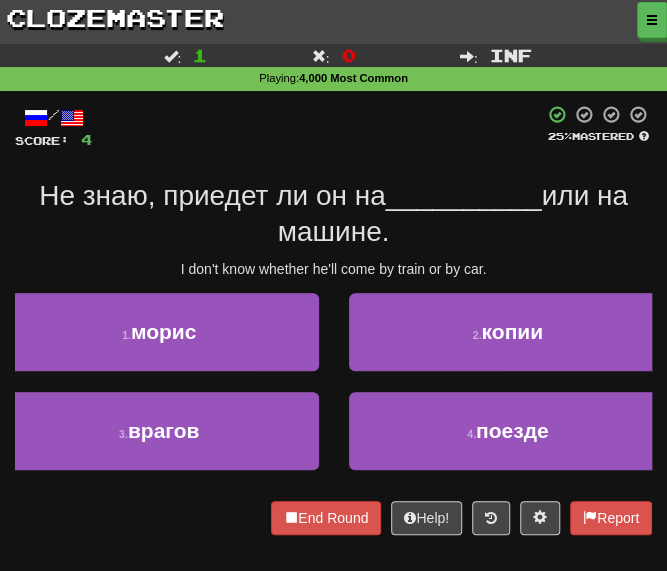 drag, startPoint x: 146, startPoint y: 241, endPoint x: 158, endPoint y: 242, distance: 12.0415945 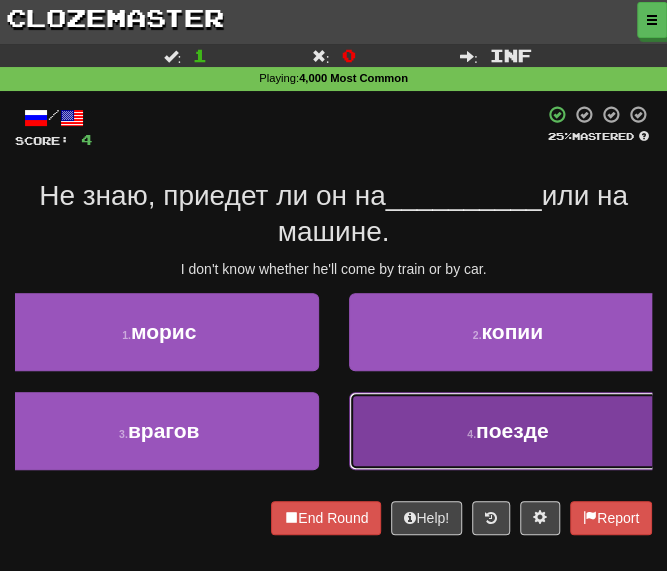 click on "4 . поезде" at bounding box center [508, 431] 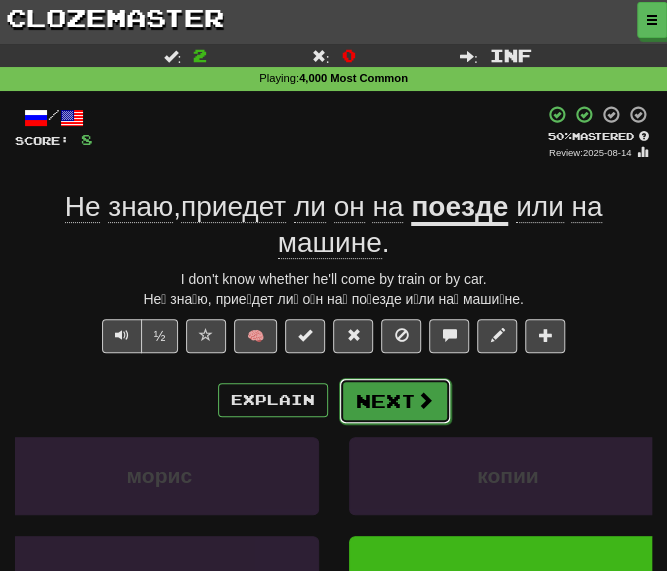 click on "Next" at bounding box center (395, 401) 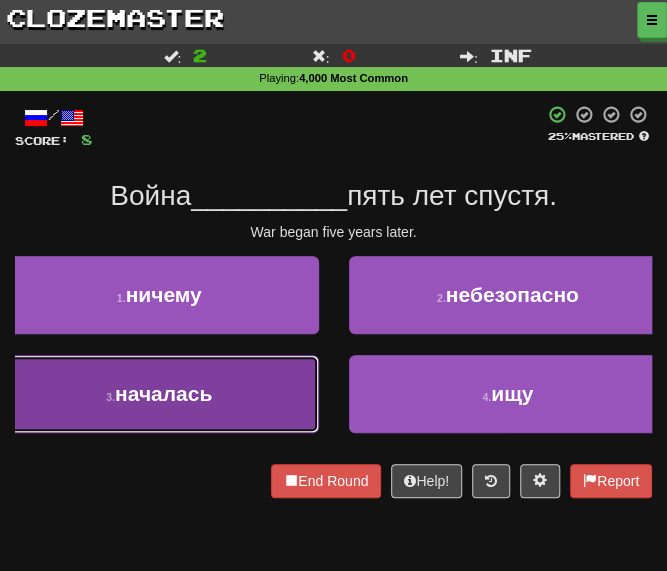 click on "3 . началась" at bounding box center [159, 394] 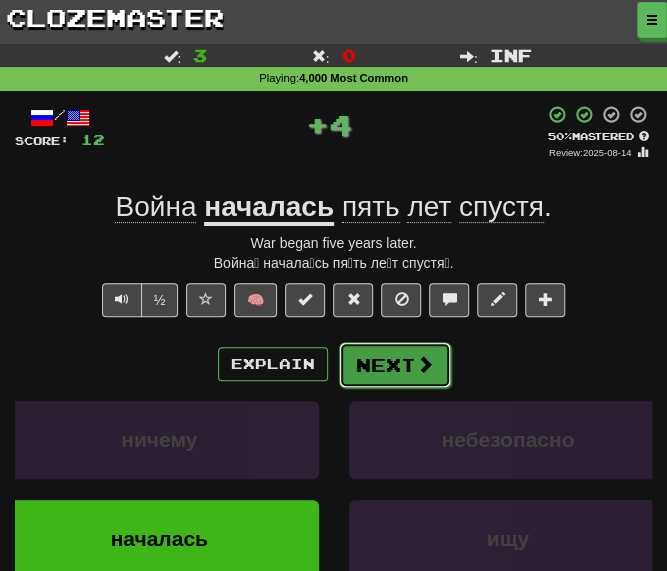 click on "Next" at bounding box center [395, 365] 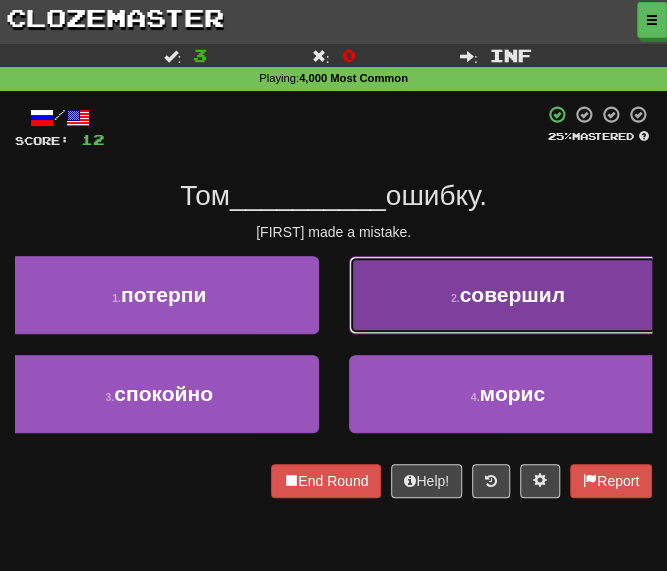click on "2 . совершил" at bounding box center (508, 295) 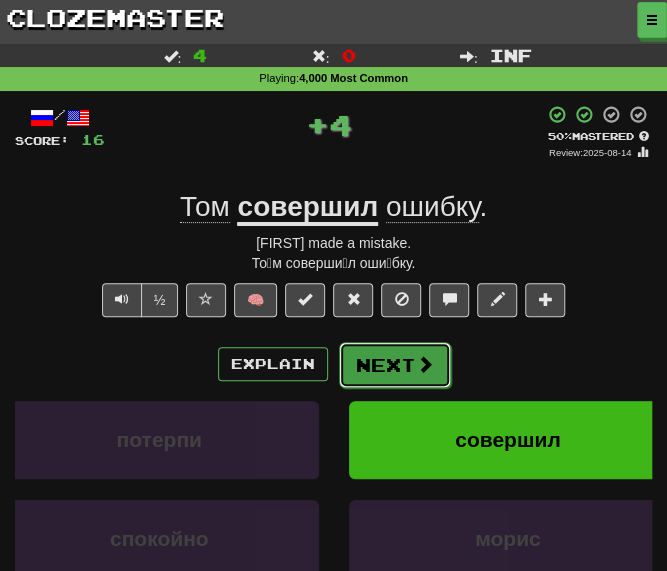 click on "Next" at bounding box center [395, 365] 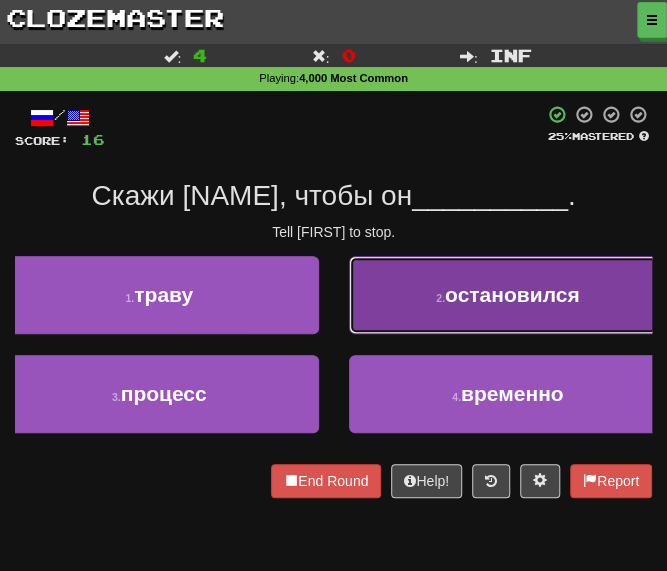 click on "2 .  остановился" at bounding box center [508, 295] 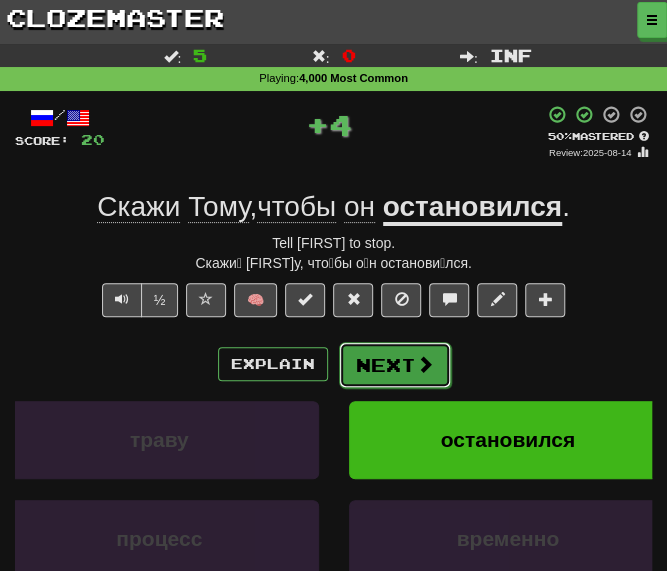 click on "Next" at bounding box center [395, 365] 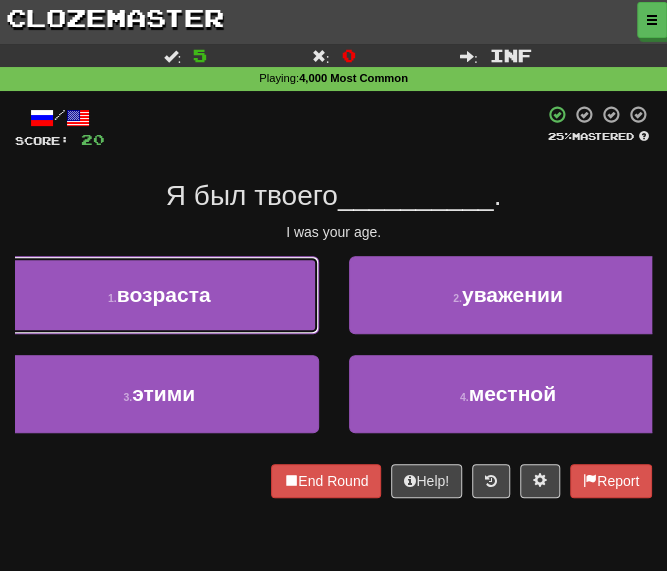 drag, startPoint x: 171, startPoint y: 285, endPoint x: 186, endPoint y: 286, distance: 15.033297 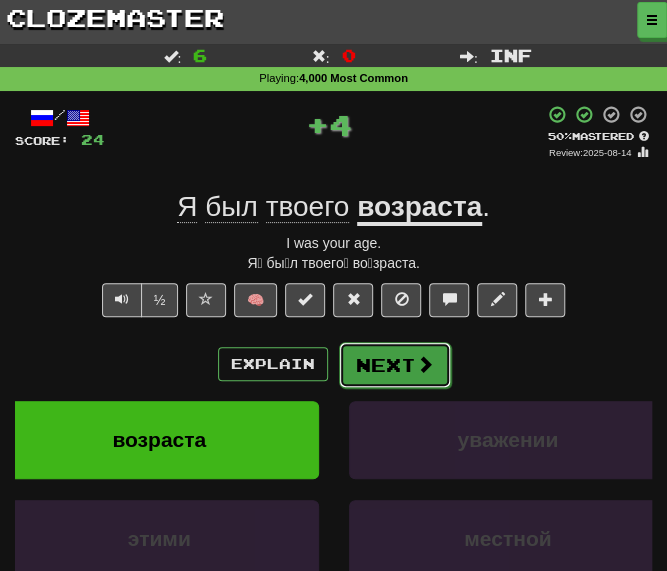 click on "Next" at bounding box center [395, 365] 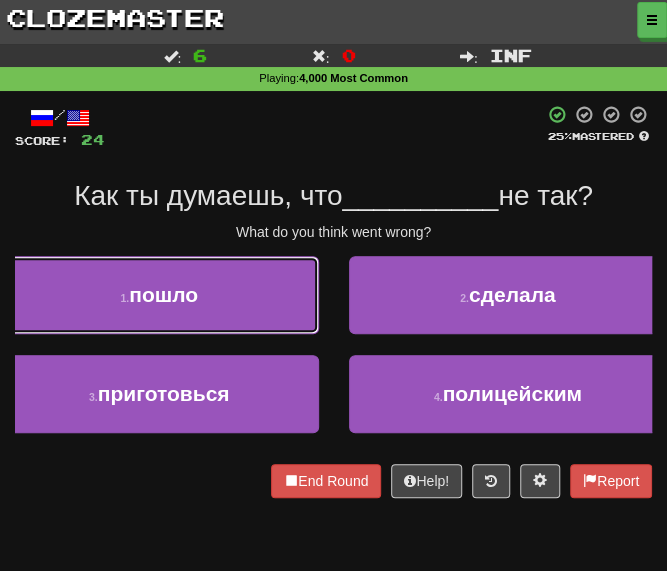click on "1 .  пошло" at bounding box center (159, 295) 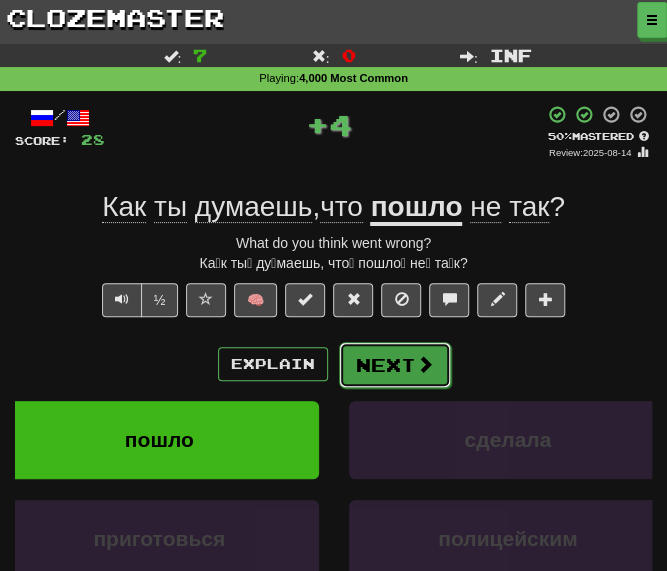 click on "Next" at bounding box center [395, 365] 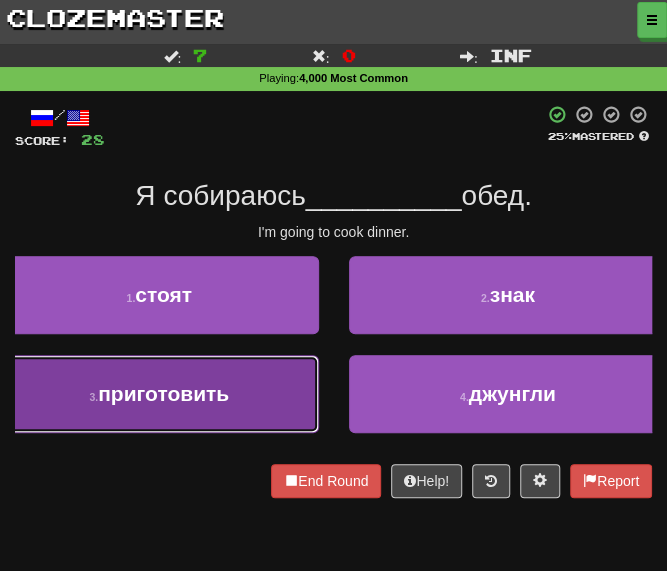 click on "приготовить" at bounding box center (163, 393) 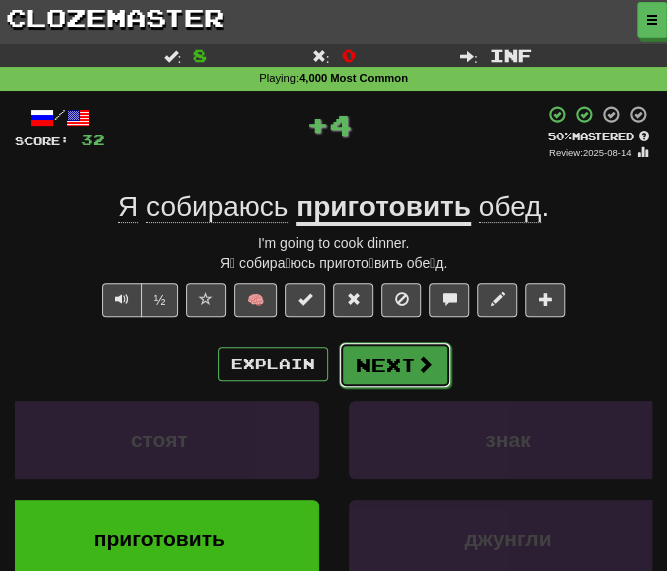 click on "Next" at bounding box center (395, 365) 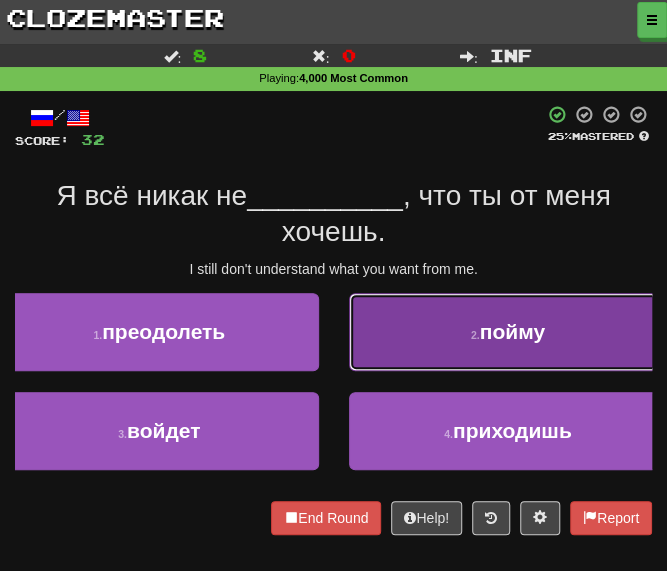 click on "2 .  пойму" at bounding box center [508, 332] 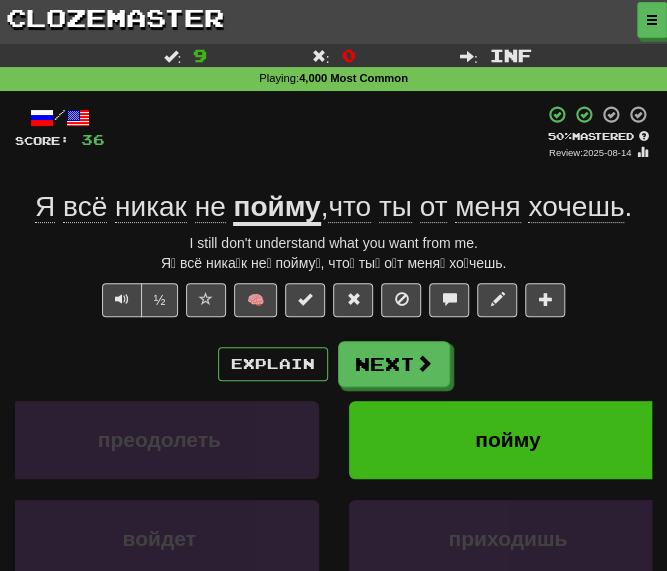 click on "+ 4" at bounding box center [324, 132] 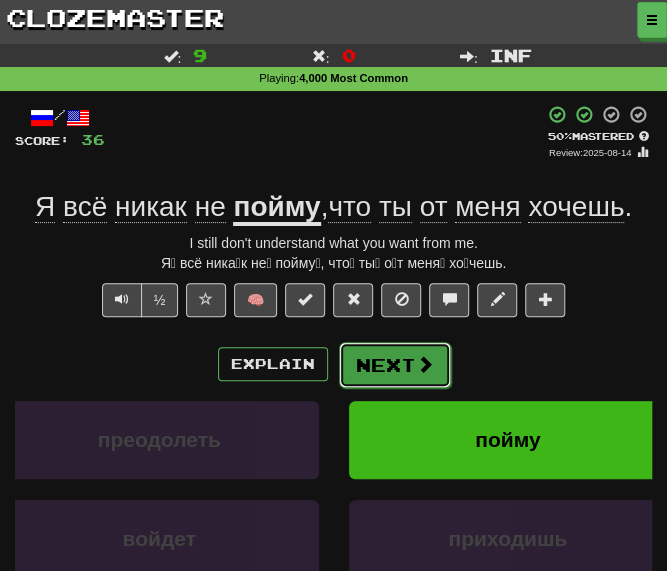 click on "Next" at bounding box center (395, 365) 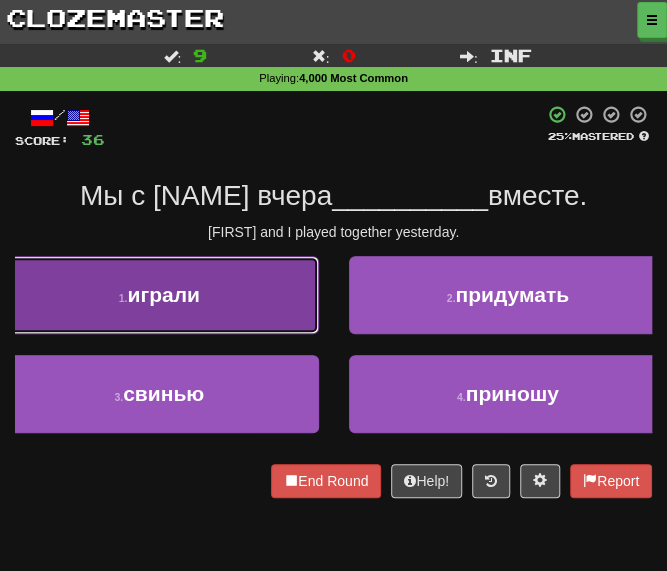 click on "играли" at bounding box center [163, 294] 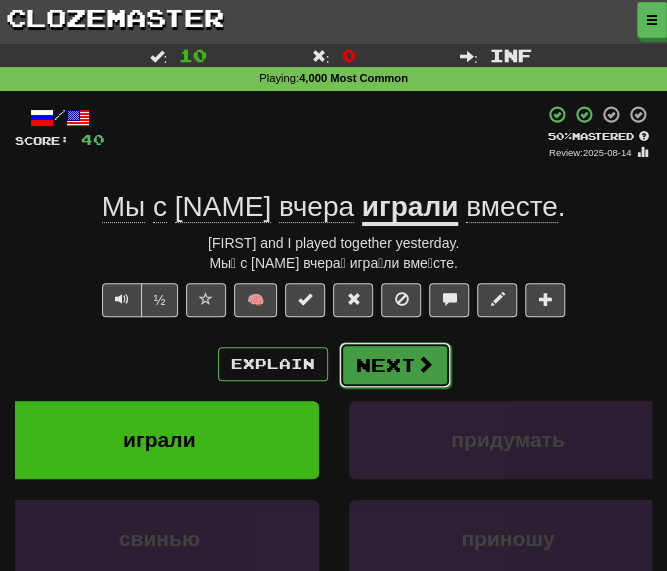 click on "Next" at bounding box center [395, 365] 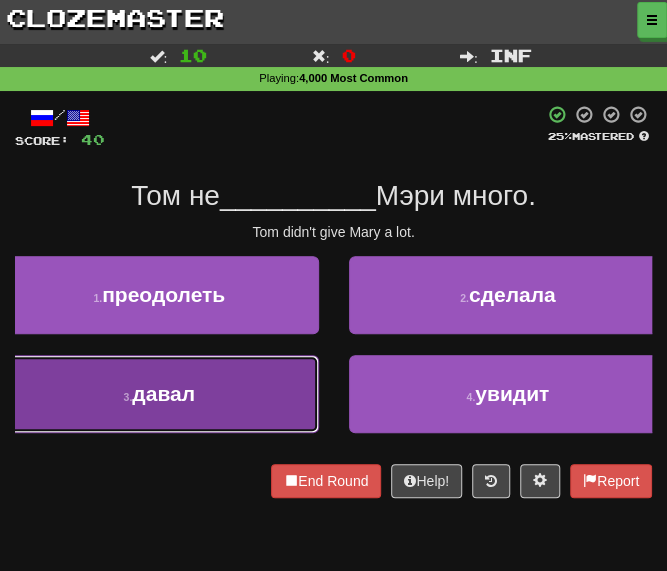 click on "3 .  давал" at bounding box center [159, 394] 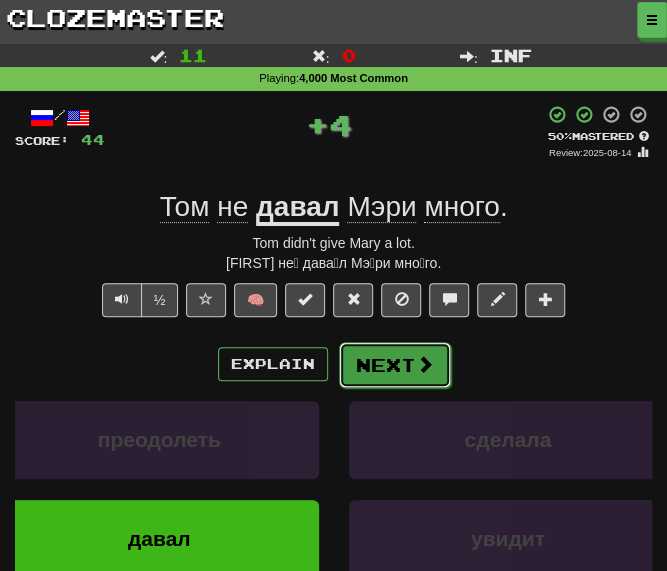click on "Next" at bounding box center [395, 365] 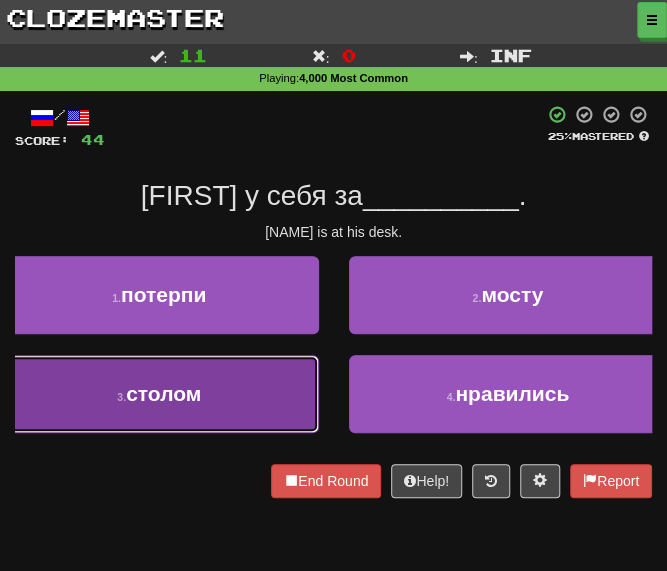 click on "столом" at bounding box center (163, 393) 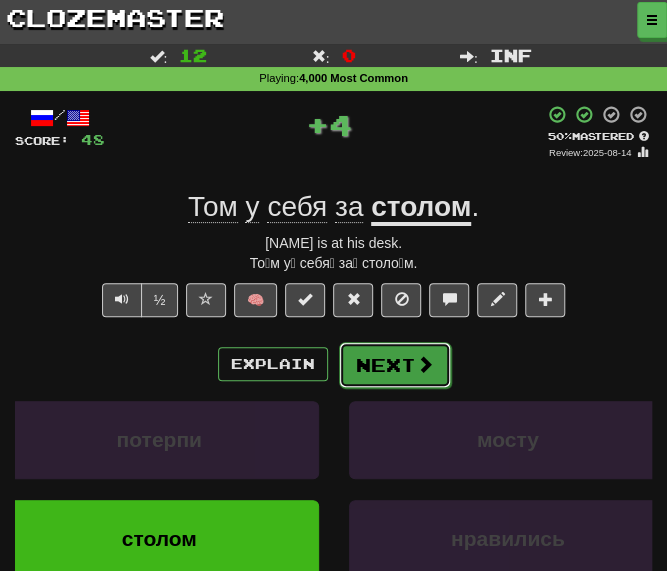 click on "Next" at bounding box center (395, 365) 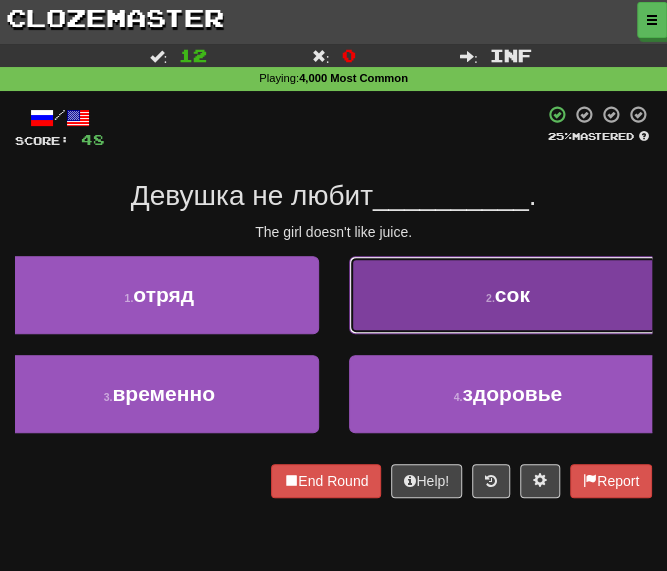 click on "2 .  сок" at bounding box center (508, 295) 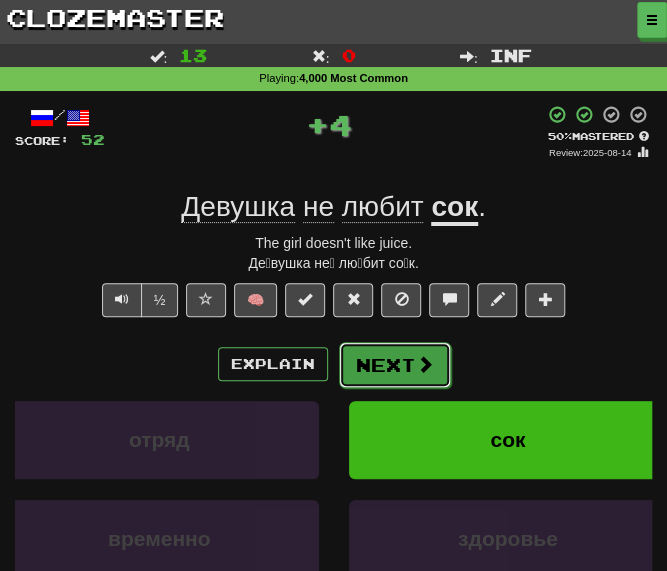 click on "Next" at bounding box center [395, 365] 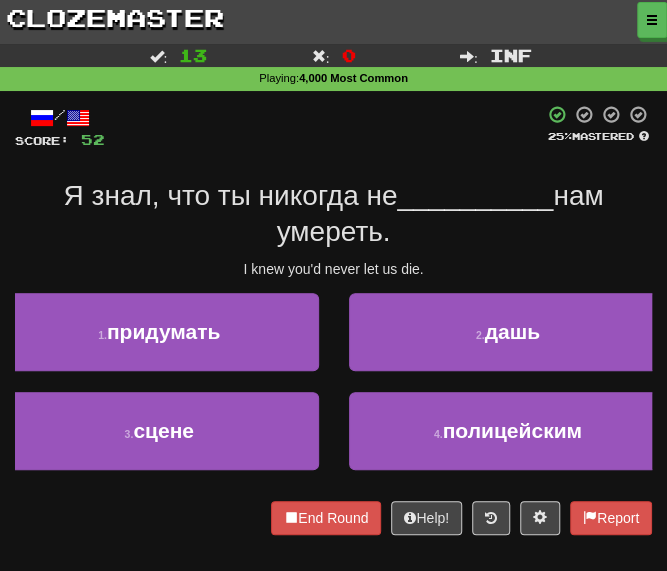 click on "/  Score:   52 25 %  Mastered Я знал, что ты никогда не  __________  нам умереть. I knew you'd never let us die. 1 .  придумать 2 .  дашь 3 .  сцене 4 .  полицейским  End Round  Help!  Report" at bounding box center [333, 319] 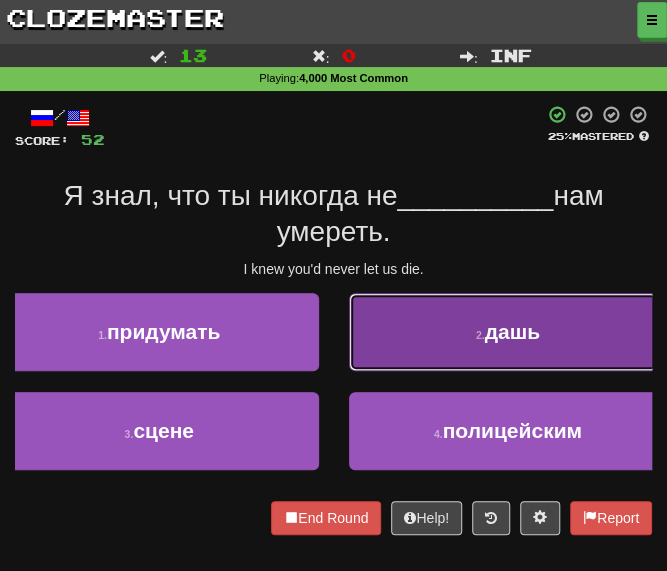 click on "2 .  дашь" at bounding box center [508, 332] 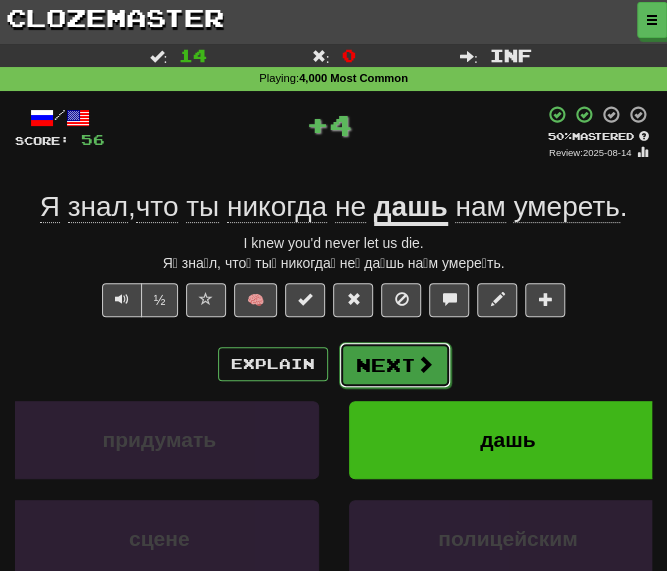 click on "Next" at bounding box center [395, 365] 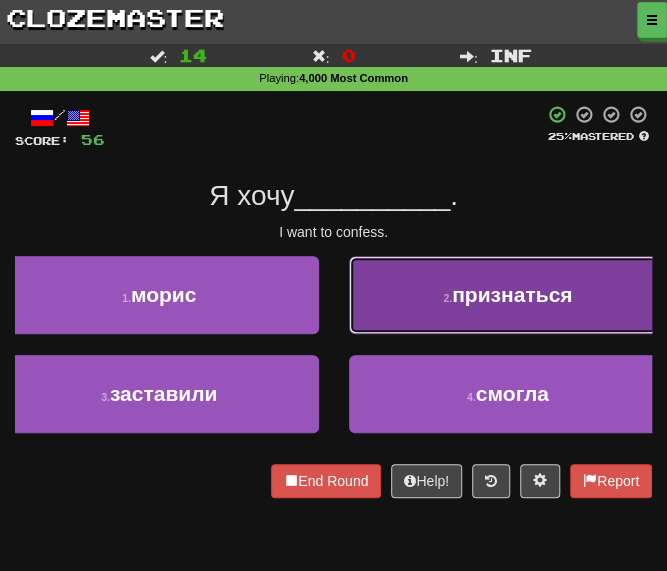 click on "2 .  признаться" at bounding box center (508, 295) 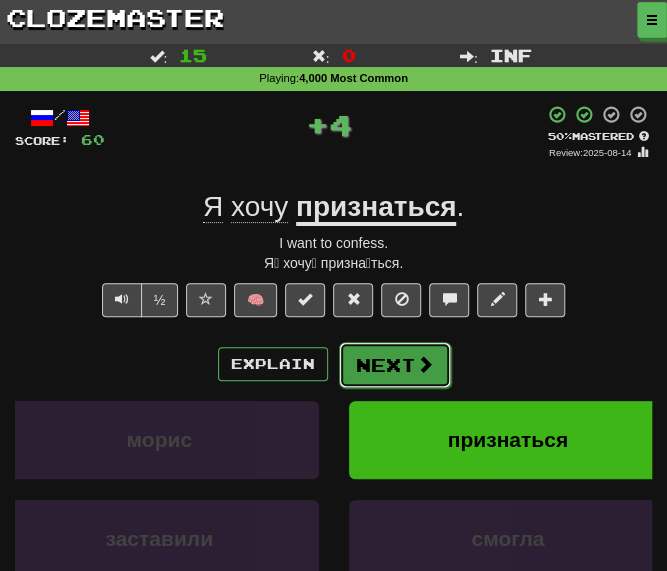 click on "Next" at bounding box center [395, 365] 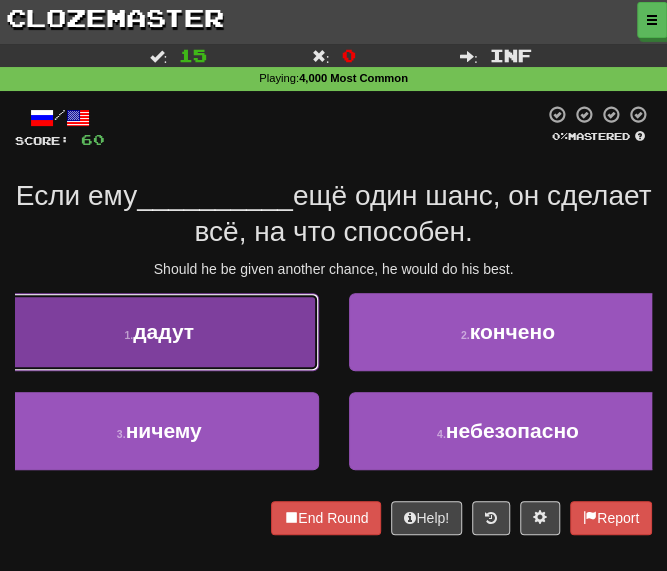 click on "1 .  дадут" at bounding box center (159, 332) 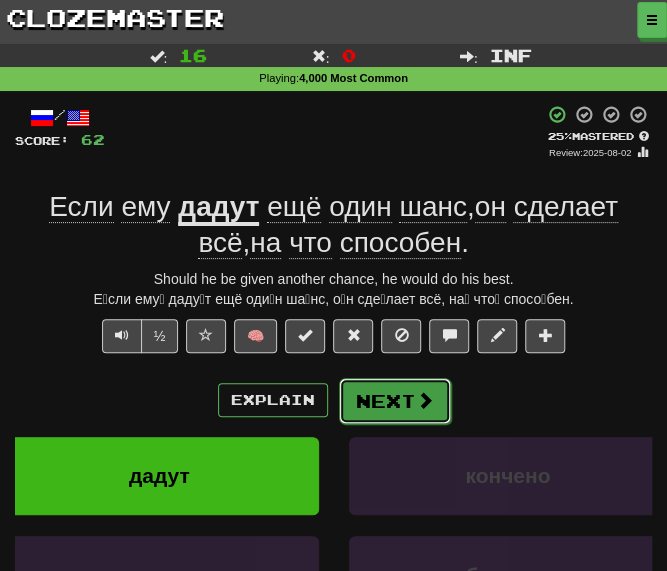 click on "Next" at bounding box center (395, 401) 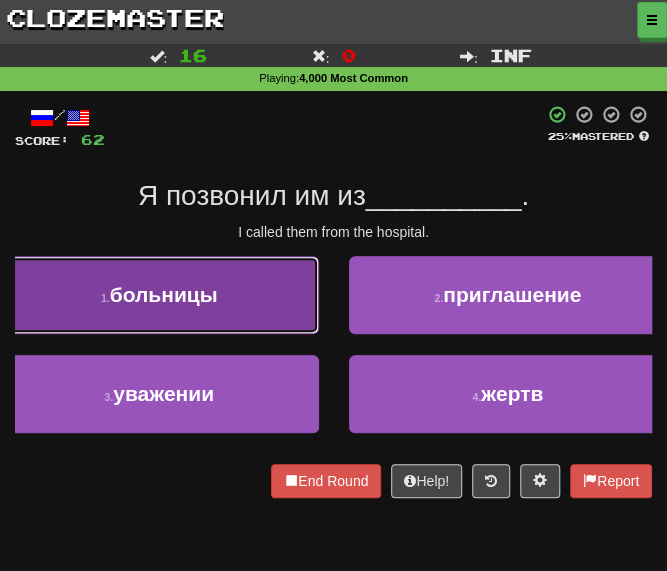 click on "1 .  больницы" at bounding box center [159, 295] 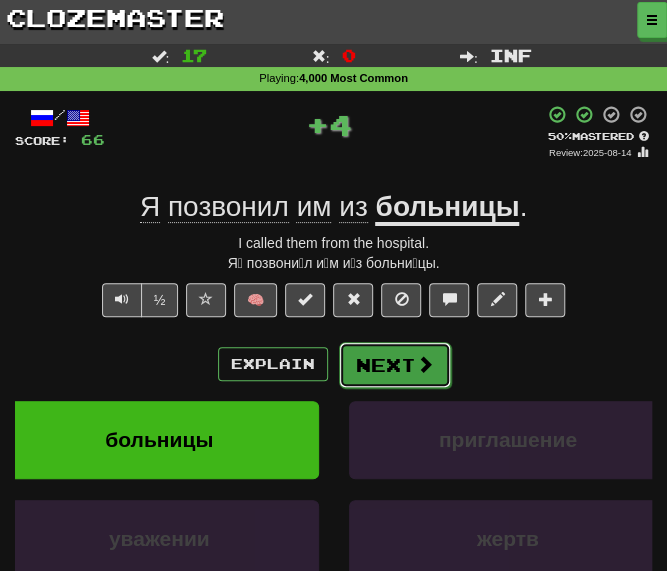 click on "Next" at bounding box center (395, 365) 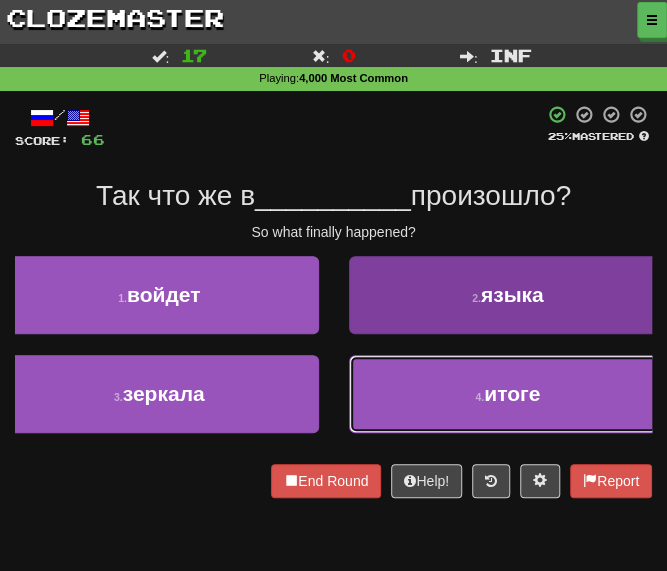 click on "4 .  итоге" at bounding box center (508, 394) 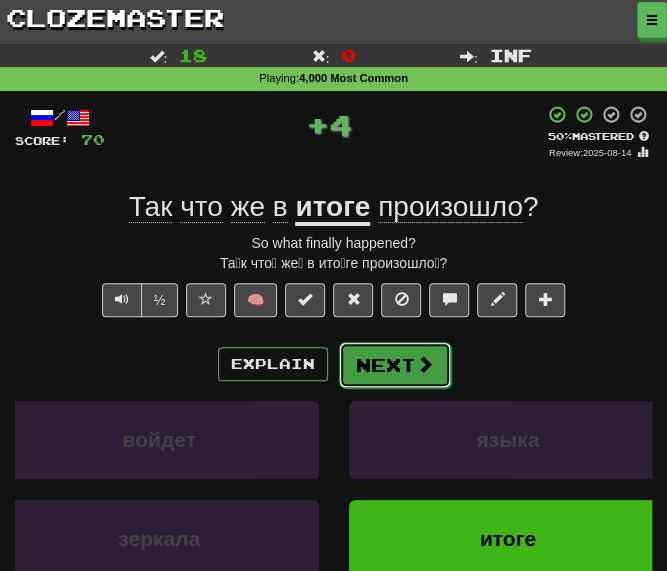 click on "Next" at bounding box center [395, 365] 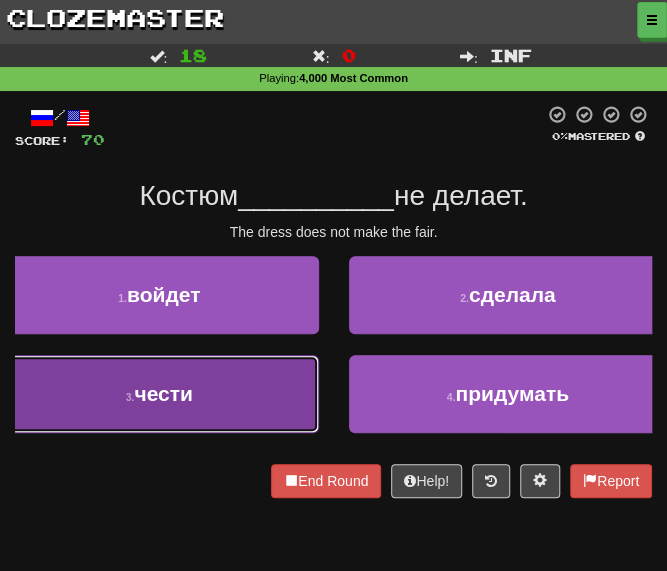 click on "чести" at bounding box center [163, 393] 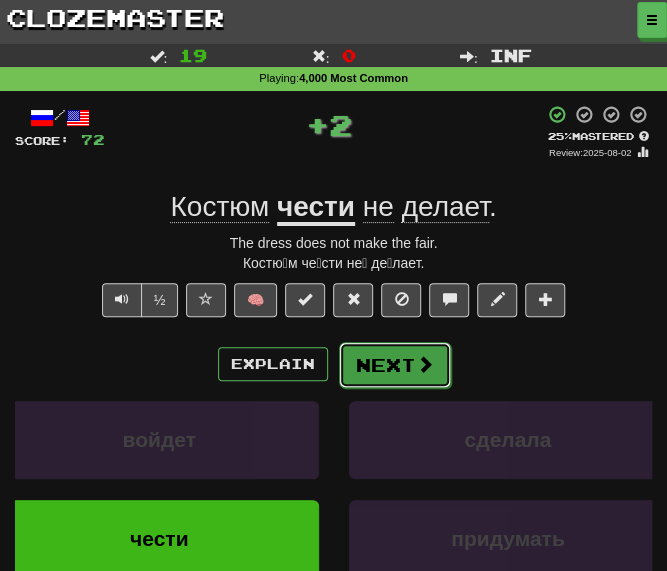 click on "Next" at bounding box center (395, 365) 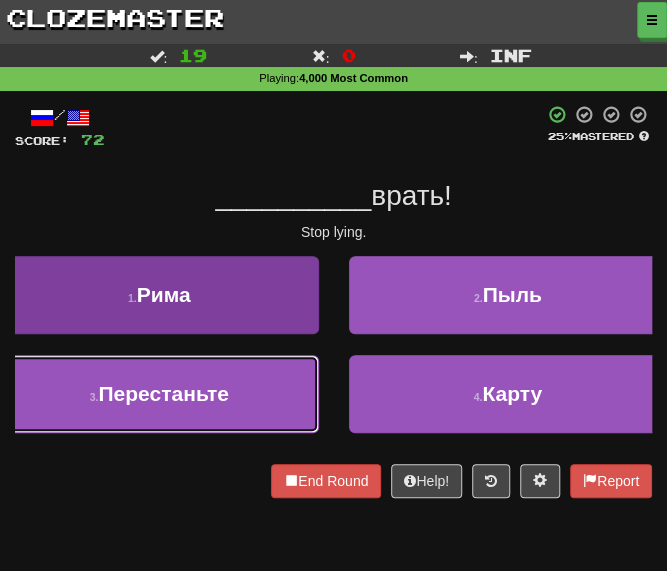 drag, startPoint x: 213, startPoint y: 408, endPoint x: 226, endPoint y: 403, distance: 13.928389 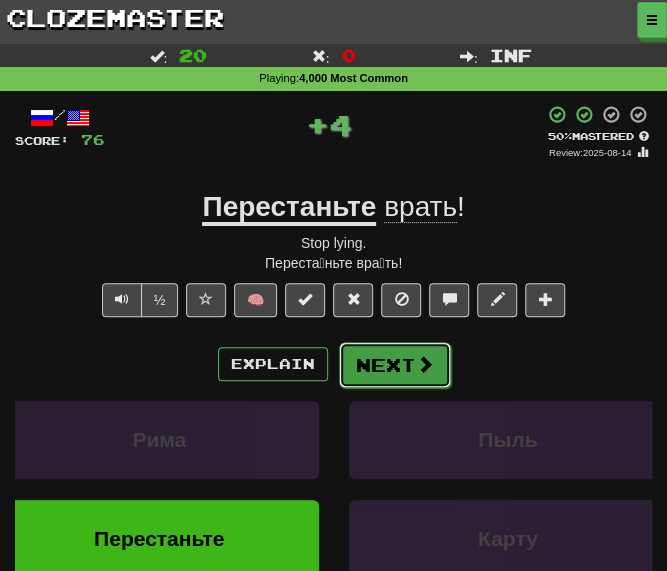 click on "Next" at bounding box center [395, 365] 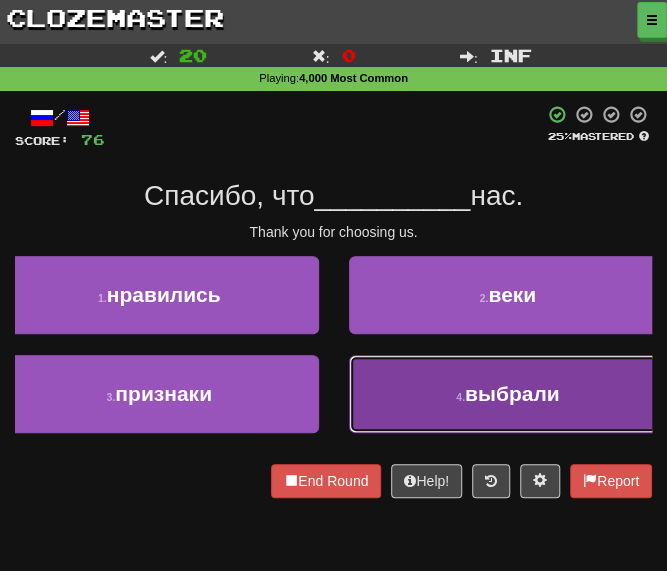 click on "4 .  выбрали" at bounding box center (508, 394) 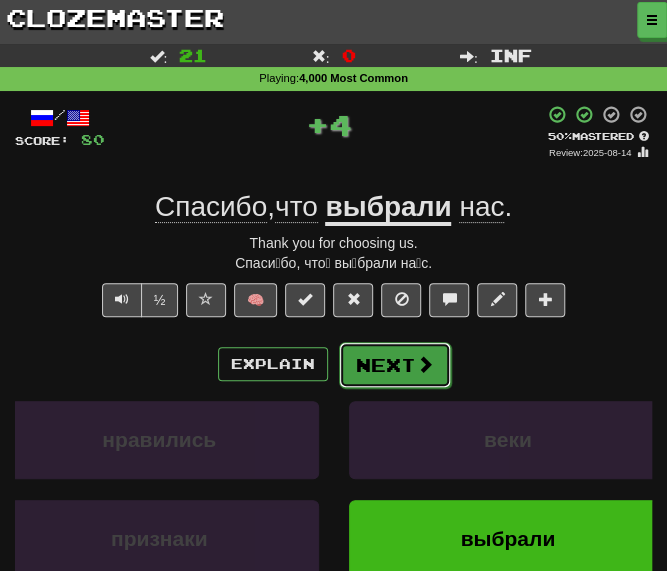 click on "Next" at bounding box center [395, 365] 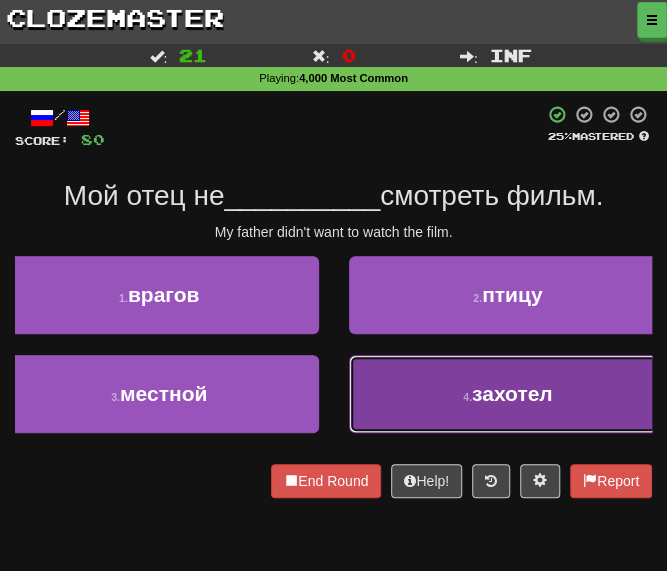 click on "4 .  захотел" at bounding box center (508, 394) 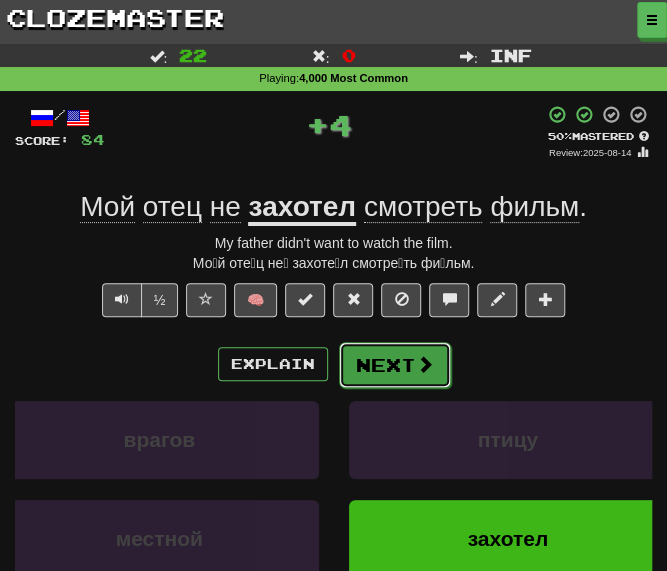 click on "Next" at bounding box center (395, 365) 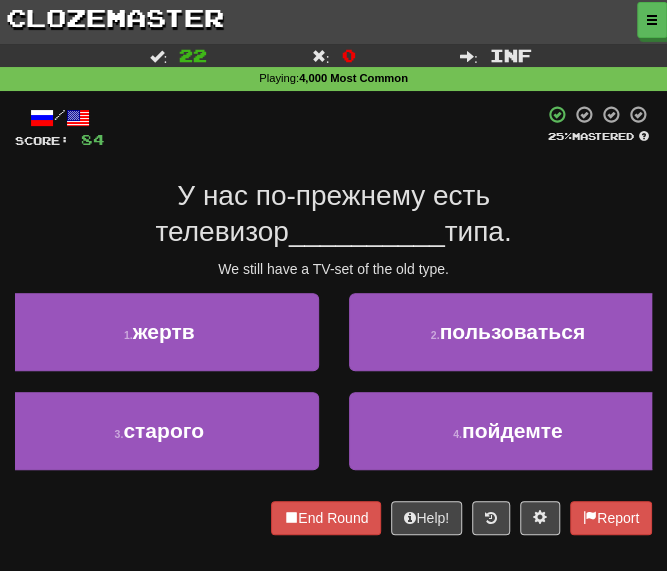 click on "У нас по-прежнему есть телевизор  __________  типа." at bounding box center (333, 214) 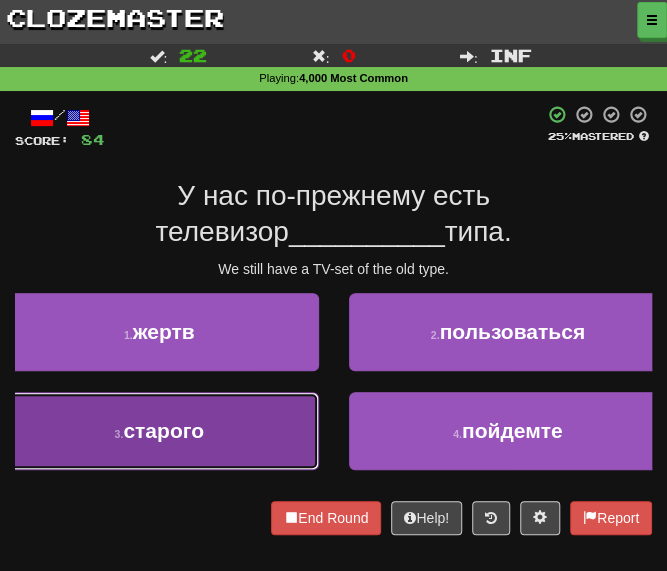 click on "3 .  старого" at bounding box center (159, 431) 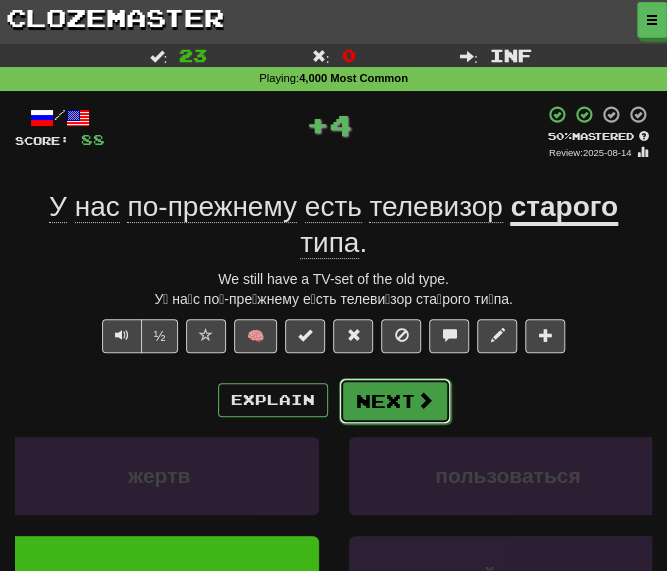 click on "Next" at bounding box center (395, 401) 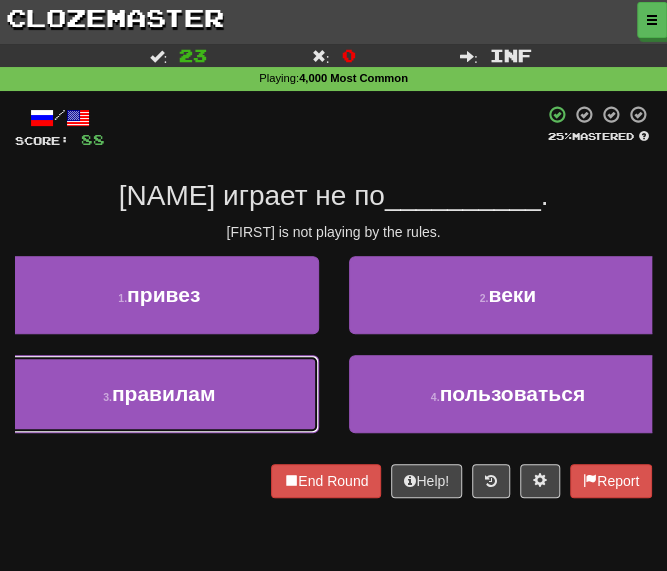 drag, startPoint x: 190, startPoint y: 400, endPoint x: 203, endPoint y: 398, distance: 13.152946 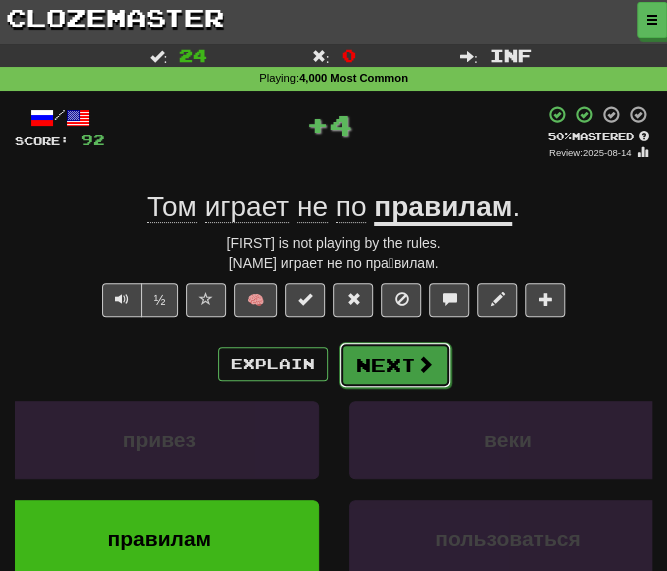 click on "Next" at bounding box center (395, 365) 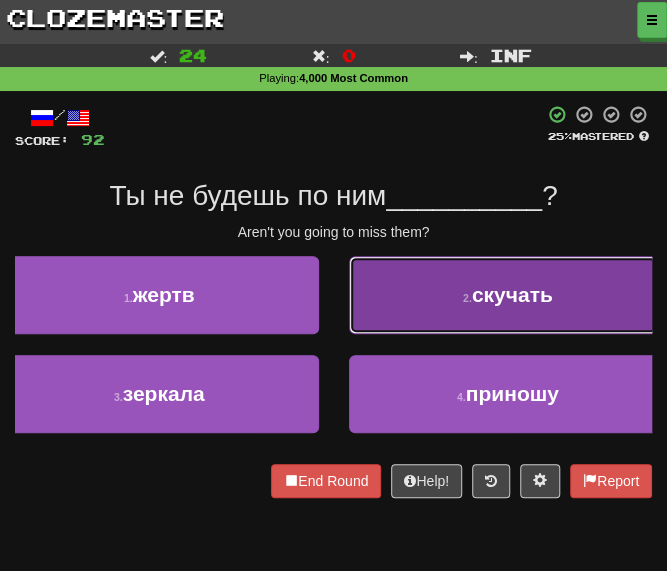 click on "2 .  скучать" at bounding box center (508, 295) 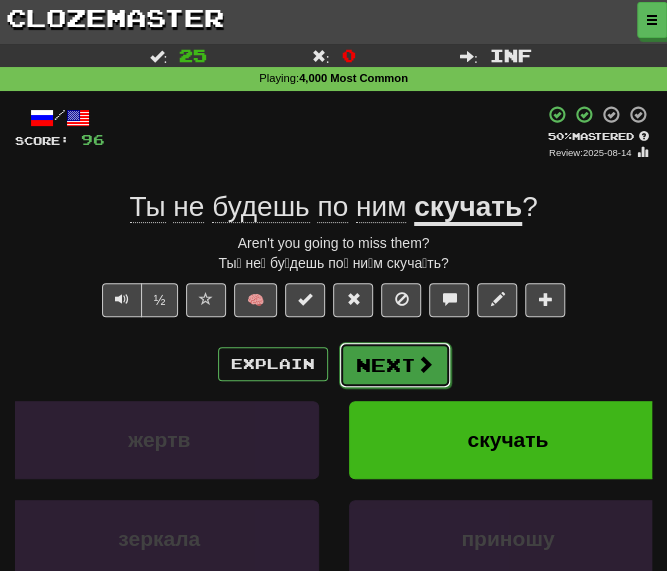 click on "Next" at bounding box center [395, 365] 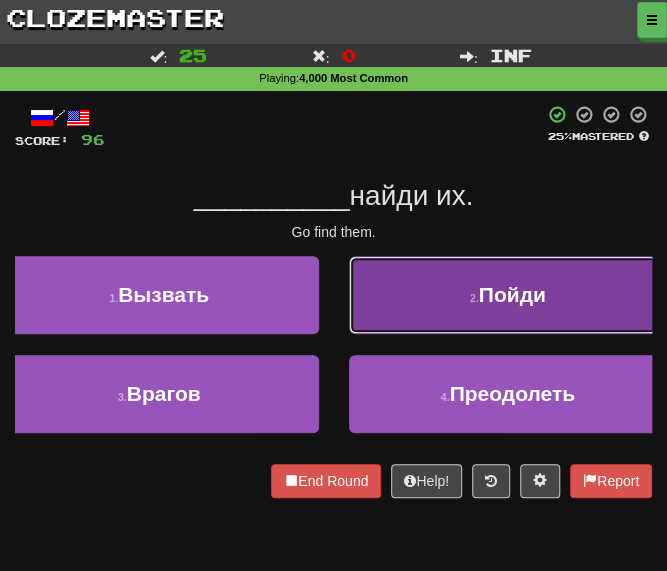 click on "2 .  Пойди" at bounding box center (508, 295) 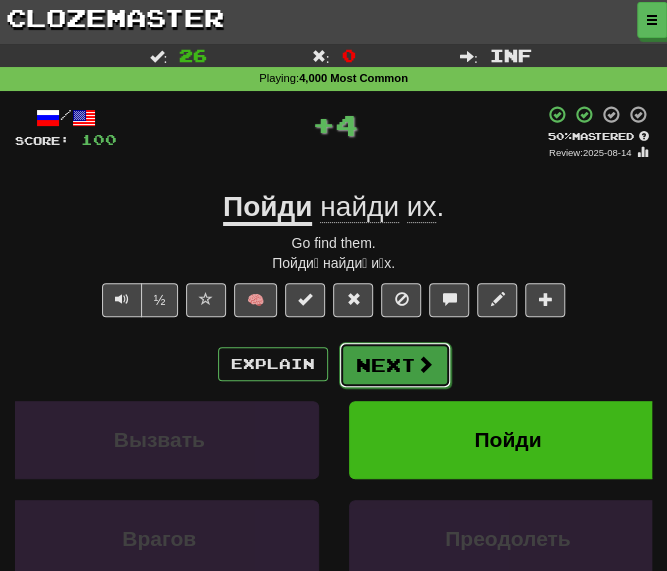 click on "Next" at bounding box center [395, 365] 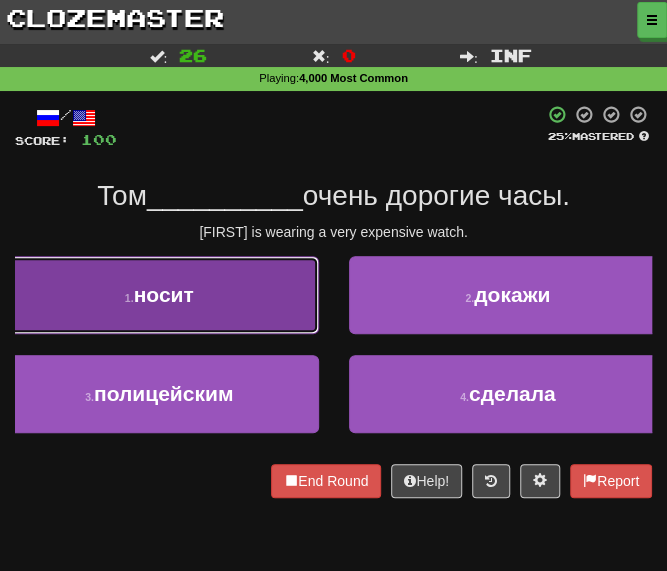 click on "носит" at bounding box center (164, 294) 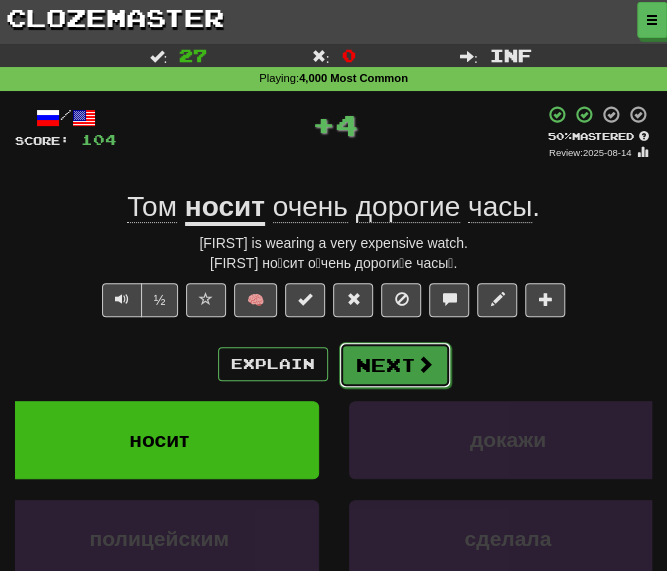 click on "Next" at bounding box center (395, 365) 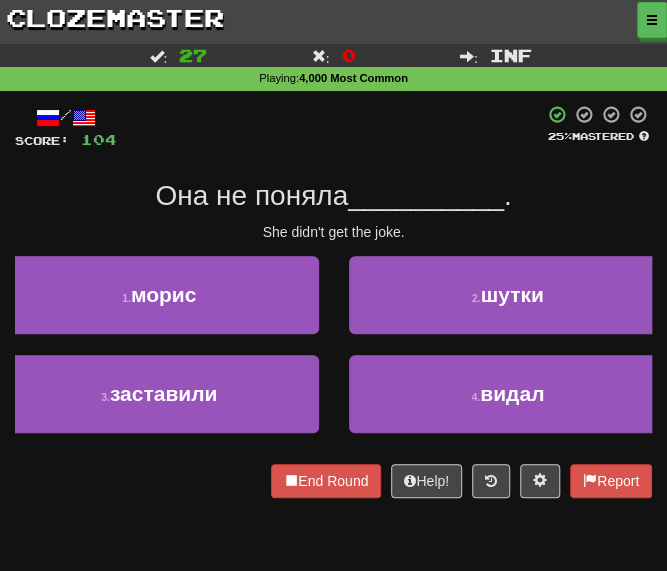 click on "Она не поняла  __________ ." at bounding box center (333, 196) 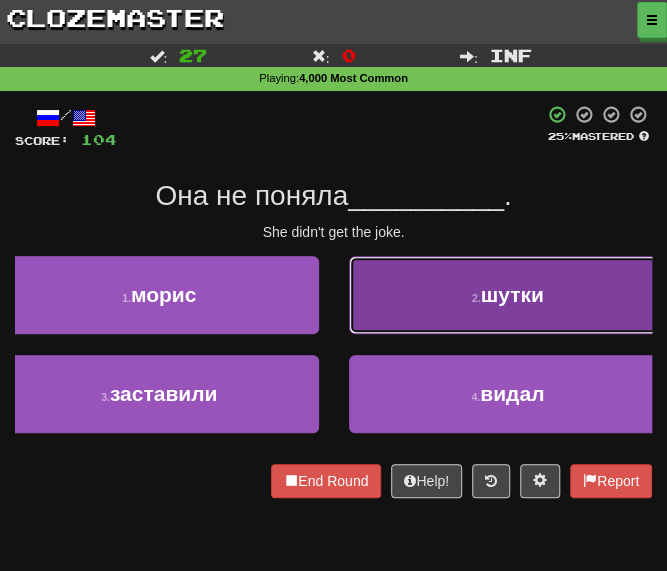 click on "2 .  шутки" at bounding box center (508, 295) 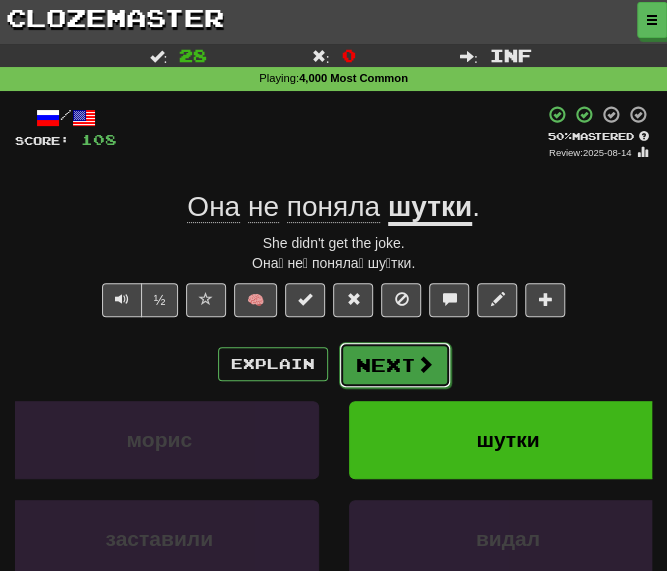 click on "Next" at bounding box center (395, 365) 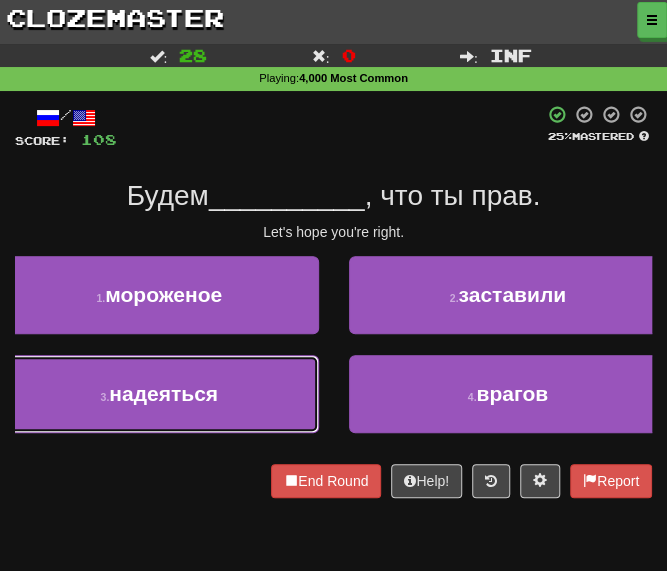 click on "надеяться" at bounding box center [163, 393] 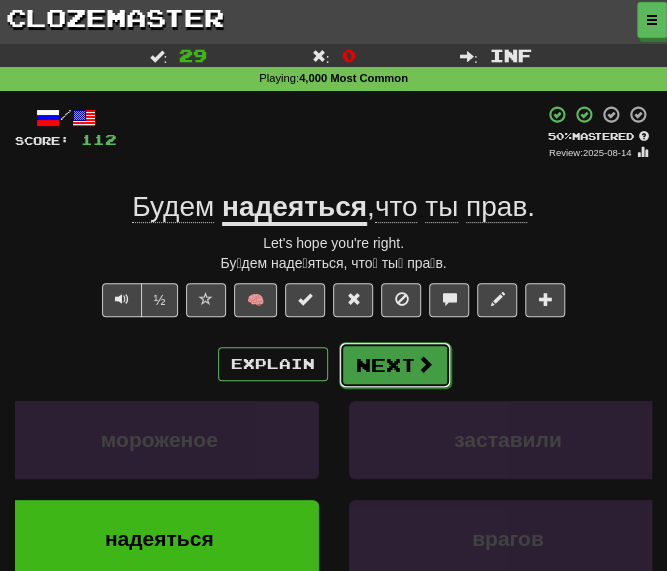 click on "Next" at bounding box center [395, 365] 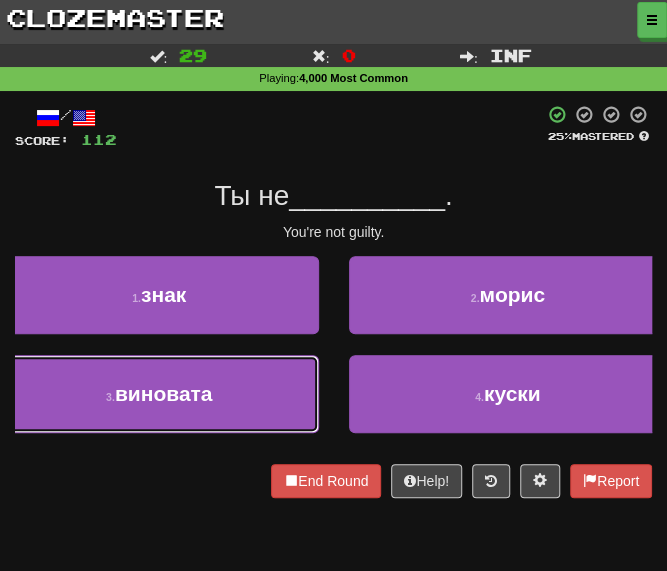 click on "виновата" at bounding box center [164, 393] 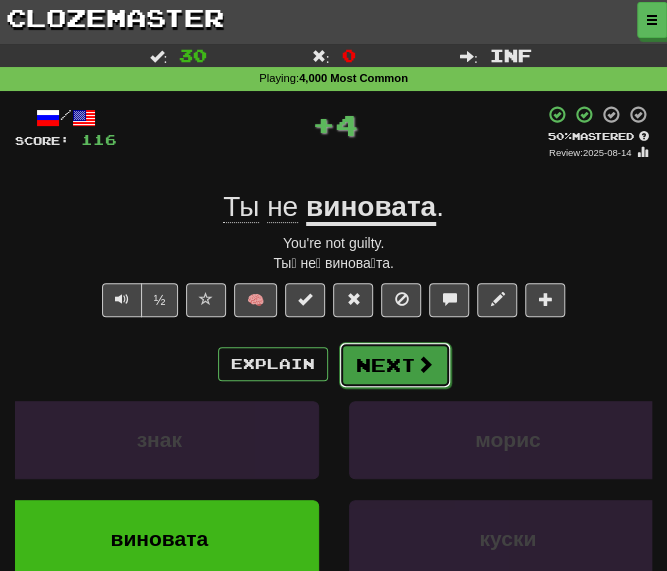 click on "Next" at bounding box center [395, 365] 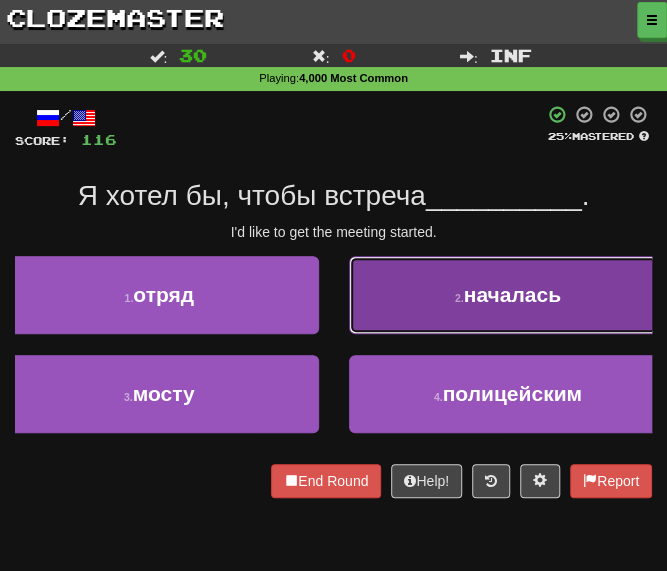 click on "2 .  началась" at bounding box center [508, 295] 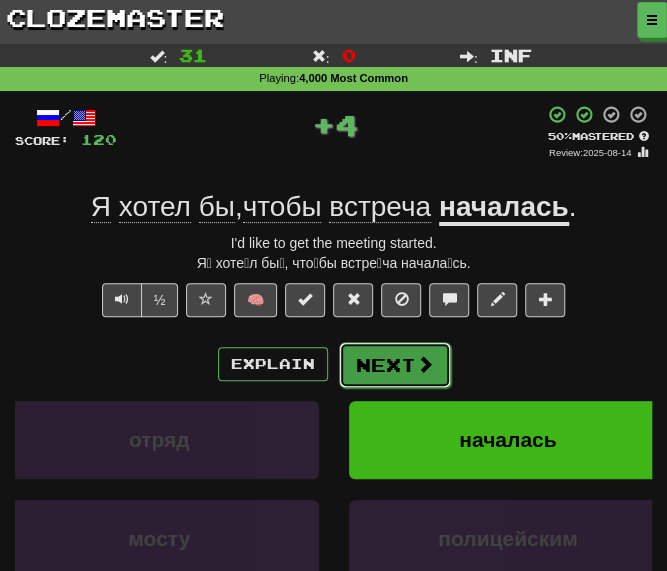 click on "Next" at bounding box center [395, 365] 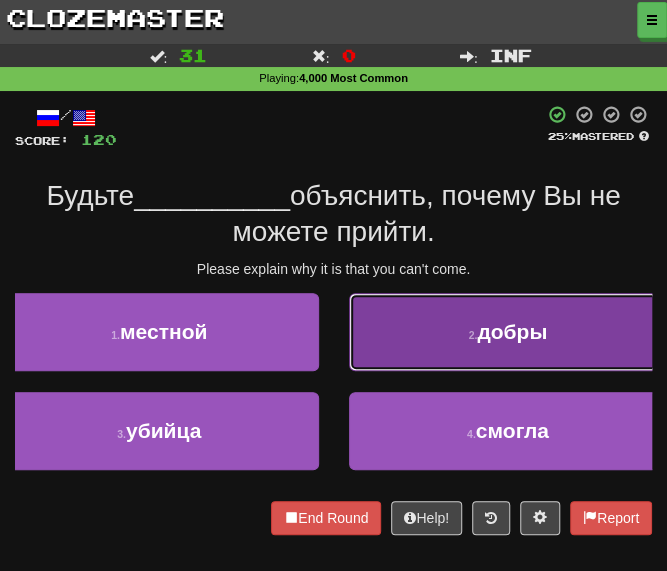 click on "2 .  добры" at bounding box center (508, 332) 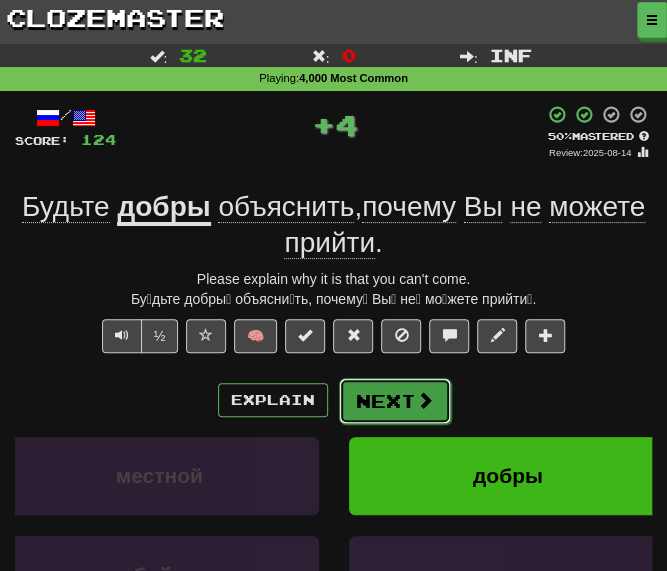 click on "Next" at bounding box center [395, 401] 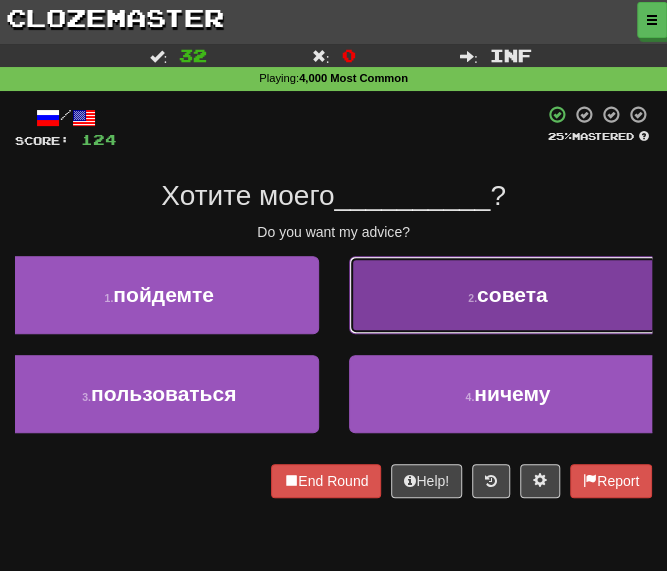 click on "2 .  совета" at bounding box center [508, 295] 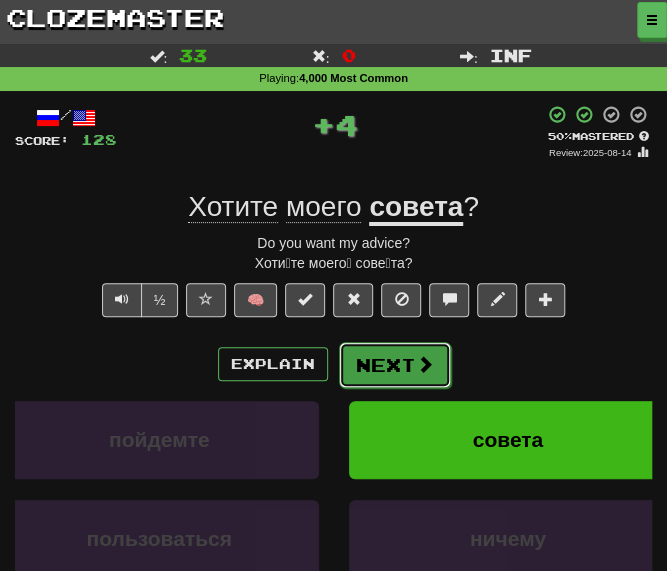 click on "Next" at bounding box center [395, 365] 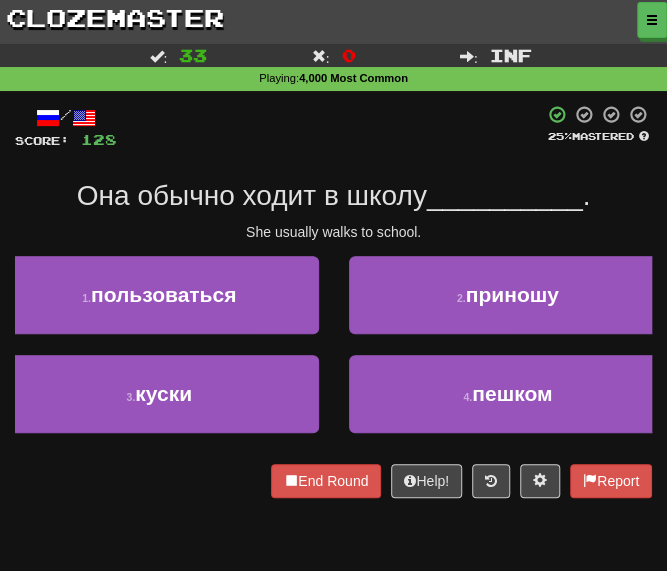click at bounding box center [330, 127] 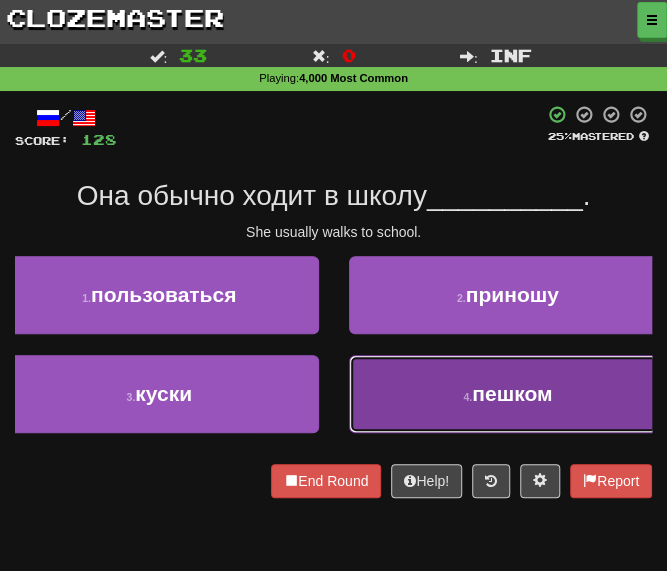 click on "4 .  пешком" at bounding box center (508, 394) 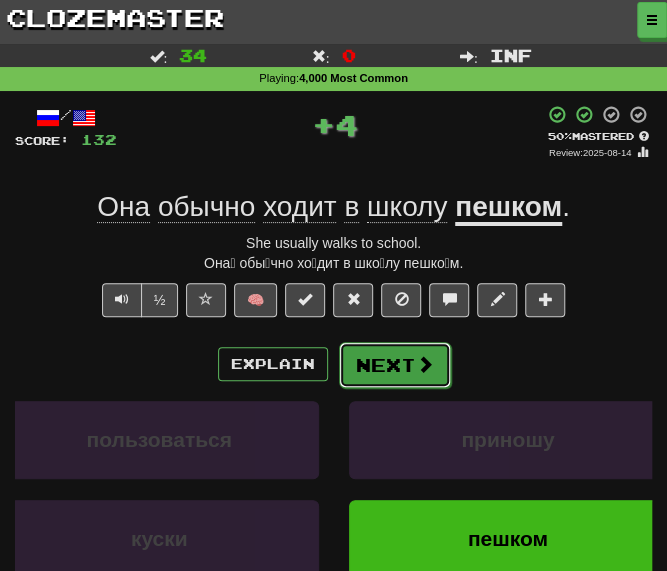 click on "Next" at bounding box center (395, 365) 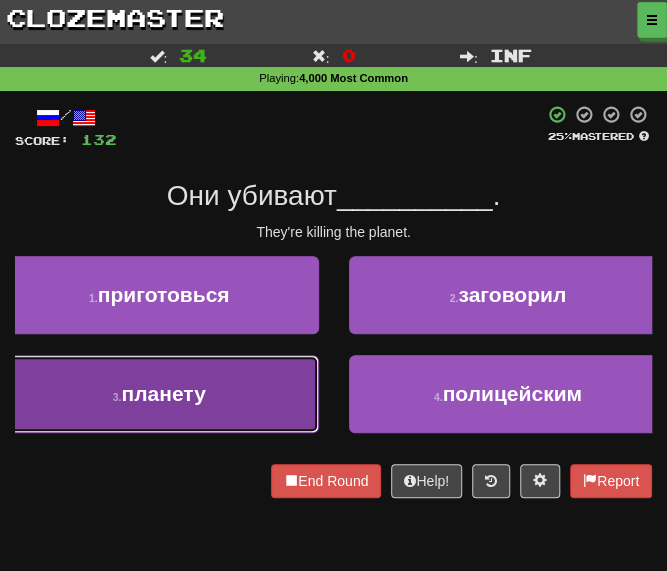 click on "планету" at bounding box center [163, 393] 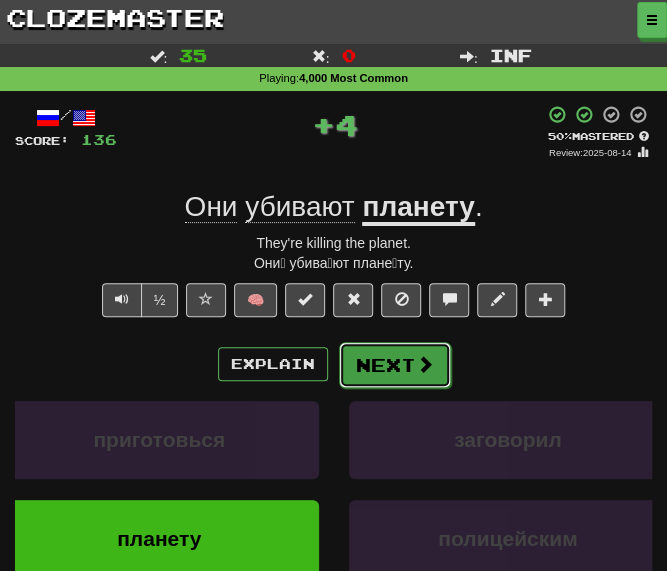 click on "Next" at bounding box center (395, 365) 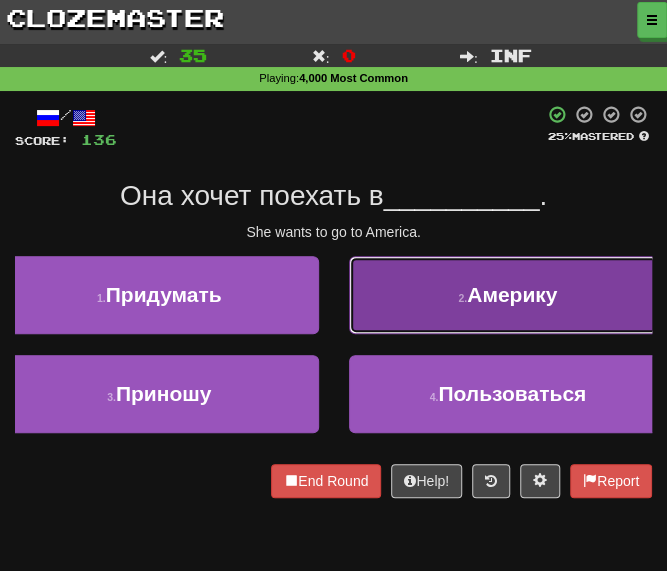 click on "2 .  Америку" at bounding box center (508, 295) 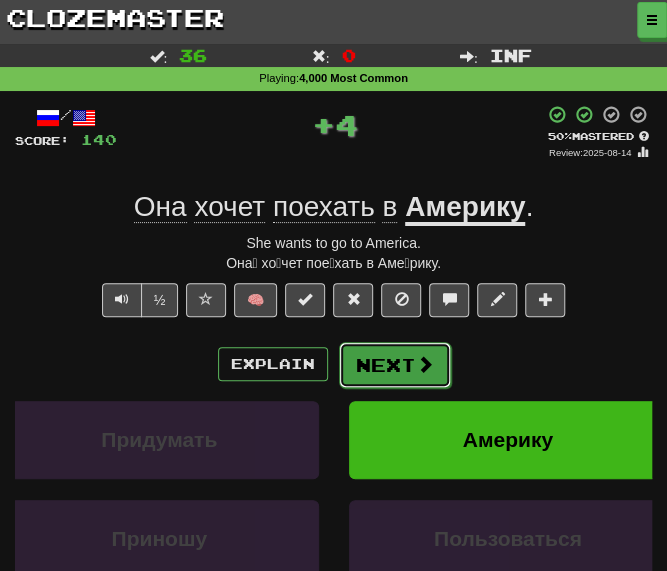 click on "Next" at bounding box center [395, 365] 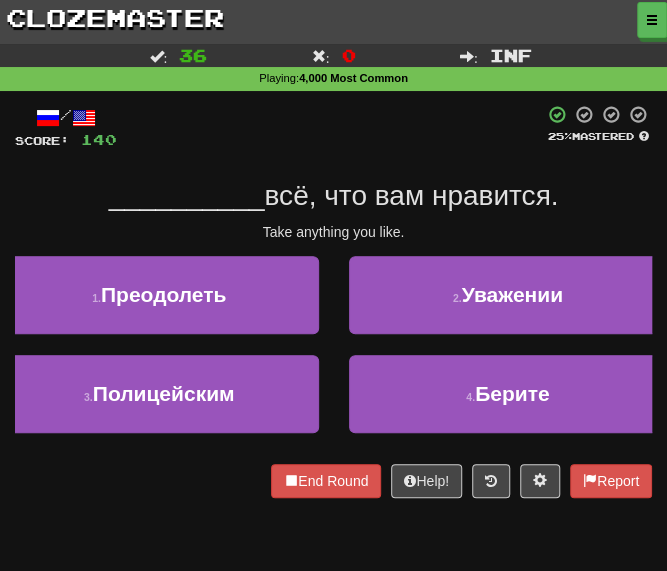 click on "__________" at bounding box center (187, 195) 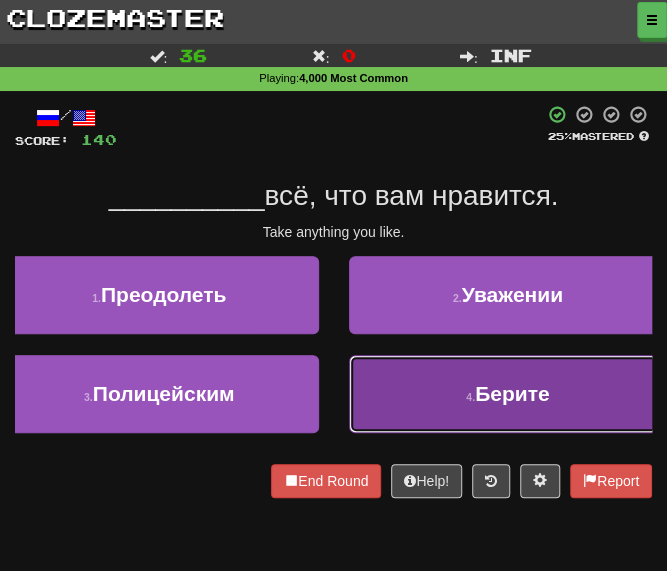 click on "4 .  Берите" at bounding box center (508, 394) 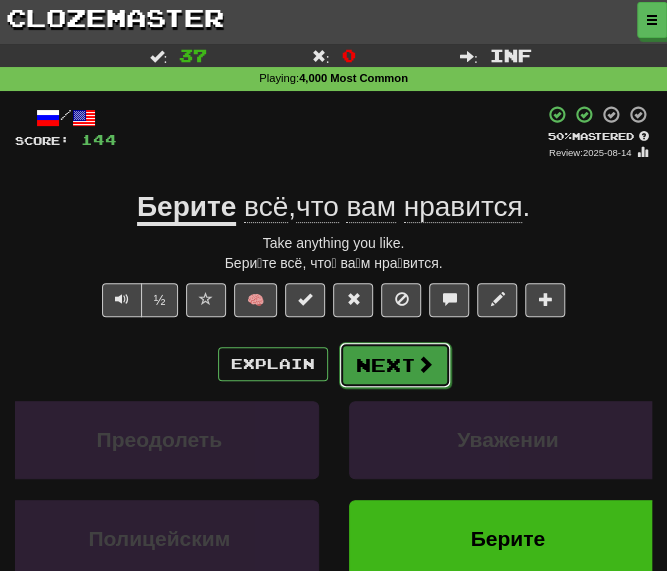 click at bounding box center (425, 364) 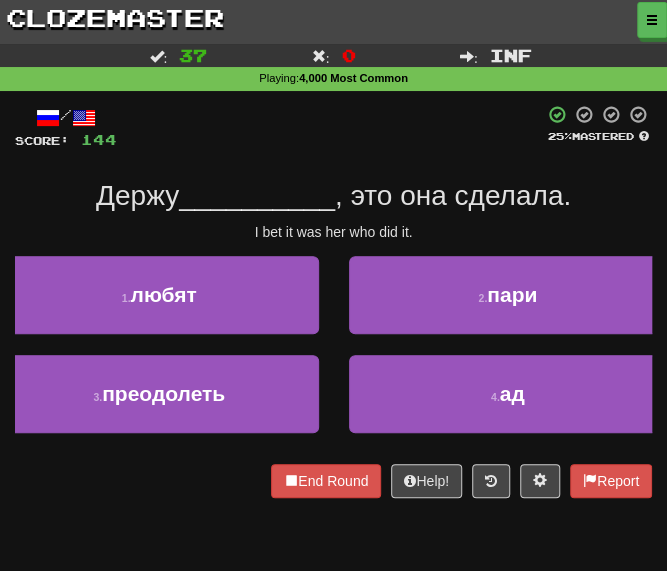 drag, startPoint x: 170, startPoint y: 160, endPoint x: 188, endPoint y: 161, distance: 18.027756 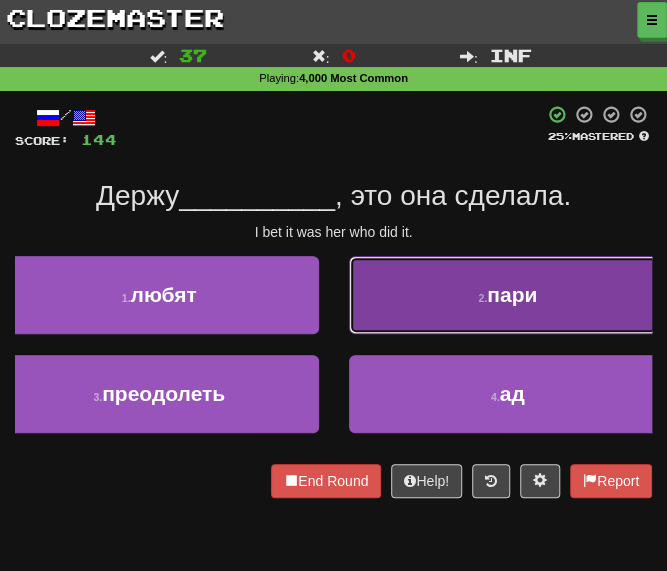 click on "2 .  пари" at bounding box center [508, 295] 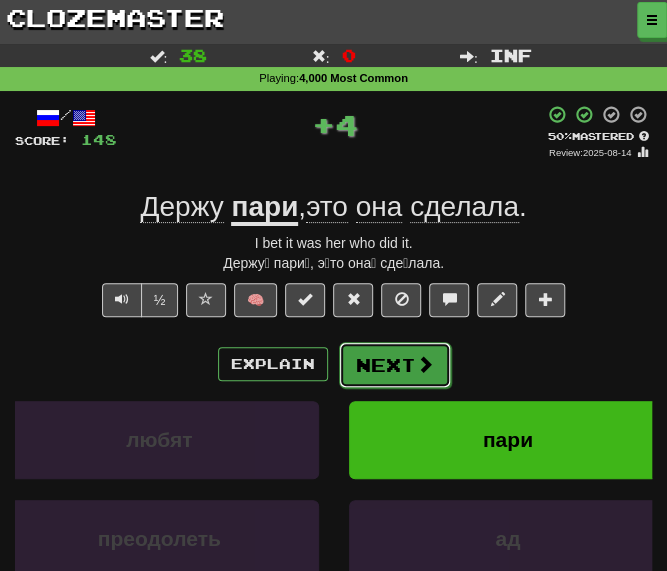 click on "Next" at bounding box center (395, 365) 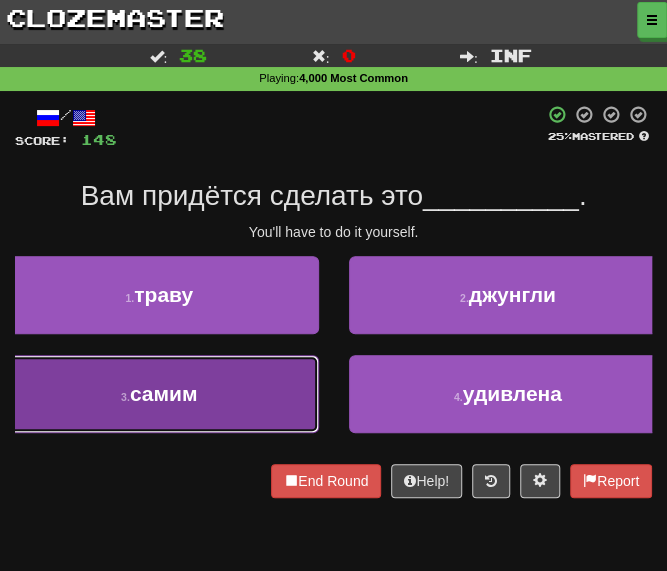 click on "3 .  самим" at bounding box center [159, 394] 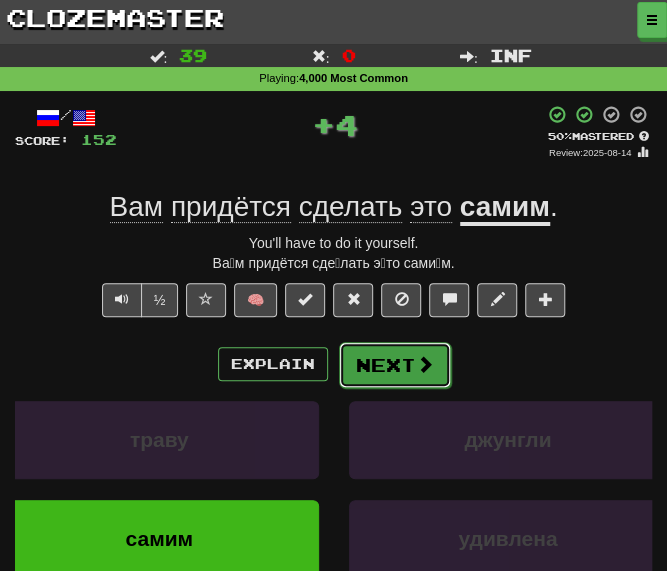 click on "Next" at bounding box center (395, 365) 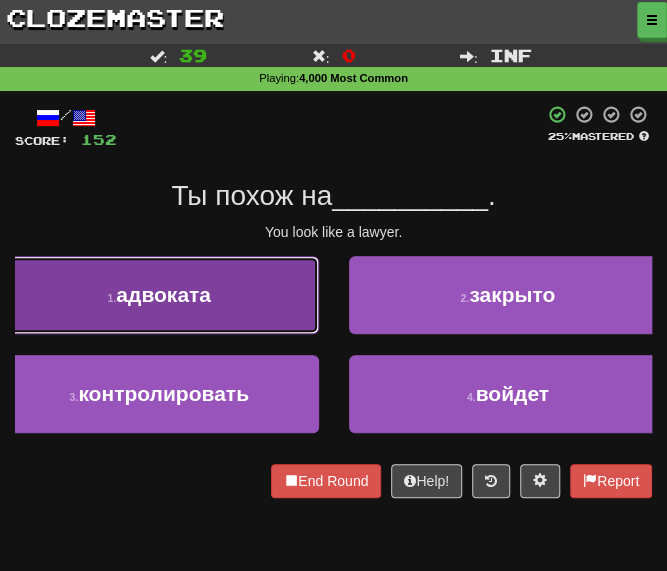click on "1 .  адвоката" at bounding box center [159, 295] 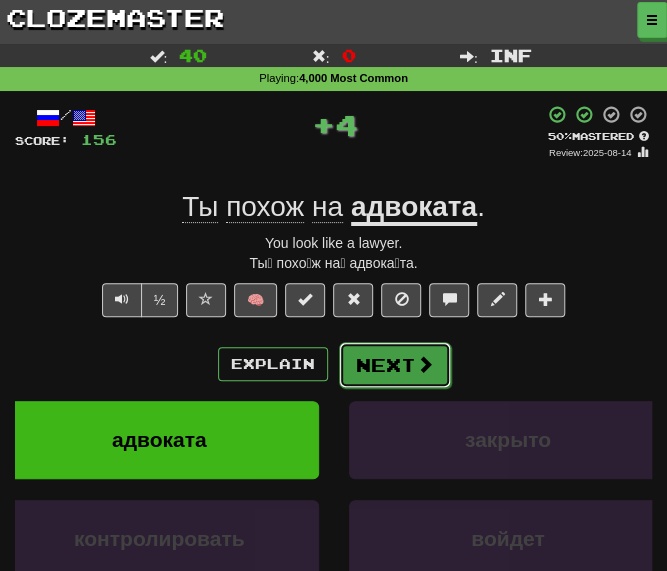 click on "Next" at bounding box center [395, 365] 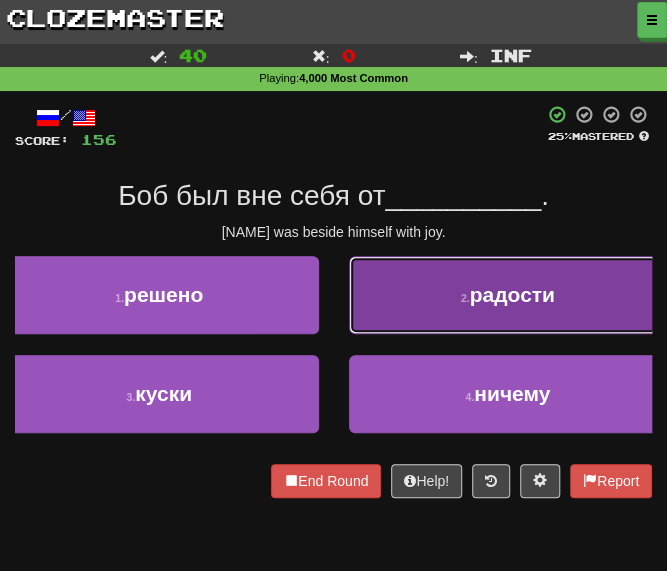 click on "2 .  радости" at bounding box center [508, 295] 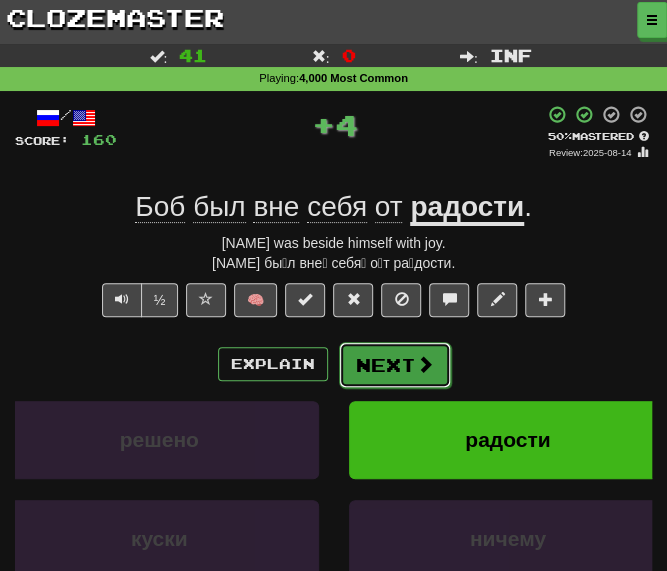 click on "Next" at bounding box center (395, 365) 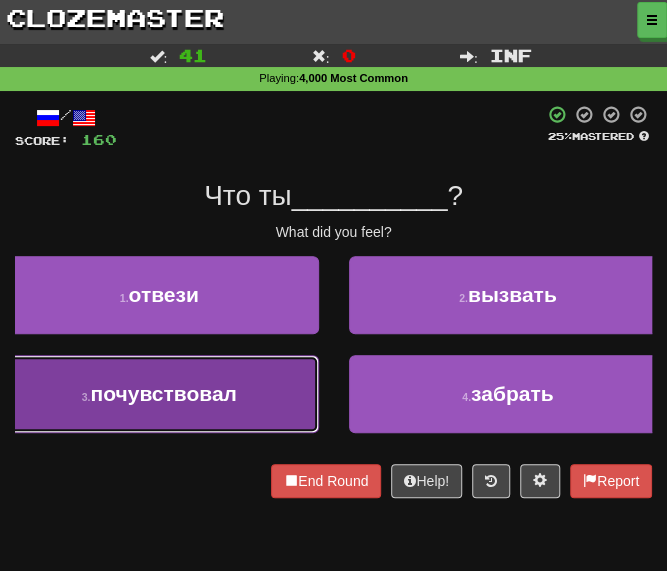 click on "почувствовал" at bounding box center (163, 393) 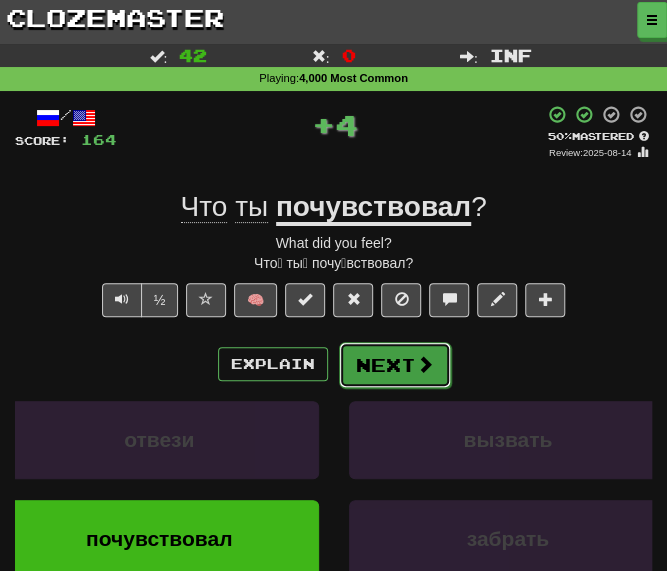 click on "Next" at bounding box center (395, 365) 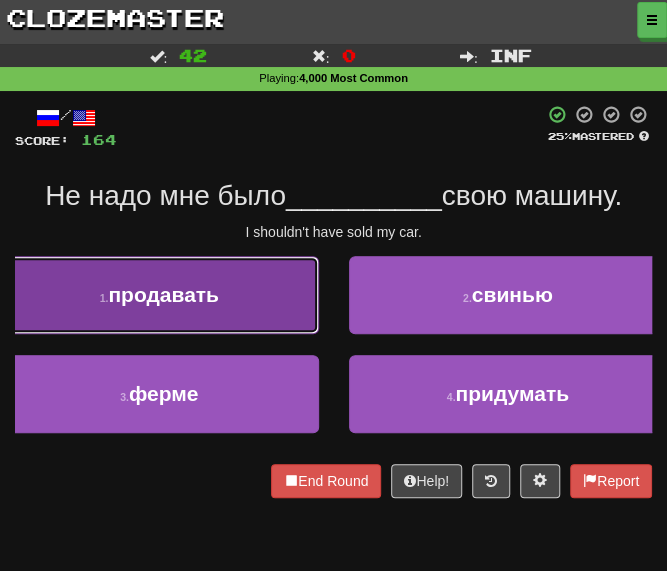 click on "1 .  продавать" at bounding box center (159, 295) 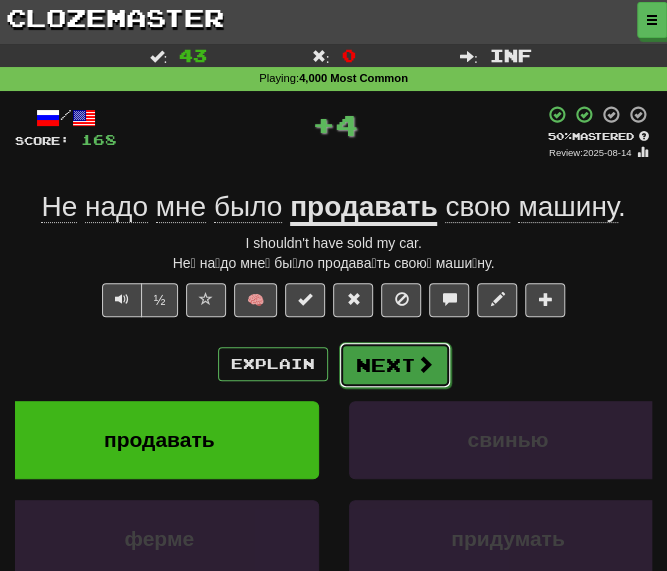 click on "Next" at bounding box center (395, 365) 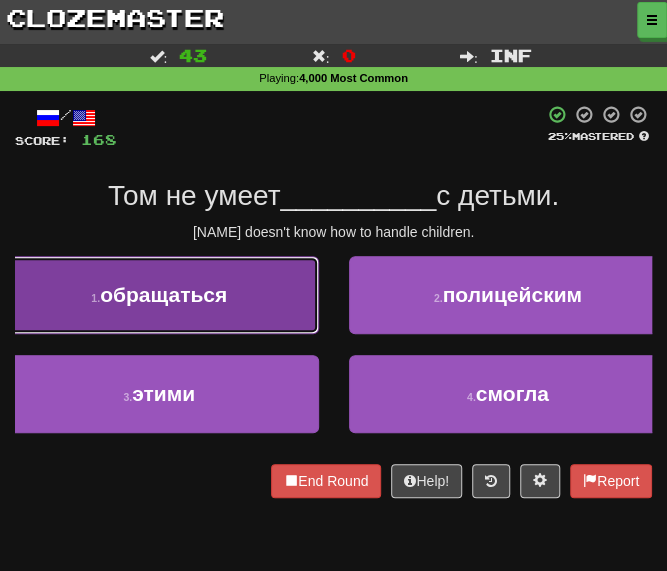 click on "обращаться" at bounding box center [163, 294] 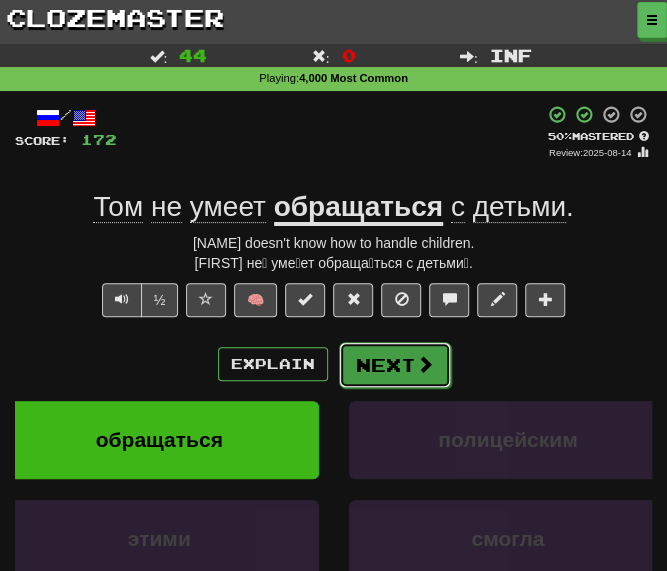 click on "Next" at bounding box center (395, 365) 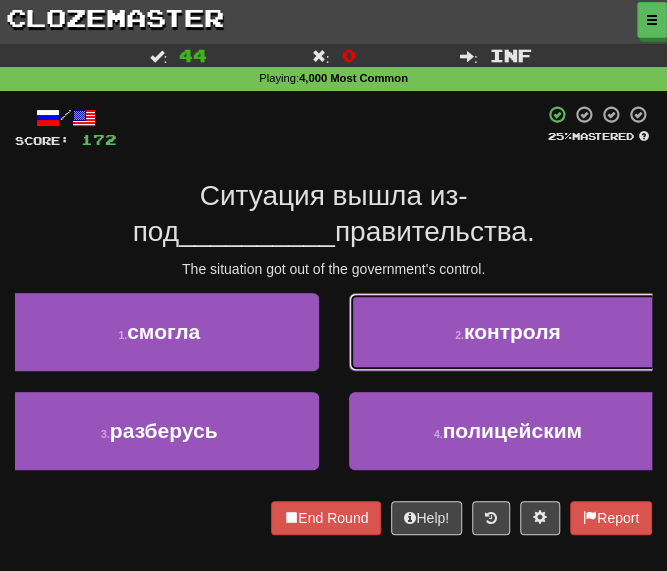 click on "2 .  контроля" at bounding box center [508, 332] 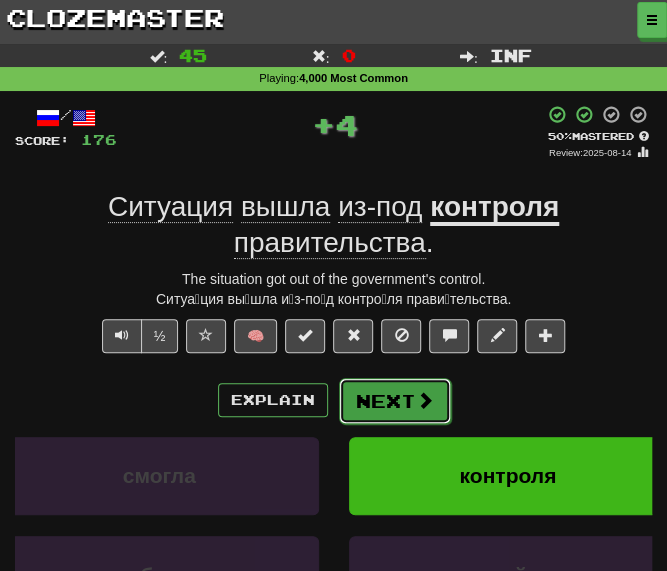 click on "Next" at bounding box center [395, 401] 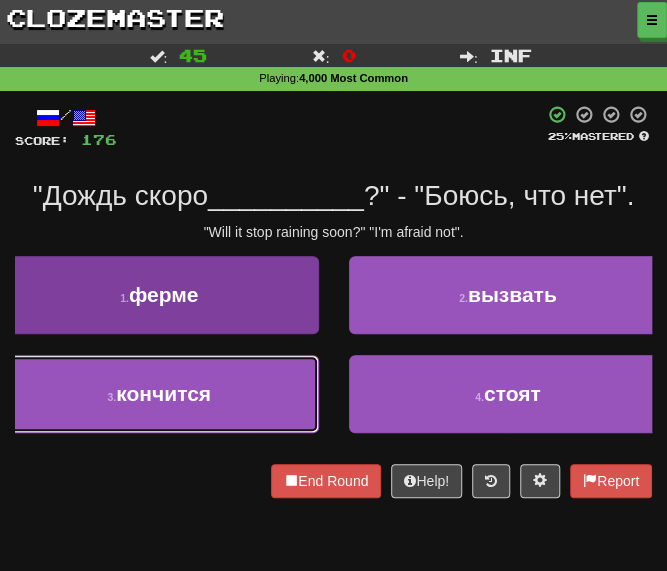 drag, startPoint x: 134, startPoint y: 409, endPoint x: 143, endPoint y: 400, distance: 12.727922 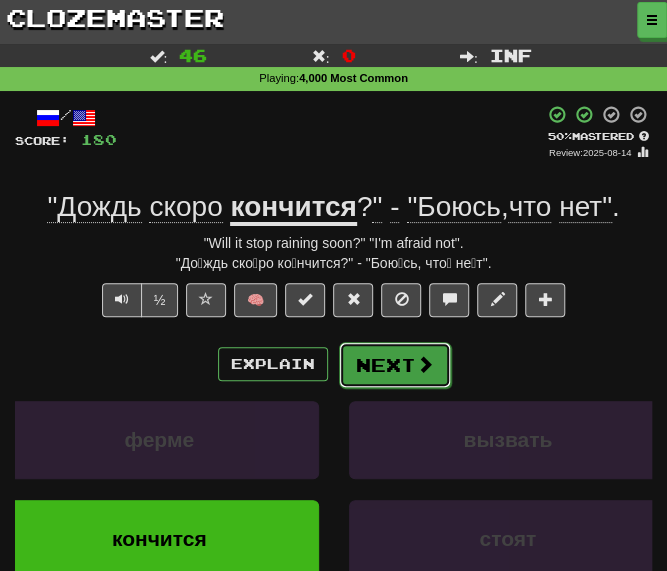 click on "Next" at bounding box center [395, 365] 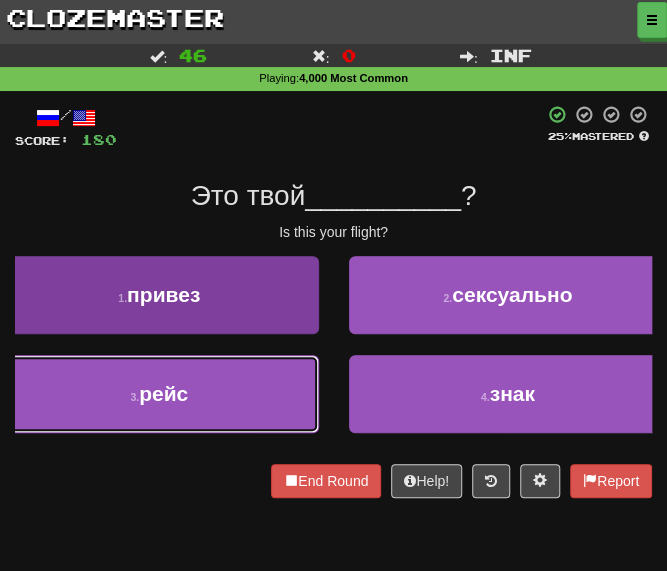 click on "3 .  рейс" at bounding box center [159, 394] 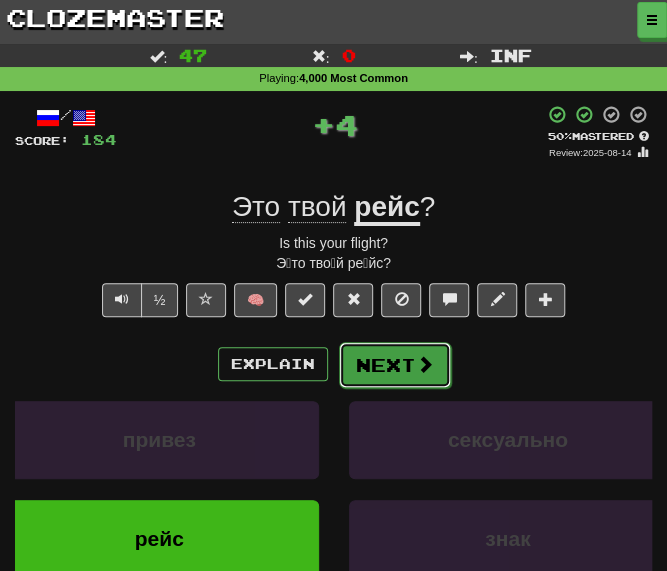 click on "Next" at bounding box center [395, 365] 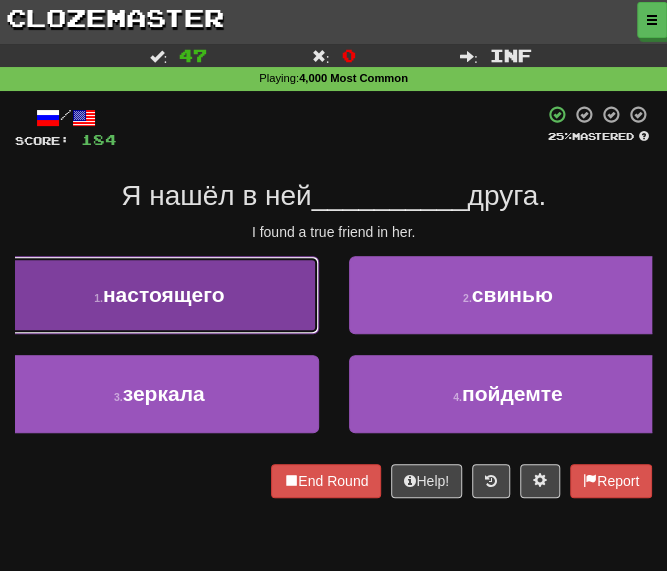 click on "настоящего" at bounding box center [164, 294] 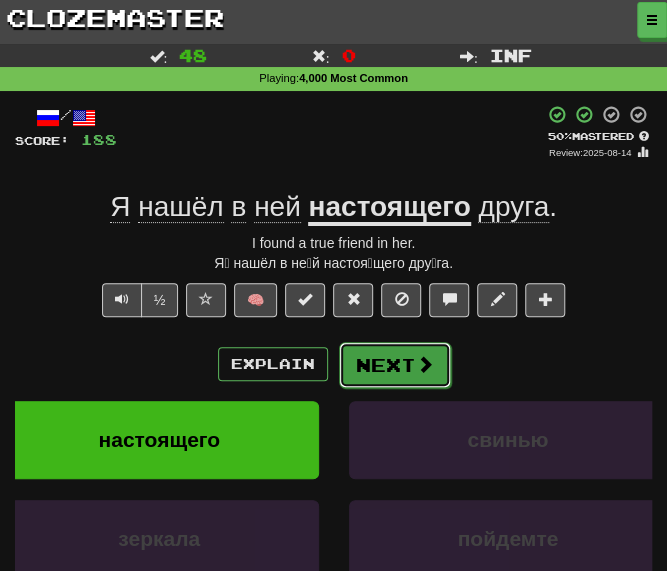 click on "Next" at bounding box center [395, 365] 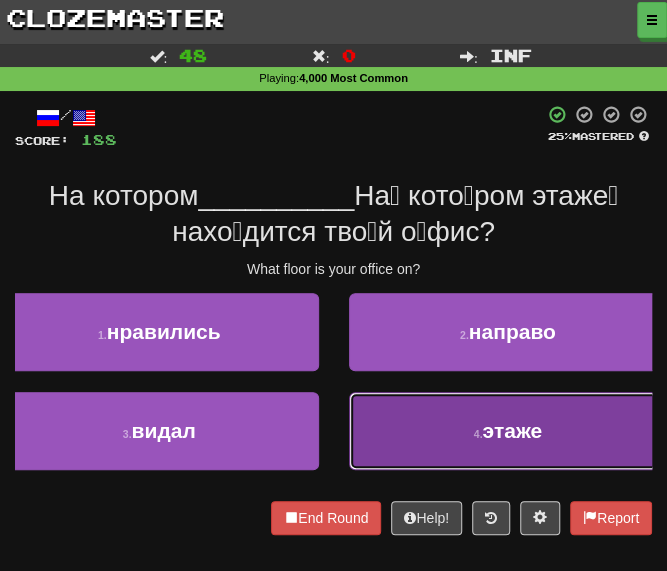 click on "4 .  этаже" at bounding box center (508, 431) 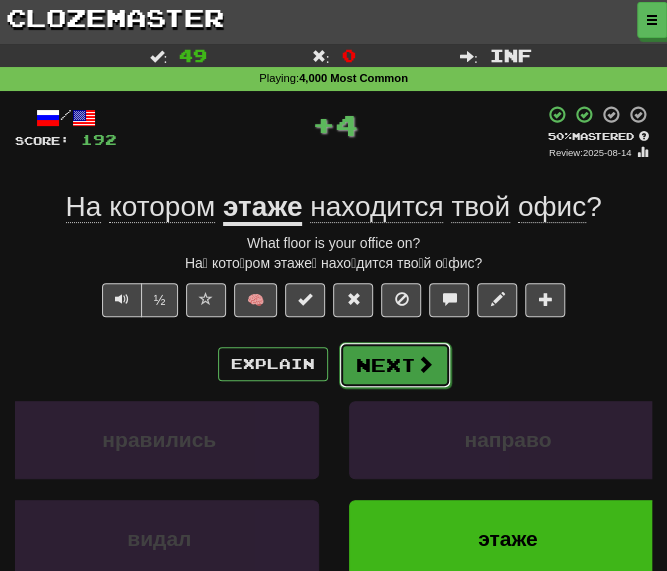click on "Next" at bounding box center [395, 365] 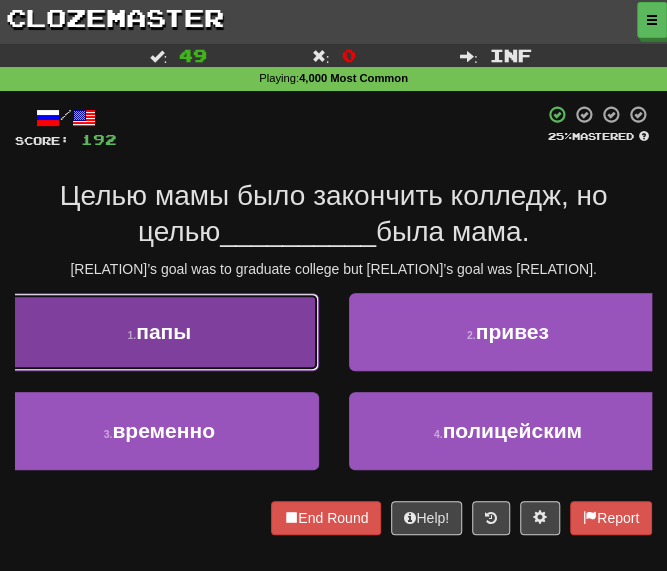click on "1 .  папы" at bounding box center (159, 332) 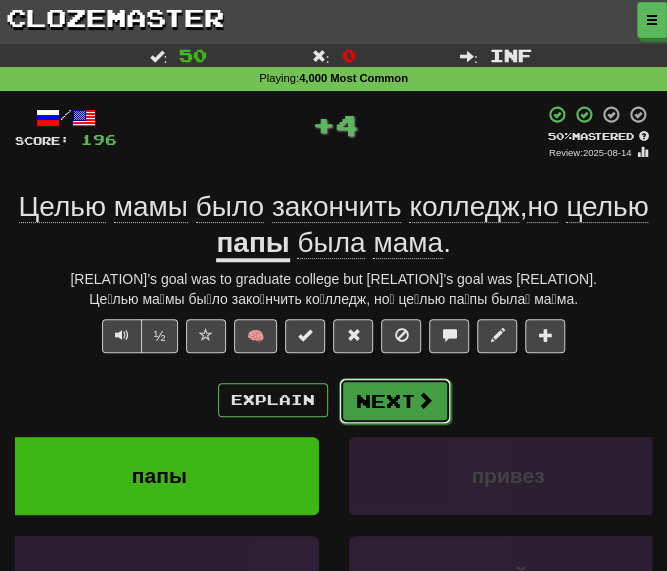 click on "Next" at bounding box center (395, 401) 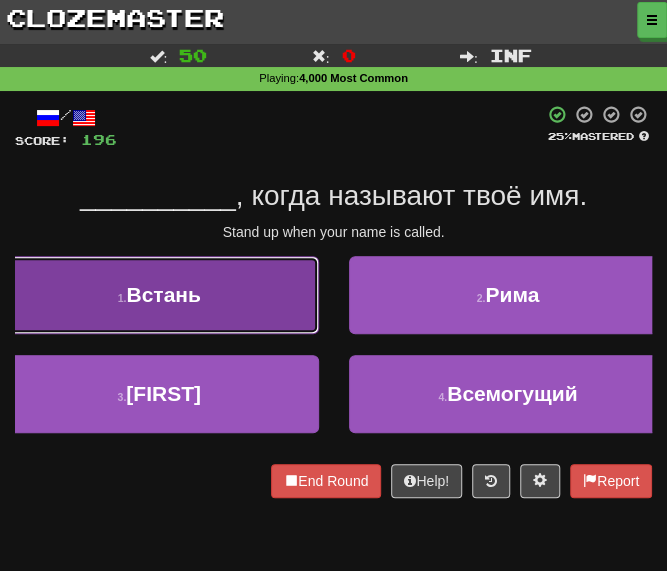 click on "1 .  Встань" at bounding box center (159, 295) 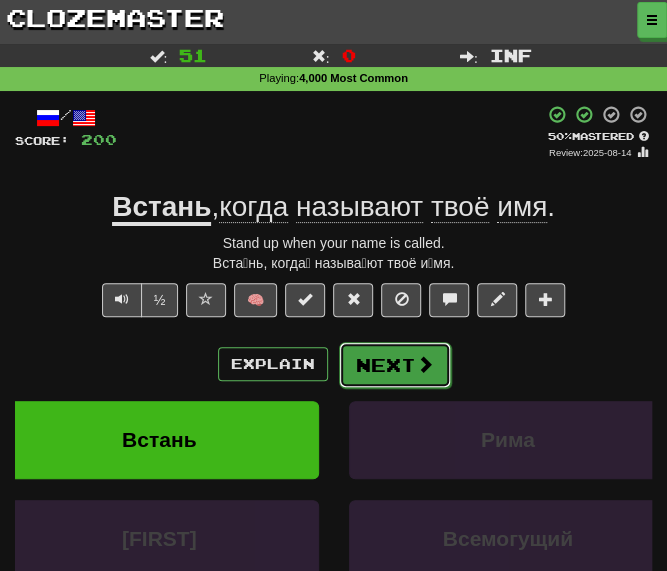 click on "Next" at bounding box center [395, 365] 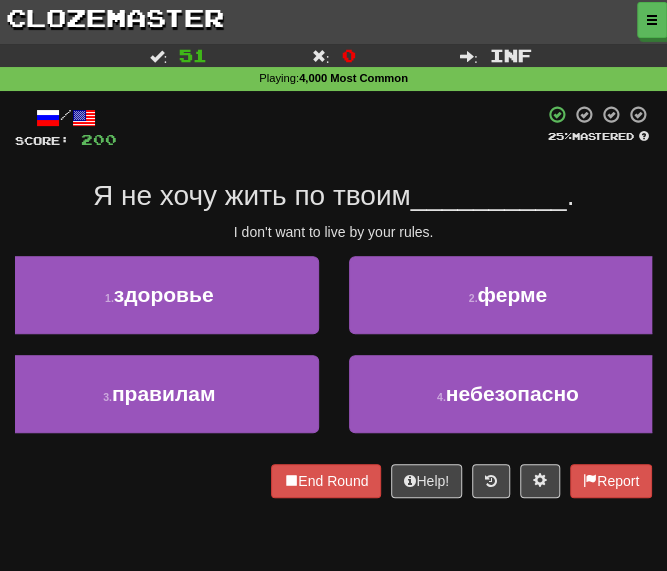 click at bounding box center (330, 127) 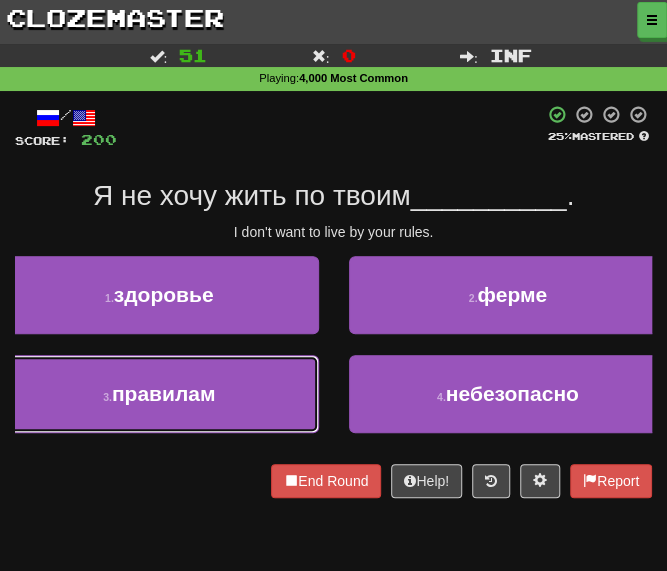 click on "3 .  правилам" at bounding box center [159, 394] 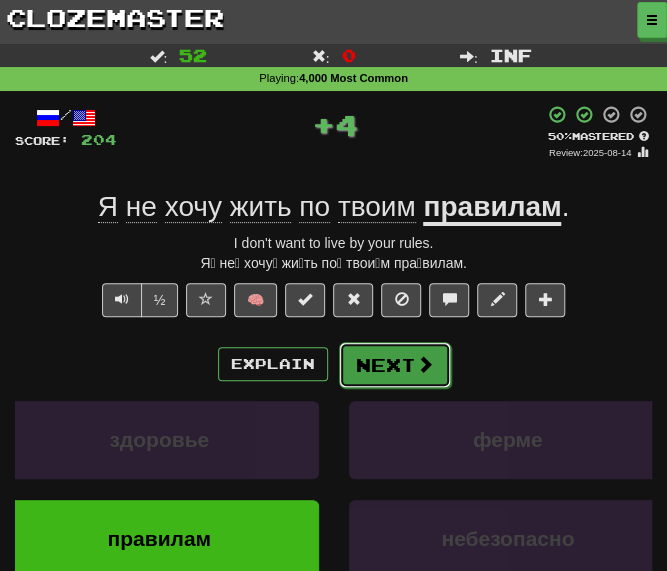 click on "Next" at bounding box center [395, 365] 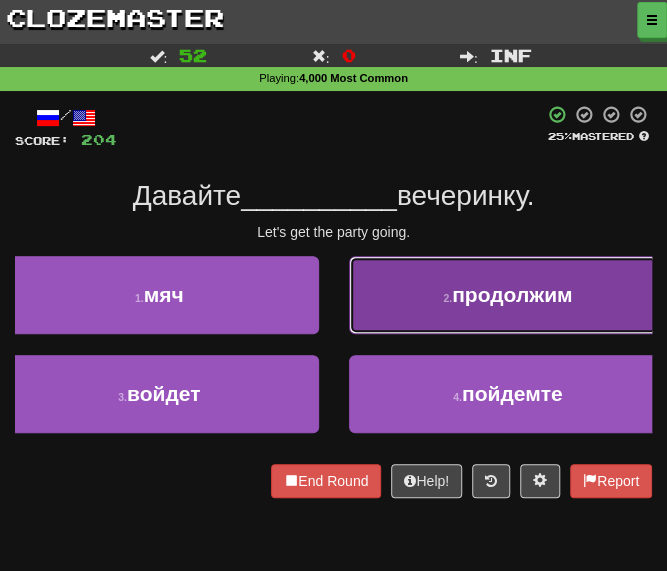 click on "2 .  продолжим" at bounding box center [508, 295] 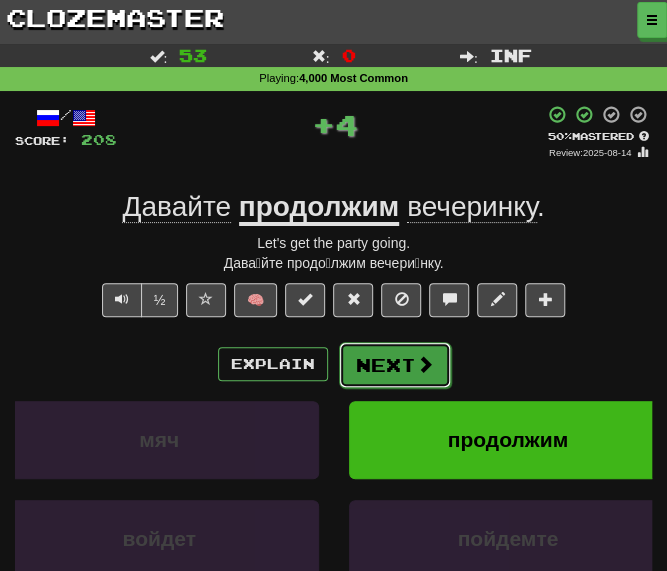 click on "Next" at bounding box center (395, 365) 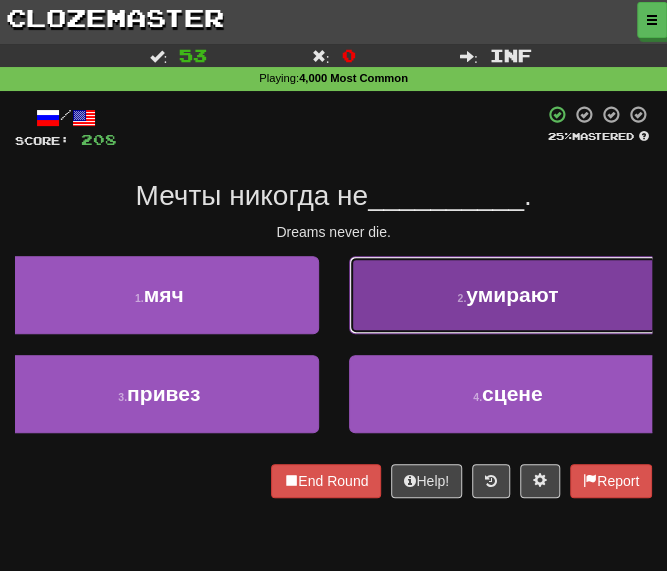 click on "2 .  умирают" at bounding box center [508, 295] 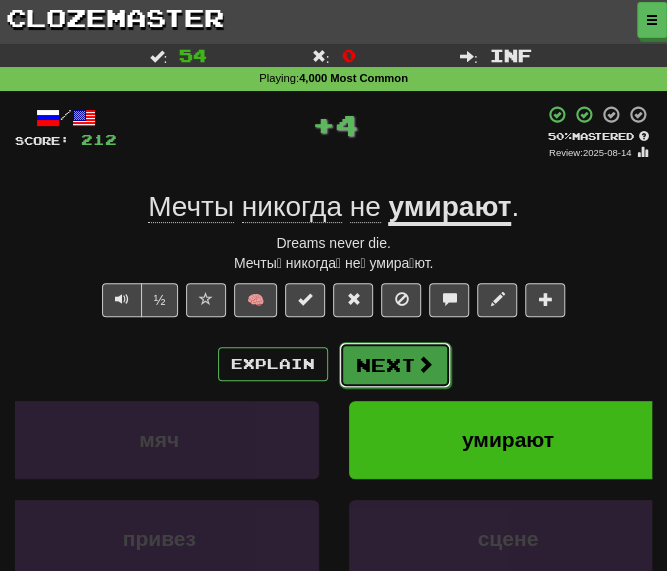 click on "Next" at bounding box center (395, 365) 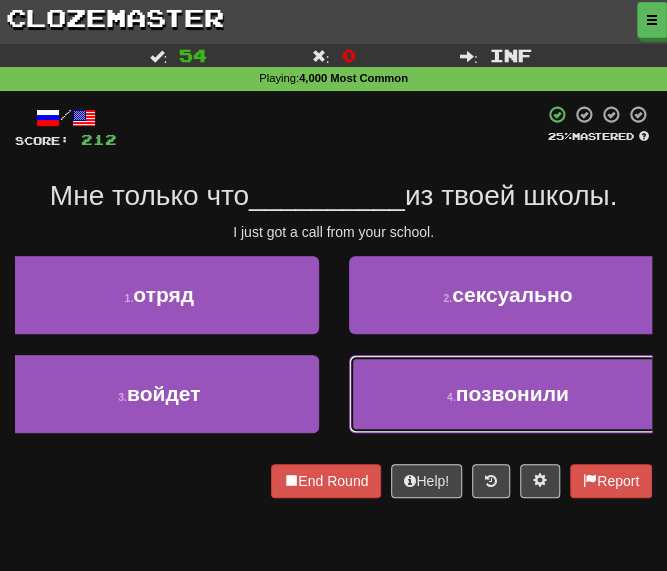 click on "4 .  позвонили" at bounding box center (508, 394) 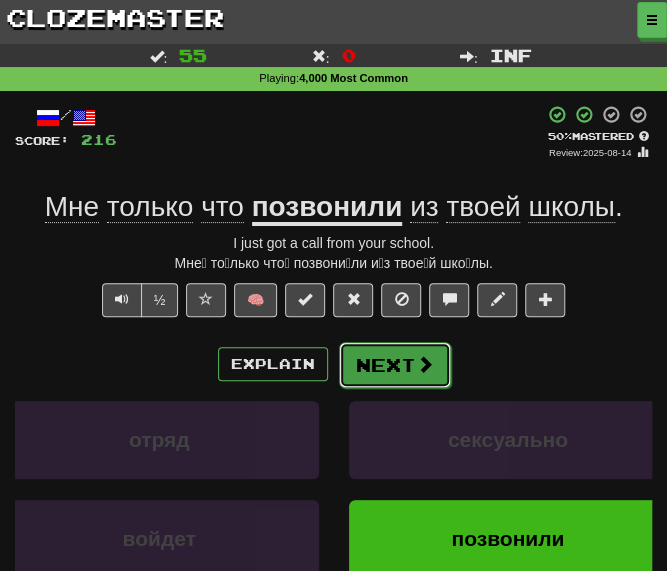 click on "Next" at bounding box center [395, 365] 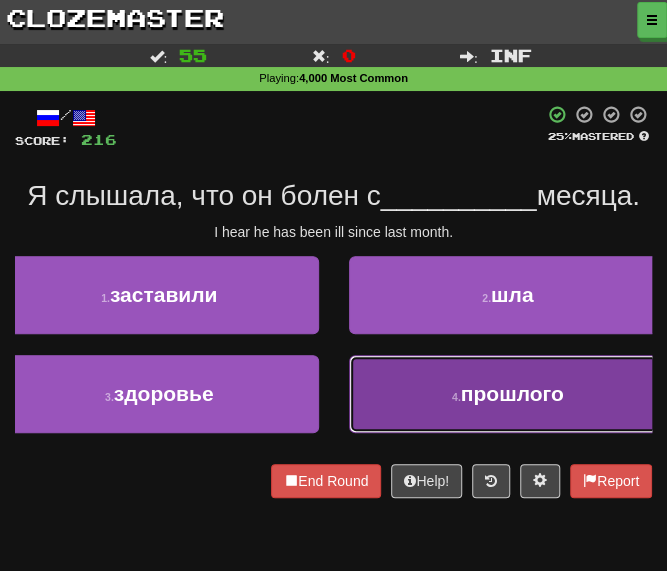 click on "4 .  прошлого" at bounding box center [508, 394] 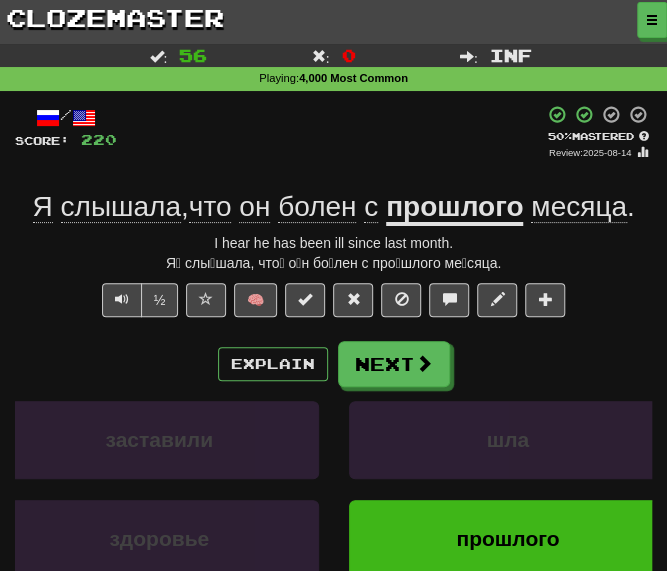 click on "/  Score:   220 + 4 50 %  Mastered Review:  2025-08-14 Я   слышала ,  что   он   болен   с   прошлого   месяца . I hear he has been ill since last month. Я́ слы́шала, что́ о́н бо́лен с про́шлого ме́сяца. ½ 🧠 Explain Next заставили шла здоровье прошлого Learn more: заставили шла здоровье прошлого  End Round  Help!  Report Sentence Source" at bounding box center (333, 405) 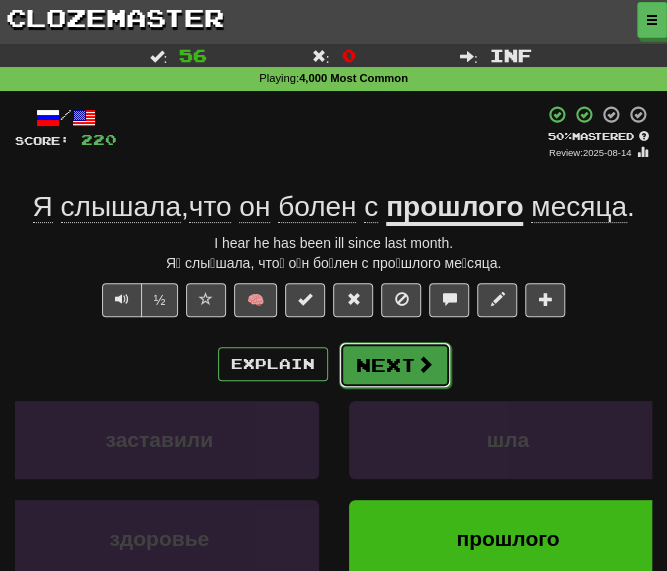click on "Next" at bounding box center [395, 365] 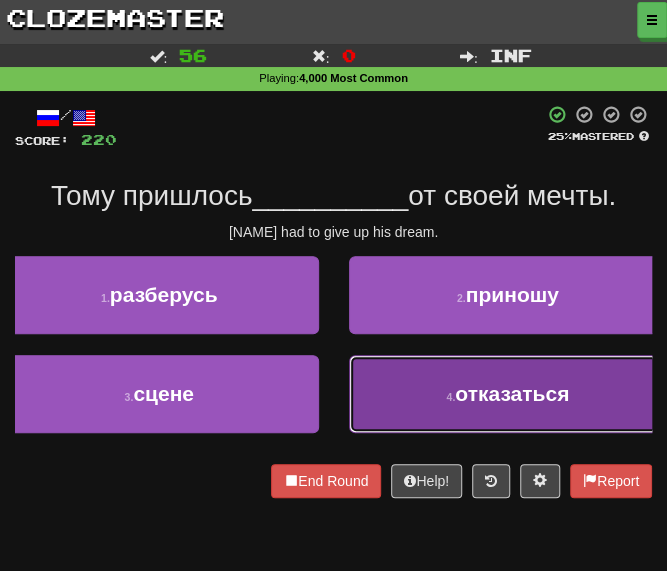 click on "отказаться" at bounding box center [512, 393] 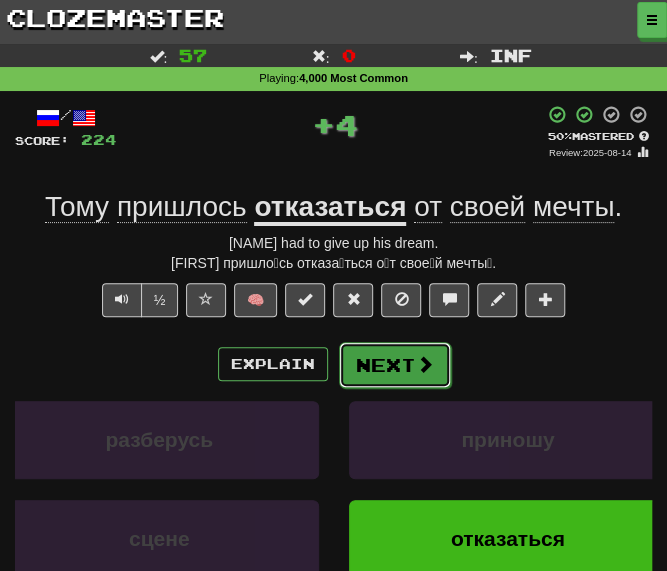 click on "Next" at bounding box center [395, 365] 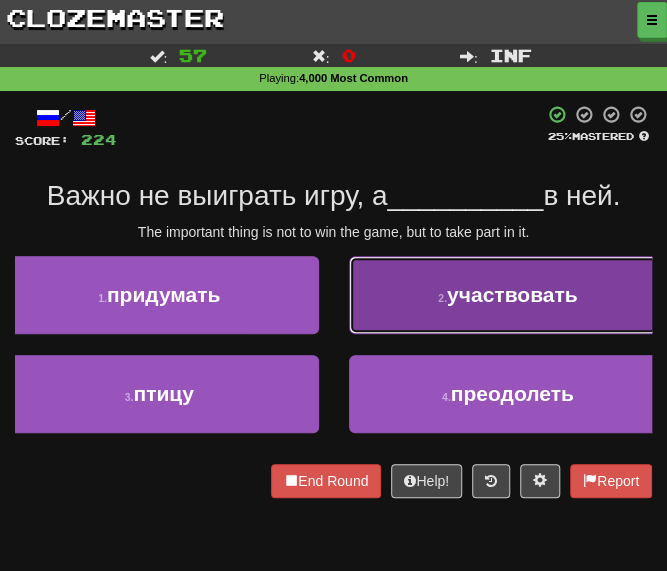 click on "2 .  участвовать" at bounding box center [508, 295] 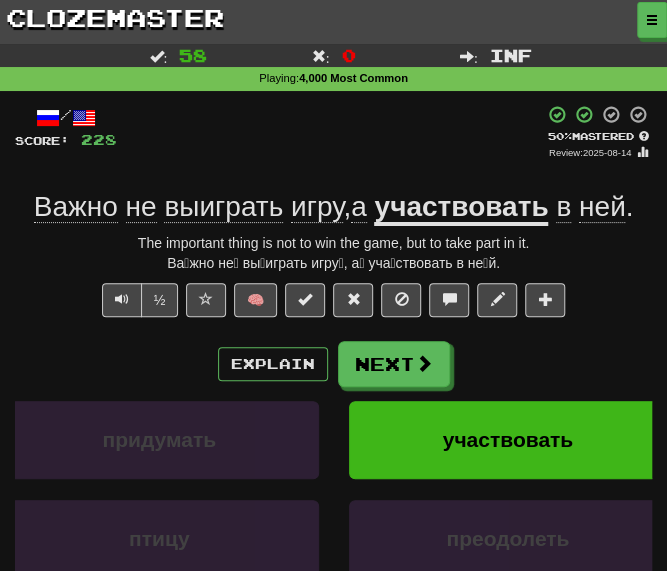 click on "Explain Next" at bounding box center [333, 364] 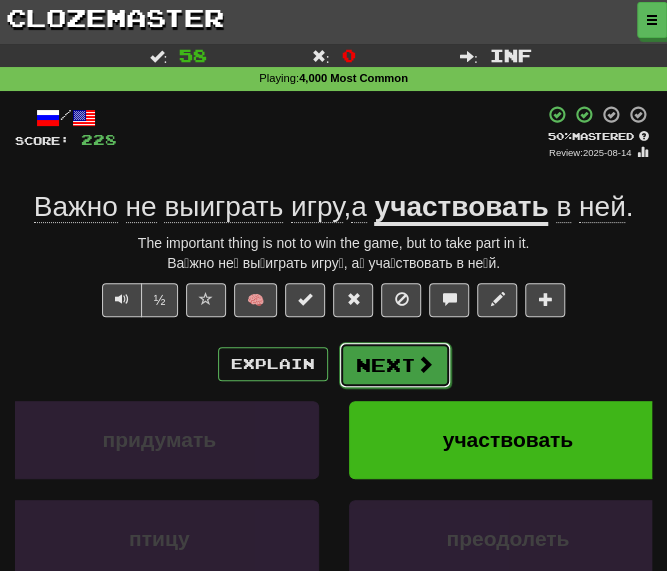 click on "Next" at bounding box center (395, 365) 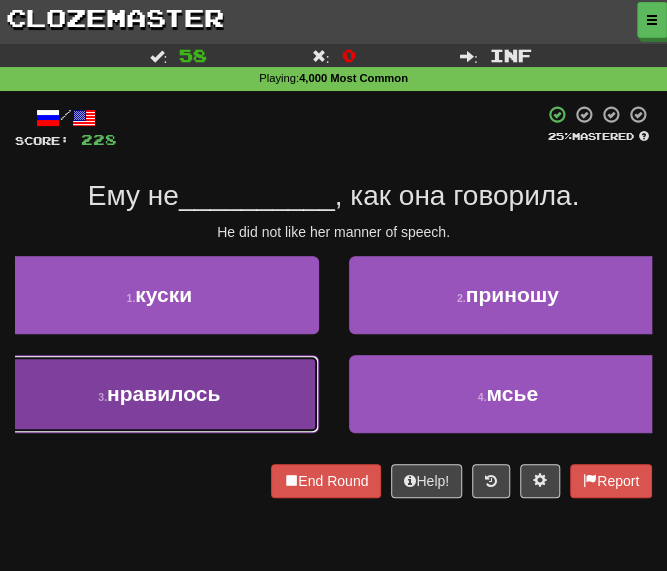 click on "3 .  нравилось" at bounding box center [159, 394] 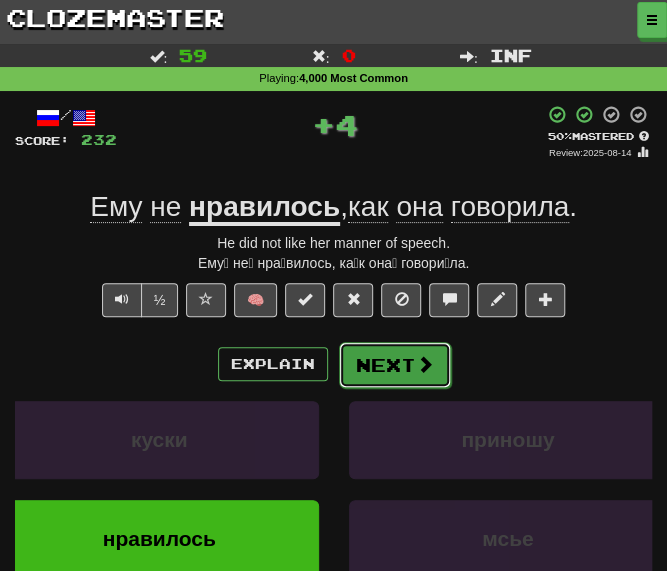 click on "Next" at bounding box center (395, 365) 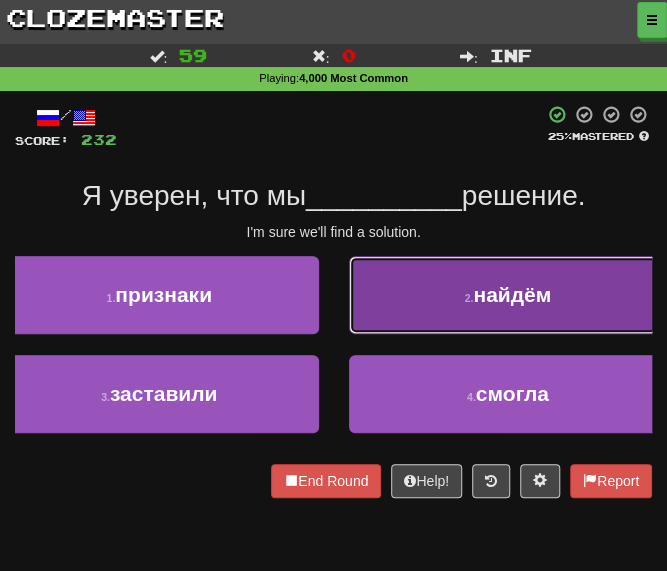 click on "2 .  найдём" at bounding box center [508, 295] 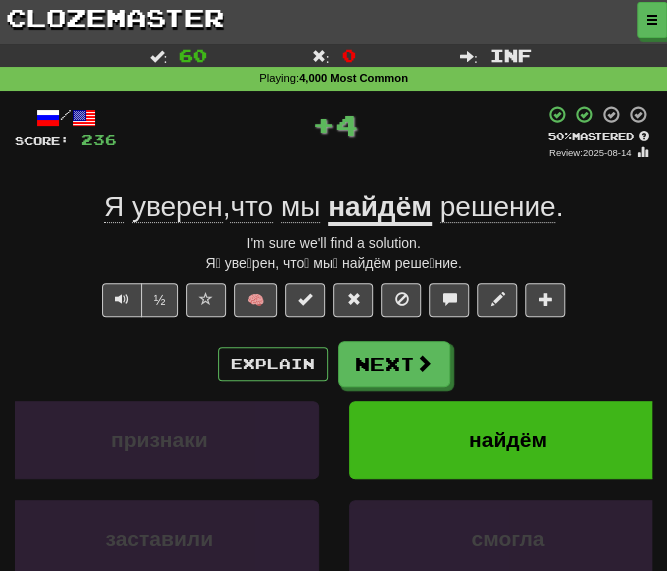 click on "Explain Next признаки найдём заставили смогла Learn more: признаки найдём заставили смогла" at bounding box center [333, 485] 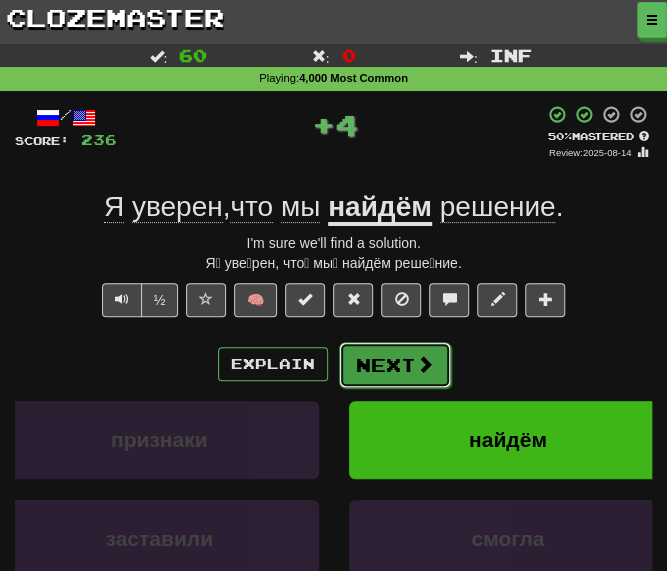 click on "Next" at bounding box center [395, 365] 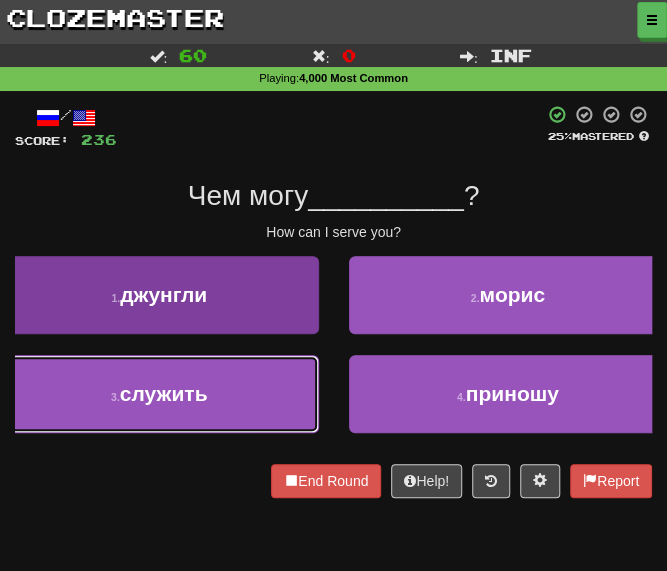 click on "3 .  служить" at bounding box center [159, 394] 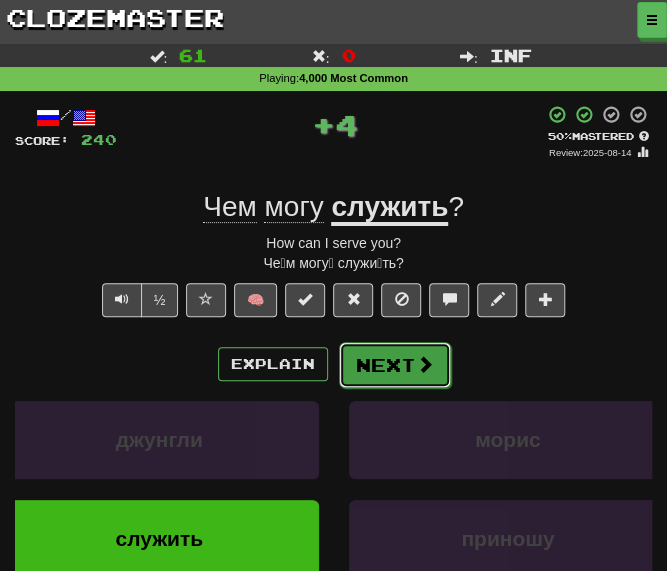 click on "Next" at bounding box center (395, 365) 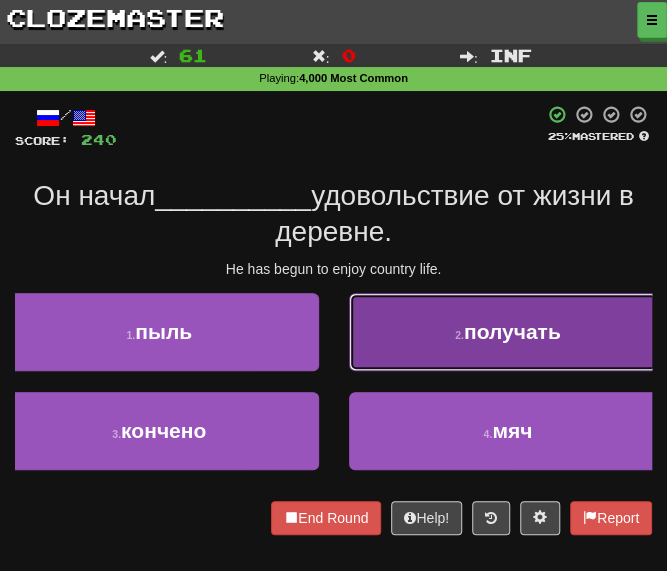 click on "2 .  получать" at bounding box center [508, 332] 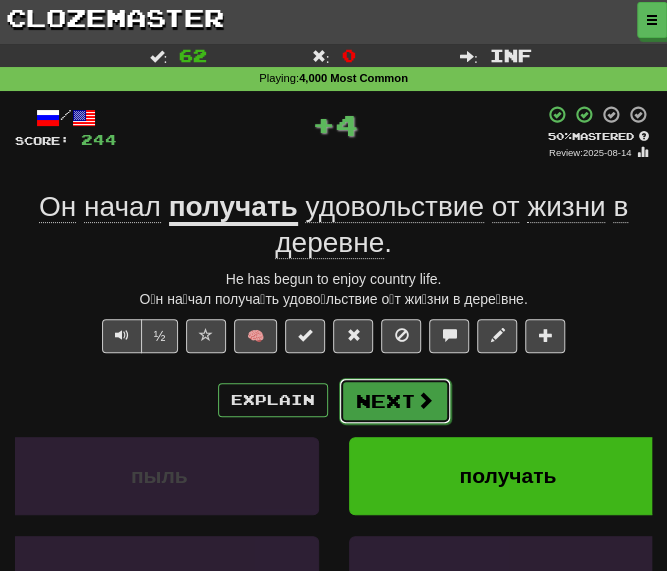 click on "Next" at bounding box center (395, 401) 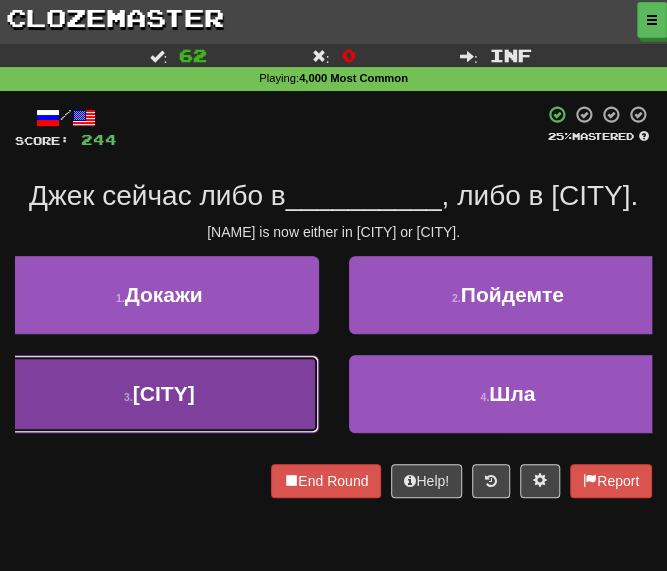 click on "3 .  Лондоне" at bounding box center [159, 394] 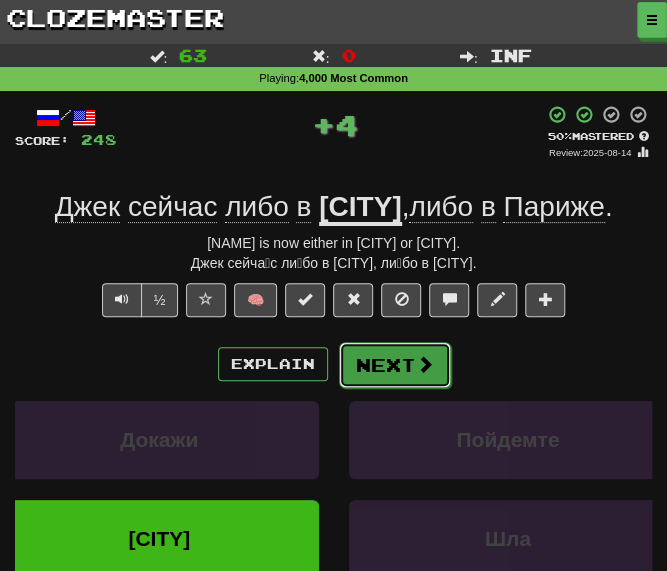 click on "Next" at bounding box center (395, 365) 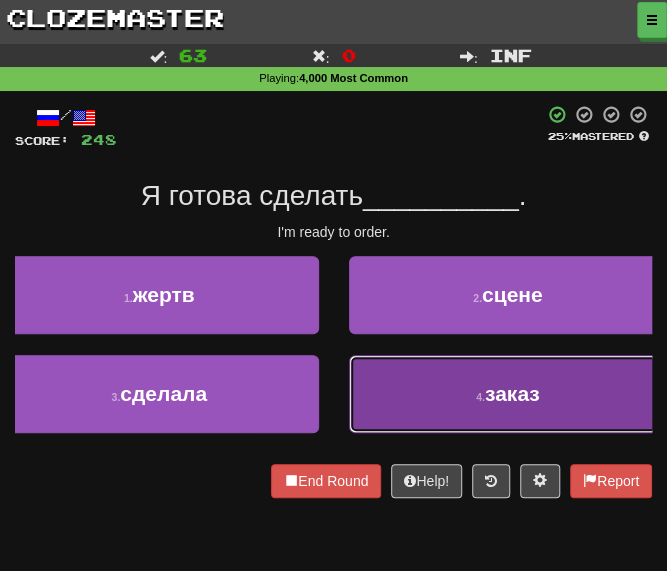 click on "4 .  заказ" at bounding box center [508, 394] 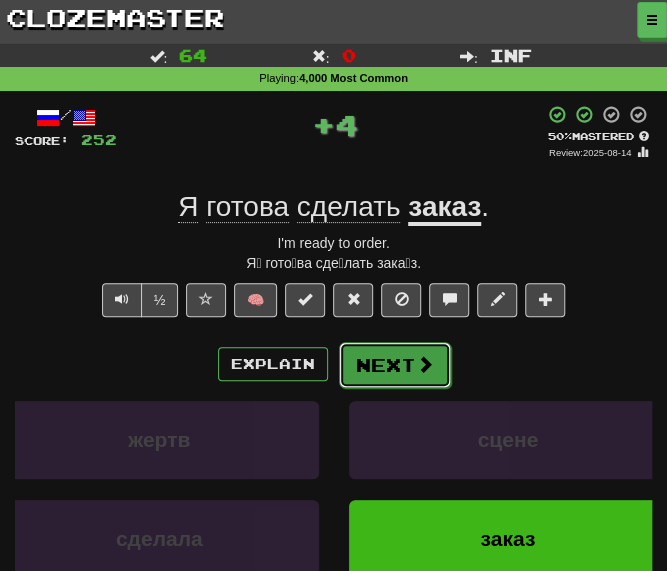 click on "Next" at bounding box center (395, 365) 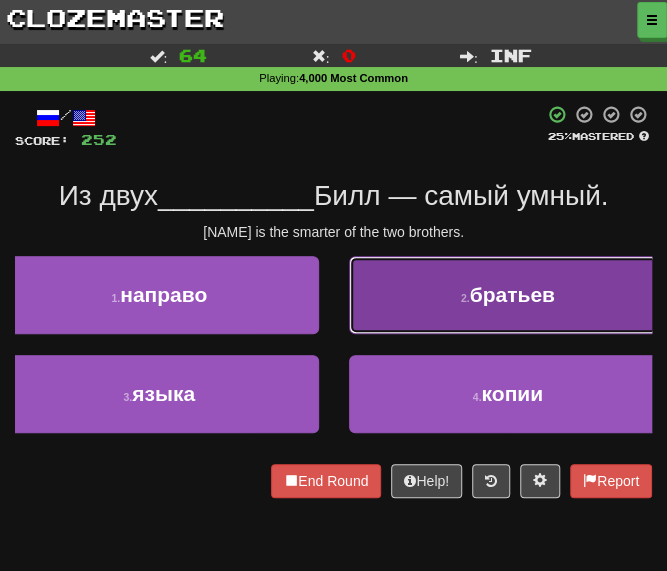 click on "2 .  братьев" at bounding box center (508, 295) 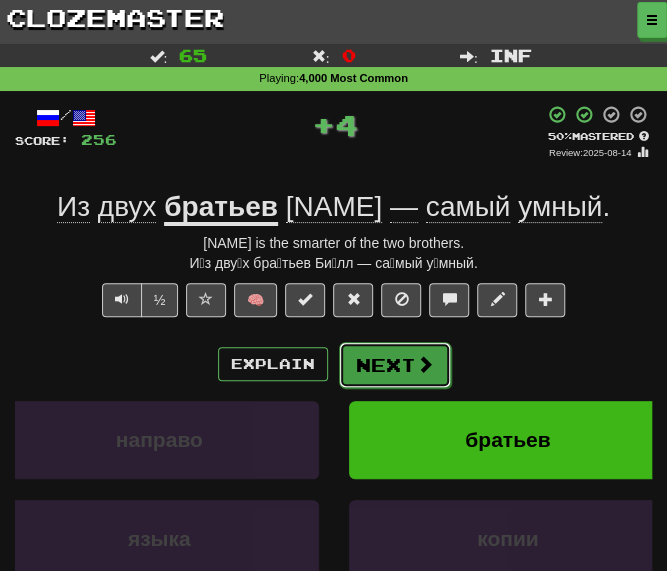 click on "Next" at bounding box center [395, 365] 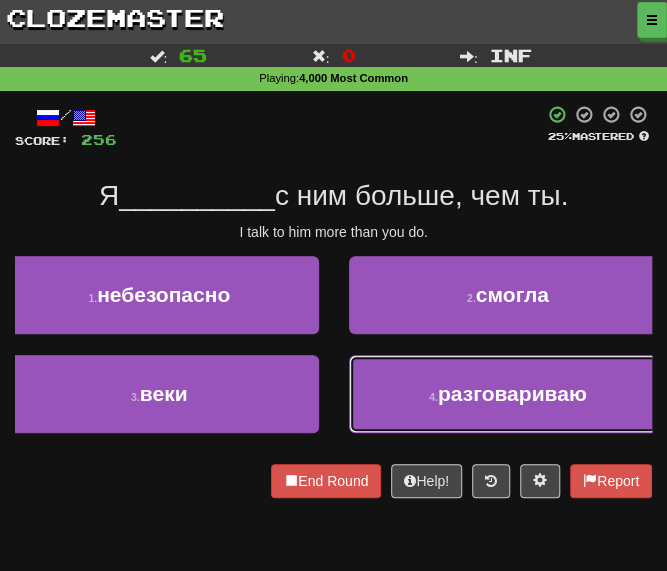 click on "разговариваю" at bounding box center (512, 393) 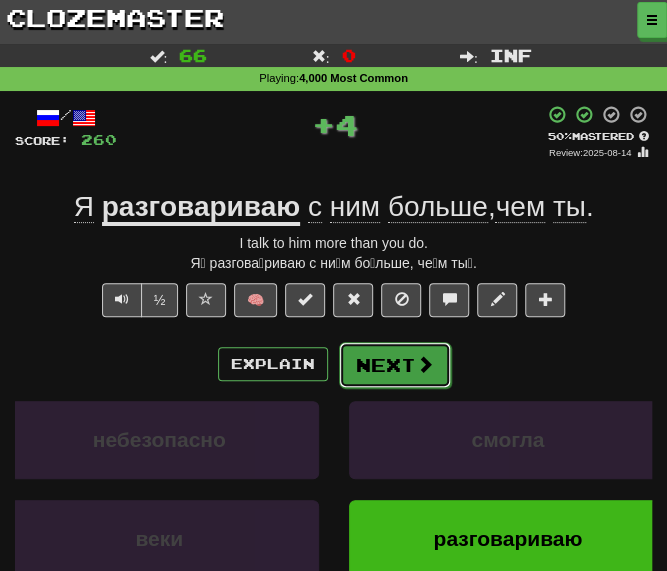 click on "Next" at bounding box center (395, 365) 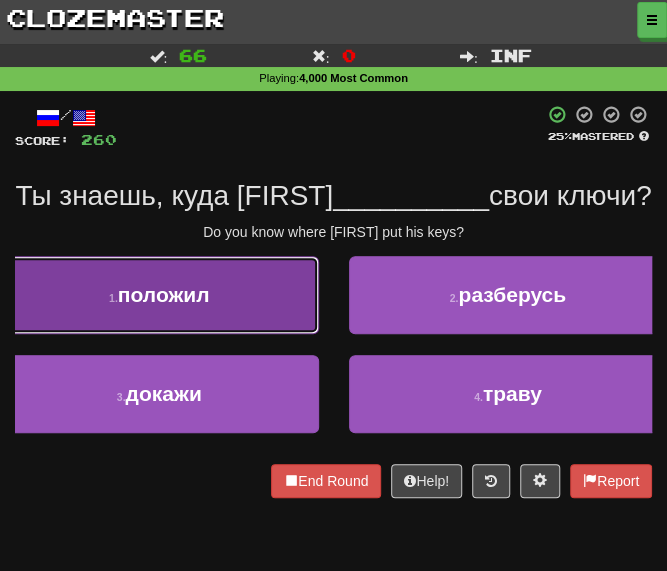 click on "положил" at bounding box center [164, 294] 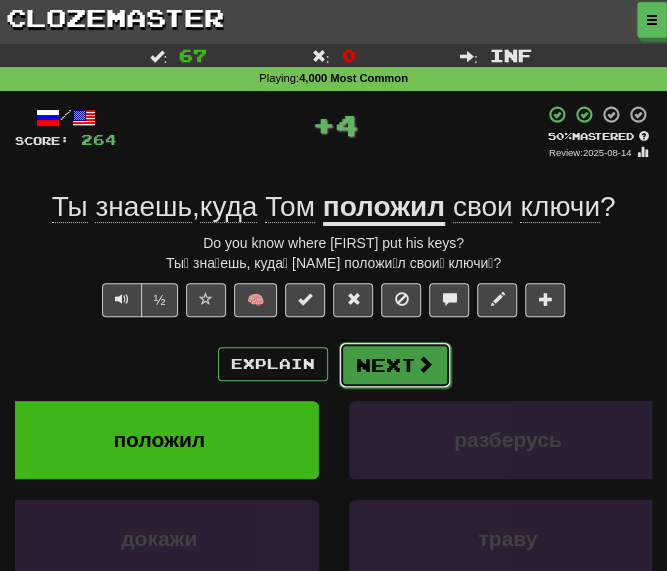 click on "Next" at bounding box center [395, 365] 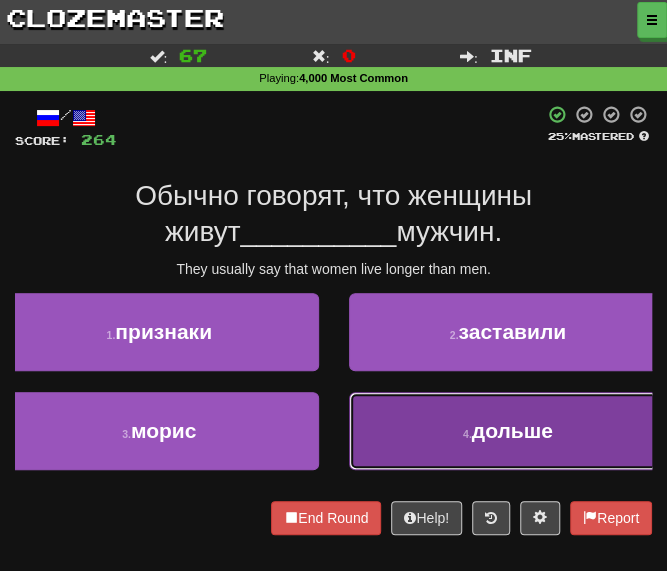 click on "4 .  дольше" at bounding box center [508, 431] 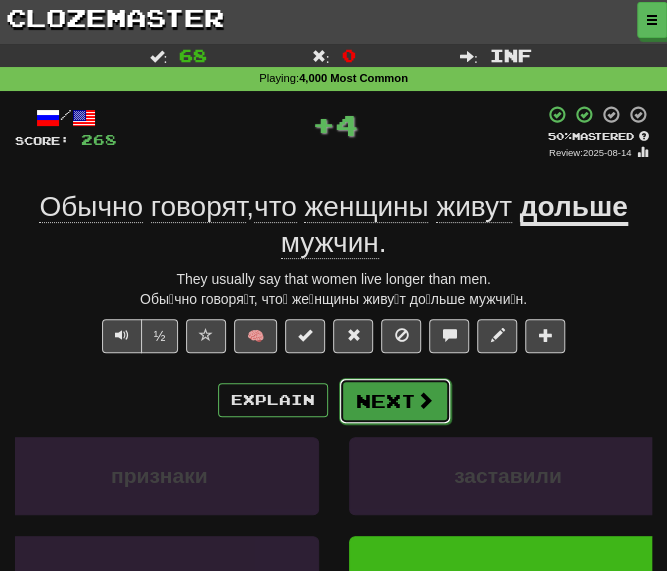 click on "Next" at bounding box center [395, 401] 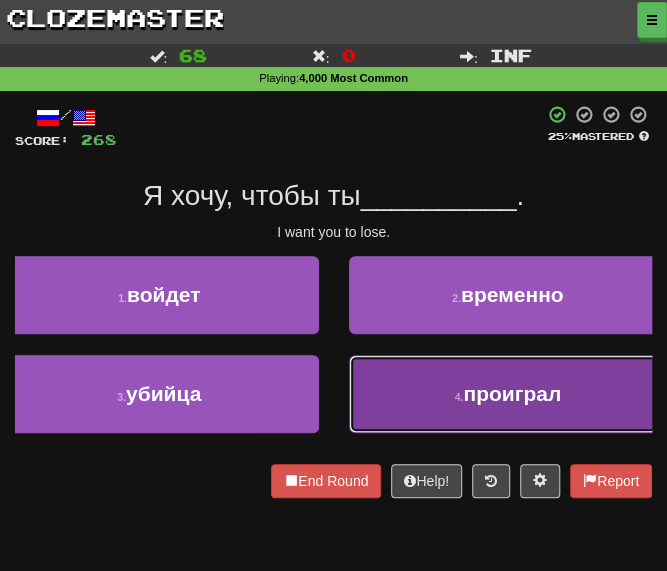 click on "4 .  проиграл" at bounding box center (508, 394) 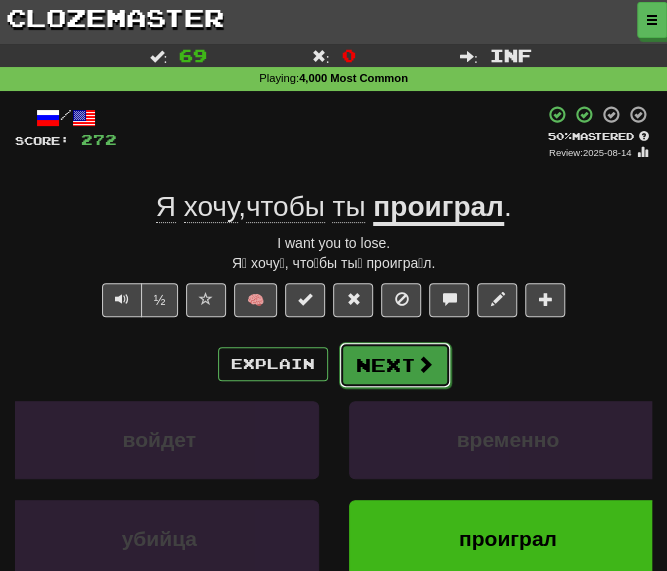 click on "Next" at bounding box center [395, 365] 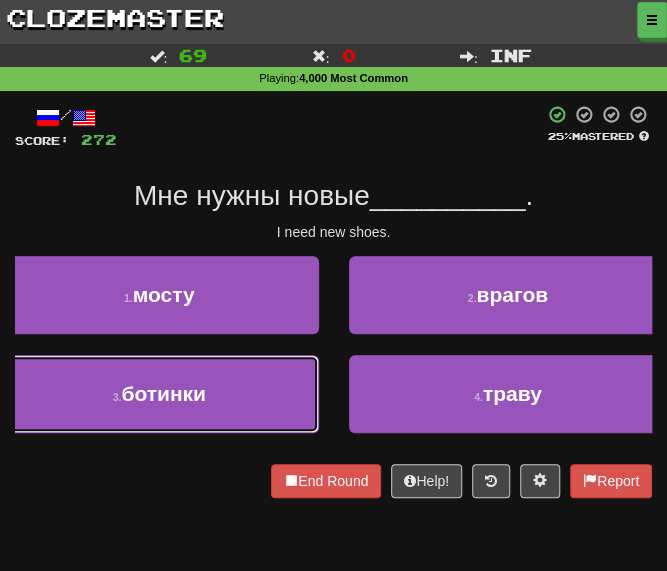 click on "3 .  ботинки" at bounding box center [159, 394] 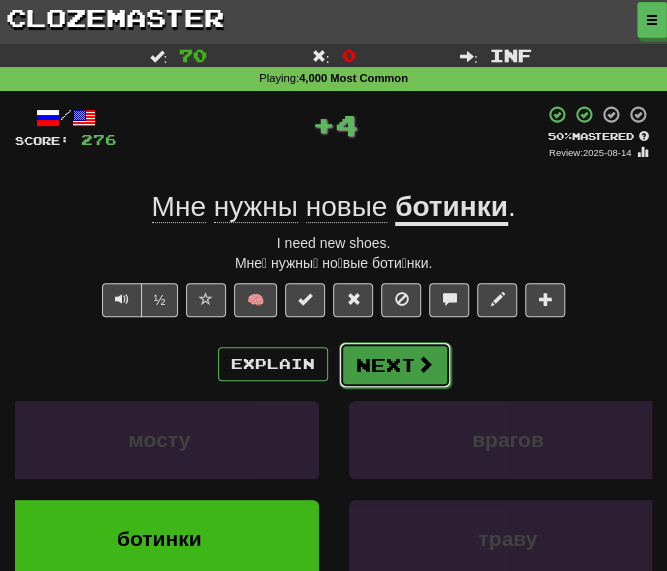 click on "Next" at bounding box center (395, 365) 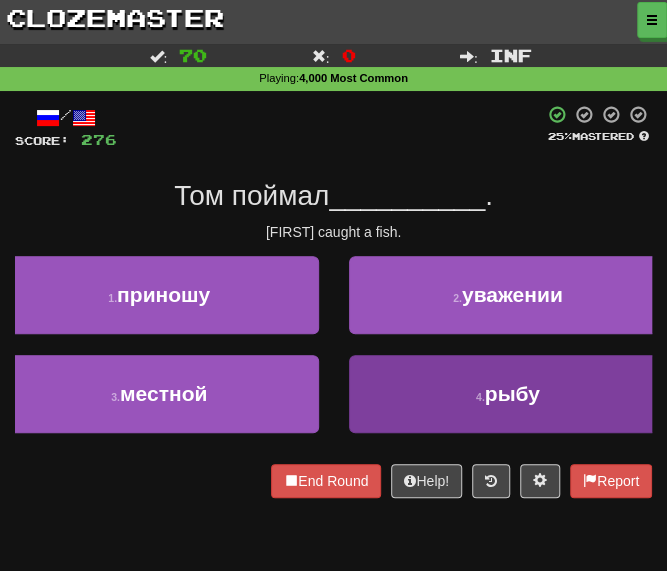 click on "4 .  рыбу" at bounding box center [508, 404] 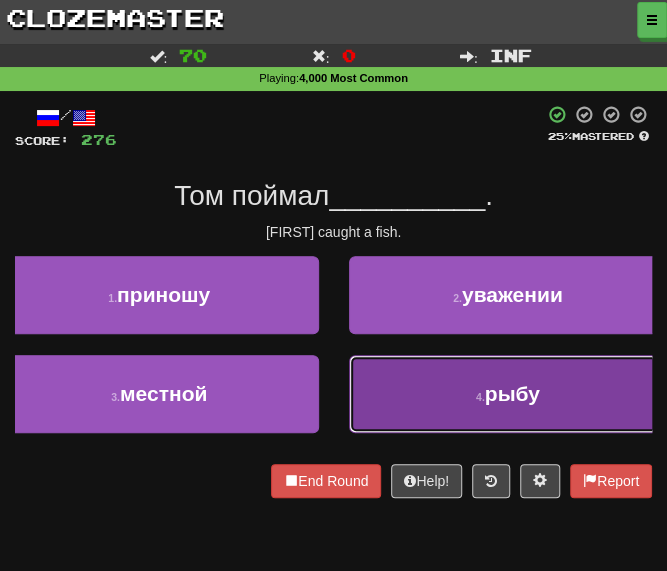 click on "4 .  рыбу" at bounding box center (508, 394) 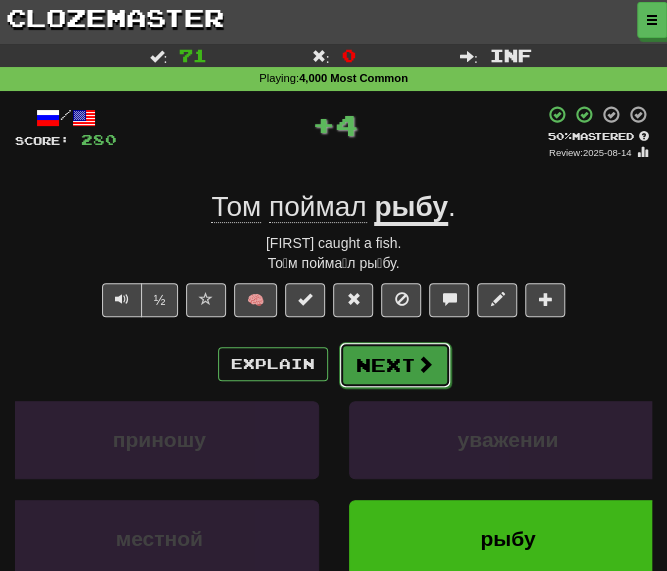 click on "Next" at bounding box center [395, 365] 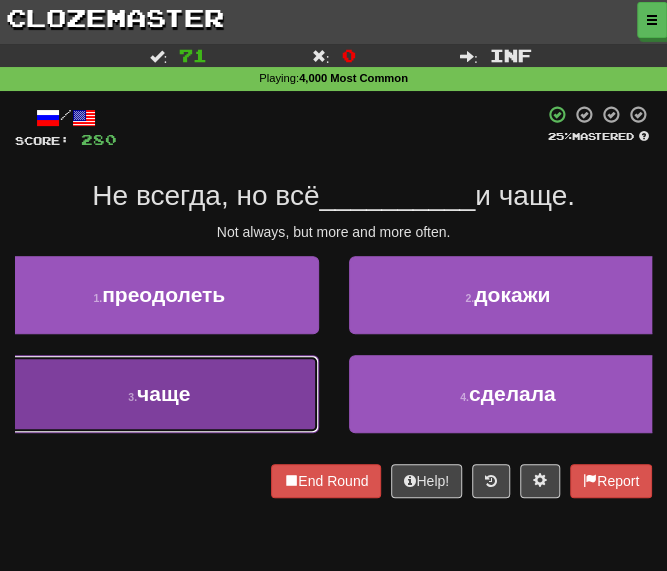 click on "3 .  чаще" at bounding box center [159, 394] 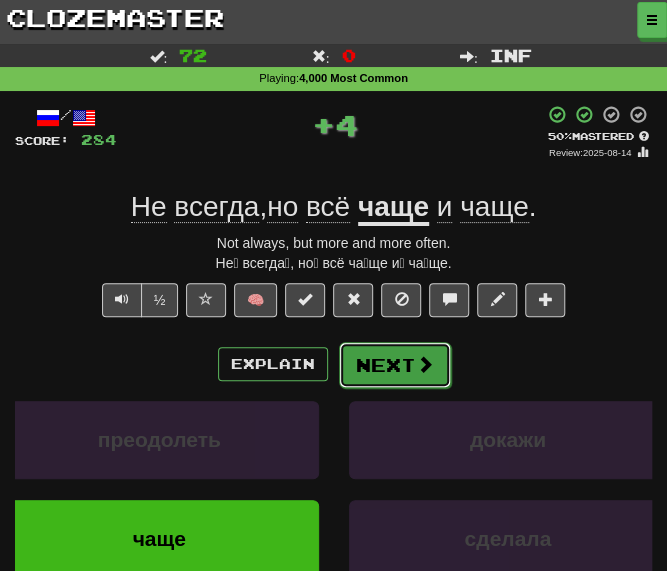 click on "Next" at bounding box center [395, 365] 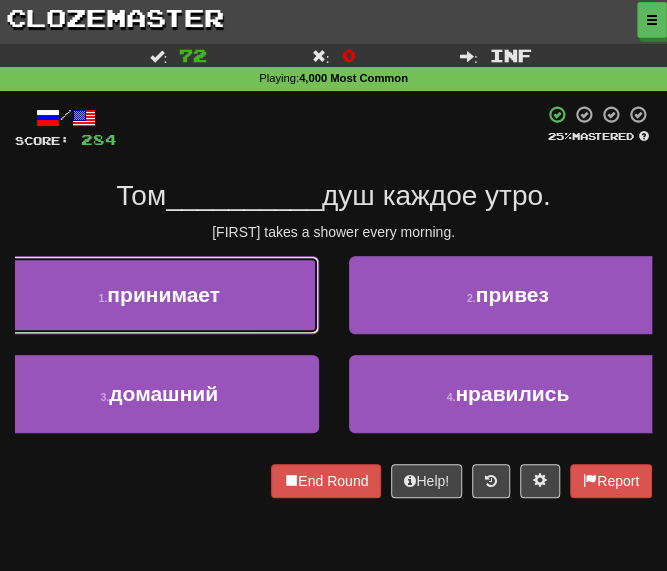 click on "принимает" at bounding box center (163, 294) 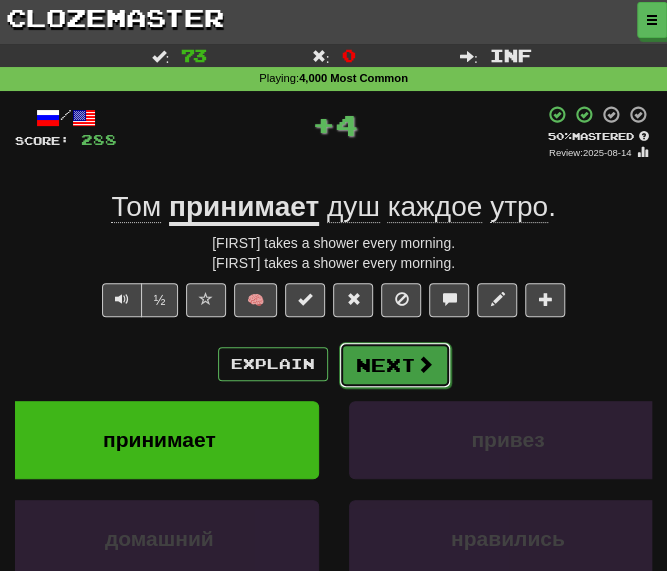 click on "Next" at bounding box center [395, 365] 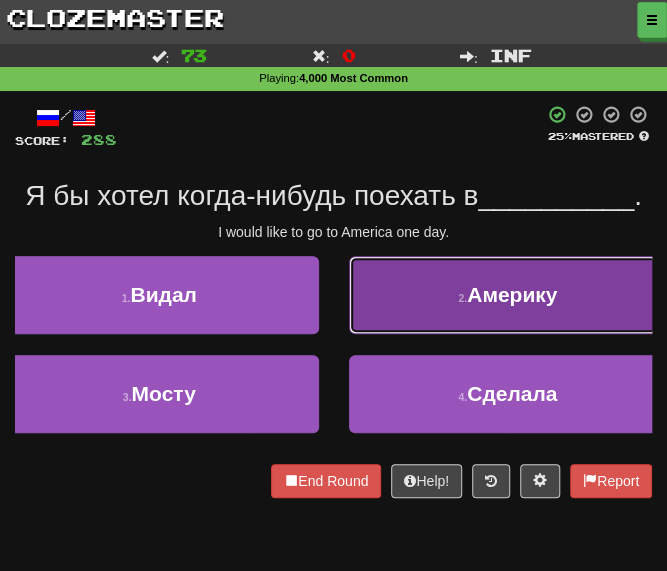 click on "2 .  Америку" at bounding box center [508, 295] 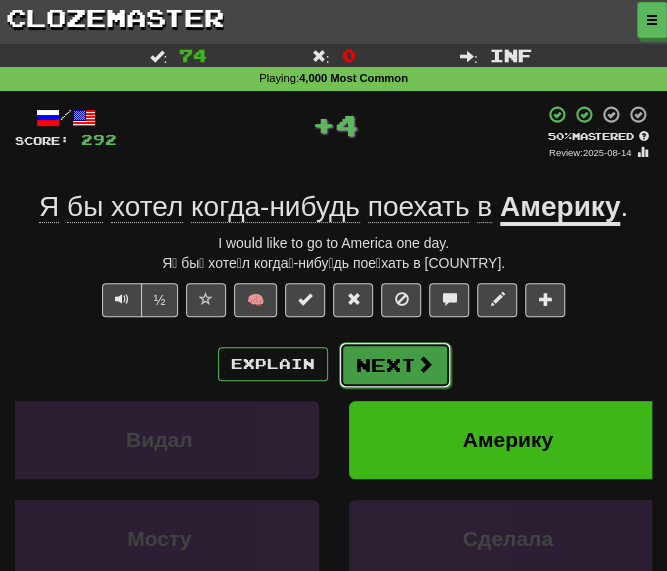click on "Next" at bounding box center [395, 365] 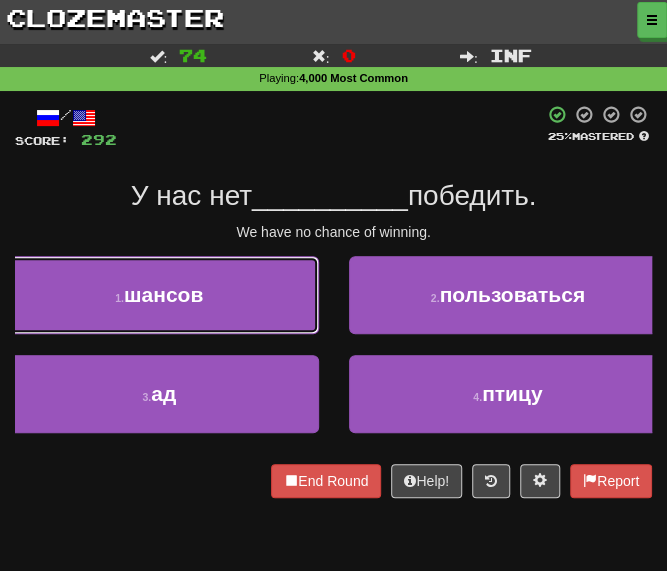 click on "1 .  шансов" at bounding box center (159, 295) 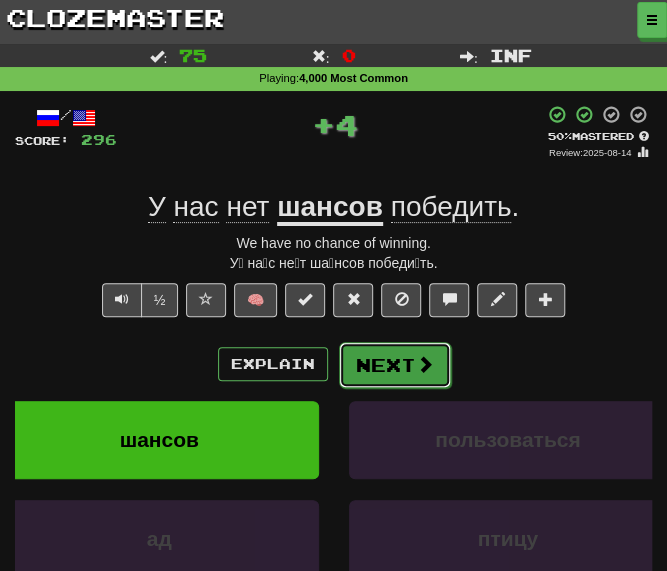 click on "Next" at bounding box center [395, 365] 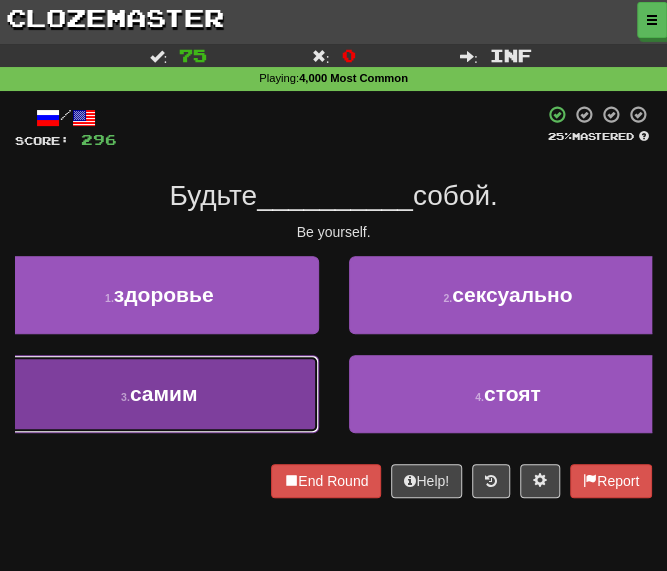 click on "самим" at bounding box center (164, 393) 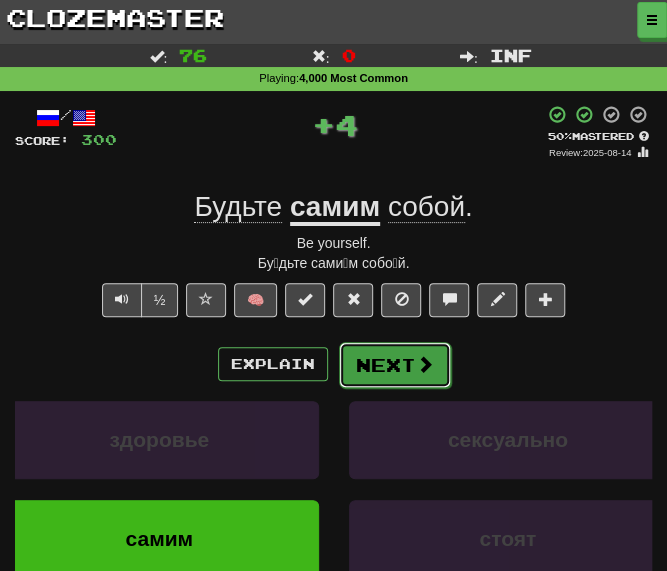 click on "Next" at bounding box center [395, 365] 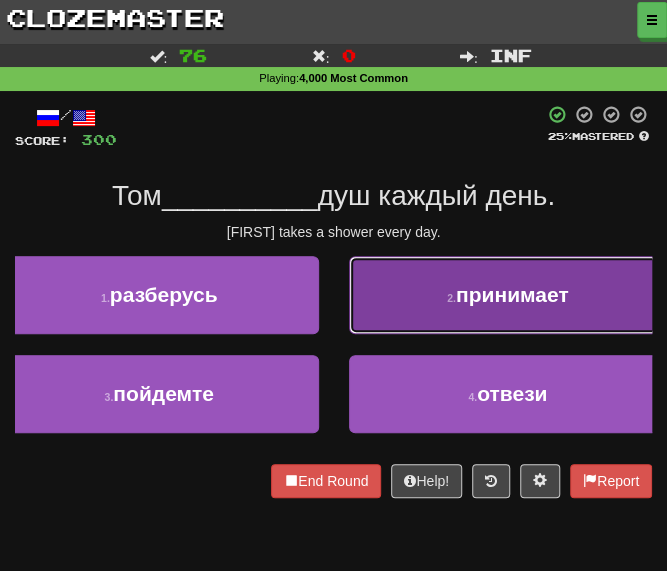 click on "2 .  принимает" at bounding box center [508, 295] 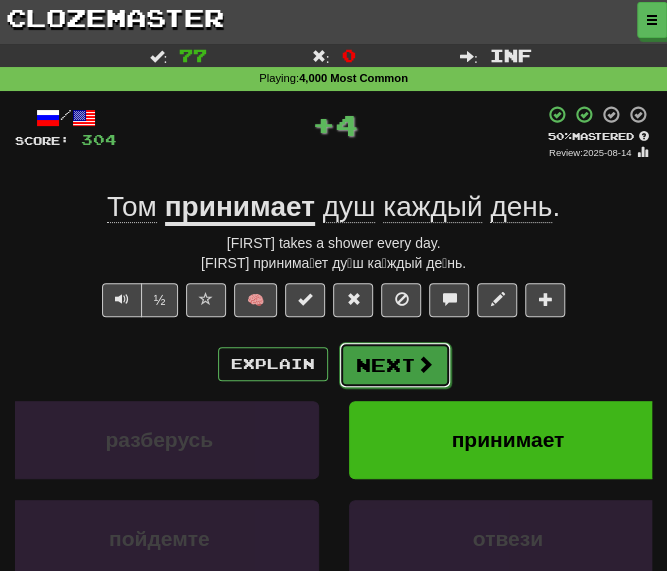 click on "Next" at bounding box center [395, 365] 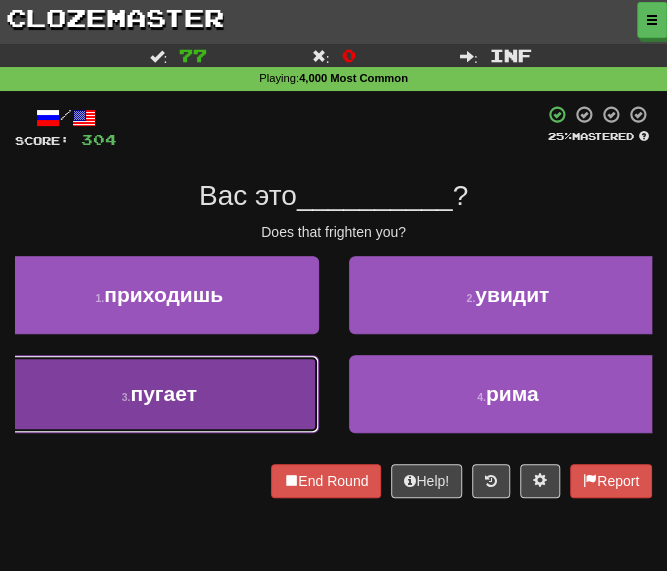 click on "3 .  пугает" at bounding box center (159, 394) 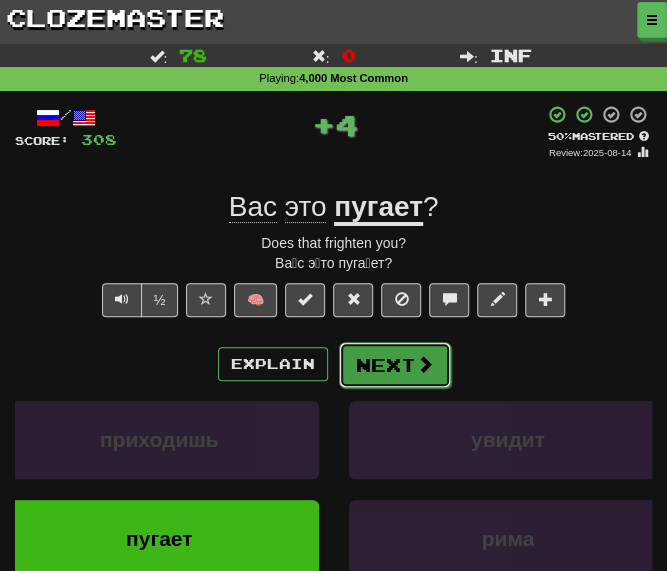 click on "Next" at bounding box center [395, 365] 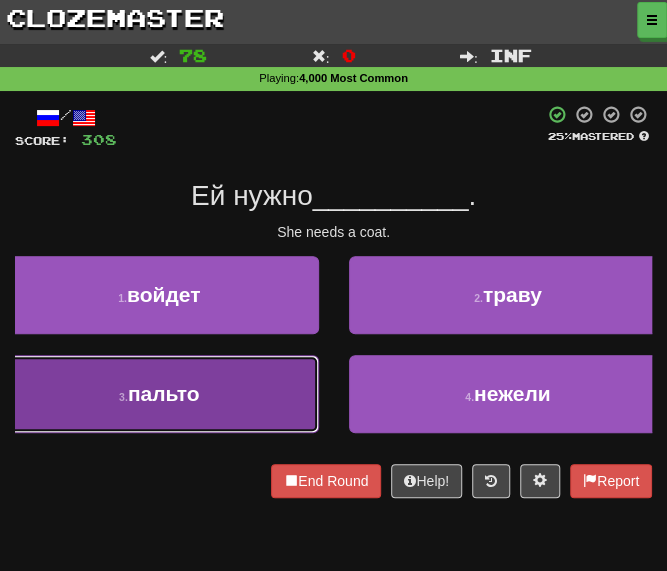 click on "пальто" at bounding box center [164, 393] 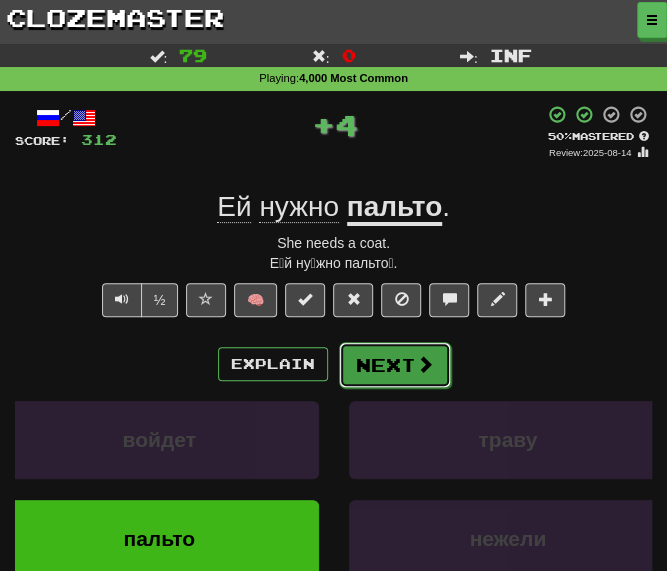 click on "Next" at bounding box center (395, 365) 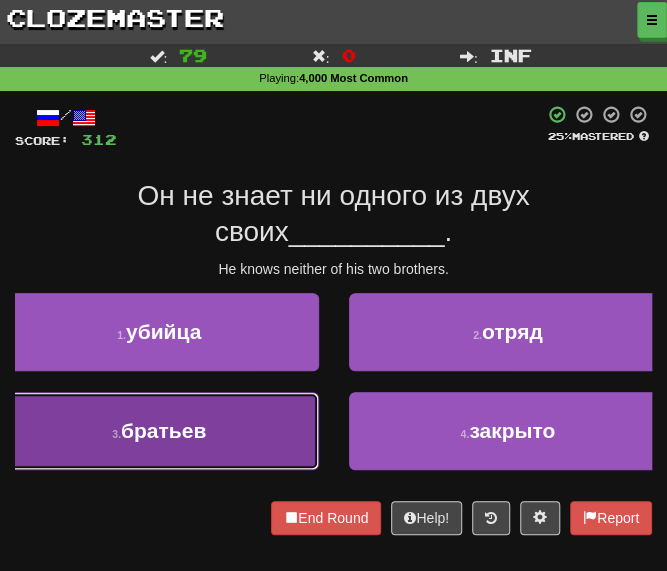click on "3 .  братьев" at bounding box center (159, 431) 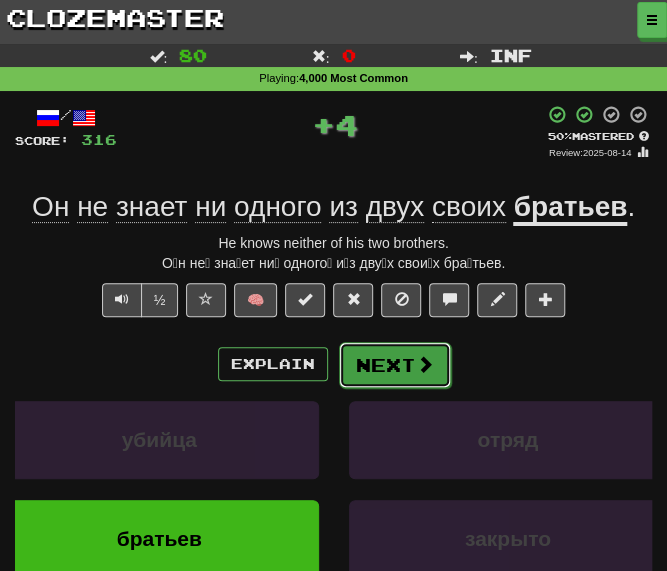 click on "Next" at bounding box center (395, 365) 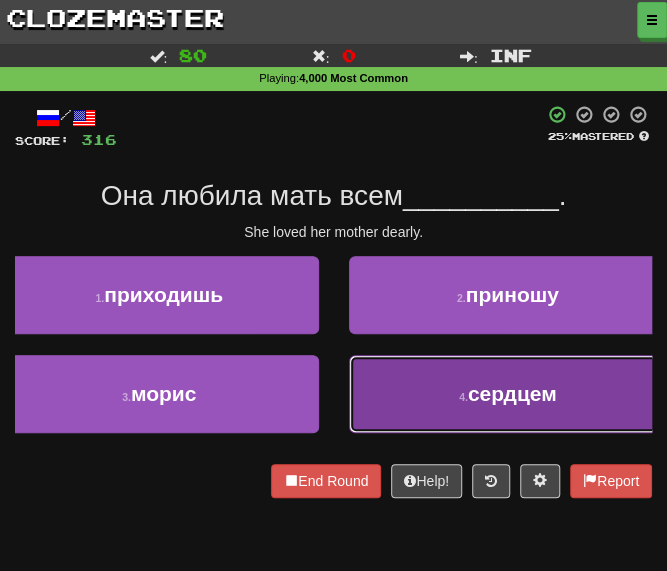 click on "4 .  сердцем" at bounding box center [508, 394] 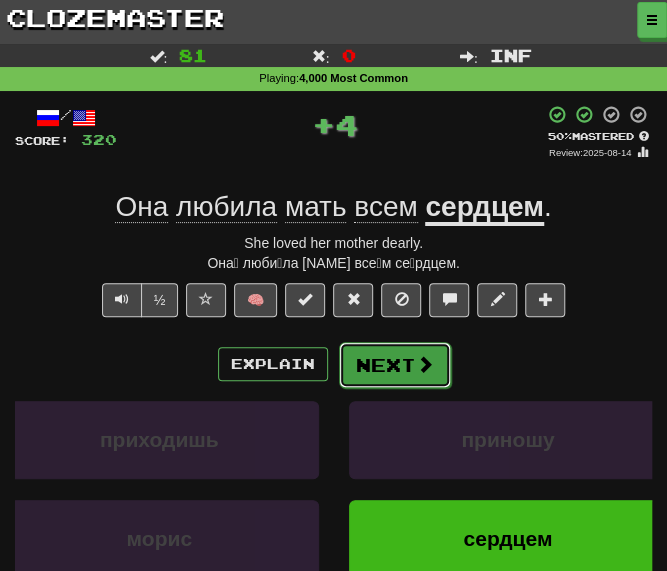 click on "Next" at bounding box center [395, 365] 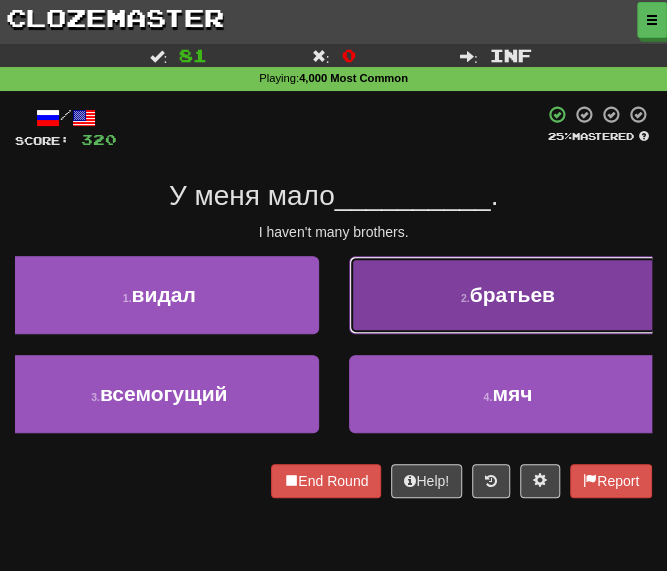 click on "2 .  братьев" at bounding box center [508, 295] 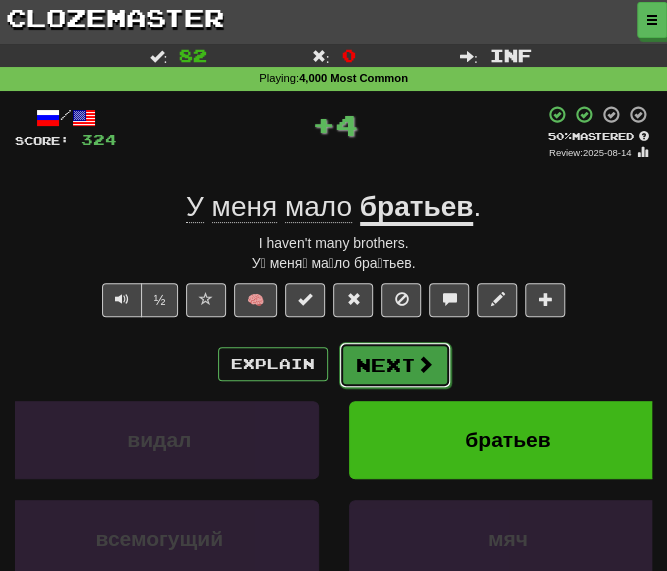click on "Next" at bounding box center [395, 365] 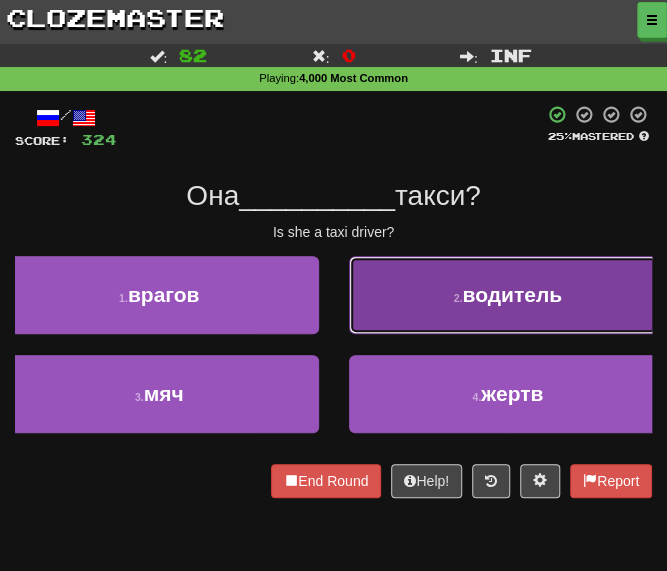 click on "2 .  водитель" at bounding box center (508, 295) 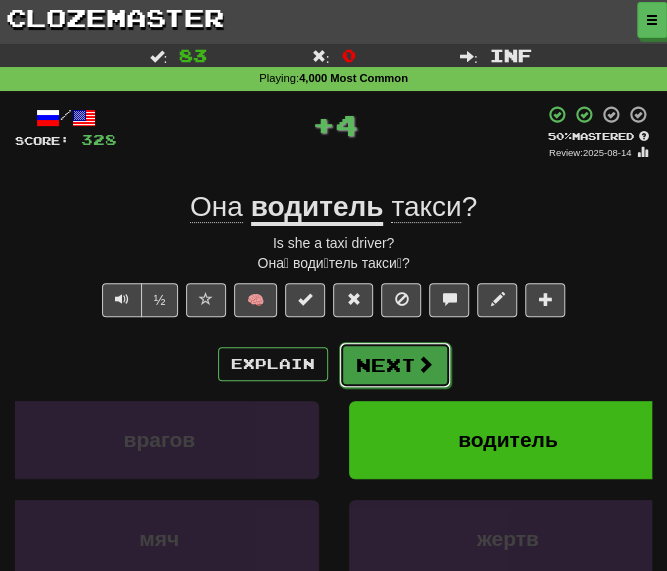 click on "Next" at bounding box center (395, 365) 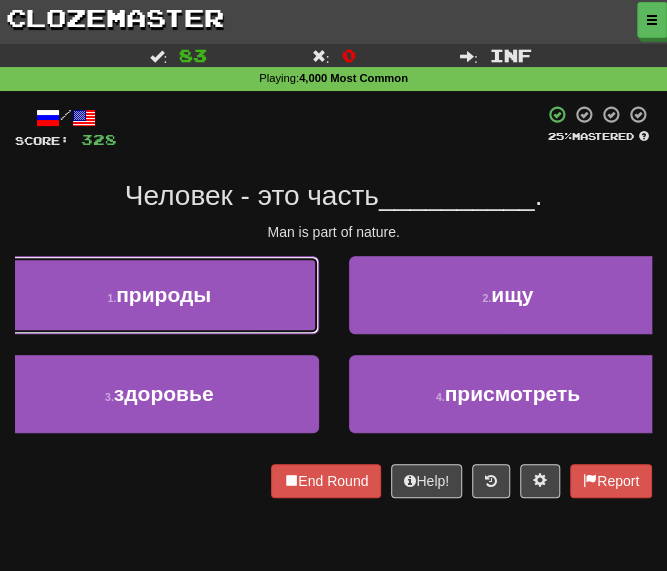click on "1 .  природы" at bounding box center [159, 295] 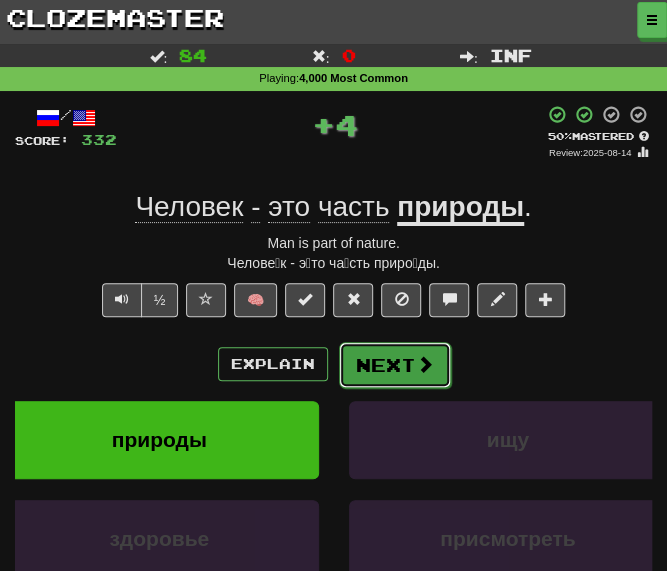 click on "Next" at bounding box center (395, 365) 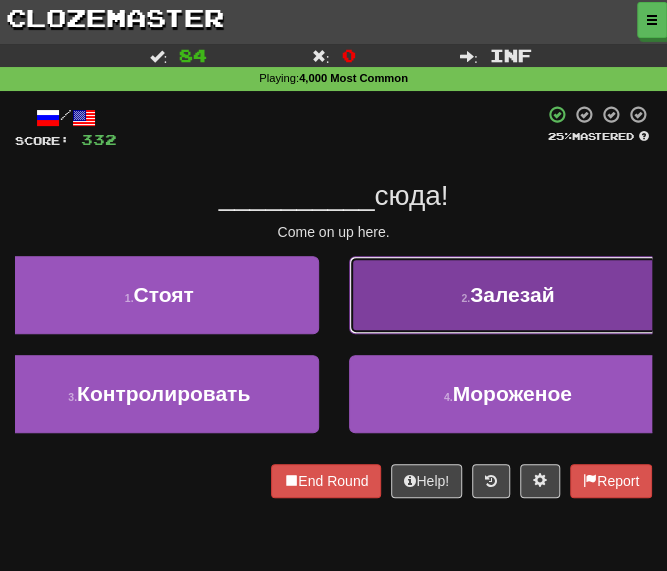 click on "2 .  Залезай" at bounding box center (508, 295) 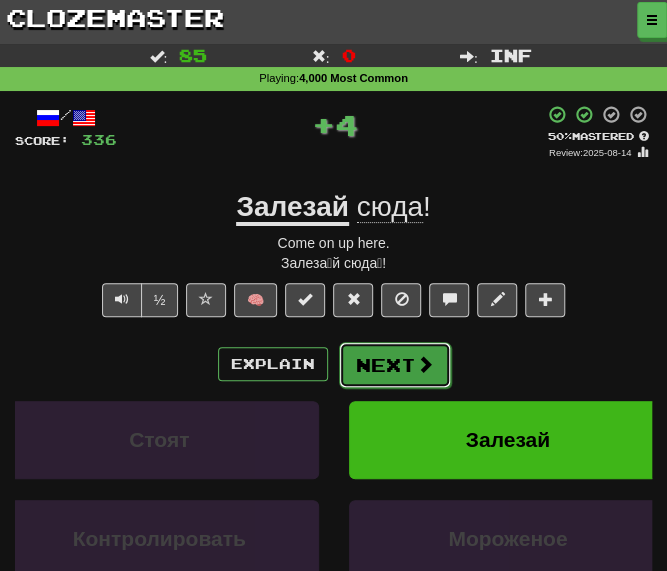 click on "Next" at bounding box center (395, 365) 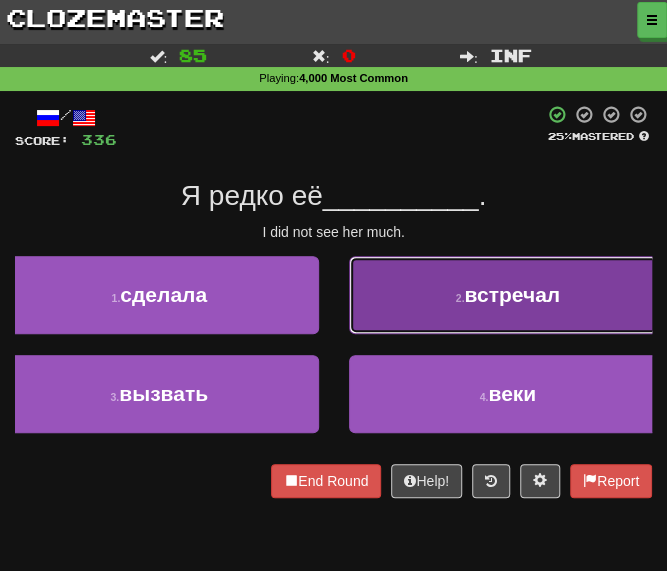 click on "2 .  встречал" at bounding box center (508, 295) 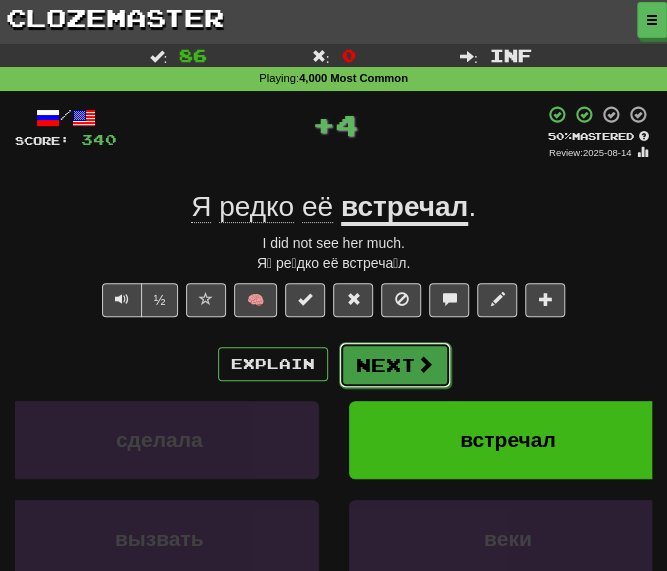 click on "Next" at bounding box center (395, 365) 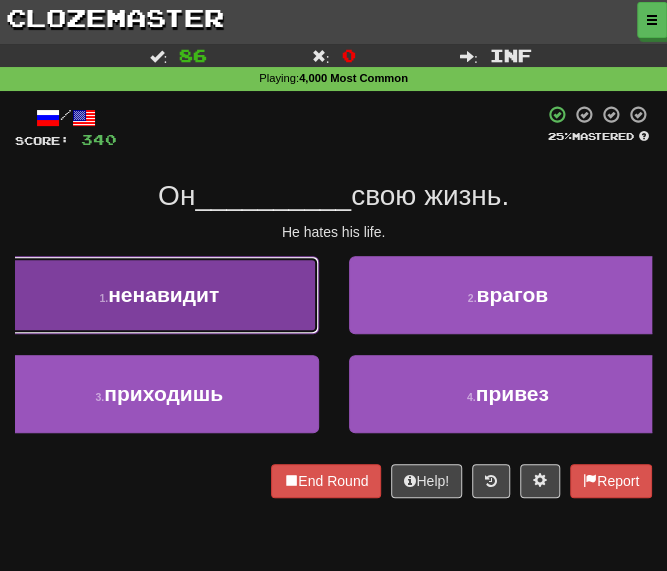 click on "ненавидит" at bounding box center (163, 294) 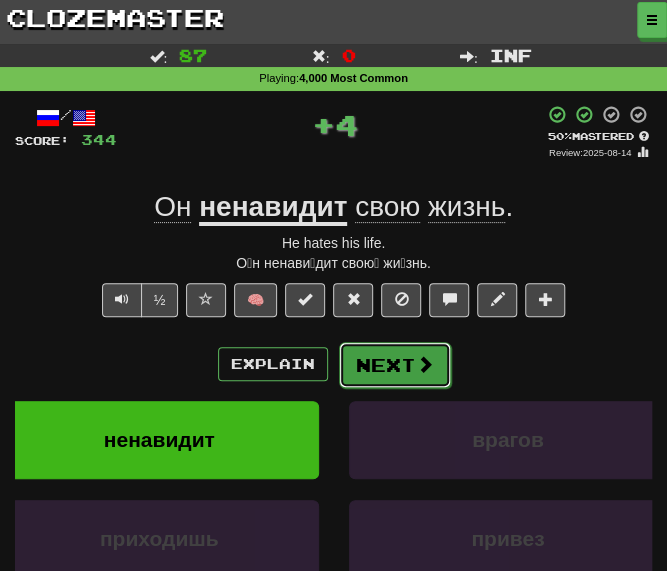 click on "Next" at bounding box center (395, 365) 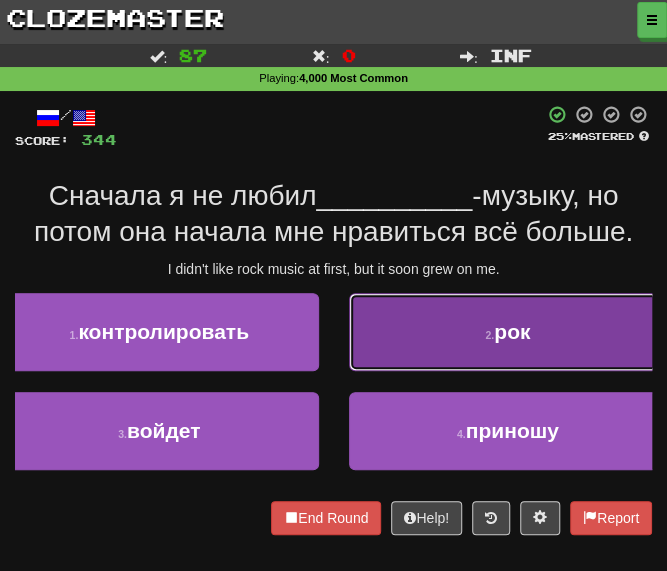click on "2 .  рок" at bounding box center [508, 332] 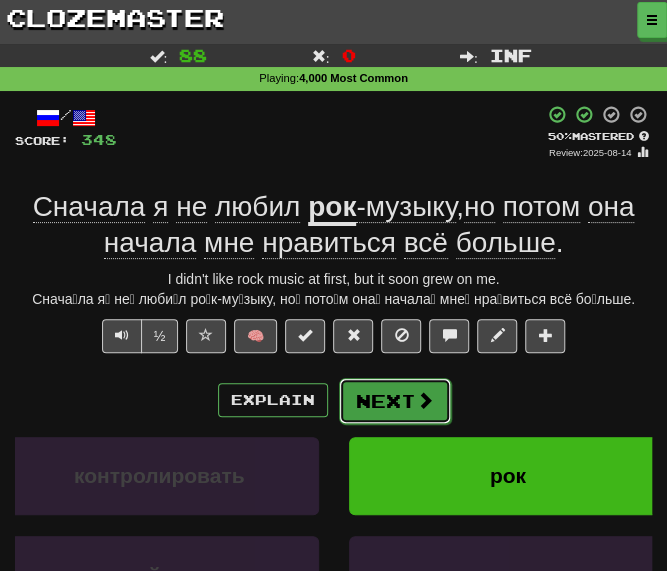 click on "Next" at bounding box center [395, 401] 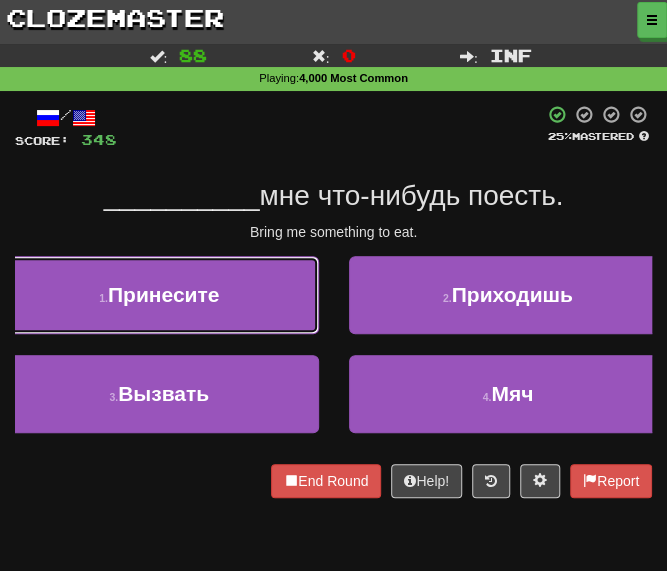 click on "1 .  Принесите" at bounding box center (159, 295) 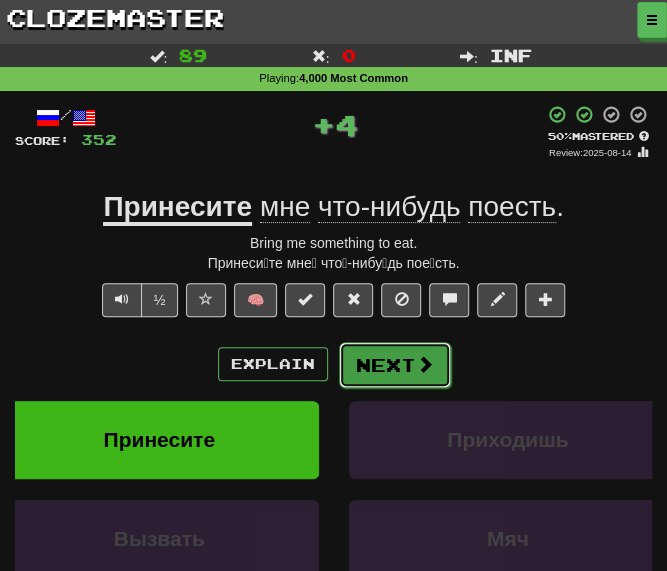 click on "Next" at bounding box center (395, 365) 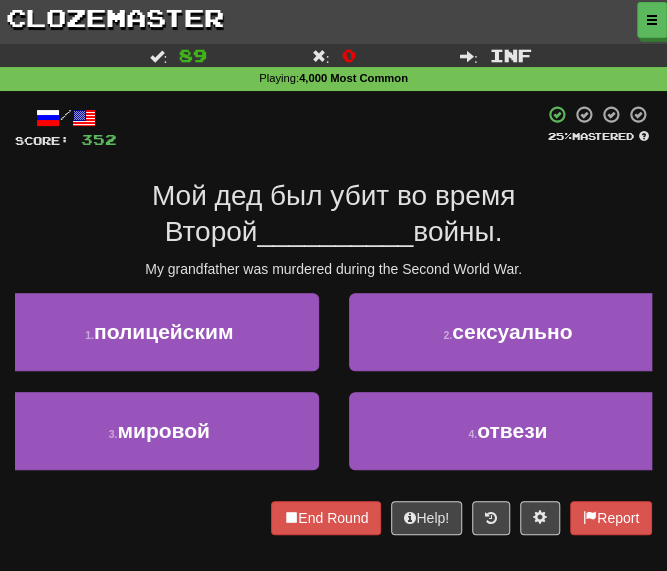 click on "Мой дед был убит во время Второй  __________  войны." at bounding box center (333, 214) 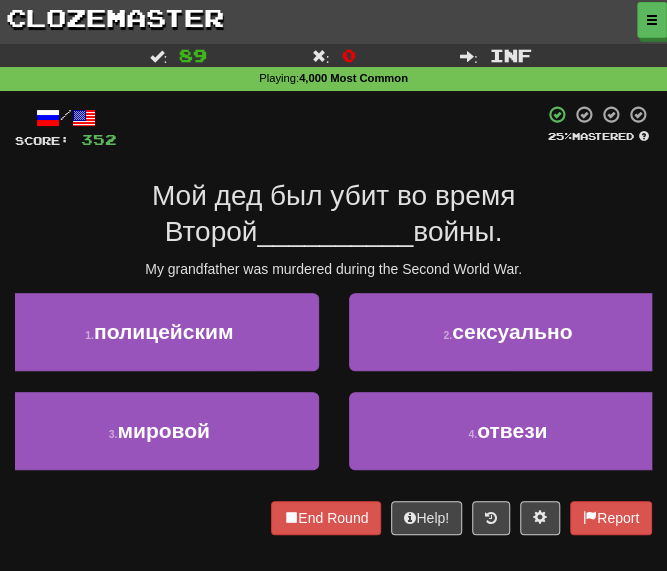 click on "Мой дед был убит во время Второй  __________  войны." at bounding box center [333, 214] 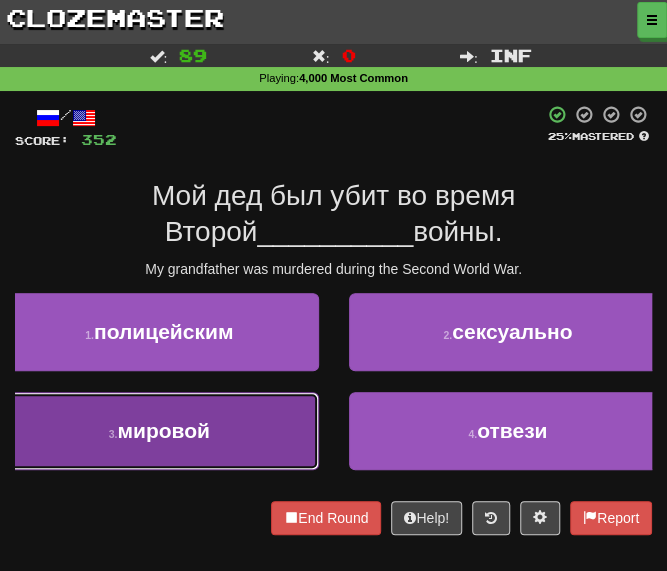 click on "мировой" at bounding box center [163, 430] 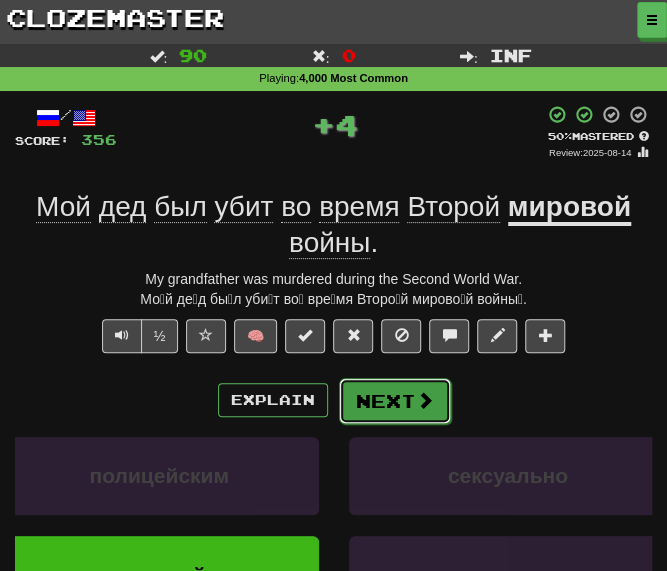 click on "Next" at bounding box center [395, 401] 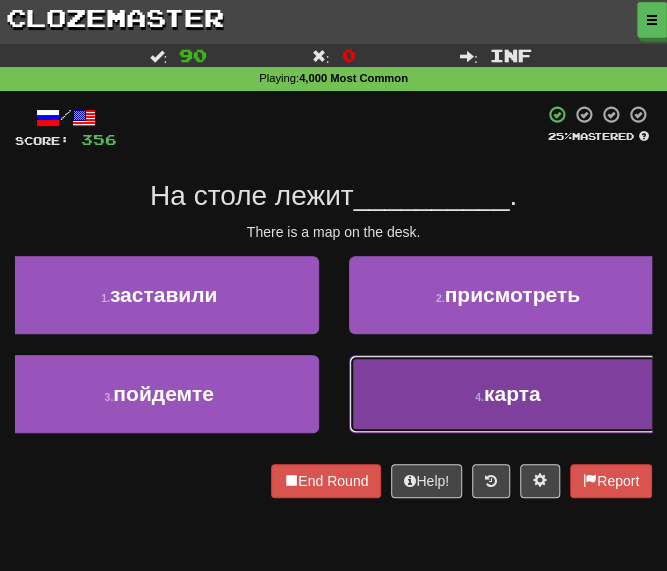 click on "4 .  карта" at bounding box center (508, 394) 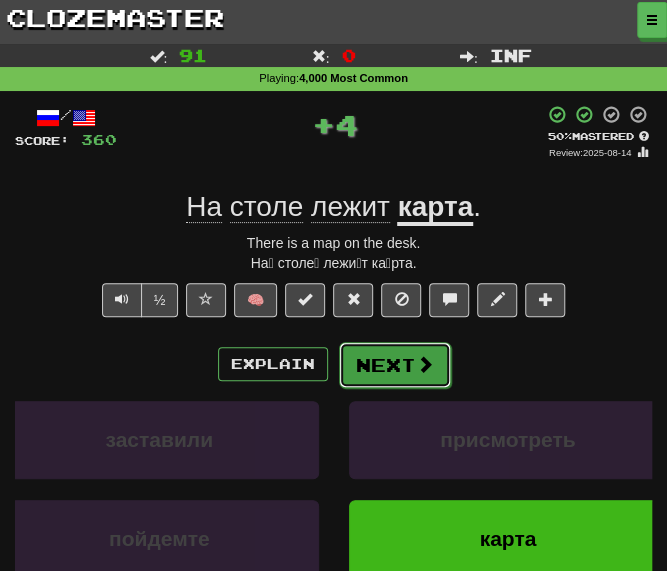 click on "Next" at bounding box center (395, 365) 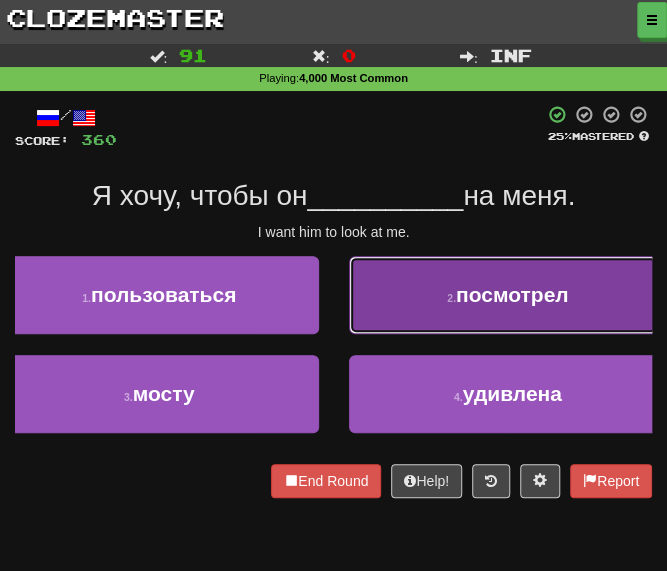 click on "2 .  посмотрел" at bounding box center (508, 295) 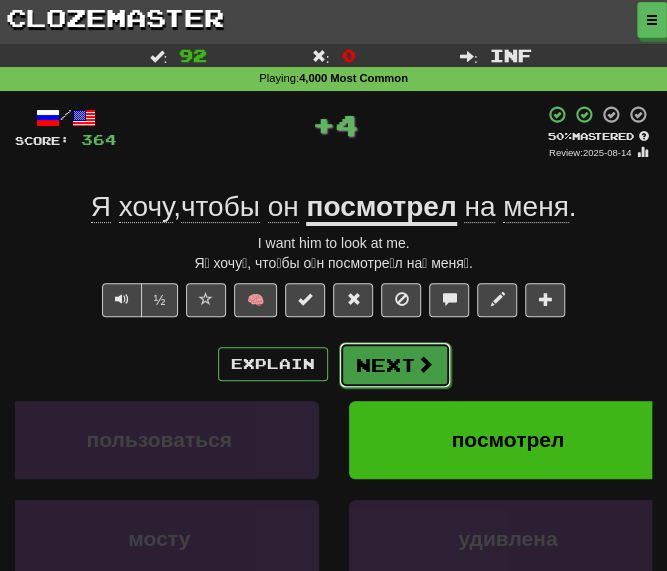 click on "Next" at bounding box center (395, 365) 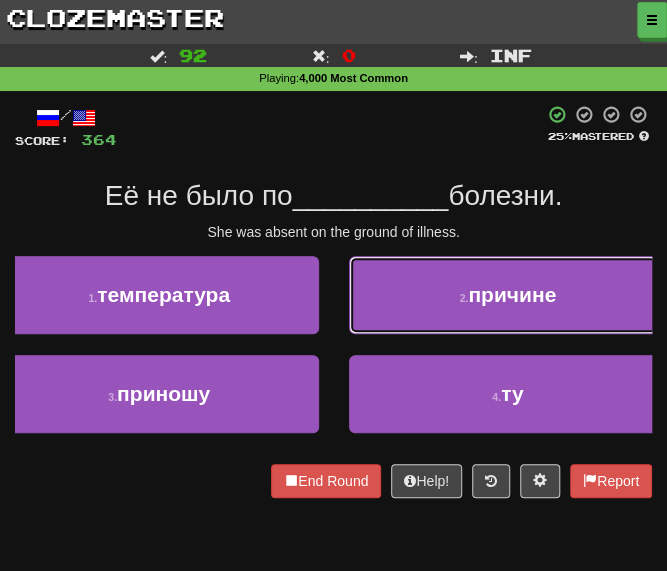 click on "2 .  причине" at bounding box center [508, 295] 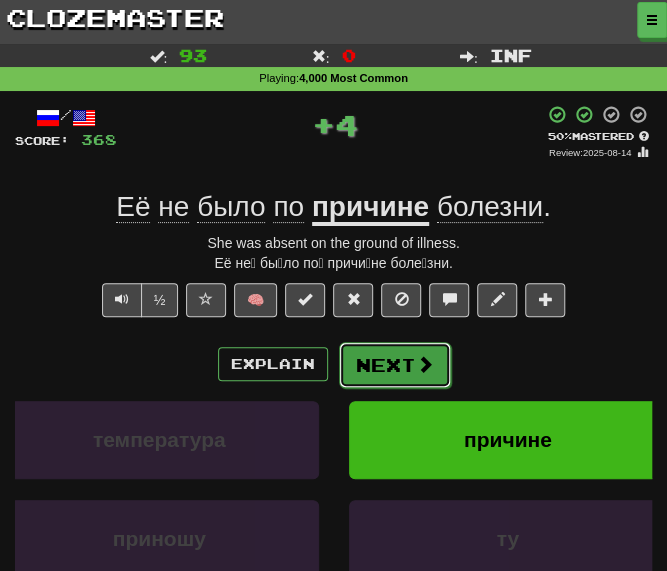 click on "Next" at bounding box center (395, 365) 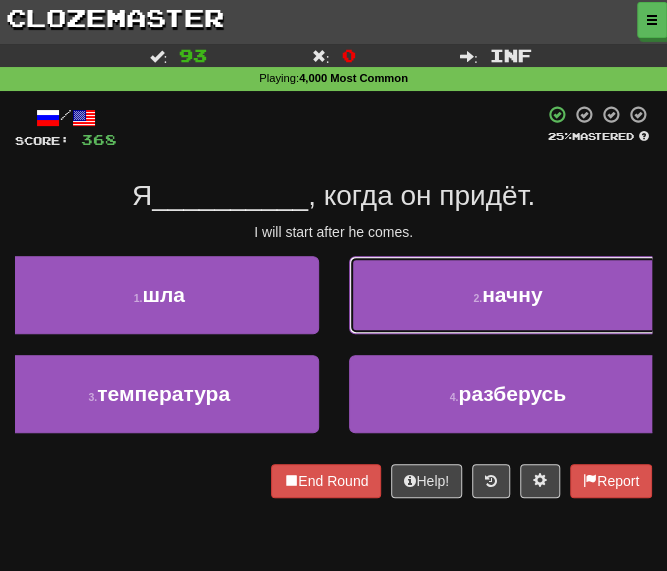 click on "2 .  начну" at bounding box center [508, 295] 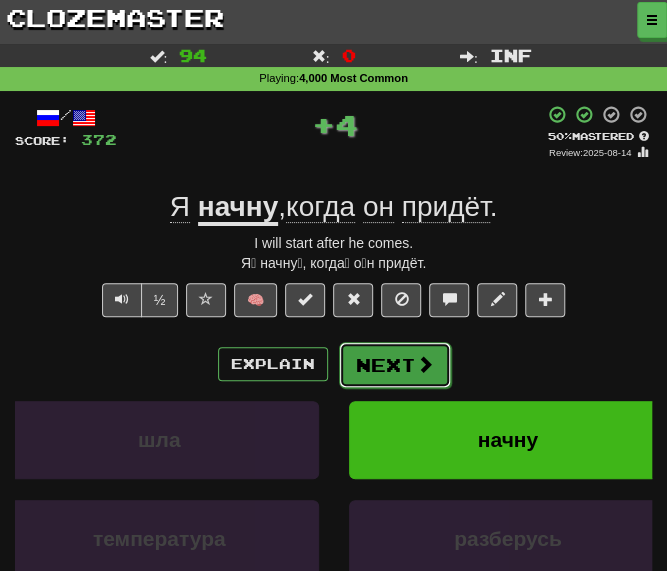 click on "Next" at bounding box center (395, 365) 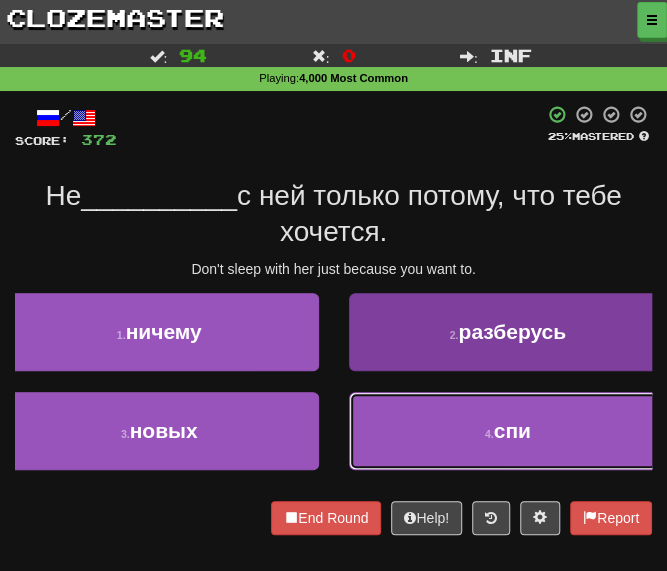 click on "4 .  спи" at bounding box center (508, 431) 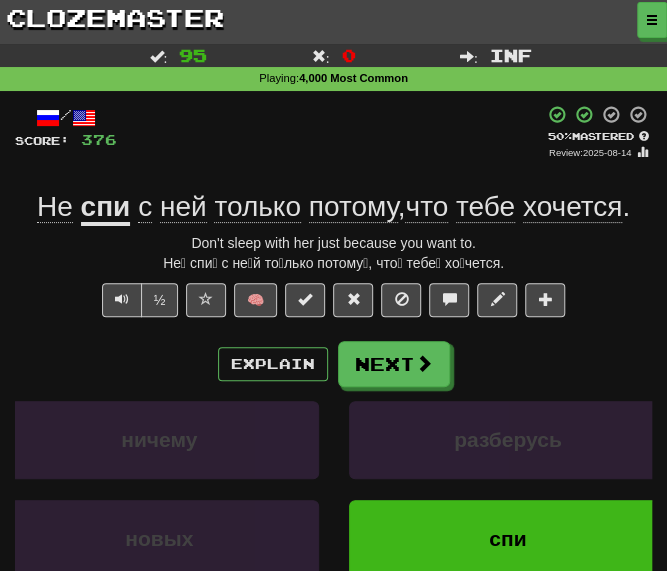 click on "+ 4" at bounding box center [330, 132] 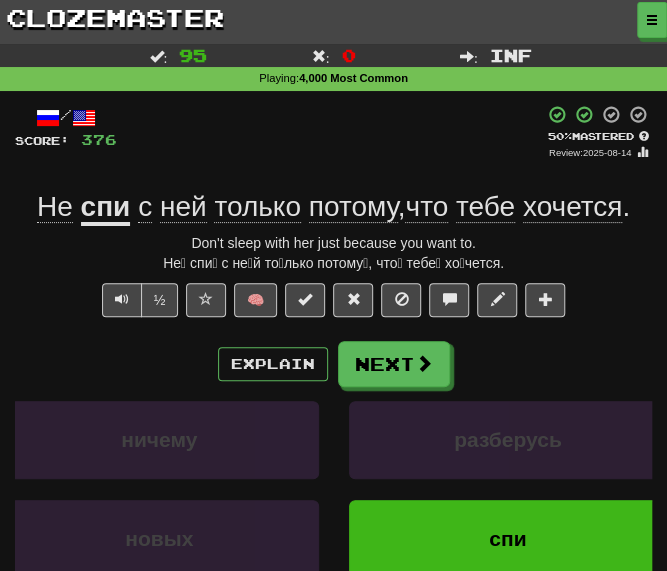 click on "/  Score:   376 + 4 50 %  Mastered Review:  2025-08-14 Не   спи   с   ней   только   потому ,  что   тебе   хочется . Don't sleep with her just because you want to. Не́ спи́ с не́й то́лько потому́, что́ тебе́ хо́чется. ½ 🧠 Explain Next ничему разберусь новых спи Learn more: ничему разберусь новых спи  End Round  Help!  Report Sentence Source" at bounding box center (333, 405) 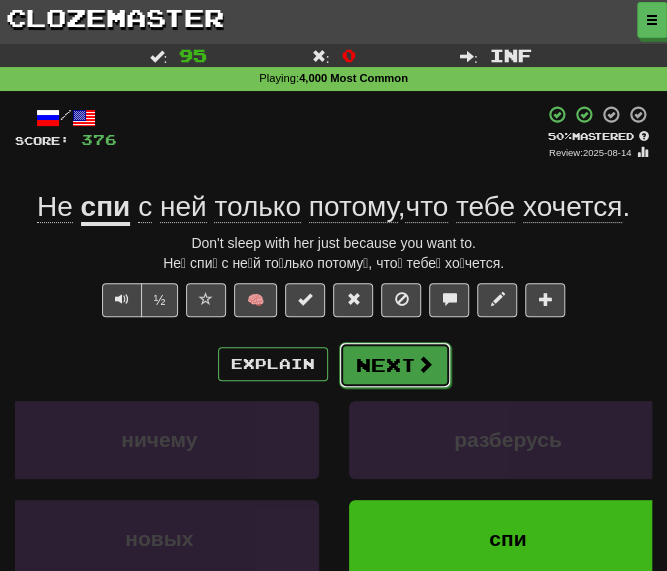 click on "Next" at bounding box center [395, 365] 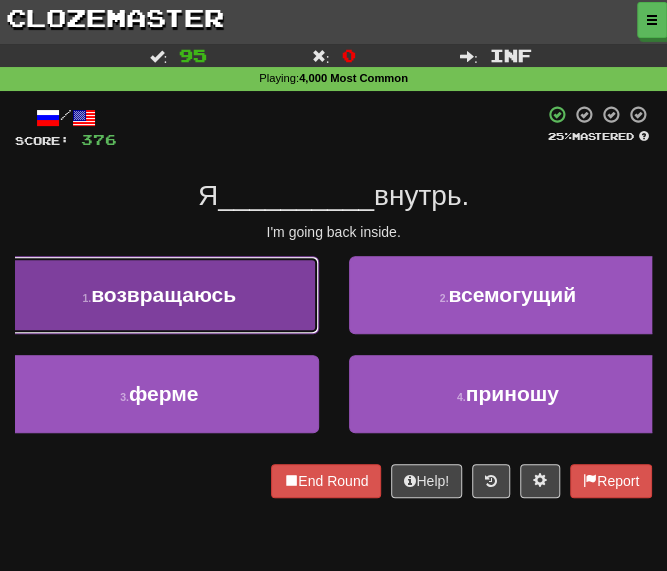click on "возвращаюсь" at bounding box center [163, 294] 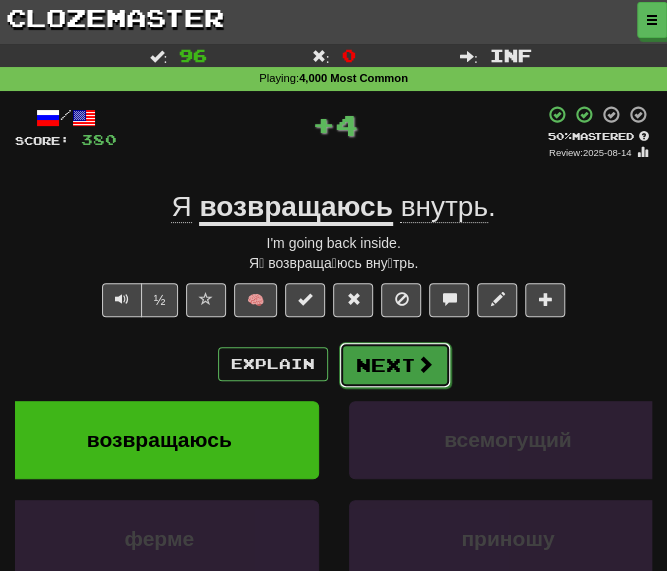click on "Next" at bounding box center [395, 365] 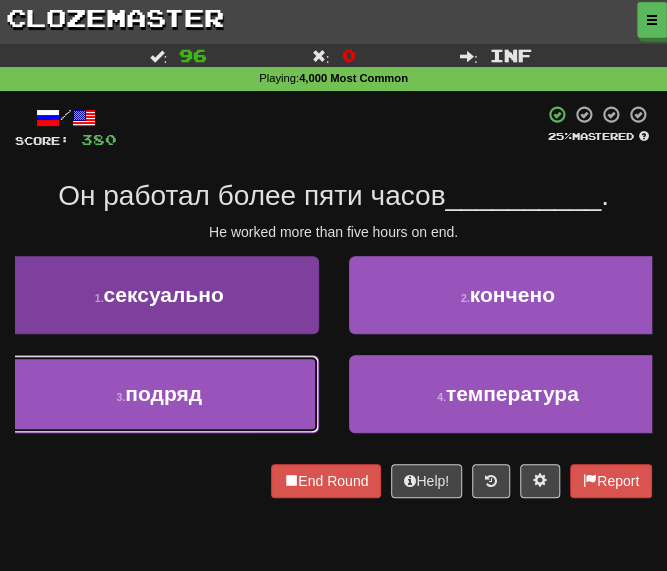 click on "подряд" at bounding box center (163, 393) 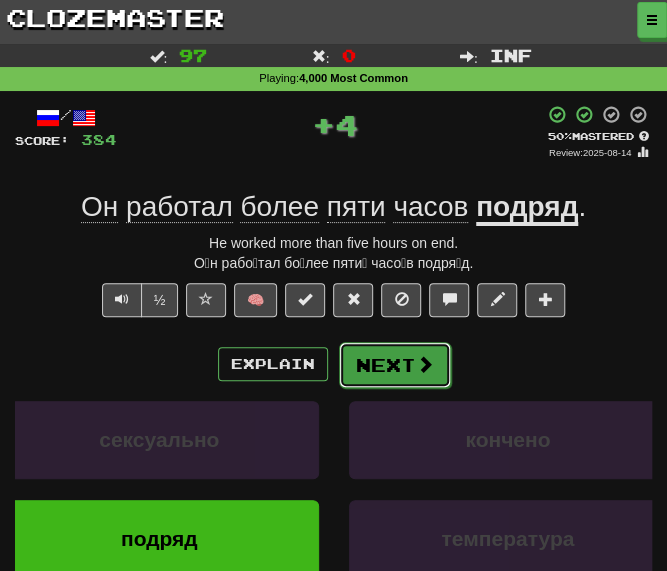 click on "Next" at bounding box center [395, 365] 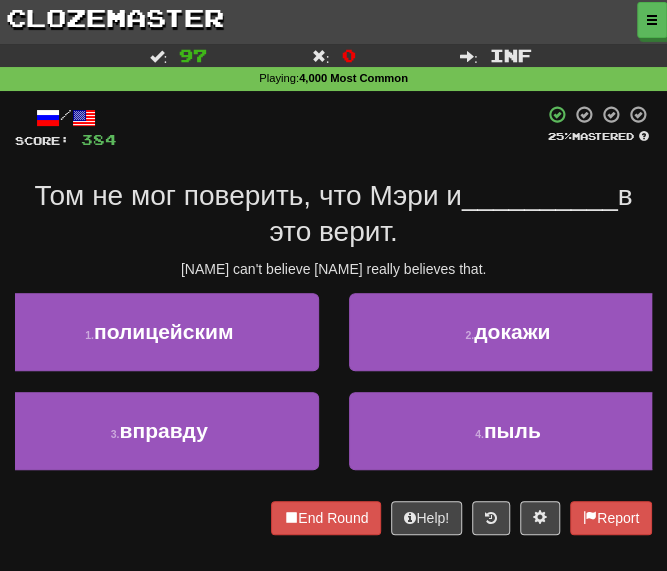 click on "Том не мог поверить, что Мэри и  __________  в это верит." at bounding box center (333, 214) 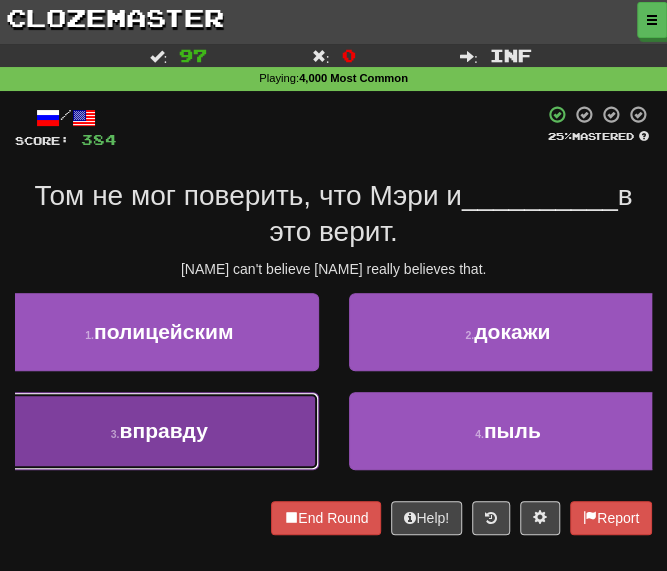 click on "3 .  вправду" at bounding box center [159, 431] 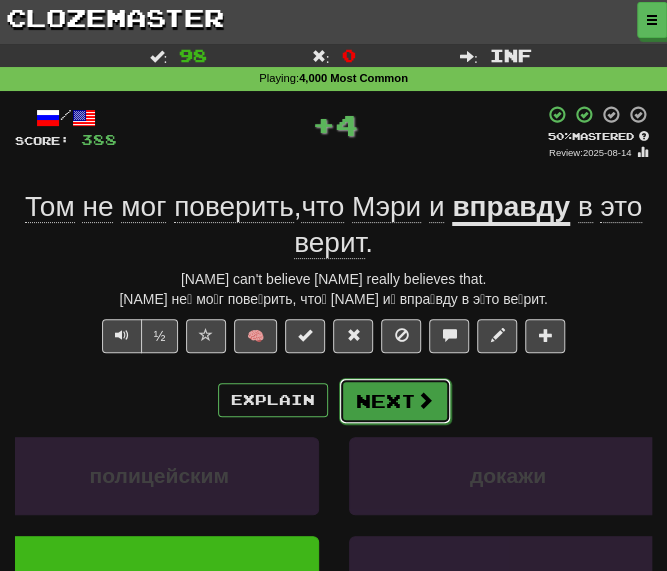 click on "Next" at bounding box center (395, 401) 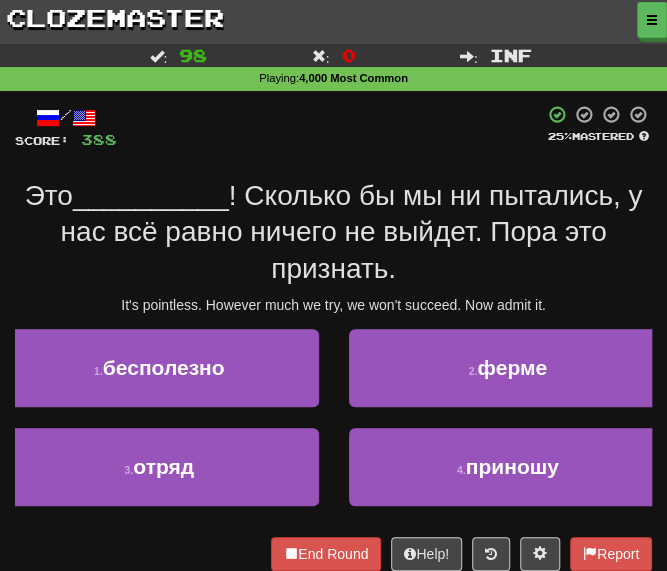 click on "Это  __________ ! Сколько бы мы ни пытались, у нас всё равно ничего не выйдет. Пора это признать." at bounding box center (333, 232) 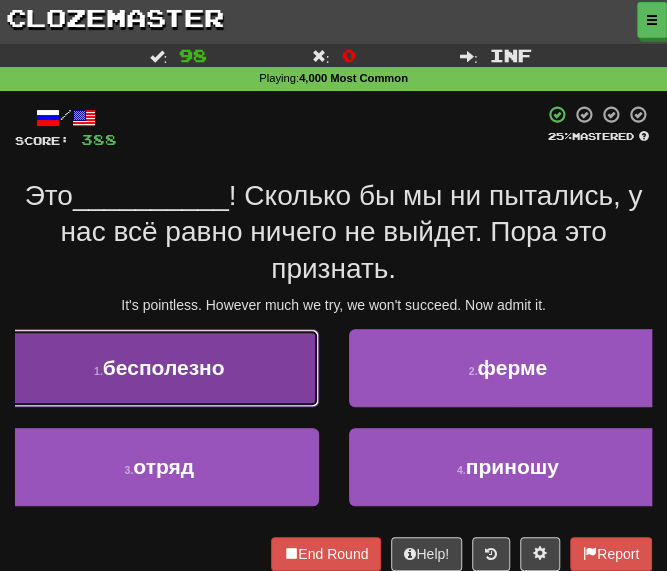 click on "1 .  бесполезно" at bounding box center (159, 368) 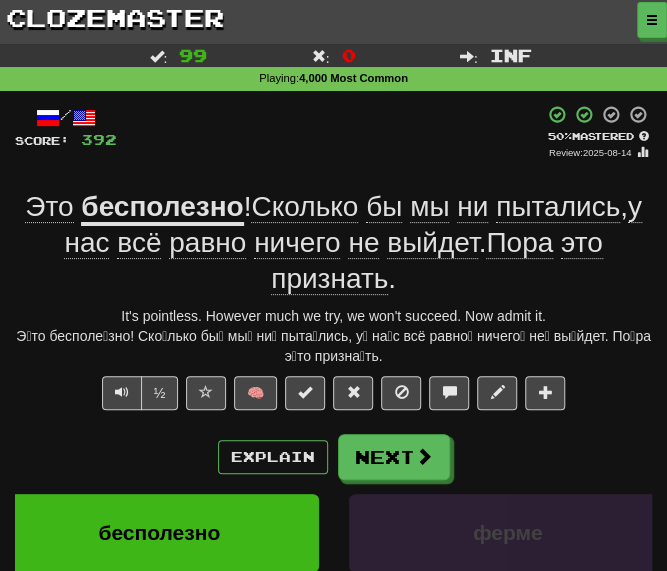 click on "Это   бесполезно !  Сколько   бы   мы   ни   пытались ,  у   нас   всё   равно   ничего   не   выйдет .  Пора   это   признать ." at bounding box center (333, 243) 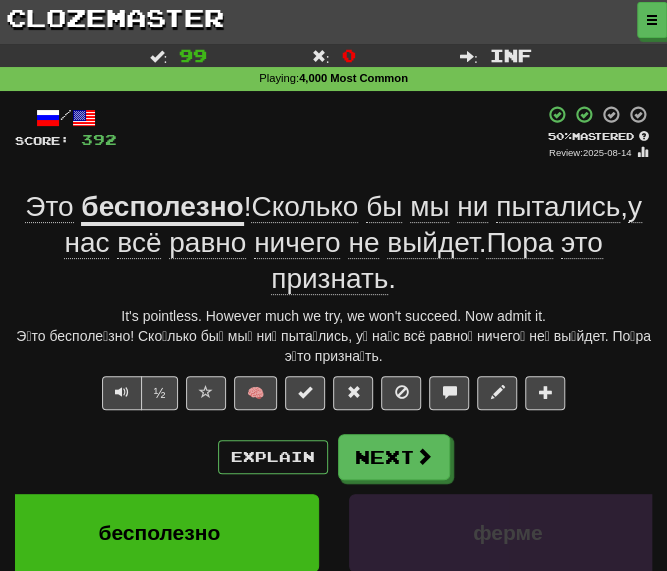 click on "равно" at bounding box center (207, 243) 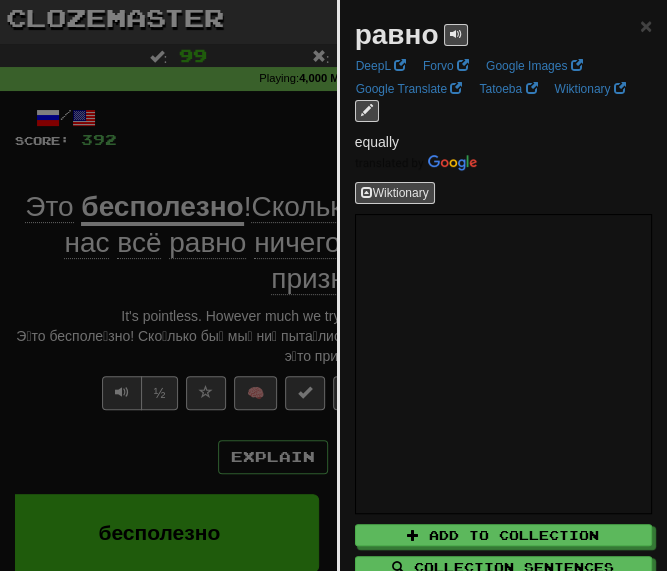 click at bounding box center [333, 285] 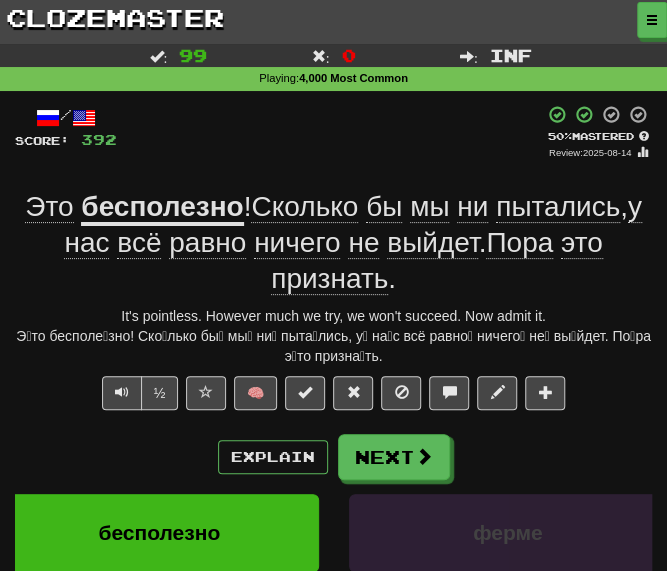 click on "Это   бесполезно !  Сколько   бы   мы   ни   пытались ,  у   нас   всё   равно   ничего   не   выйдет .  Пора   это   признать ." at bounding box center [333, 243] 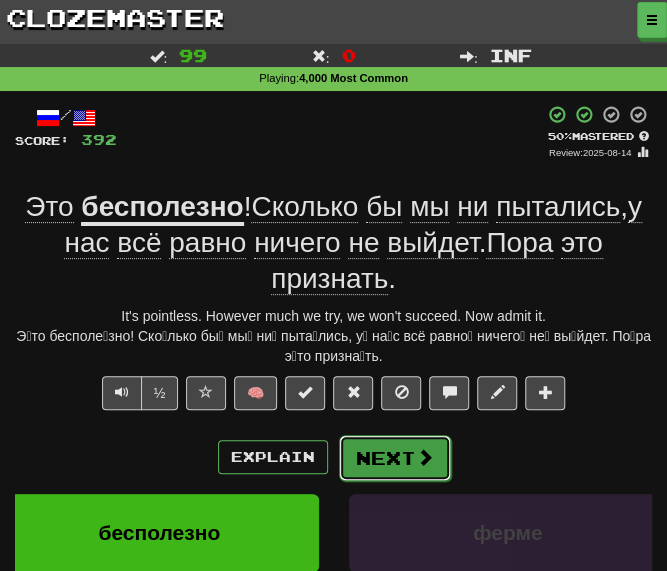 click on "Next" at bounding box center (395, 458) 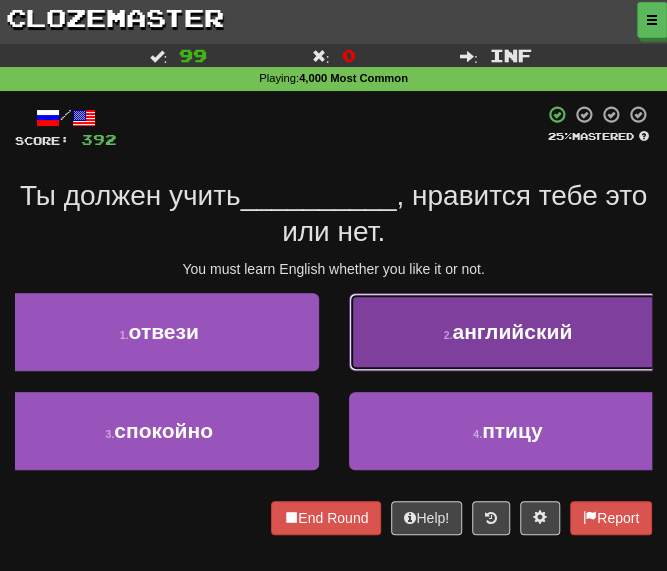 click on "2 .  английский" at bounding box center (508, 332) 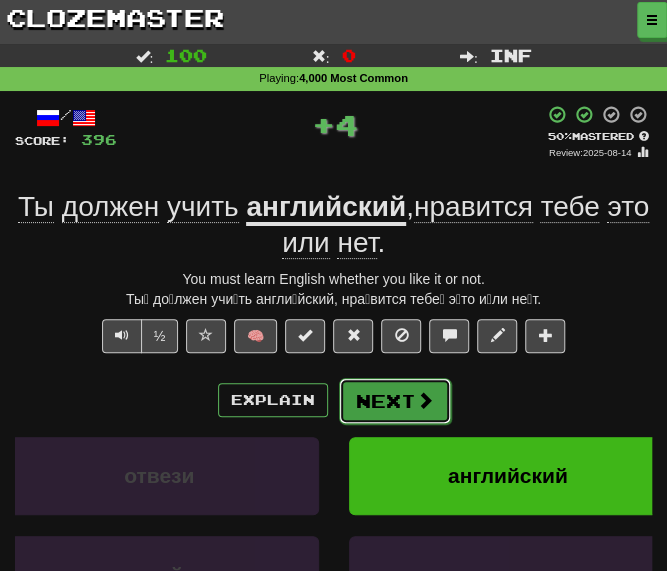 click on "Next" at bounding box center [395, 401] 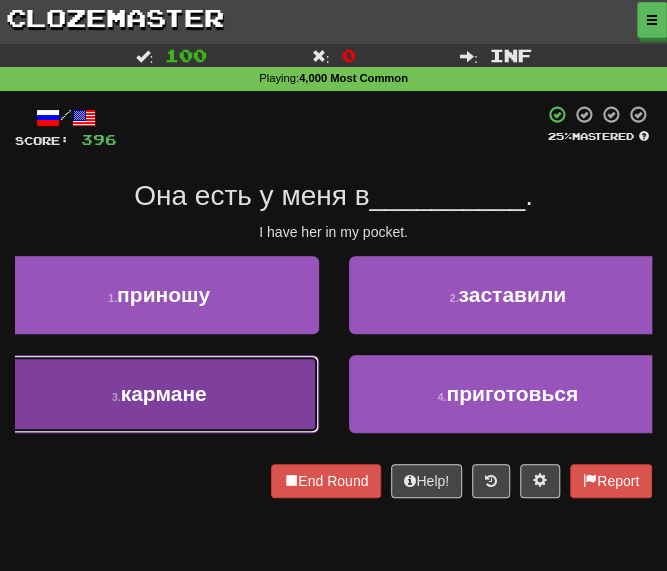 click on "кармане" at bounding box center [164, 393] 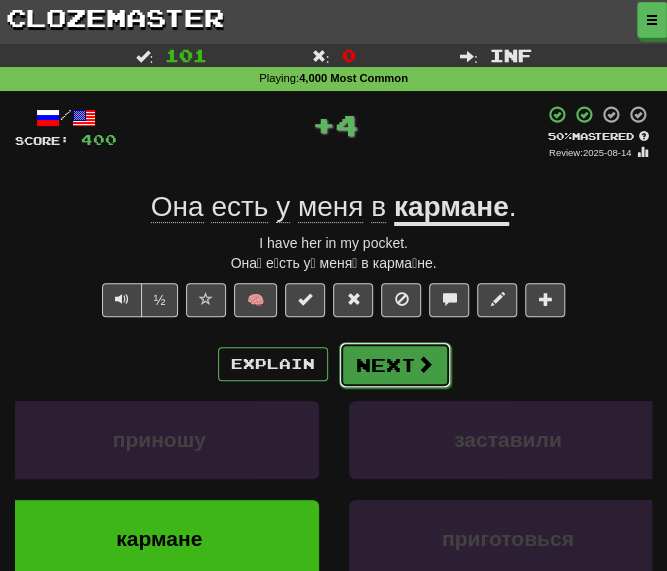click on "Next" at bounding box center [395, 365] 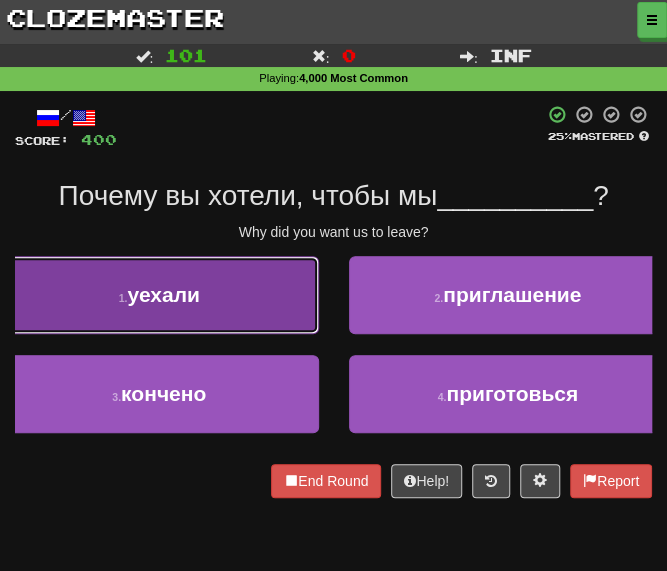 click on "1 .  уехали" at bounding box center (159, 295) 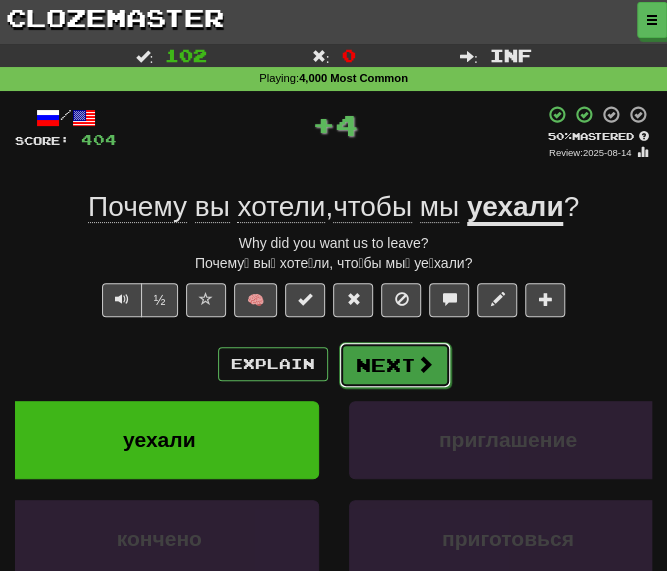 click on "Next" at bounding box center (395, 365) 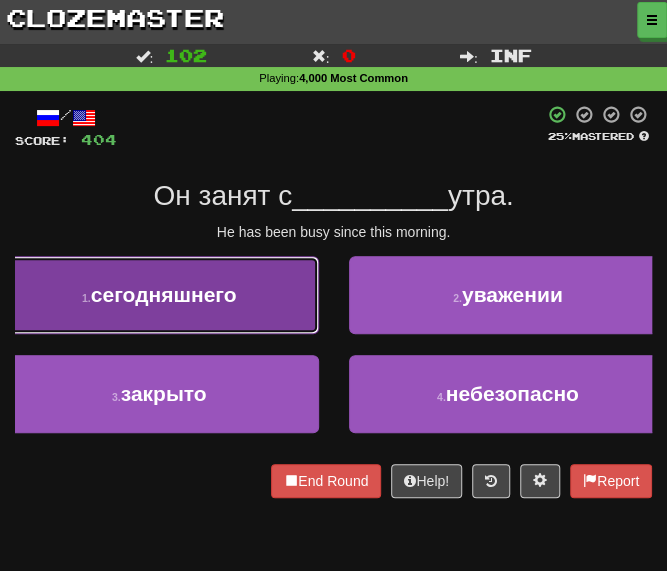 click on "1 .  сегодняшнего" at bounding box center (159, 295) 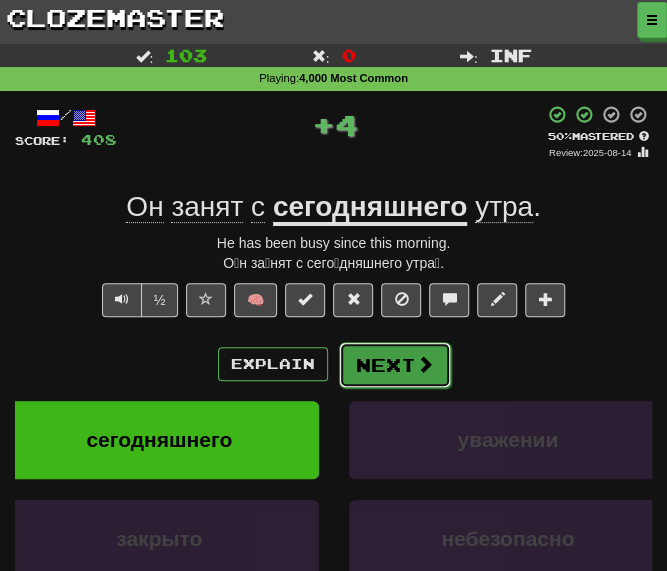 click on "Next" at bounding box center [395, 365] 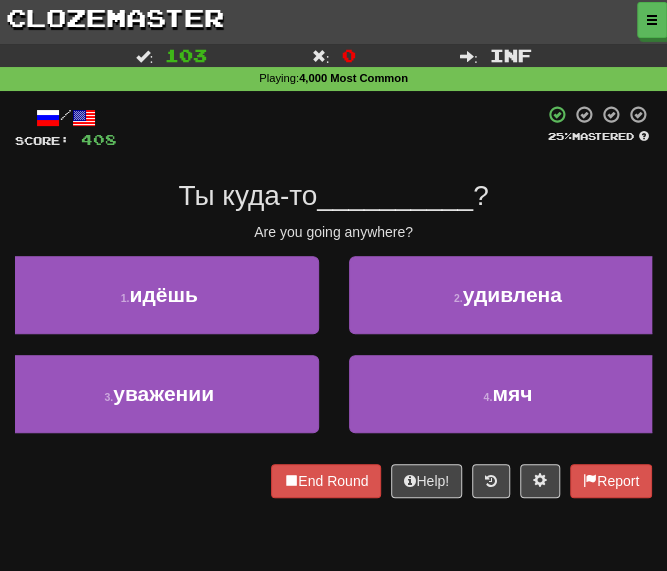 click on "/  Score:   408 25 %  Mastered Ты куда-то  __________ ? Are you going anywhere? 1 .  идёшь 2 .  удивлена 3 .  уважении 4 .  мяч  End Round  Help!  Report" at bounding box center [333, 301] 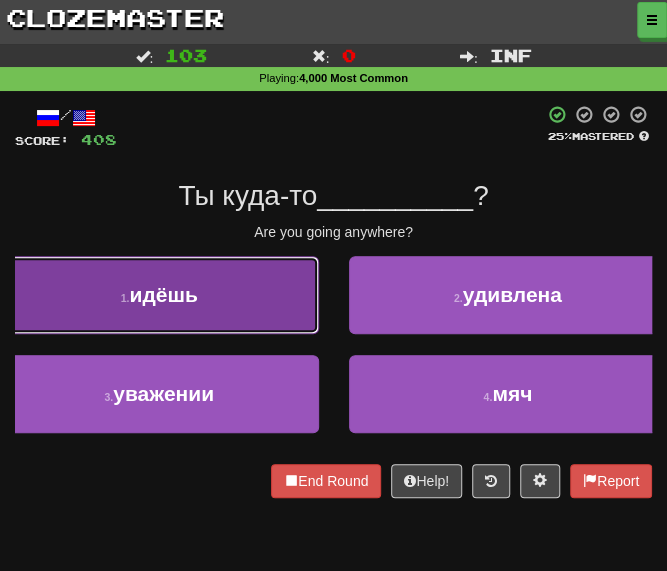 click on "идёшь" at bounding box center (163, 294) 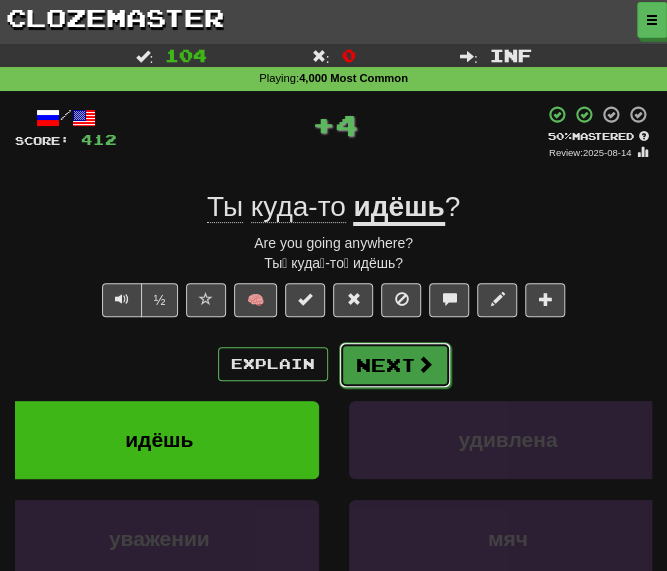 click on "Next" at bounding box center (395, 365) 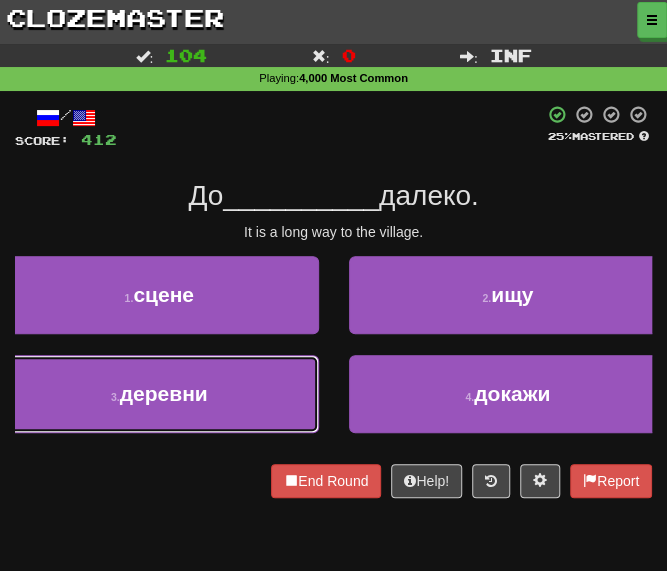 click on "деревни" at bounding box center (164, 393) 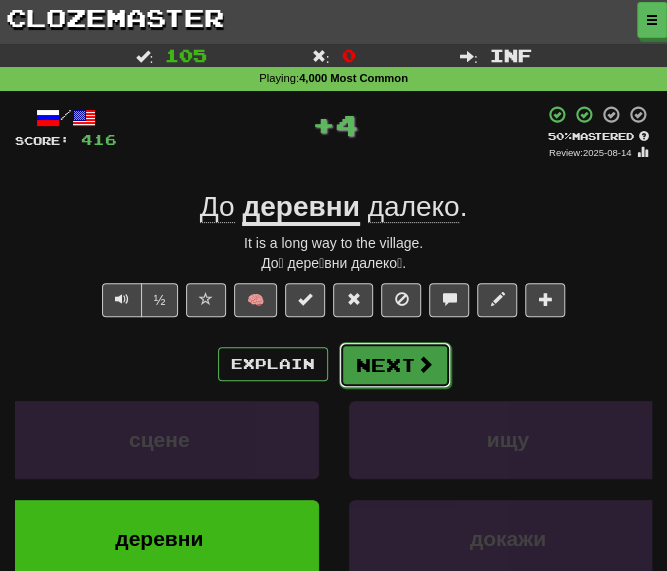 click on "Next" at bounding box center (395, 365) 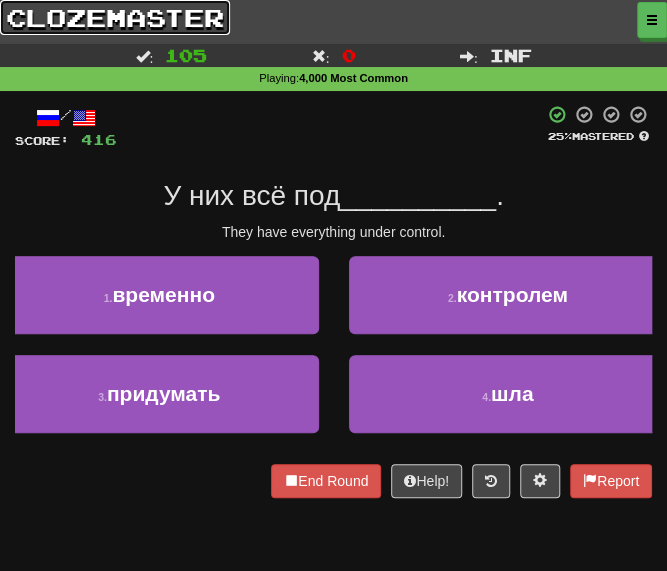 click on "clozemaster" at bounding box center [115, 17] 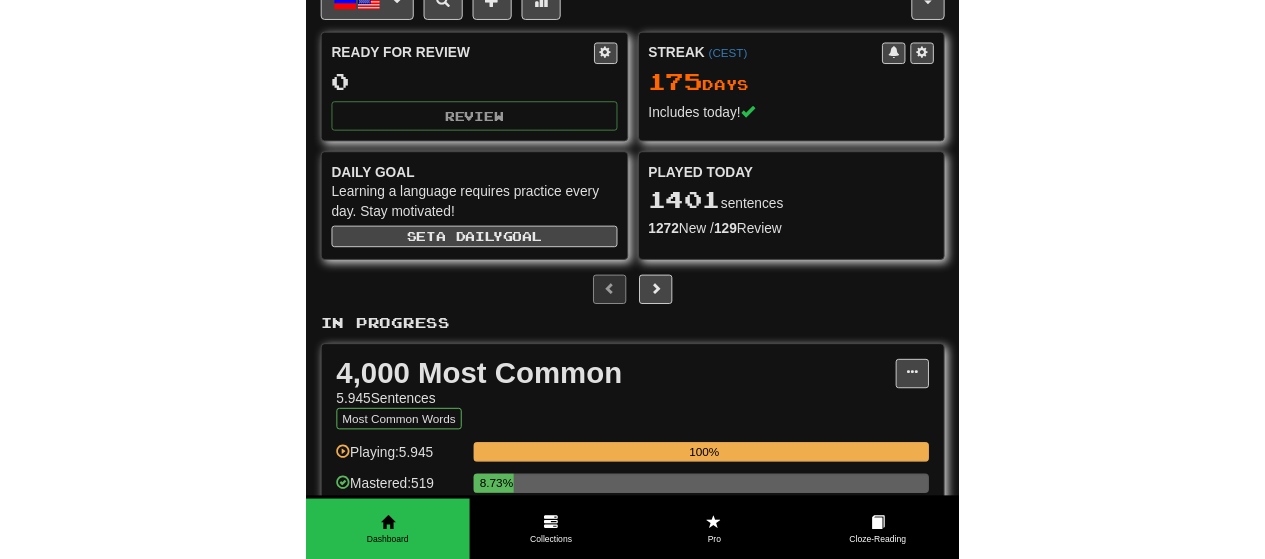 scroll, scrollTop: 0, scrollLeft: 0, axis: both 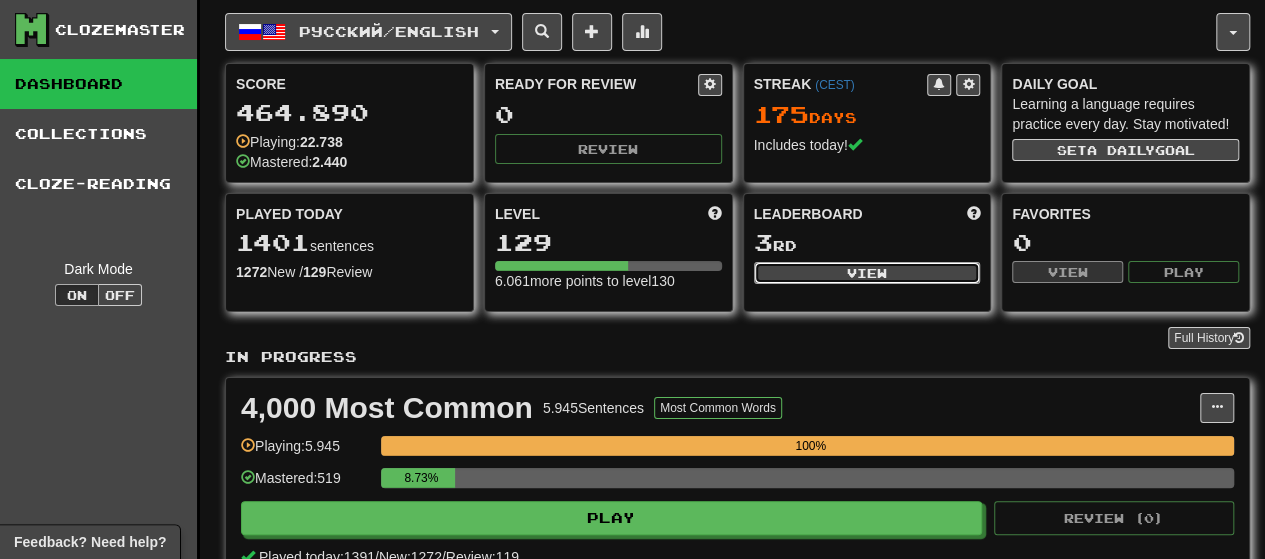 click on "View" at bounding box center (867, 273) 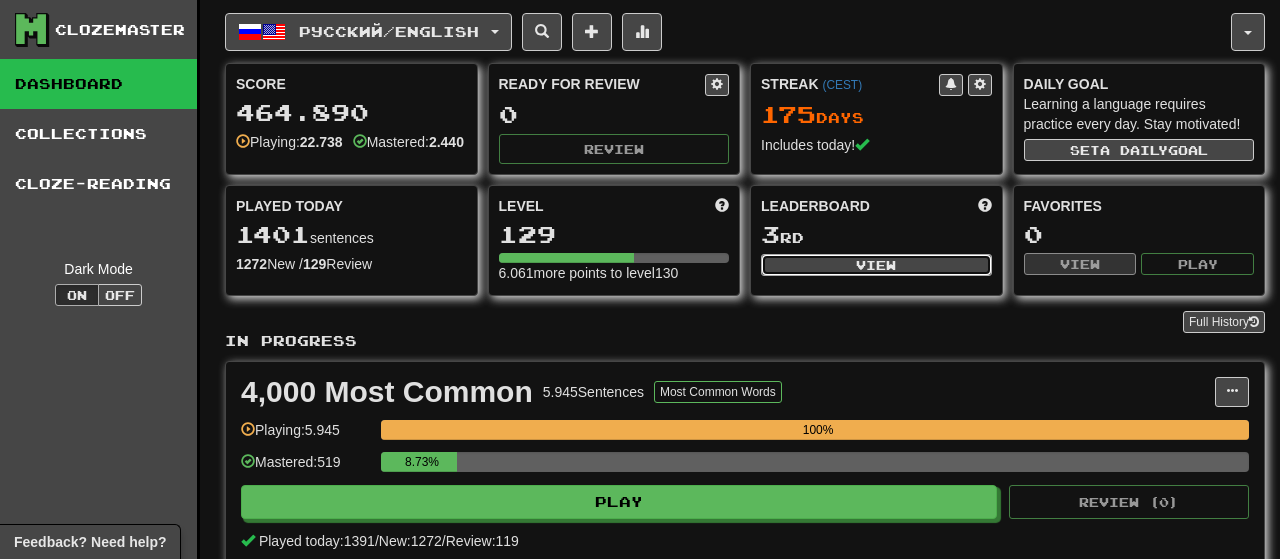 select on "**********" 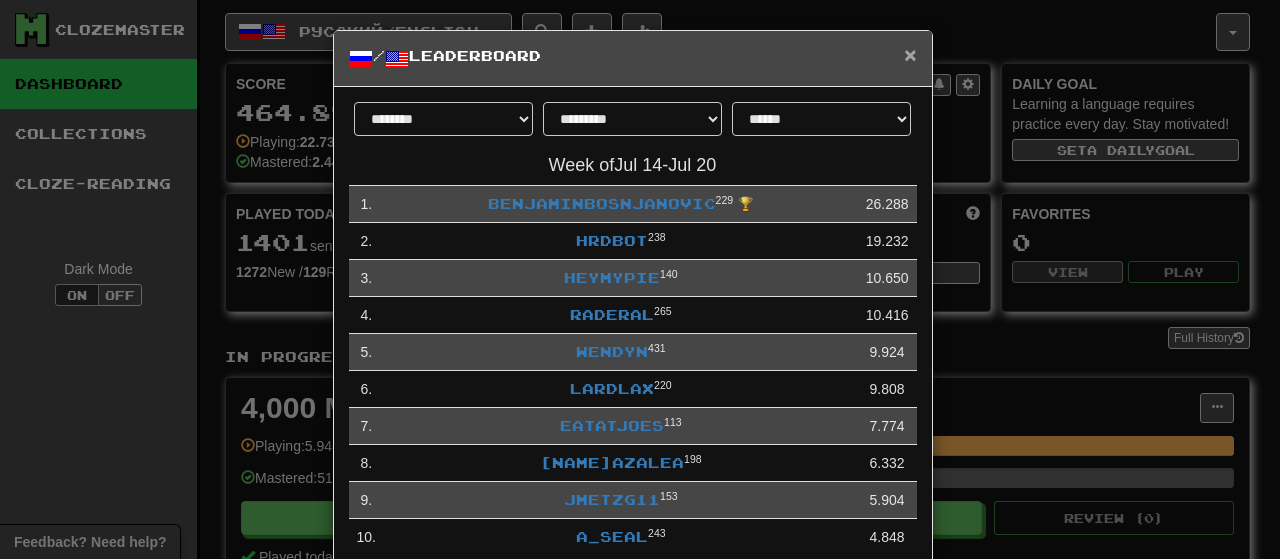 click on "×" at bounding box center [910, 54] 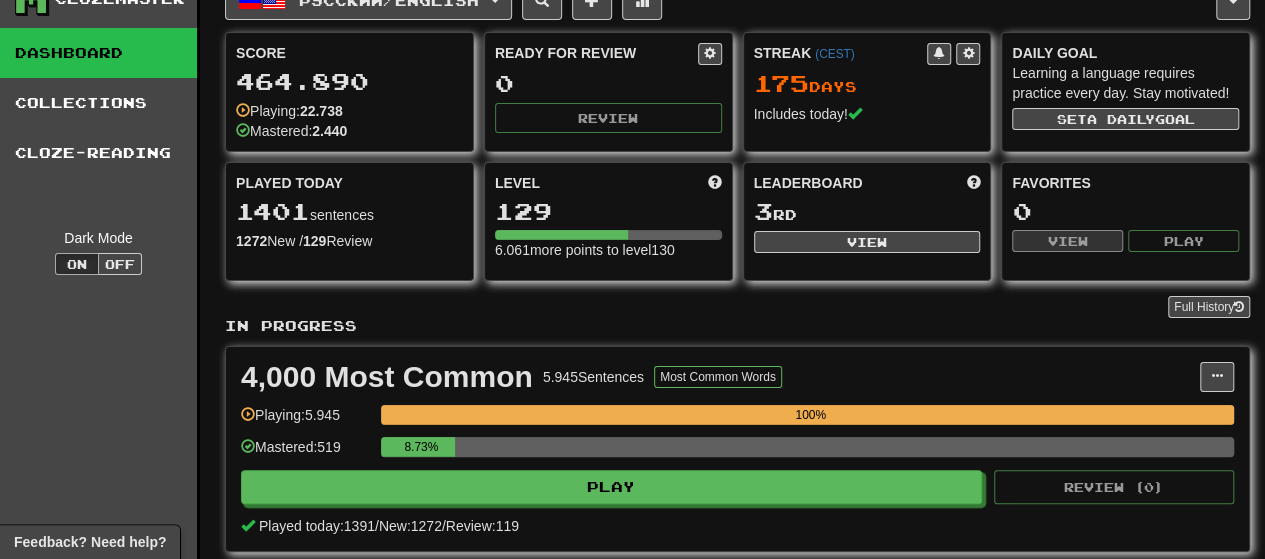 scroll, scrollTop: 0, scrollLeft: 0, axis: both 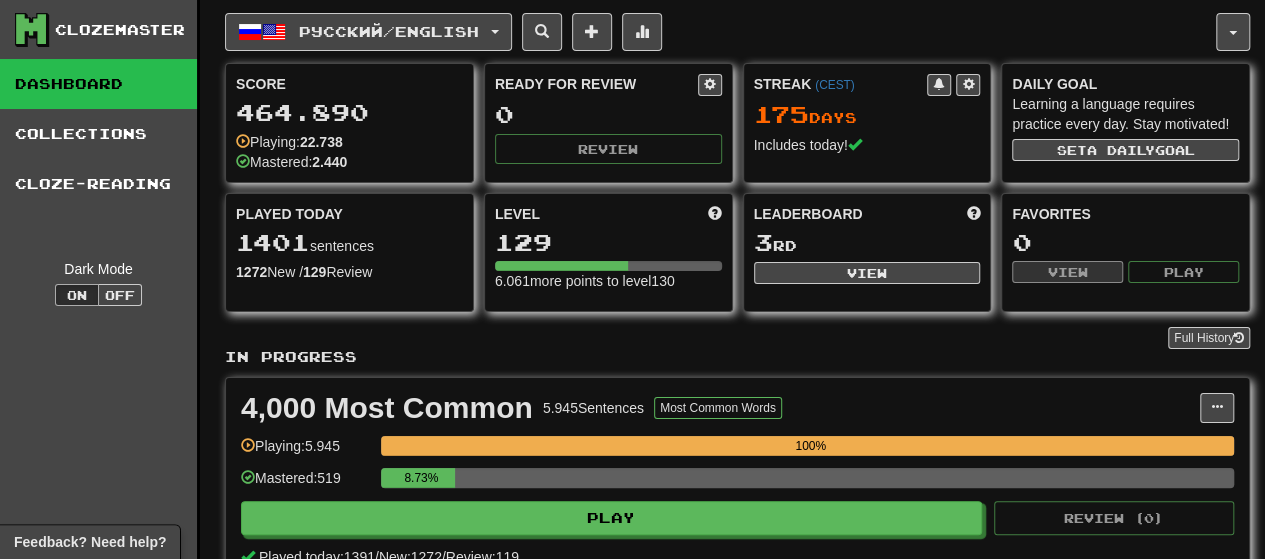 click on "4,000 Most Common 5.945  Sentences Most Common Words" at bounding box center (720, 408) 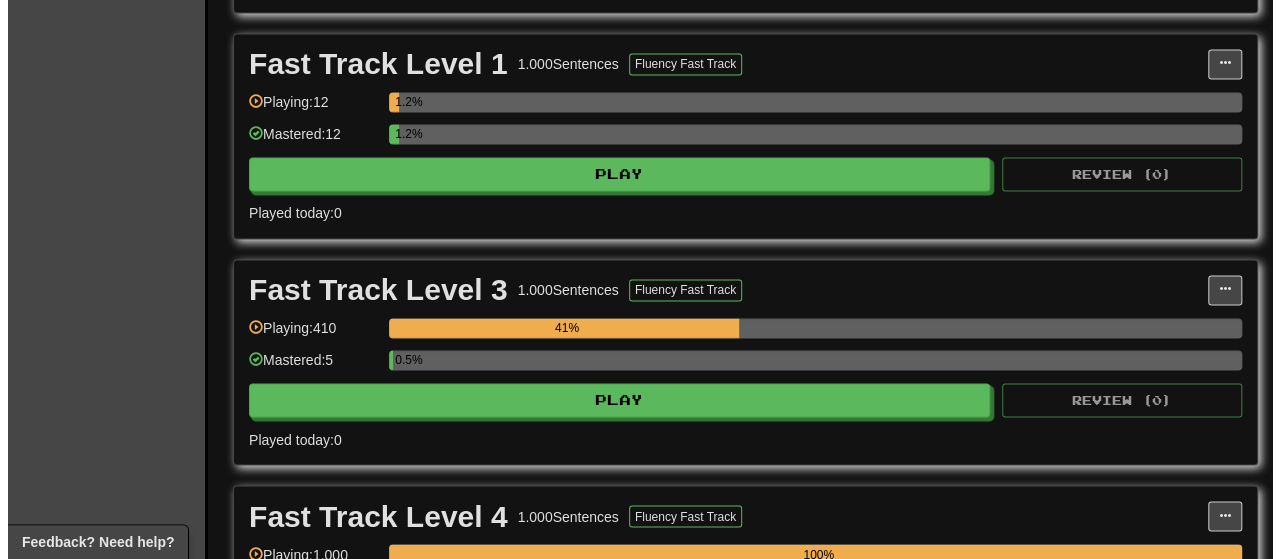 scroll, scrollTop: 1500, scrollLeft: 0, axis: vertical 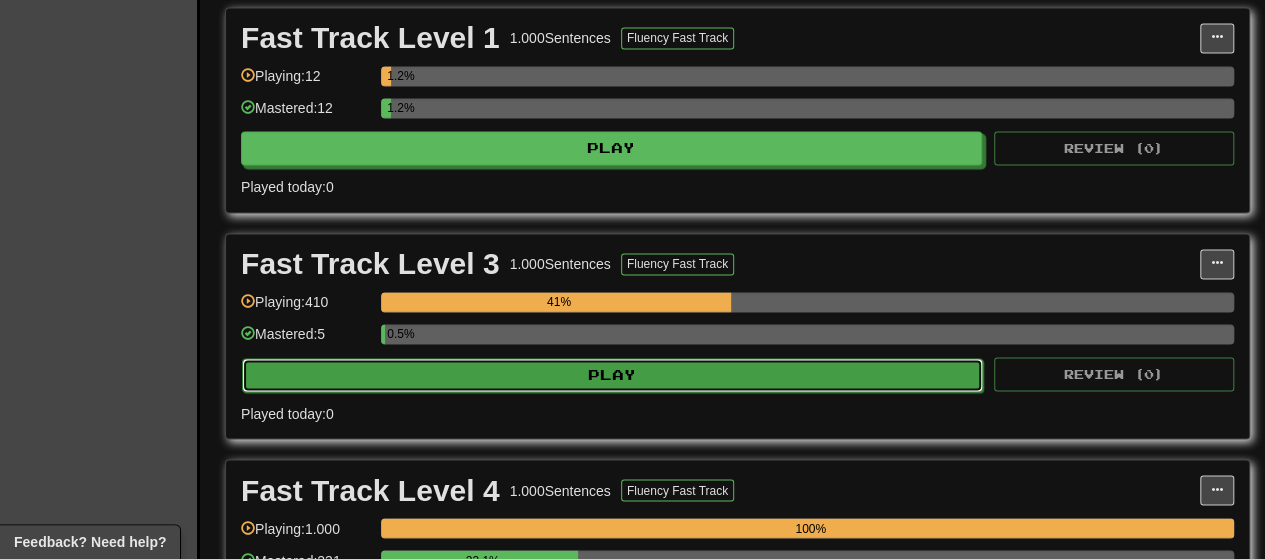 click on "Play" at bounding box center (612, 375) 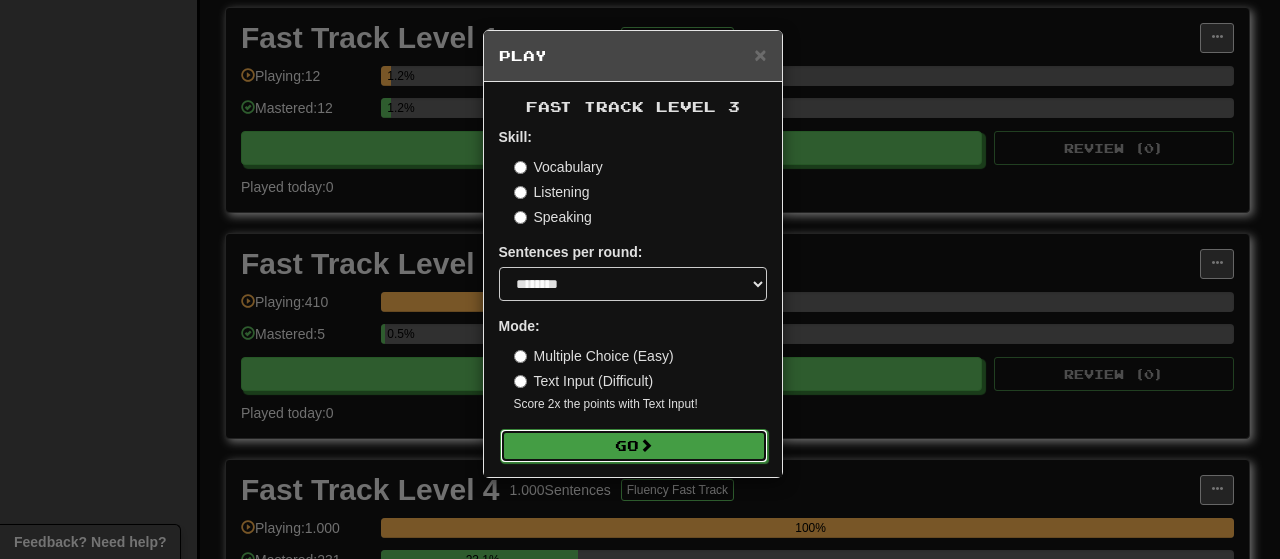 click on "Go" at bounding box center (634, 446) 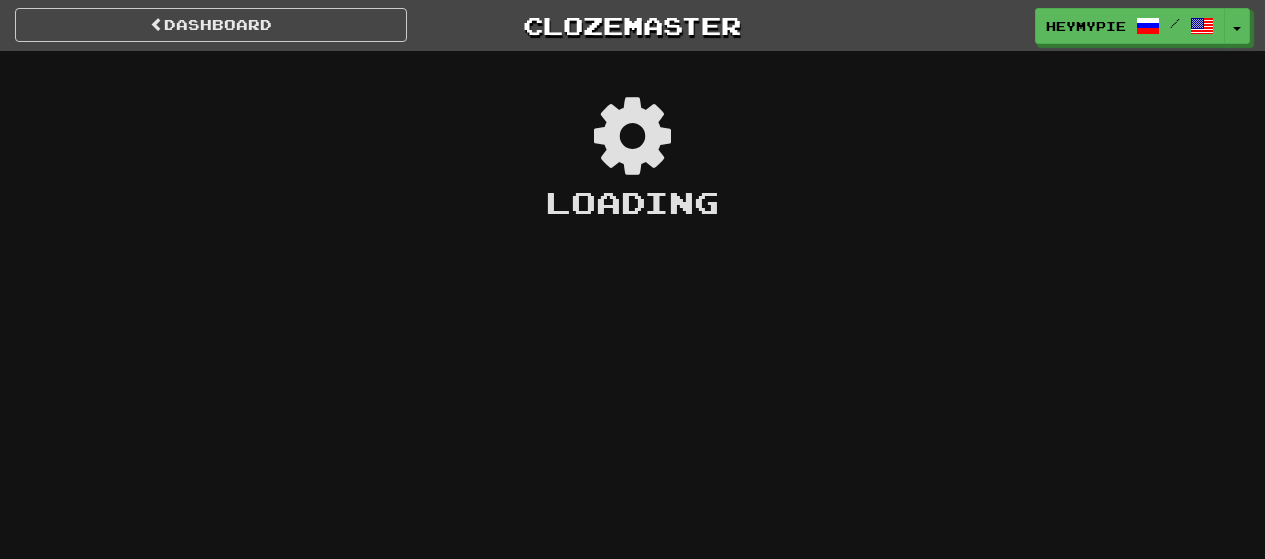 scroll, scrollTop: 0, scrollLeft: 0, axis: both 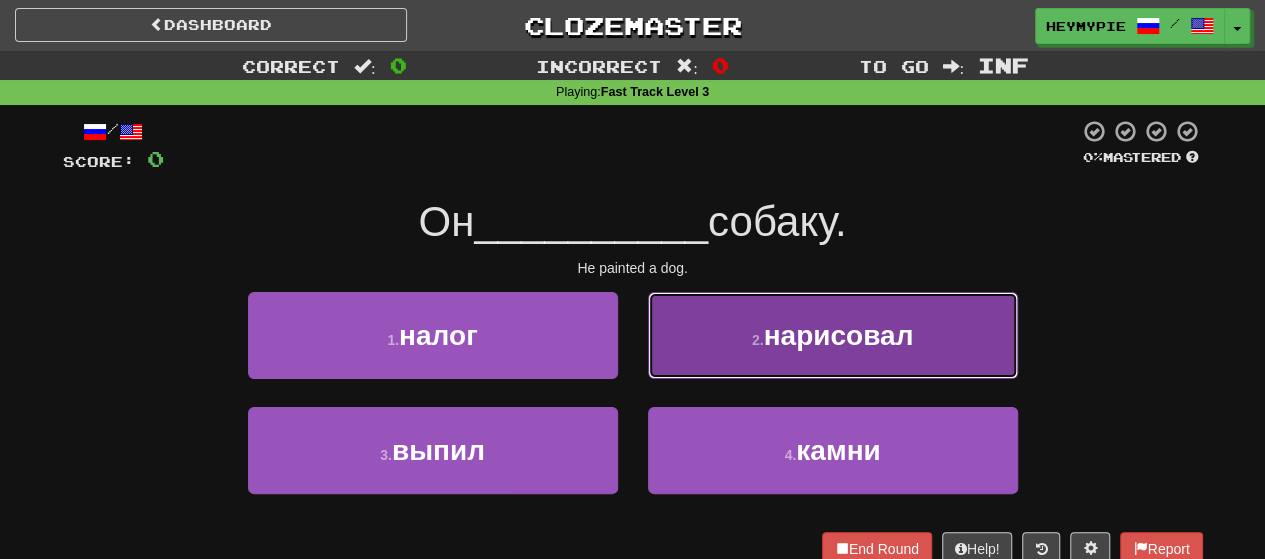 click on "2 .  нарисовал" at bounding box center (833, 335) 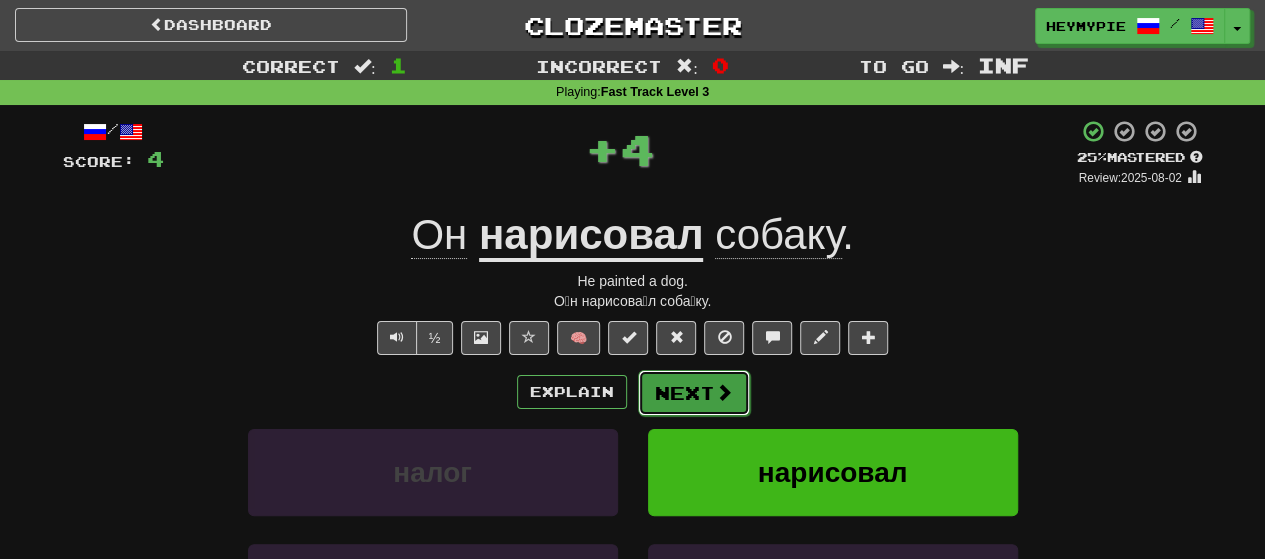 click on "Next" at bounding box center [694, 393] 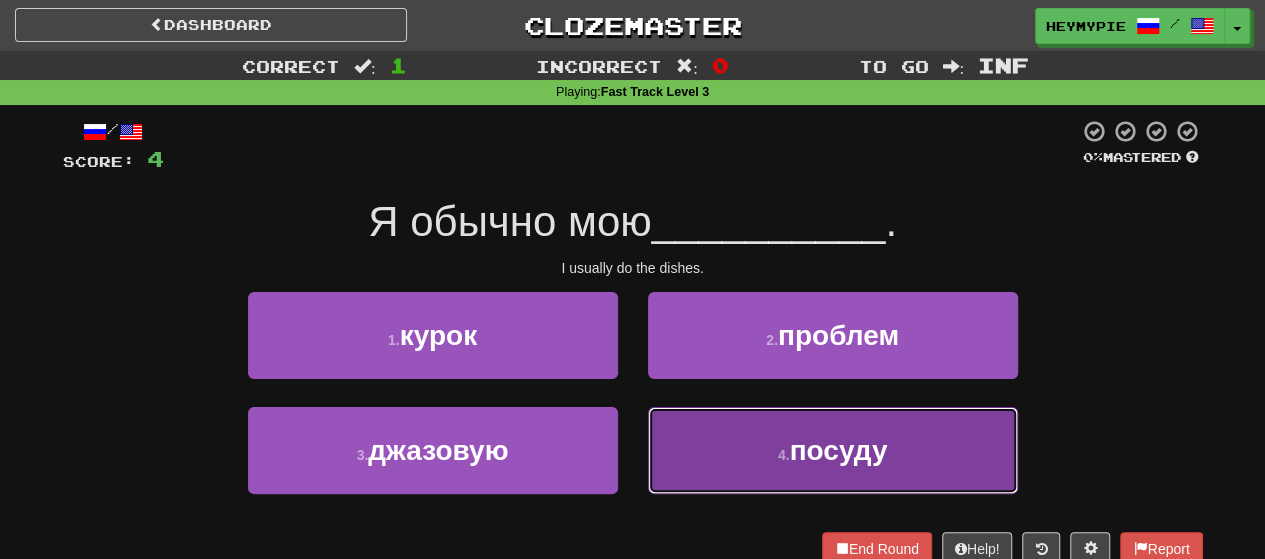 click on "4 .  посуду" at bounding box center [833, 450] 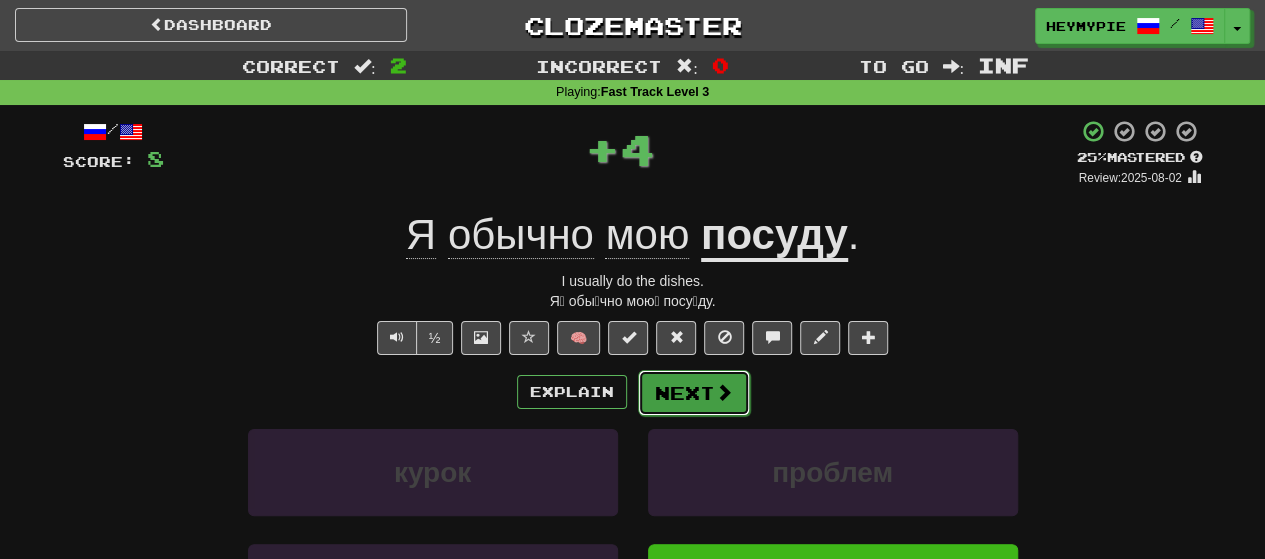 click on "Next" at bounding box center [694, 393] 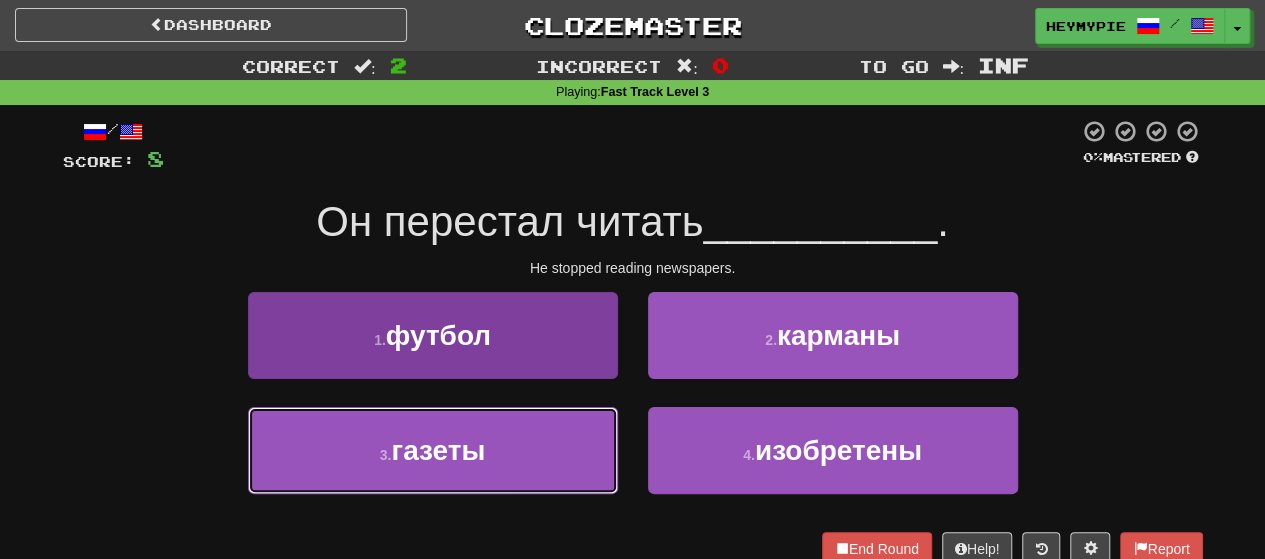 click on "газеты" at bounding box center (438, 450) 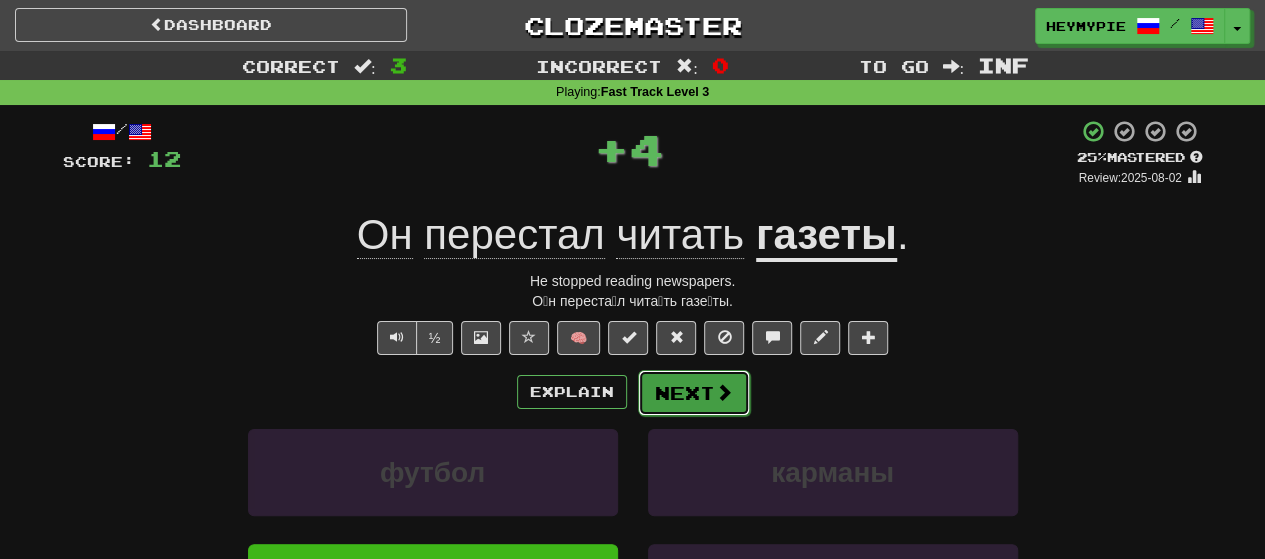 click on "Next" at bounding box center (694, 393) 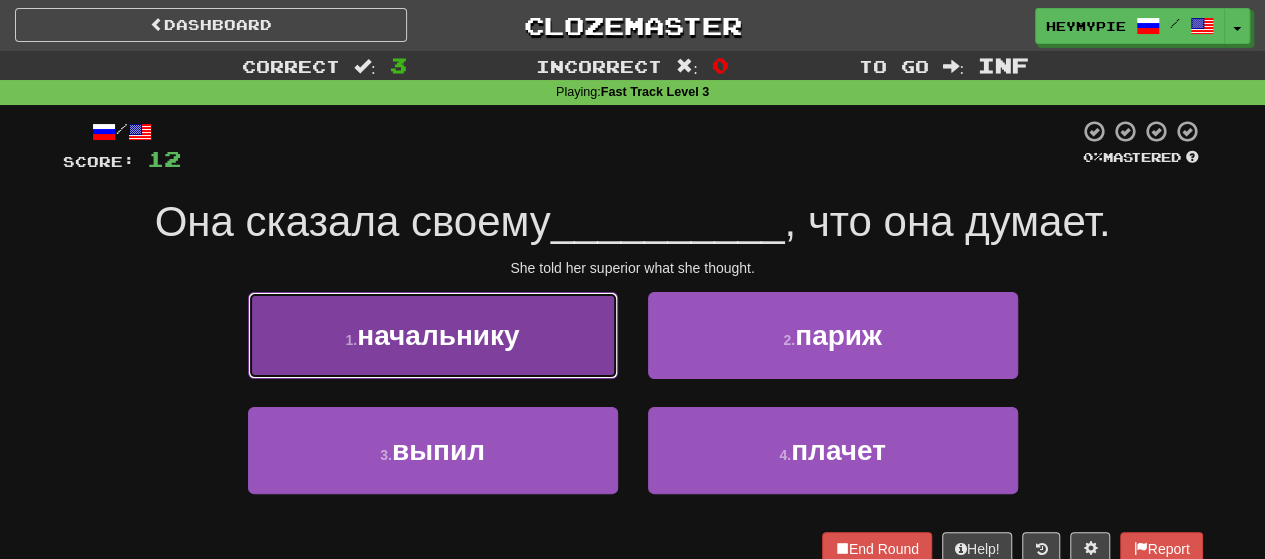 click on "1 .  начальнику" at bounding box center [433, 335] 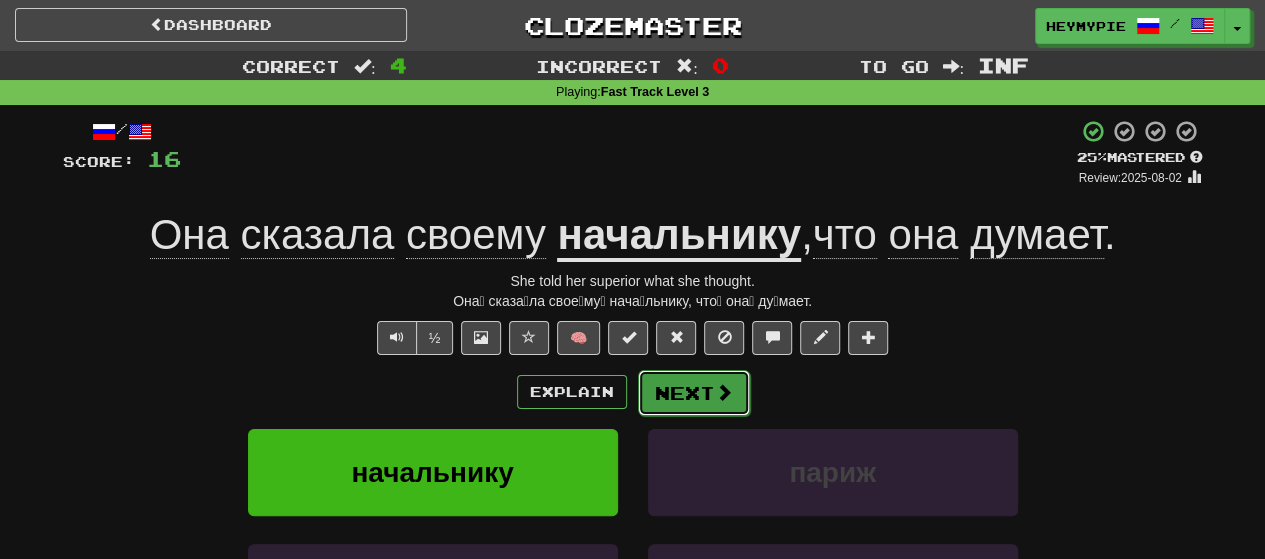 click on "Next" at bounding box center (694, 393) 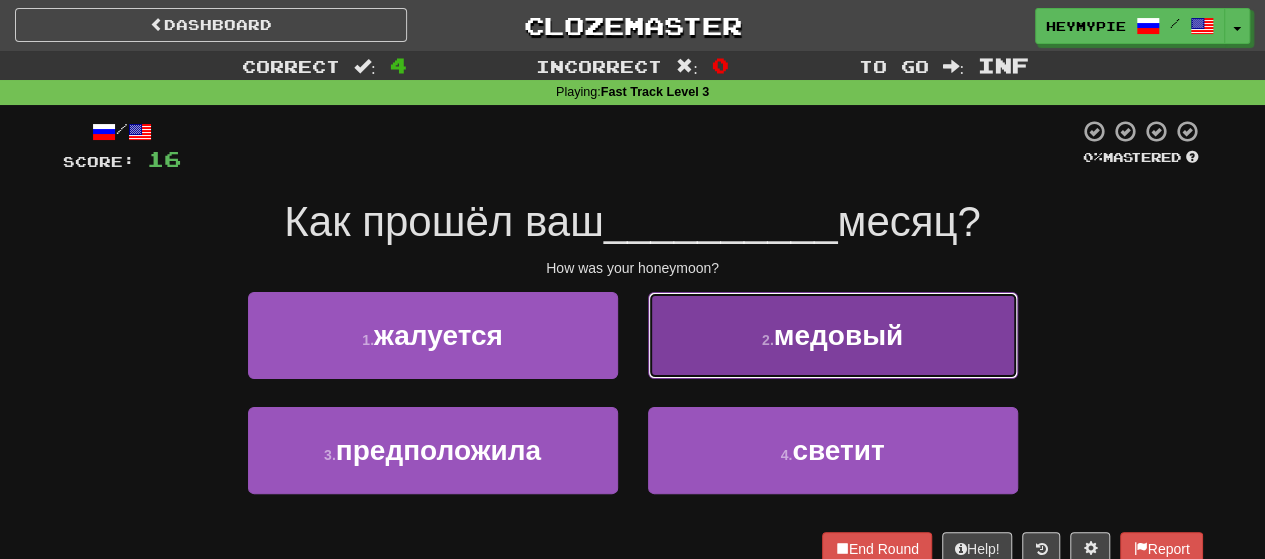 click on "2 .  медовый" at bounding box center (833, 335) 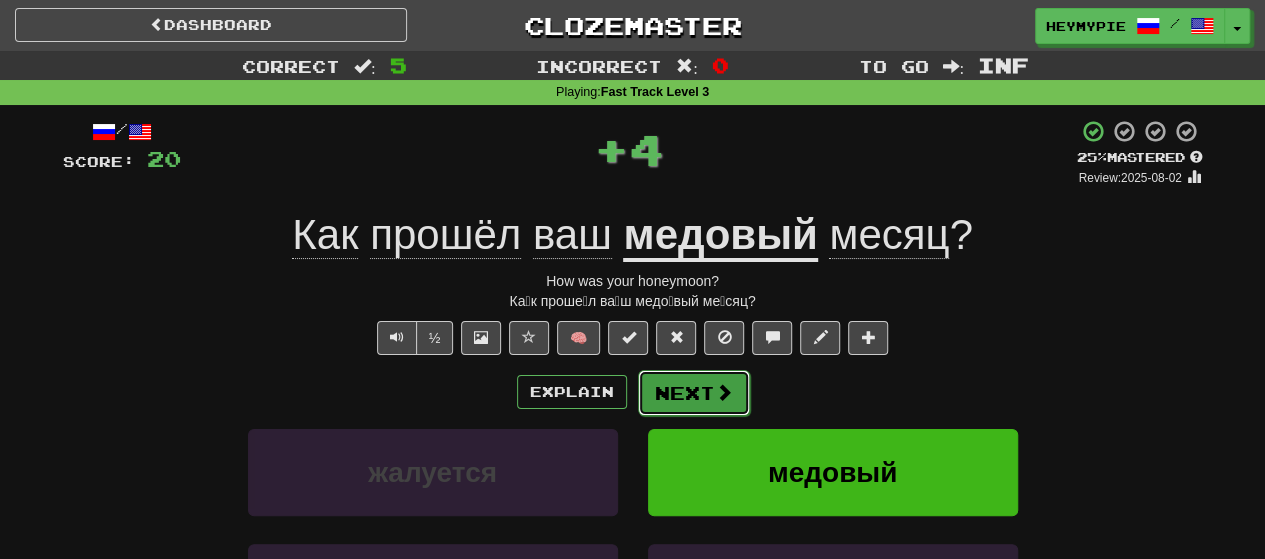 click on "Next" at bounding box center (694, 393) 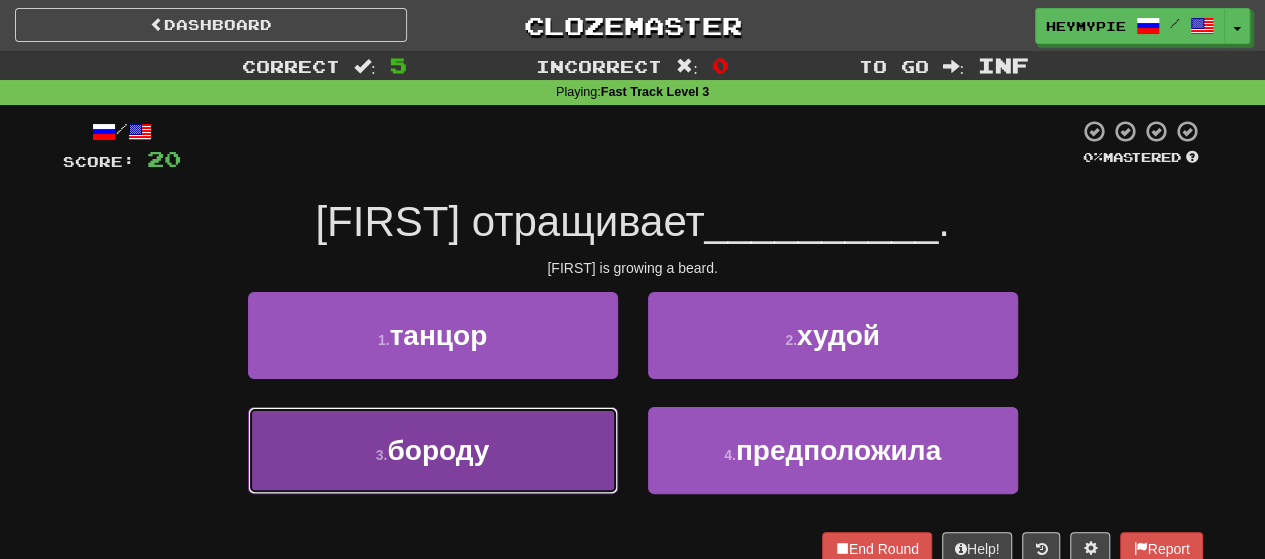 click on "3 . бороду" at bounding box center (433, 450) 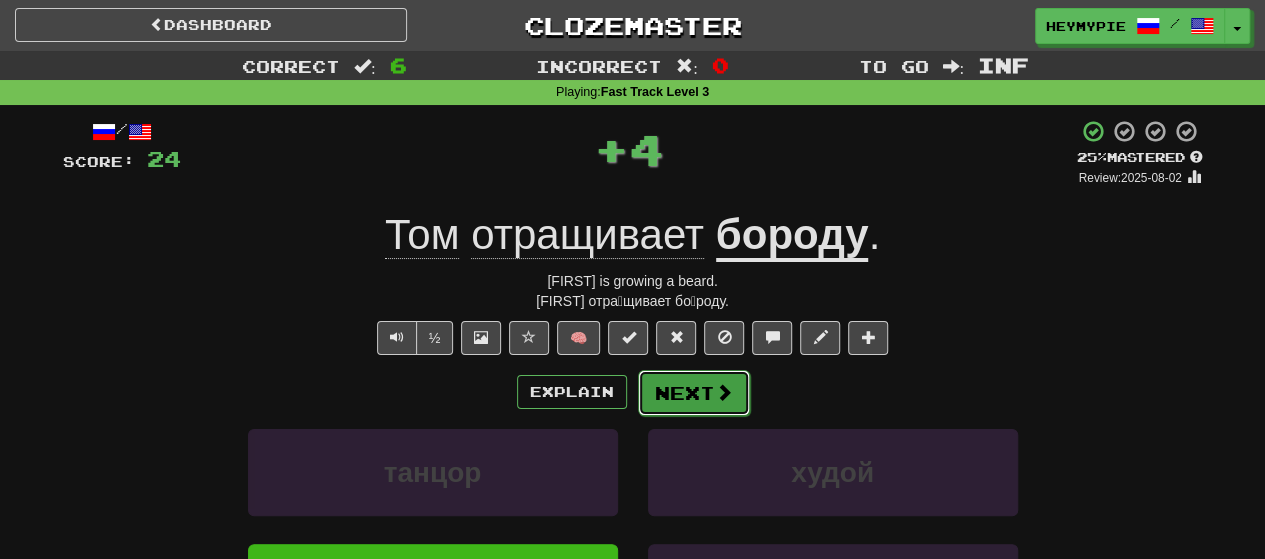 click on "Next" at bounding box center [694, 393] 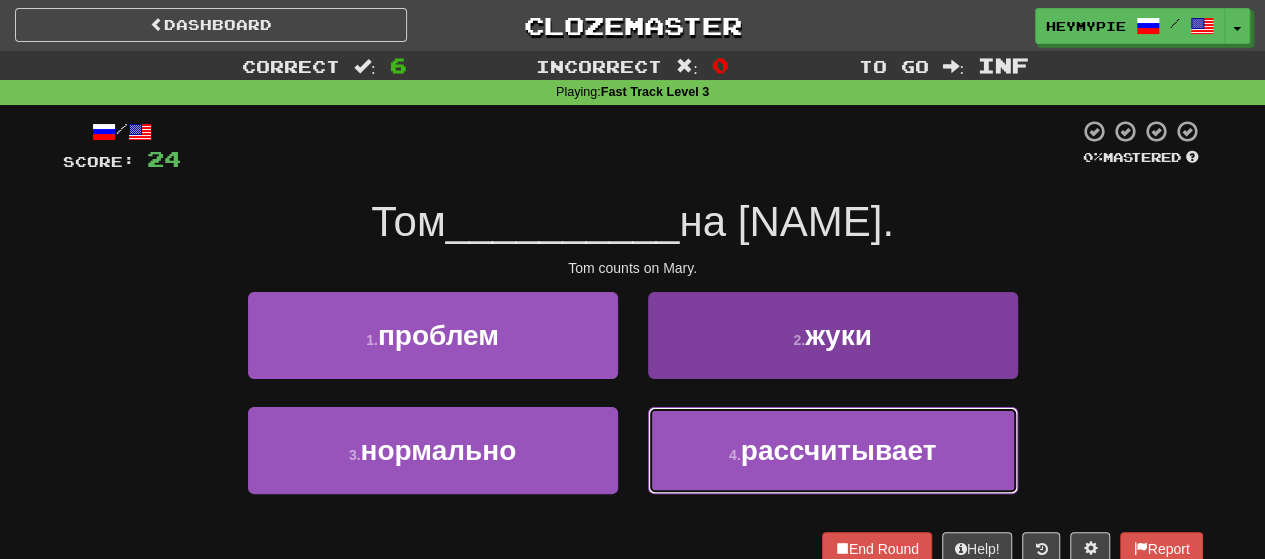 click on "4 .  рассчитывает" at bounding box center (833, 450) 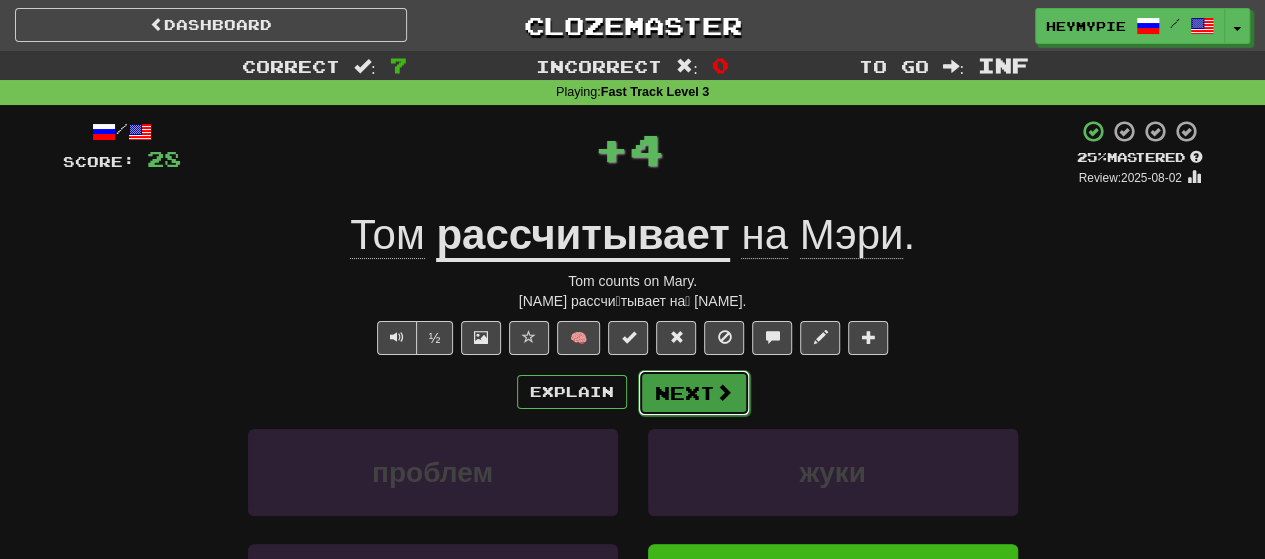 click on "Next" at bounding box center [694, 393] 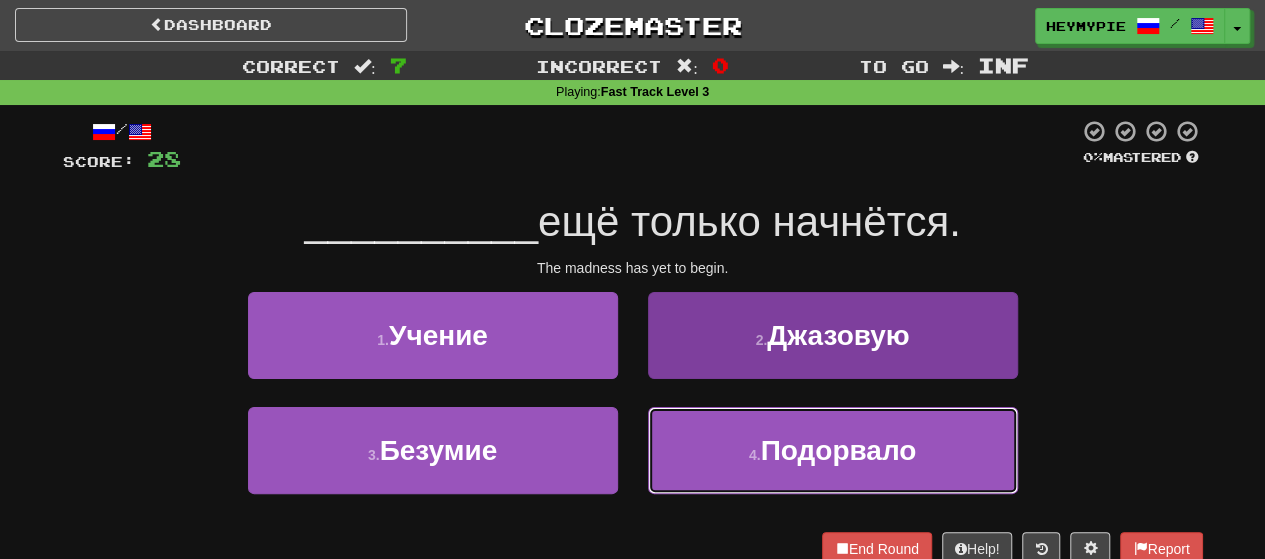 click on "4 .  Подорвало" at bounding box center (833, 450) 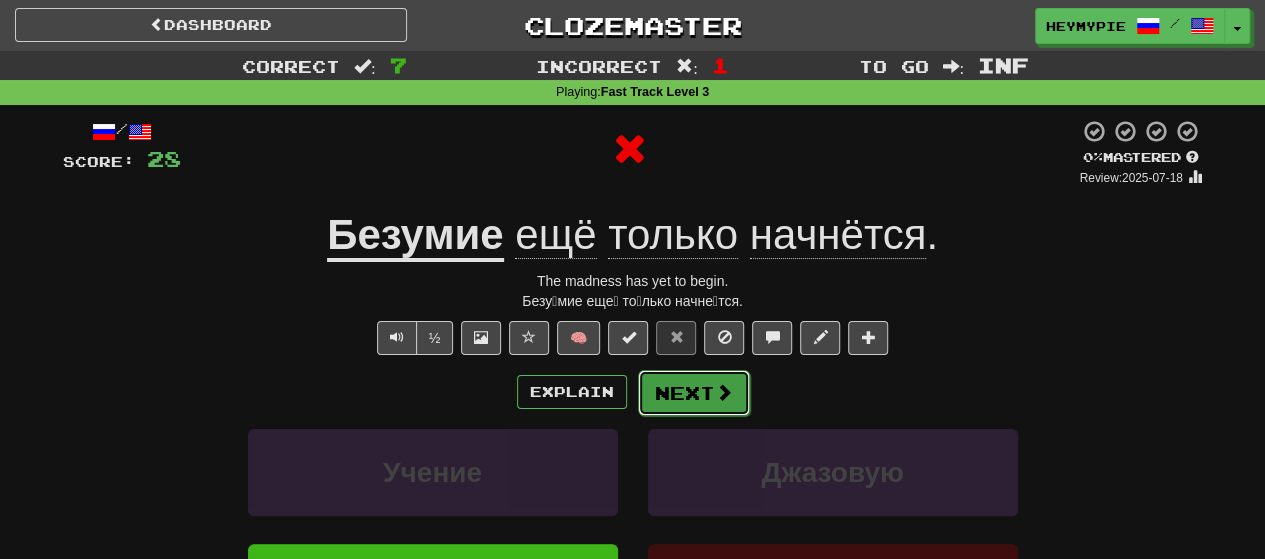 click on "Next" at bounding box center [694, 393] 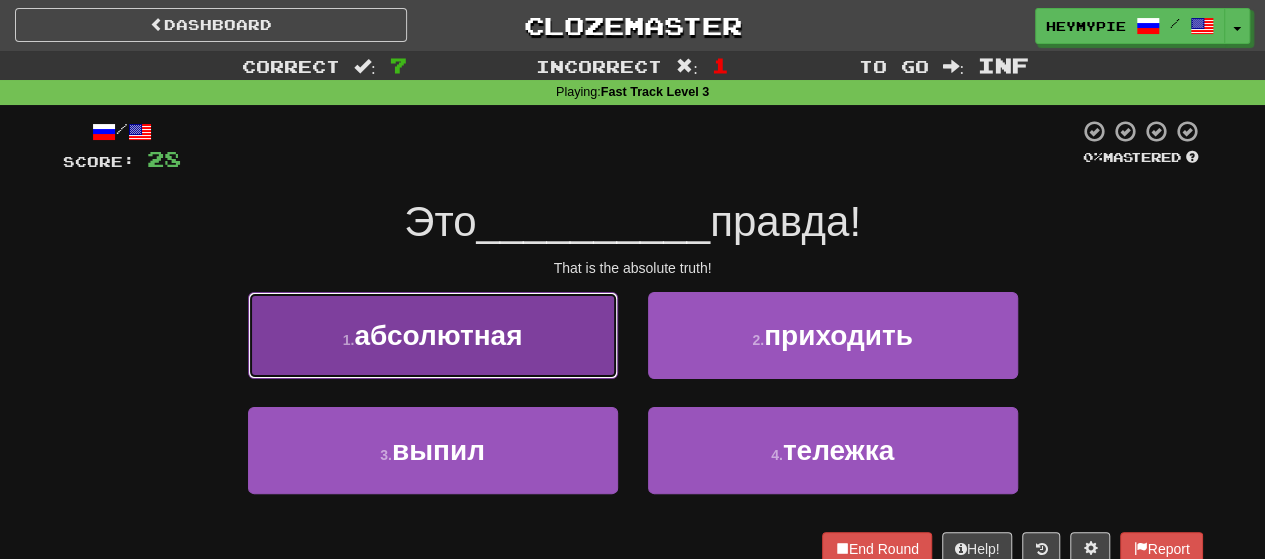 click on "1 .  абсолютная" at bounding box center [433, 335] 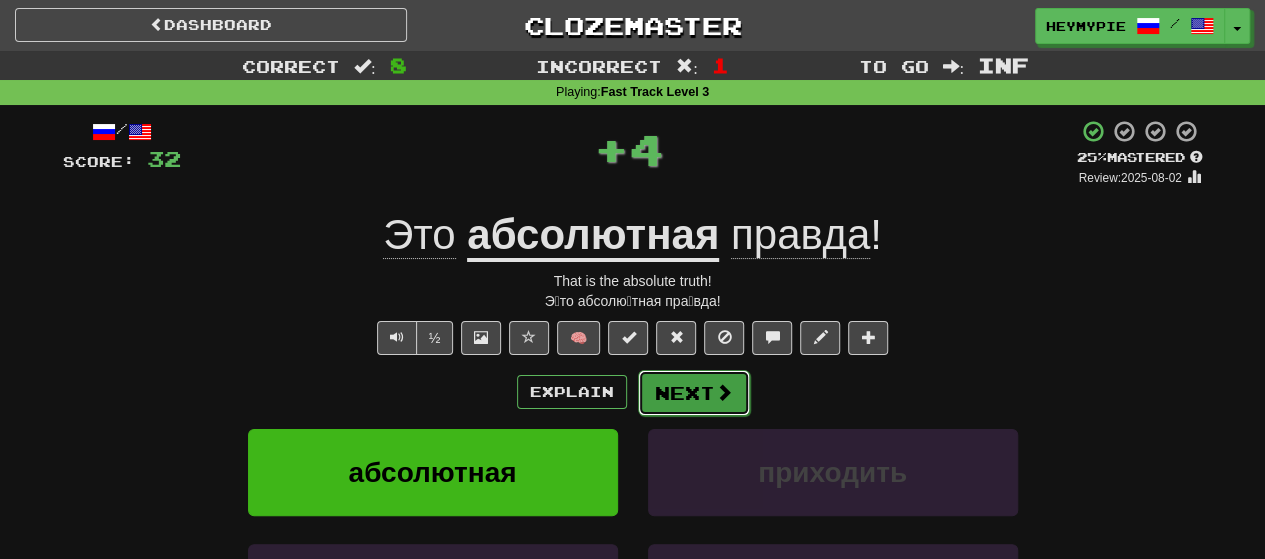 click on "Next" at bounding box center (694, 393) 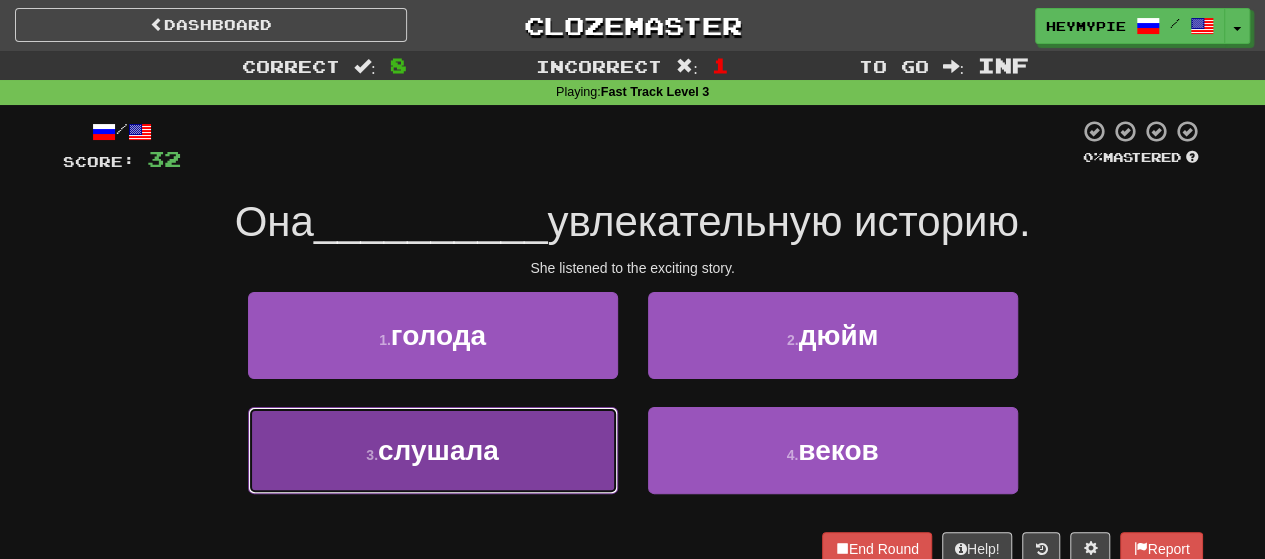 click on "3 .  слушала" at bounding box center [433, 450] 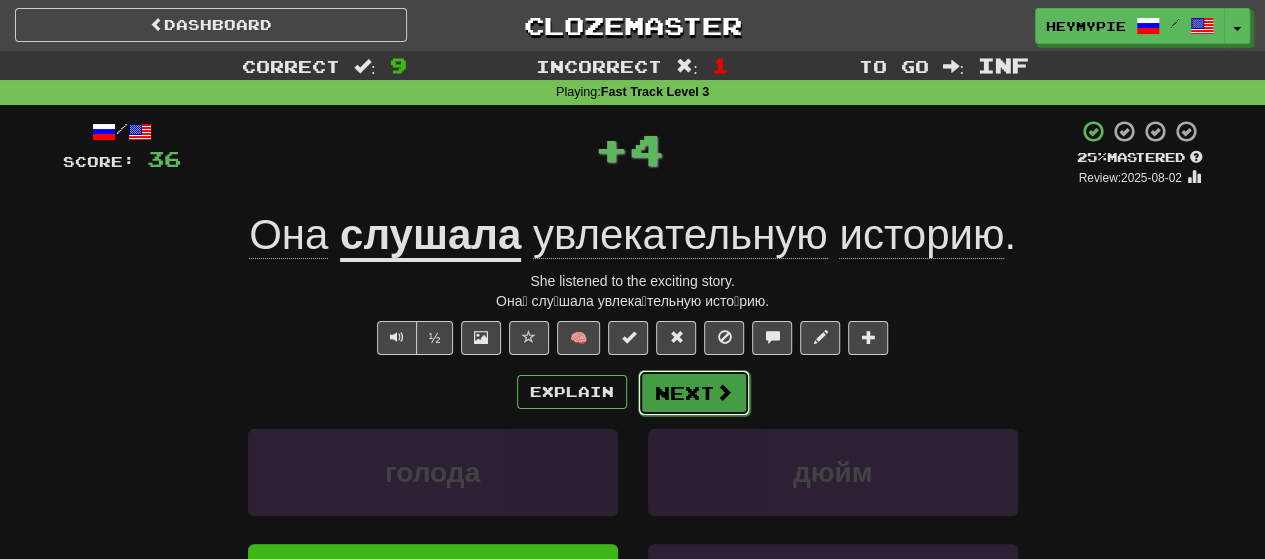 click on "Next" at bounding box center [694, 393] 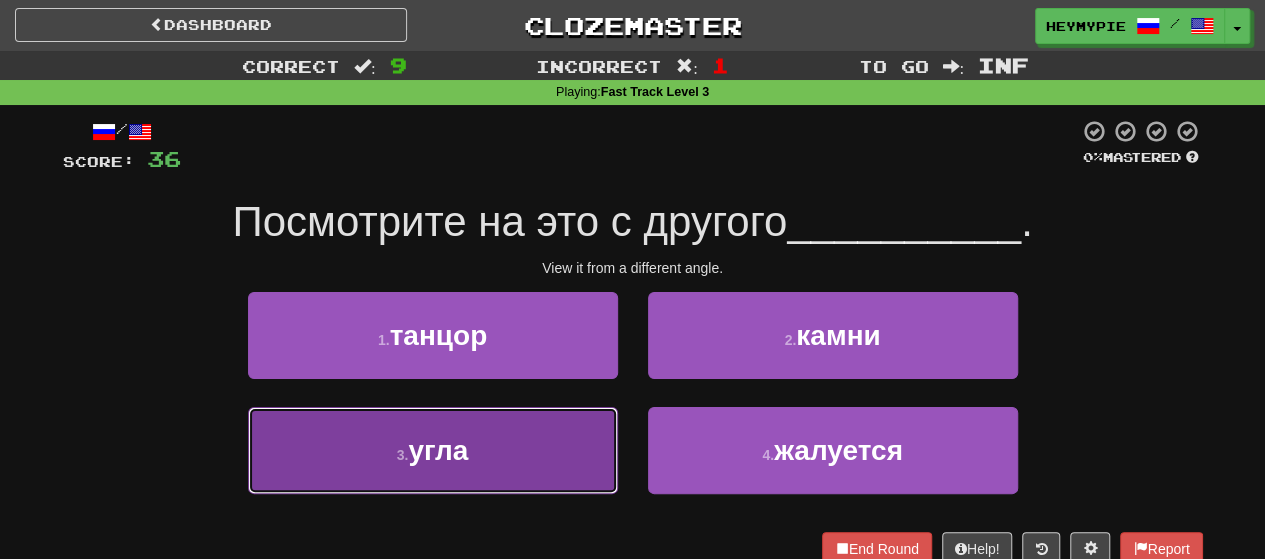 click on "угла" at bounding box center [438, 450] 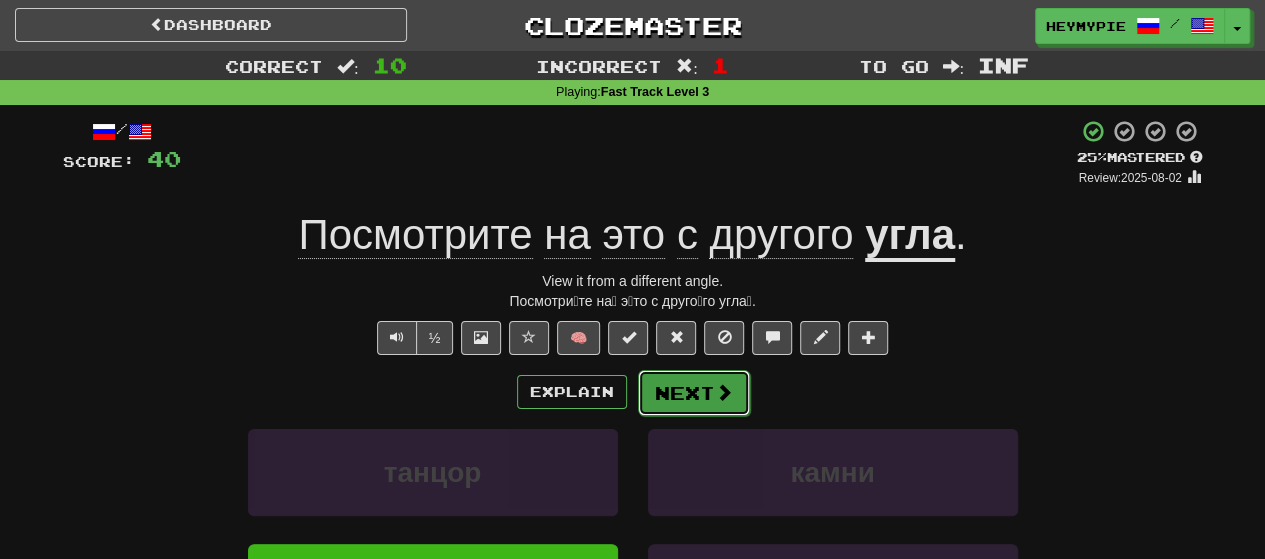 click on "Next" at bounding box center [694, 393] 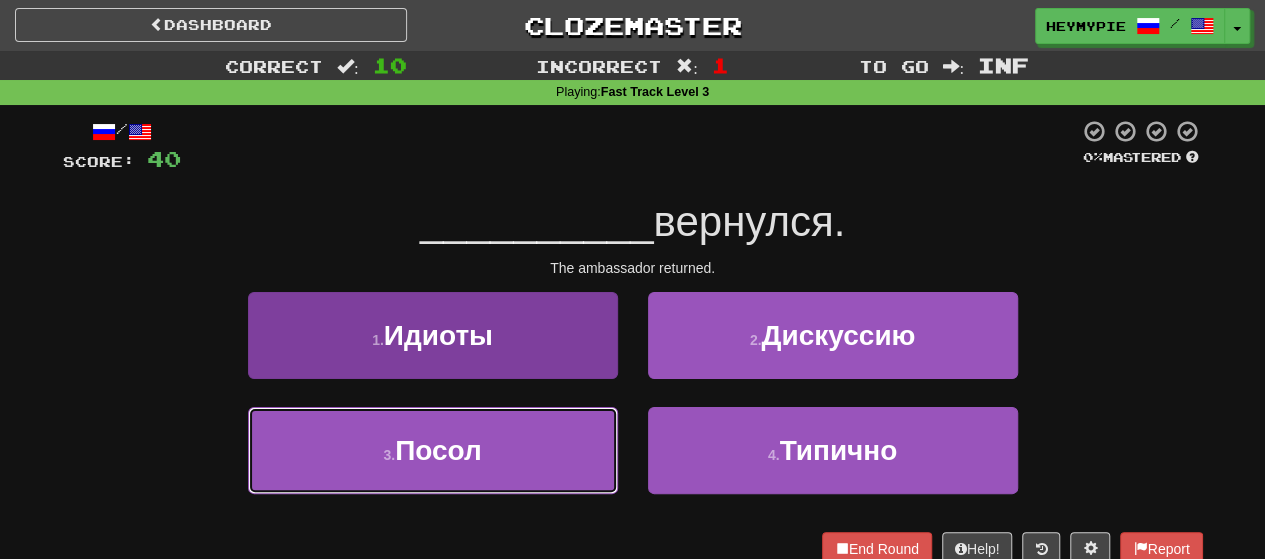 click on "3 .  Посол" at bounding box center (433, 450) 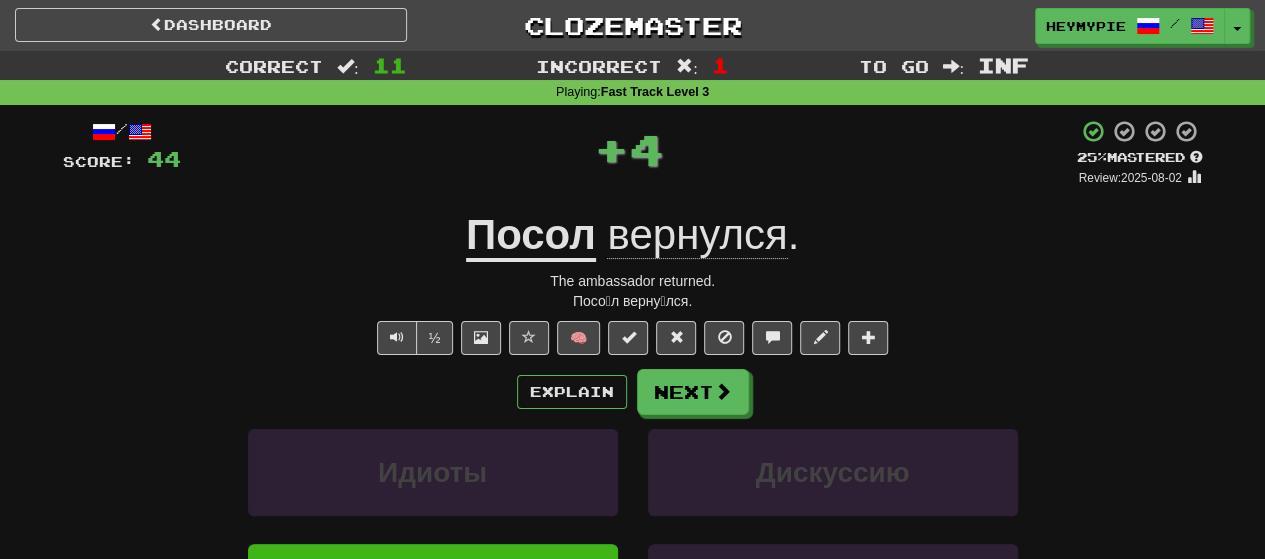 click on "Посол" at bounding box center (531, 236) 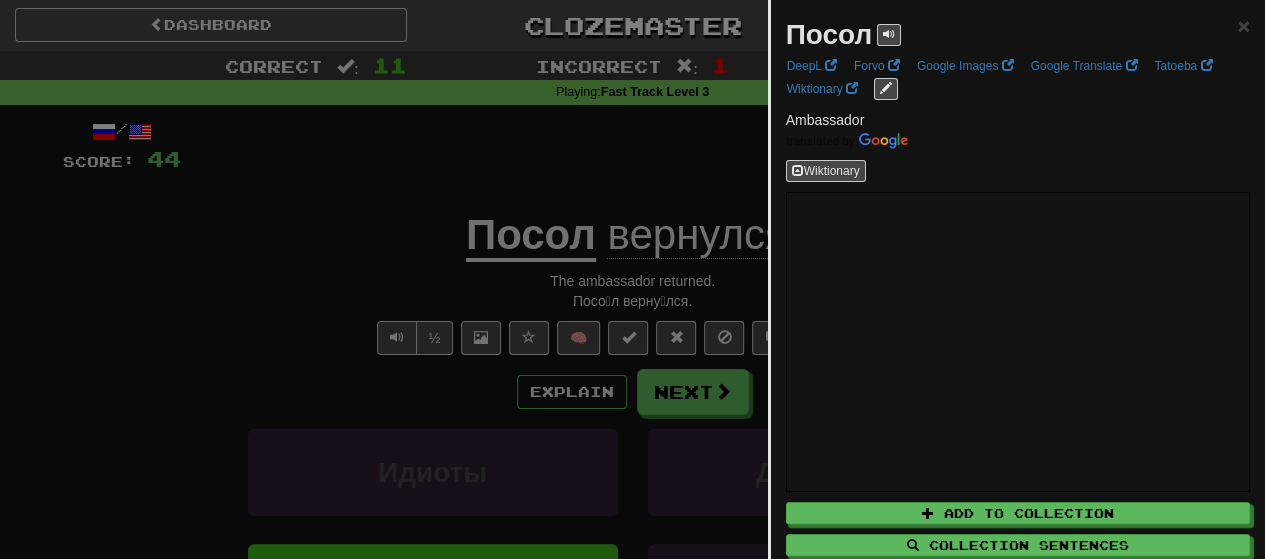 drag, startPoint x: 374, startPoint y: 397, endPoint x: 402, endPoint y: 397, distance: 28 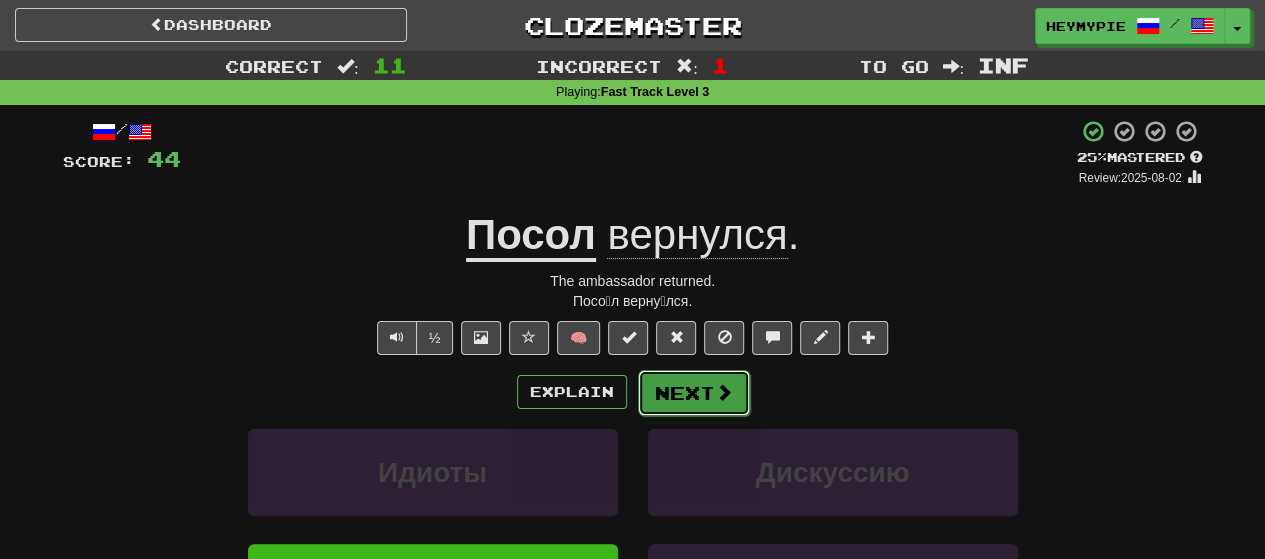 click on "Next" at bounding box center [694, 393] 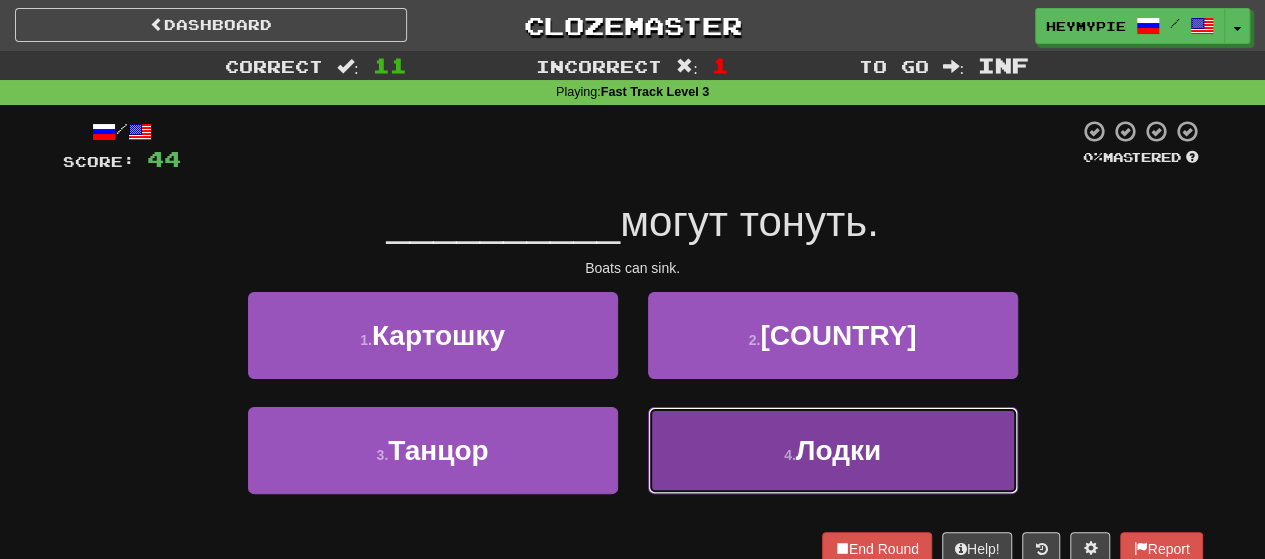 drag, startPoint x: 729, startPoint y: 435, endPoint x: 714, endPoint y: 418, distance: 22.671568 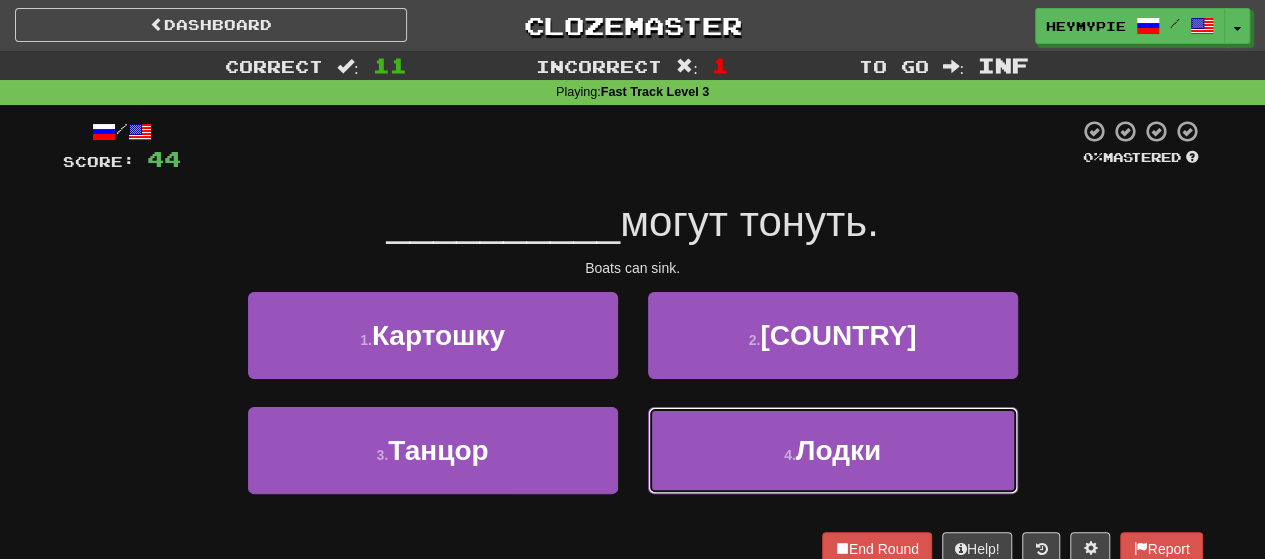 click on "4 .  Лодки" at bounding box center (833, 450) 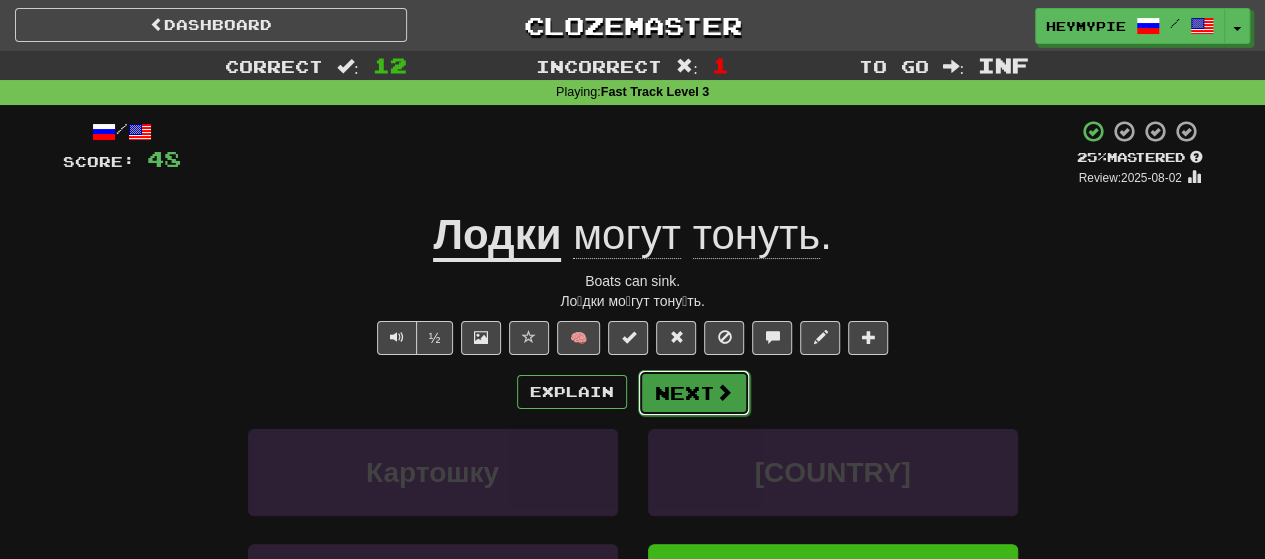 click at bounding box center (724, 392) 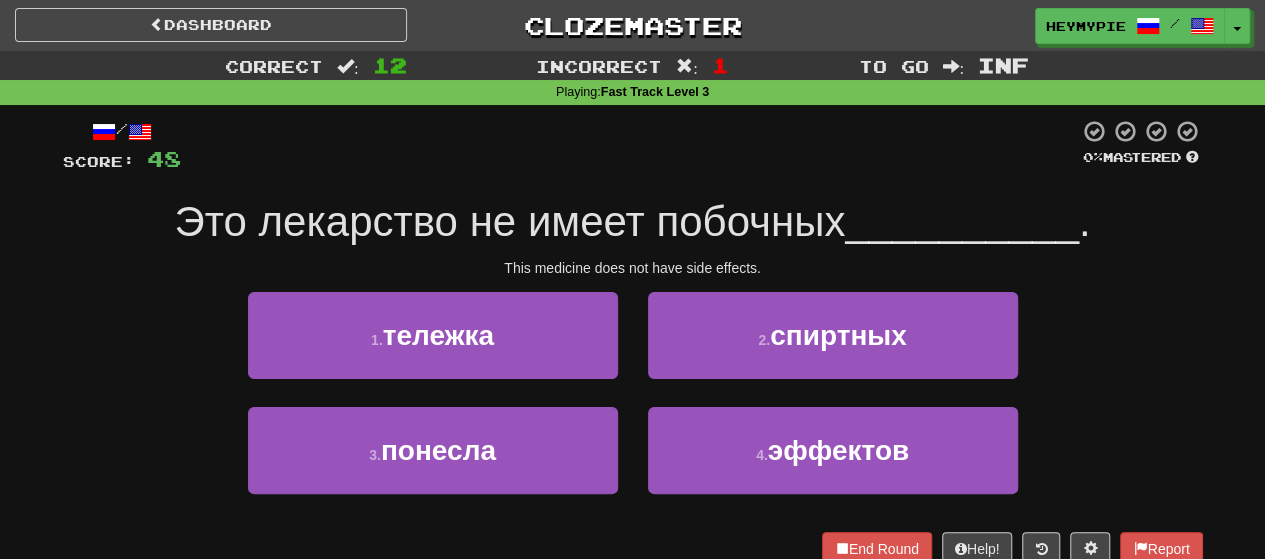 click on "__________" at bounding box center [962, 221] 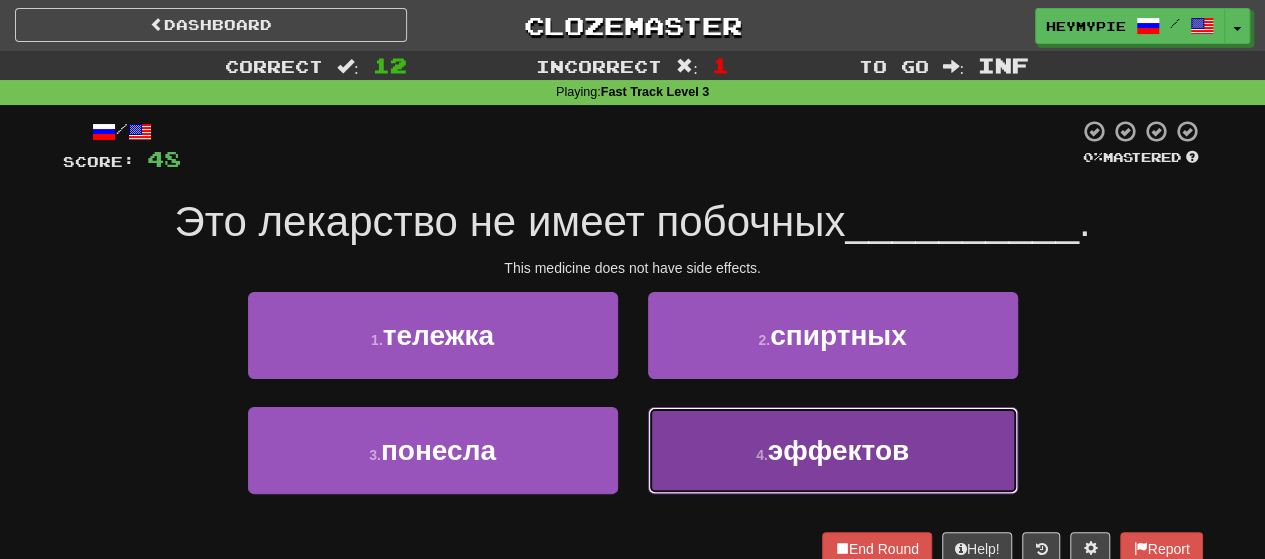 click on "4 .  эффектов" at bounding box center (833, 450) 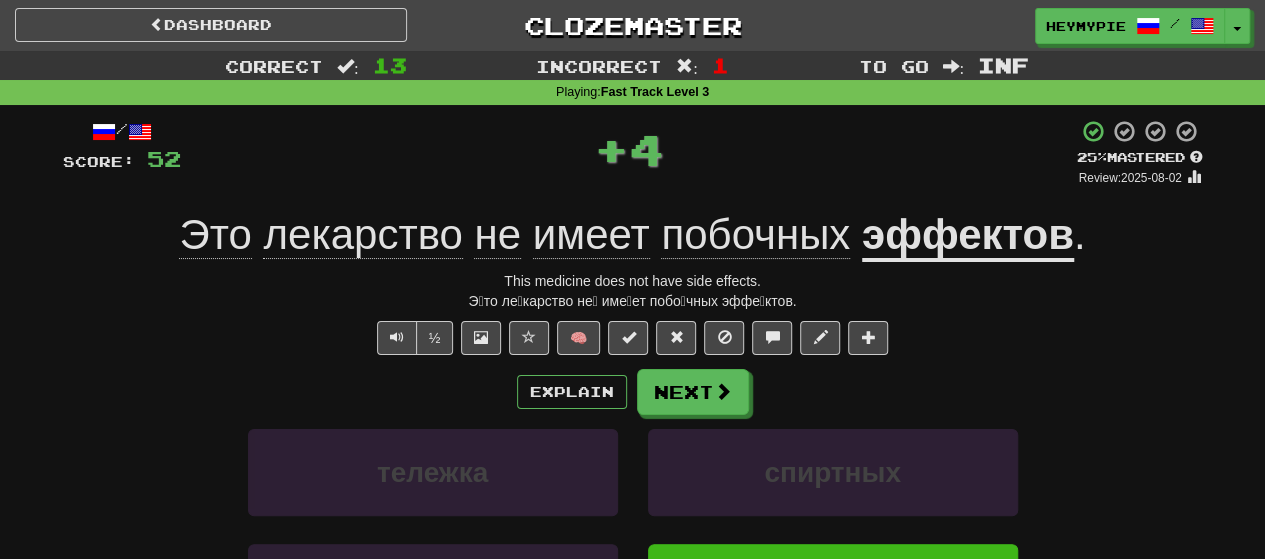 click on "побочных" 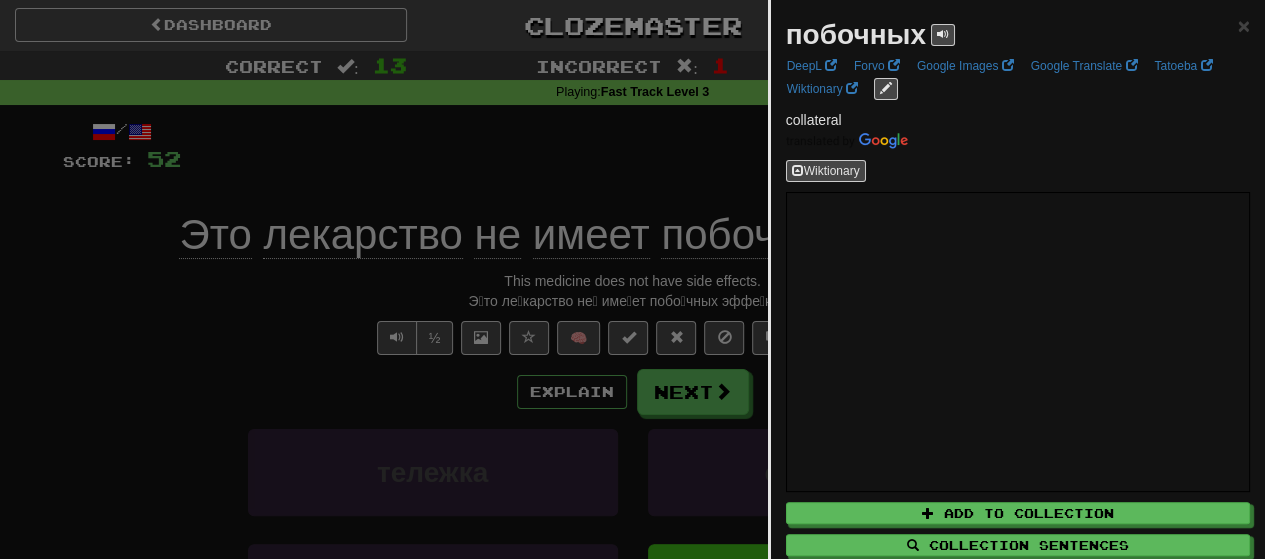 click at bounding box center [632, 279] 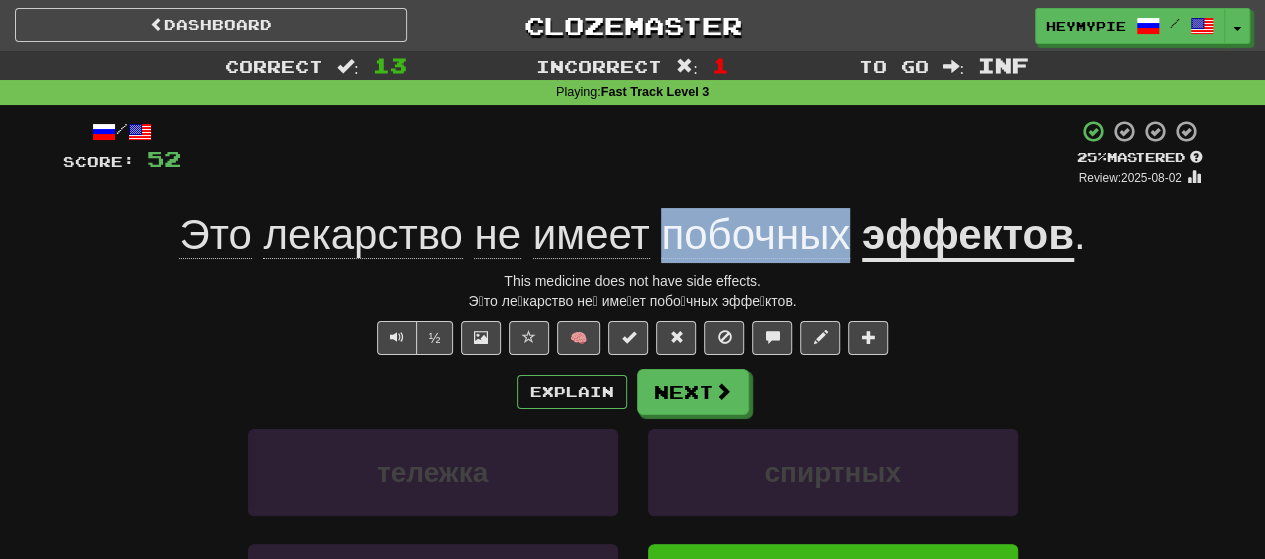 drag, startPoint x: 853, startPoint y: 221, endPoint x: 668, endPoint y: 219, distance: 185.0108 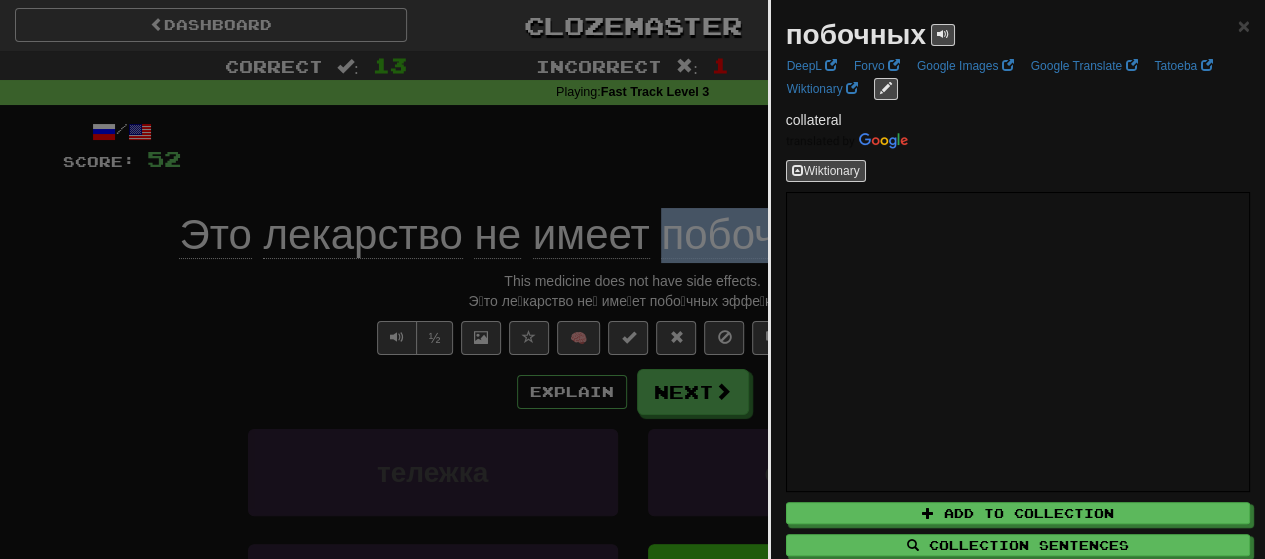 copy on "побочных" 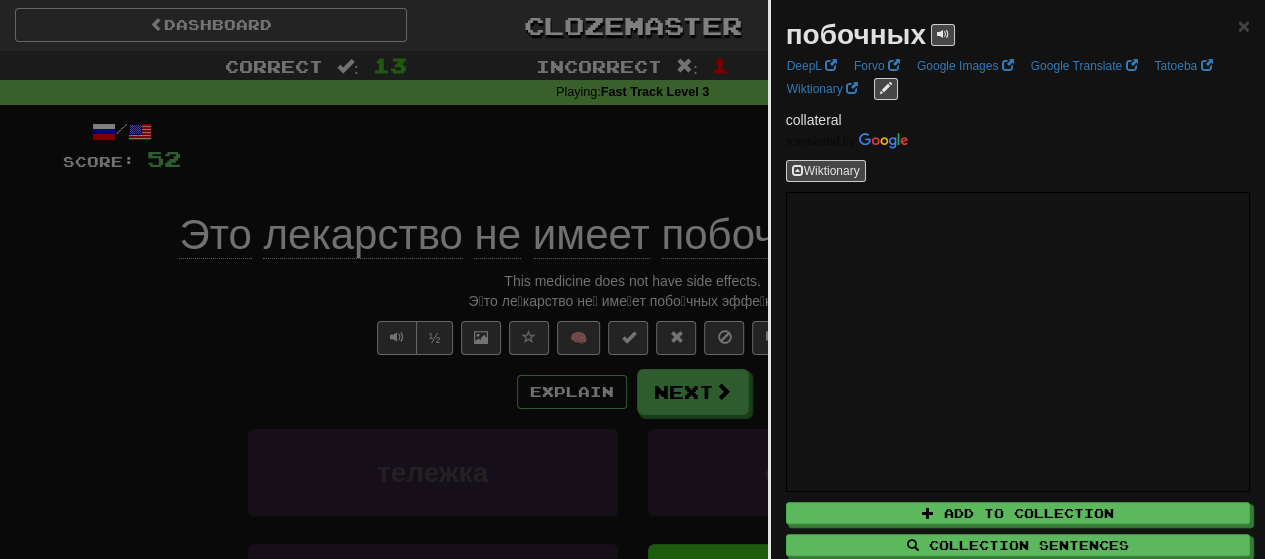 click at bounding box center (632, 279) 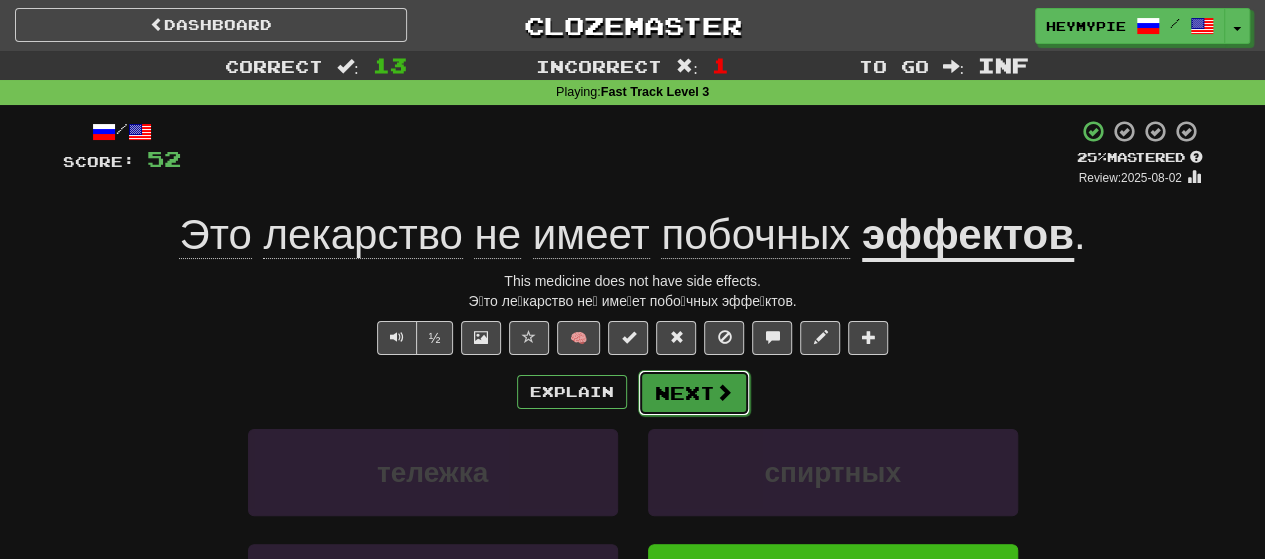 click on "Next" at bounding box center [694, 393] 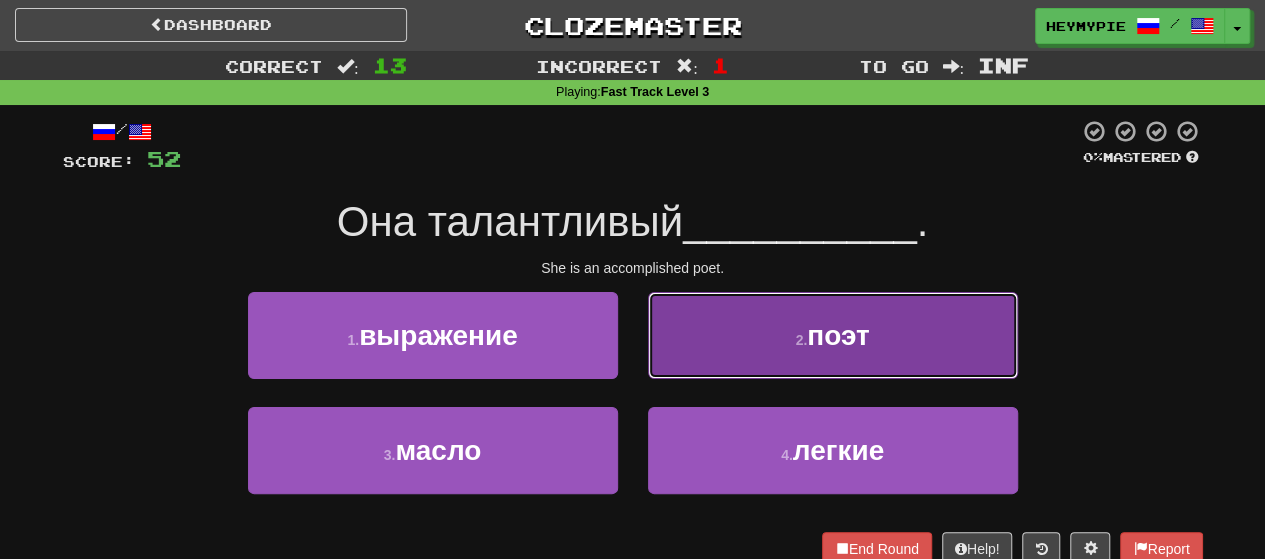 click on "2 .  поэт" at bounding box center [833, 335] 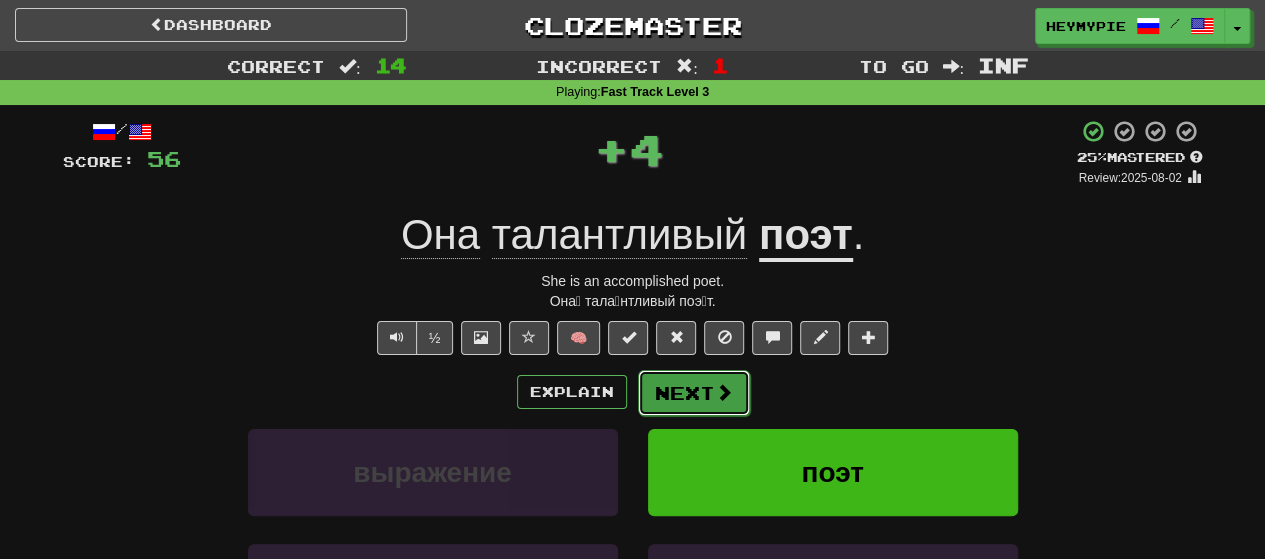 click on "Next" at bounding box center (694, 393) 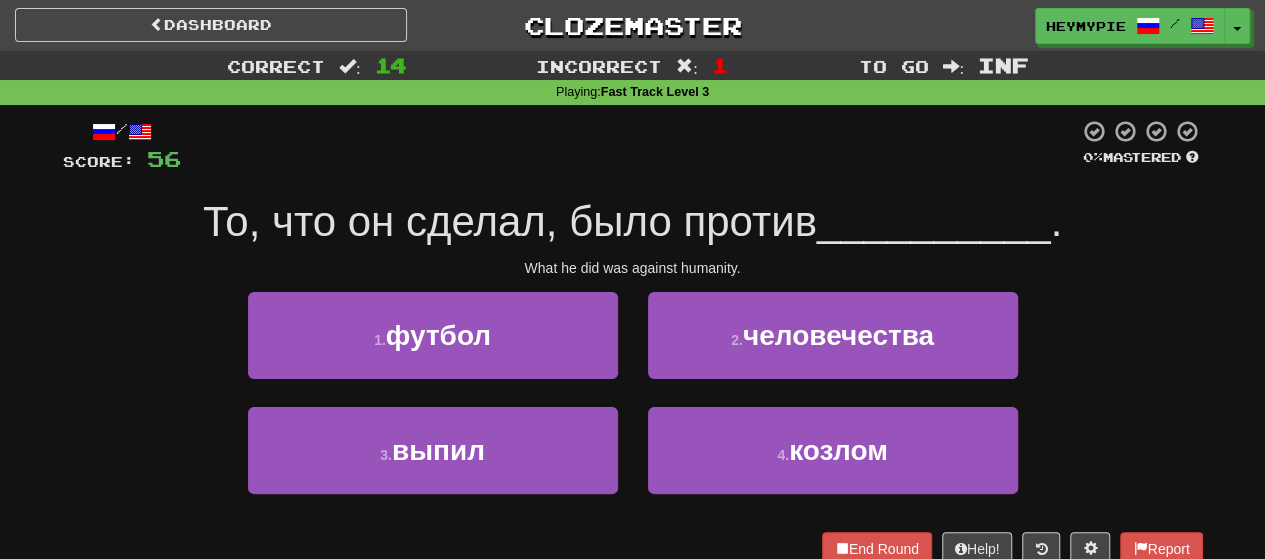 click on "2 .  человечества" at bounding box center (833, 349) 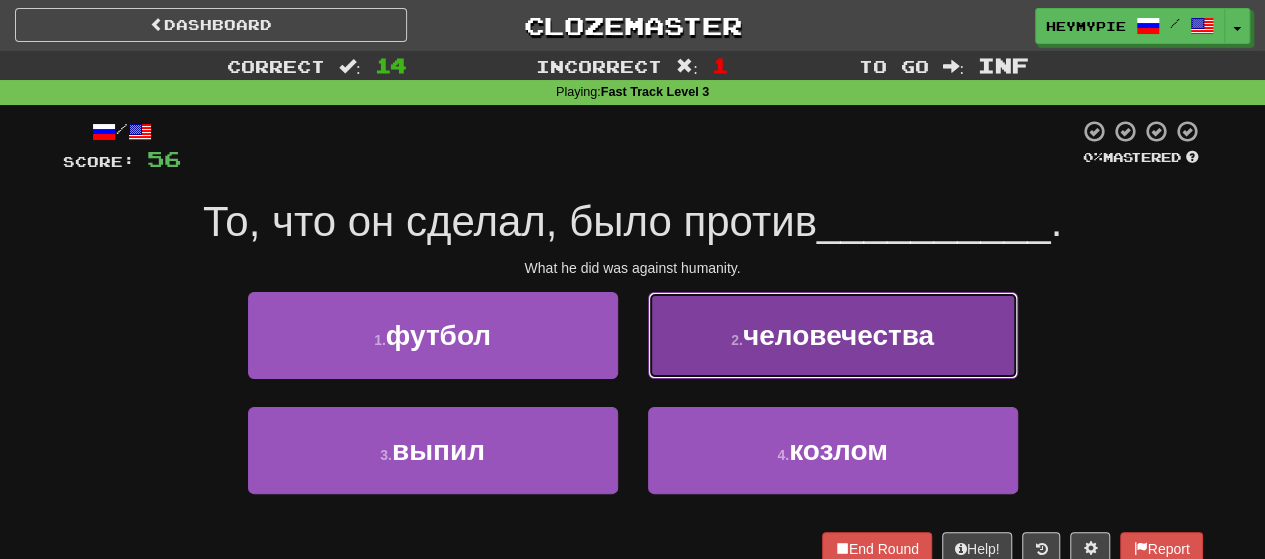 click on "2 .  человечества" at bounding box center [833, 335] 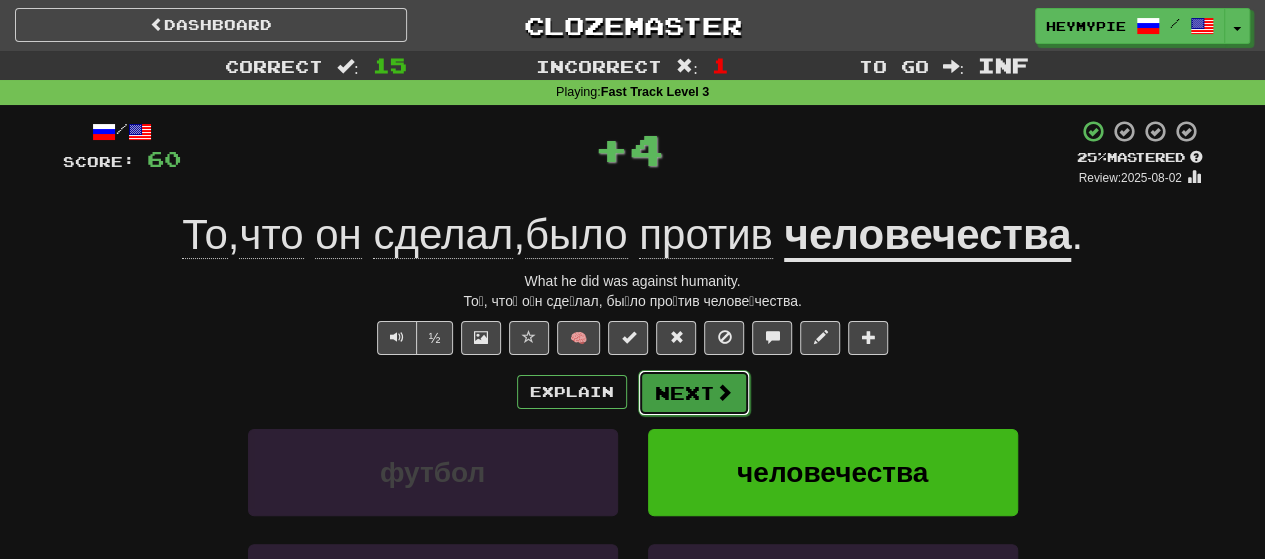 click at bounding box center [724, 392] 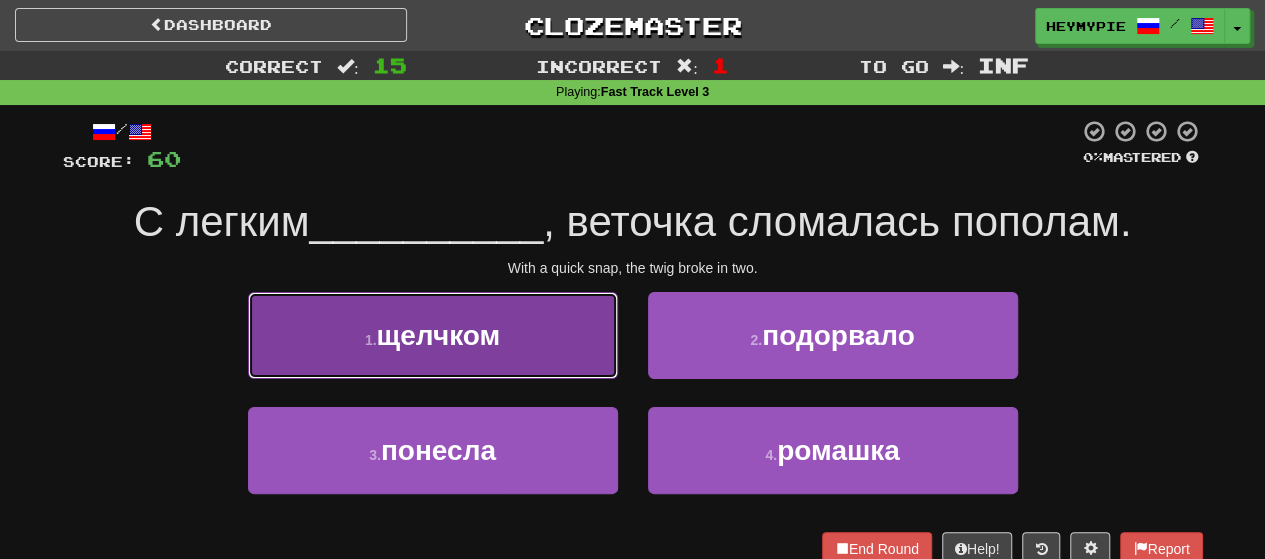 click on "щелчком" at bounding box center [439, 335] 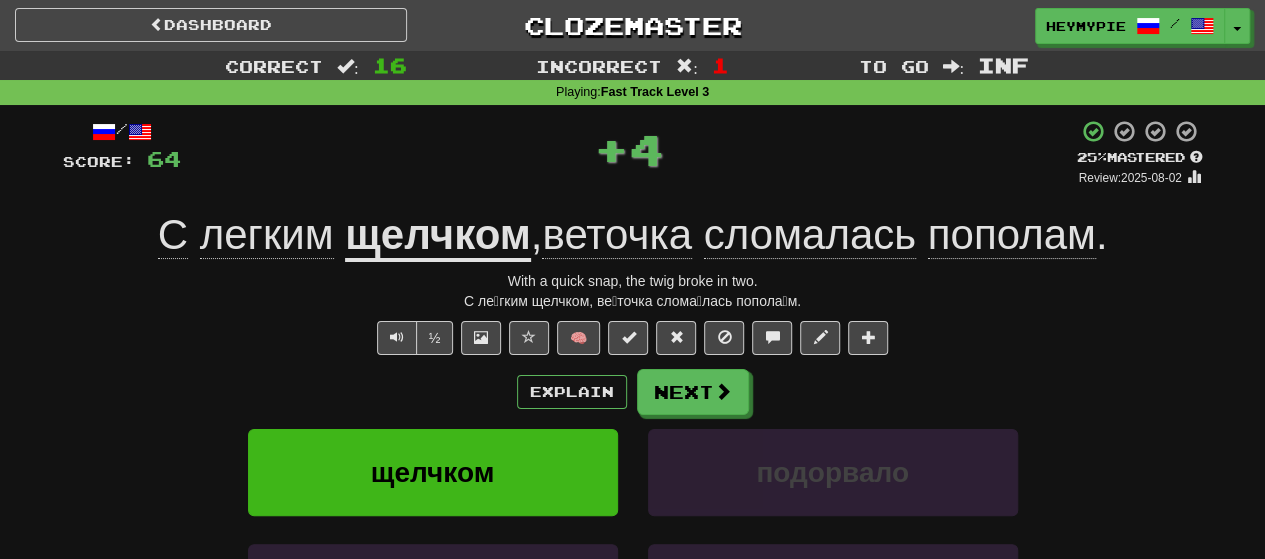 click on "With a quick snap, the twig broke in two." at bounding box center [633, 281] 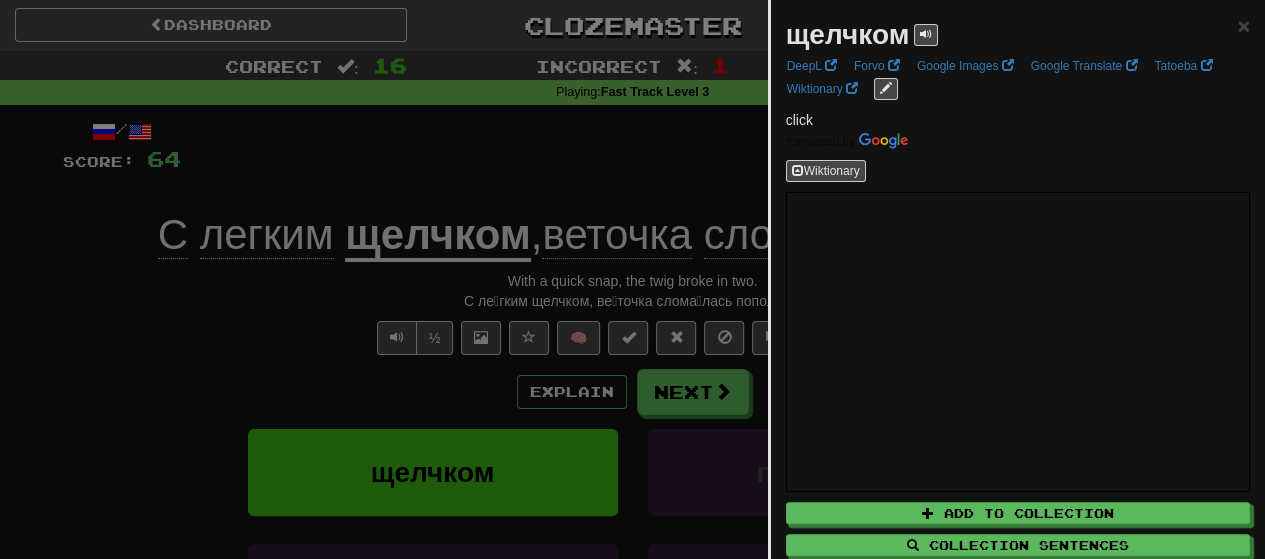 click at bounding box center (632, 279) 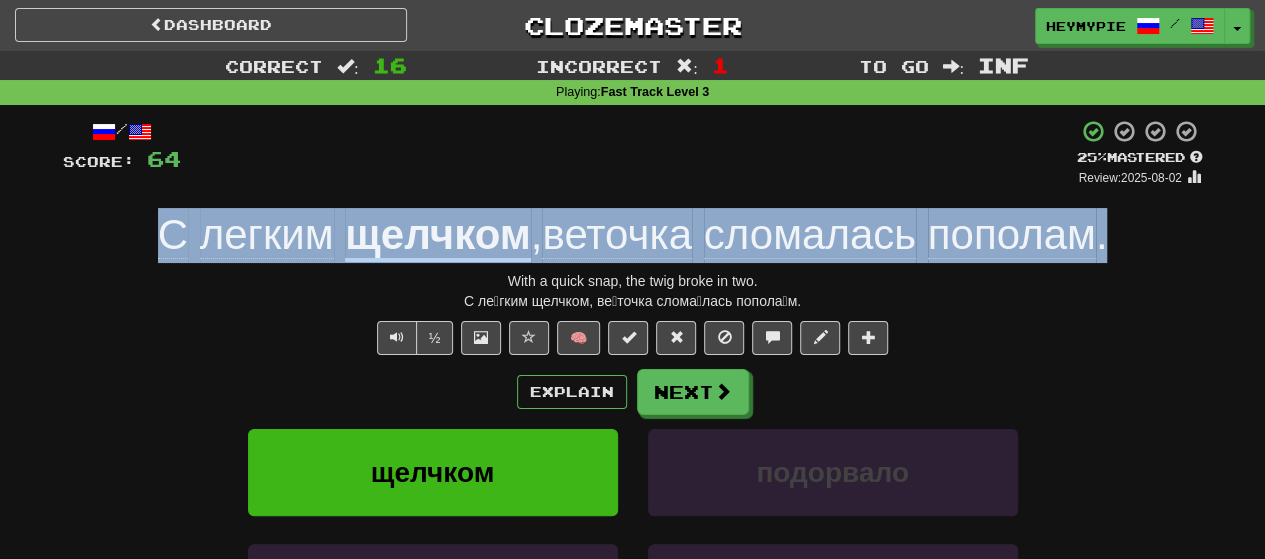 drag, startPoint x: 1117, startPoint y: 244, endPoint x: 44, endPoint y: 215, distance: 1073.3918 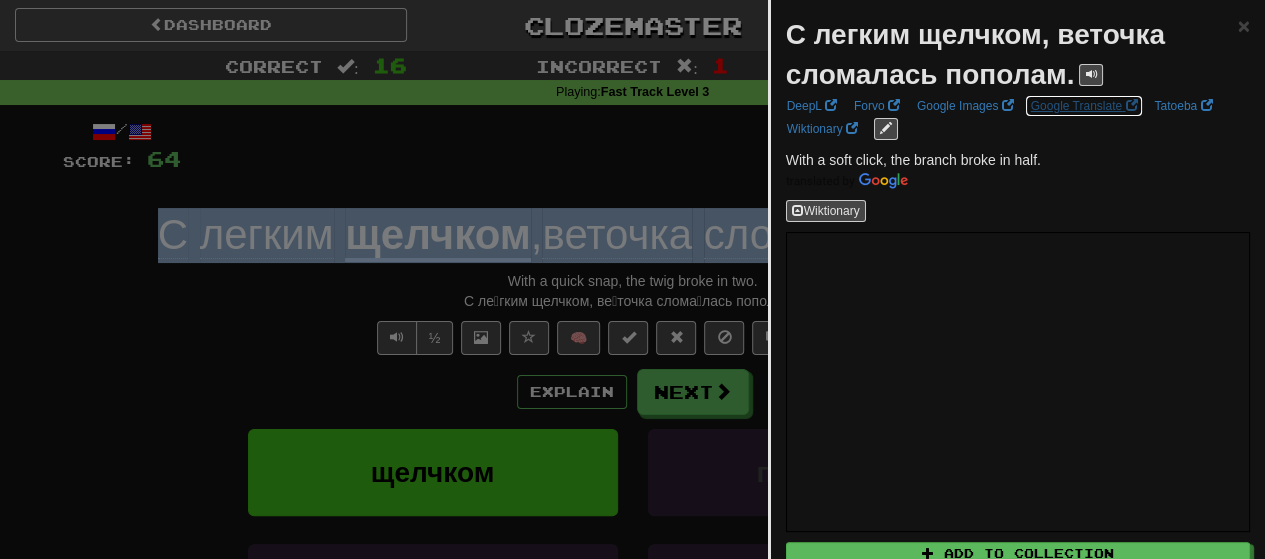click on "Google Translate" at bounding box center [1084, 106] 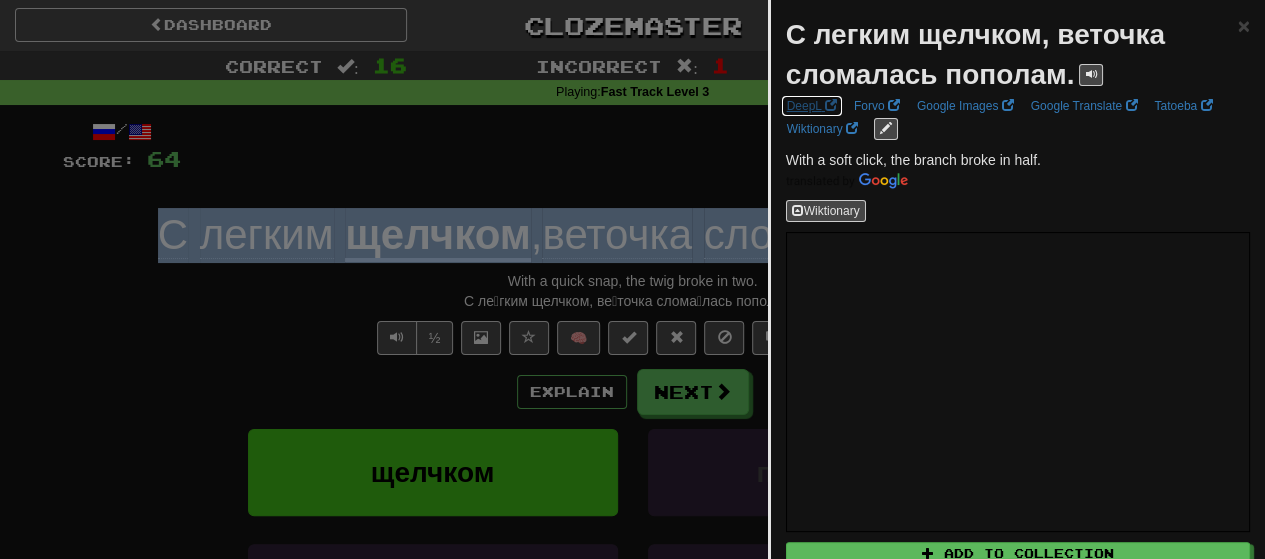 click on "DeepL" at bounding box center [812, 106] 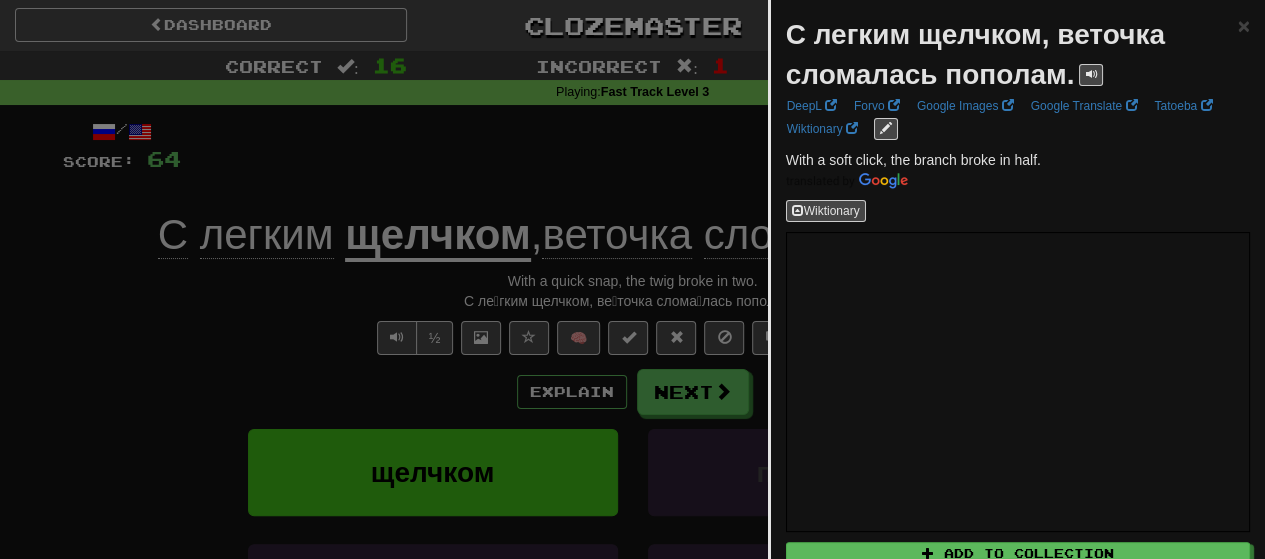 click at bounding box center (632, 279) 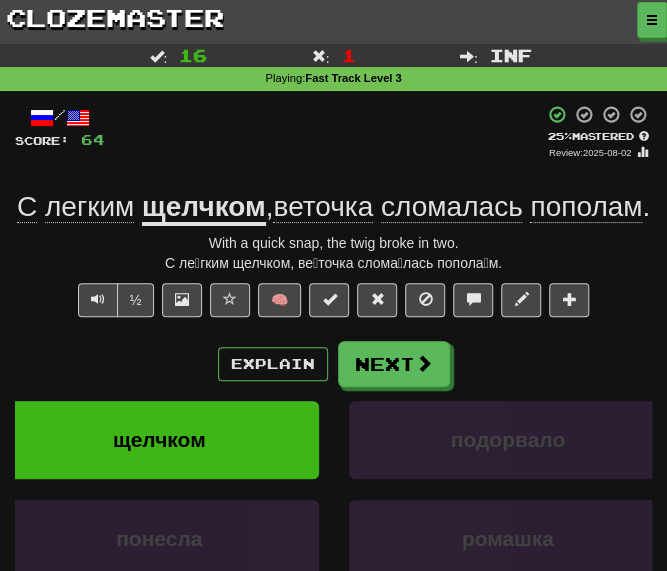 click on "+ 4" at bounding box center (324, 132) 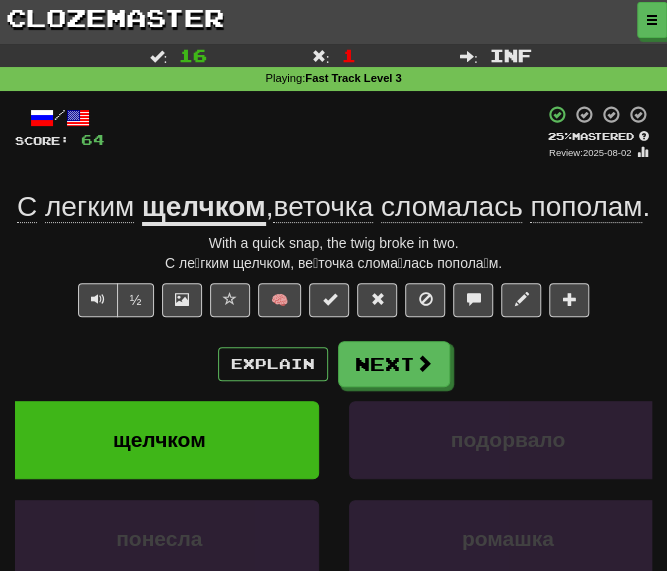 click on "+ 4" at bounding box center (324, 132) 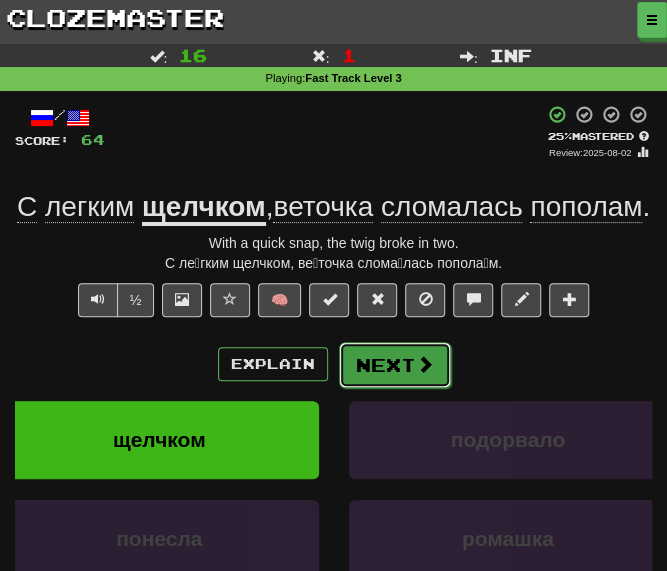 click on "Next" at bounding box center [395, 365] 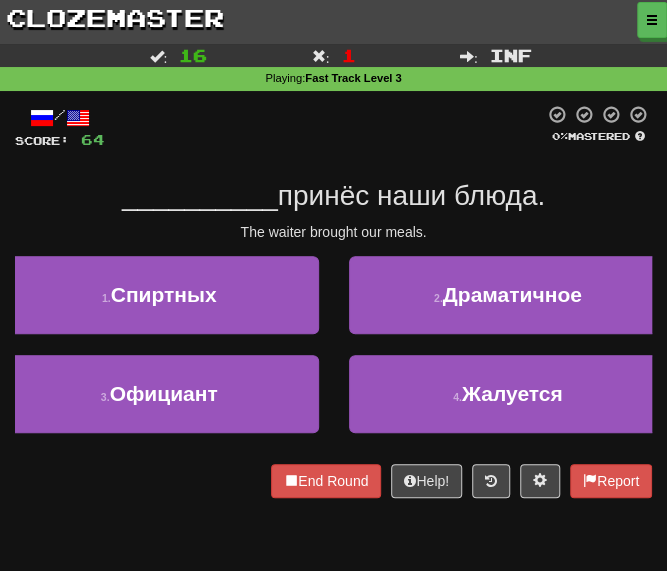 click on "Score: 64 0 % Mastered __________ принёс наши блюда. The waiter brought our meals. 1 . Спиртных 2 . Драматичное 3 . Официант 4 . Жалуется End Round Help! Report" at bounding box center [333, 301] 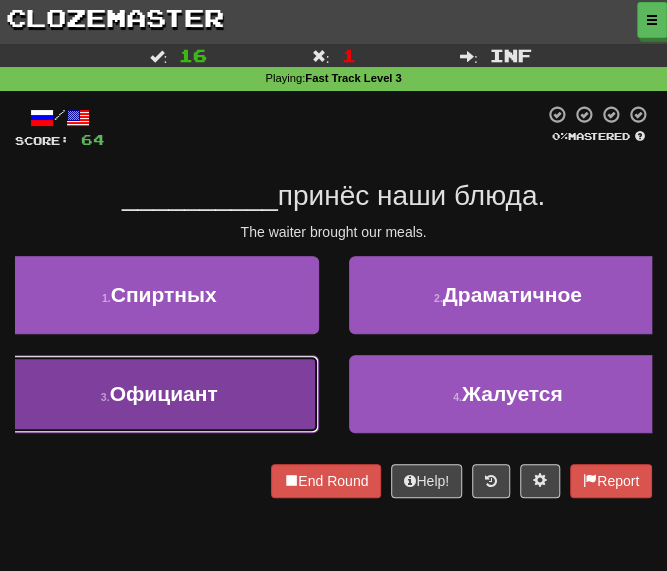 click on "3 .  Официант" at bounding box center [159, 394] 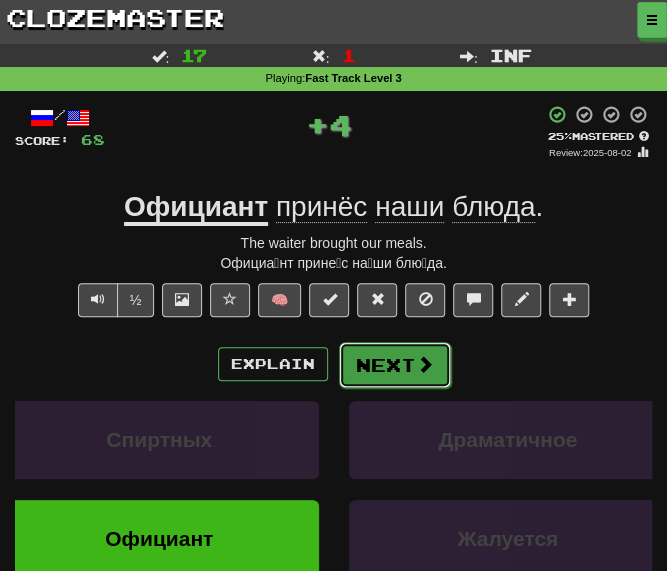 click on "Next" at bounding box center (395, 365) 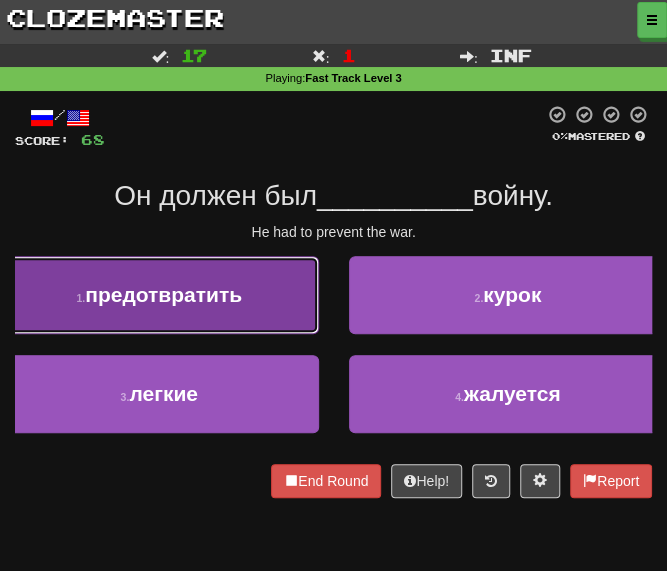 click on "предотвратить" at bounding box center [163, 294] 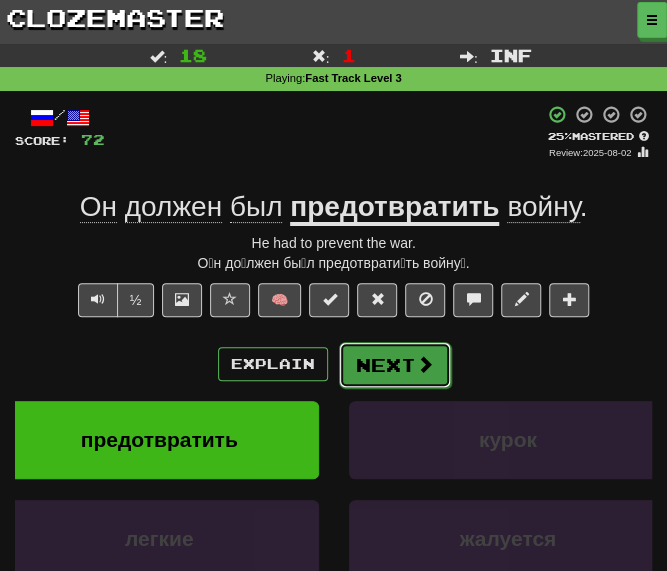 click on "Next" at bounding box center (395, 365) 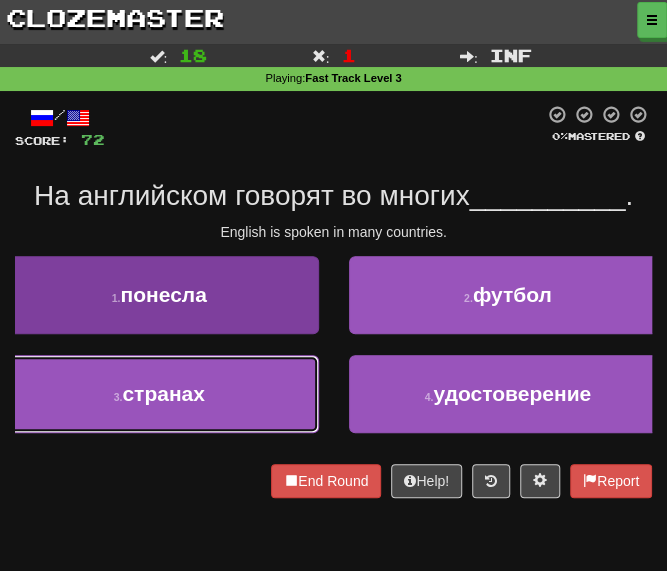 click on "3 .  странах" at bounding box center (159, 394) 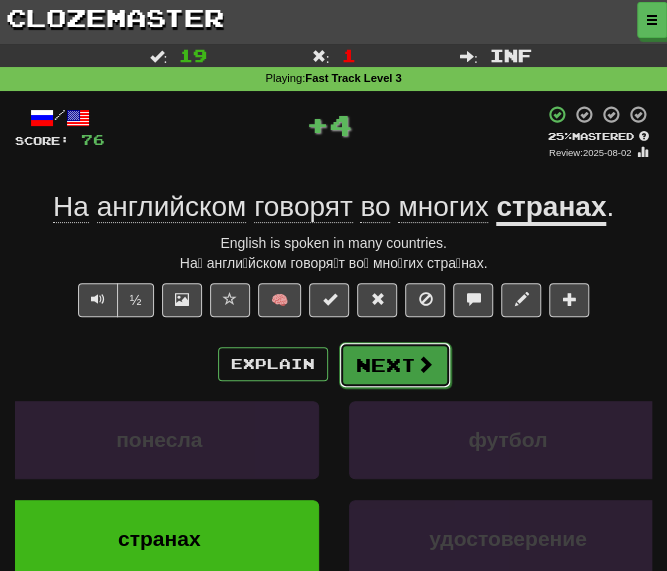 click on "Next" at bounding box center (395, 365) 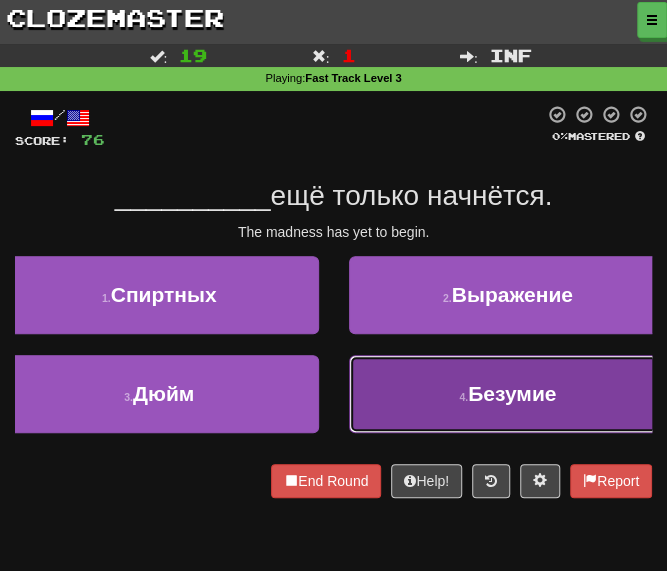 click on "4 .  Безумие" at bounding box center [508, 394] 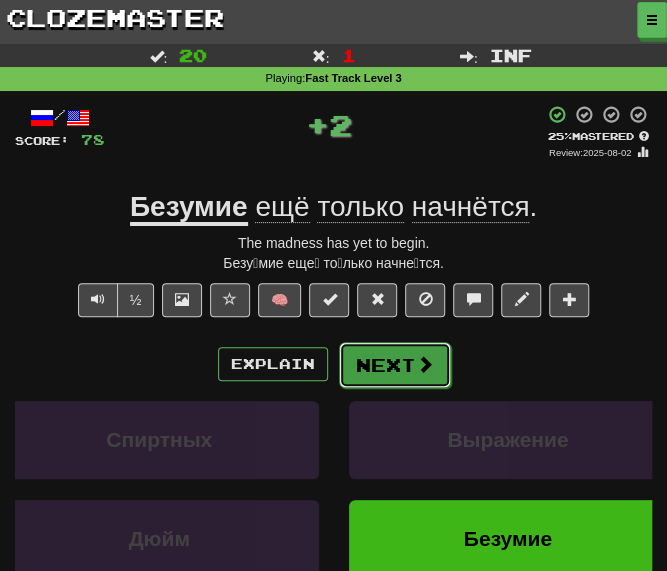 click on "Next" at bounding box center (395, 365) 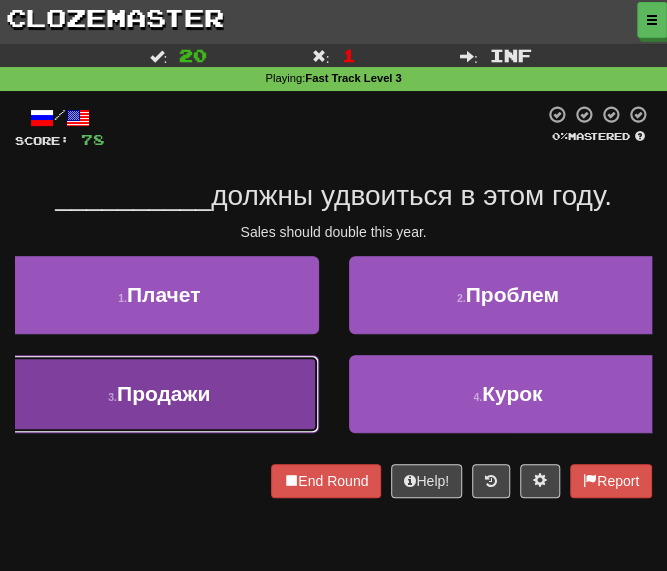 click on "Продажи" at bounding box center [163, 393] 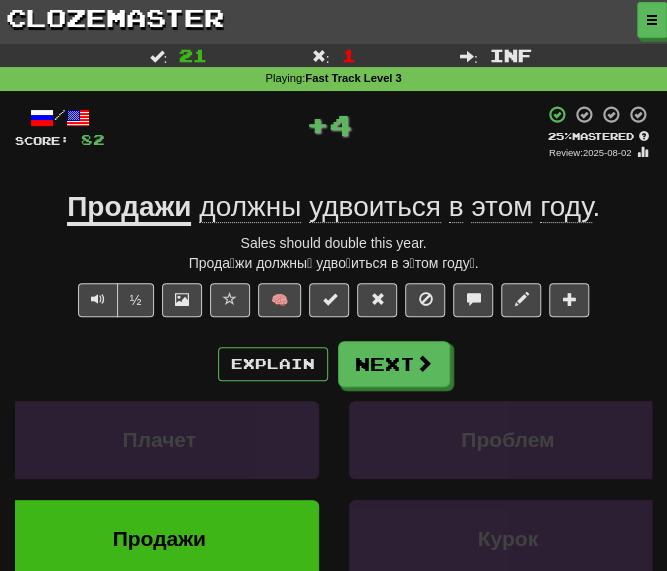 click on "Продажи" at bounding box center (129, 208) 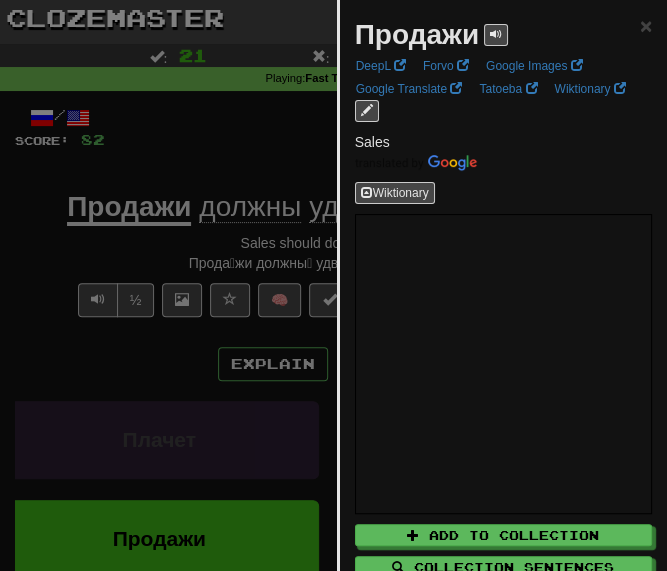 click at bounding box center [333, 285] 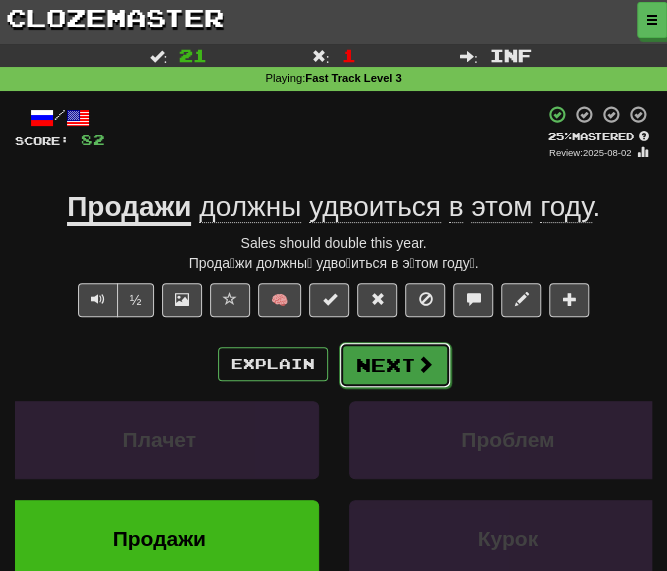 click on "Next" at bounding box center (395, 365) 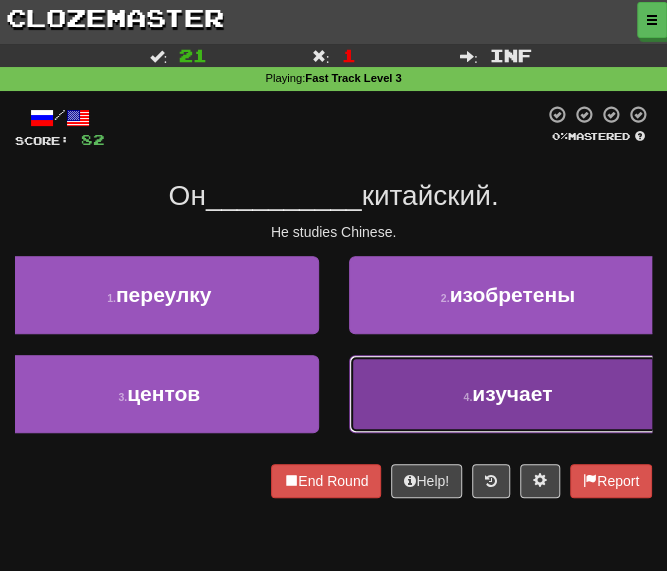 click on "4 .  изучает" at bounding box center (508, 394) 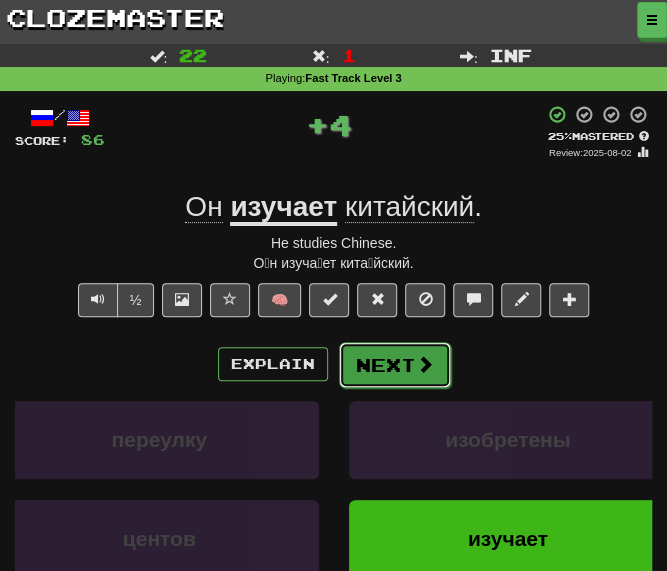 click on "Next" at bounding box center [395, 365] 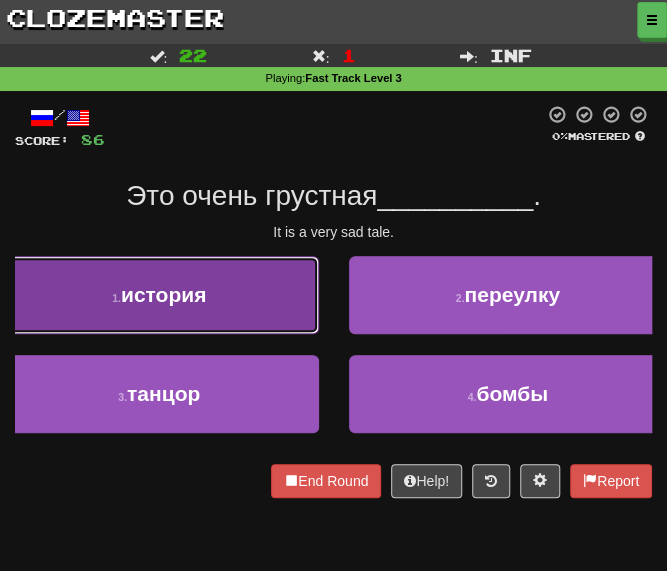 click on "1 .  история" at bounding box center (159, 295) 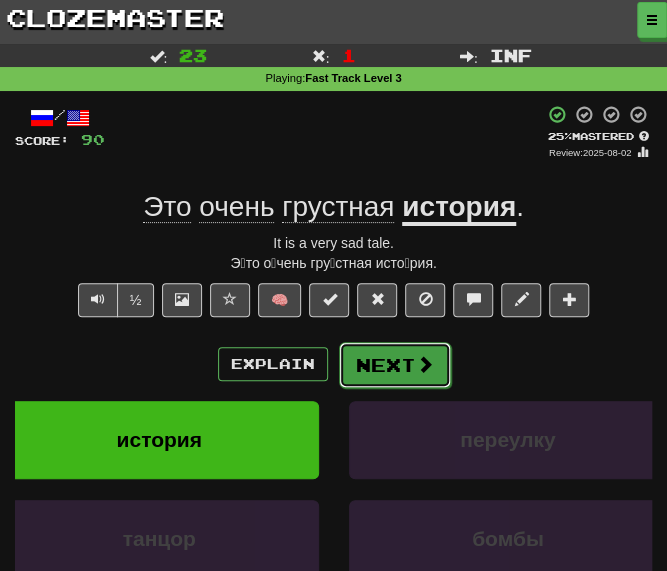 click on "Next" at bounding box center [395, 365] 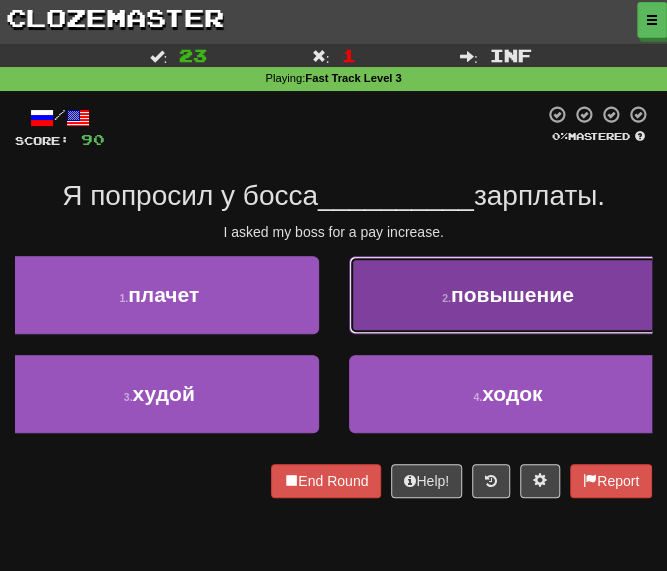 click on "2 .  повышение" at bounding box center (508, 295) 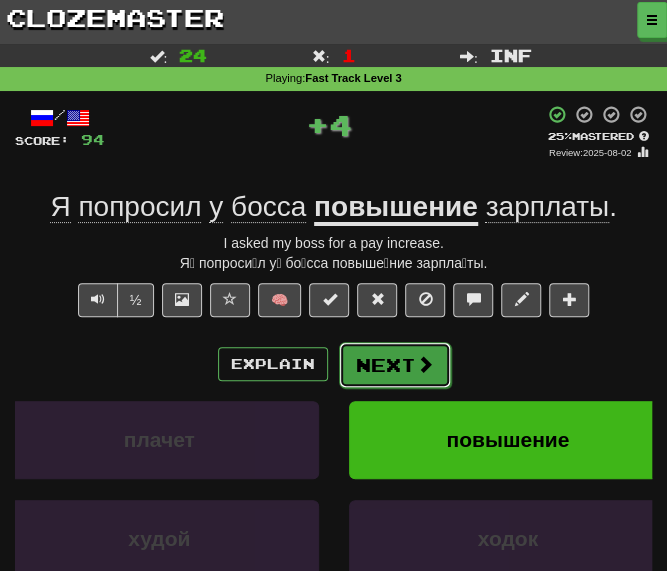 click on "Next" at bounding box center [395, 365] 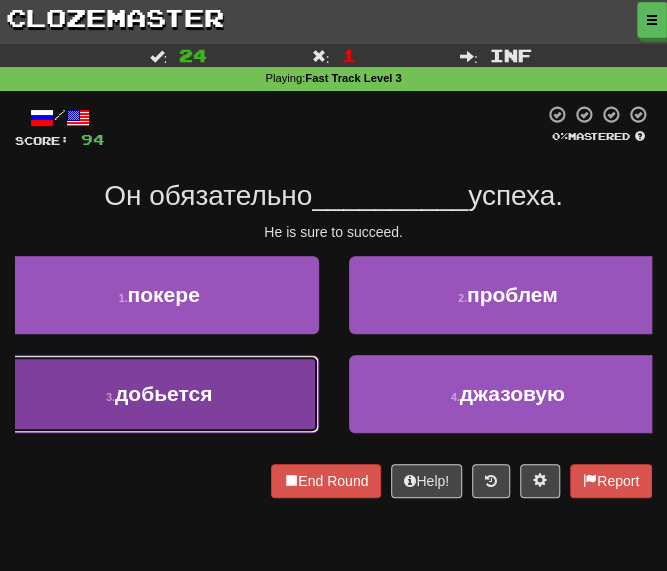 click on "добьется" at bounding box center [163, 393] 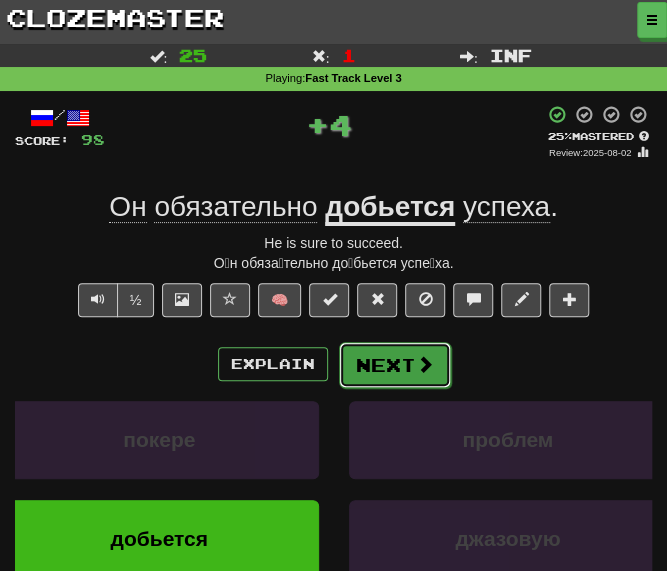 click on "Next" at bounding box center [395, 365] 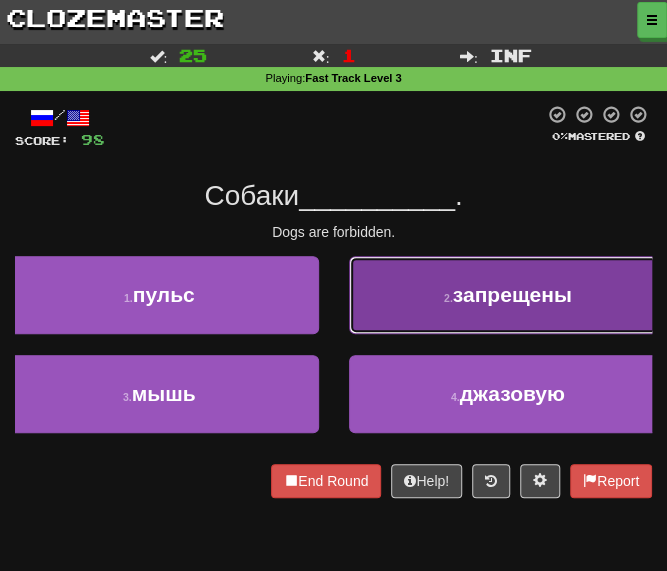 click on "2 .  запрещены" at bounding box center [508, 295] 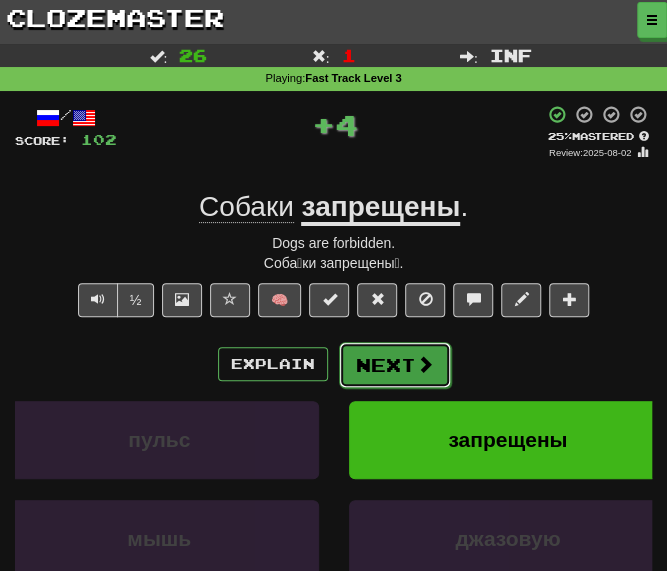 click on "Next" at bounding box center (395, 365) 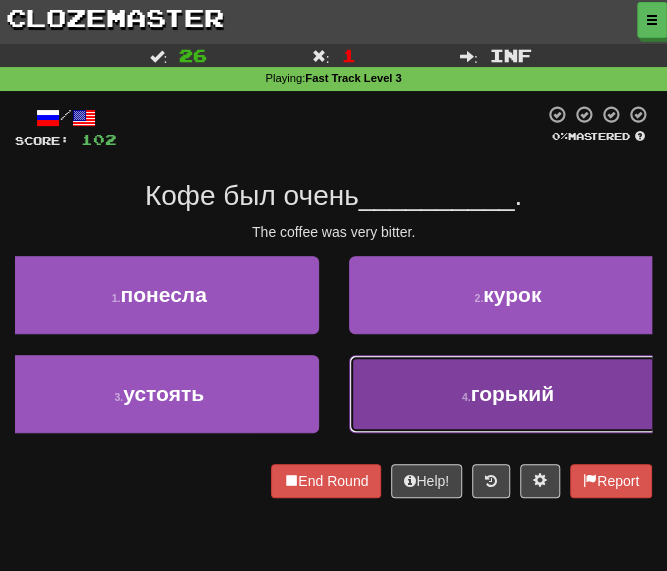 click on "4 .  горький" at bounding box center (508, 394) 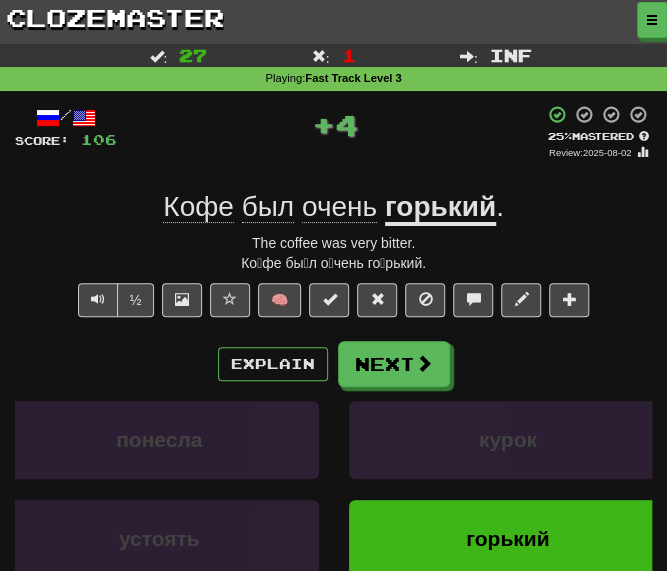 click on "горький" at bounding box center (440, 208) 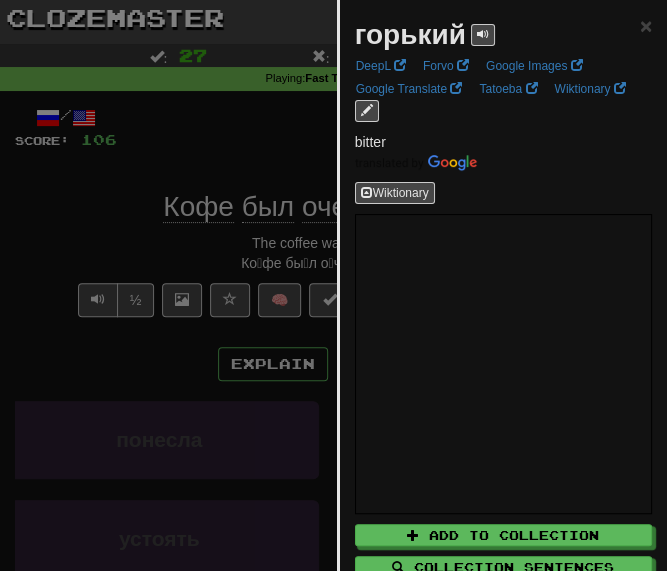 click at bounding box center (333, 285) 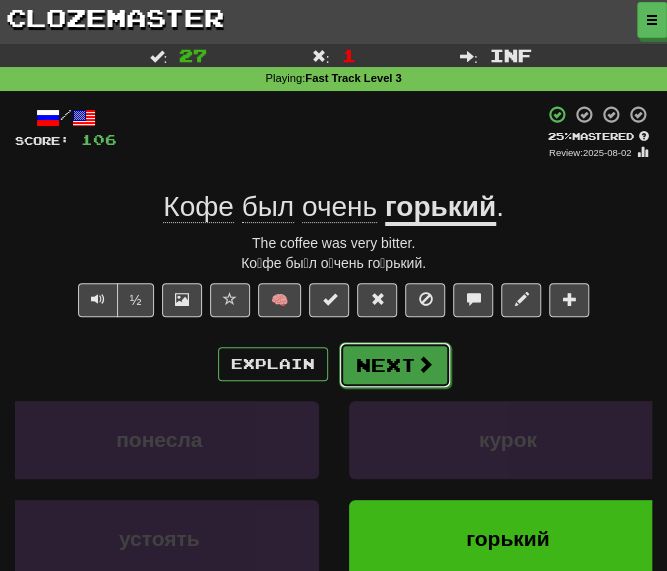 click on "Next" at bounding box center (395, 365) 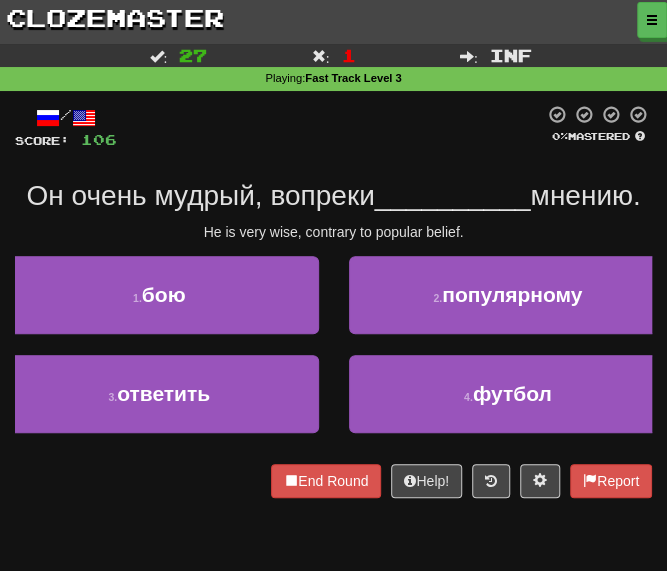 click at bounding box center [330, 127] 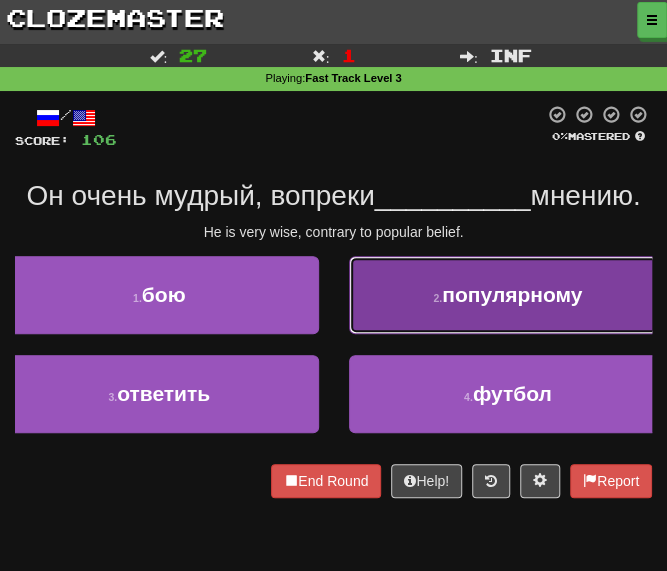 click on "2 .  популярному" at bounding box center [508, 295] 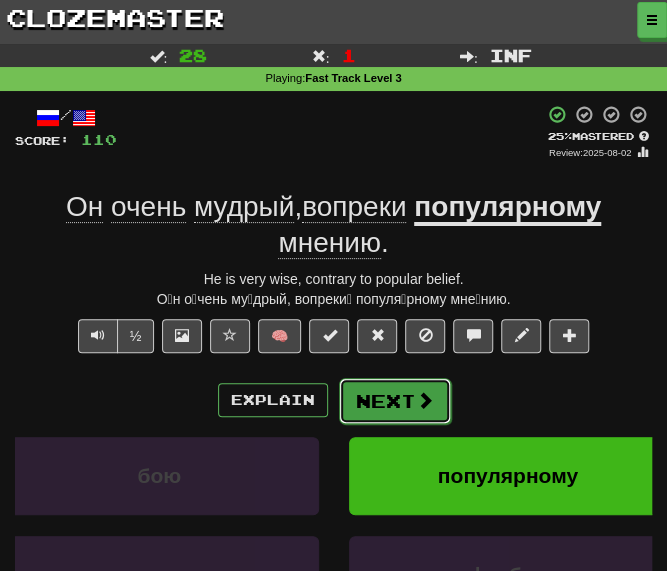 click on "Next" at bounding box center (395, 401) 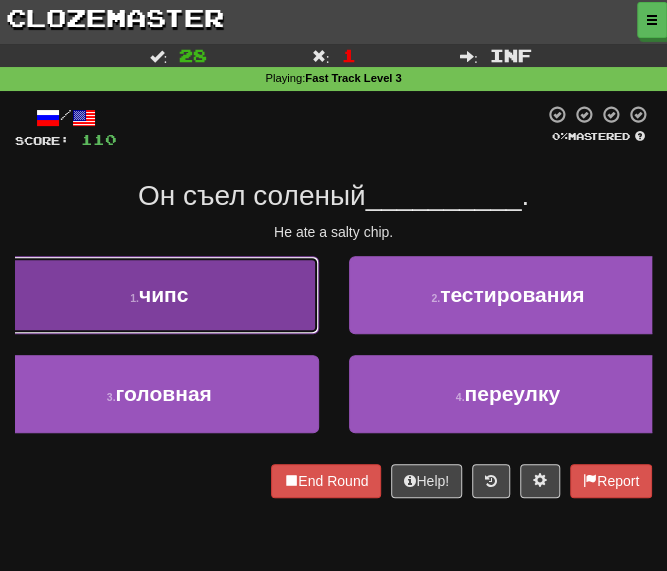 click on "1 .  чипс" at bounding box center [159, 295] 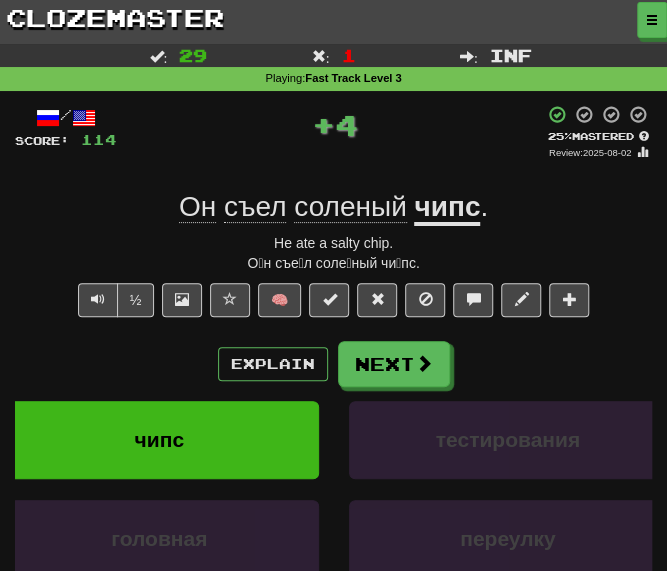 click on "соленый" 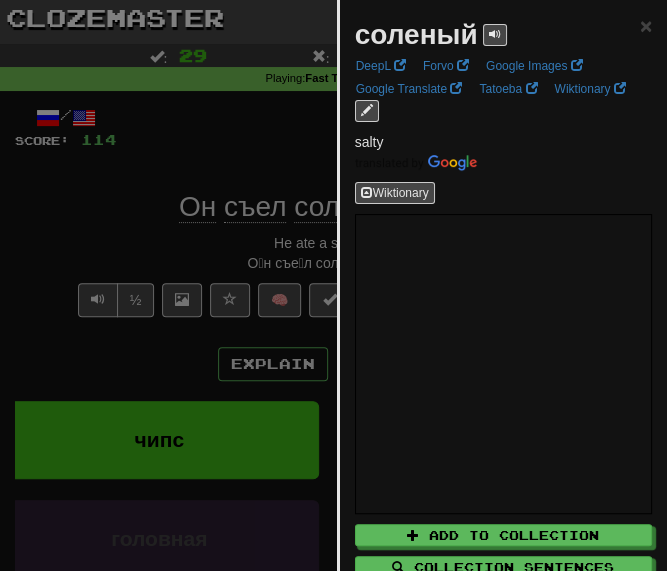 click at bounding box center (333, 285) 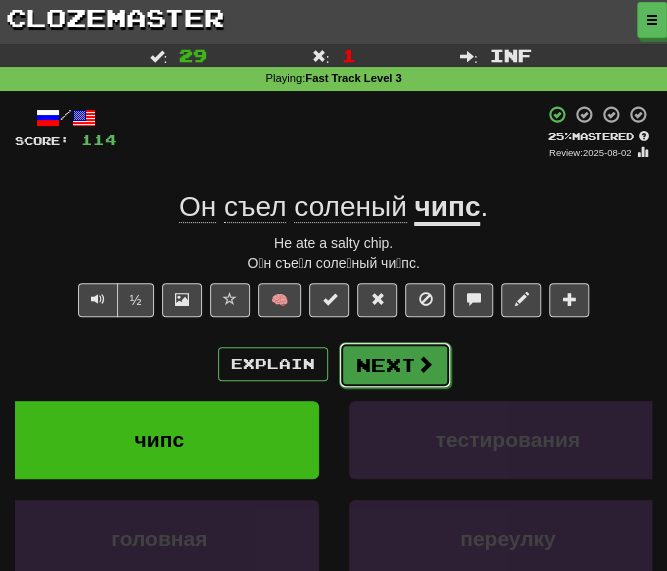 click on "Next" at bounding box center [395, 365] 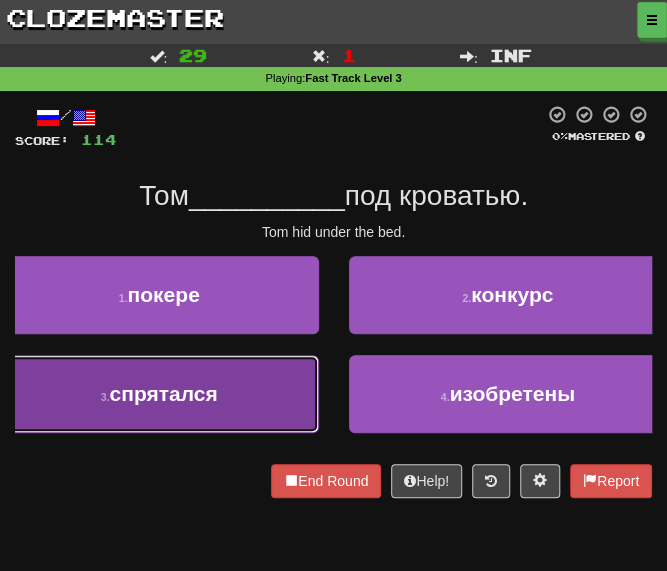 click on "3 .  спрятался" at bounding box center (159, 394) 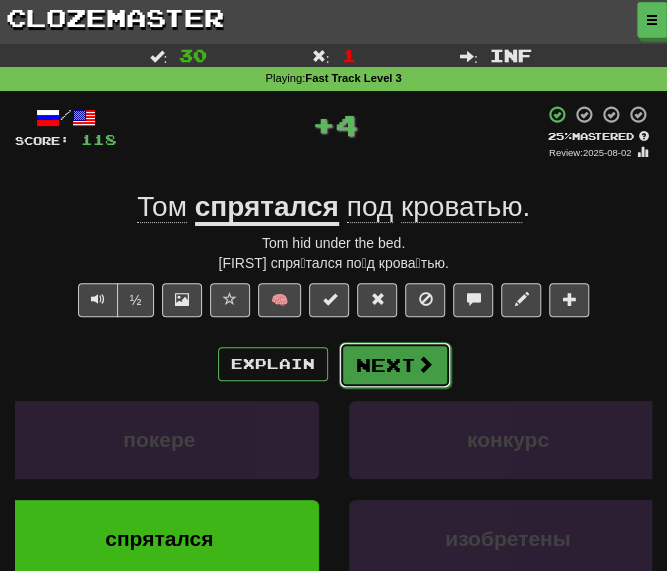 click on "Next" at bounding box center (395, 365) 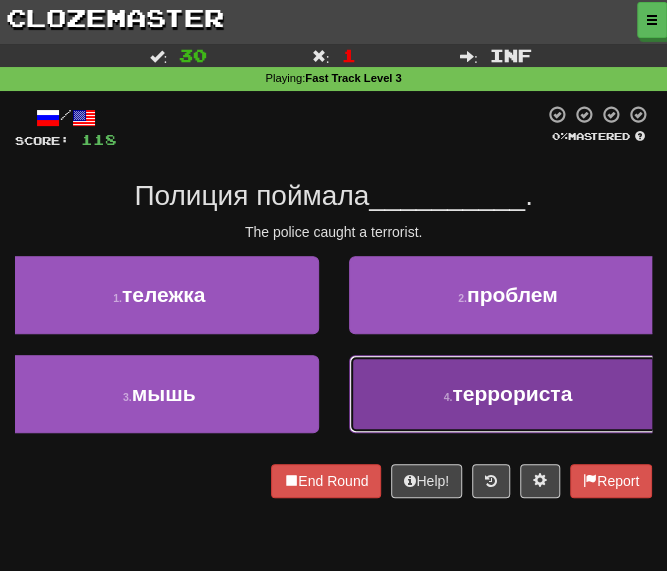 click on "4 . террориста" at bounding box center (508, 394) 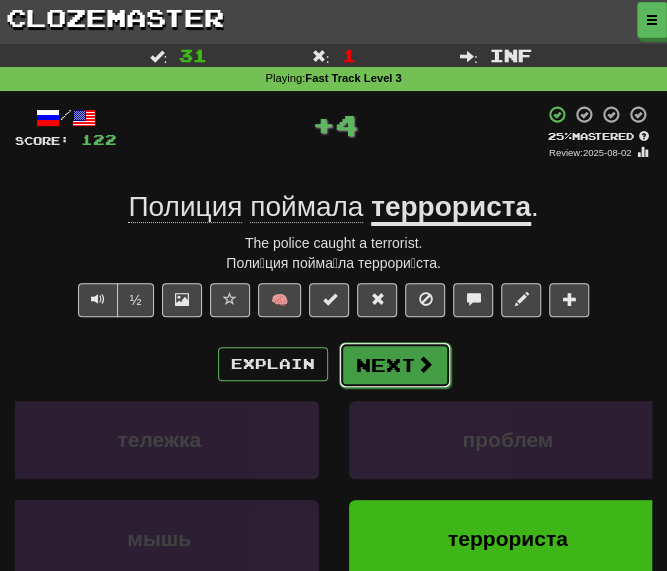 click on "Next" at bounding box center (395, 365) 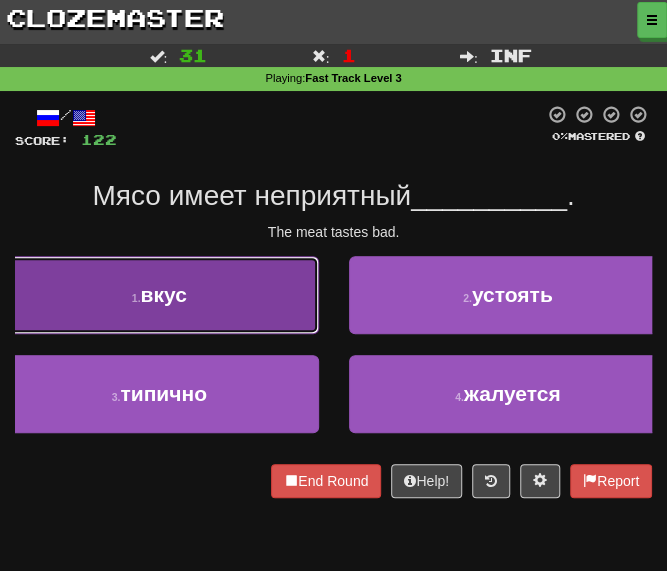 click on "вкус" at bounding box center (164, 294) 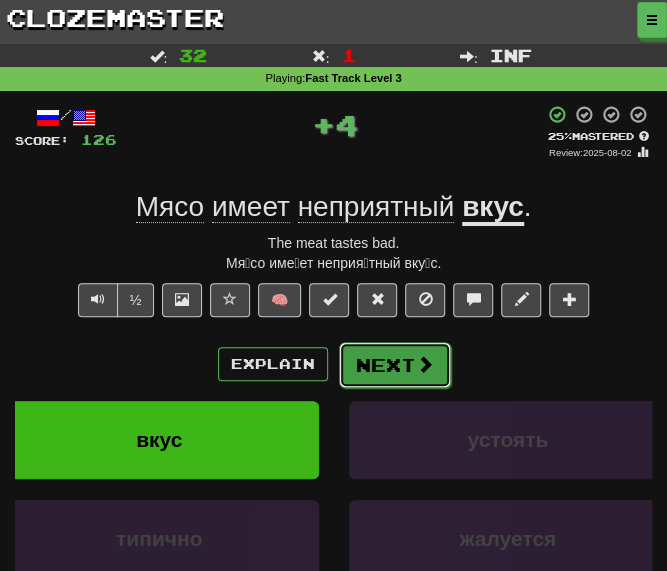 click on "Next" at bounding box center (395, 365) 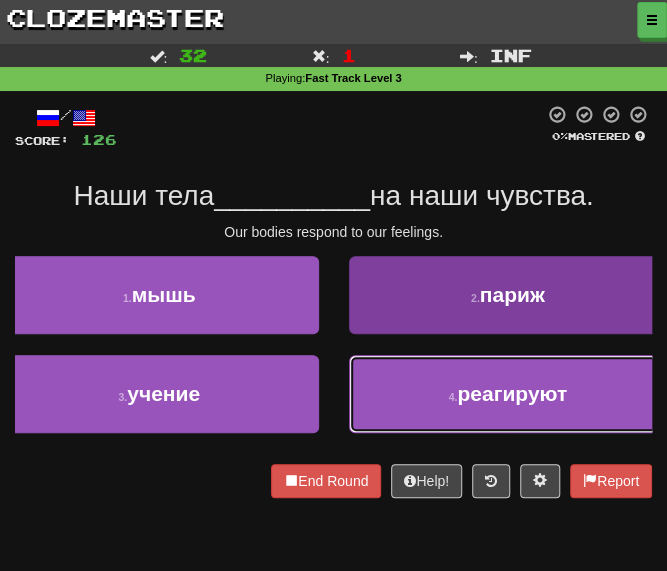 click on "реагируют" at bounding box center [512, 393] 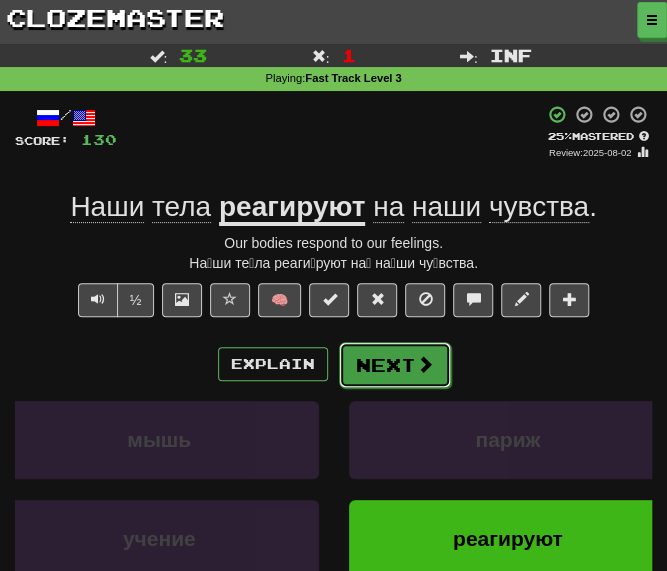 click on "Next" at bounding box center [395, 365] 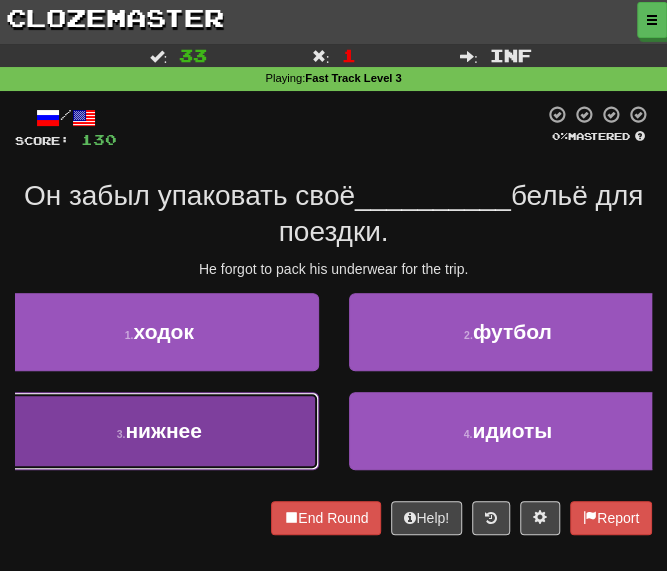 click on "3 .  нижнее" at bounding box center (159, 431) 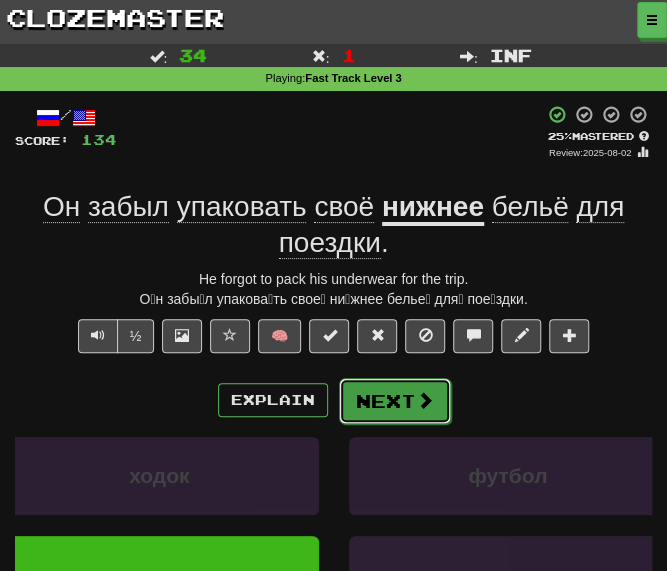 click on "Next" at bounding box center (395, 401) 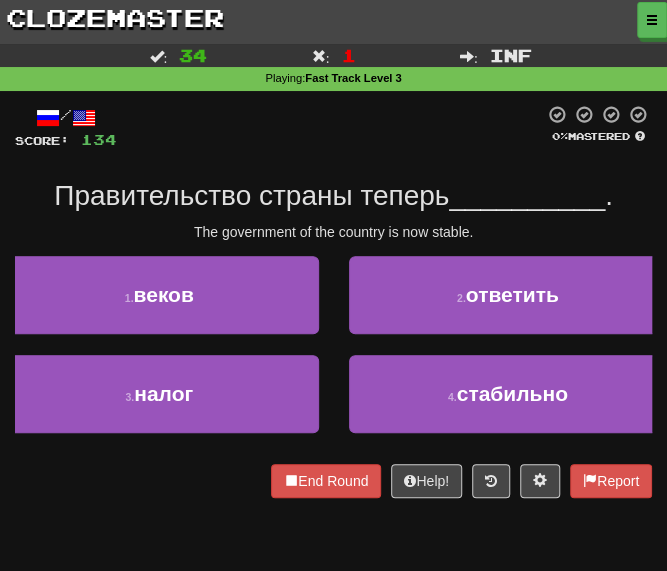 click on "/ Score: 134 0 % Mastered Правительство страны теперь __________ . The government of the country is now stable. 1 . веков 2 . ответить 3 . налог 4 . стабильно End Round Help! Report" at bounding box center (333, 301) 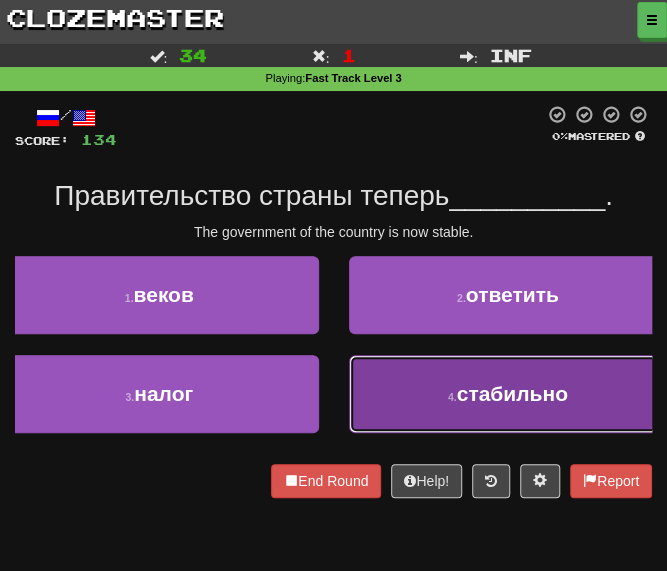 click on "4 .  стабильно" at bounding box center [508, 394] 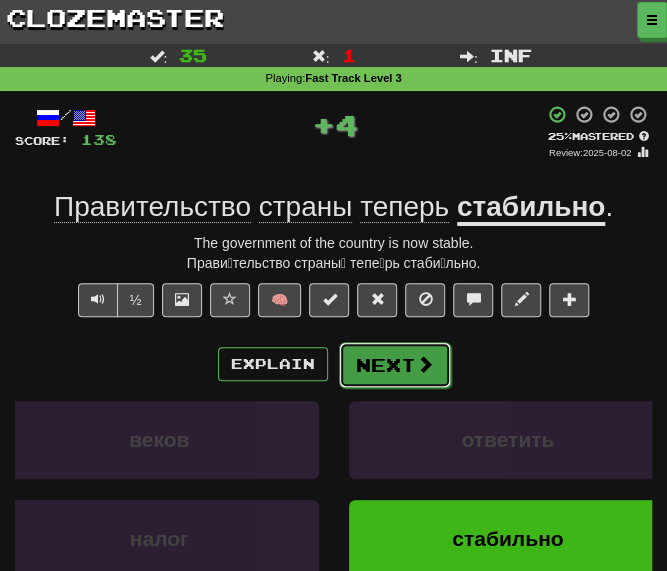 click on "Next" at bounding box center (395, 365) 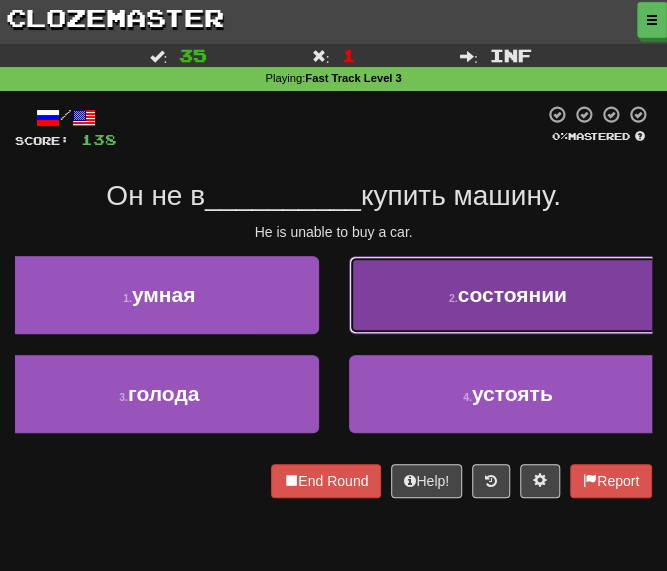 click on "2 .  состоянии" at bounding box center (508, 295) 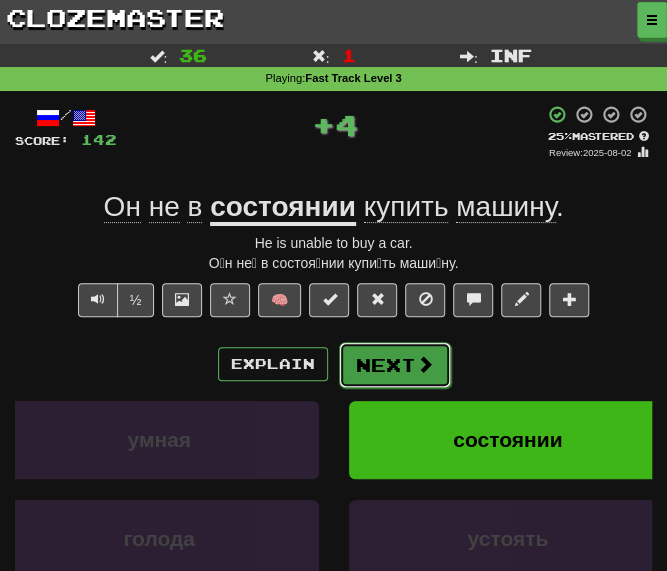 click on "Next" at bounding box center (395, 365) 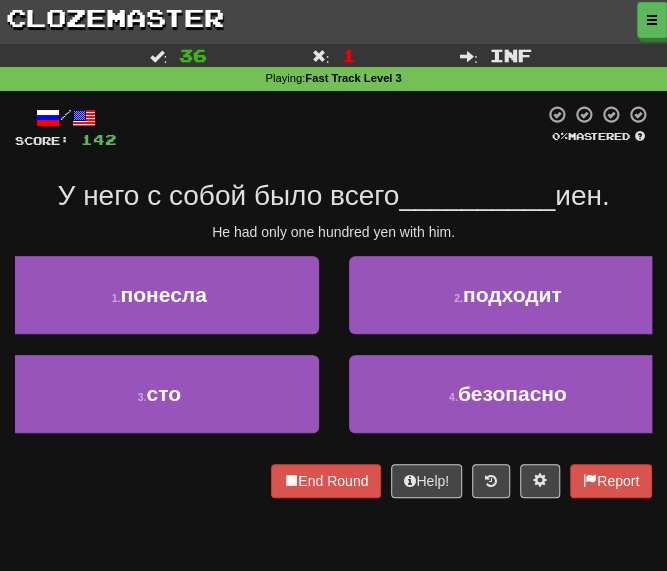 click on "/  Score:   142 0 %  Mastered У него с собой было всего  __________  иен. He had only one hundred yen with him. 1 .  понесла 2 .  подходит 3 .  сто 4 .  безопасно  End Round  Help!  Report" at bounding box center (333, 301) 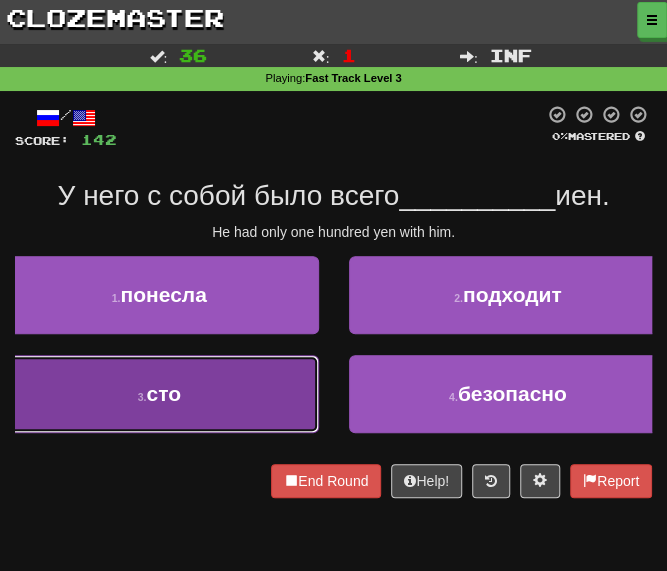 click on "3 .  сто" at bounding box center (159, 394) 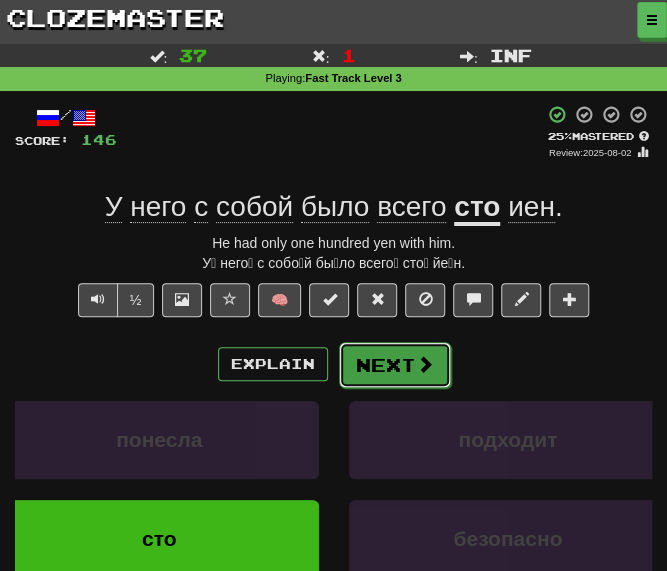 click on "Next" at bounding box center [395, 365] 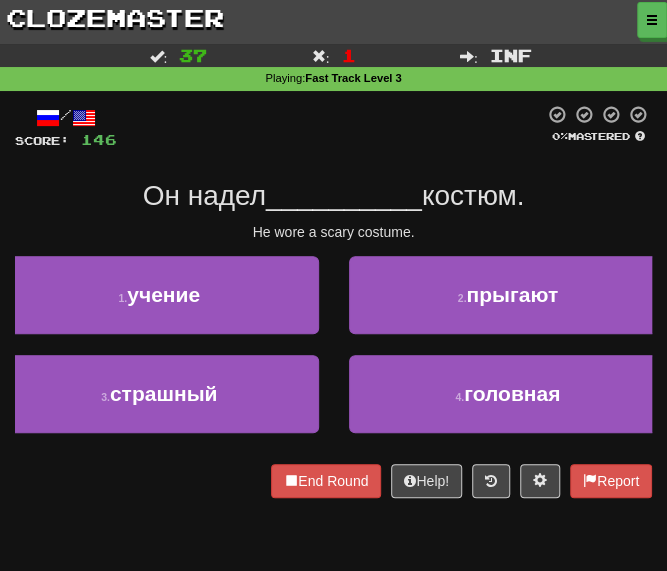 click on "/  Score:   146 0 %  Mastered Он надел  __________  костюм. He wore a scary costume. 1 .  учение 2 .  прыгают 3 .  страшный 4 .  головная  End Round  Help!  Report" at bounding box center (333, 301) 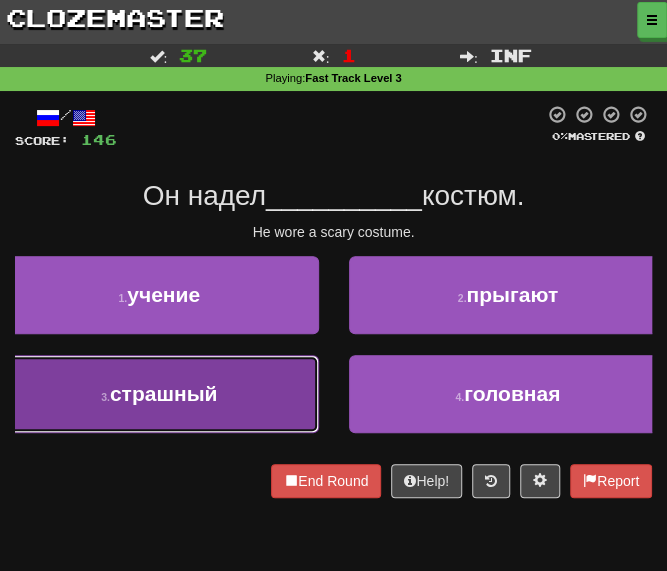 click on "3 .  страшный" at bounding box center (159, 394) 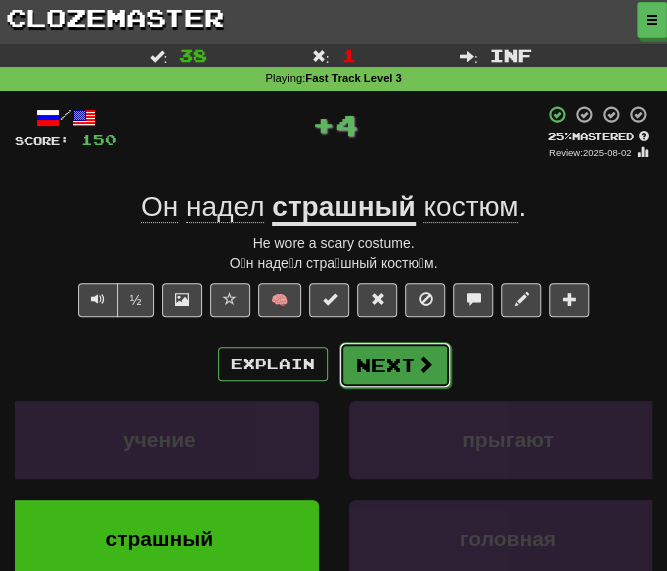 click on "Next" at bounding box center [395, 365] 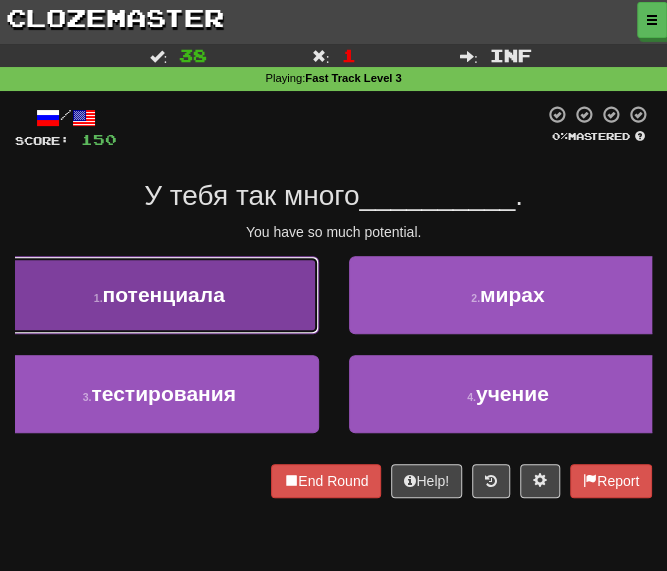 click on "потенциала" at bounding box center (164, 294) 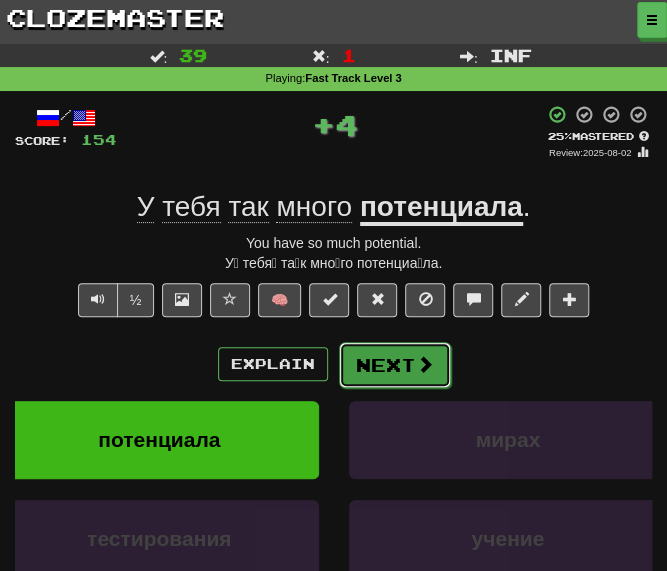click on "Next" at bounding box center (395, 365) 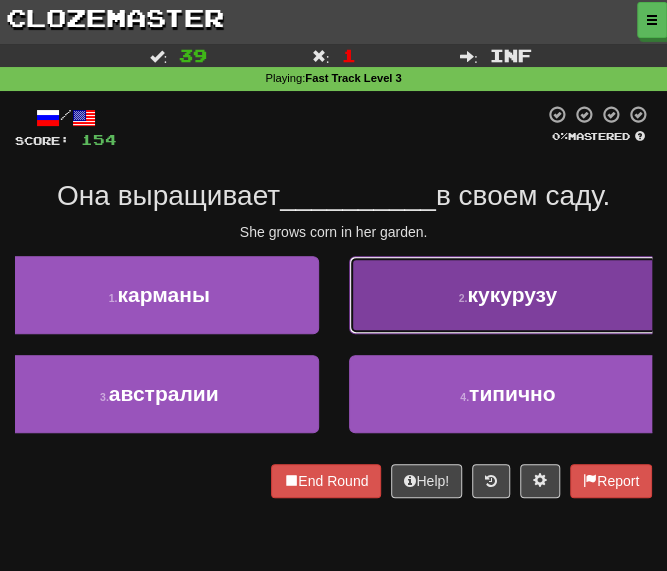 click on "2 .  кукурузу" at bounding box center (508, 295) 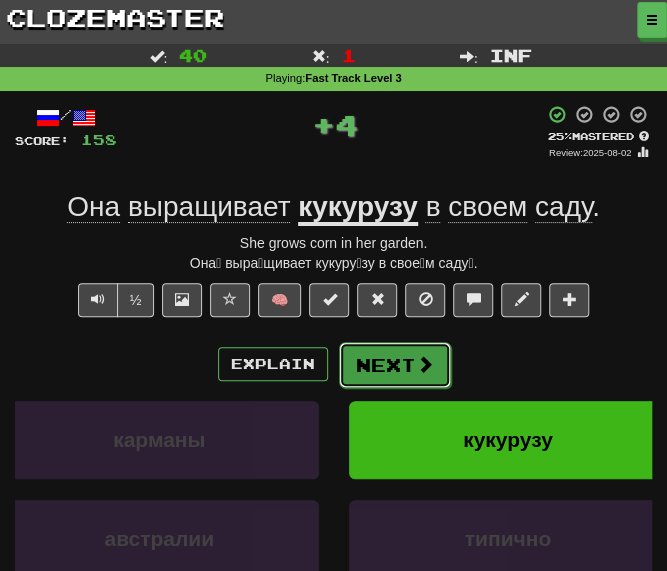 click on "Next" at bounding box center [395, 365] 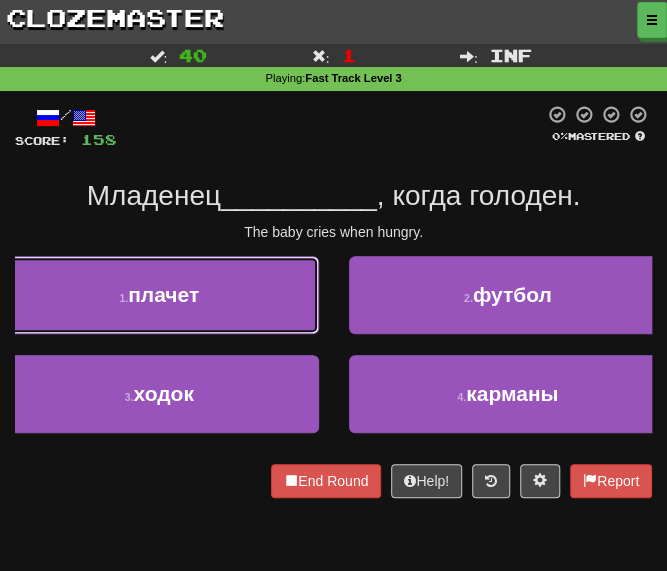 drag, startPoint x: 181, startPoint y: 331, endPoint x: 194, endPoint y: 327, distance: 13.601471 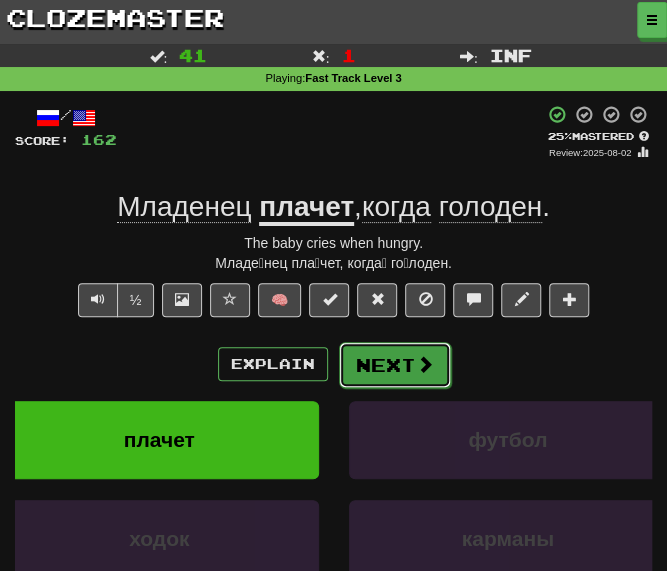 click on "Next" at bounding box center (395, 365) 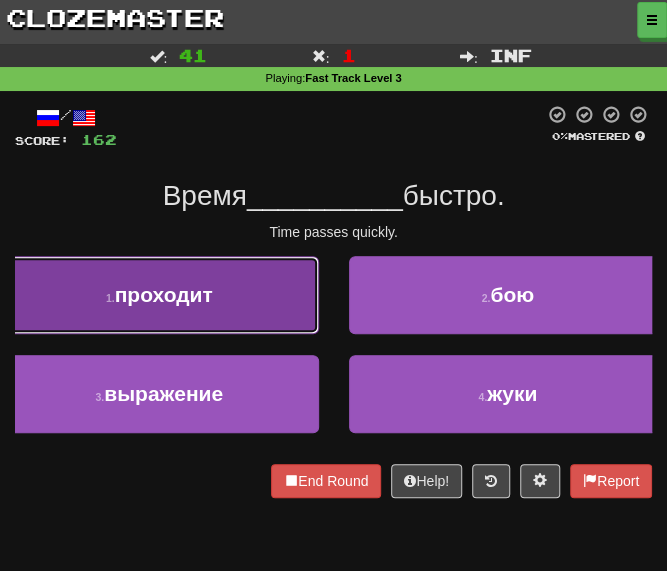 click on "1 .  проходит" at bounding box center [159, 295] 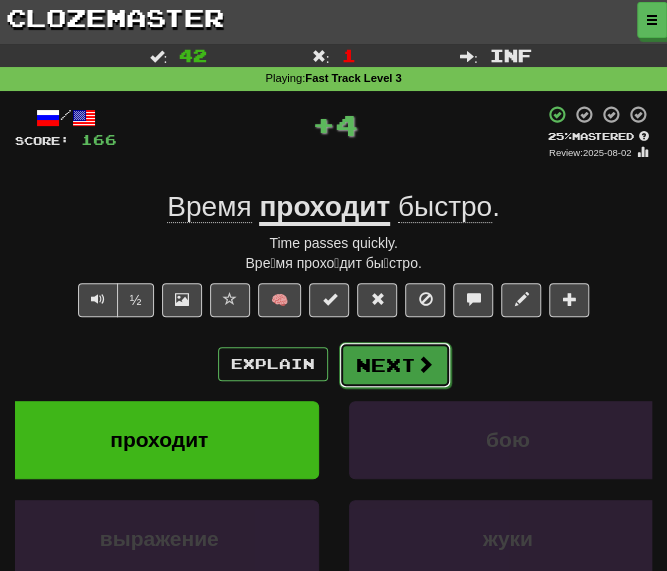 click on "Next" at bounding box center [395, 365] 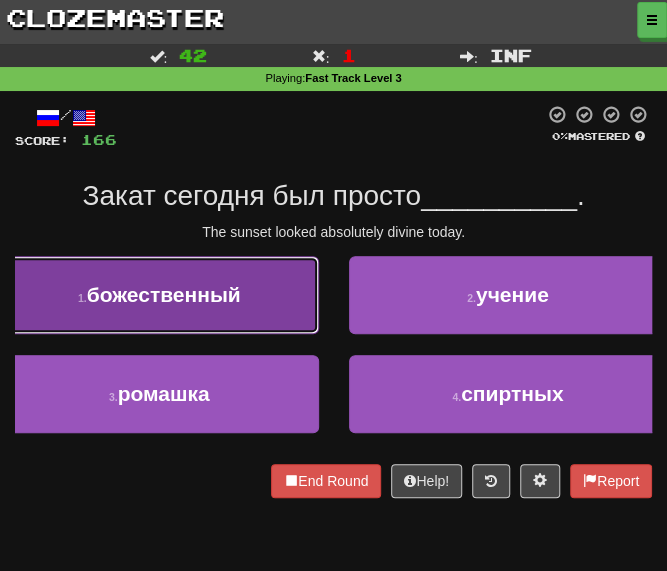 click on "1 .  божественный" at bounding box center (159, 295) 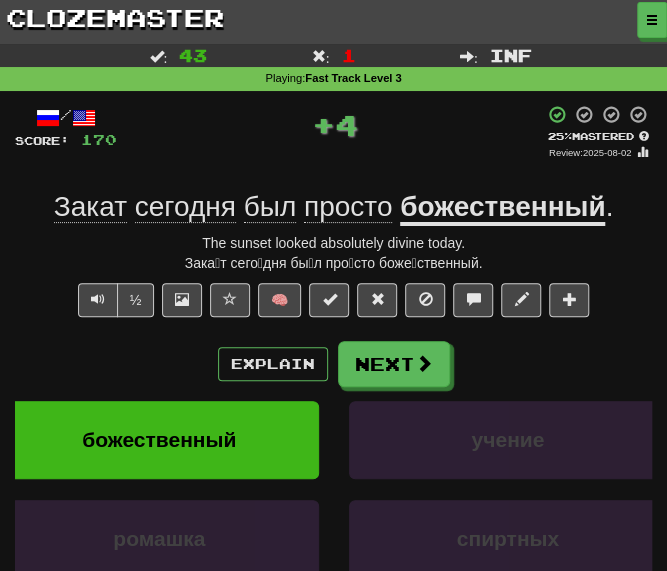 click on "божественный" at bounding box center [502, 208] 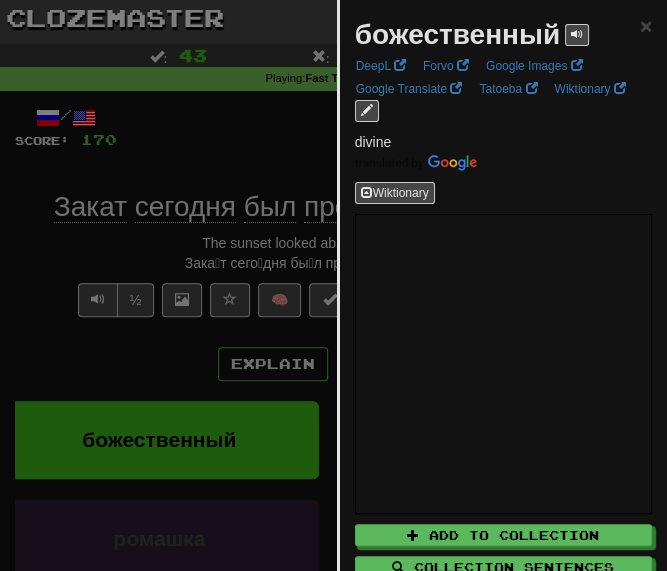 click at bounding box center (333, 285) 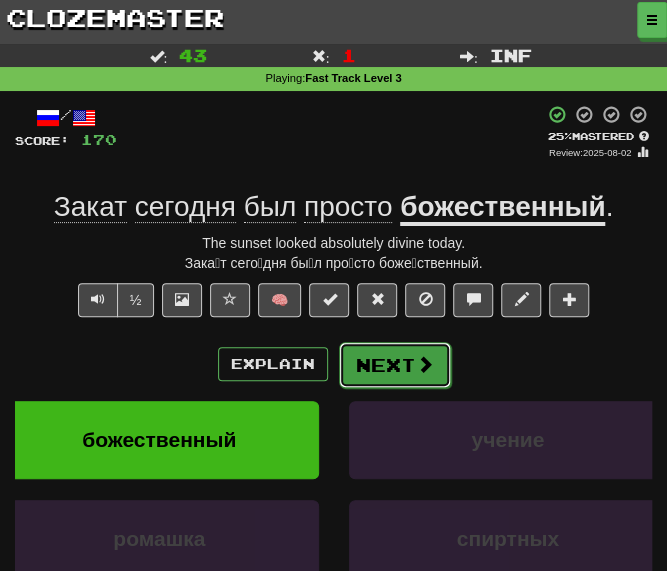 click on "Next" at bounding box center (395, 365) 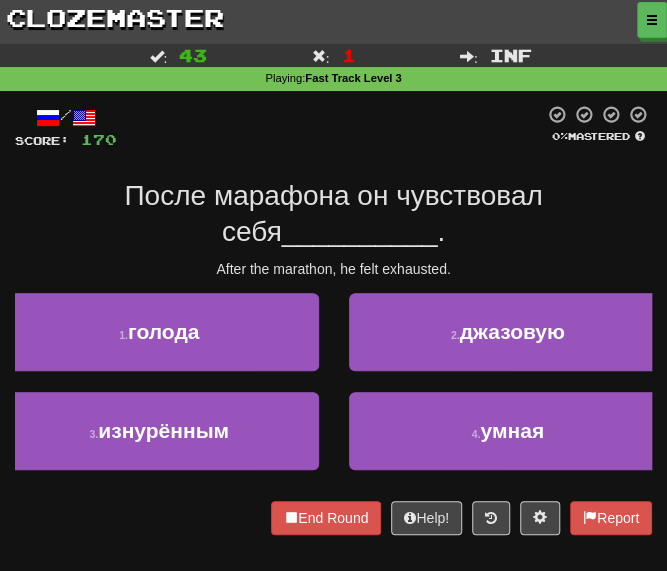 click on "/  Score:   170 0 %  Mastered После марафона он чувствовал себя  __________ . After the marathon, he felt exhausted. 1 .  голода 2 .  джазовую 3 .  изнурённым 4 .  умная  End Round  Help!  Report" at bounding box center [333, 319] 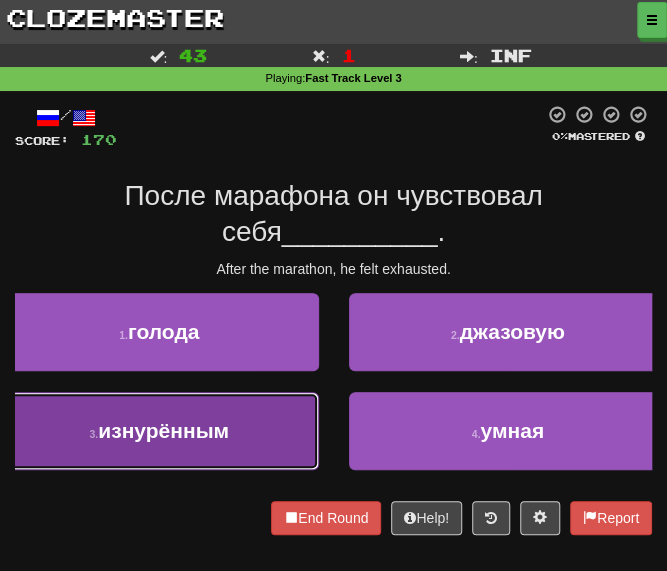 click on "изнурённым" at bounding box center (163, 430) 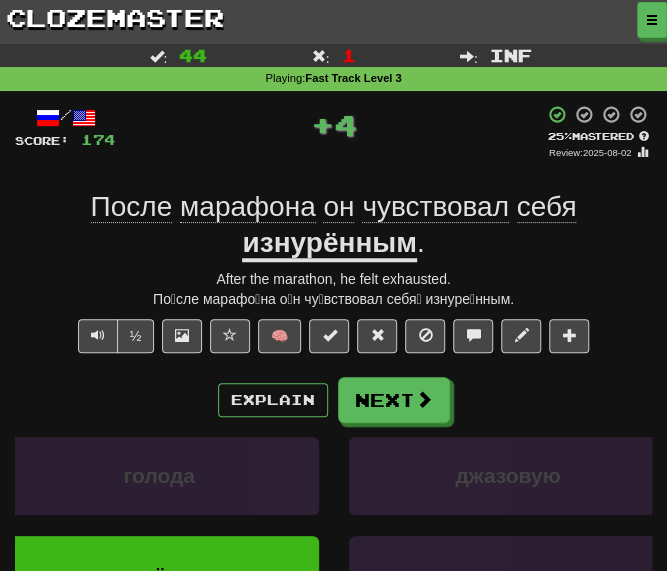 click on "изнурённым" at bounding box center [329, 244] 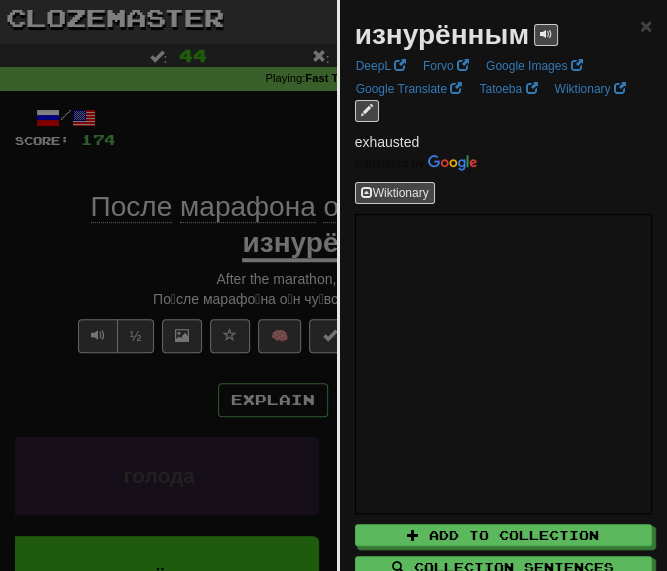 click at bounding box center [333, 285] 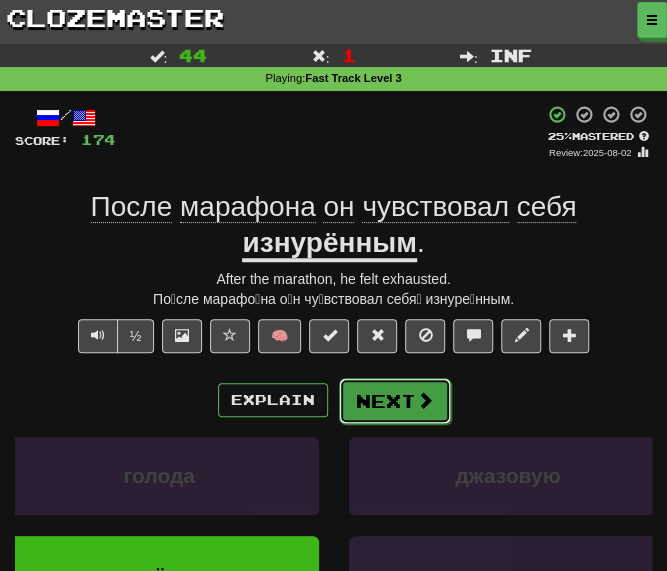 click on "Next" at bounding box center (395, 401) 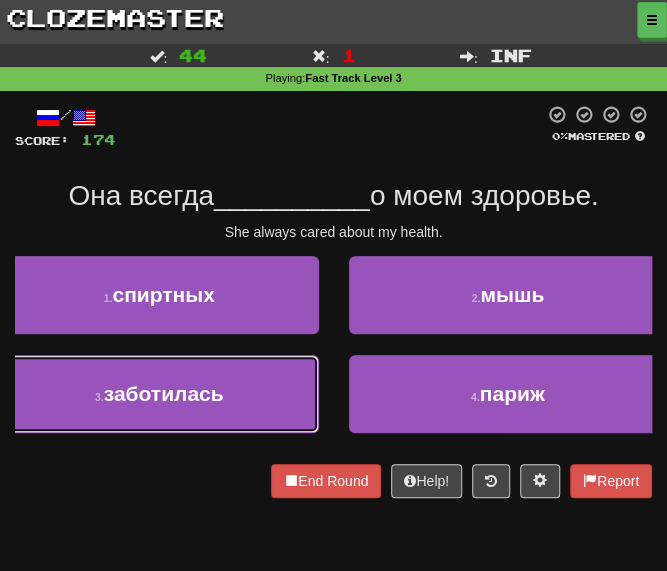 click on "заботилась" at bounding box center [164, 393] 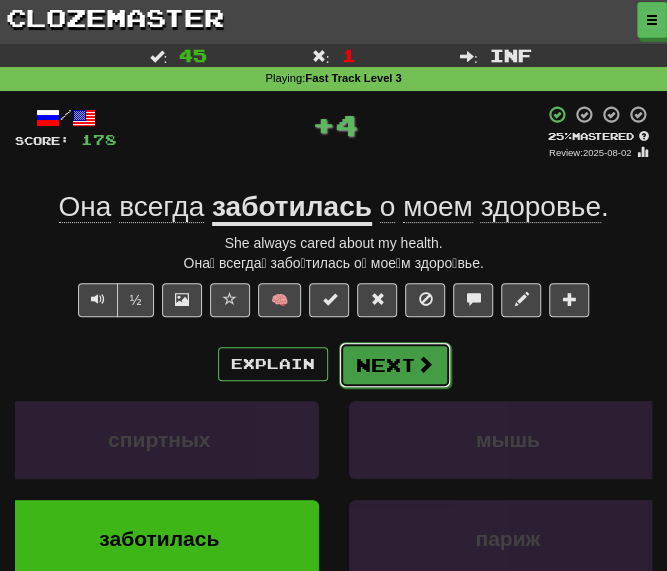 click on "Next" at bounding box center (395, 365) 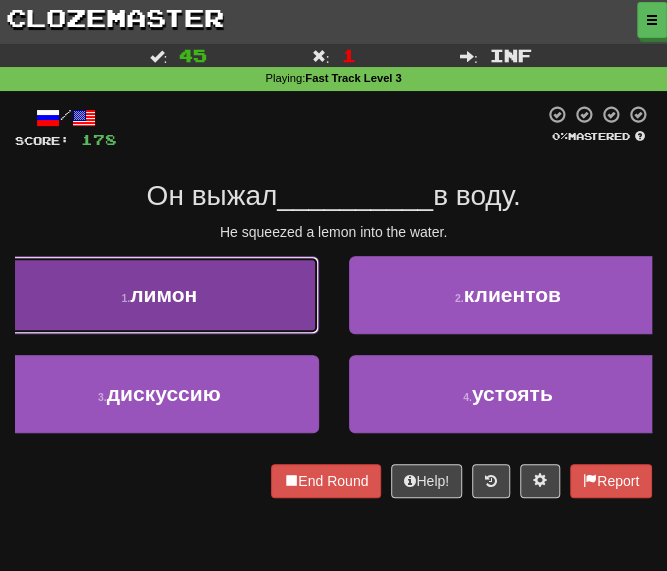 click on "лимон" at bounding box center [163, 294] 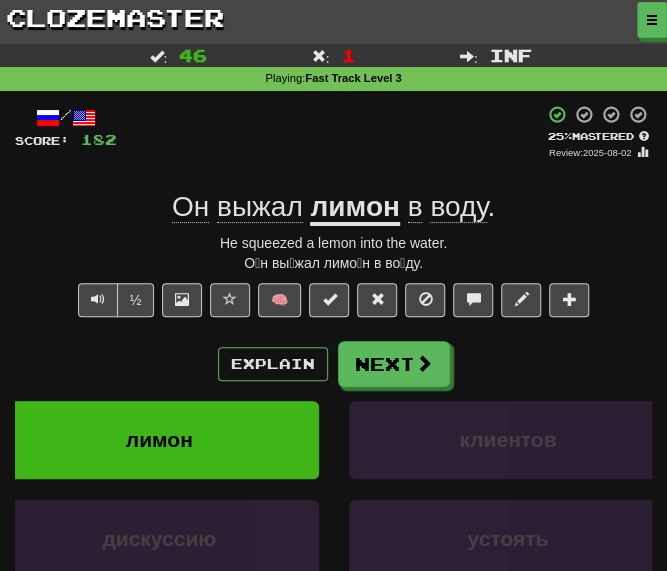 click on "+ 4" at bounding box center (330, 132) 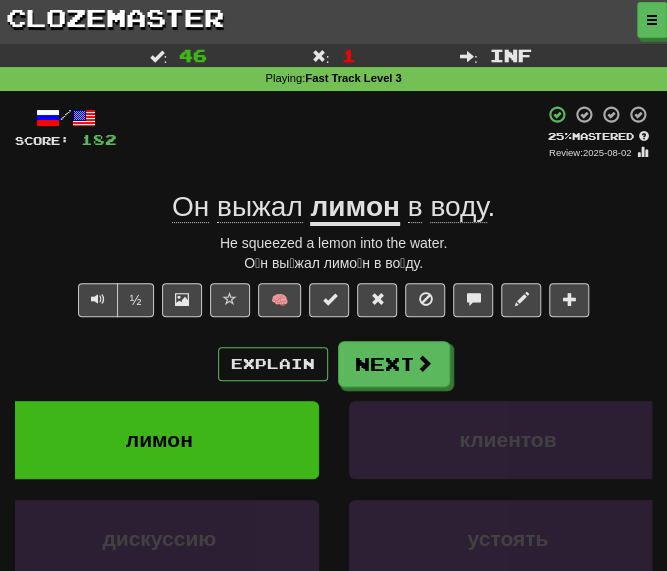 click on "+ 4" at bounding box center [330, 132] 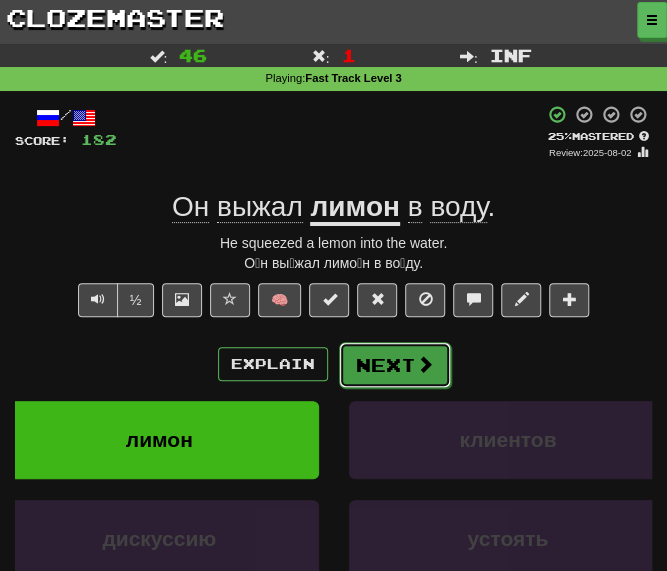 click on "Next" at bounding box center (395, 365) 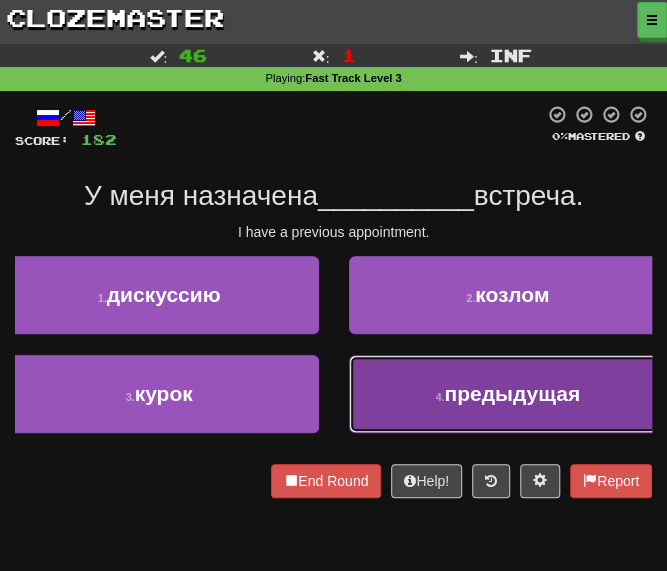 click on "4 .  предыдущая" at bounding box center [508, 394] 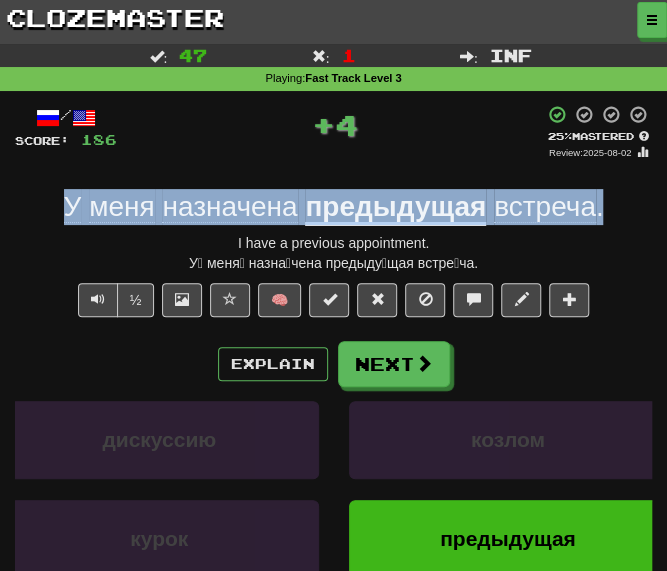 drag, startPoint x: 542, startPoint y: 196, endPoint x: -38, endPoint y: 189, distance: 580.04224 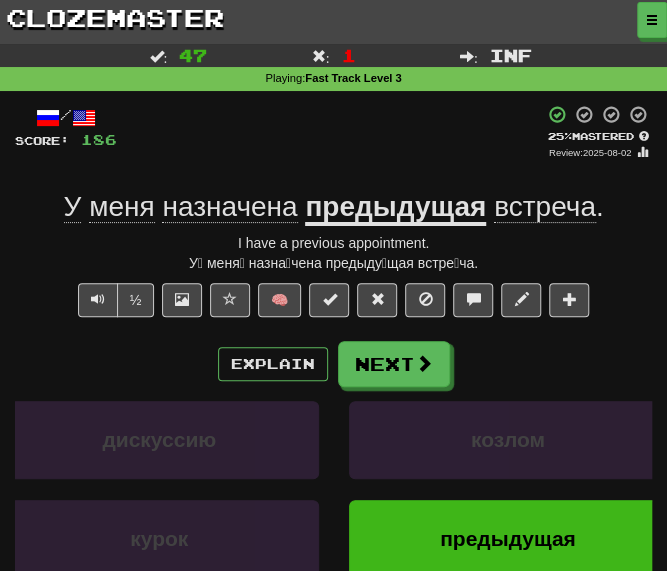 click on "I have a previous appointment." at bounding box center (333, 243) 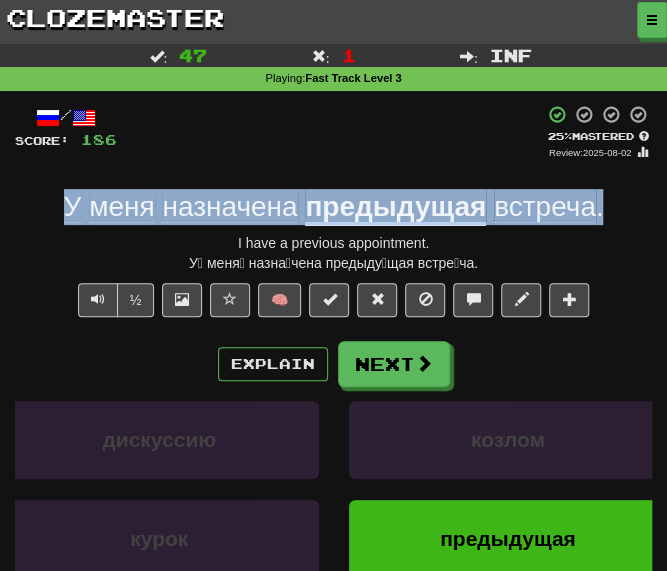 drag, startPoint x: 636, startPoint y: 202, endPoint x: 36, endPoint y: 191, distance: 600.1008 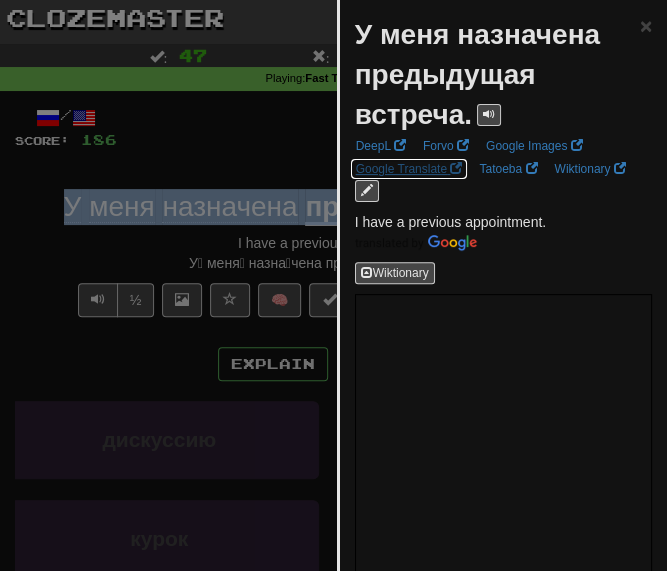 click on "Google Translate" at bounding box center (409, 169) 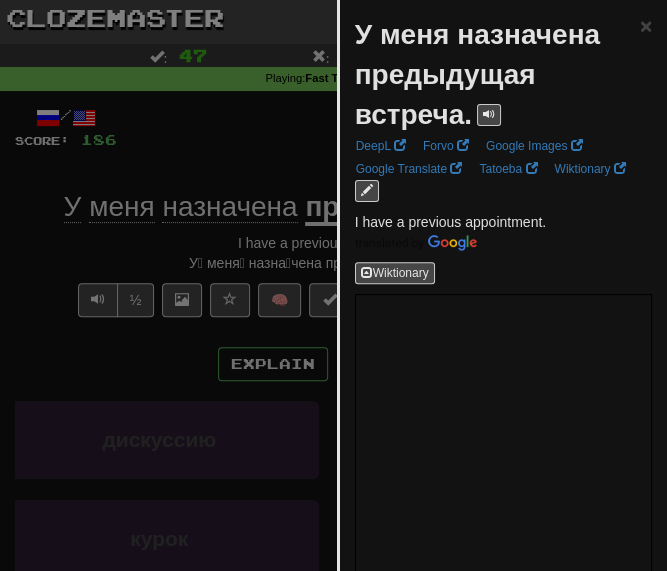 click at bounding box center (333, 285) 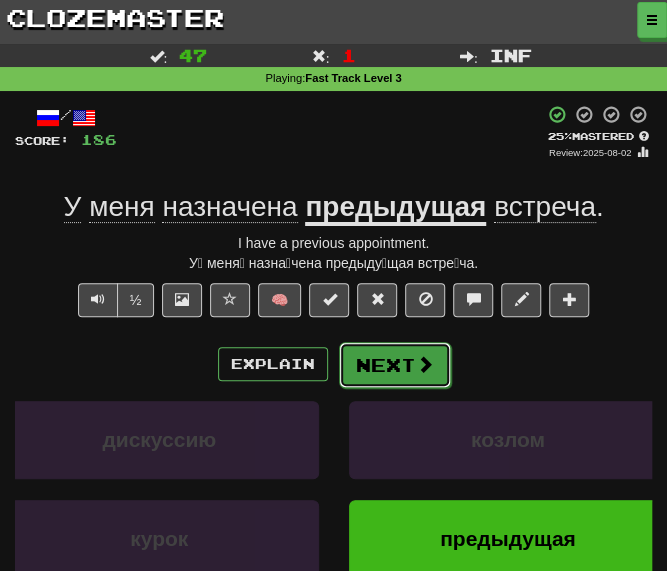 click on "Next" at bounding box center [395, 365] 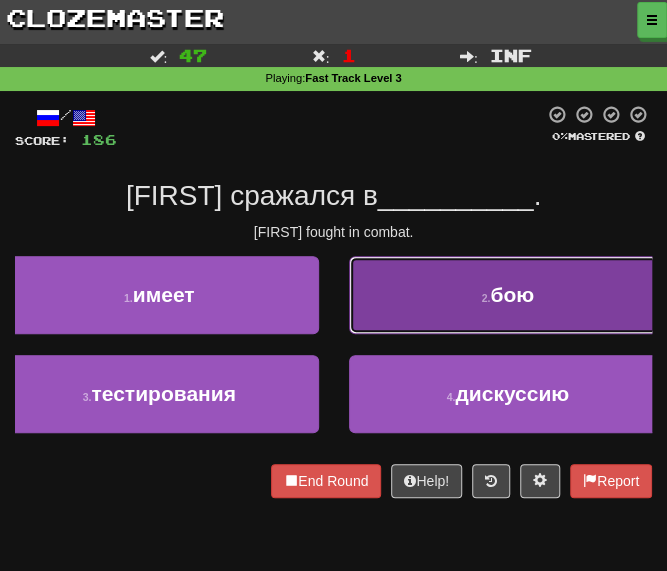 click on "2 .  бою" at bounding box center [508, 295] 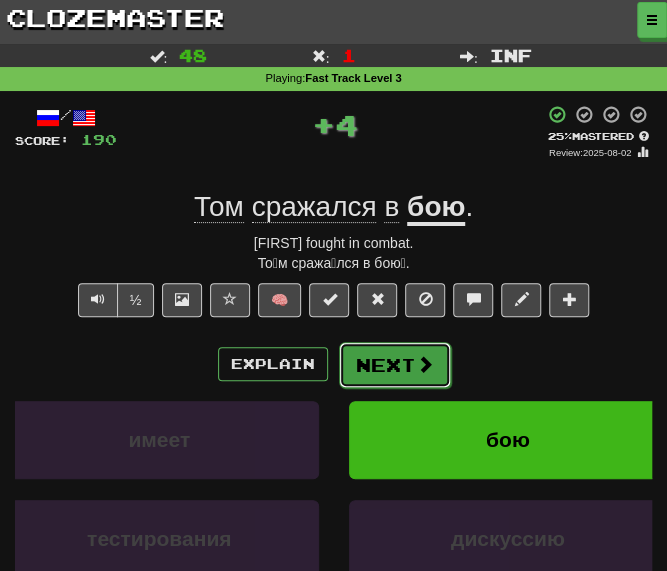 click on "Next" at bounding box center (395, 365) 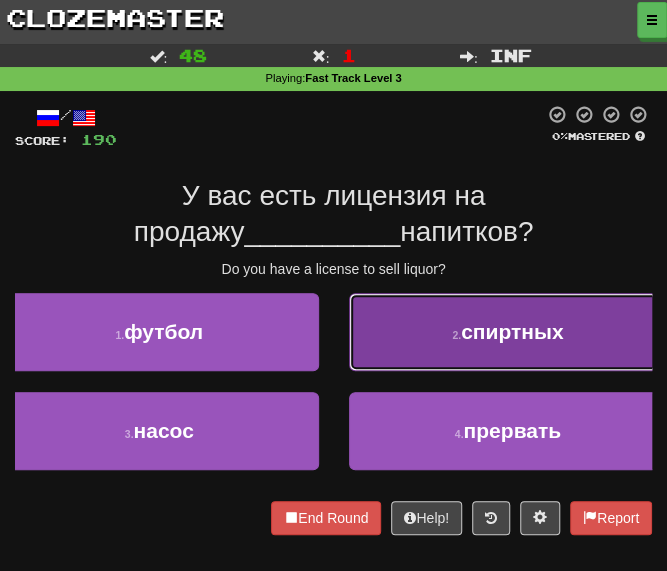 click on "2 ." at bounding box center (456, 335) 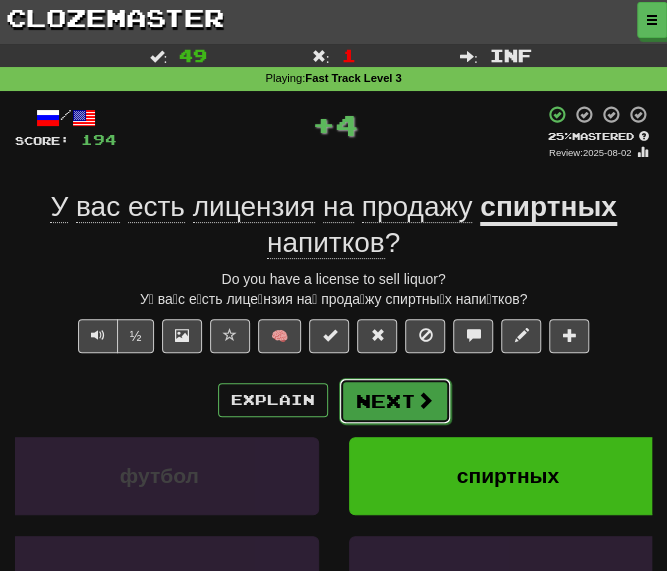 click on "Next" at bounding box center [395, 401] 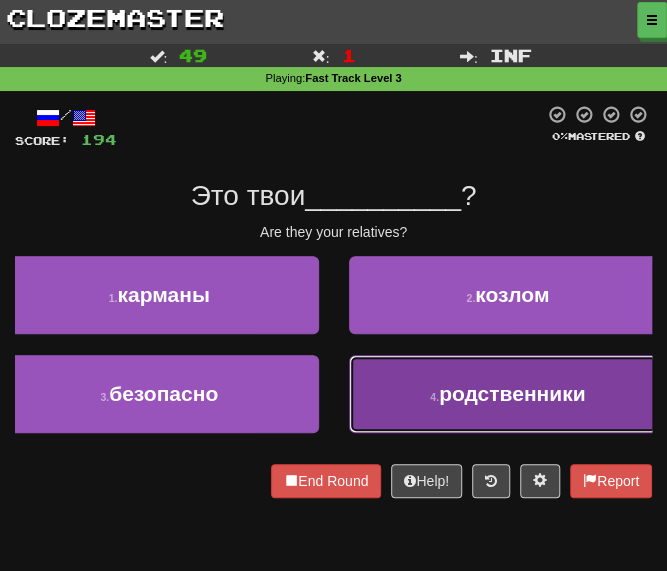 click on "4 .  родственники" at bounding box center (508, 394) 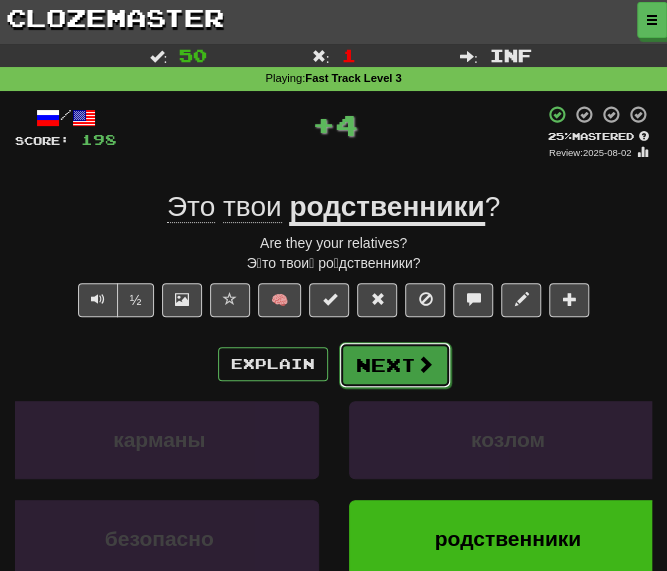 click on "Next" at bounding box center [395, 365] 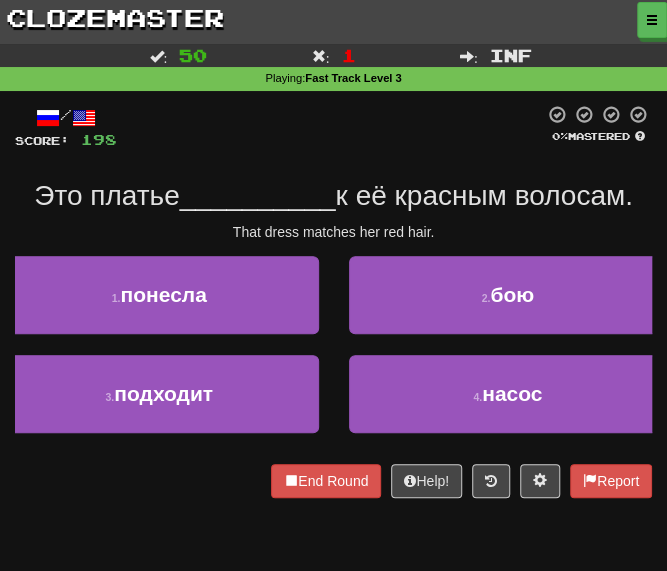 click at bounding box center (330, 127) 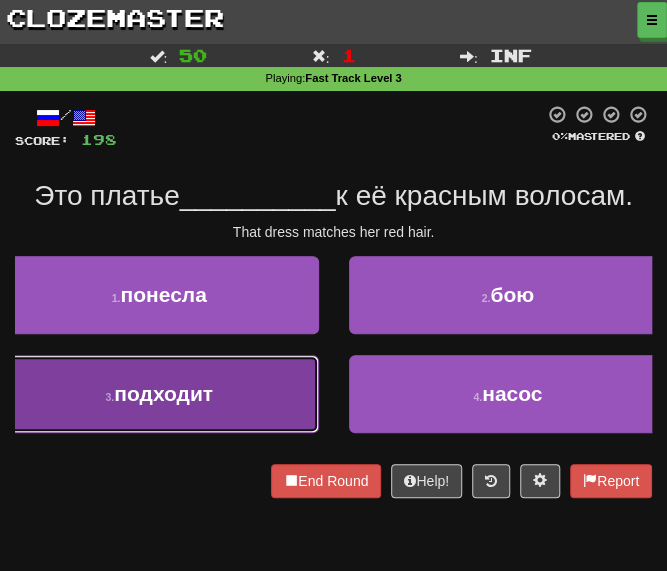 click on "3 .  подходит" at bounding box center (159, 394) 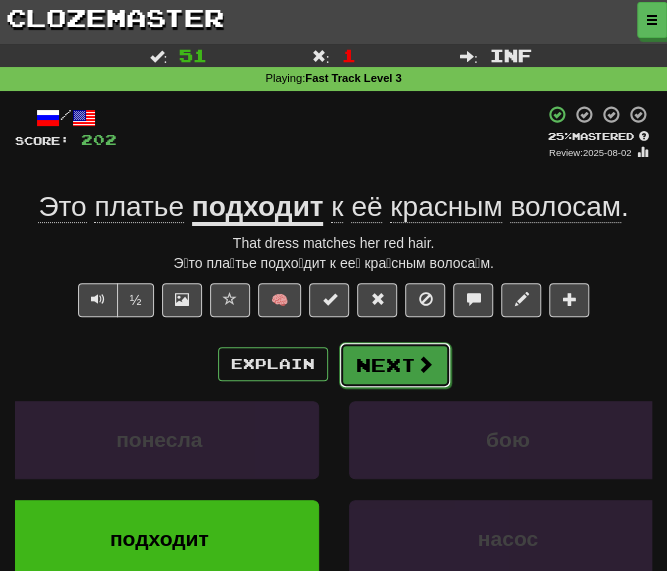 click on "Next" at bounding box center (395, 365) 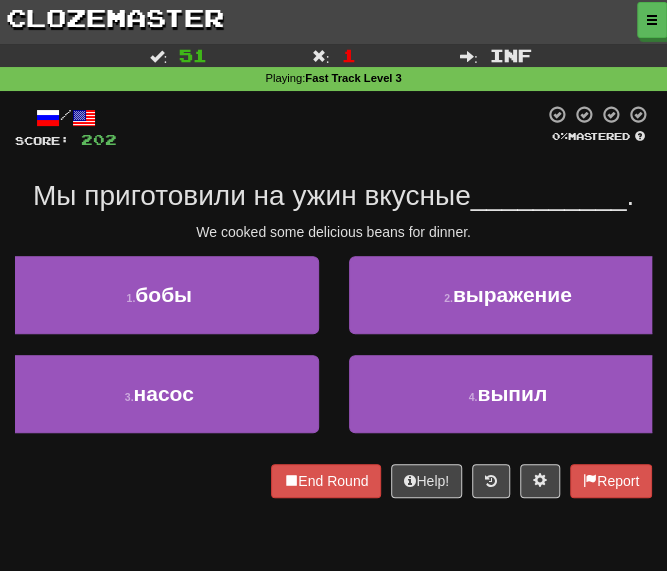 drag, startPoint x: 238, startPoint y: 147, endPoint x: 228, endPoint y: 146, distance: 10.049875 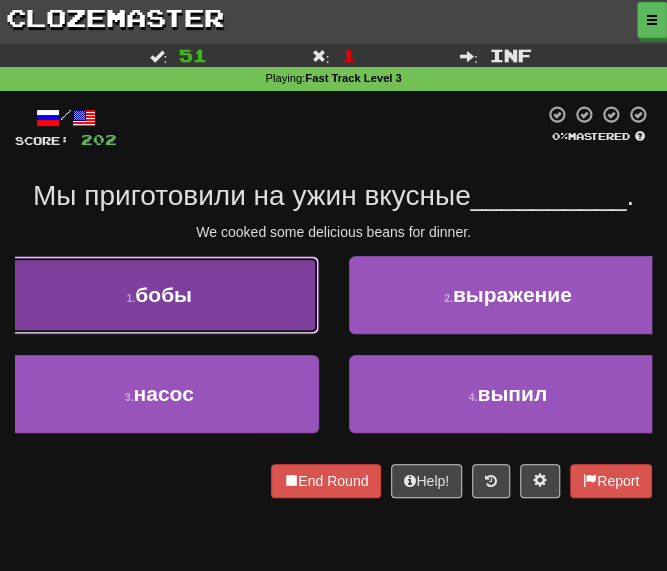 click on "бобы" at bounding box center (163, 294) 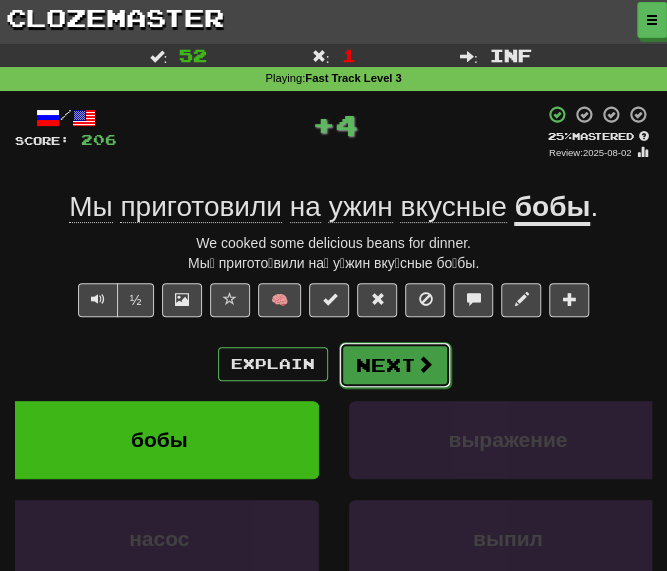 click on "Next" at bounding box center (395, 365) 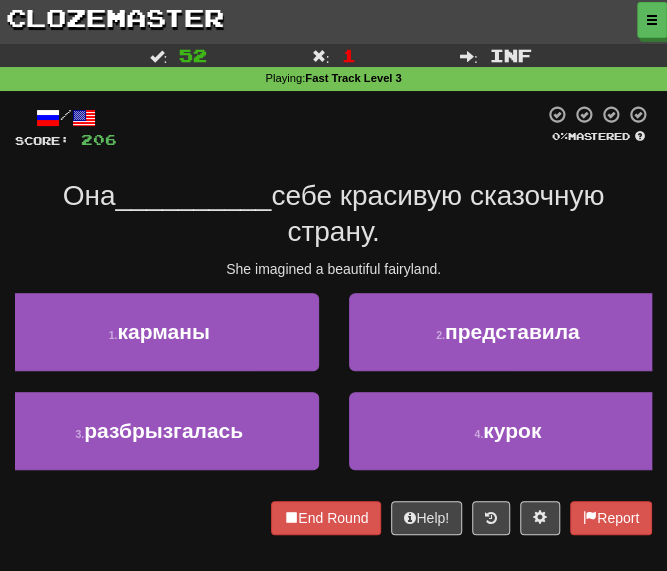 click on "Она __________ себе красивую сказочную страну." at bounding box center (333, 214) 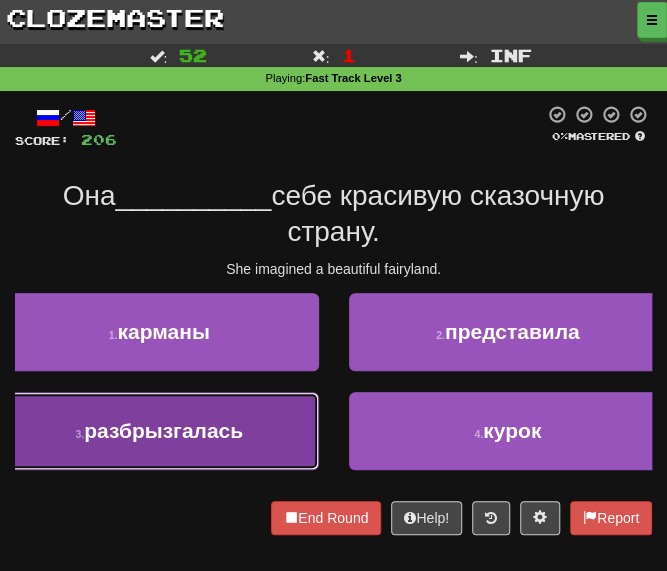 click on "3 .  разбрызгалась" at bounding box center (159, 431) 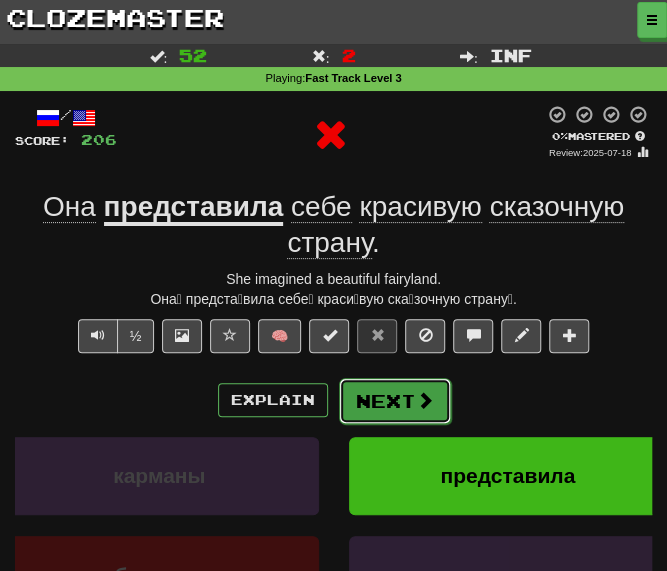 click on "Next" at bounding box center (395, 401) 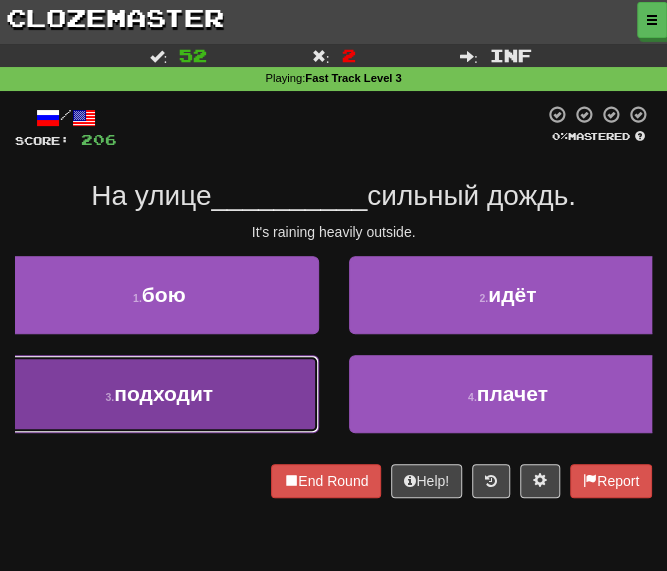 click on "подходит" at bounding box center [163, 393] 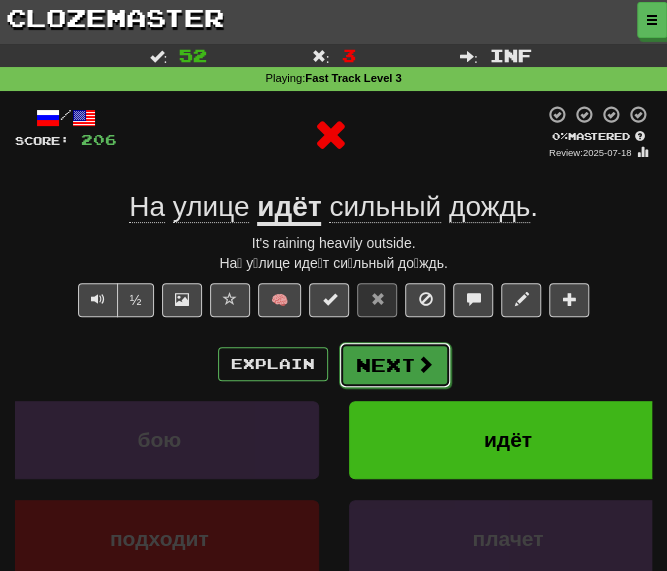 click on "Next" at bounding box center (395, 365) 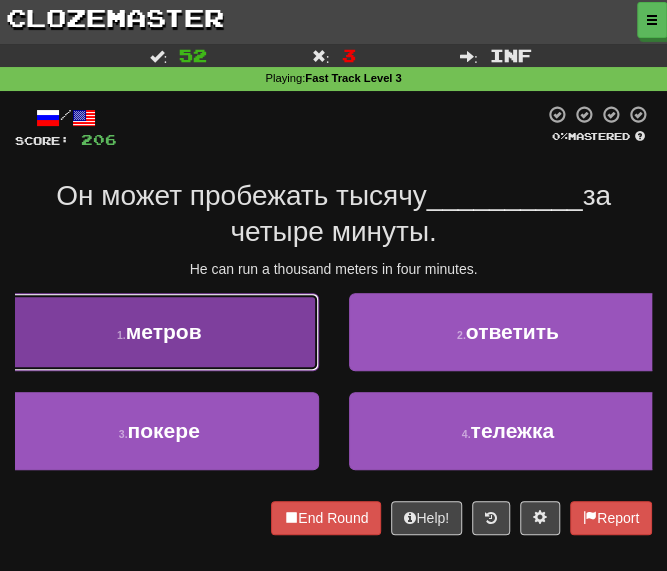 click on "1 .  метров" at bounding box center (159, 332) 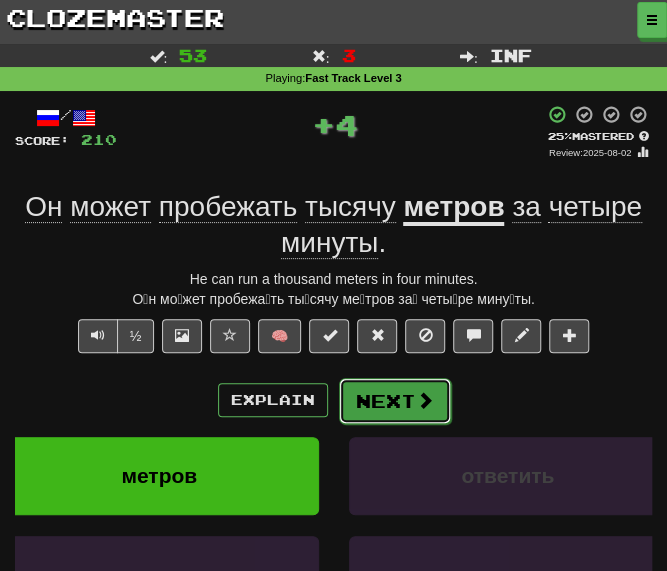 click on "Next" at bounding box center (395, 401) 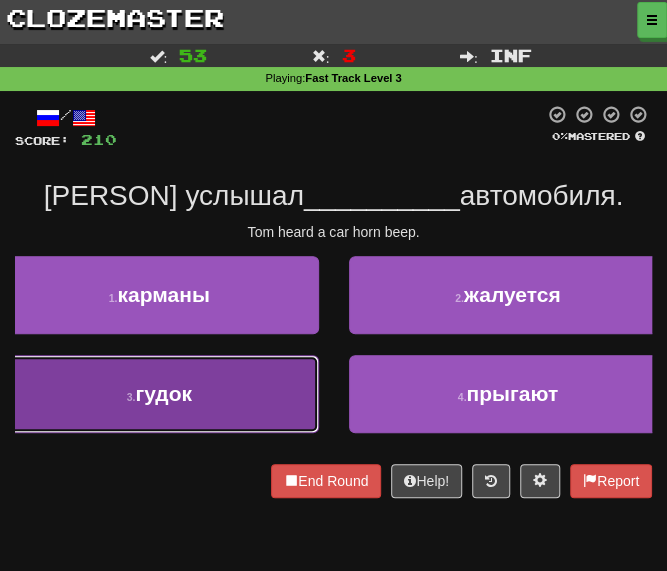click on "3 .  гудок" at bounding box center (159, 394) 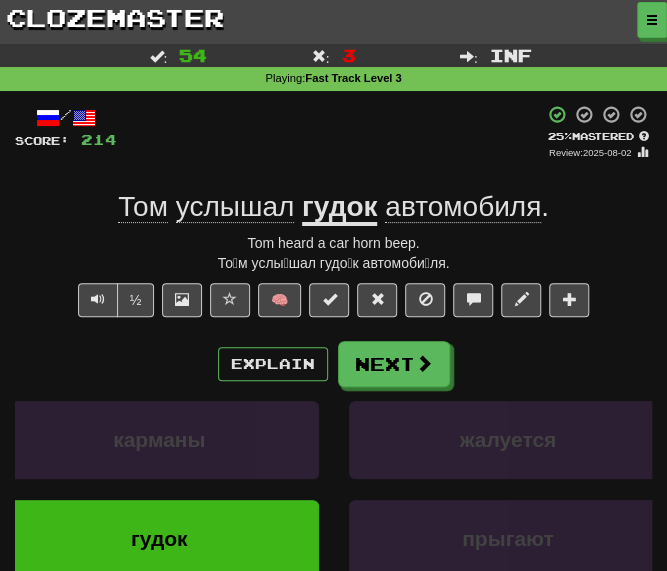 click on "гудок" at bounding box center (339, 208) 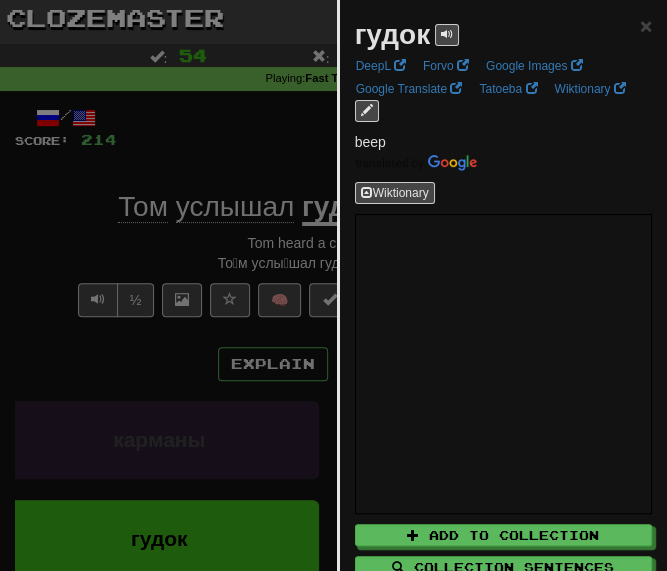 click at bounding box center (333, 285) 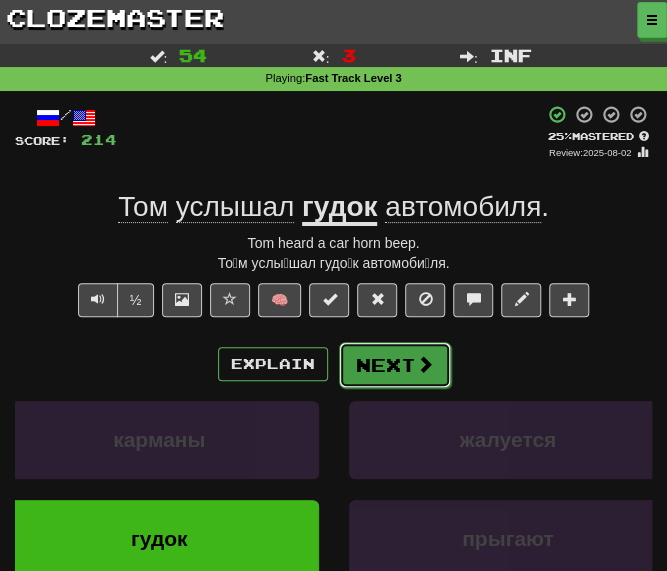 click on "Next" at bounding box center (395, 365) 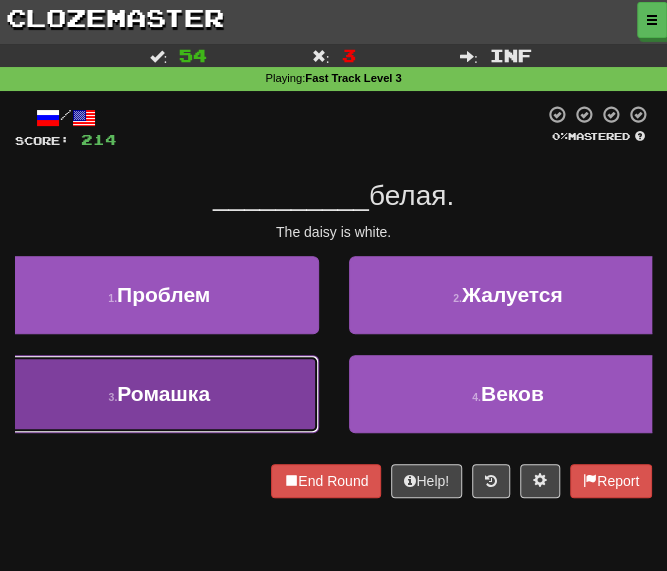 click on "3 .  Ромашка" at bounding box center [159, 394] 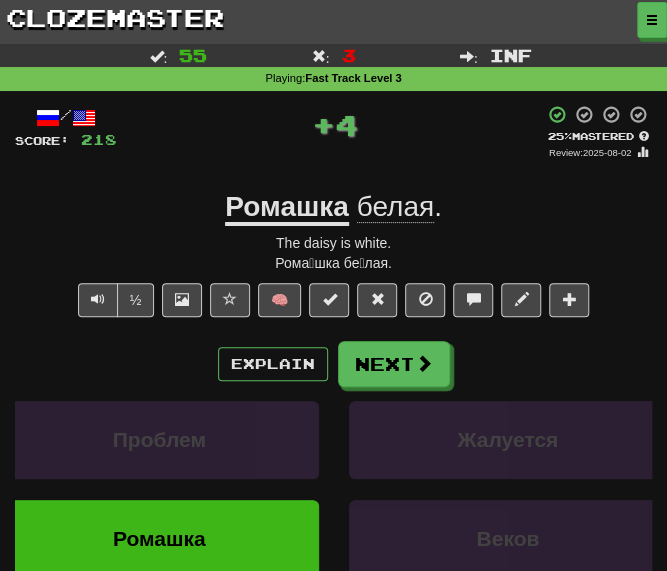 click on "Ромашка" at bounding box center (287, 208) 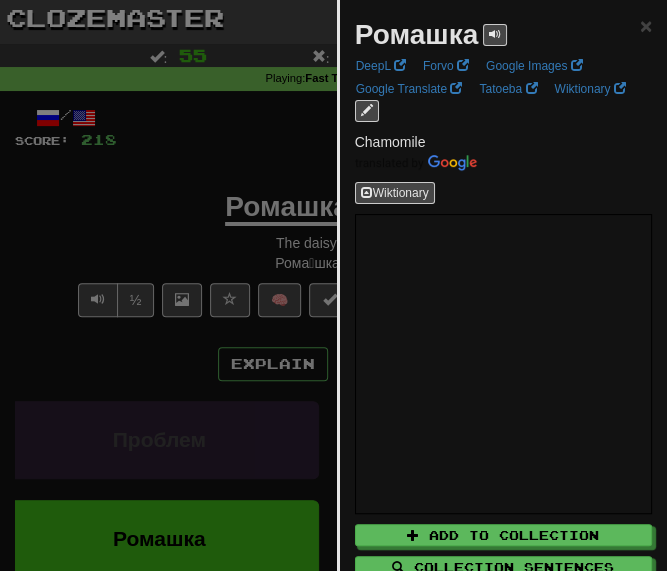 click at bounding box center [333, 285] 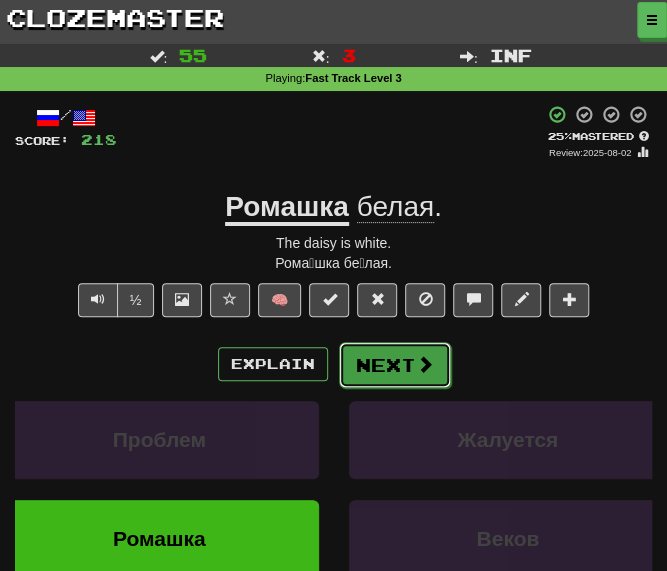 click on "Next" at bounding box center (395, 365) 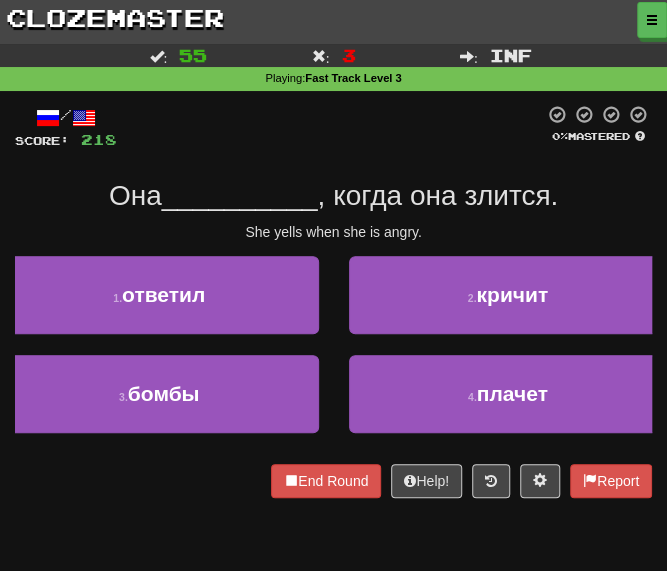 click on "/  Score:   218 0 %  Mastered Она  __________ , когда она злится. She yells when she is angry. 1 .  ответил 2 .  кричит 3 .  бомбы 4 .  плачет  End Round  Help!  Report" at bounding box center (333, 301) 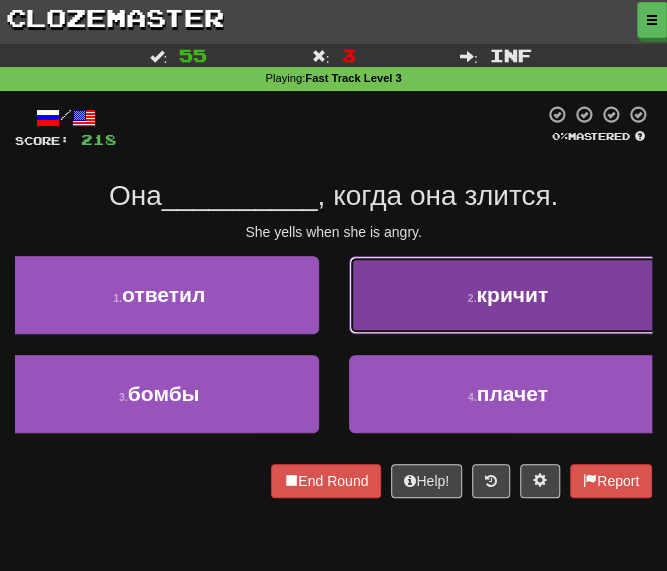 click on "2 .  кричит" at bounding box center [508, 295] 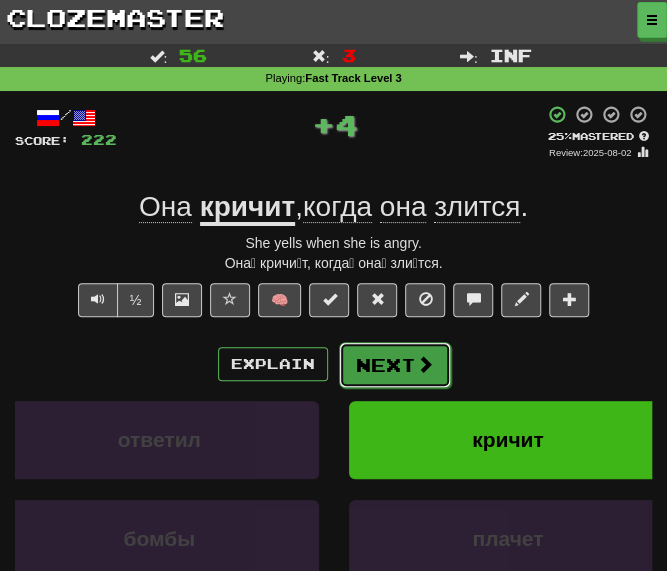 click on "Next" at bounding box center [395, 365] 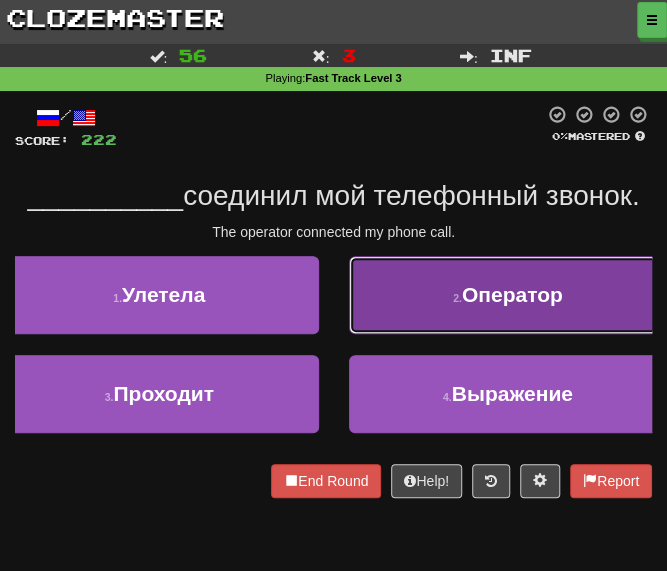 click on "2 .  Оператор" at bounding box center (508, 295) 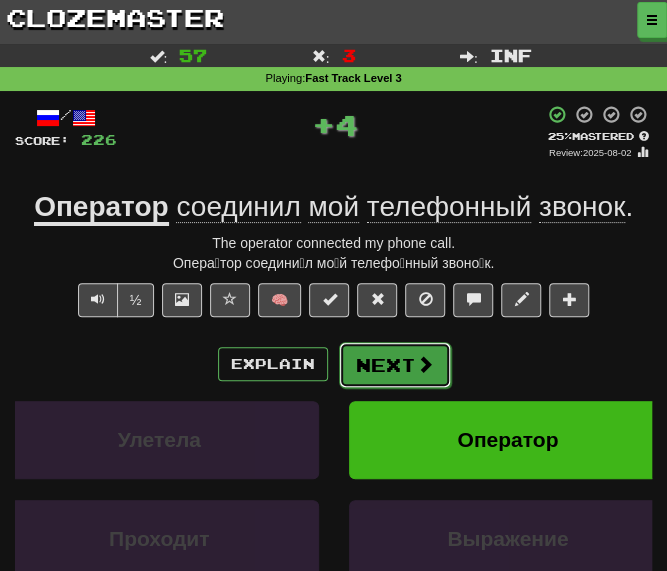 click on "Next" at bounding box center [395, 365] 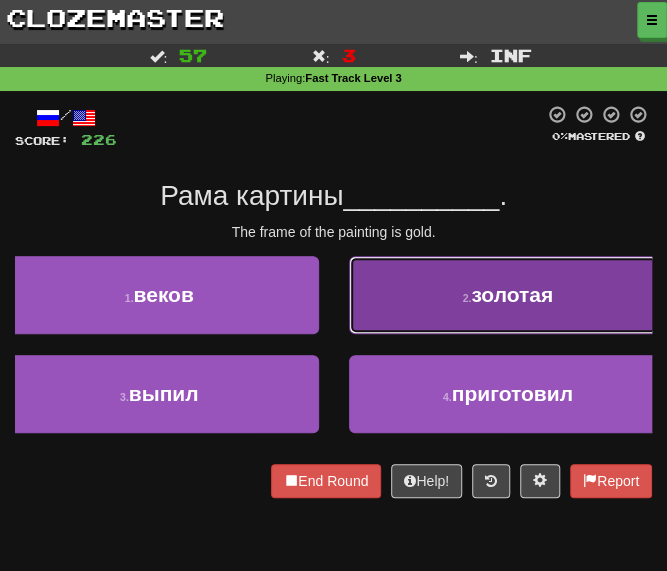 click on "2 .  золотая" at bounding box center (508, 295) 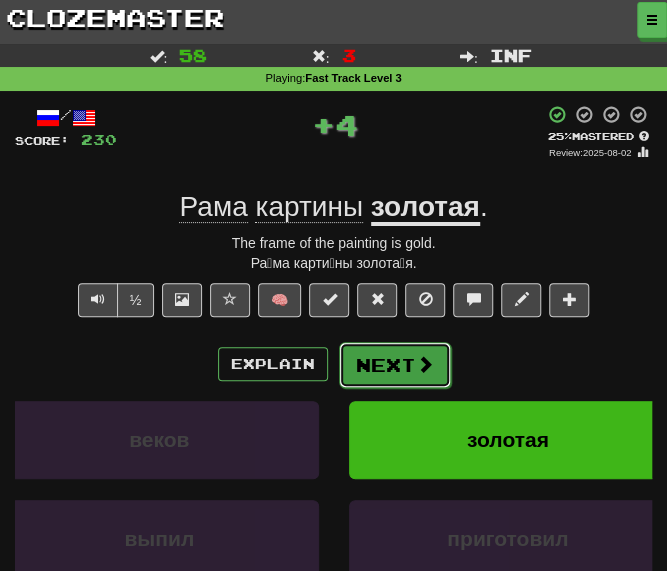 click on "Next" at bounding box center [395, 365] 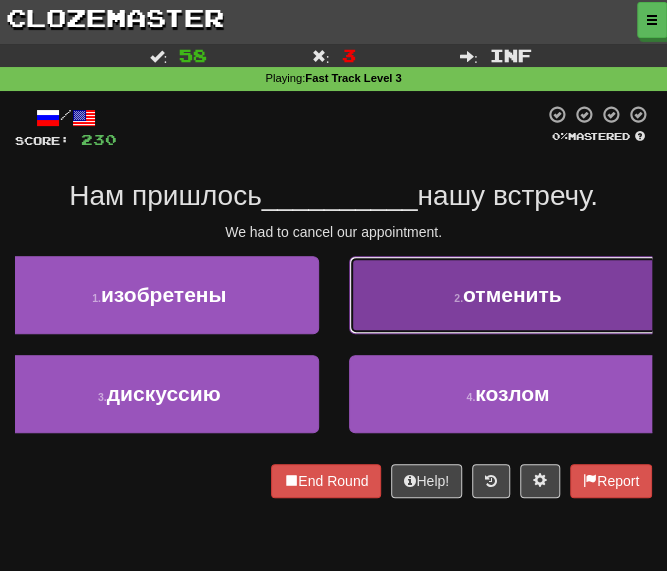 click on "2 .  отменить" at bounding box center (508, 295) 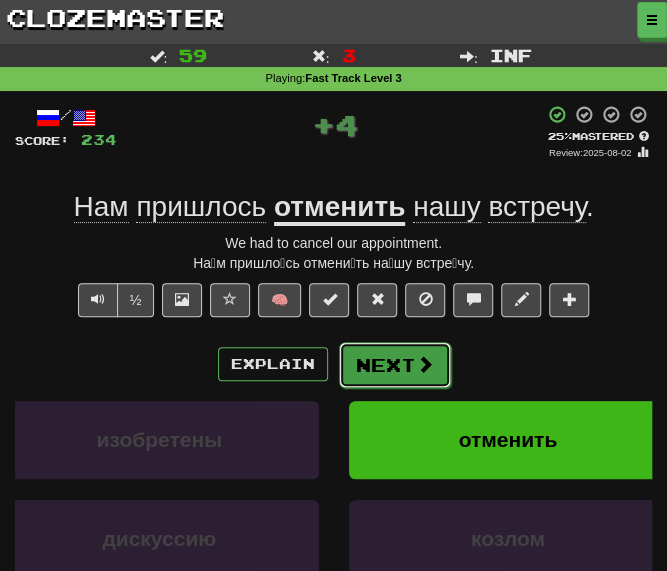 click on "Next" at bounding box center (395, 365) 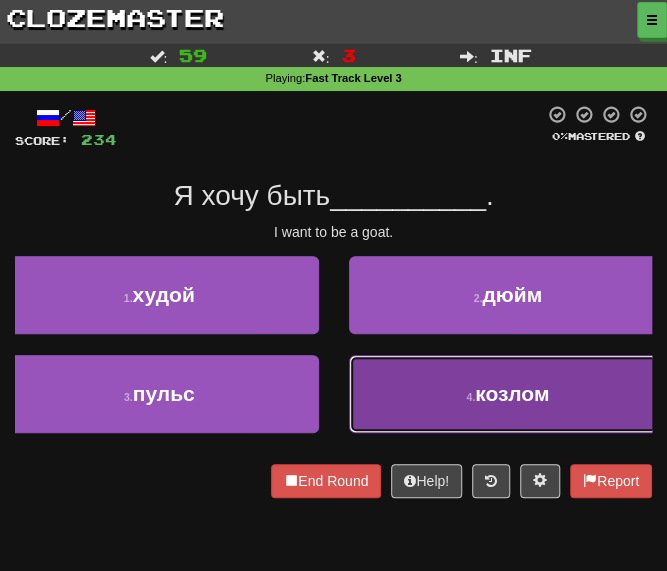 click on "4 .  козлом" at bounding box center (508, 394) 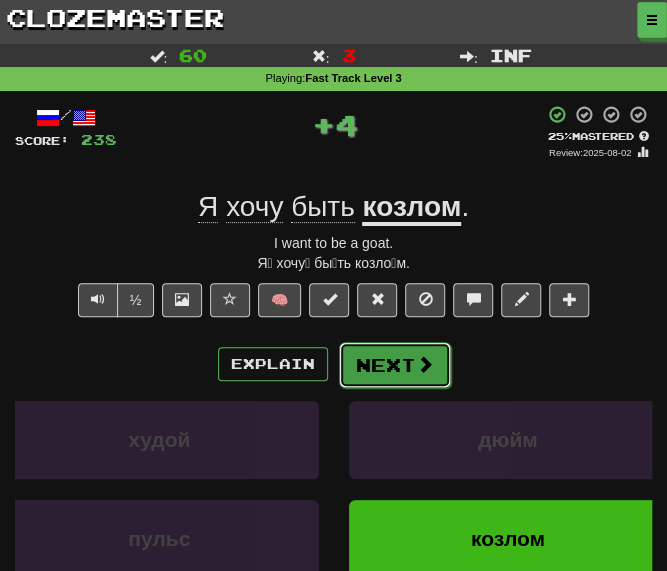 click on "Next" at bounding box center (395, 365) 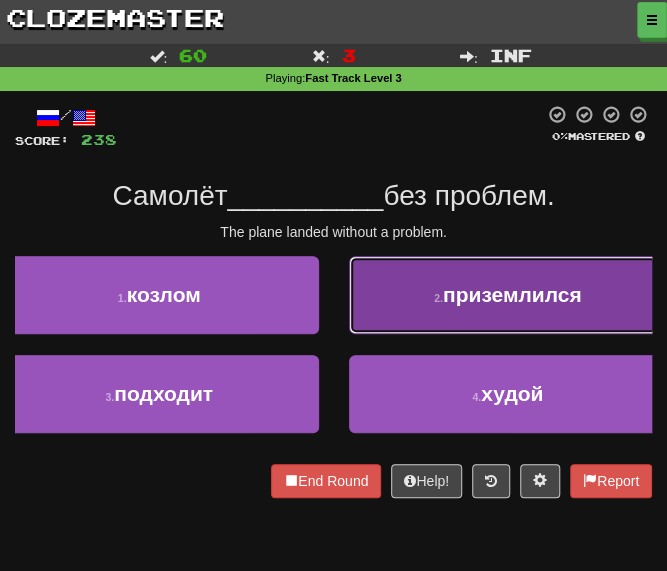 click on "2 .  приземлился" at bounding box center (508, 295) 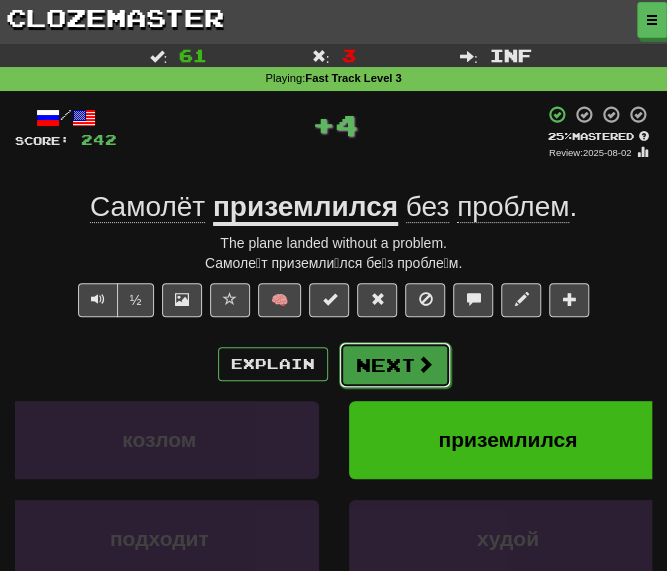 click on "Next" at bounding box center (395, 365) 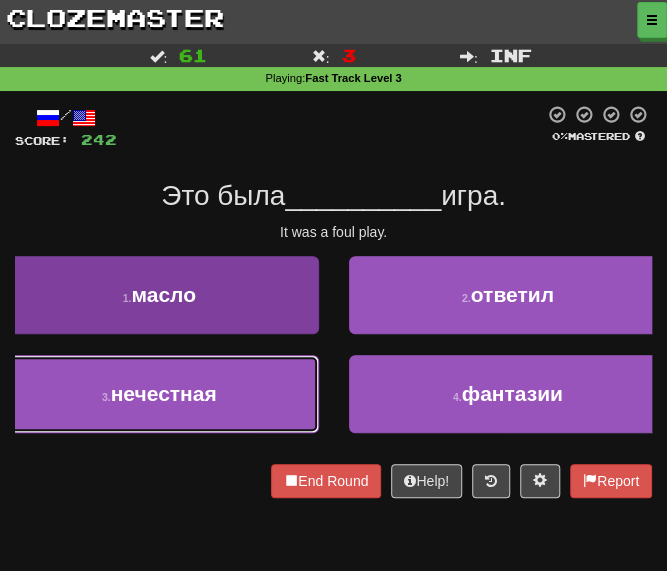 click on "нечестная" at bounding box center [164, 393] 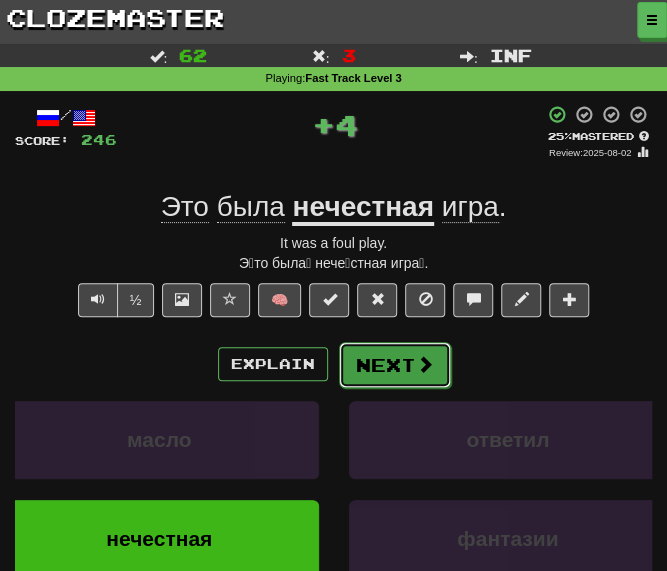click on "Next" at bounding box center [395, 365] 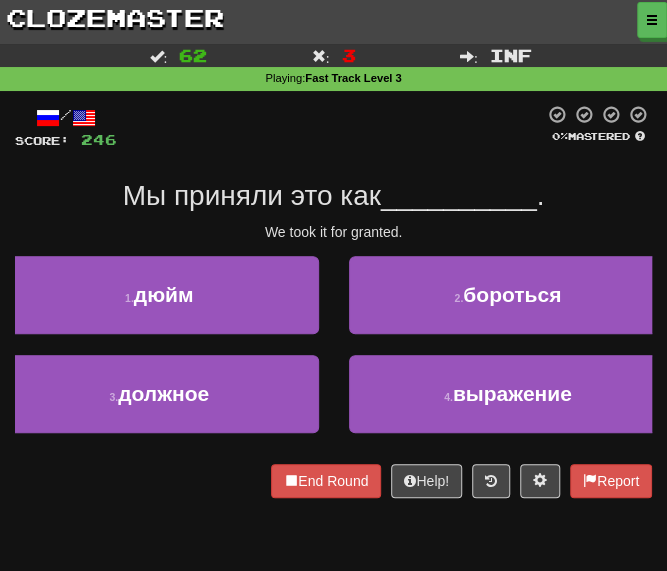 click on "/  Score:   246 0 %  Mastered Мы приняли это как  __________ . We took it for granted. 1 .  дюйм 2 .  бороться 3 .  должное 4 .  выражение  End Round  Help!  Report" at bounding box center (333, 301) 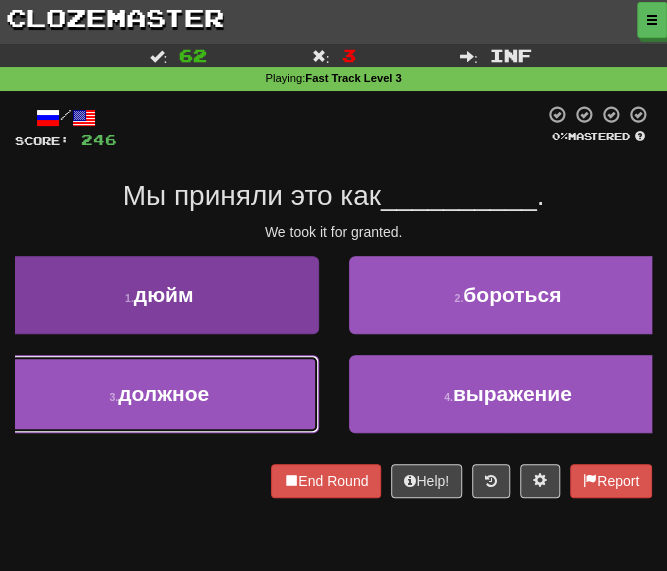 click on "должное" at bounding box center (163, 393) 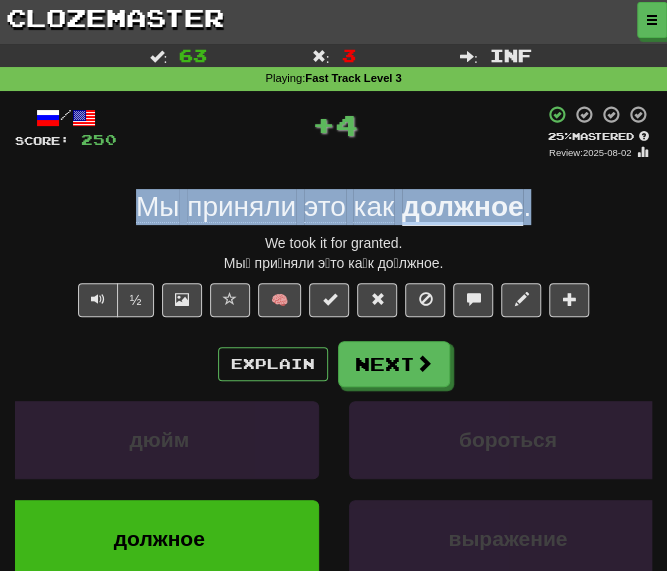 drag, startPoint x: 212, startPoint y: 203, endPoint x: -256, endPoint y: 203, distance: 468 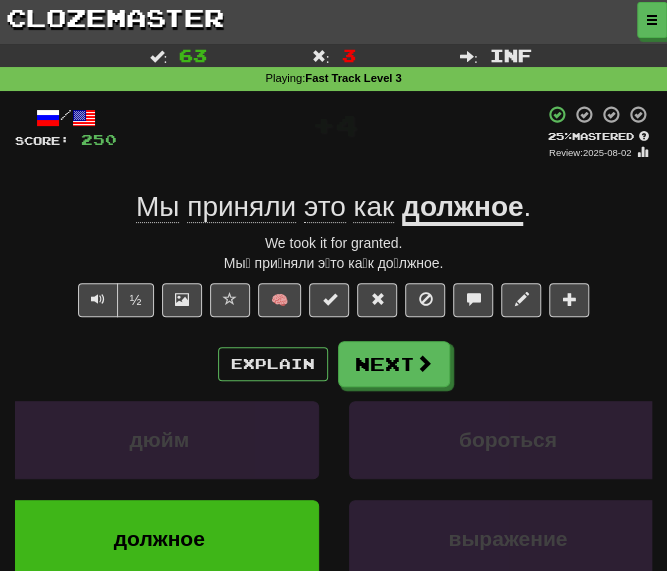 click on "Score: 250 + 4 25 % Mastered Review: 2025-08-02 Мы приняли это как должное . We took it for granted. Мы́ при́няли э́то ка́к до́лжное. ½ 🧠 Explain Next дюйм бороться должное выражение Learn more: дюйм бороться должное выражение End Round Help! Report" at bounding box center (333, 389) 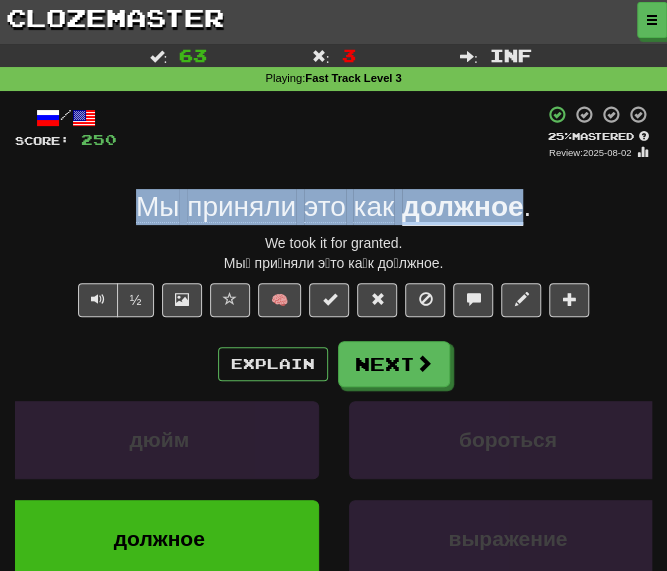 drag, startPoint x: 467, startPoint y: 199, endPoint x: 56, endPoint y: 201, distance: 411.00485 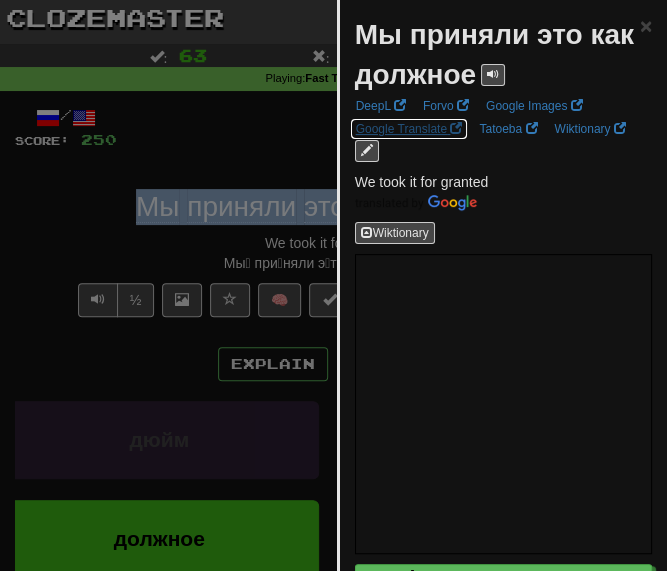 click on "Google Translate" at bounding box center [409, 129] 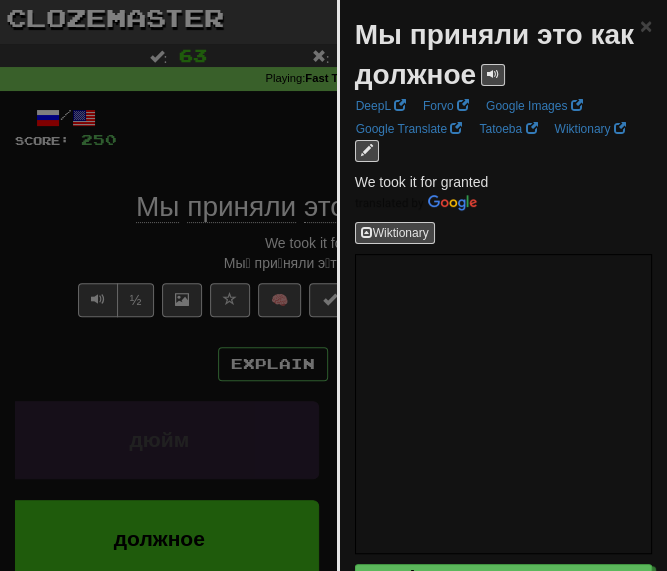 click at bounding box center (333, 285) 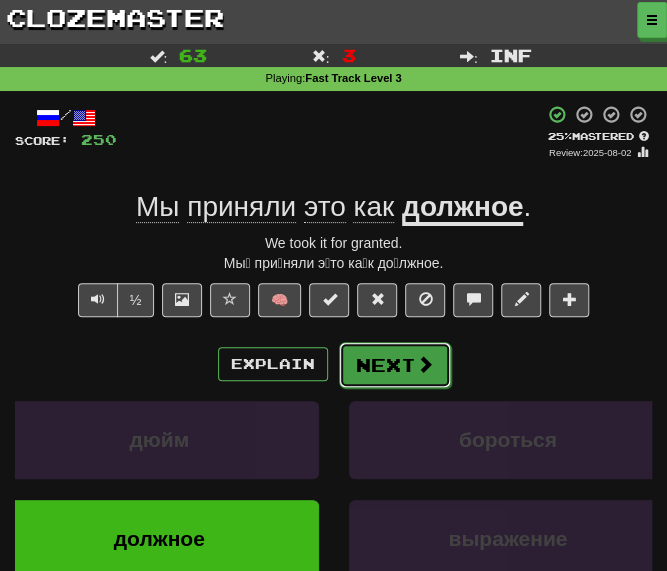 click on "Next" at bounding box center (395, 365) 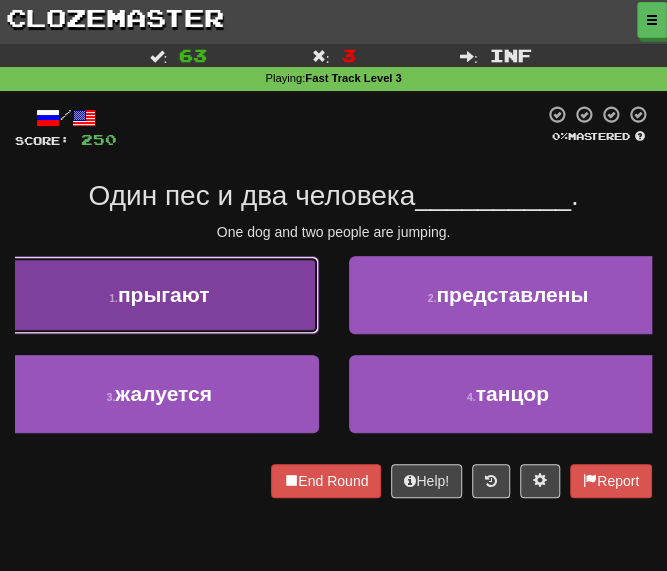 click on "1 .  прыгают" at bounding box center [159, 295] 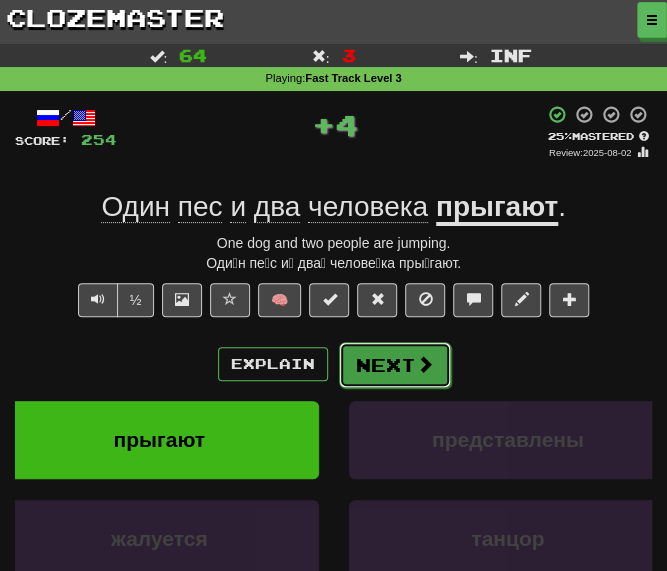 click on "Next" at bounding box center (395, 365) 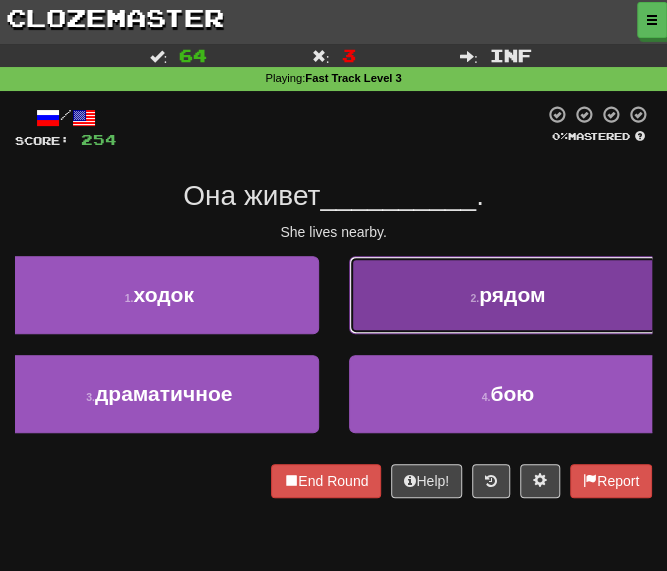 click on "2 .  рядом" at bounding box center (508, 295) 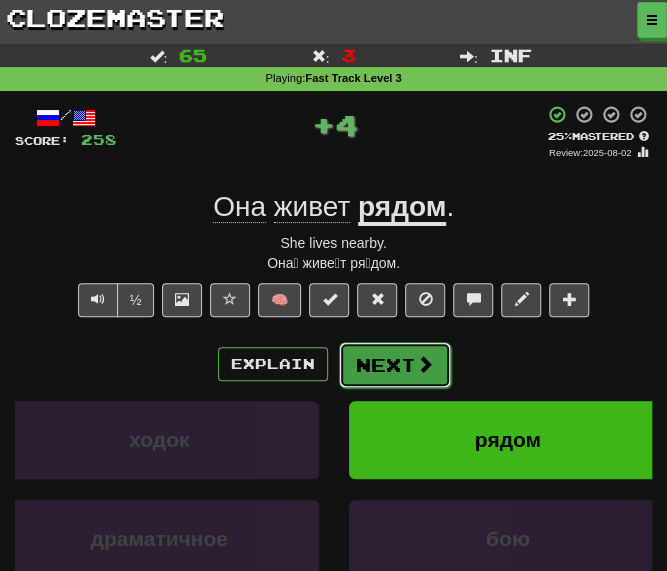 click on "Next" at bounding box center [395, 365] 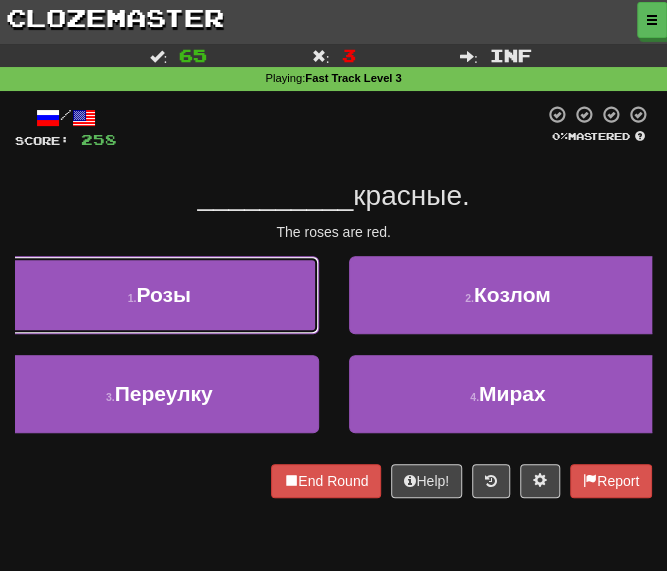 click on "Розы" at bounding box center (163, 294) 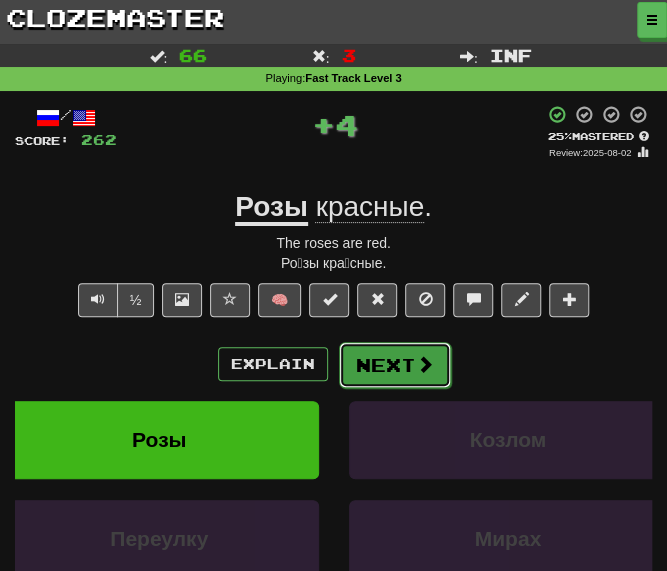 click on "Next" at bounding box center (395, 365) 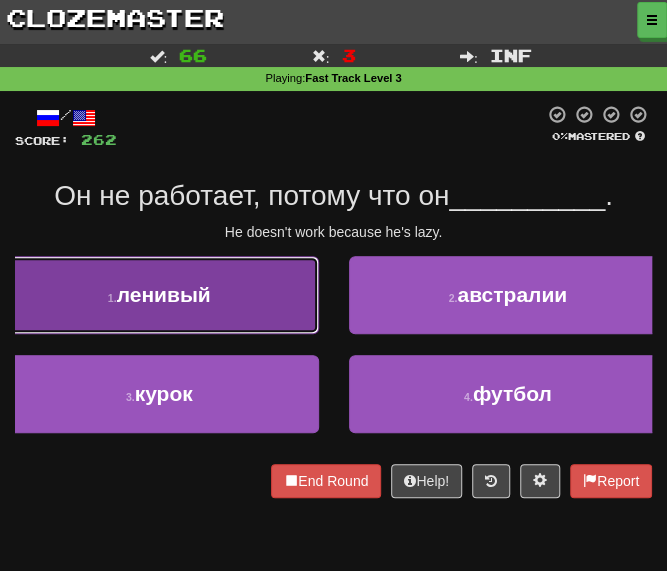 click on "1 .  ленивый" at bounding box center (159, 295) 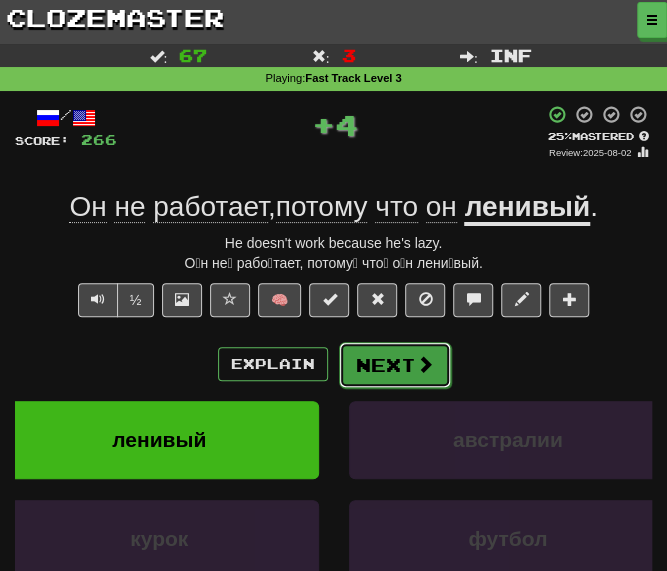 click on "Next" at bounding box center [395, 365] 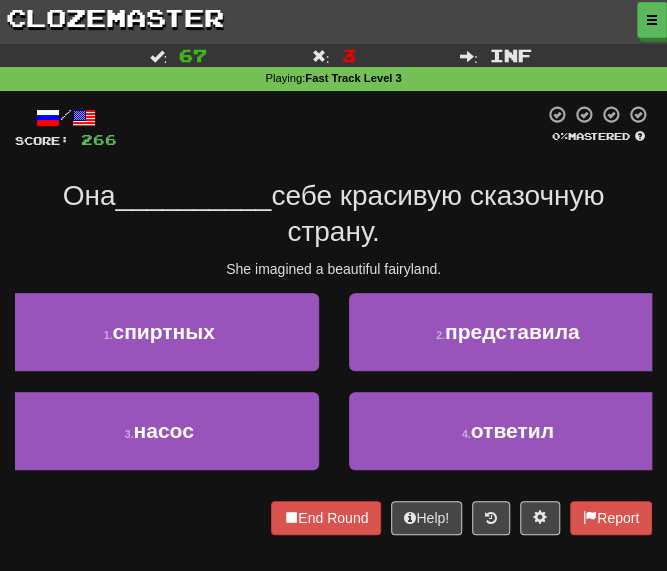 click at bounding box center (330, 127) 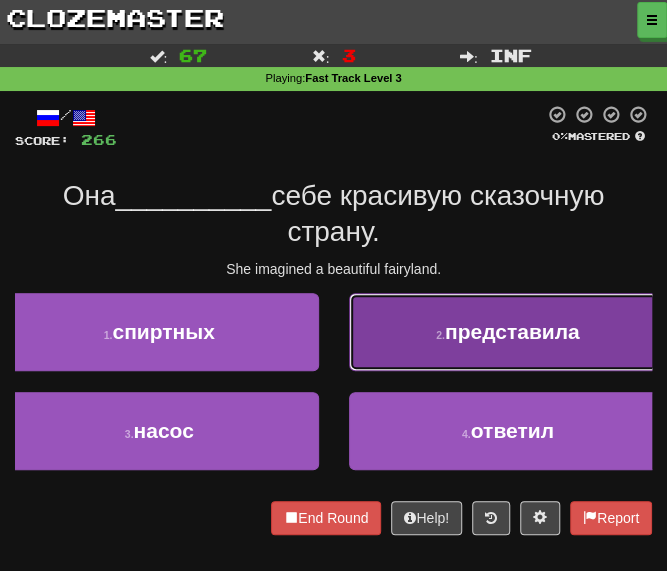 click on "2 .  представила" at bounding box center (508, 332) 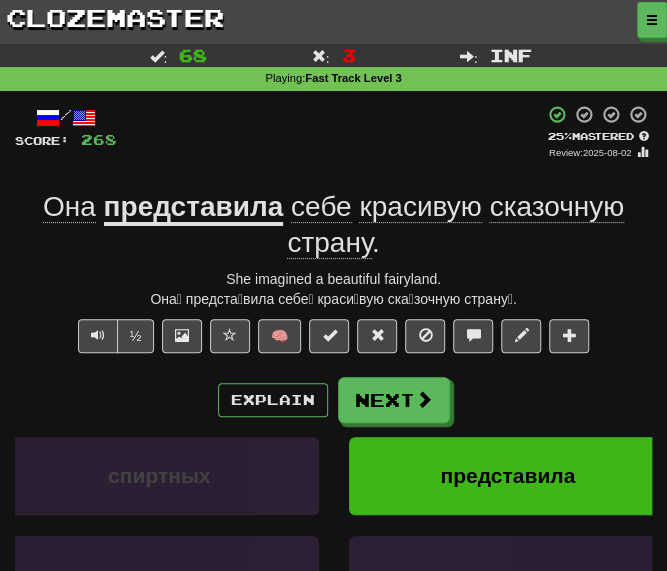 click on "Она   представила   себе   красивую   сказочную   страну ." at bounding box center [333, 225] 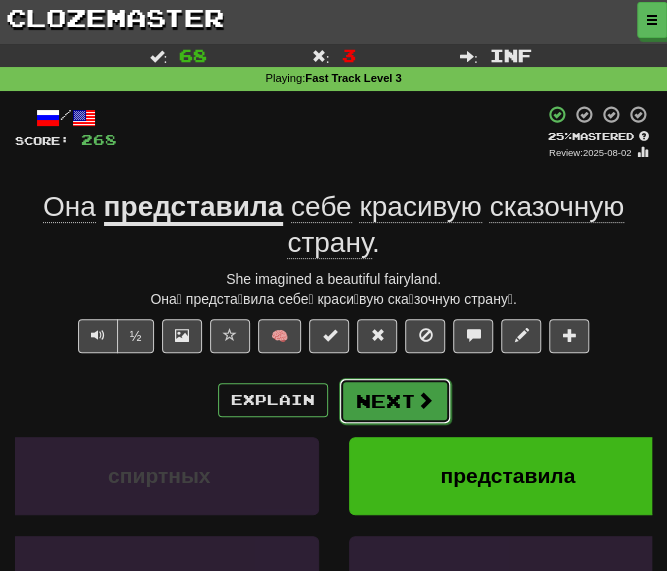 click on "Next" at bounding box center (395, 401) 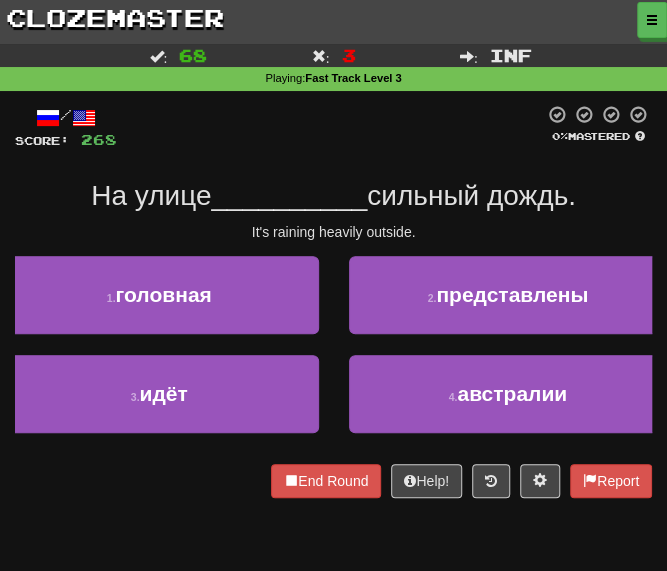 click on "__________" at bounding box center [289, 195] 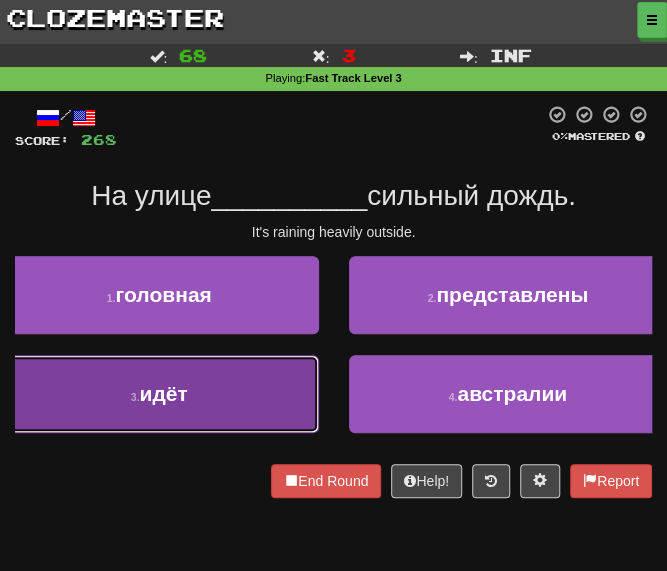 click on "3 .  идёт" at bounding box center [159, 394] 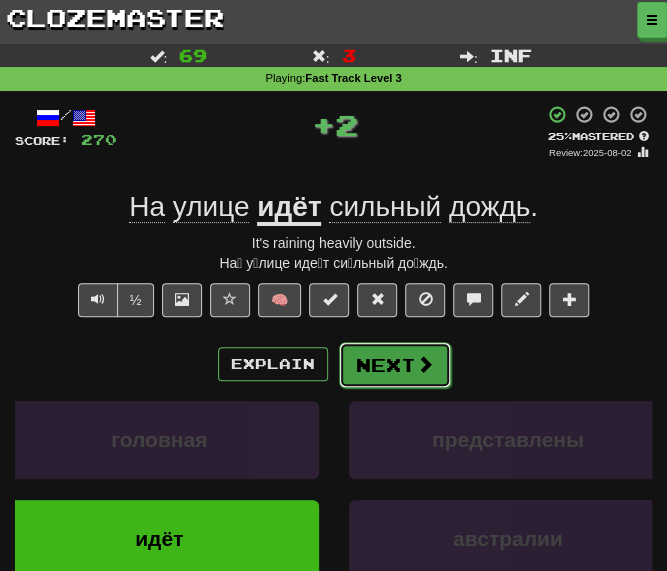 click on "Next" at bounding box center [395, 365] 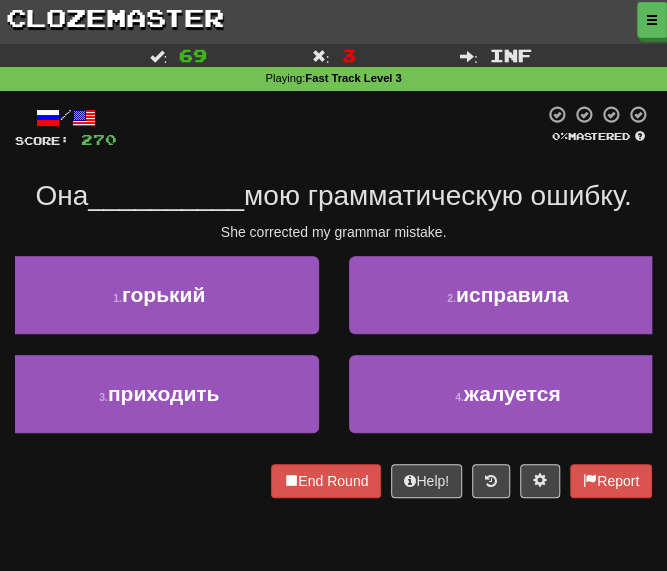 click on "/  Score:   270 0 %  Mastered Она  __________  мою грамматическую ошибку. She corrected my grammar mistake. 1 .  горький 2 .  исправила 3 .  приходить 4 .  жалуется  End Round  Help!  Report" at bounding box center (333, 301) 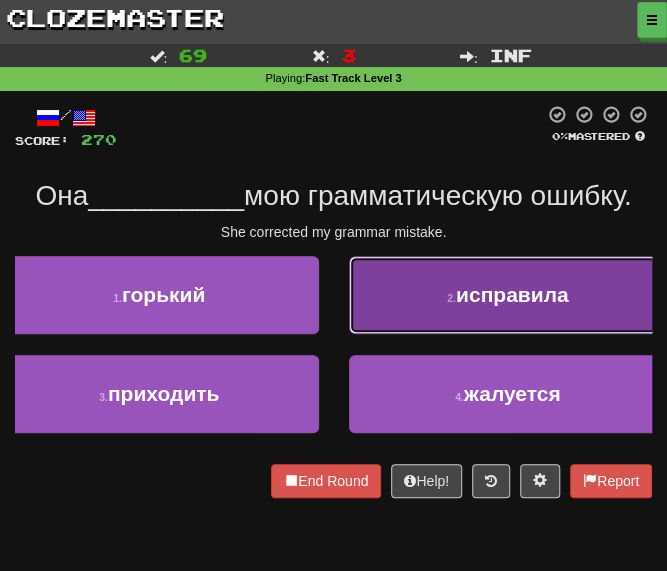 click on "2 . исправила" at bounding box center [508, 295] 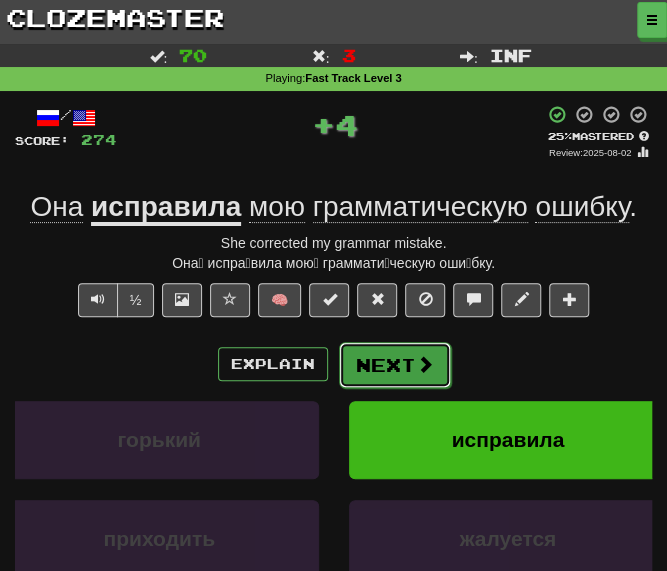click on "Next" at bounding box center (395, 365) 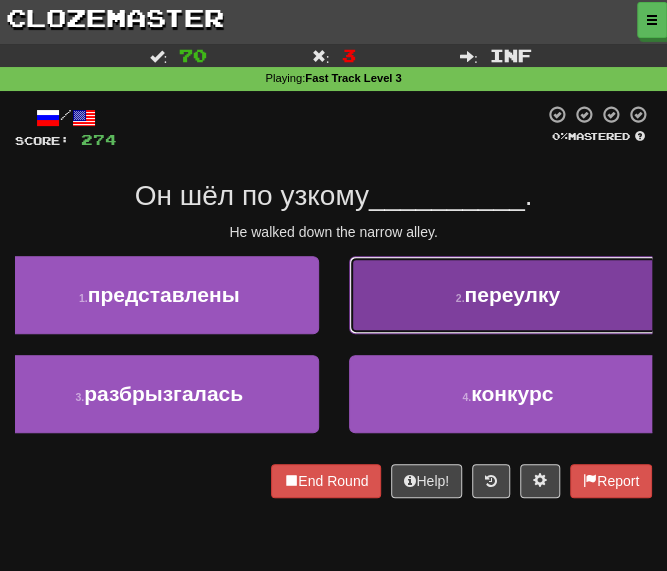 click on "2 .  переулку" at bounding box center [508, 295] 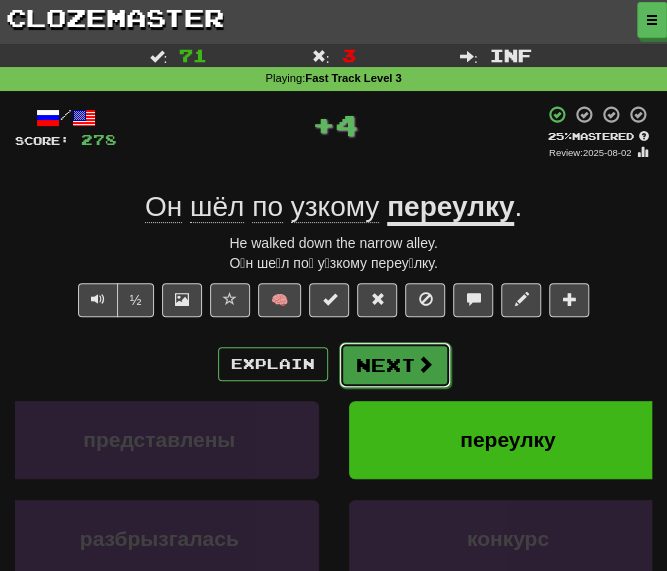 click on "Next" at bounding box center (395, 365) 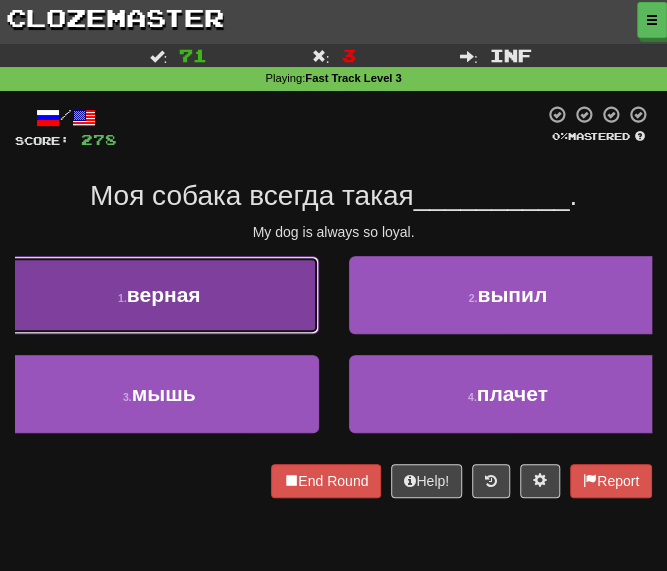 click on "1 .  верная" at bounding box center (159, 295) 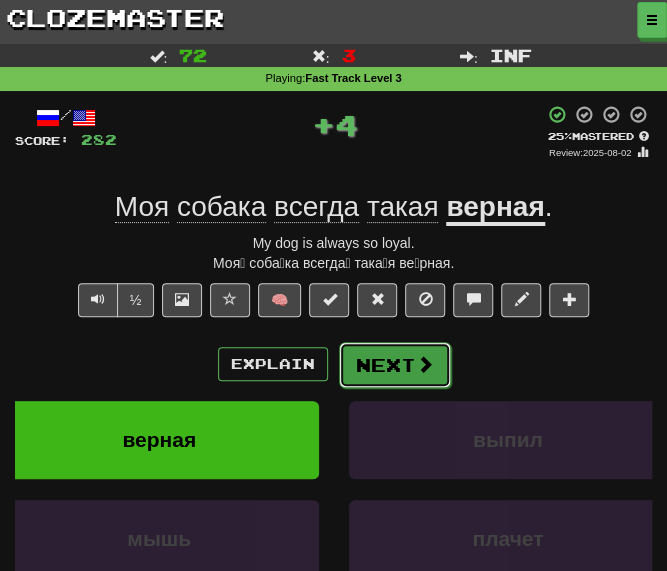 click on "Next" at bounding box center (395, 365) 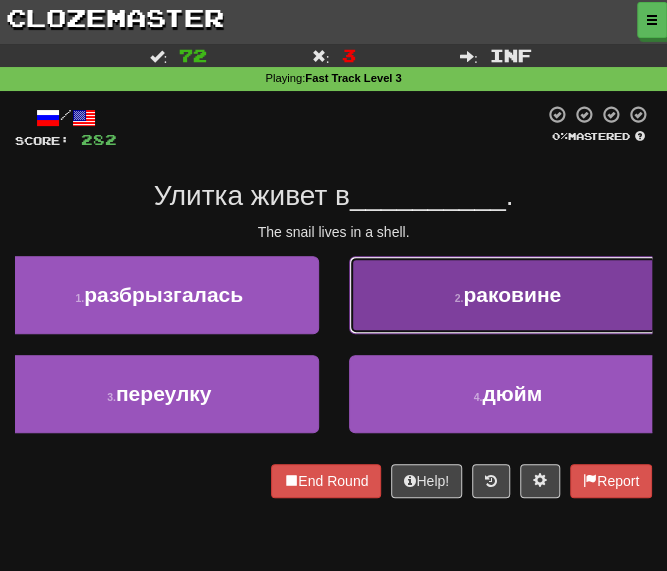 click on "2 .  раковине" at bounding box center [508, 295] 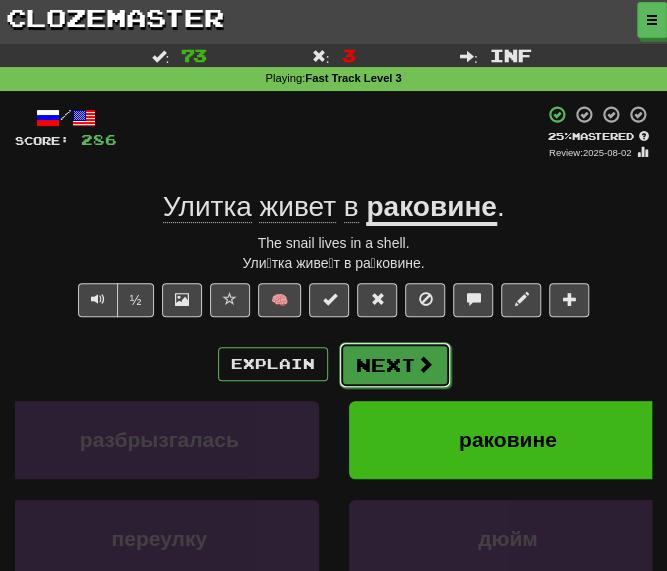 click on "Next" at bounding box center [395, 365] 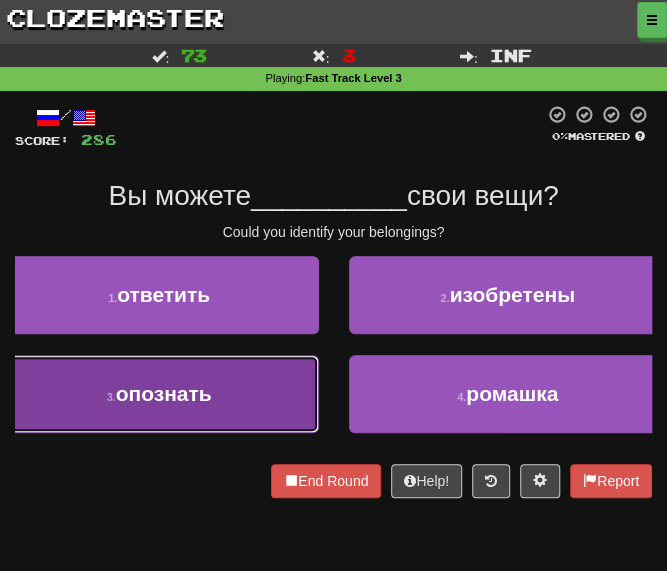 click on "3 .  опознать" at bounding box center [159, 394] 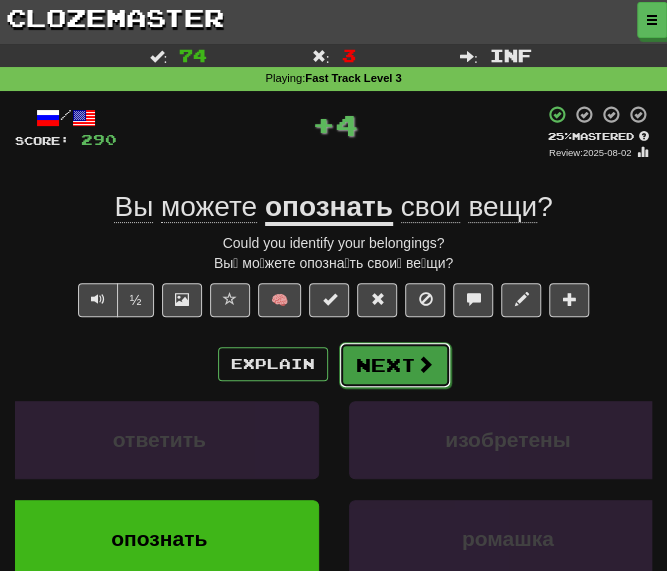 click on "Next" at bounding box center (395, 365) 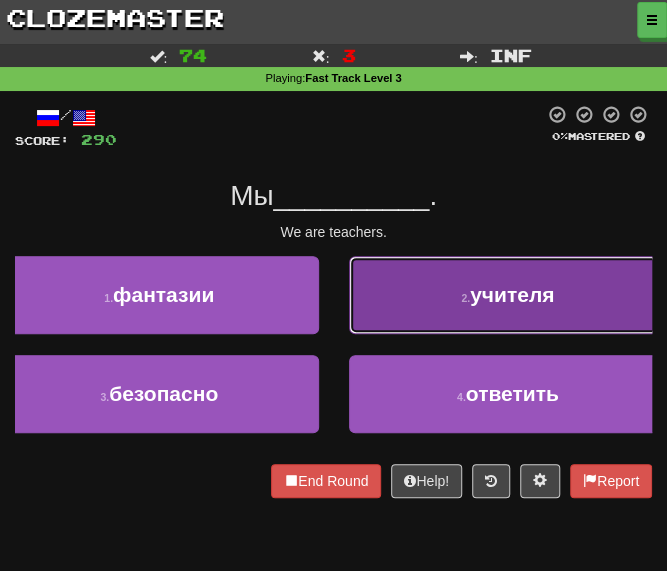 click on "2 .  учителя" at bounding box center (508, 295) 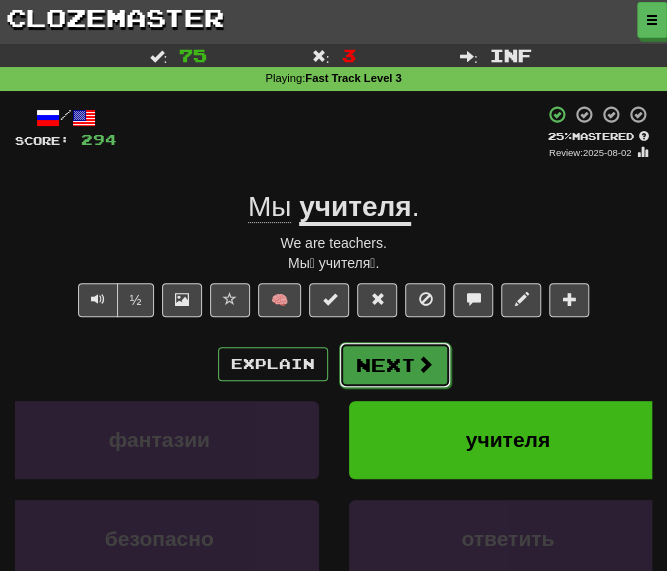 click on "Next" at bounding box center (395, 365) 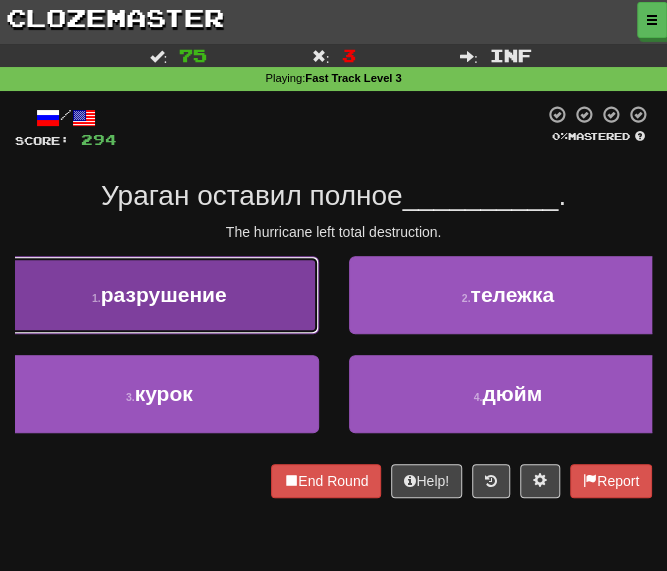 click on "разрушение" at bounding box center [164, 294] 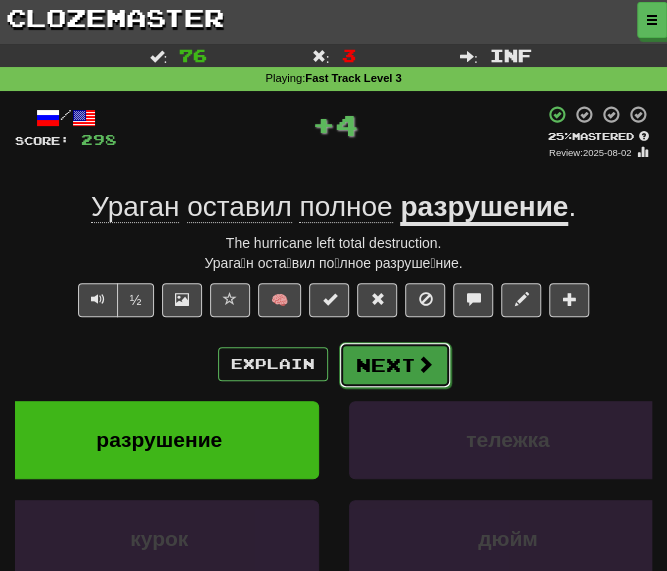 click on "Next" at bounding box center [395, 365] 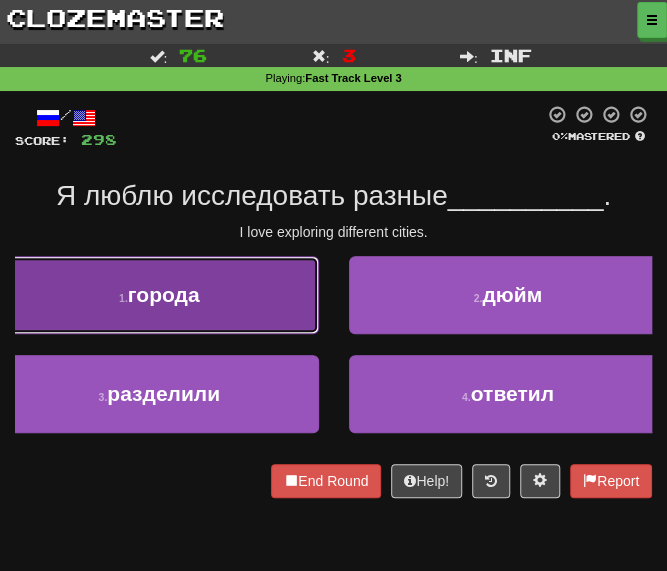 click on "города" at bounding box center (164, 294) 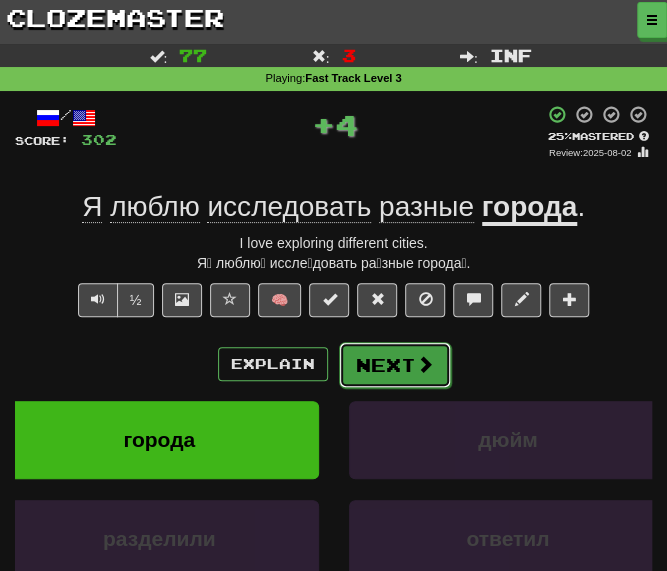 click on "Next" at bounding box center [395, 365] 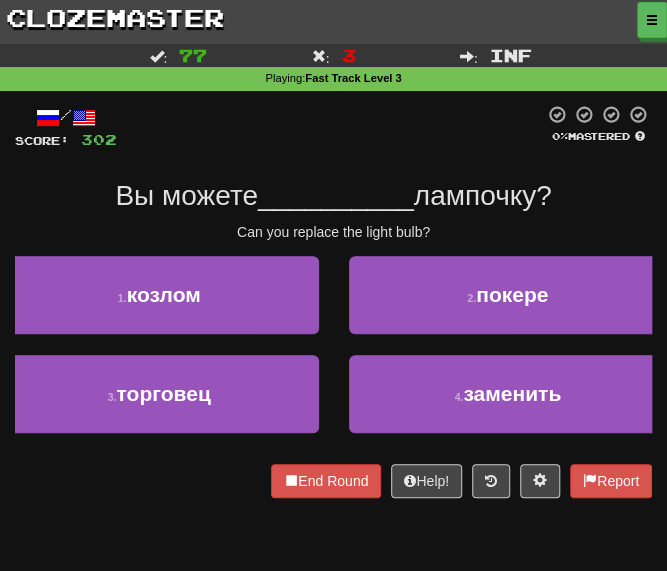 click on "4 .  заменить" at bounding box center (508, 404) 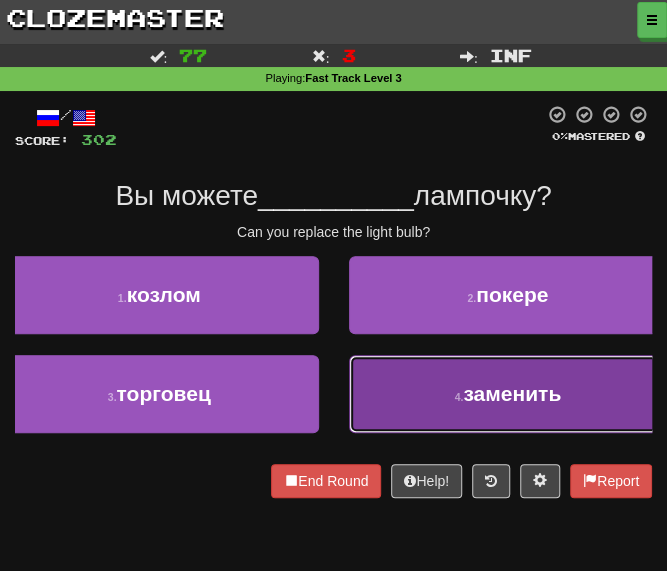 click on "4 .  заменить" at bounding box center (508, 394) 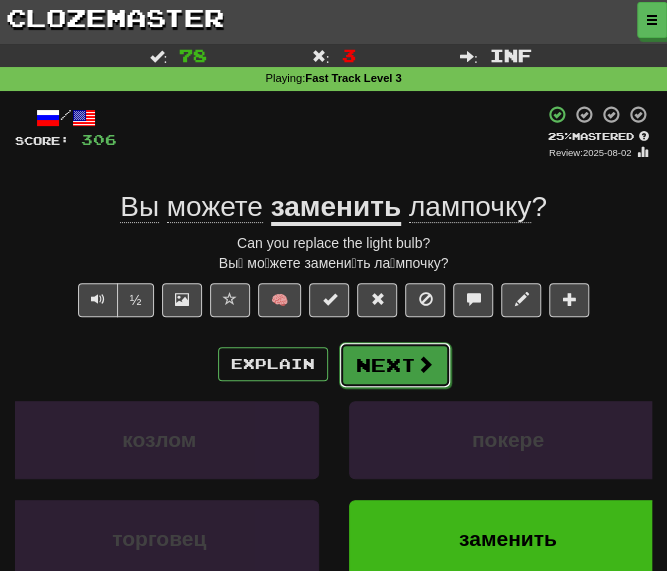 click on "Next" at bounding box center (395, 365) 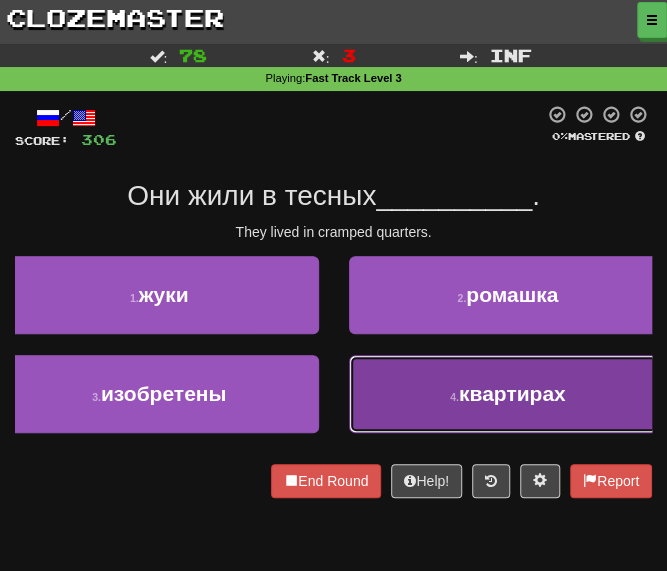 click on "4 . квартирах" at bounding box center (508, 394) 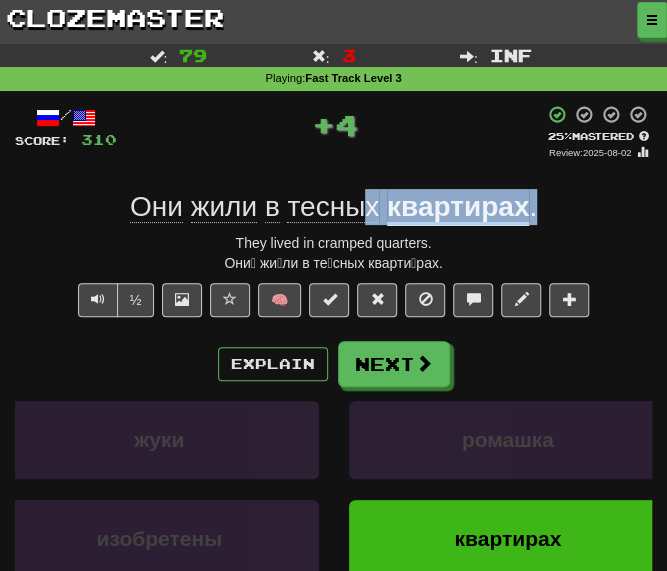 drag, startPoint x: 582, startPoint y: 213, endPoint x: 360, endPoint y: 207, distance: 222.08107 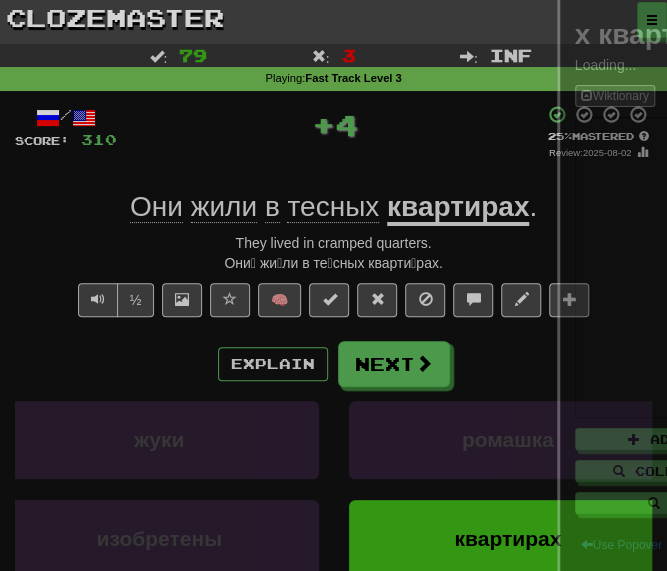 click at bounding box center (333, 285) 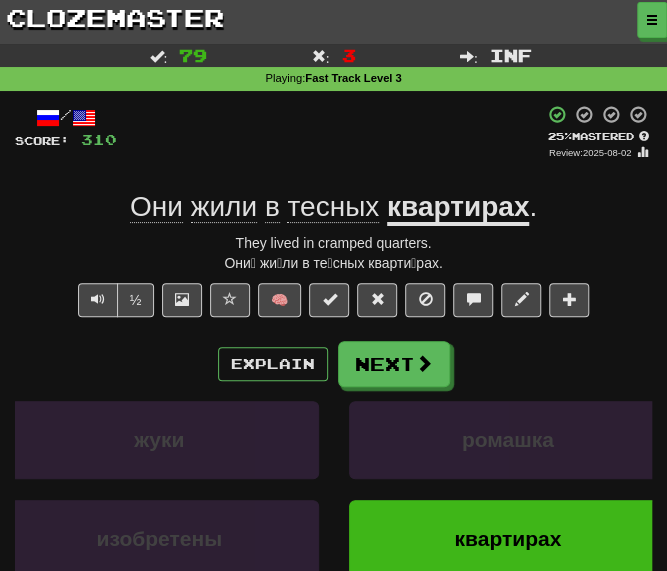 click on "тесных" 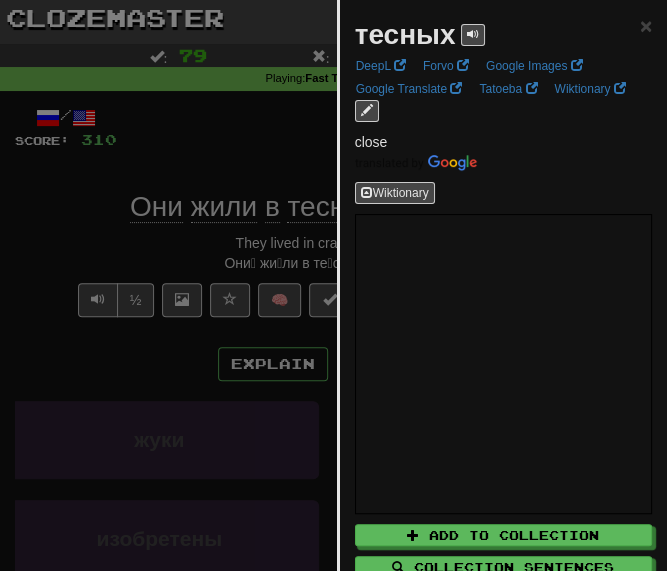 click at bounding box center (333, 285) 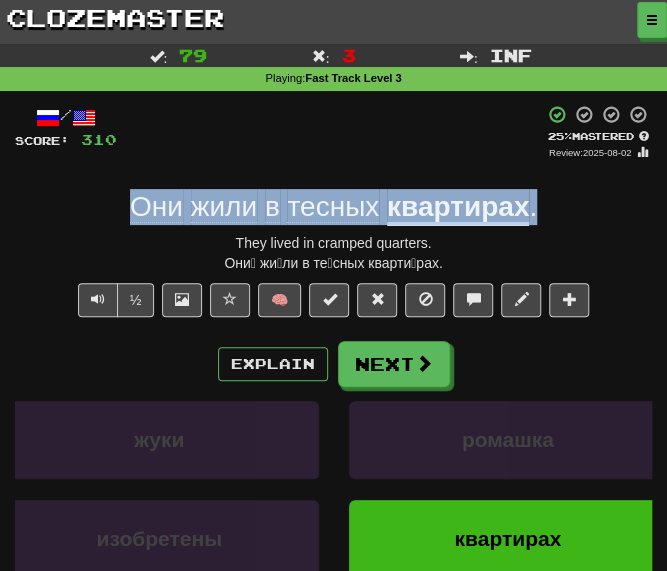 drag, startPoint x: 550, startPoint y: 206, endPoint x: 19, endPoint y: 192, distance: 531.1845 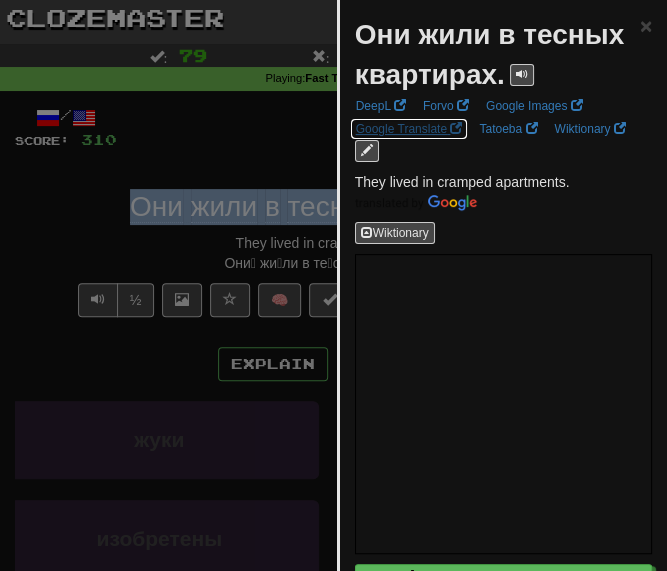 click on "Google Translate" at bounding box center [409, 129] 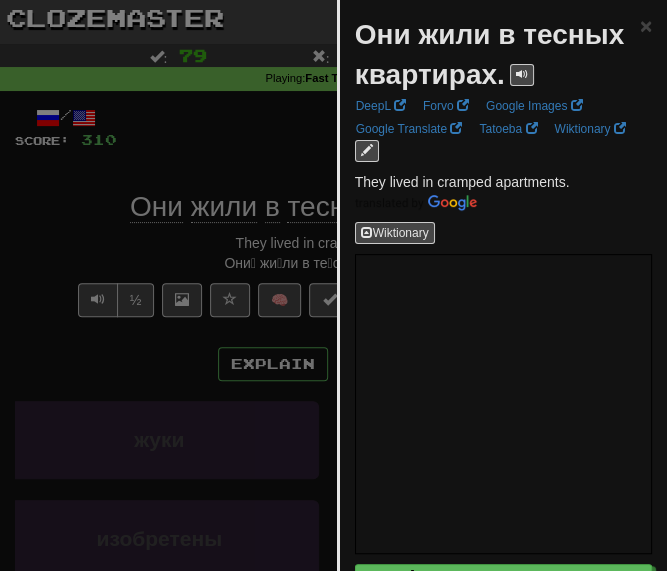 click at bounding box center (333, 285) 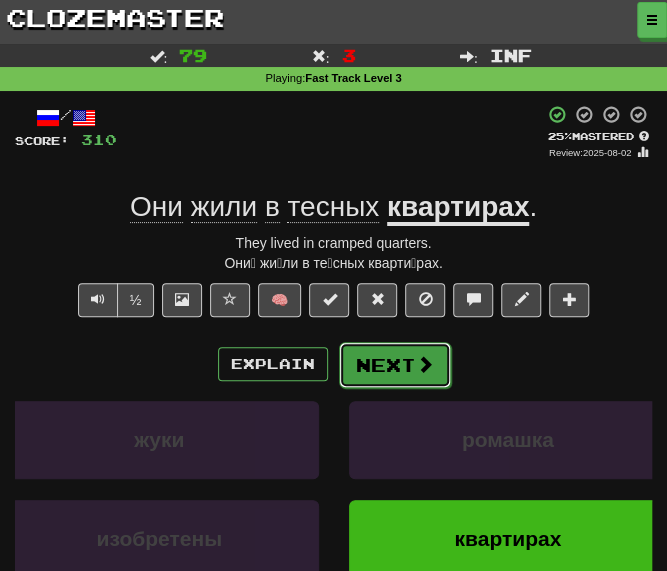 click on "Next" at bounding box center (395, 365) 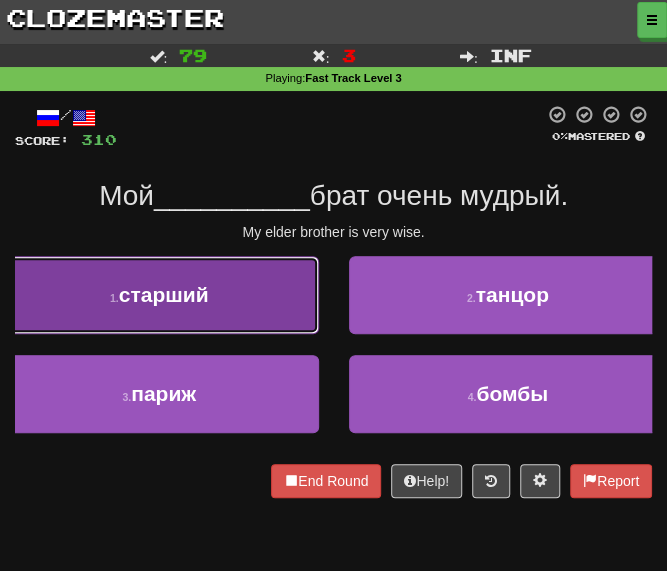 click on "1 .  старший" at bounding box center [159, 295] 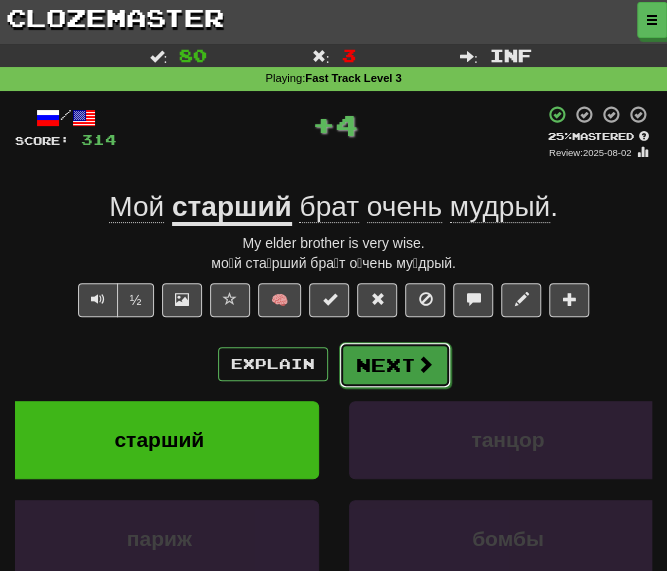 click at bounding box center (425, 364) 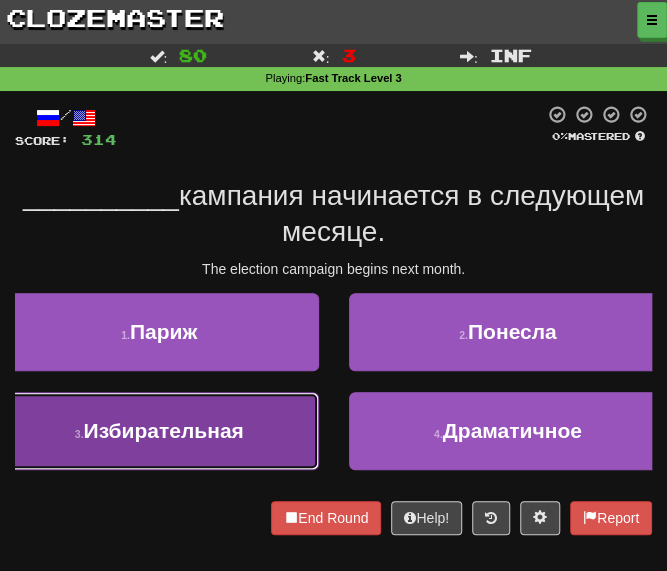 click on "Избирательная" at bounding box center (164, 430) 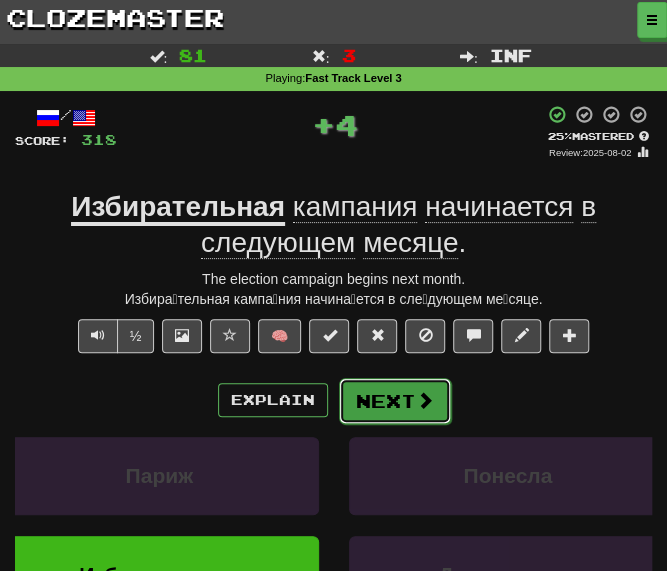 click on "Next" at bounding box center (395, 401) 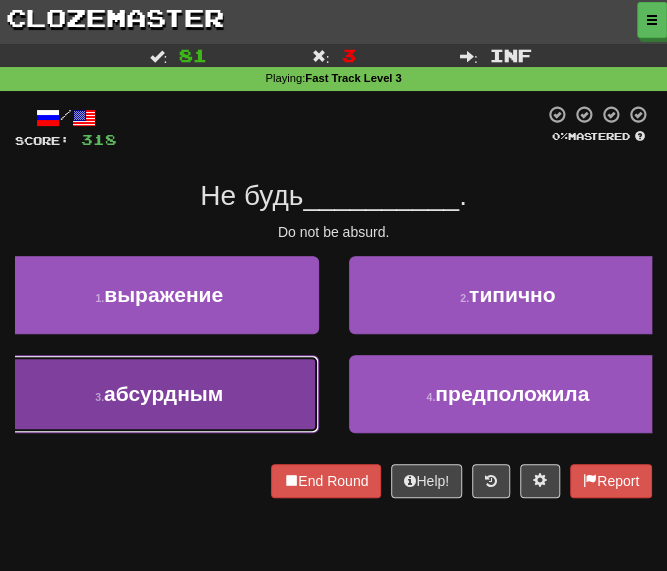 click on "абсурдным" at bounding box center (163, 393) 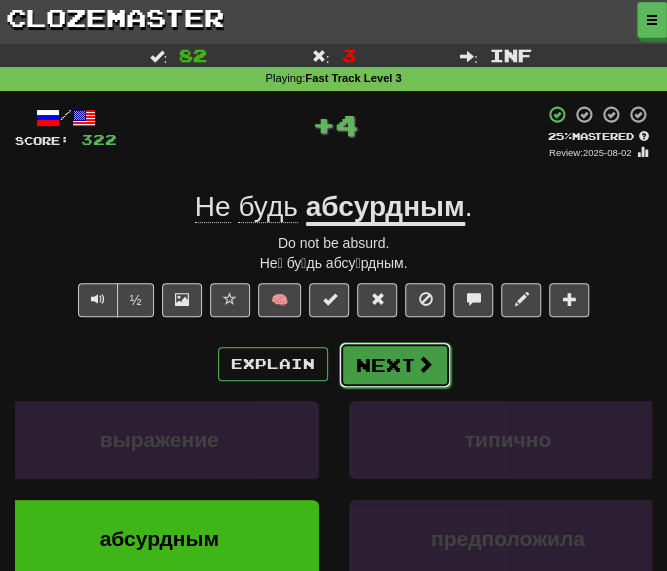 click on "Next" at bounding box center (395, 365) 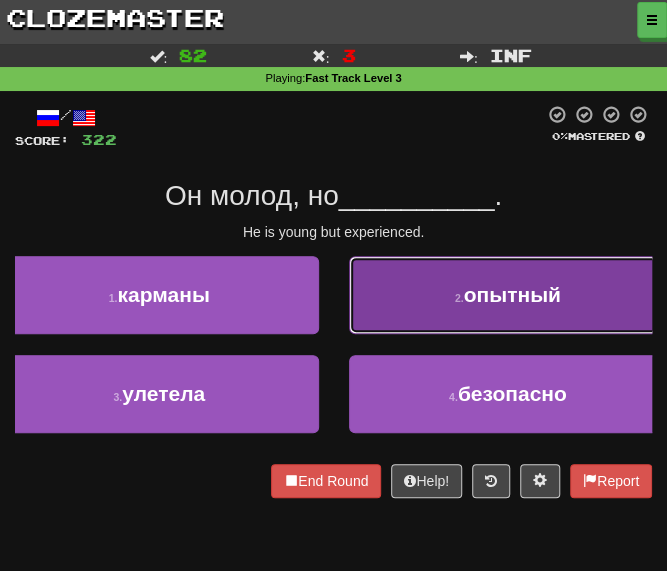 click on "2 .  опытный" at bounding box center (508, 295) 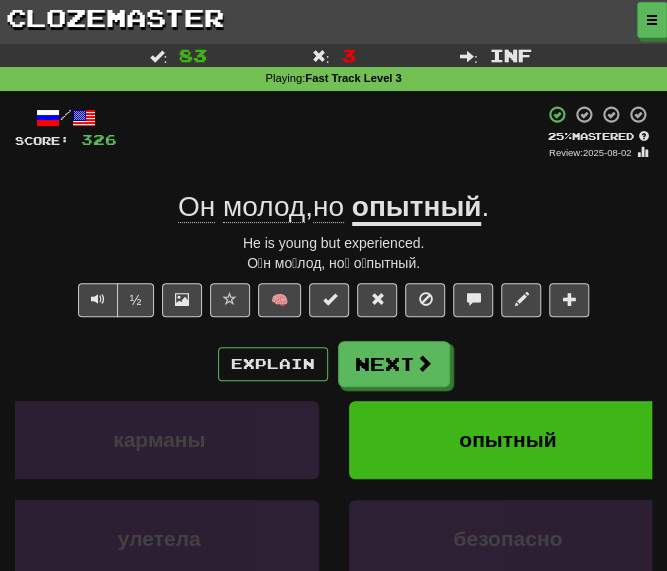click on "молод" 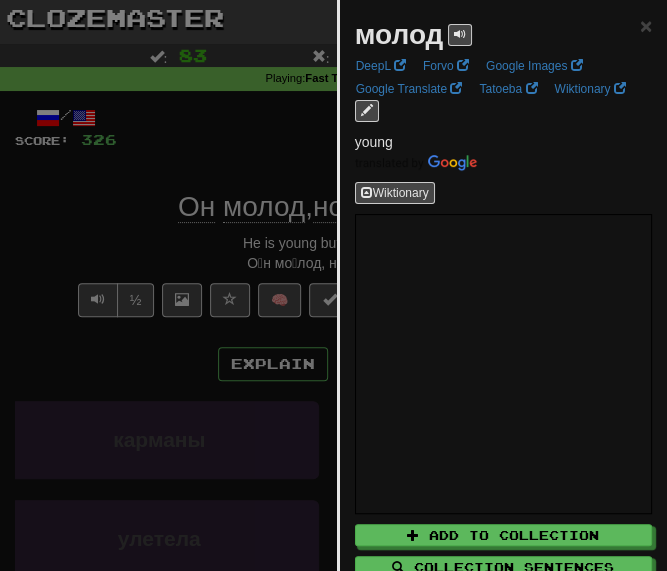 click at bounding box center [333, 285] 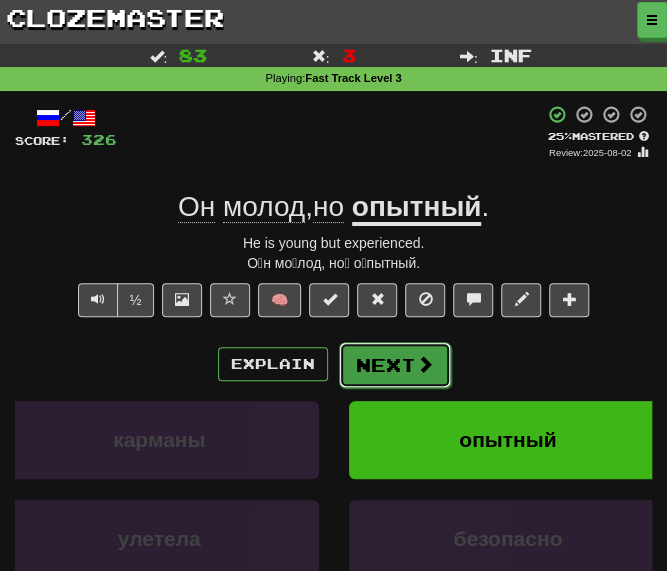 click on "Next" at bounding box center [395, 365] 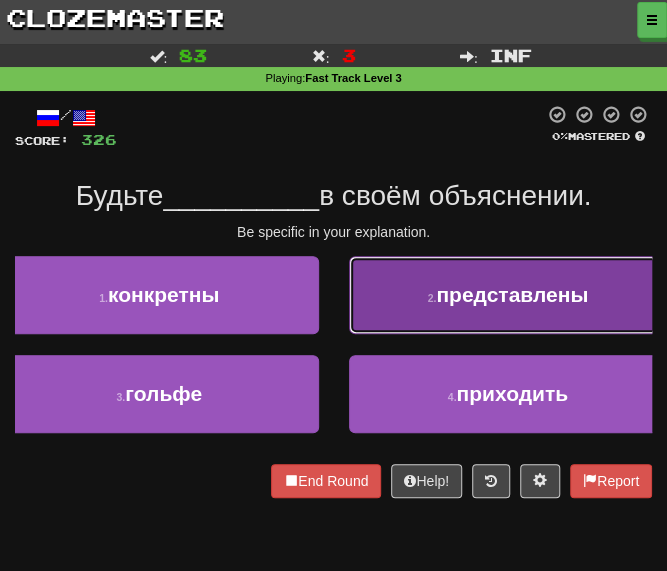 click on "представлены" at bounding box center [512, 294] 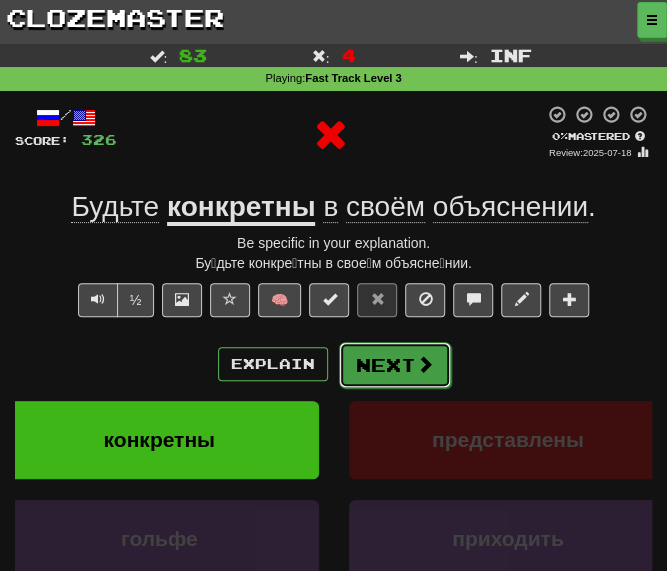 click on "Next" at bounding box center (395, 365) 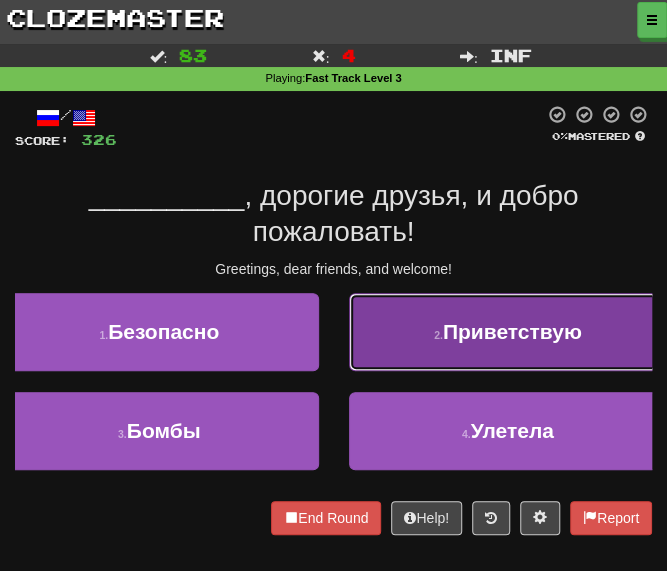 click on "2 .  Приветствую" at bounding box center [508, 332] 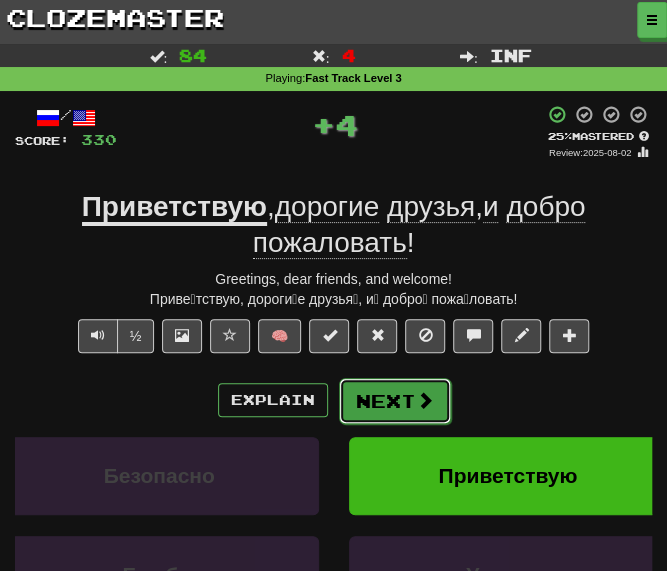 click on "Next" at bounding box center [395, 401] 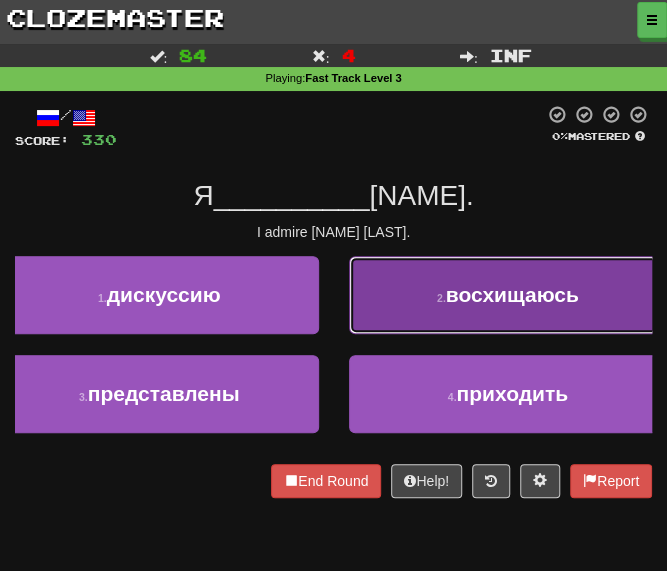 click on "2 .  восхищаюсь" at bounding box center (508, 295) 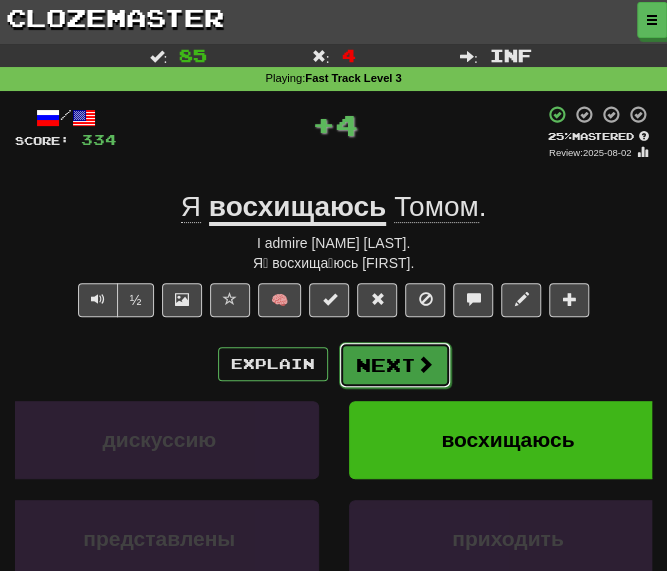 click on "Next" at bounding box center [395, 365] 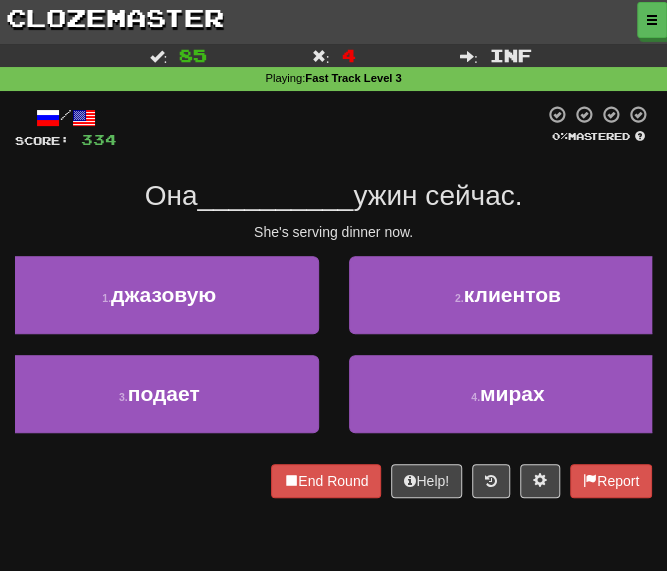 click on "/ Score: 334 0 % Mastered Она __________ ужин сейчас. She's serving dinner now. 1 . джазовую 2 . клиентов 3 . подает 4 . мирах End Round Help! Report" at bounding box center (333, 301) 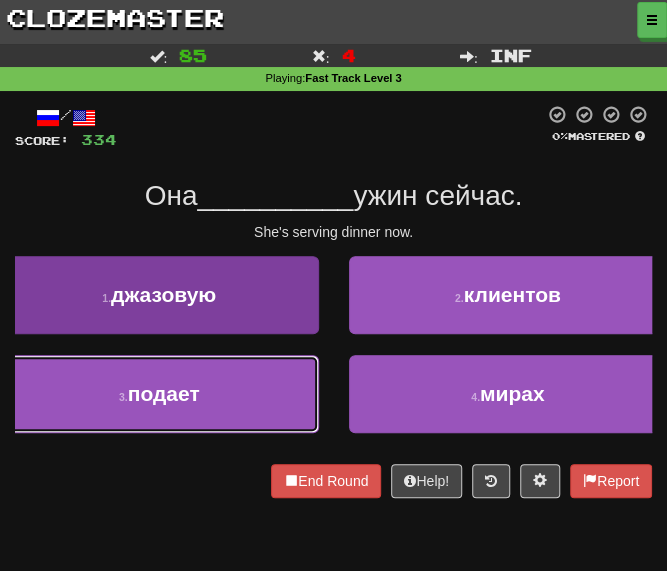 click on "3 .  подает" at bounding box center (159, 394) 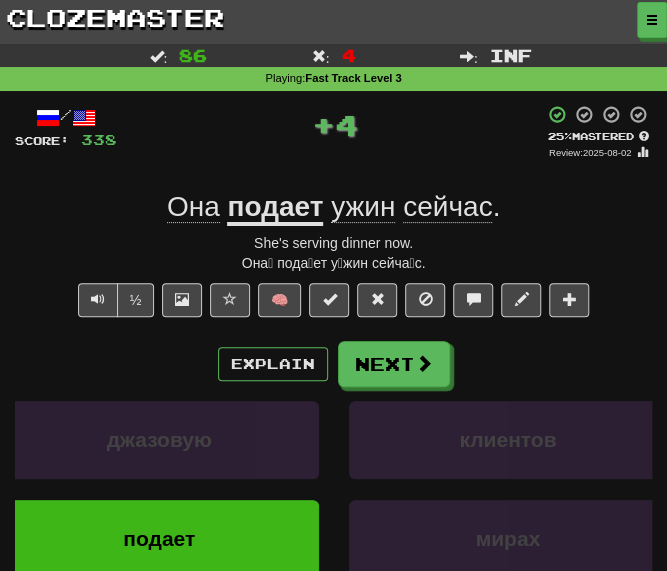 click on "подает" at bounding box center [275, 208] 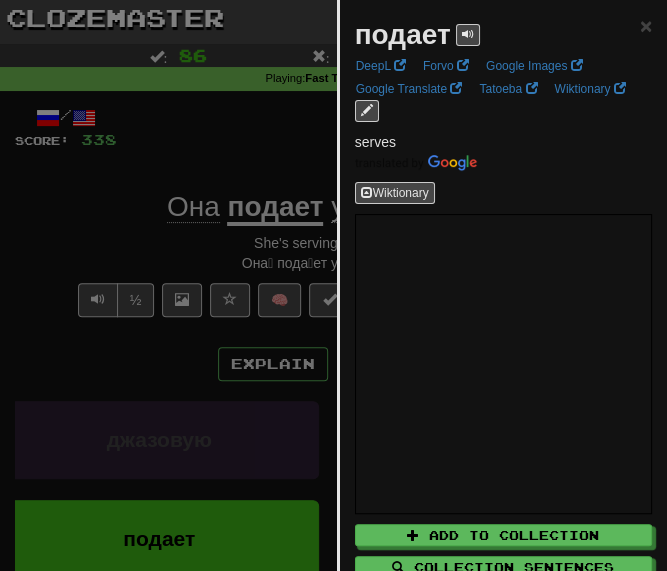click at bounding box center [333, 285] 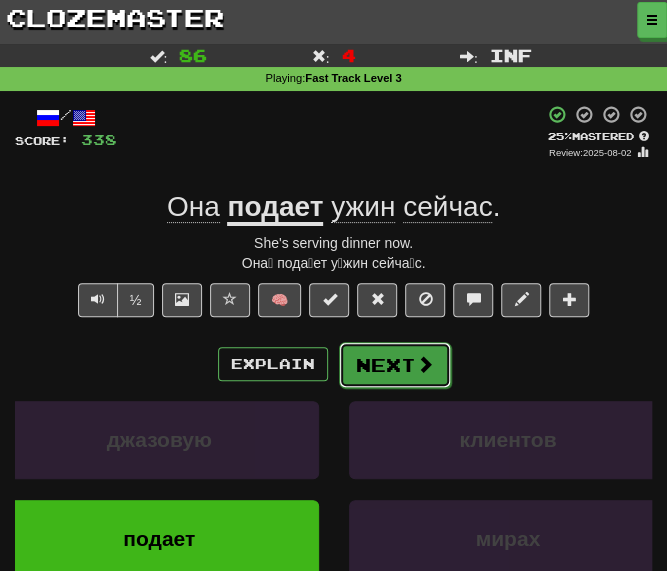 click on "Next" at bounding box center (395, 365) 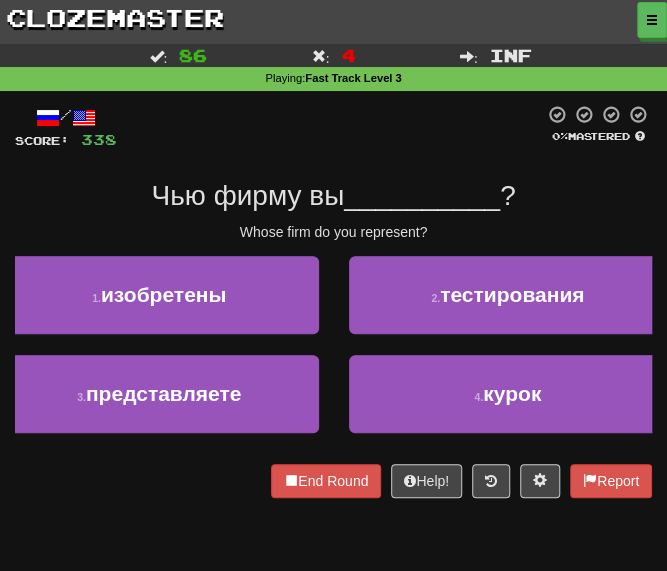 drag, startPoint x: 328, startPoint y: 127, endPoint x: 311, endPoint y: 135, distance: 18.788294 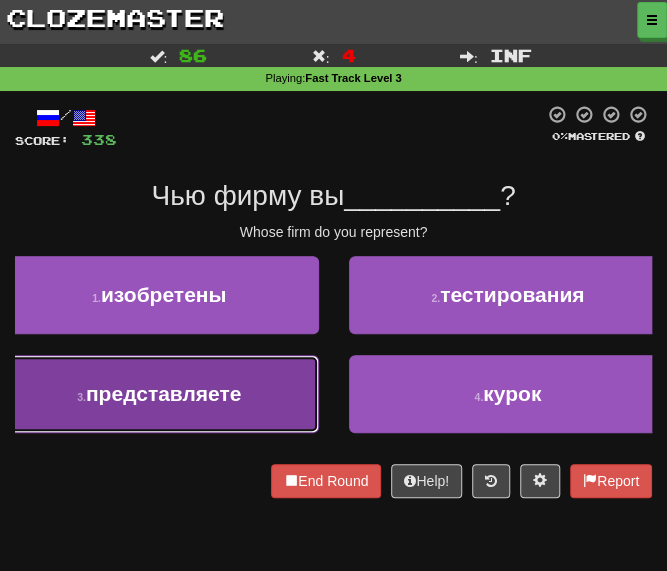 click on "представляете" at bounding box center [163, 393] 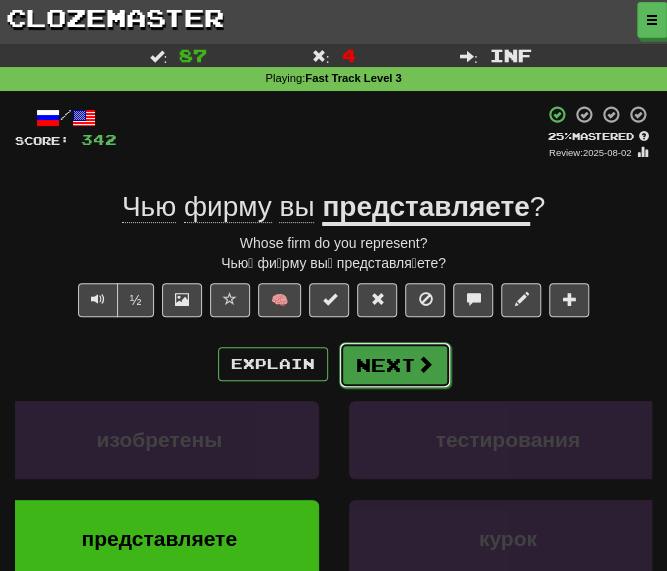 click on "Next" at bounding box center [395, 365] 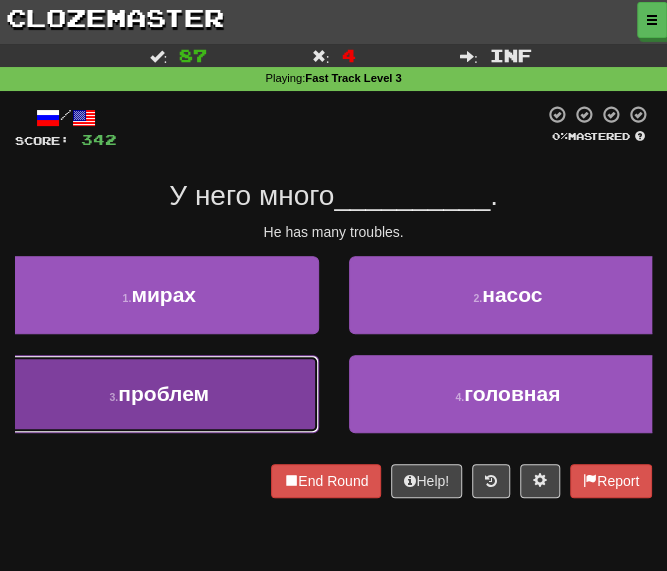 click on "проблем" at bounding box center (163, 393) 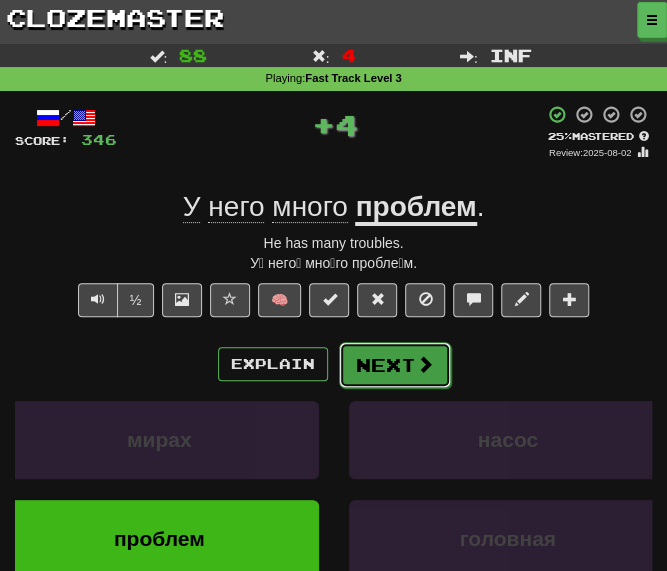 click on "Next" at bounding box center [395, 365] 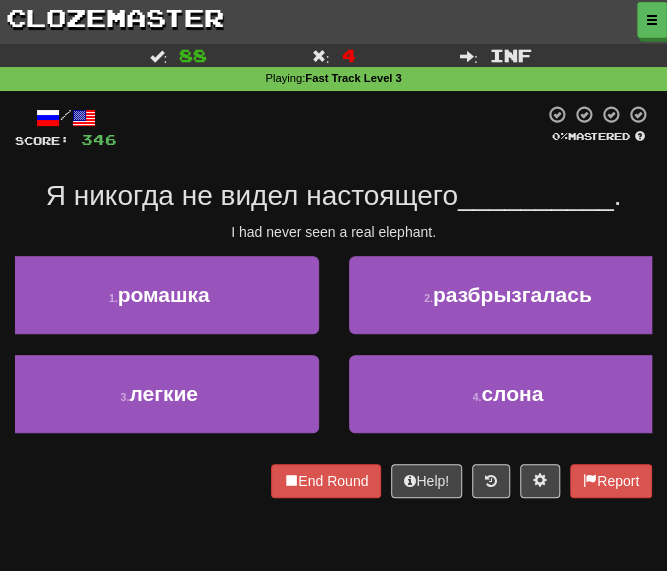 click on "/  Score:   346 0 %  Mastered Я никогда не видел настоящего  __________ . I had never seen a real elephant. 1 .  ромашка 2 .  разбрызгалась 3 .  легкие 4 .  слона  End Round  Help!  Report" at bounding box center [333, 301] 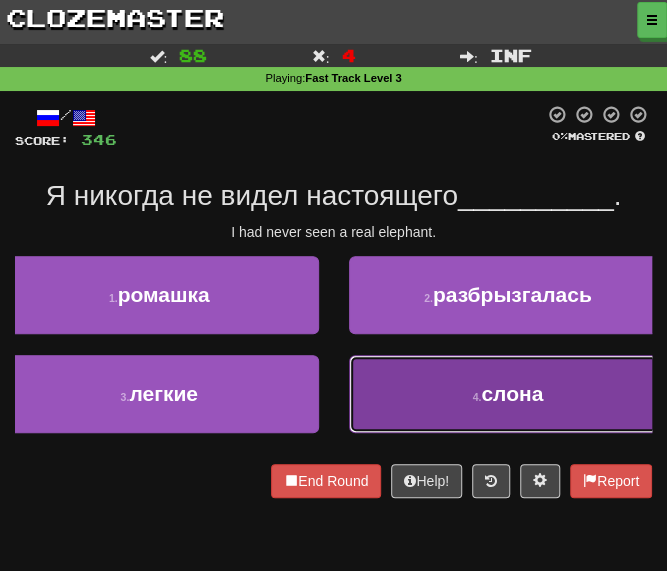 click on "4 .  слона" at bounding box center (508, 394) 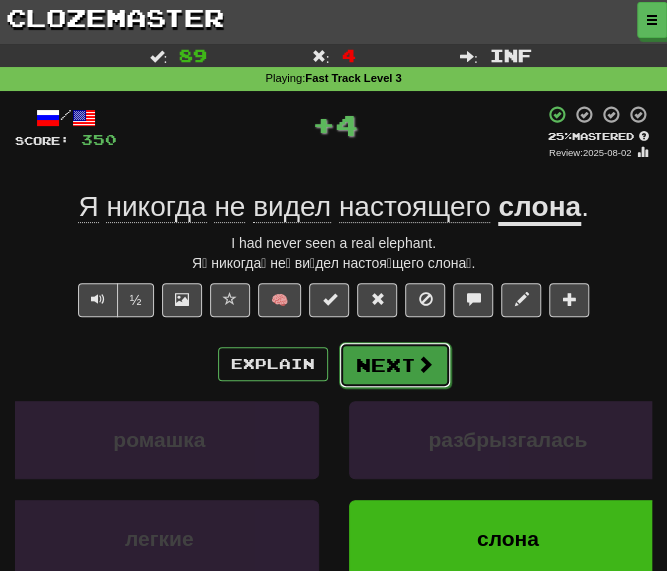 click on "Next" at bounding box center (395, 365) 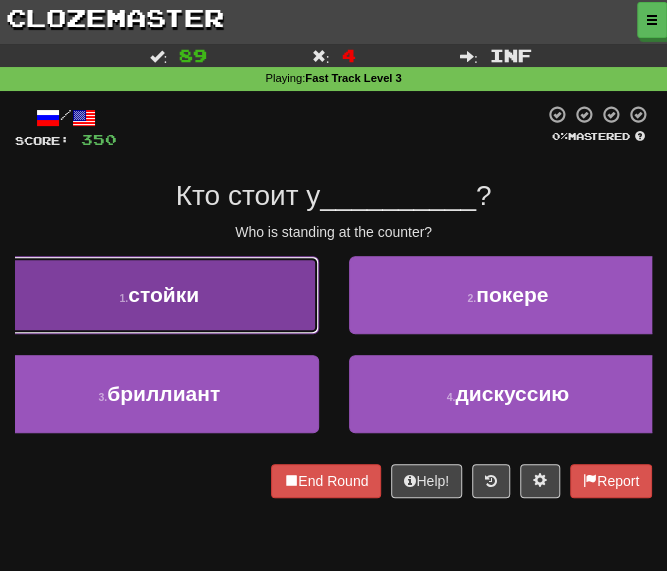 click on "стойки" at bounding box center [163, 294] 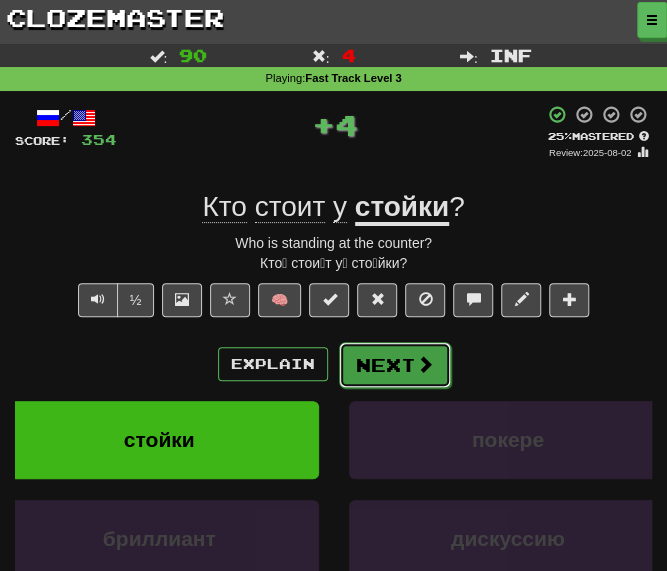 click on "Next" at bounding box center [395, 365] 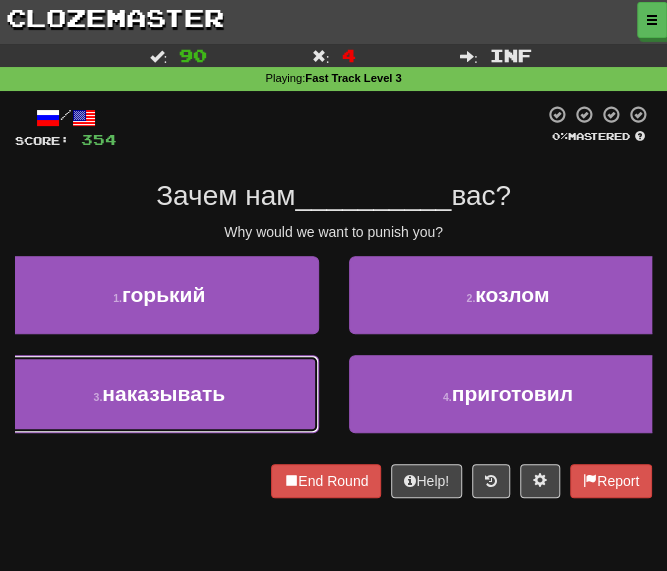 click on "наказывать" at bounding box center (163, 393) 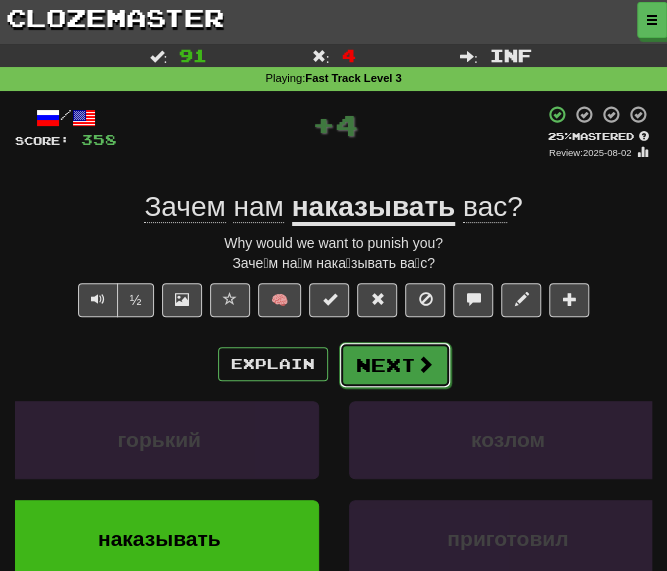 click on "Next" at bounding box center (395, 365) 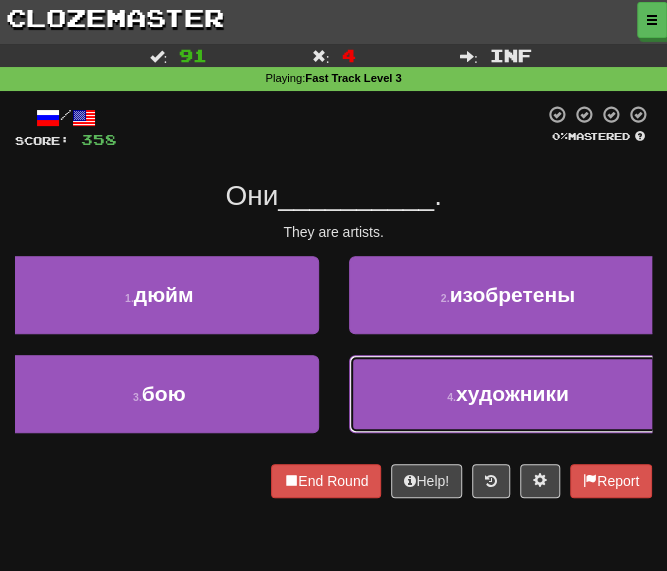 click on "4 .  художники" at bounding box center (508, 394) 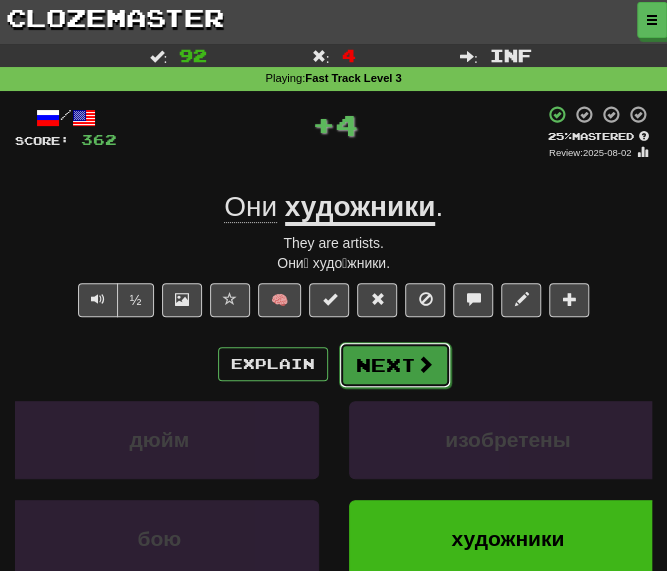 click on "Next" at bounding box center [395, 365] 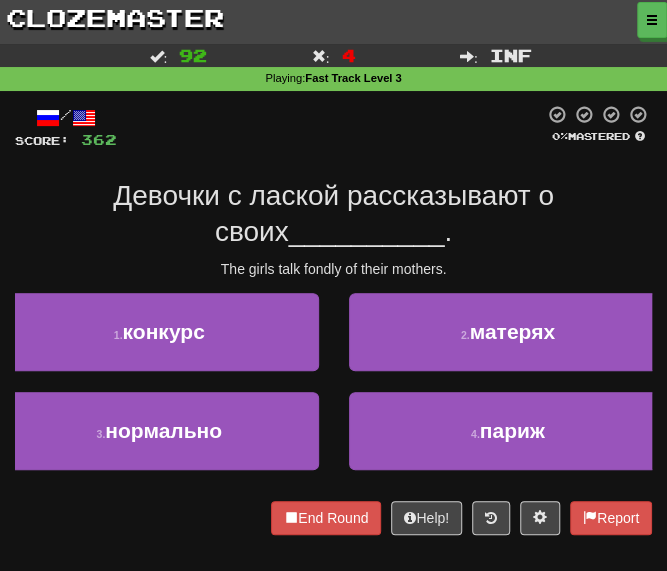 click on "Девочки с лаской рассказывают о своих" at bounding box center (333, 213) 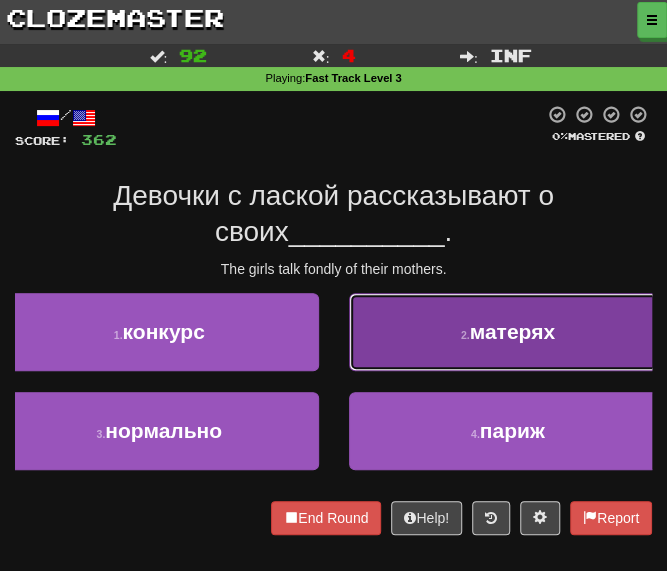 click on "матерях" at bounding box center [511, 331] 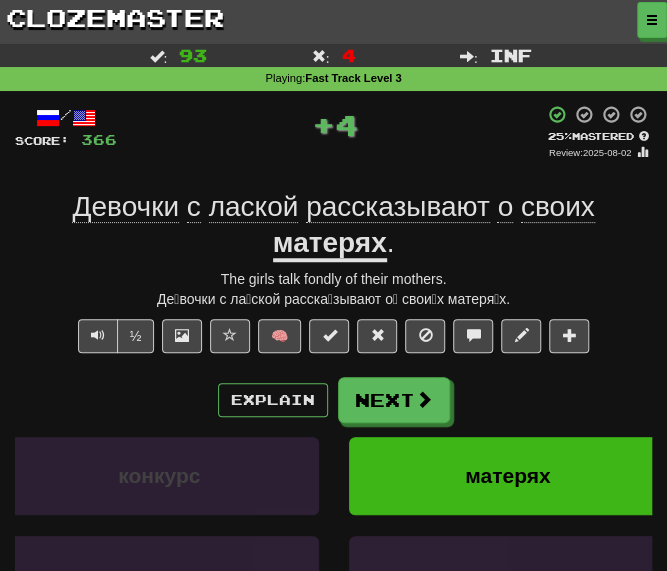 click on "/ Score: 366 + 4 25 % Mastered Review: 2025-08-02 Девочки с лаской рассказывают о своих матерях . The girls talk fondly of their mothers. Де́вочки с ла́ской расска́зывают о́ свои́х матеря́х. ½ 🧠 Explain Next конкурс матерях нормально париж Learn more: конкурс матерях нормально париж End Round Help! Report" at bounding box center (333, 407) 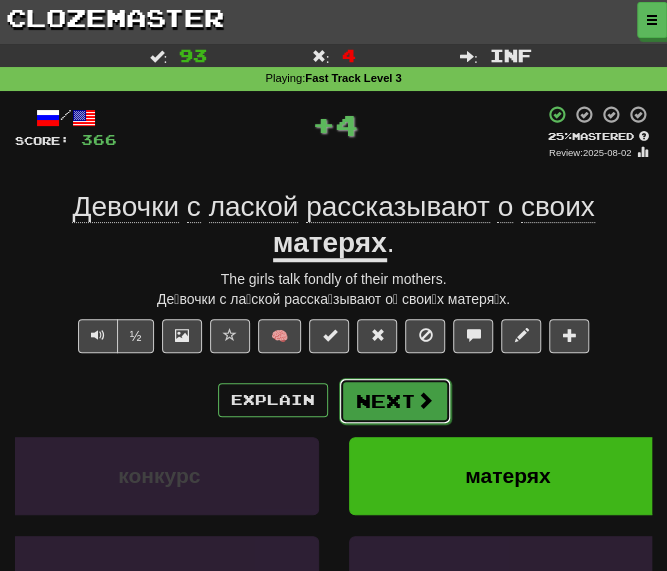 click on "Next" at bounding box center (395, 401) 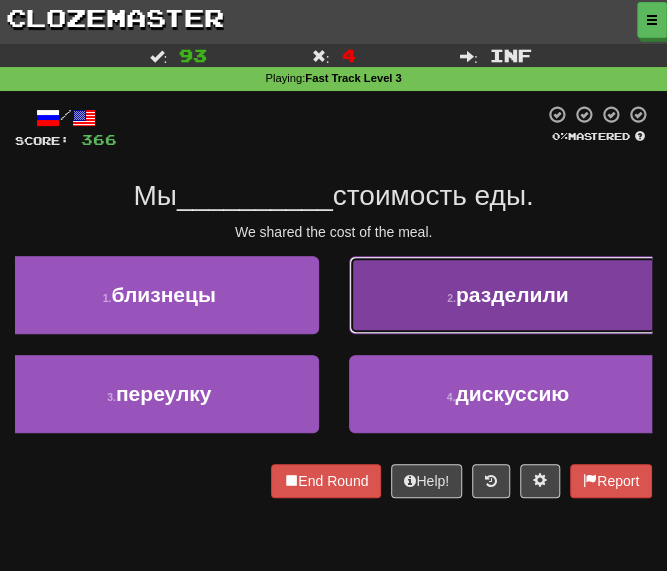 click on "2 .  разделили" at bounding box center (508, 295) 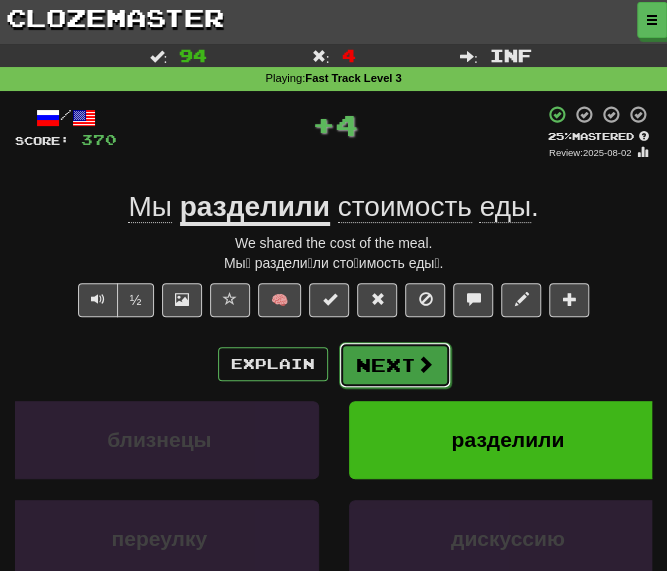 click on "Next" at bounding box center (395, 365) 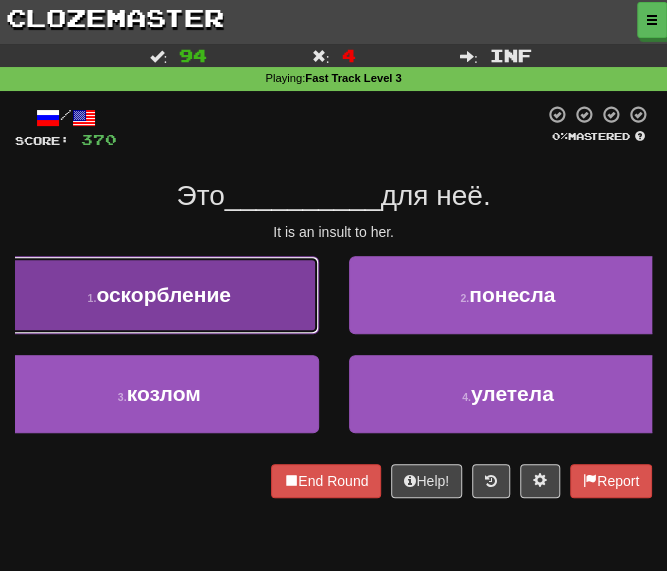 click on "1 .  оскорбление" at bounding box center [159, 295] 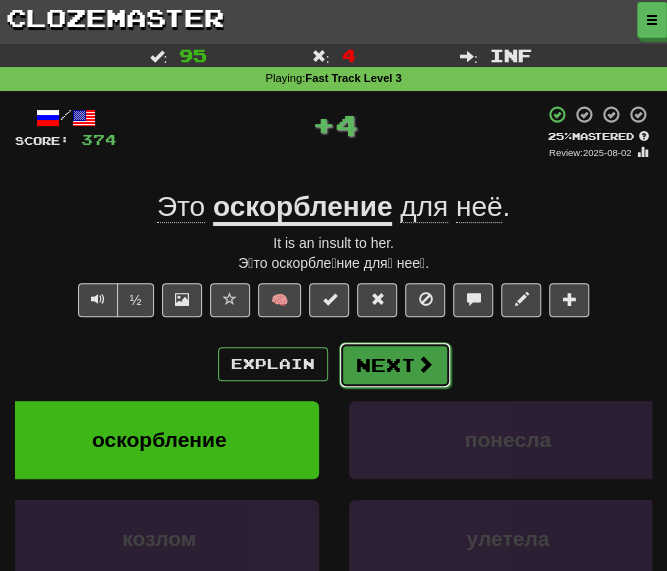 click on "Next" at bounding box center [395, 365] 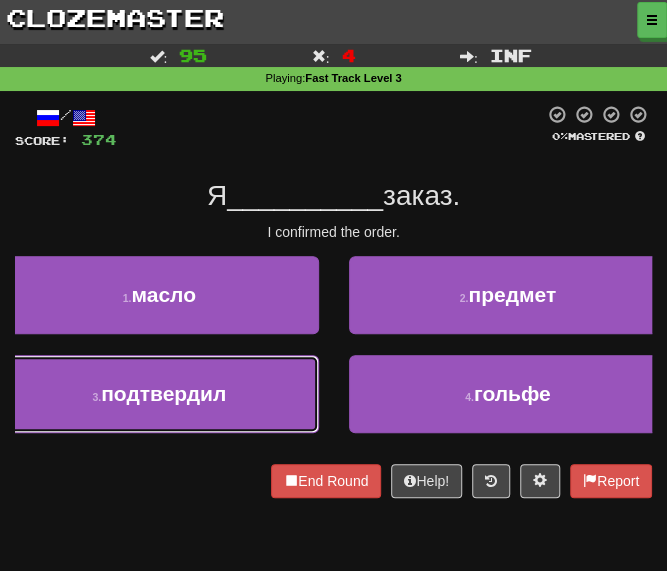 click on "подтвердил" at bounding box center (159, 394) 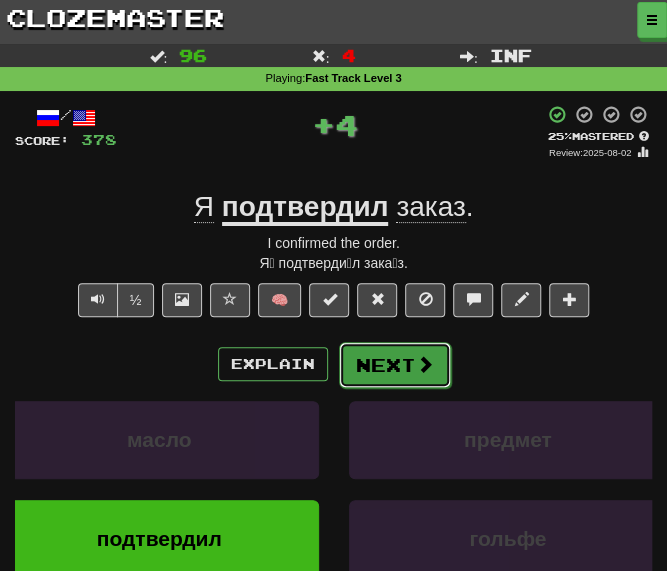 click on "Next" at bounding box center [395, 365] 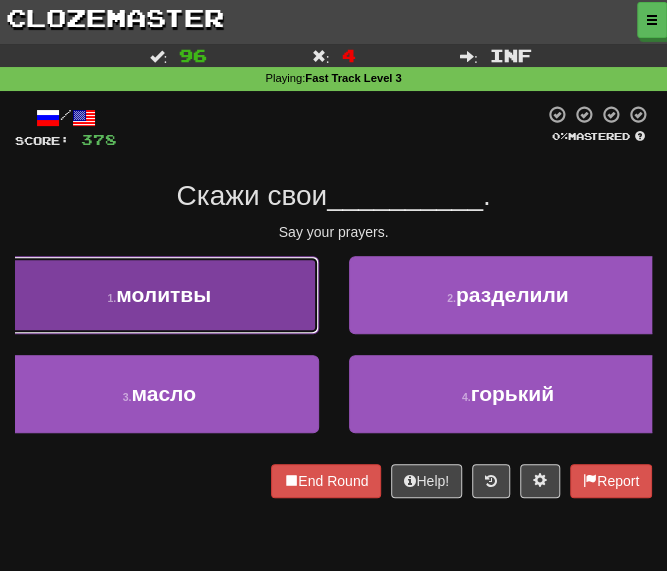click on "1 .  молитвы" at bounding box center [159, 295] 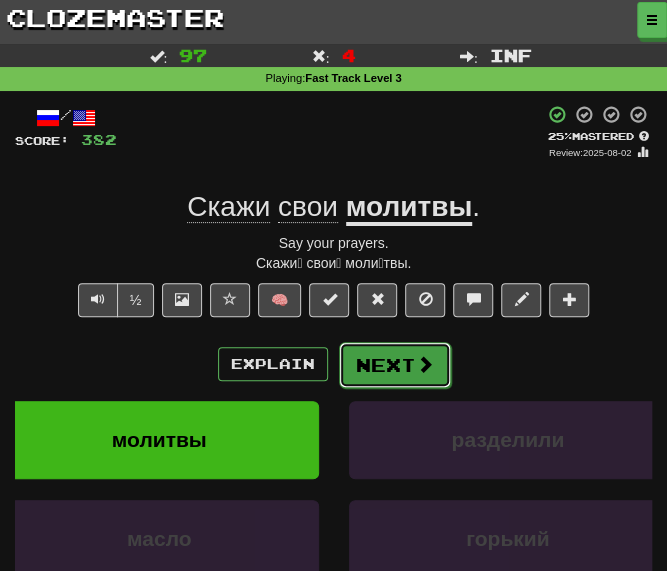 click on "Next" at bounding box center [395, 365] 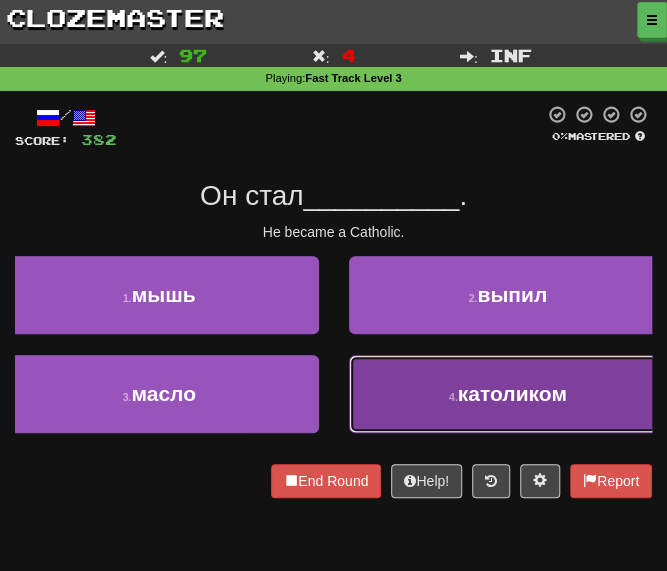 click on "4 .  католиком" at bounding box center (508, 394) 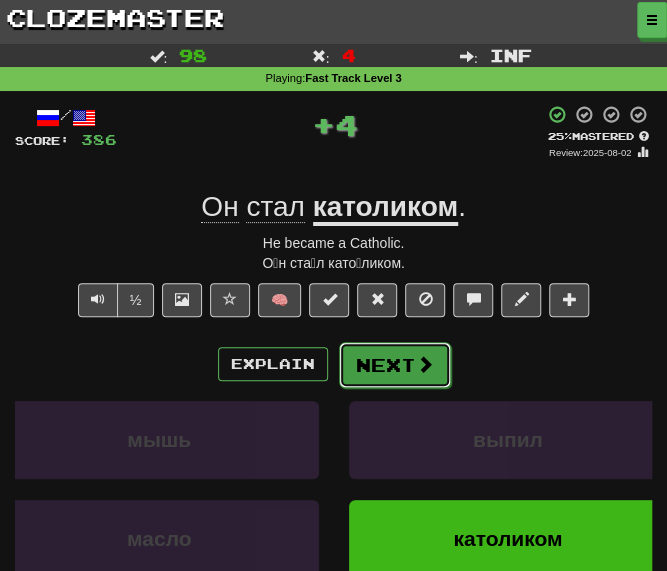 click on "Next" at bounding box center (395, 365) 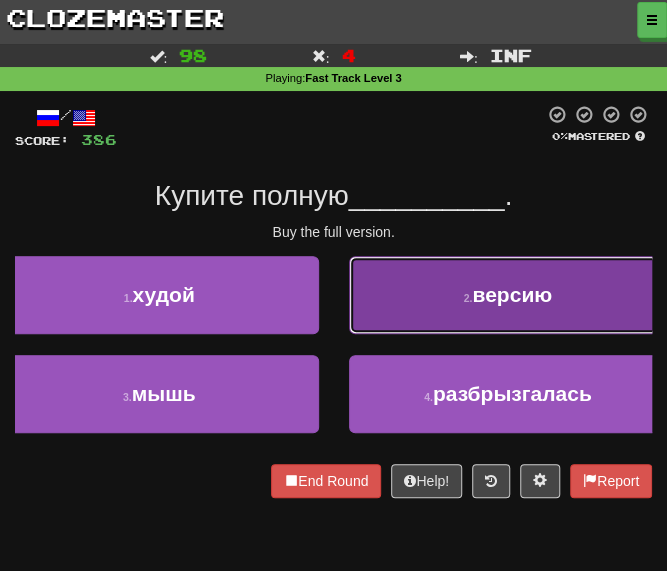 click on "2 .  версию" at bounding box center [508, 295] 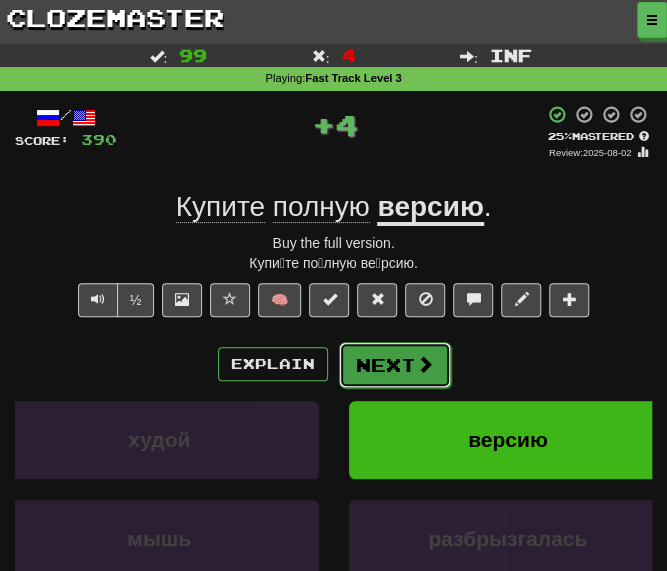 click on "Next" at bounding box center [395, 365] 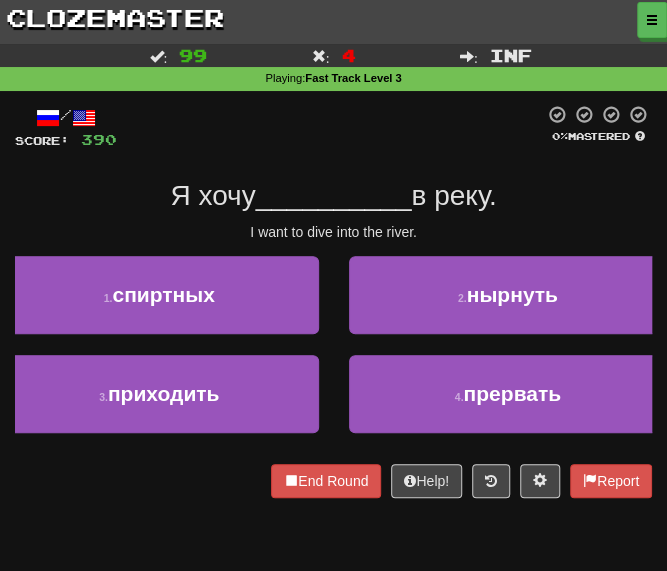 click on "I want to dive into the river." at bounding box center [333, 232] 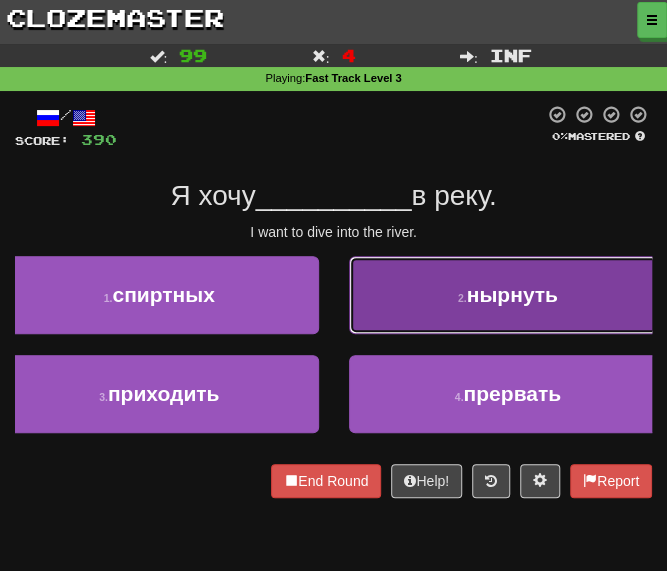 click on "2 .  нырнуть" at bounding box center [508, 295] 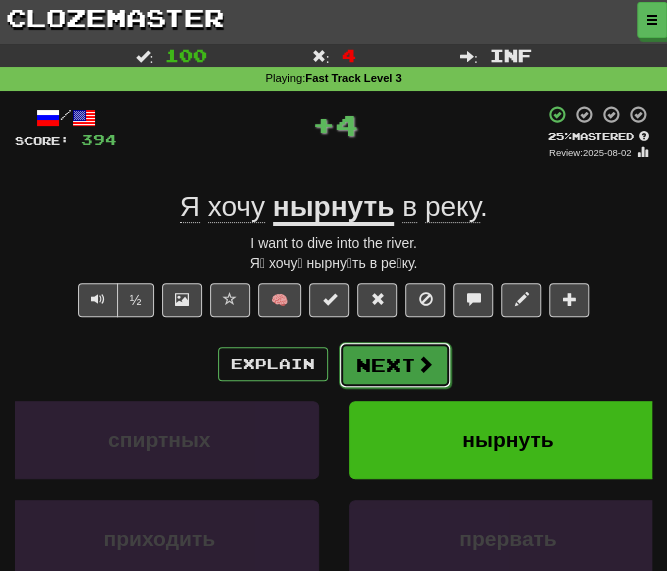 click on "Next" at bounding box center (395, 365) 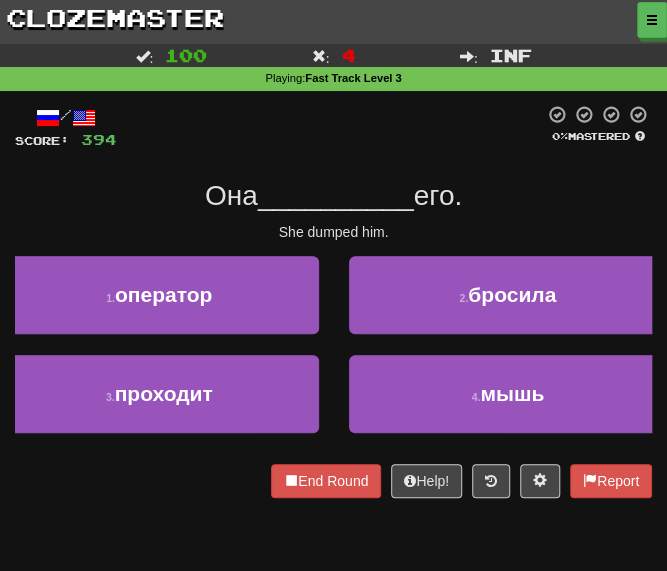 click on "/  Score:   394 0 %  Mastered Она  __________  его. She dumped him. 1 .  оператор 2 .  бросила 3 .  проходит 4 .  мышь  End Round  Help!  Report" at bounding box center [333, 301] 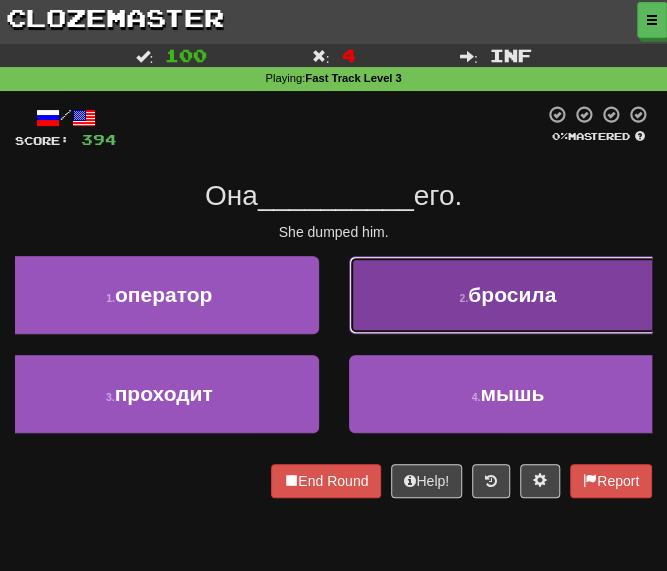 click on "2 .  бросила" at bounding box center [508, 295] 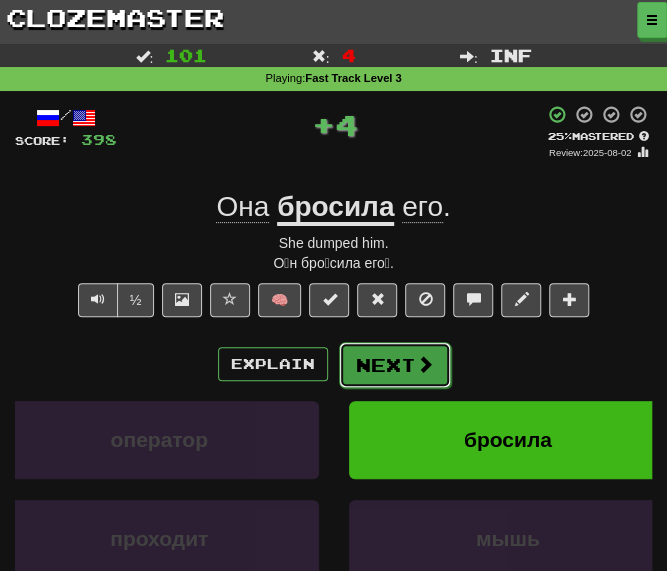 click on "Next" at bounding box center [395, 365] 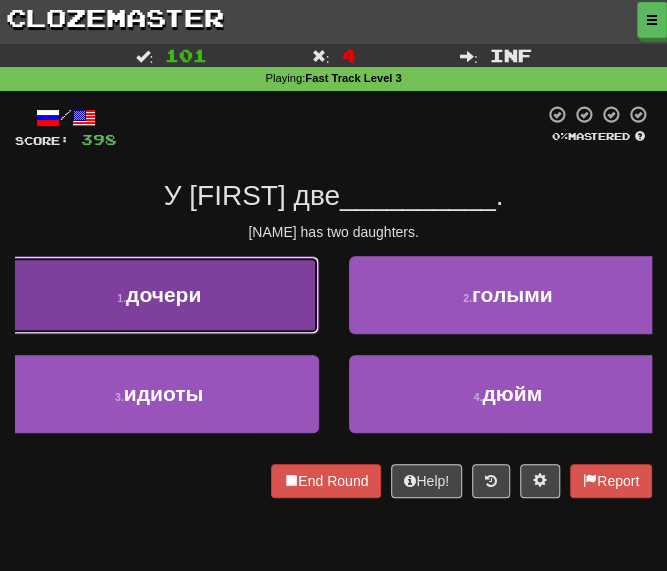 click on "дочери" at bounding box center [163, 294] 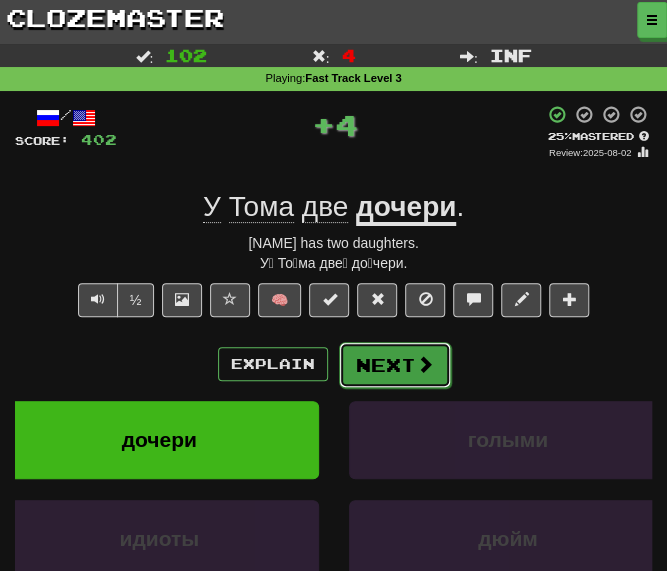 click at bounding box center (425, 364) 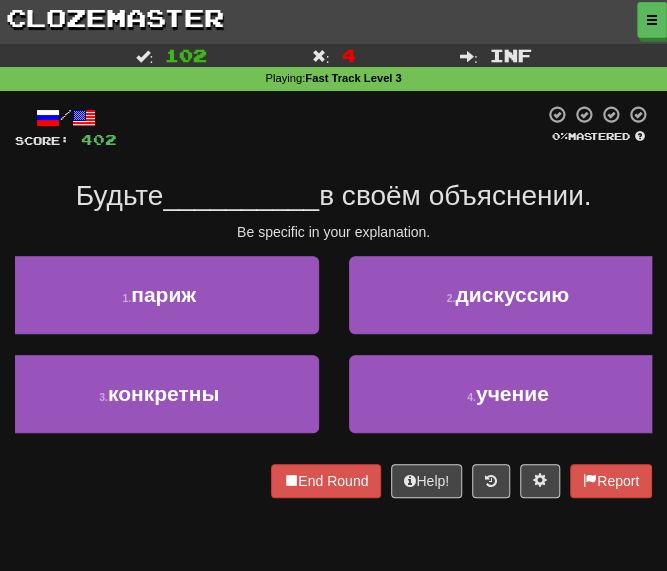 click at bounding box center [330, 127] 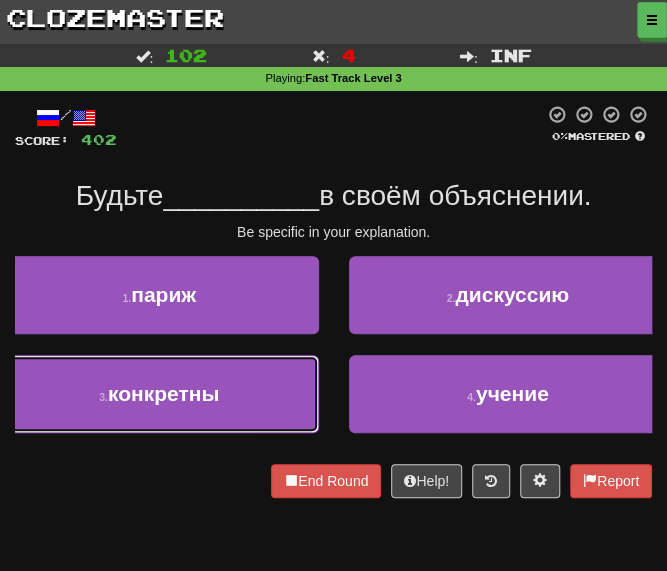 drag, startPoint x: 176, startPoint y: 386, endPoint x: 220, endPoint y: 388, distance: 44.04543 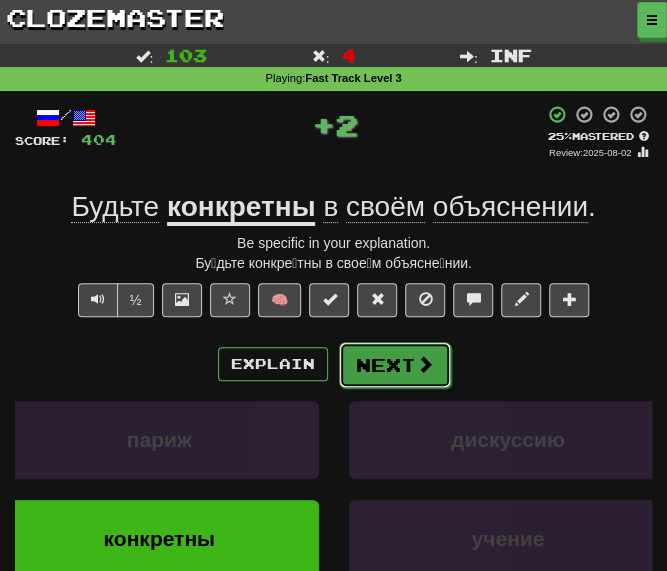 click on "Next" at bounding box center [395, 365] 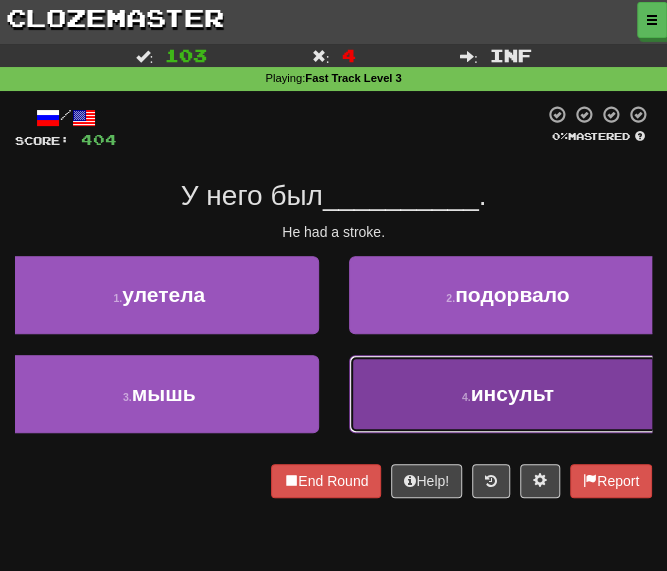 click on "4 . инсульт" at bounding box center [508, 394] 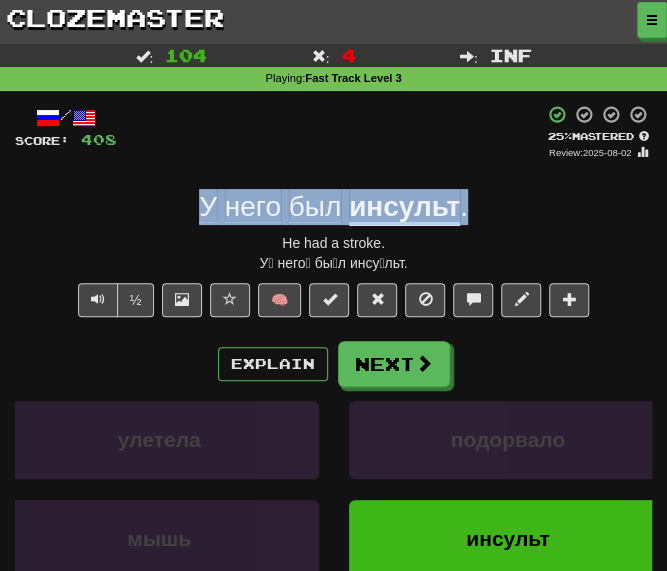 drag, startPoint x: 326, startPoint y: 200, endPoint x: 138, endPoint y: 200, distance: 188 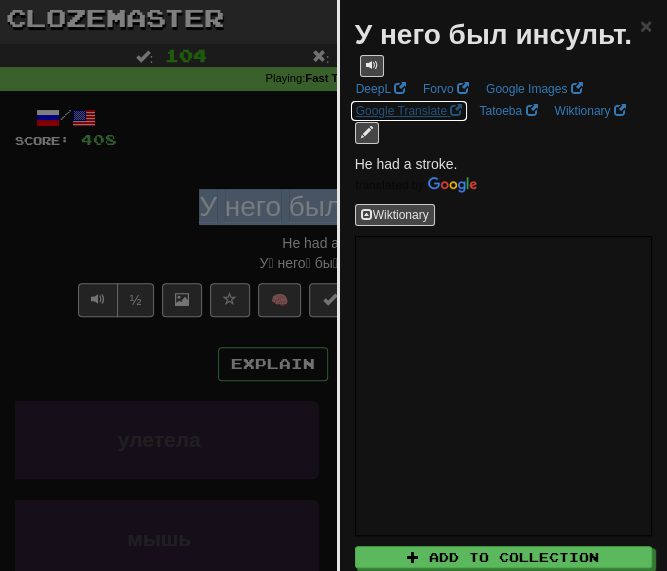click on "Google Translate" at bounding box center (409, 111) 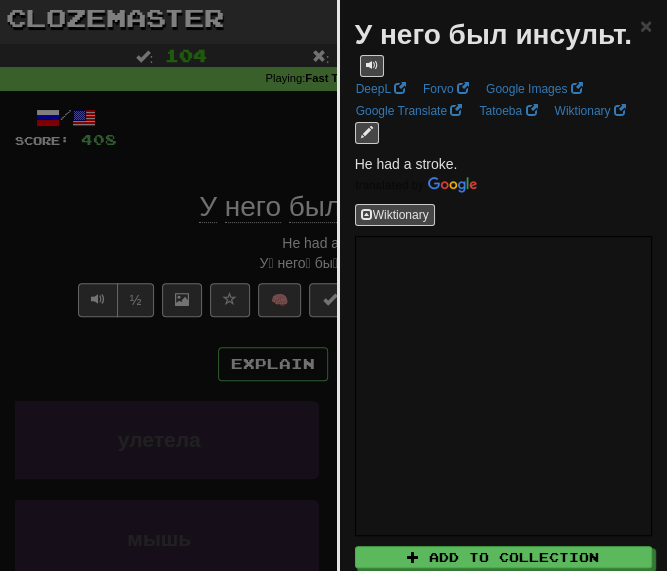 click at bounding box center (333, 285) 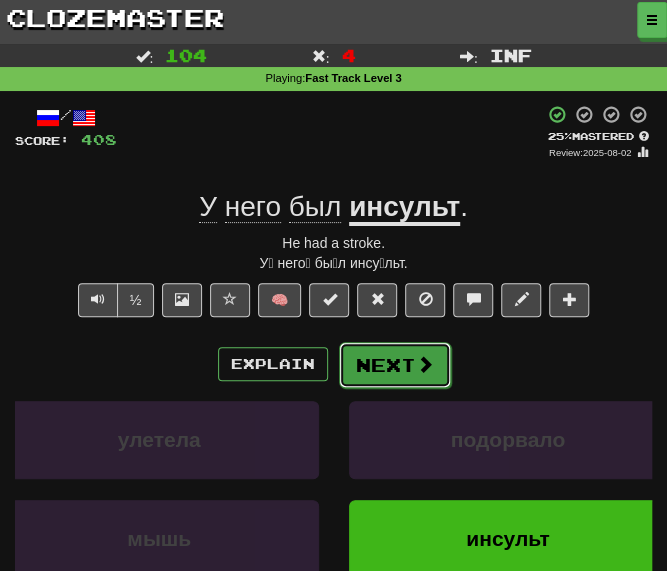 click on "Next" at bounding box center [395, 365] 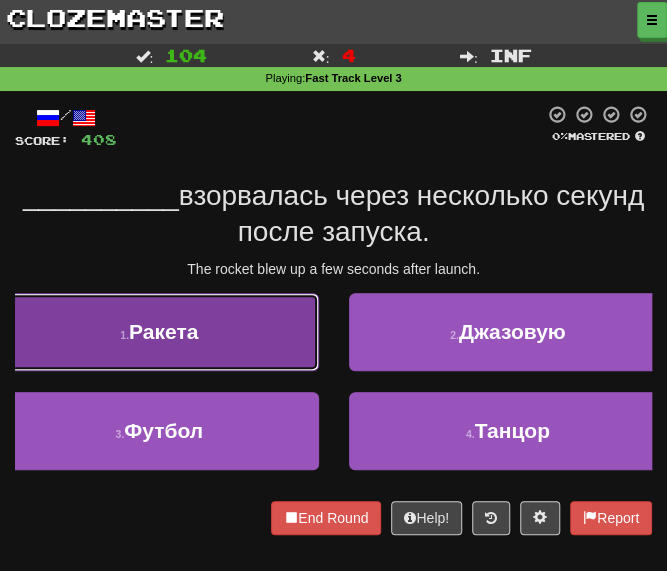 click on "1 .  Ракета" at bounding box center (159, 332) 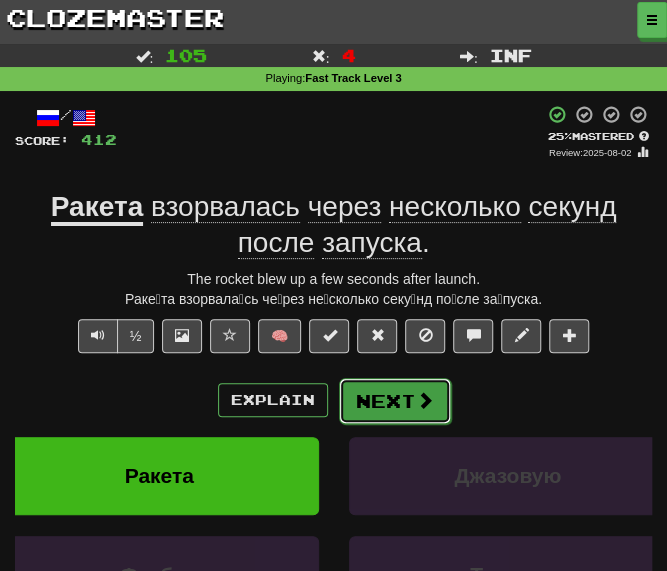 click on "Next" at bounding box center (395, 401) 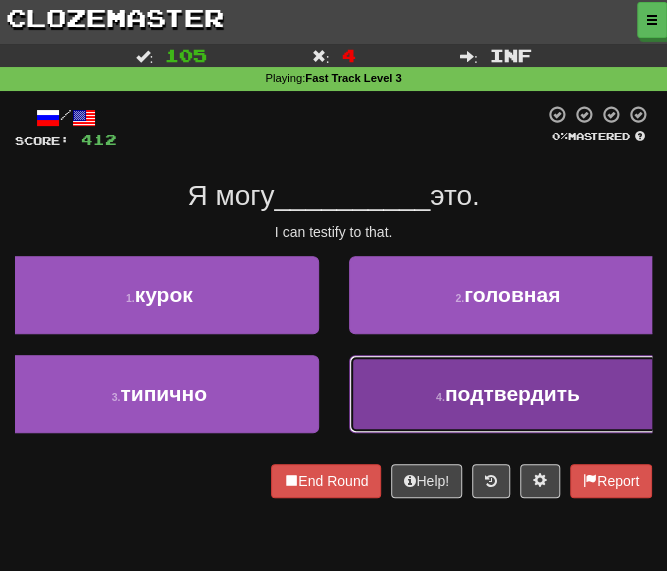 click on "4 .  подтвердить" at bounding box center (508, 394) 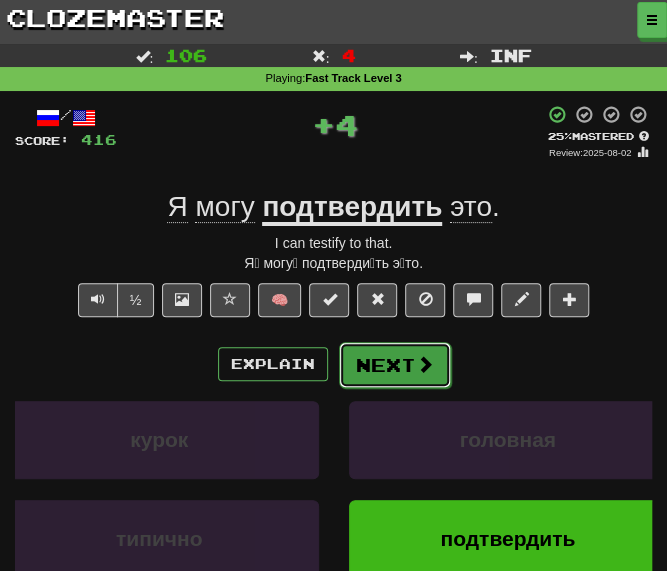 click on "Next" at bounding box center (395, 365) 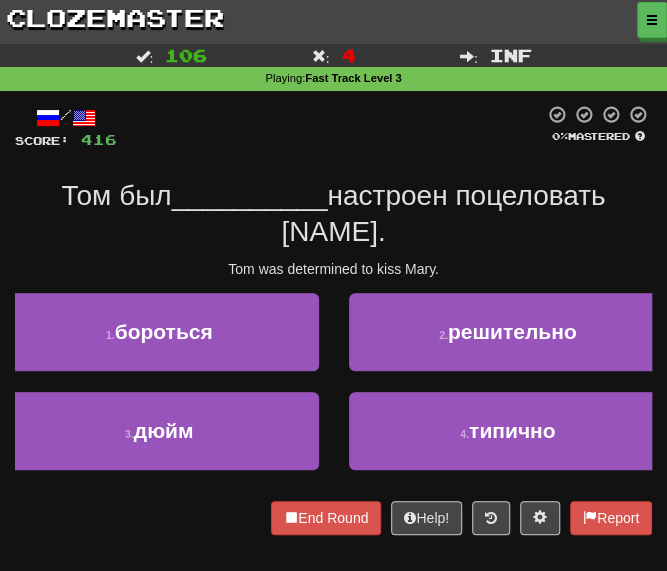 click on "Том был __________ настроен поцеловать Мэри." at bounding box center (333, 214) 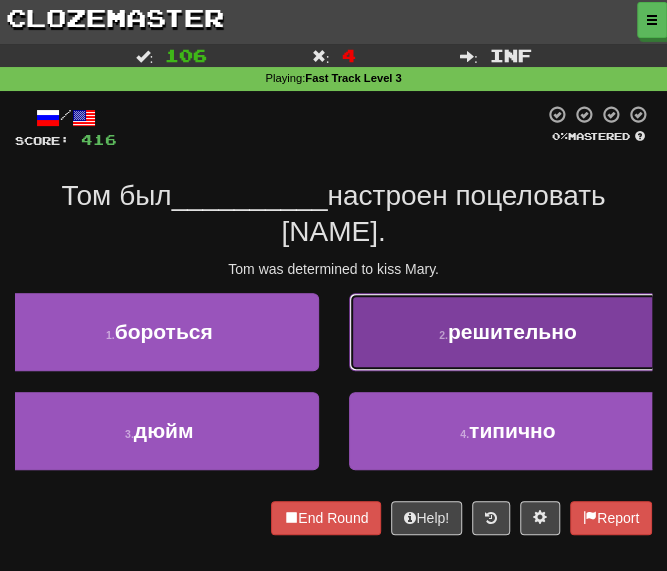 click on "2 .  решительно" at bounding box center (508, 332) 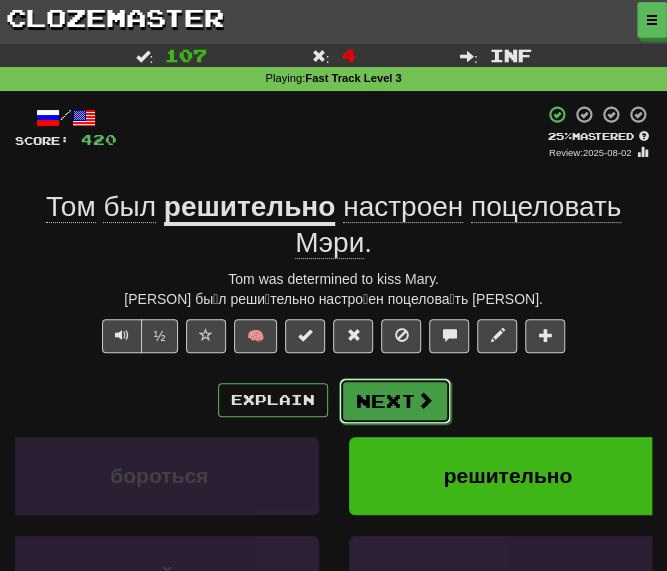 click on "Next" at bounding box center (395, 401) 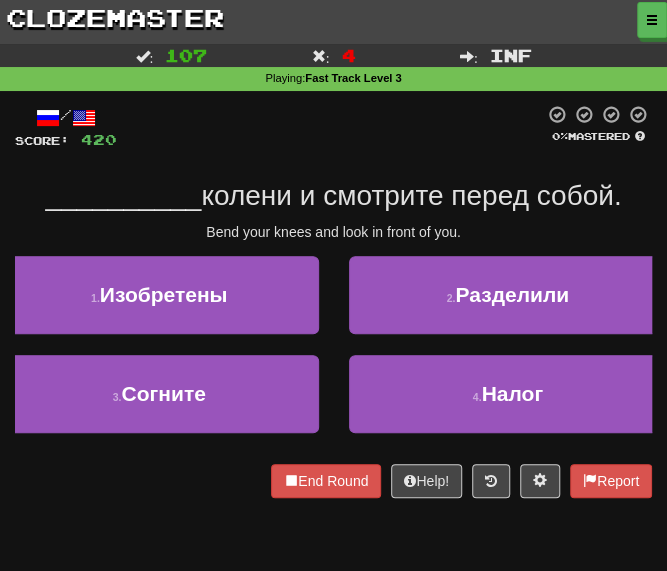 click on "/ Score: 420 0 % Mastered __________ колени и смотрите перед собой. Bend your knees and look in front of you. 1 . Изобретены 2 . Разделили 3 . Согните 4 . Налог End Round Help! Report" at bounding box center [333, 301] 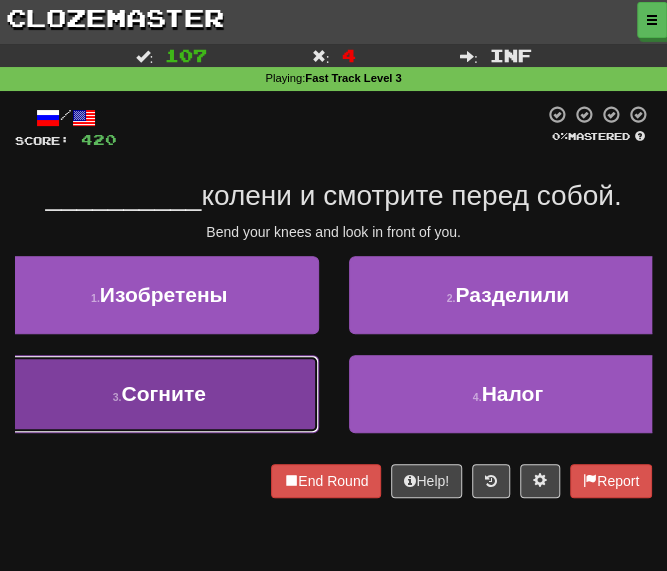 click on "3 .  Согните" at bounding box center [159, 394] 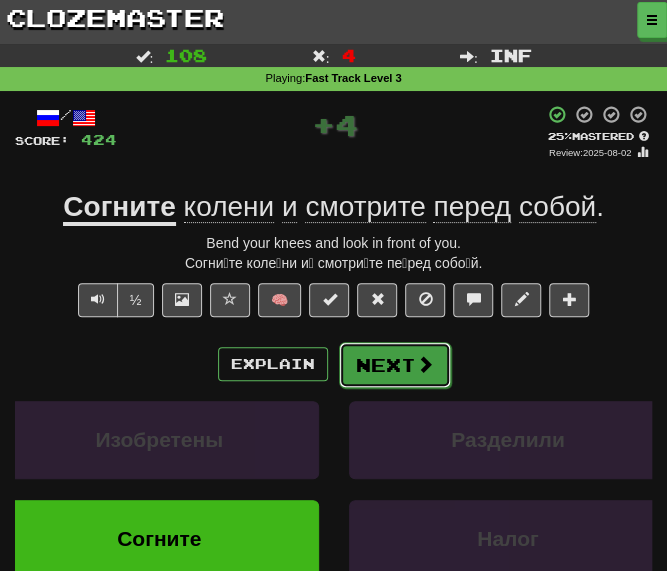 click on "Next" at bounding box center [395, 365] 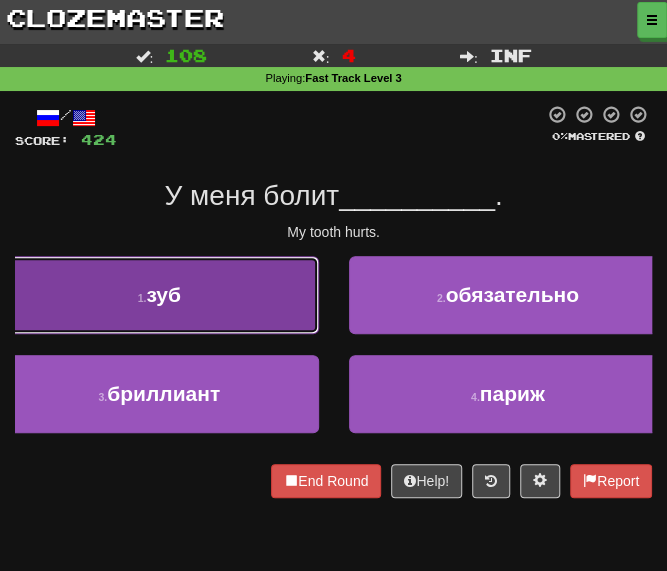 click on "1 .  зуб" at bounding box center [159, 295] 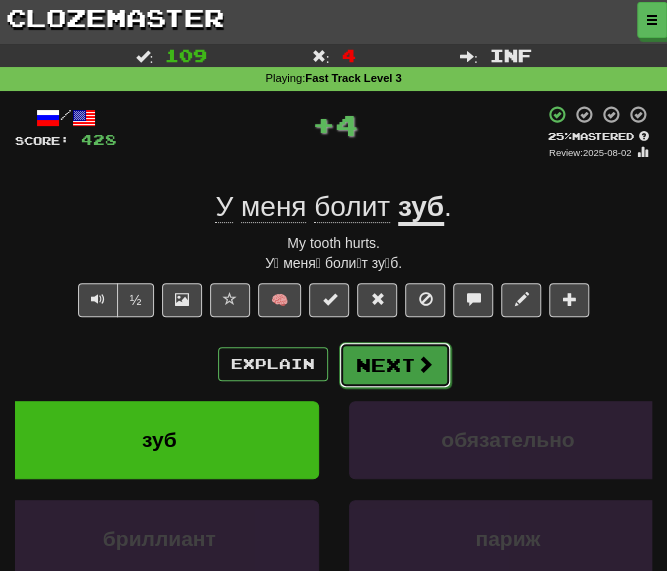 click on "Next" at bounding box center (395, 365) 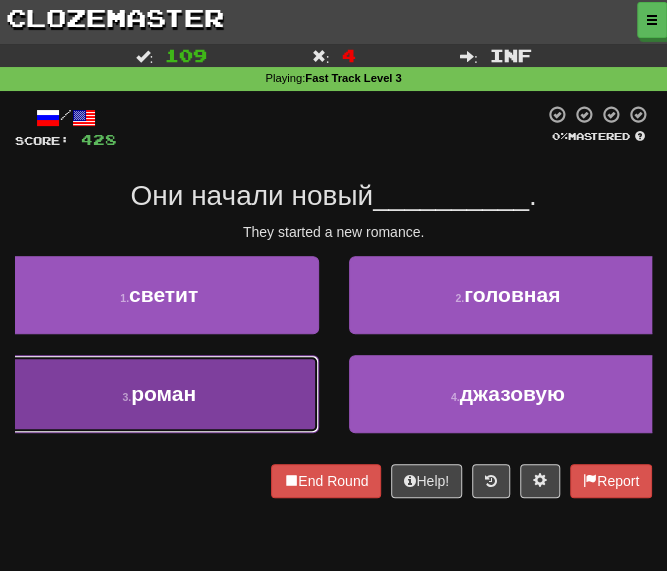 click on "роман" at bounding box center [163, 393] 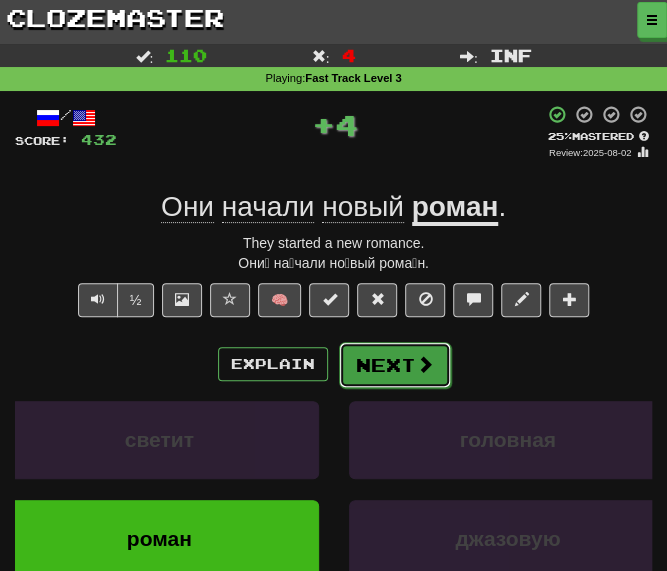 click on "Next" at bounding box center (395, 365) 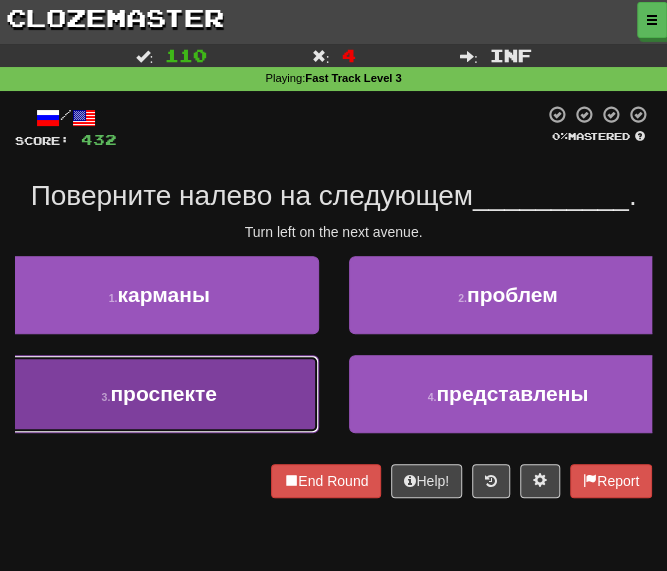 click on "3 .  проспекте" at bounding box center [159, 394] 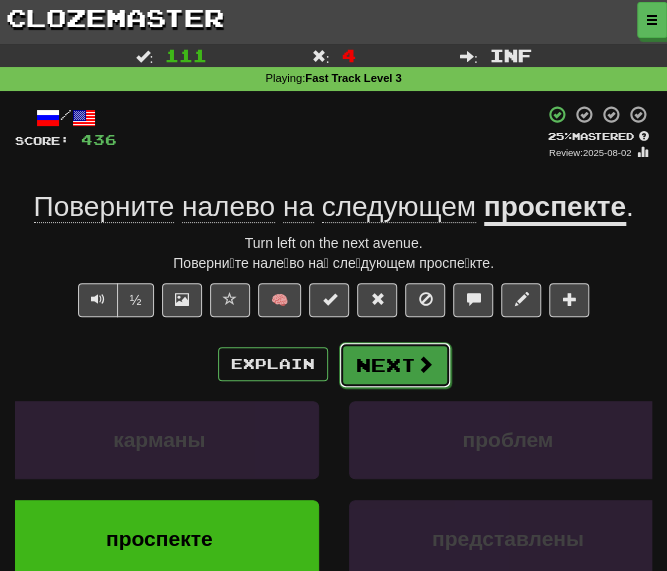 click on "Next" at bounding box center (395, 365) 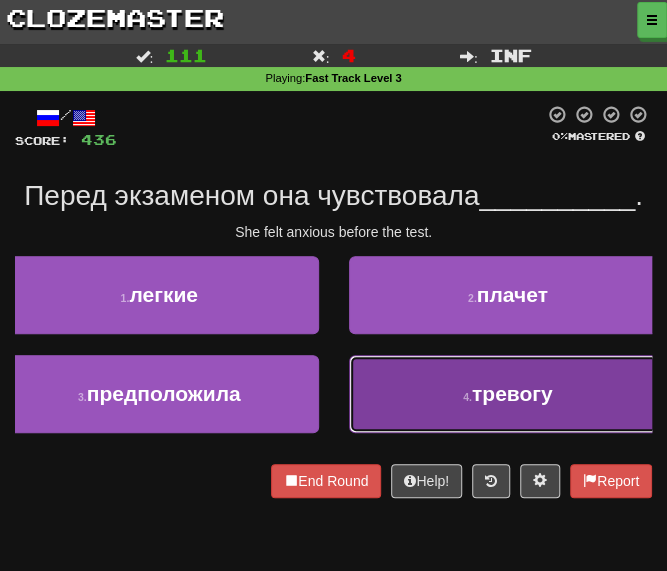 click on "4 .  тревогу" at bounding box center [508, 394] 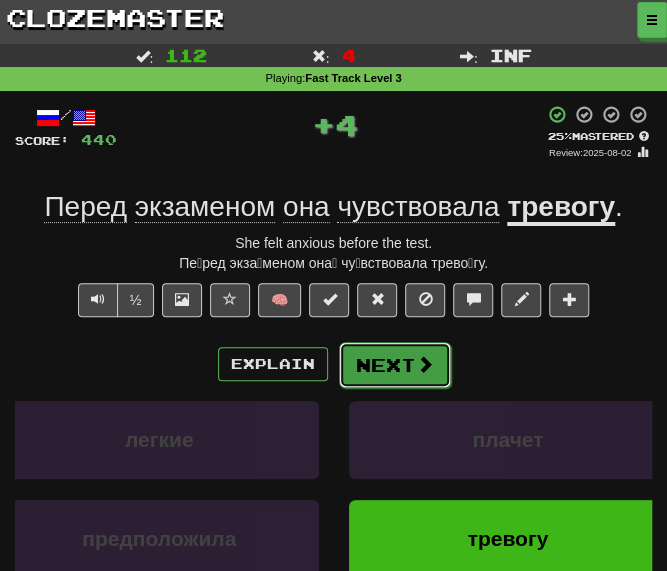 click on "Next" at bounding box center (395, 365) 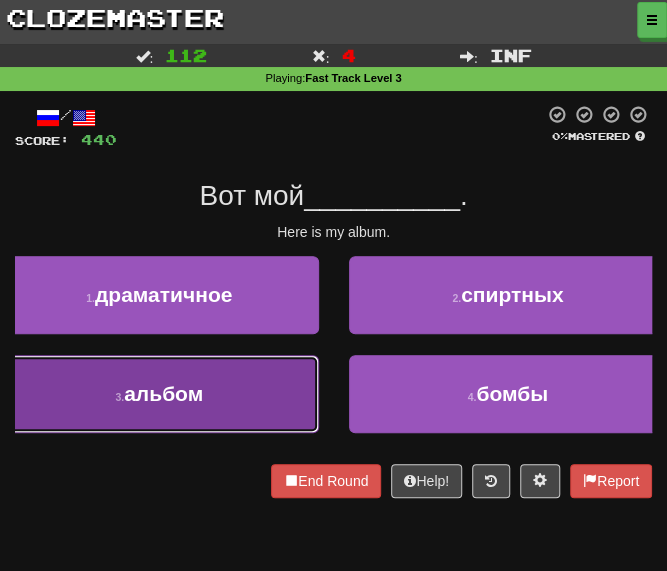 click on "3 .  альбом" at bounding box center [159, 394] 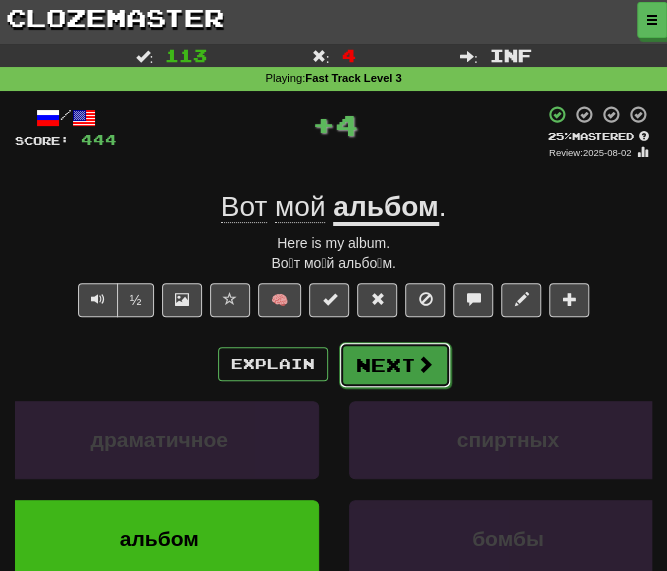 click on "Next" at bounding box center [395, 365] 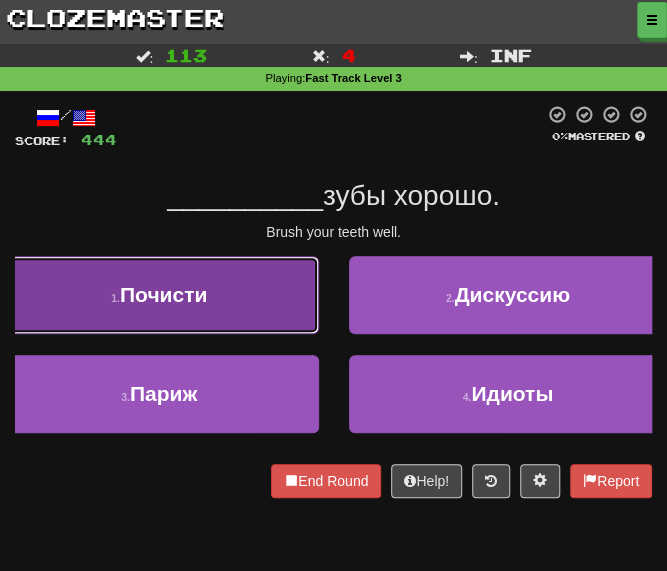 click on "1 .  Почисти" at bounding box center [159, 295] 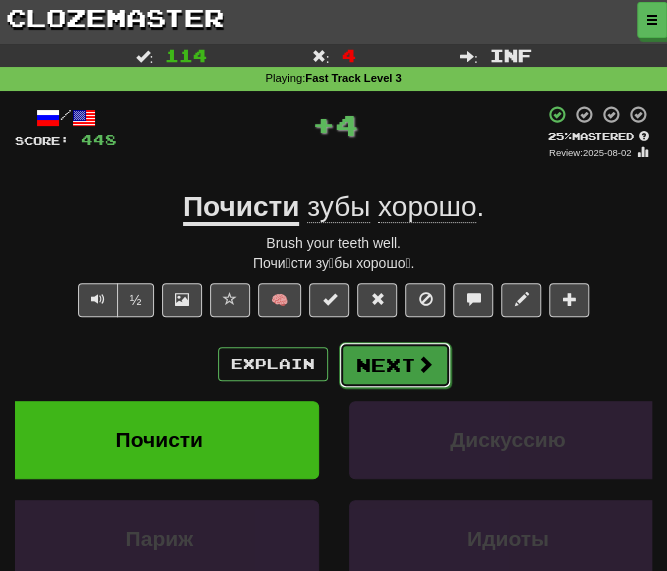 click on "Next" at bounding box center [395, 365] 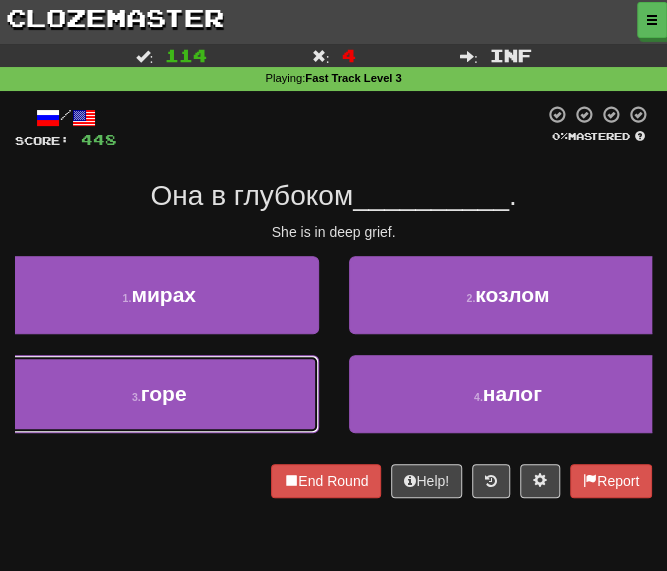 click on "3 .  горе" at bounding box center (159, 394) 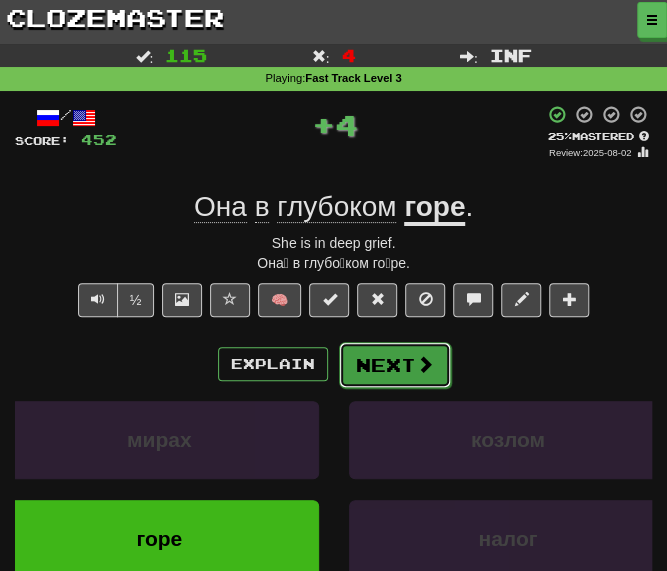 click on "Next" at bounding box center (395, 365) 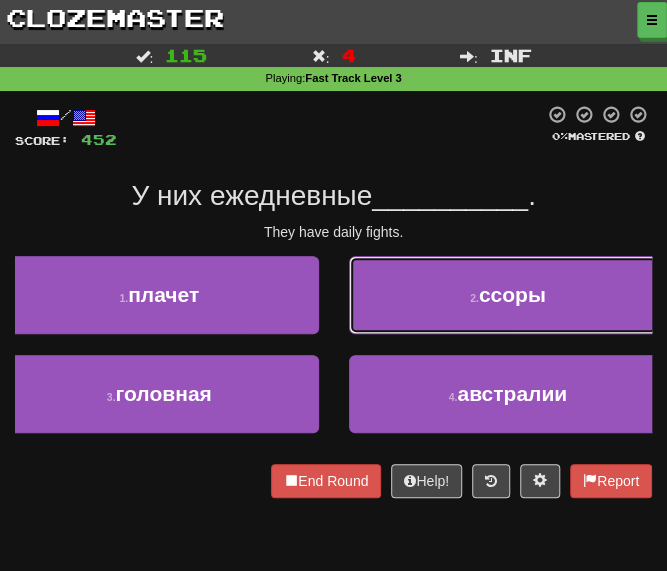 click on "2 .  ссоры" at bounding box center [508, 295] 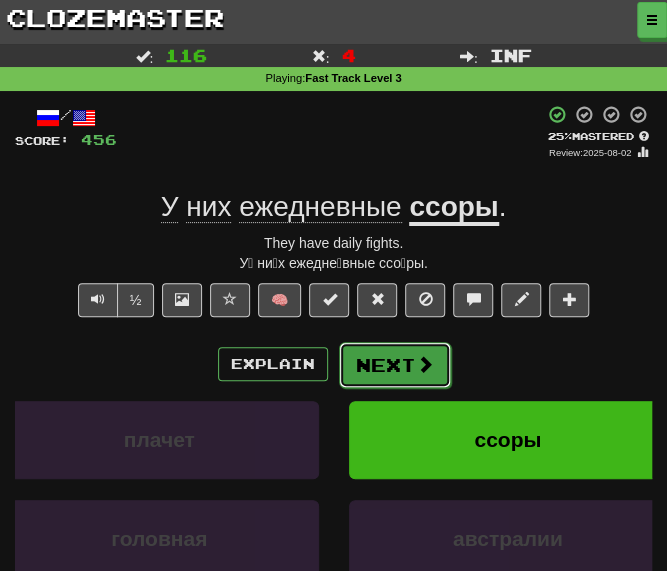click on "Next" at bounding box center [395, 365] 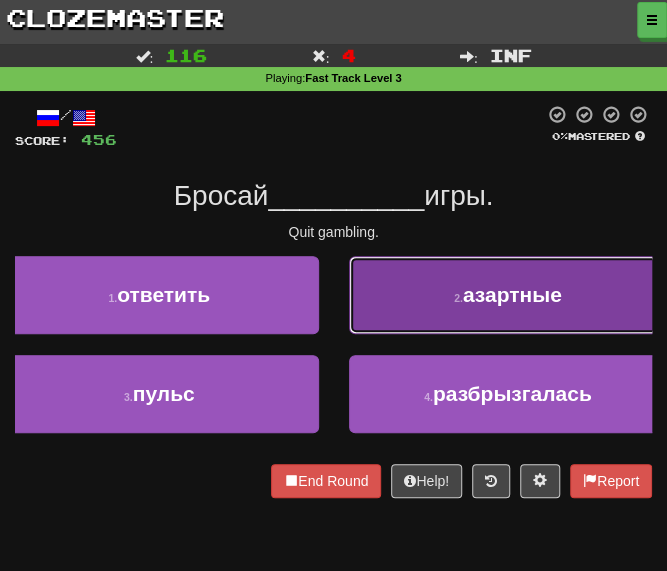 click on "2 .  азартные" at bounding box center (508, 295) 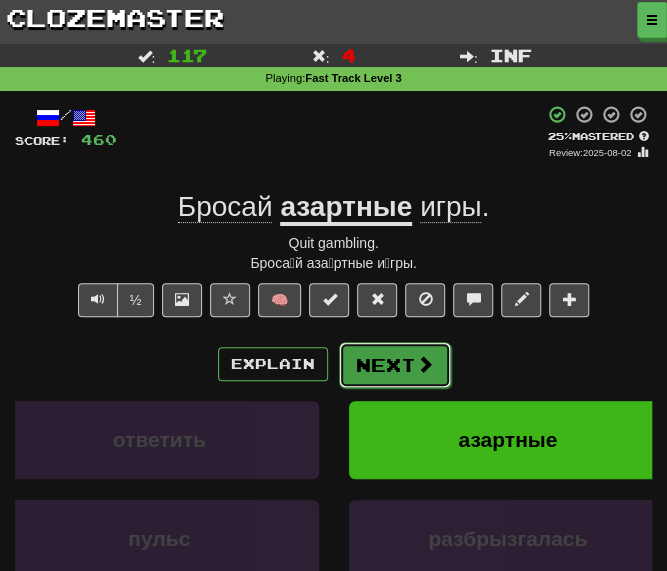 click on "Next" at bounding box center (395, 365) 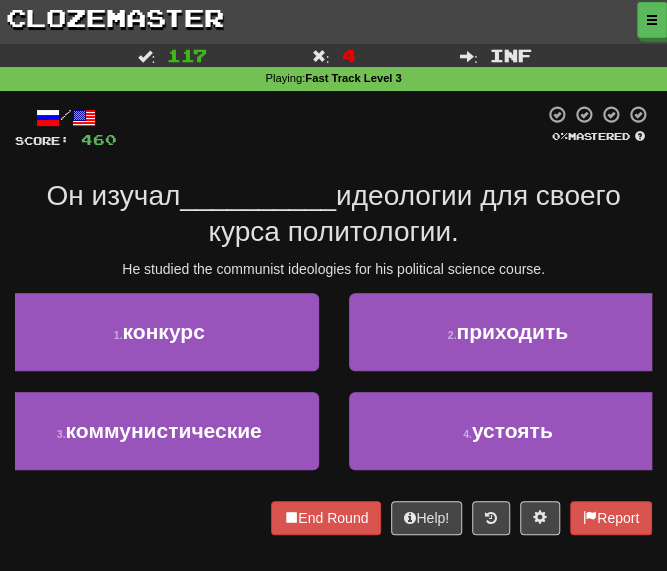 click on "Он изучал  __________  идеологии для своего курса политологии." at bounding box center [333, 214] 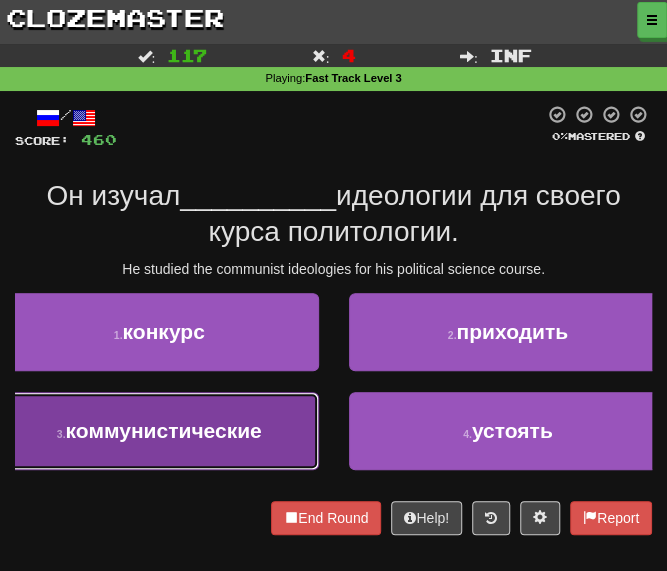 click on "коммунистические" at bounding box center [164, 430] 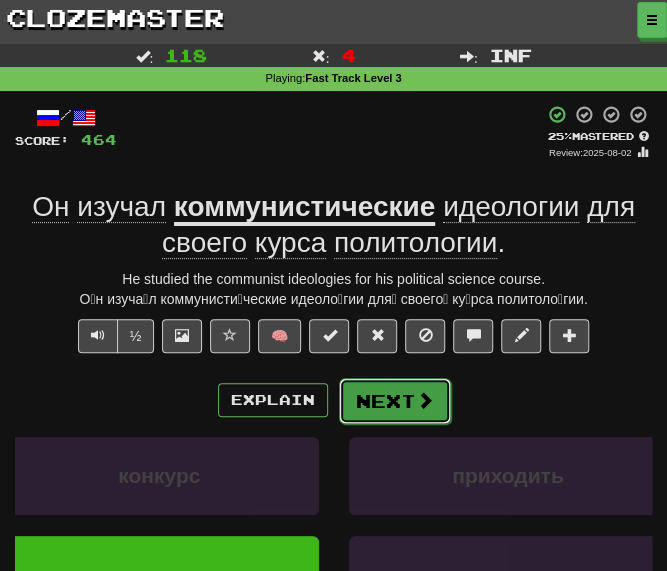 click on "Next" at bounding box center (395, 401) 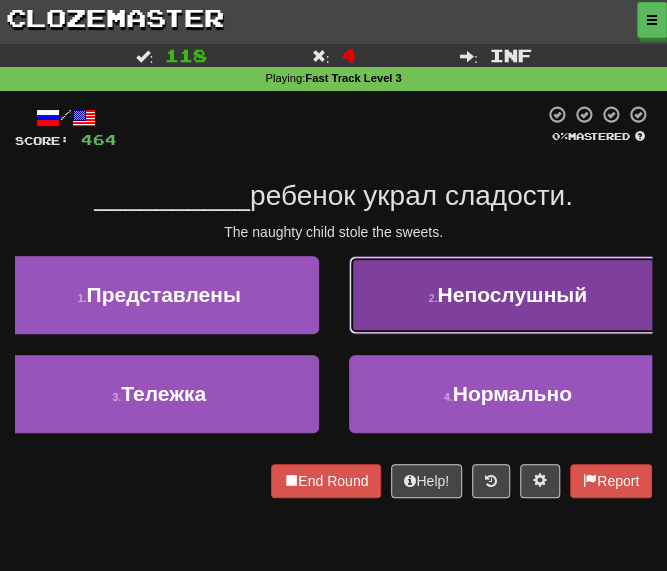 click on "2 .  Непослушный" at bounding box center (508, 295) 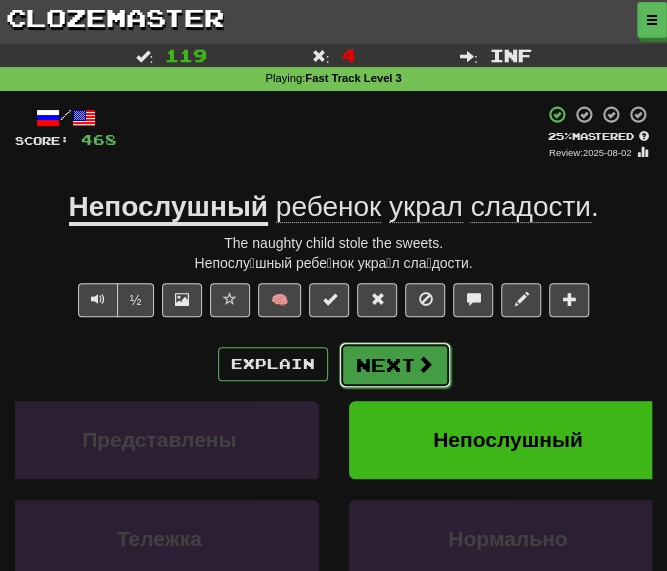 click on "Next" at bounding box center [395, 365] 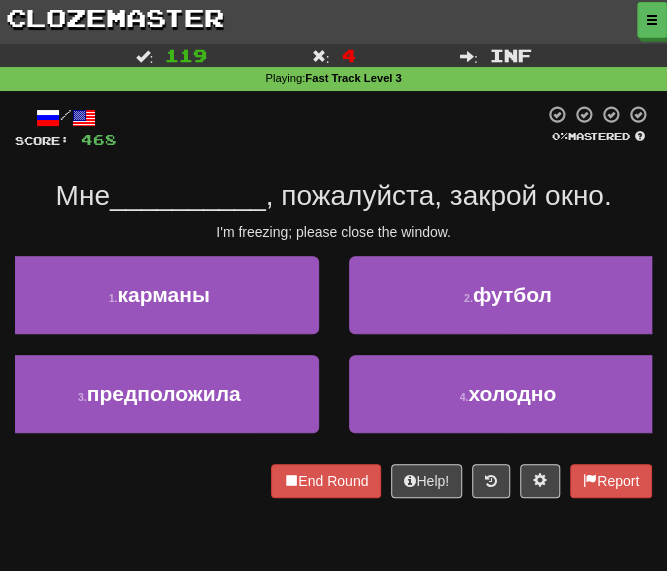click at bounding box center [330, 127] 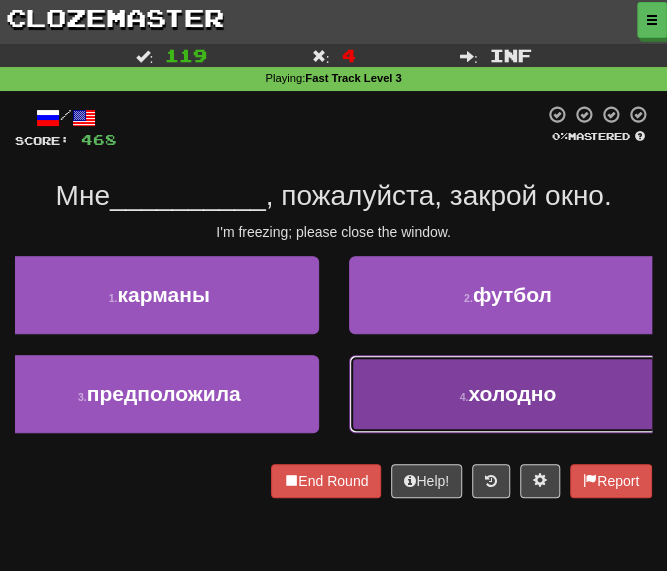click on "4 .  холодно" at bounding box center [508, 394] 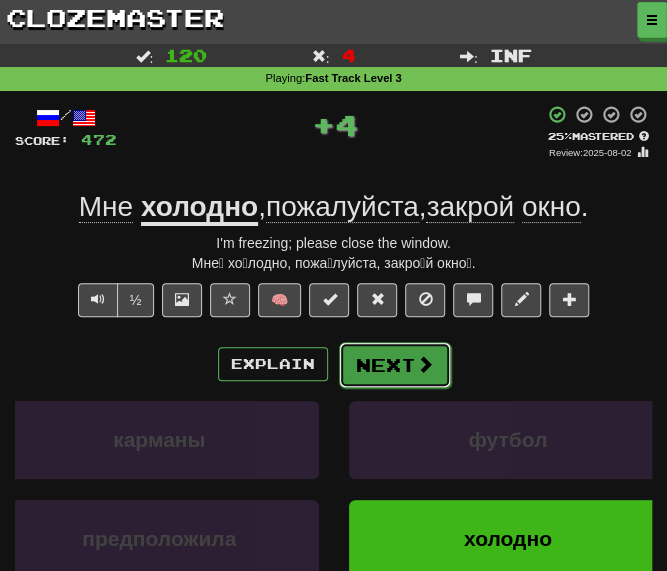 click on "Next" at bounding box center [395, 365] 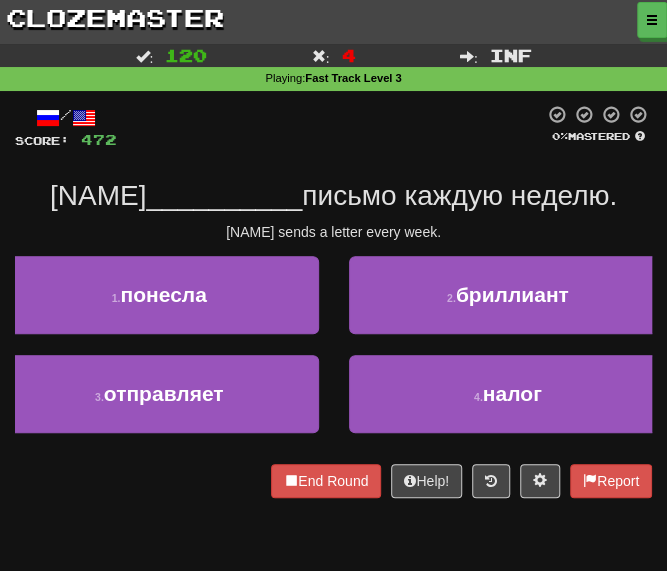 click on "/ Score: 472 0 % Mastered Шон __________ письмо каждую неделю. Sean sends a letter every week. 1 . понесла 2 . бриллиант 3 . отправляет 4 . налог End Round Help! Report" at bounding box center [333, 301] 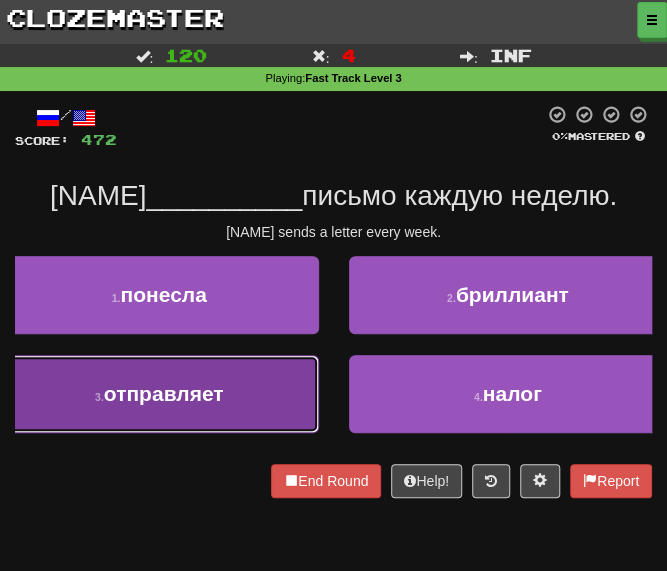 click on "3 .  отправляет" at bounding box center (159, 394) 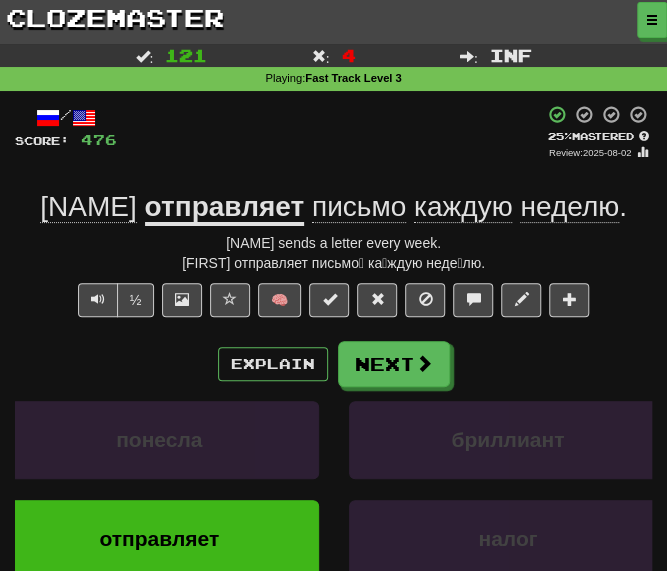 click on "/ Score: 476 + 425 % Mastered Review: 2025-08-02 [NAME] отправляет письмо каждую неделю. [NAME] sends a letter every week. Шон отправляет письмо каждую неделю. ½ 🧠 Explain Next понесла бриллиант отправляет налог Learn more: понесла бриллиант отправляет налог End Round Help! Report" at bounding box center [333, 389] 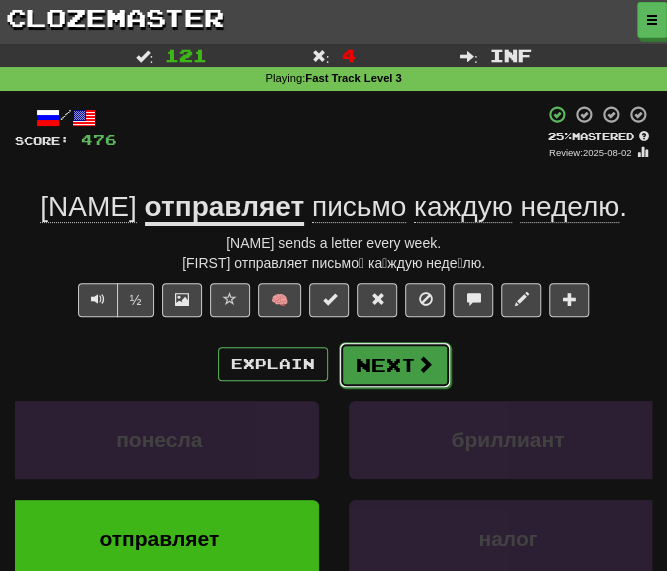 click at bounding box center [425, 364] 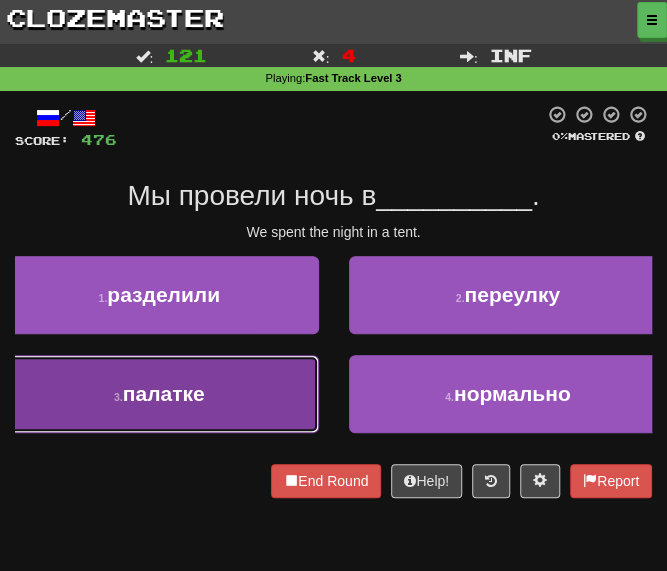 click on "3 . палатке" at bounding box center [159, 394] 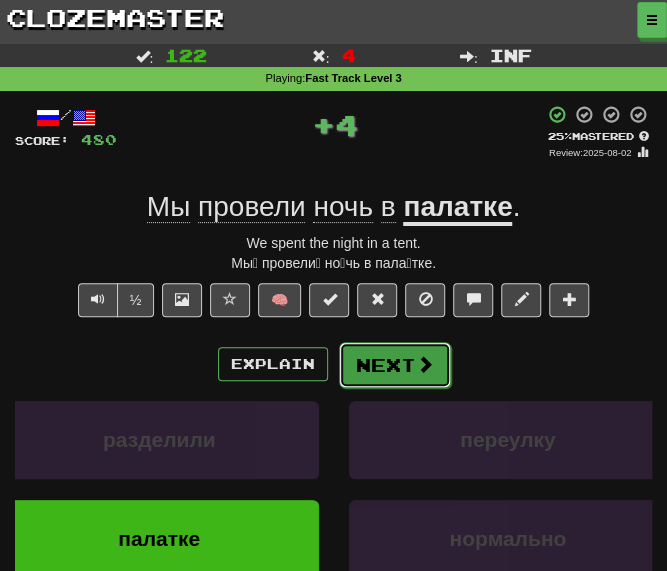 click on "Next" at bounding box center [395, 365] 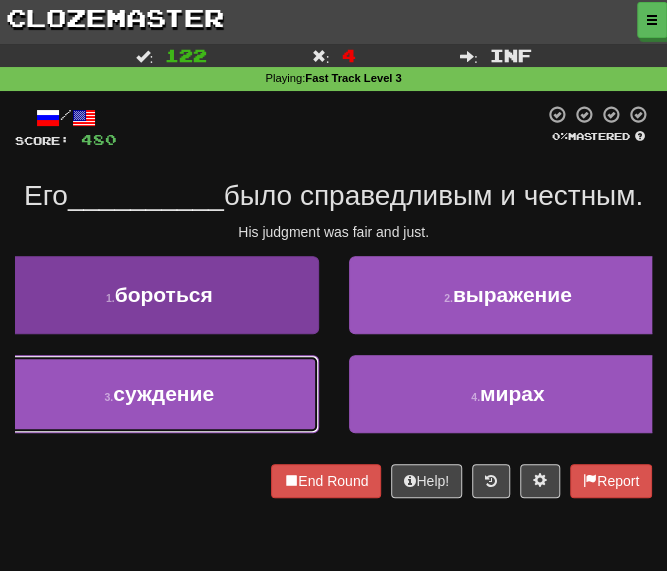 click on "суждение" at bounding box center [163, 393] 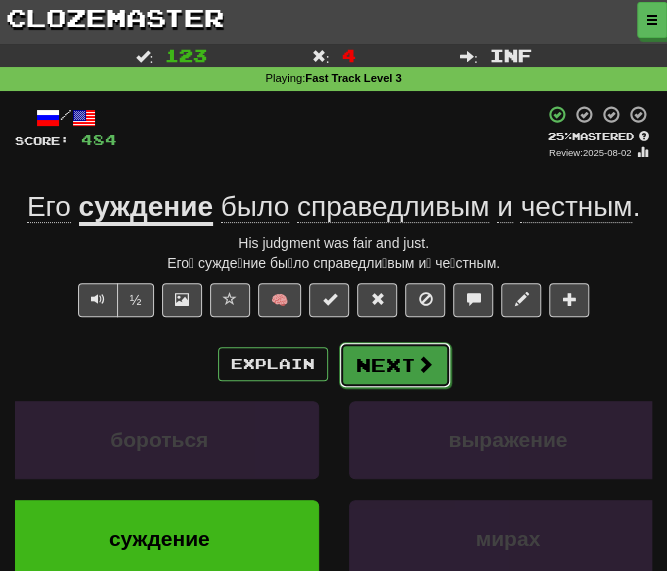 click on "Next" at bounding box center [395, 365] 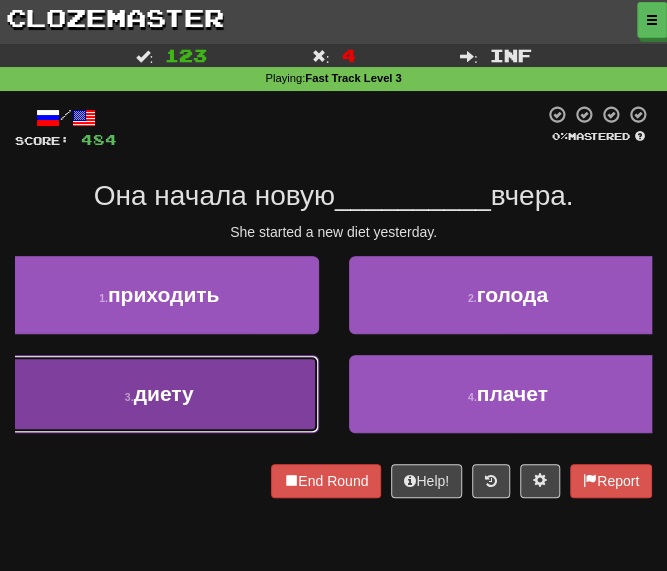 click on "3 .  диету" at bounding box center (159, 394) 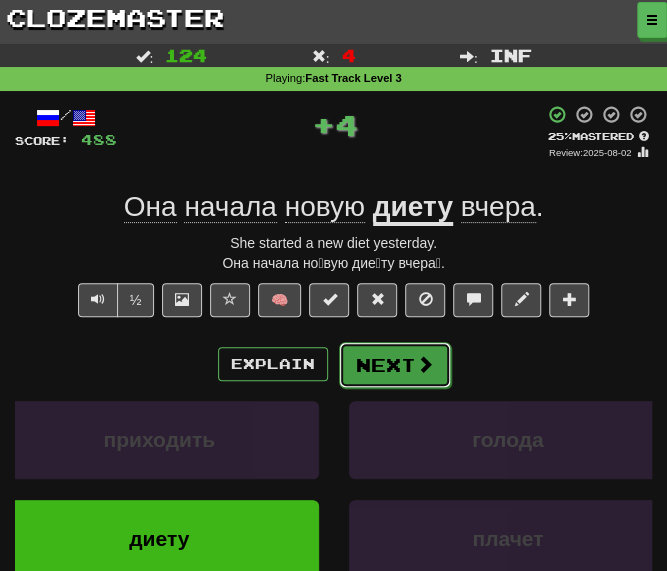 click at bounding box center [425, 364] 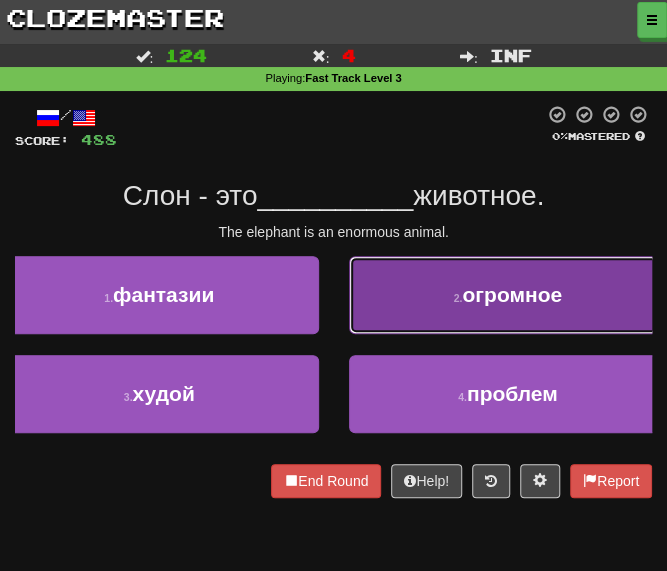 click on "2 .  огромное" at bounding box center [508, 295] 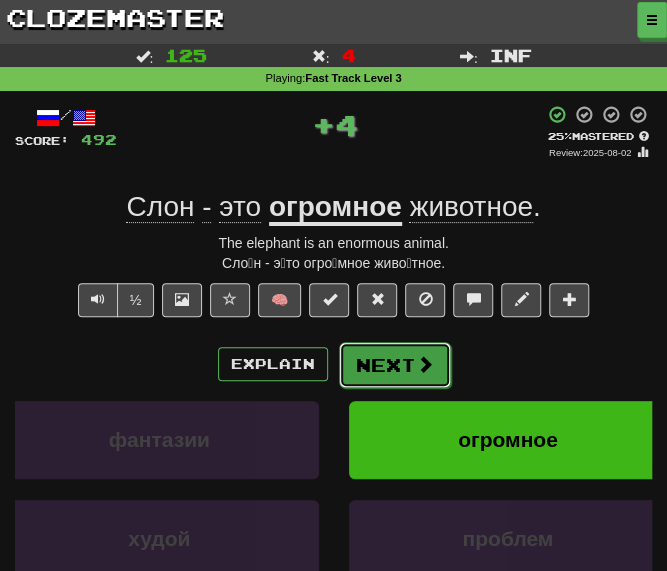 click on "Next" at bounding box center [395, 365] 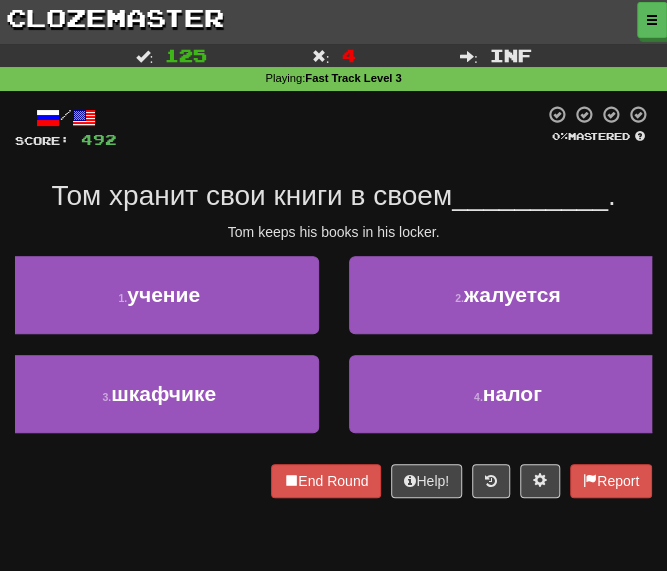 click at bounding box center [330, 127] 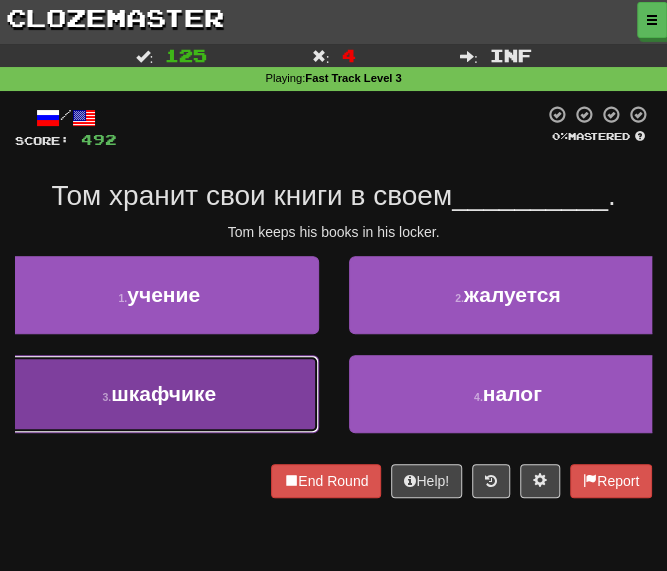 click on "шкафчике" at bounding box center (163, 393) 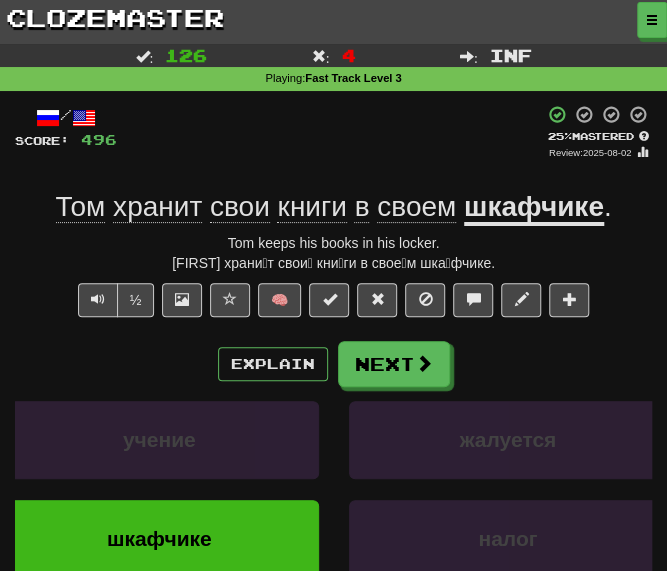 drag, startPoint x: 334, startPoint y: 145, endPoint x: 328, endPoint y: 182, distance: 37.48333 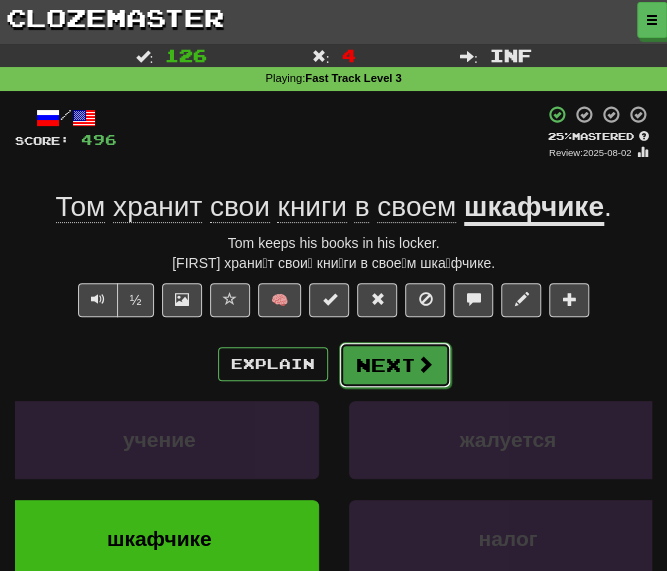 click on "Next" at bounding box center [395, 365] 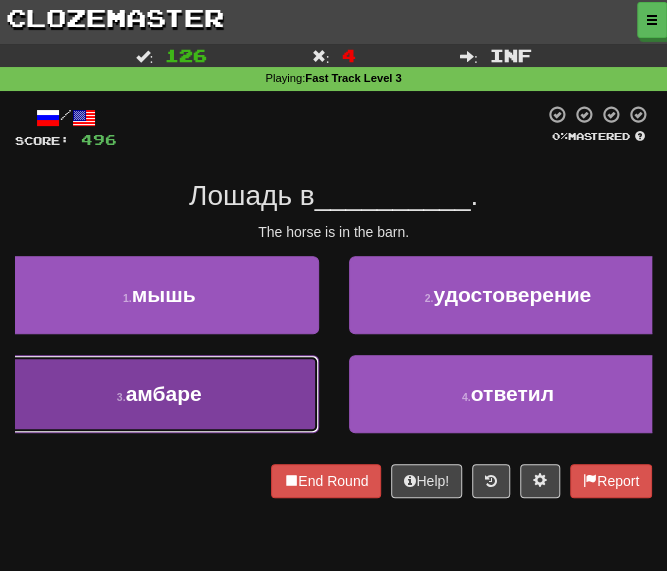 click on "амбаре" at bounding box center [164, 393] 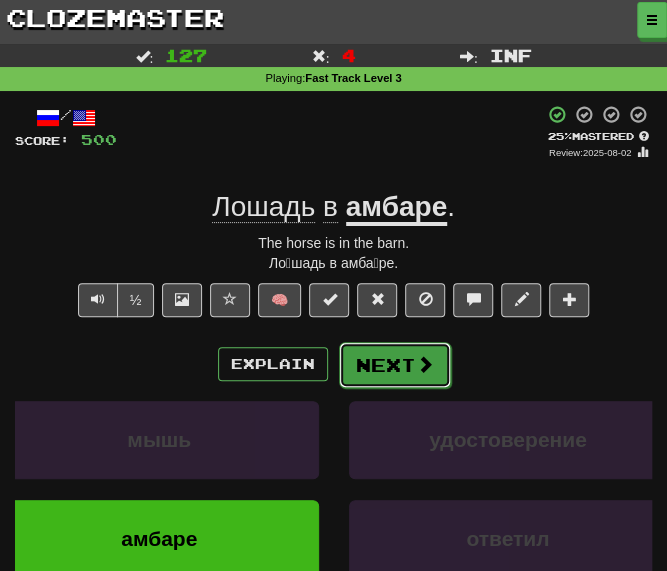 click on "Next" at bounding box center (395, 365) 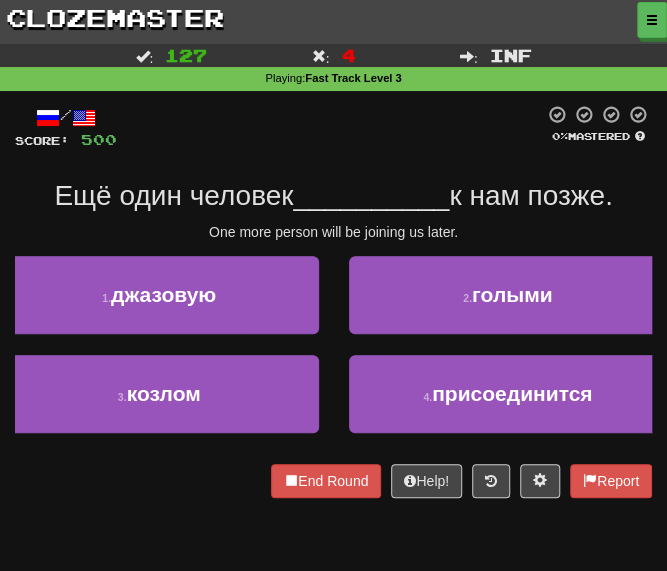 click on "/  Score:   500 0 %  Mastered Ещё один человек  __________  к нам позже. One more person will be joining us later. 1 .  джазовую 2 .  голыми 3 .  козлом 4 .  присоединится  End Round  Help!  Report" at bounding box center (333, 301) 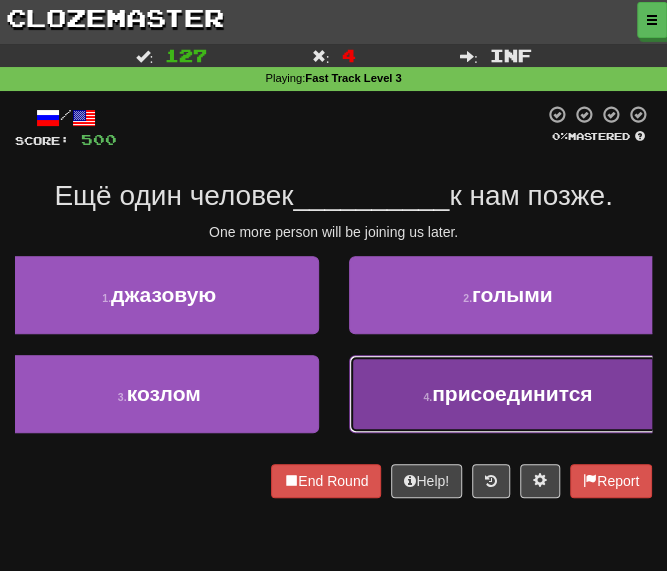 click on "4 .  присоединится" at bounding box center (508, 394) 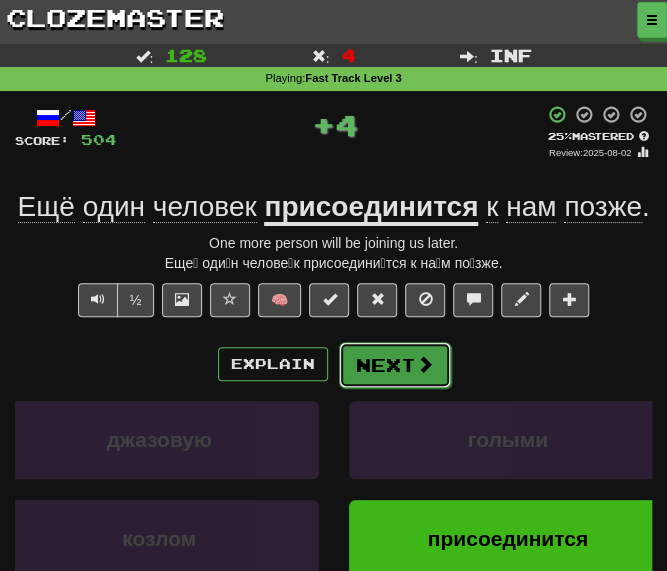 click on "Next" at bounding box center (395, 365) 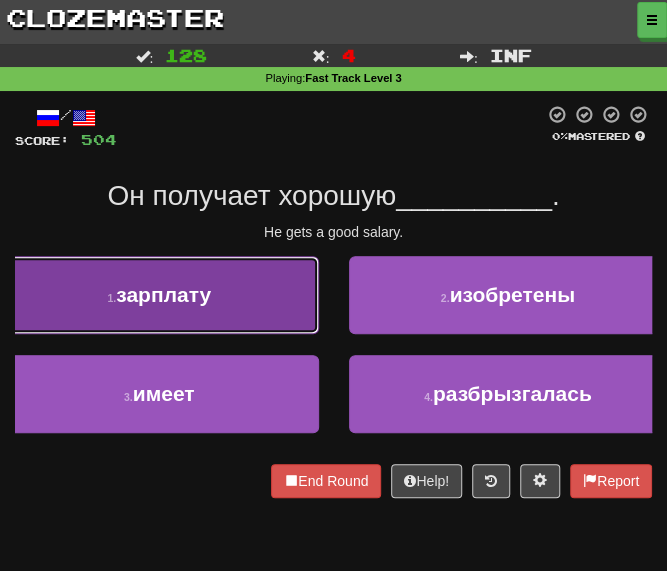 click on "1 . зарплату" at bounding box center [159, 295] 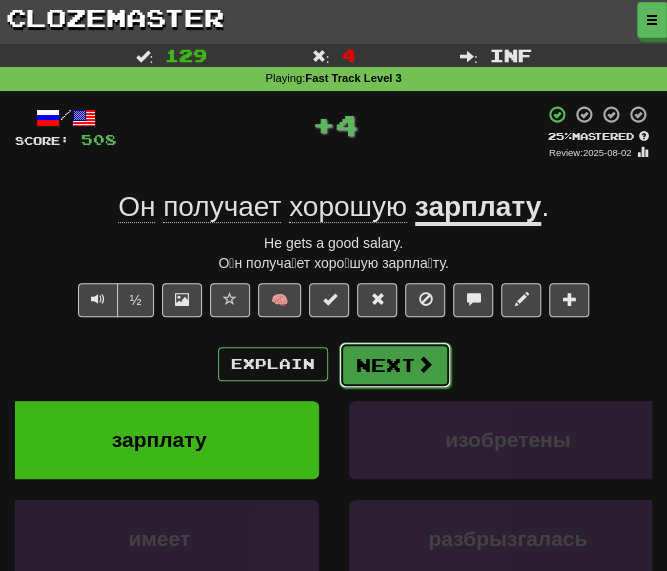 click on "Next" at bounding box center [395, 365] 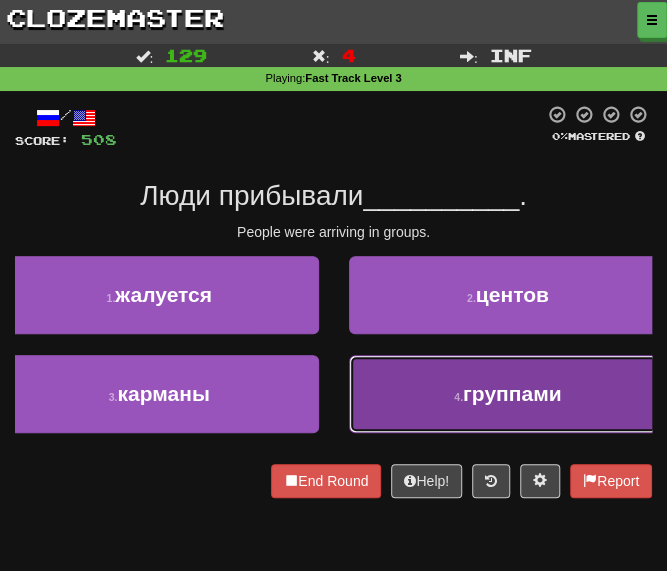 click on "4 .  группами" at bounding box center [508, 394] 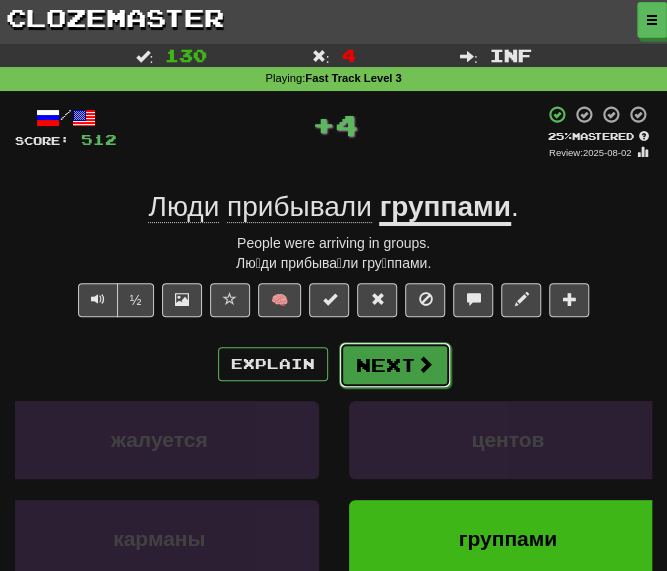 click on "Next" at bounding box center (395, 365) 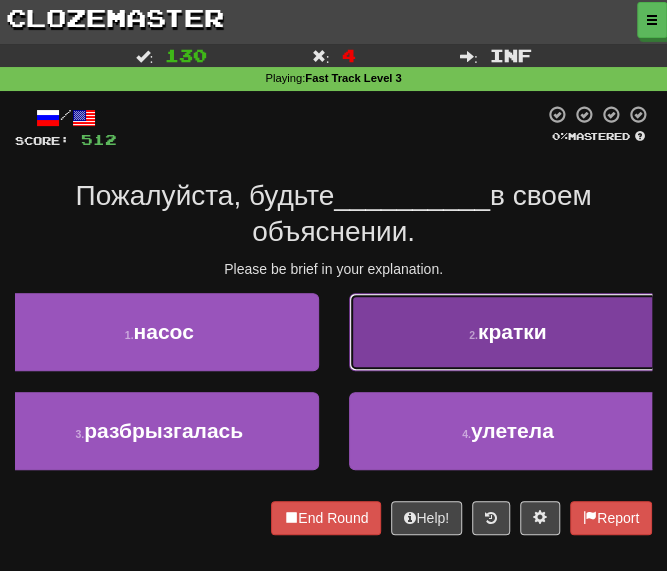 click on "2 .  кратки" at bounding box center [508, 332] 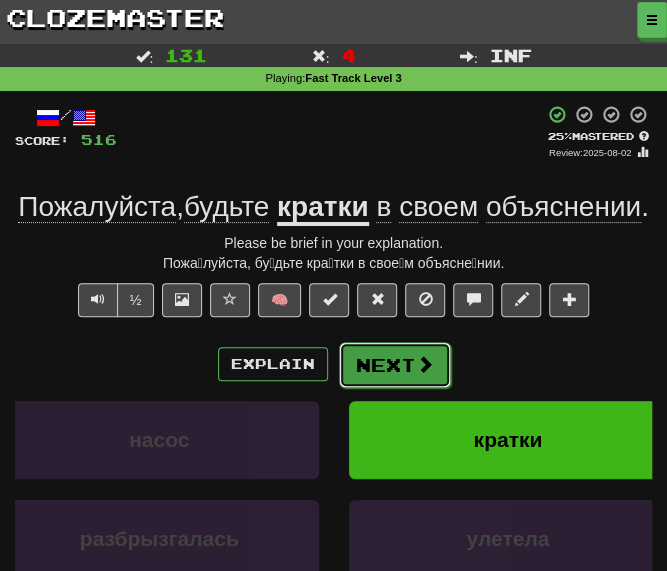 click on "Next" at bounding box center (395, 365) 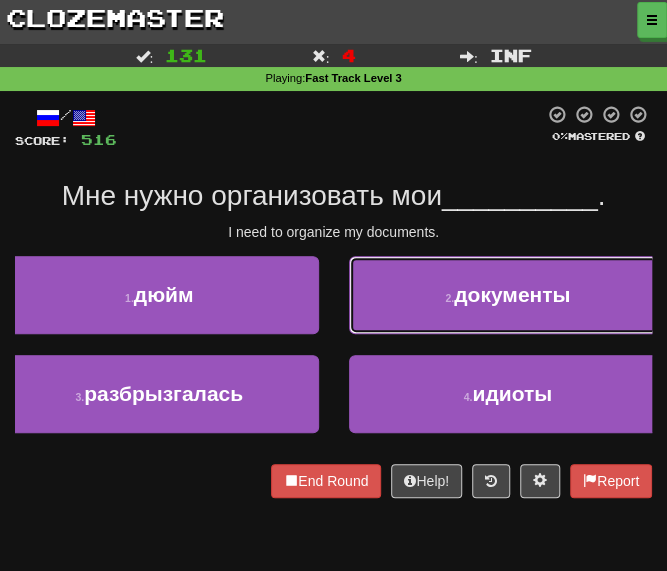click on "2 .  документы" at bounding box center (508, 295) 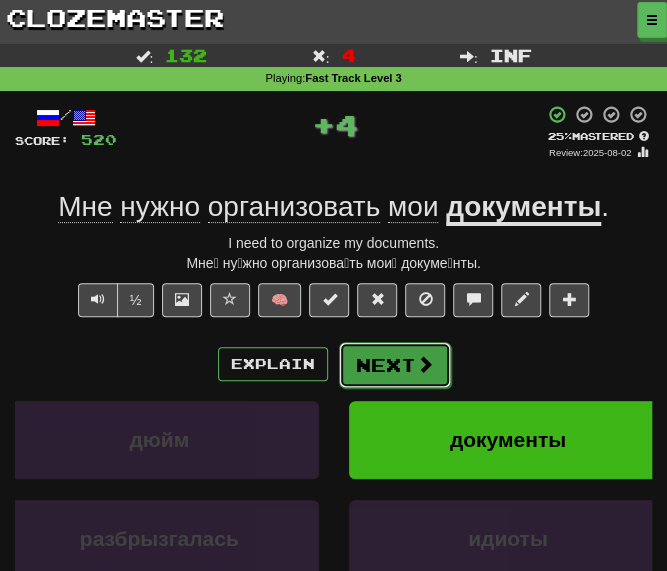 click on "Next" at bounding box center [395, 365] 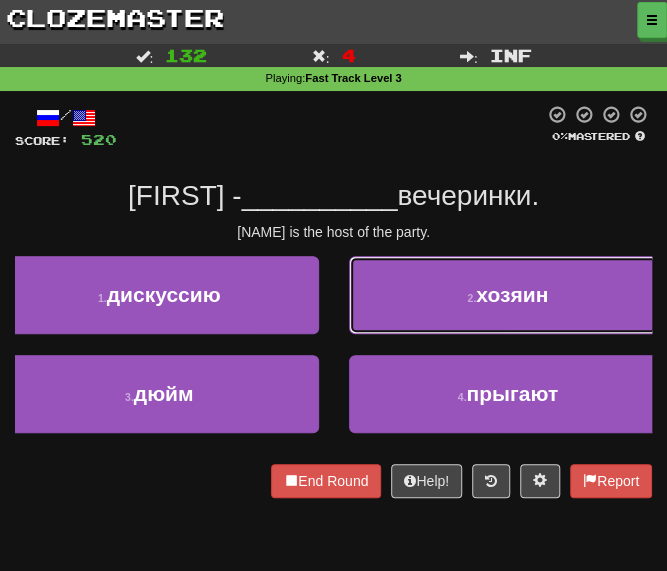 click on "2 .  хозяин" at bounding box center [508, 295] 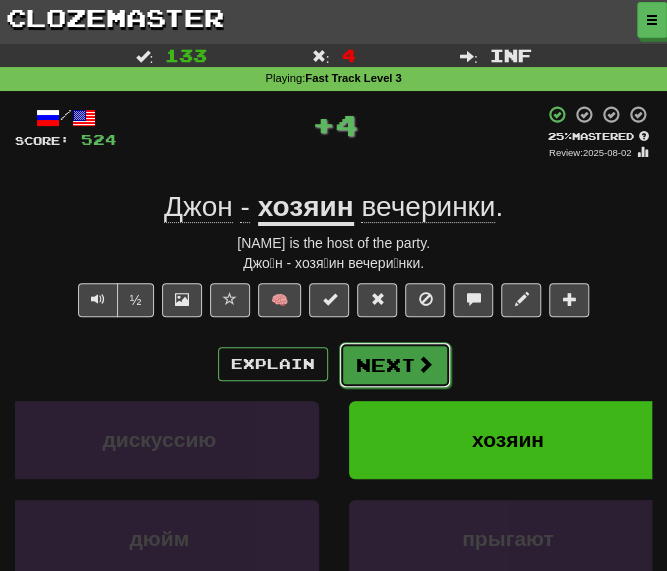 click on "Next" at bounding box center (395, 365) 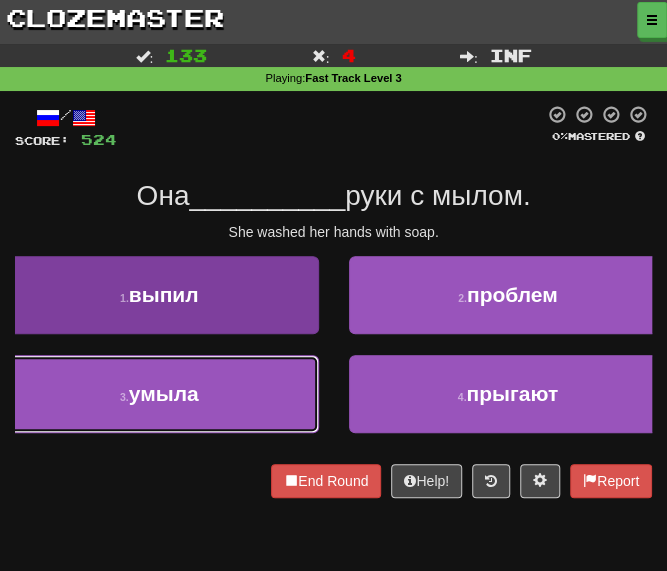 click on "3 .  умыла" at bounding box center [159, 394] 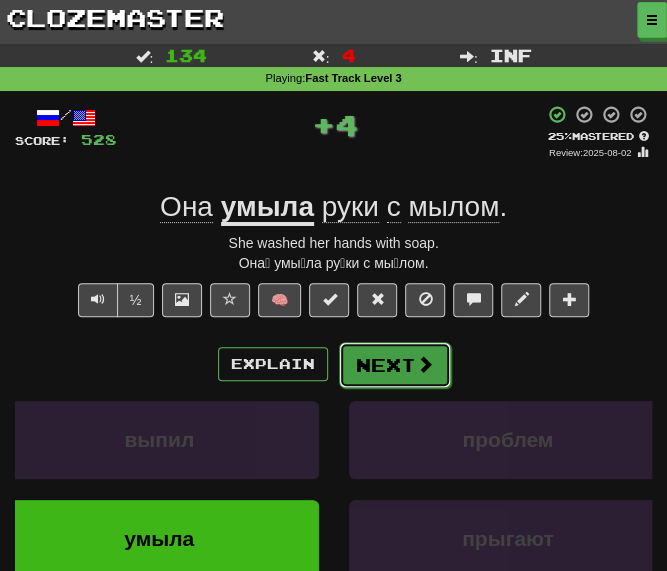 click at bounding box center (425, 364) 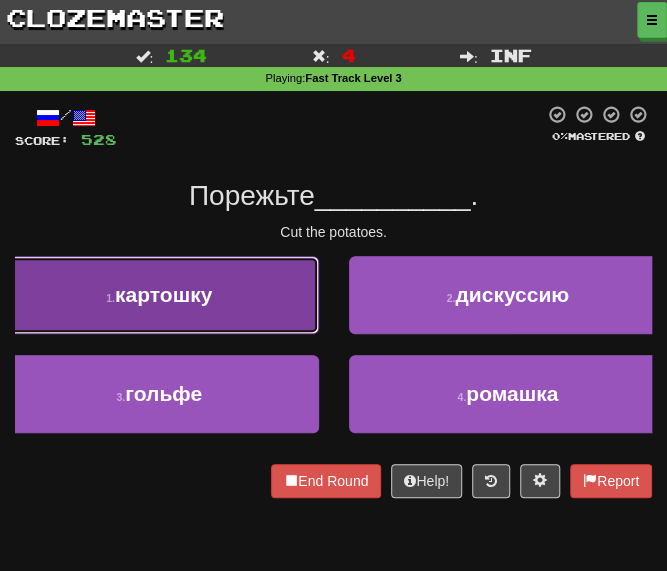 click on "картошку" at bounding box center [163, 294] 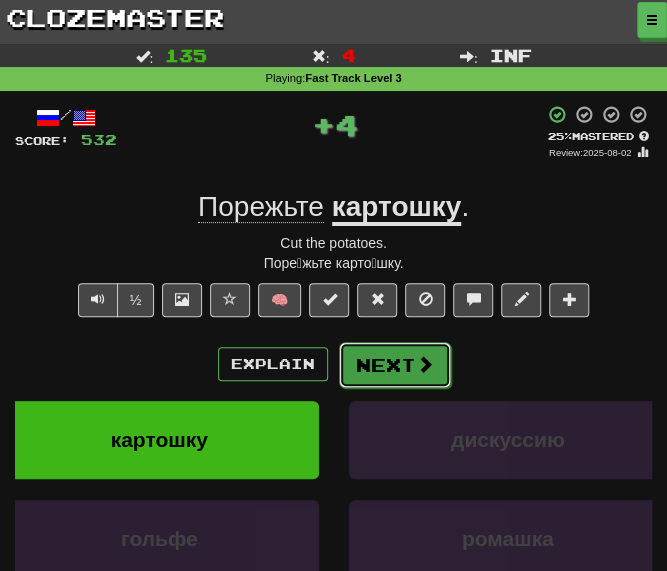 click on "Next" at bounding box center [395, 365] 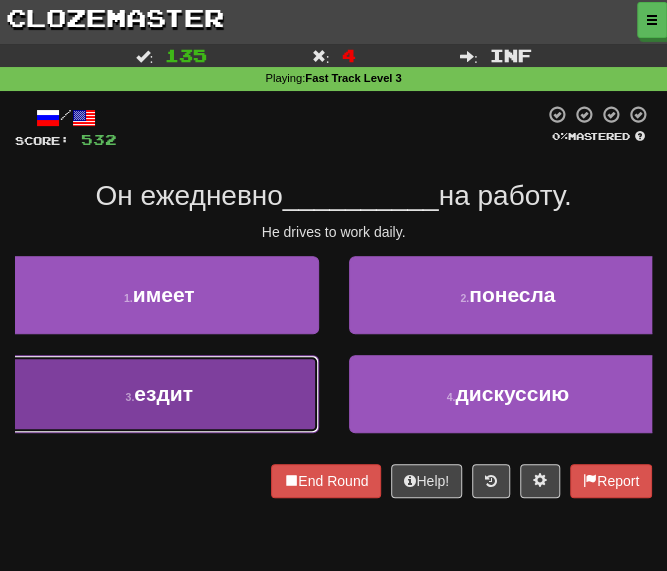 click on "ездит" at bounding box center (163, 393) 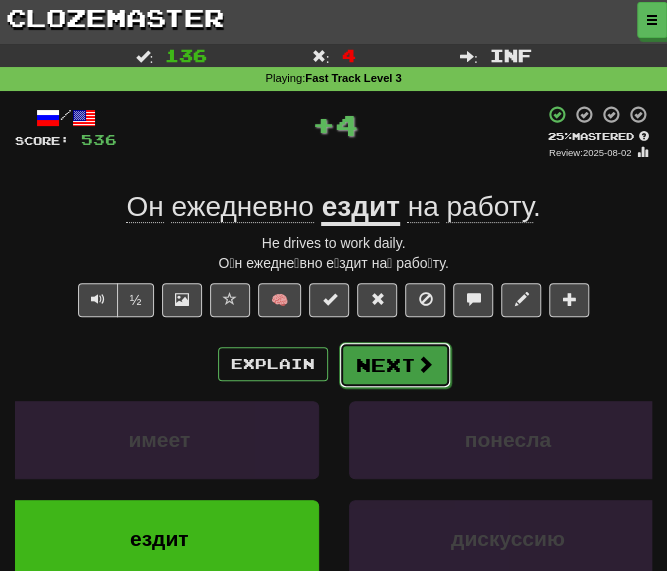 drag, startPoint x: 395, startPoint y: 357, endPoint x: 373, endPoint y: 365, distance: 23.409399 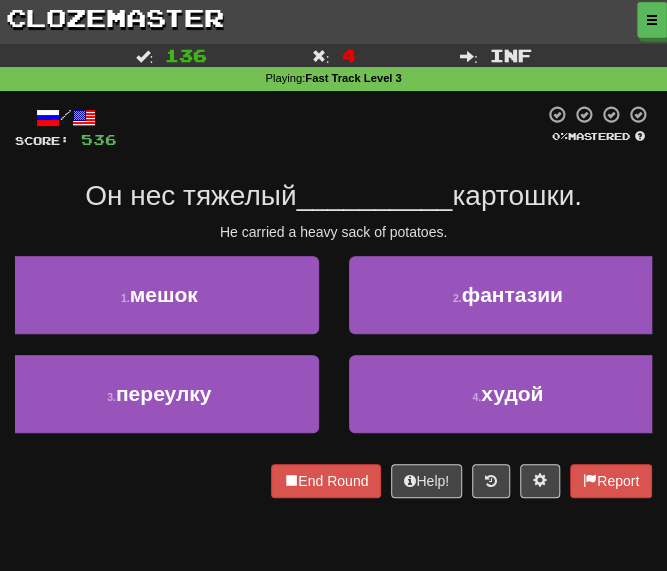 click on "/  Score:   536 0 %  Mastered Он нес тяжелый  __________  картошки. He carried a heavy sack of potatoes. 1 .  мешок 2 .  фантазии 3 .  переулку 4 .  худой  End Round  Help!  Report" at bounding box center (333, 301) 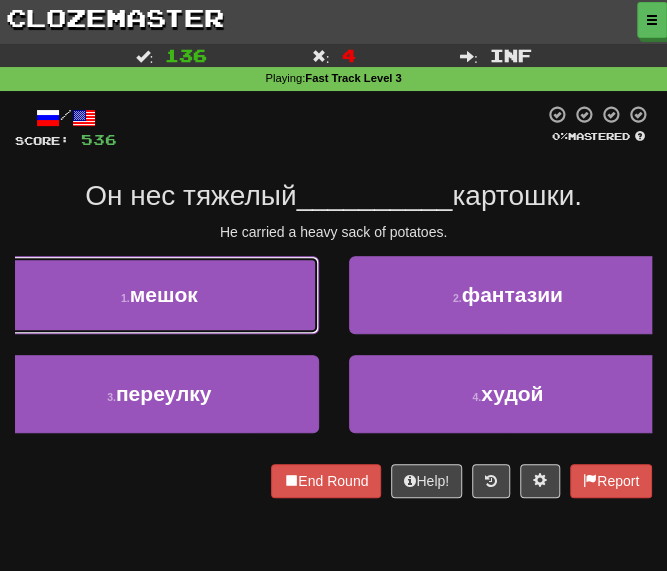 click on "мешок" at bounding box center [164, 294] 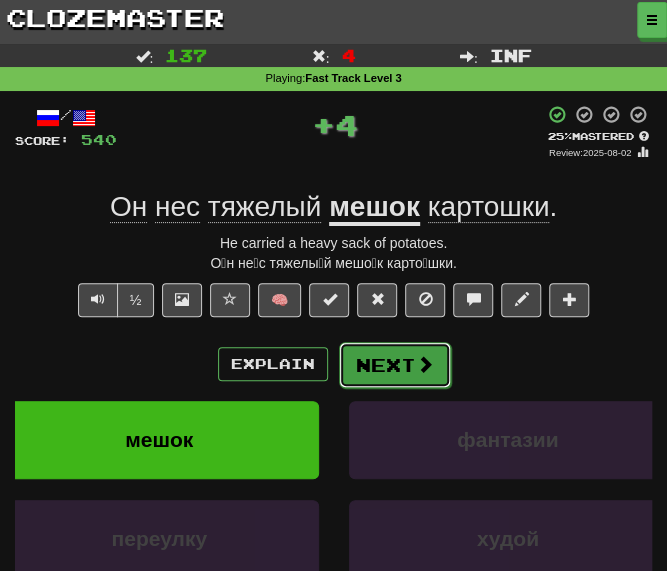 click on "Next" at bounding box center [395, 365] 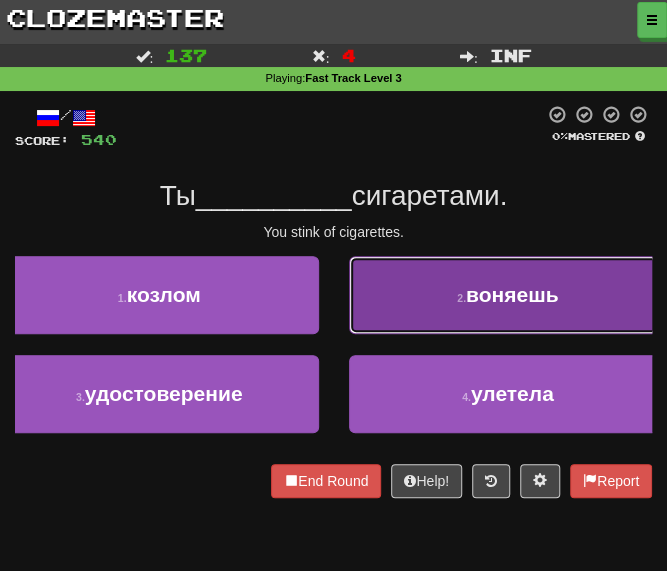 click on "воняешь" at bounding box center (512, 294) 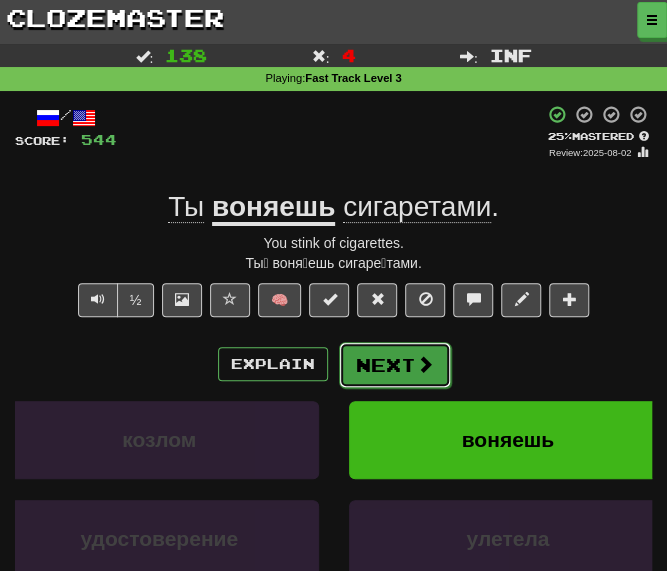 click on "Next" at bounding box center (395, 365) 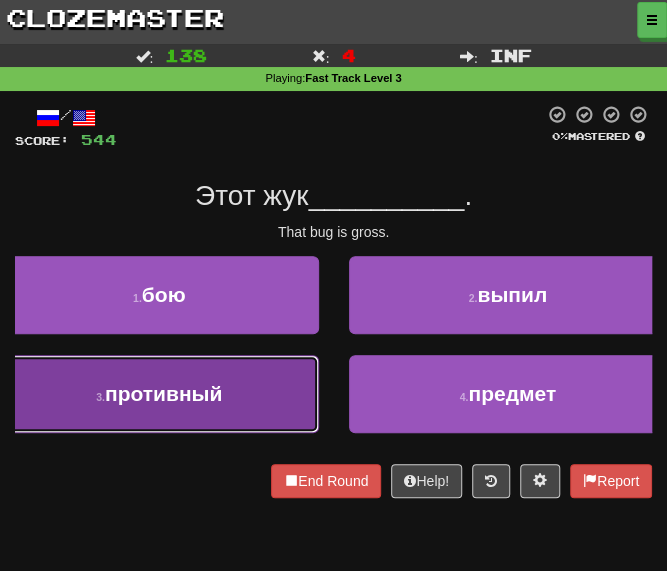 click on "противный" at bounding box center [163, 393] 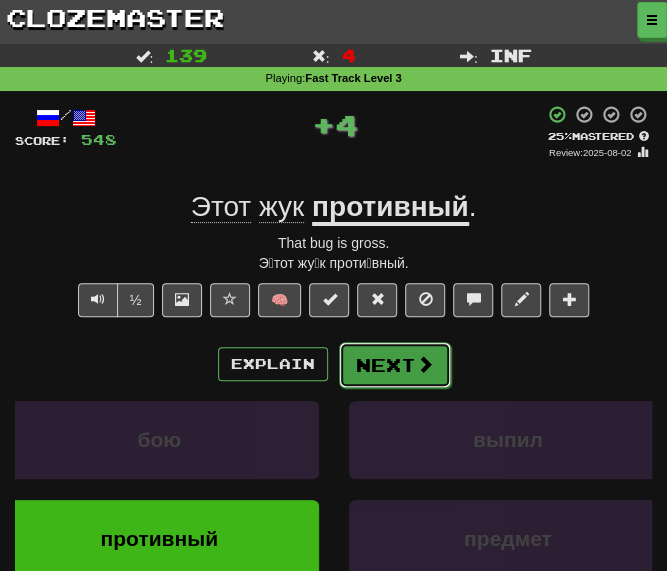 click on "Next" at bounding box center (395, 365) 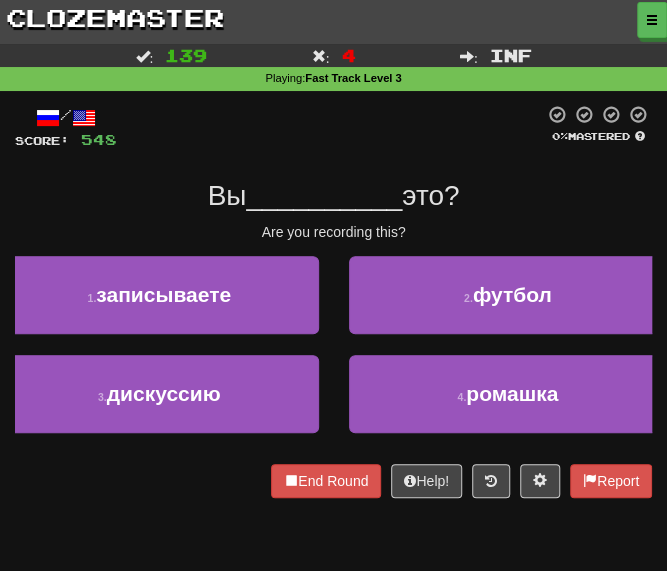 click on "/  Score:   548 0 %  Mastered Вы  __________  это? Are you recording this? 1 .  записываете 2 .  футбол 3 .  дискуссию 4 .  ромашка  End Round  Help!  Report" at bounding box center (333, 301) 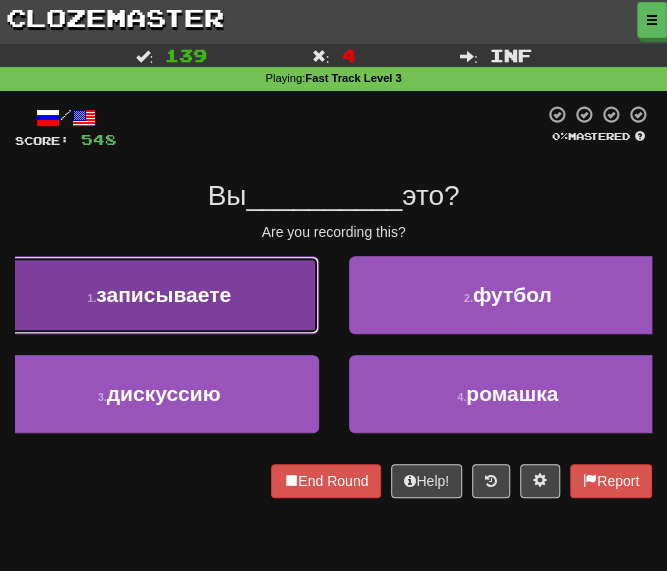 click on "записываете" at bounding box center [163, 294] 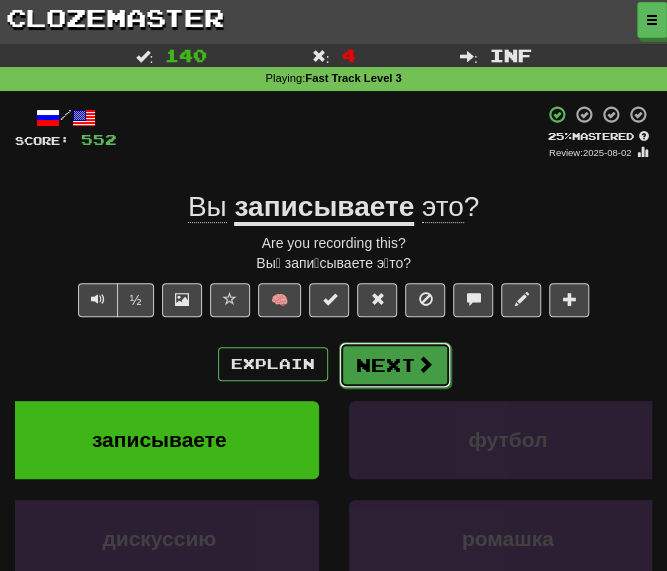 click on "Next" at bounding box center (395, 365) 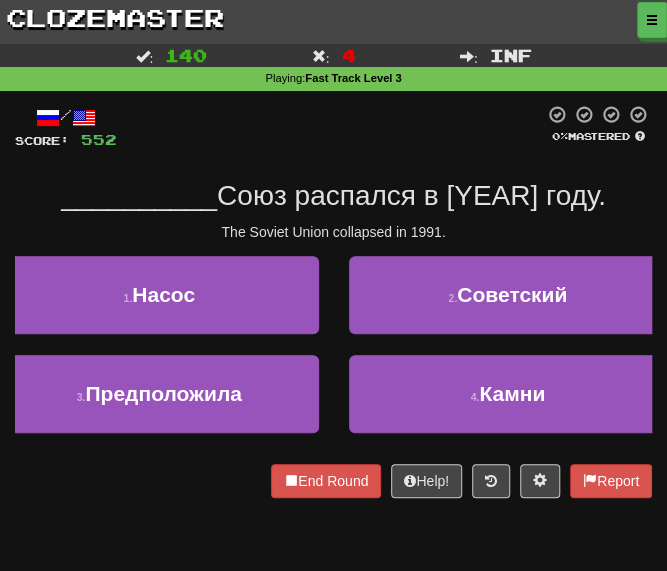 click on "/  Score:   552 0 %  Mastered __________  Союз распался в 1991 году. The Soviet Union collapsed in 1991. 1 .  Насос 2 .  Советский 3 .  Предположила 4 .  Камни  End Round  Help!  Report" at bounding box center [333, 301] 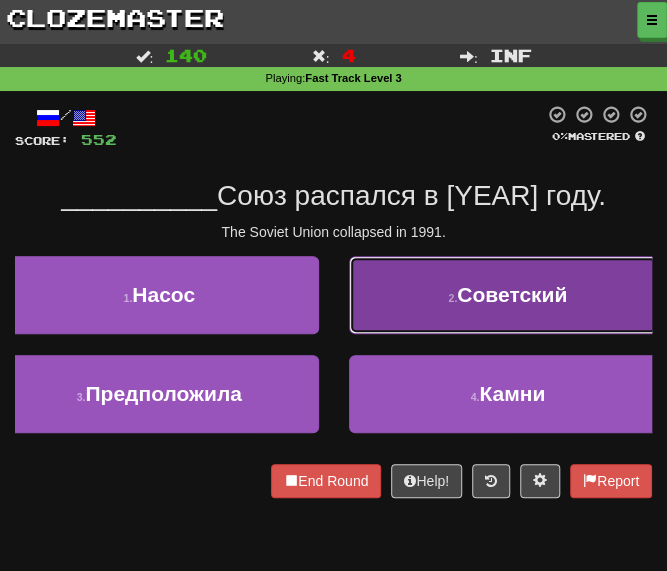 click on "Советский" at bounding box center [512, 294] 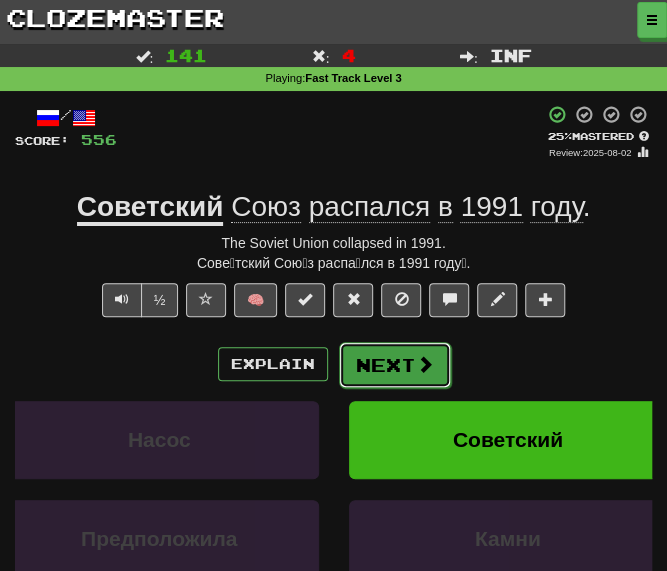 click on "Next" at bounding box center (395, 365) 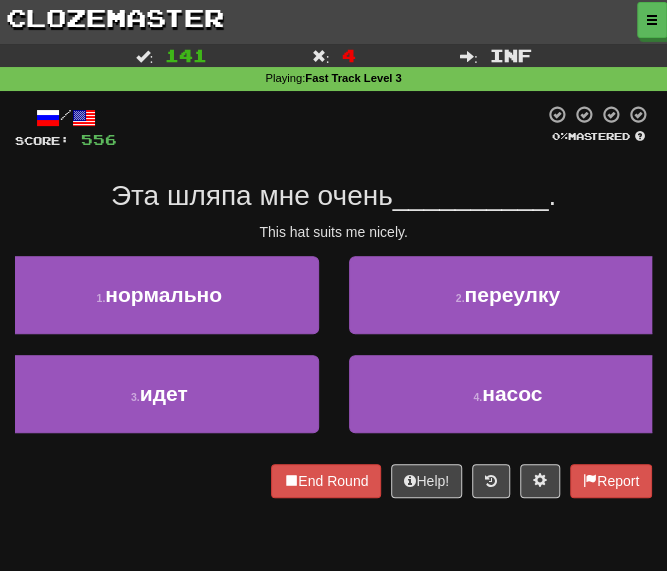 click on "Score: 556 0 % Mastered Эта шляпа мне очень __________ . This hat suits me nicely. 1 . нормально 2 . переулку 3 . идет 4 . насос End Round Help! Report" at bounding box center [333, 301] 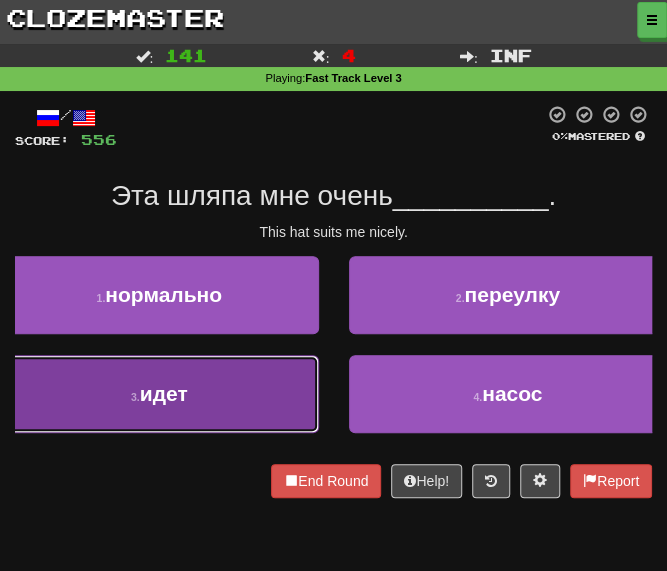 click on "идет" at bounding box center (164, 393) 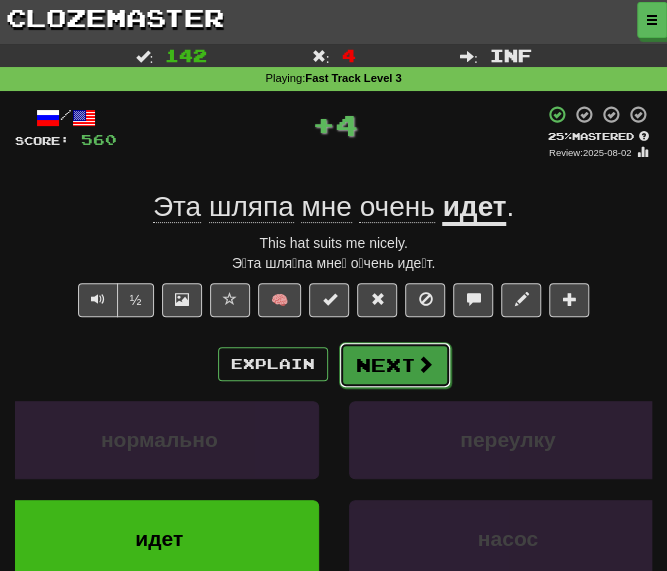 click on "Next" at bounding box center [395, 365] 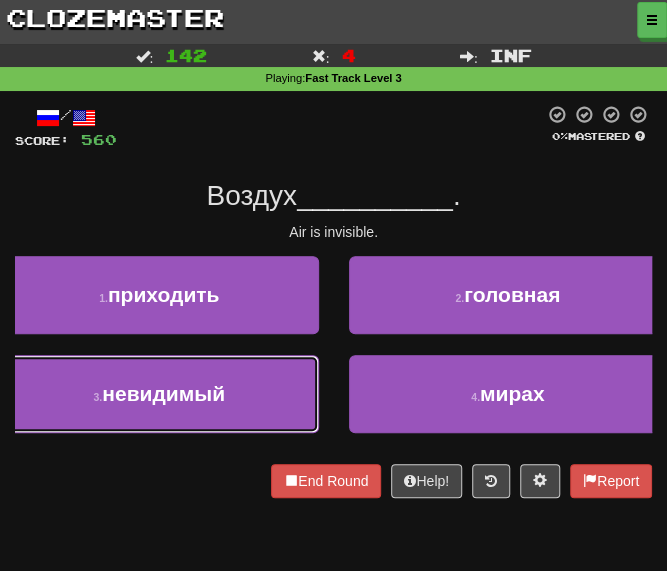 click on "невидимый" at bounding box center [163, 393] 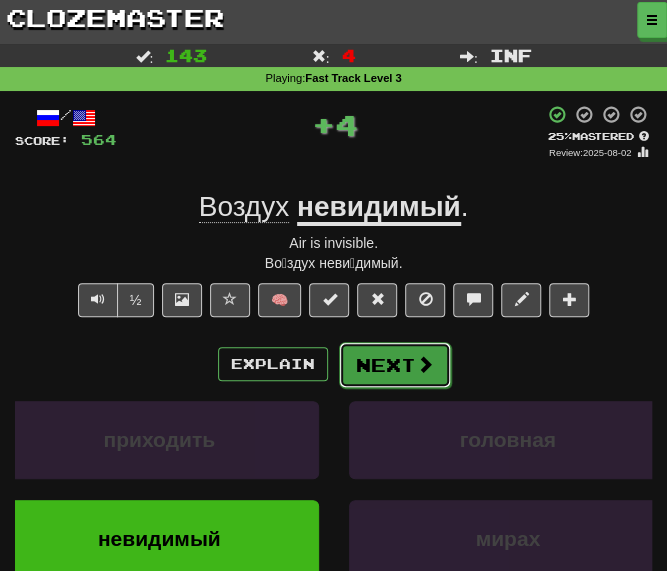 click on "Next" at bounding box center [395, 365] 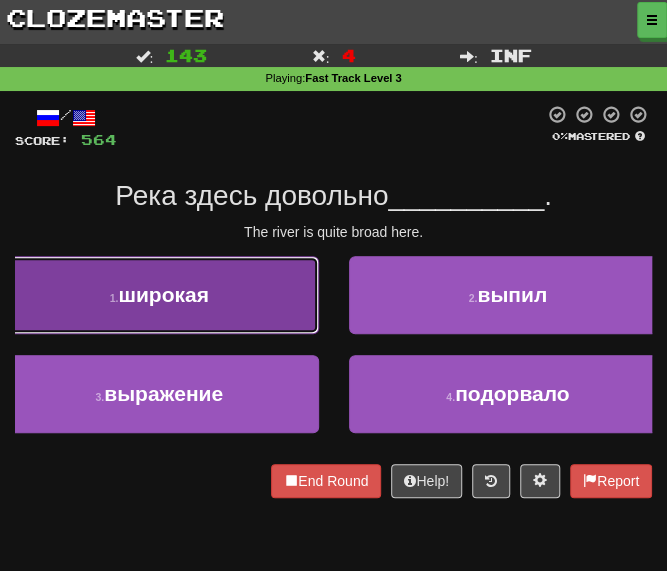 click on "1 .  широкая" at bounding box center (159, 295) 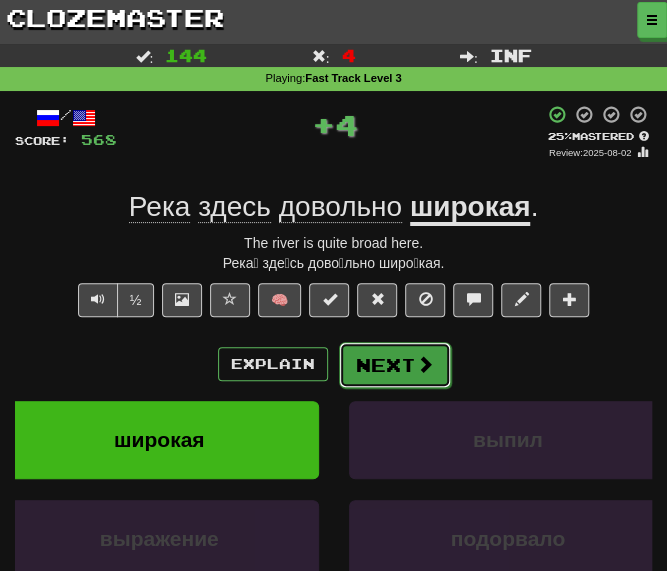 click on "Next" at bounding box center [395, 365] 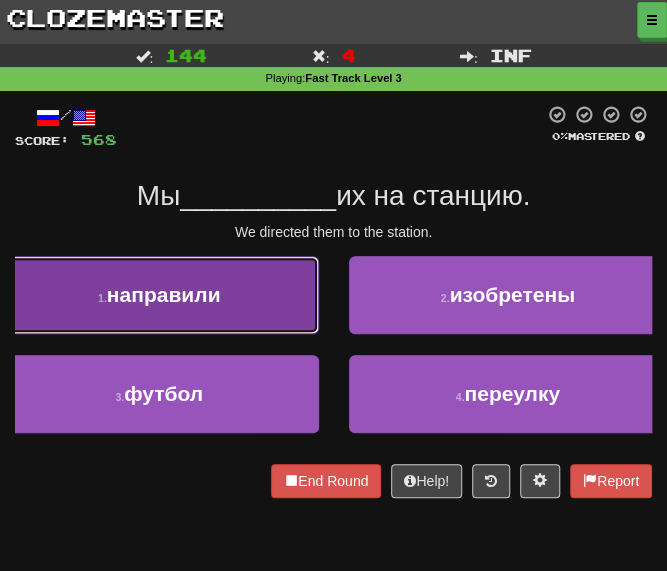 click on "1 .  направили" at bounding box center (159, 295) 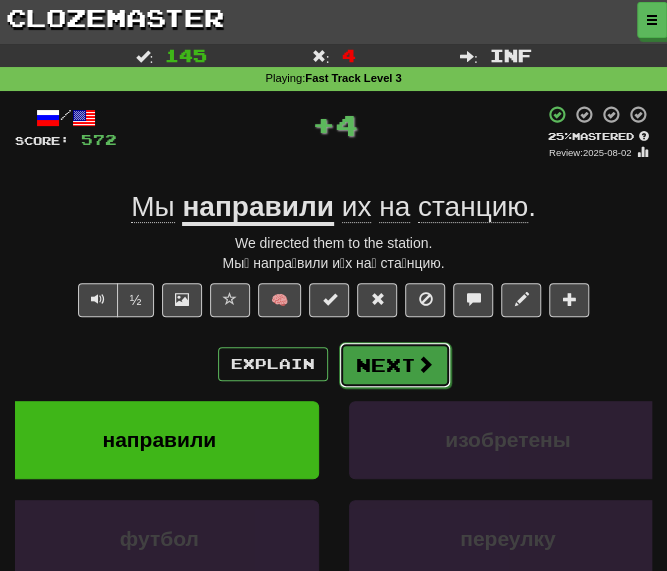 click on "Next" at bounding box center (395, 365) 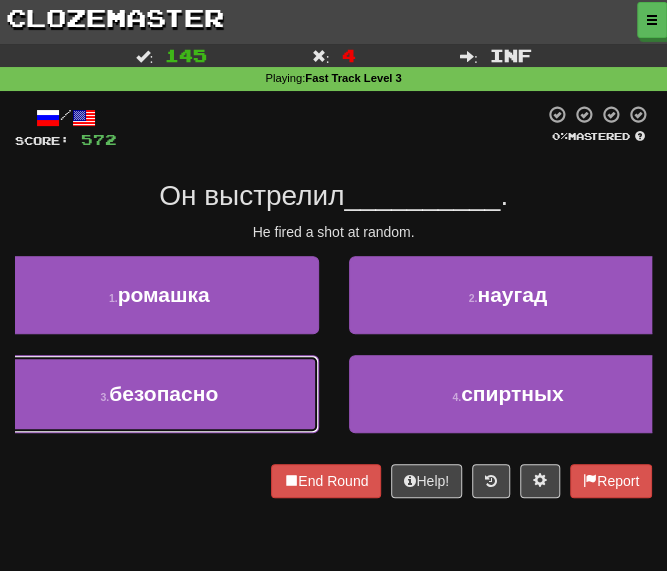 click on "безопасно" at bounding box center (163, 393) 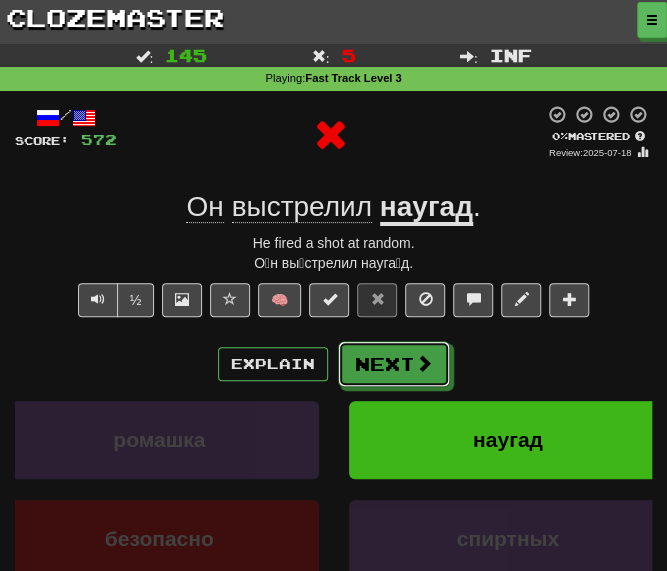 drag, startPoint x: 388, startPoint y: 359, endPoint x: 377, endPoint y: 323, distance: 37.64306 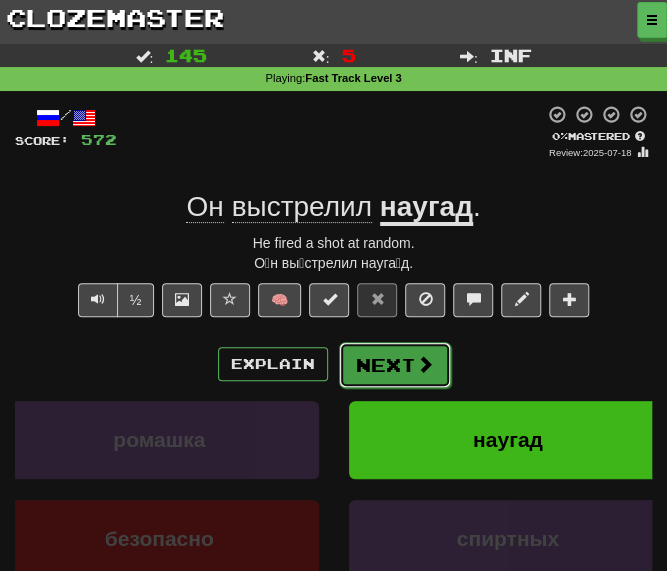 click on "Next" at bounding box center (395, 365) 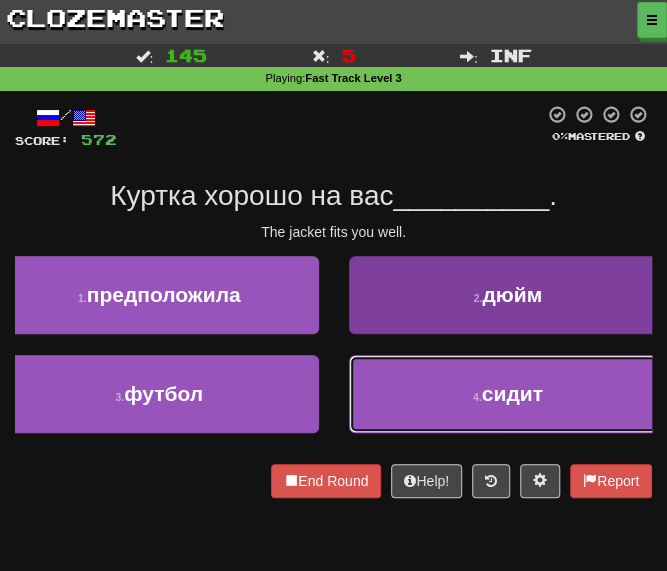 click on "4 .  сидит" at bounding box center (508, 394) 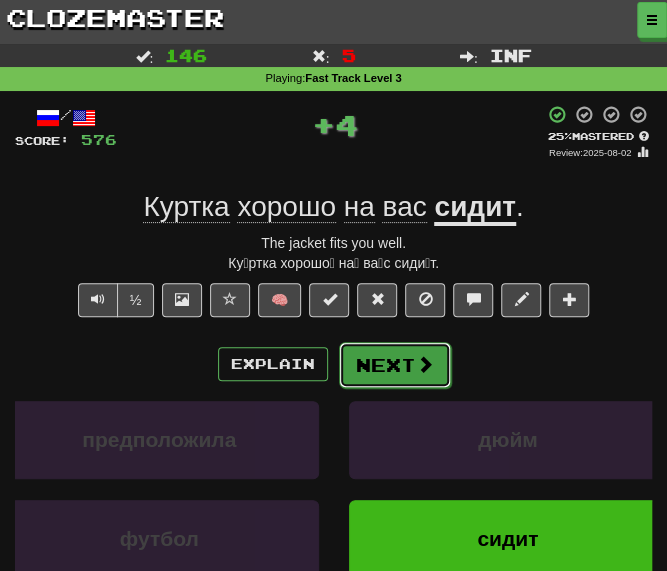 click on "Next" at bounding box center (395, 365) 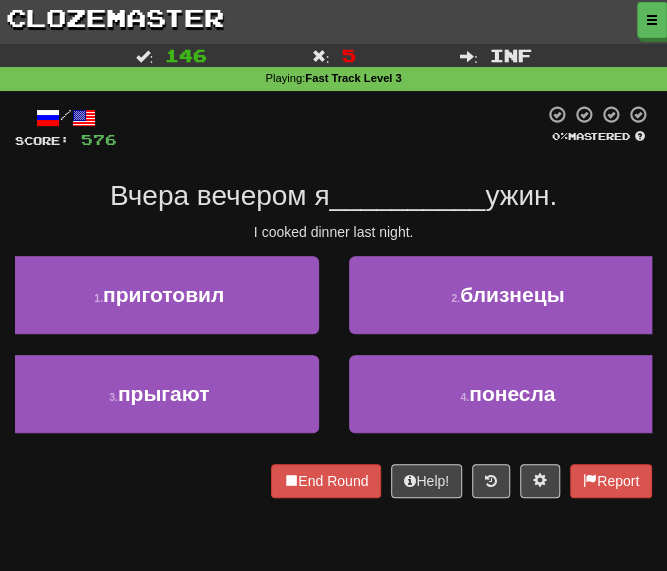click at bounding box center [330, 127] 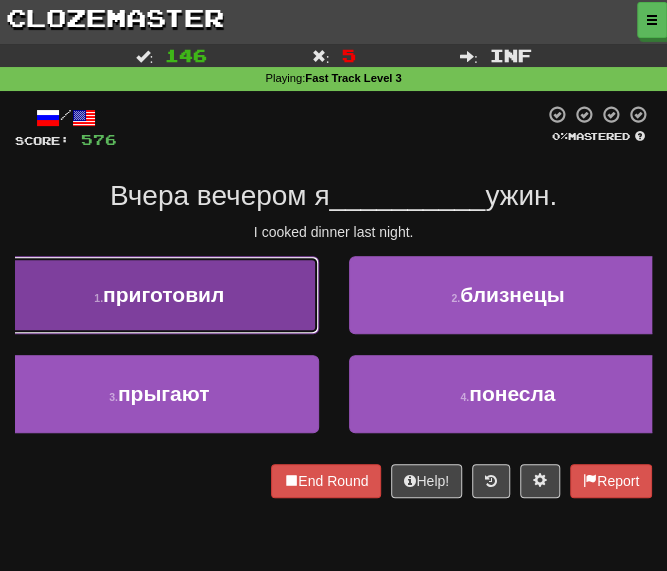 click on "1 .  приготовил" at bounding box center [159, 295] 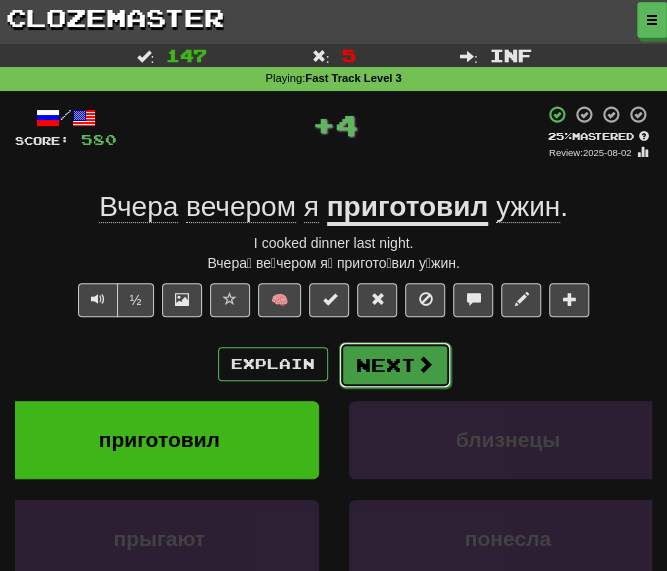 click on "Next" at bounding box center (395, 365) 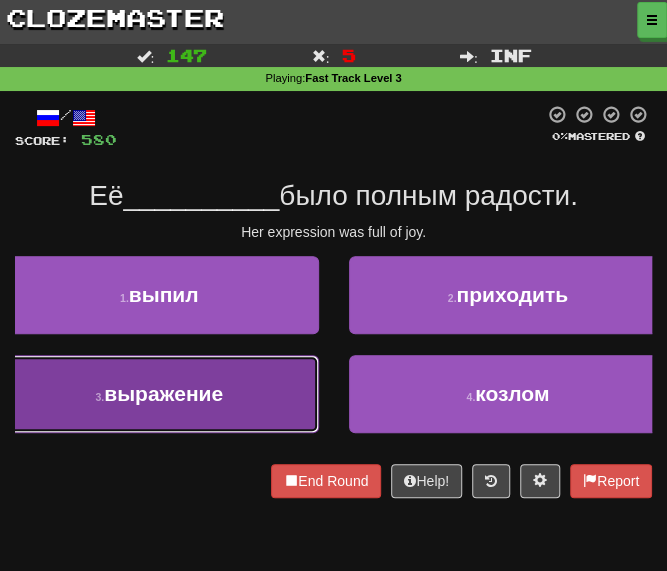 click on "3 .  выражение" at bounding box center [159, 394] 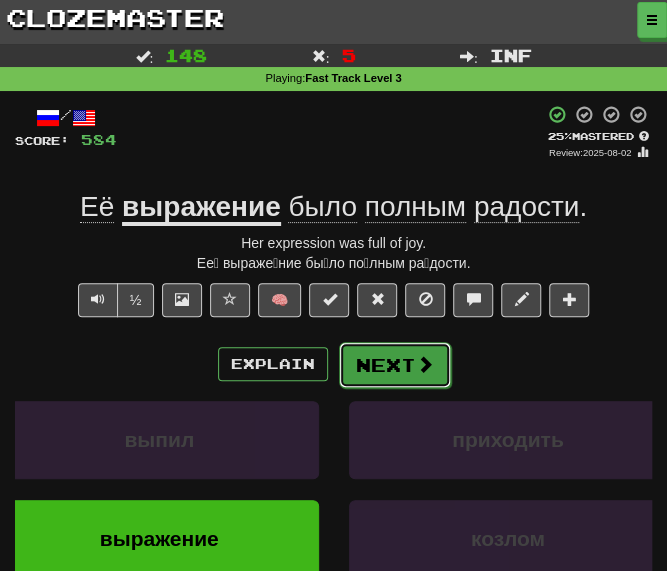 click on "Next" at bounding box center [395, 365] 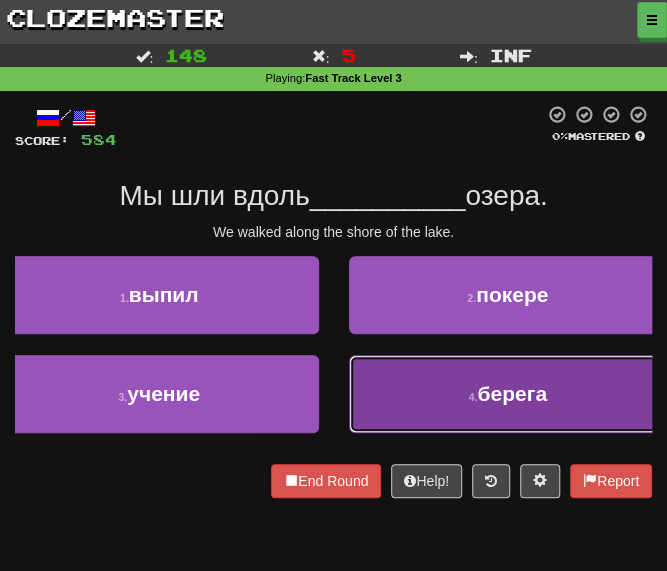 click on "4 .  берега" at bounding box center [508, 394] 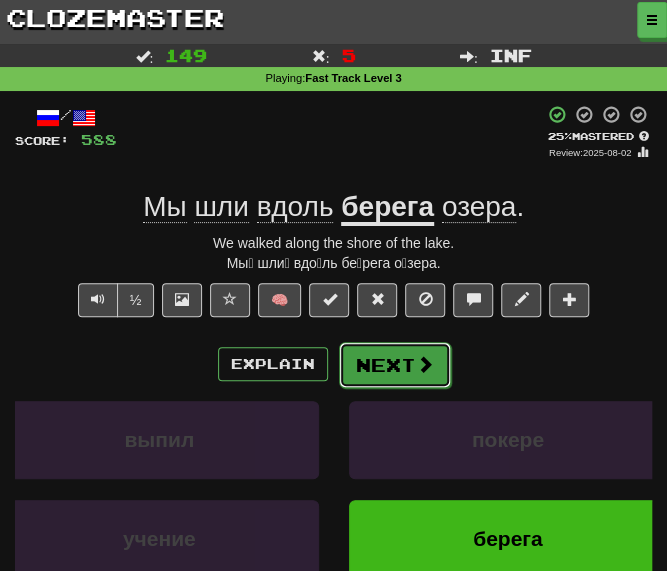 click on "Next" at bounding box center [395, 365] 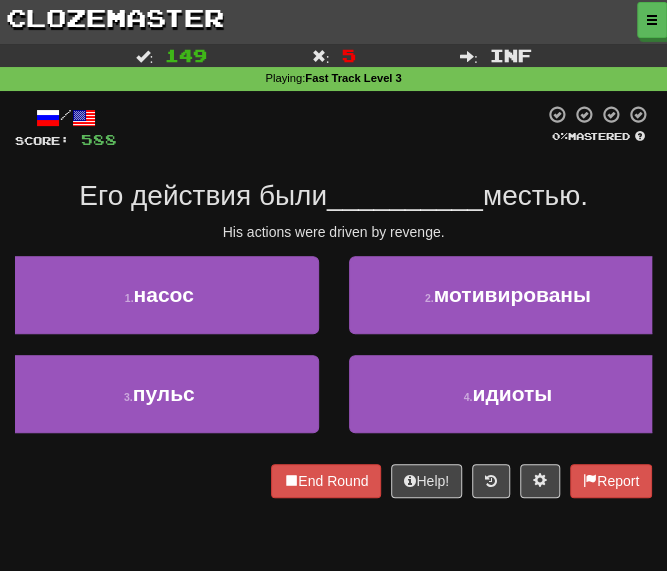 click on "/ Score: 588 0 % Mastered Его действия были __________ местью. His actions were driven by revenge. 1 . насос 2 . мотивированы 3 . пульс 4 . идиоты End Round Help! Report" at bounding box center (333, 301) 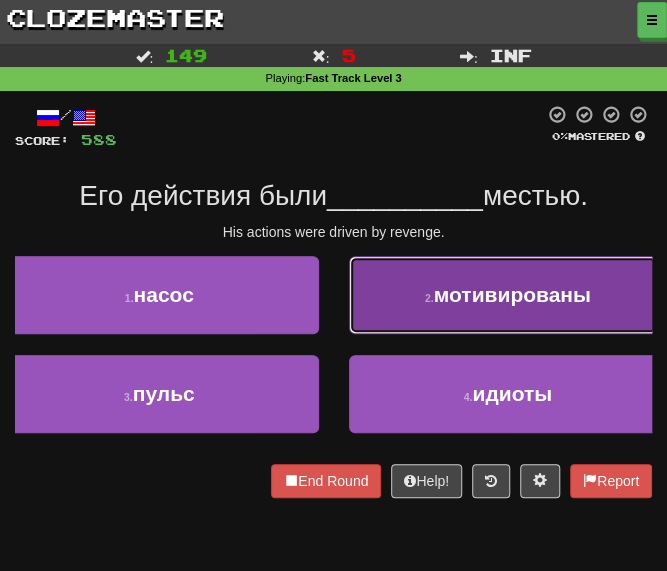 click on "мотивированы" at bounding box center (512, 294) 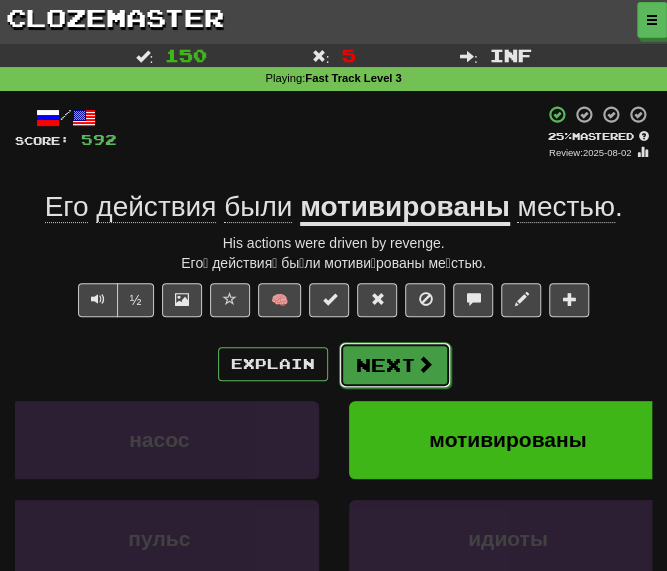 click on "Next" at bounding box center [395, 365] 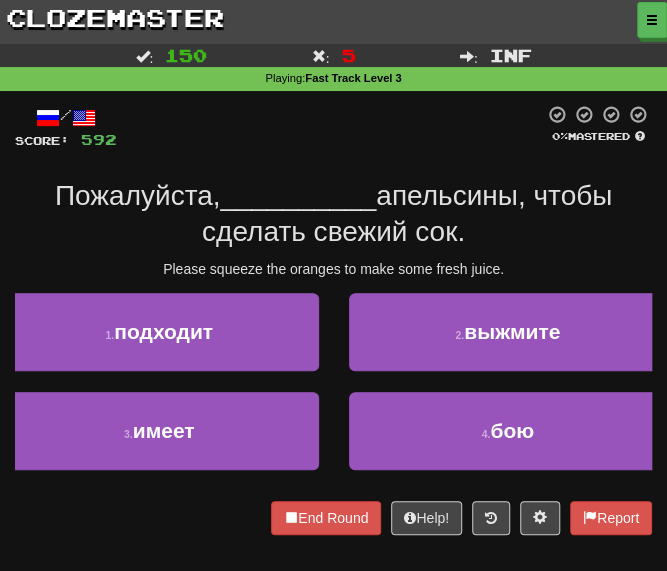 click on "Пожалуйста, __________ апельсины, чтобы сделать свежий сок." at bounding box center (333, 214) 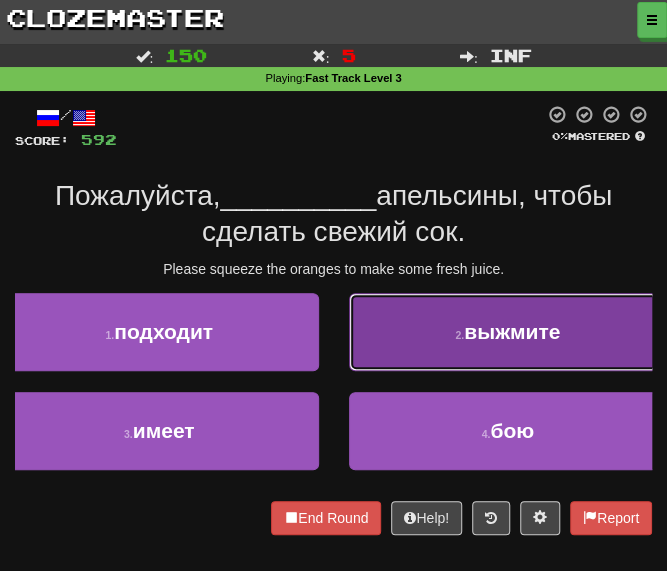 click on "2 ." at bounding box center [459, 335] 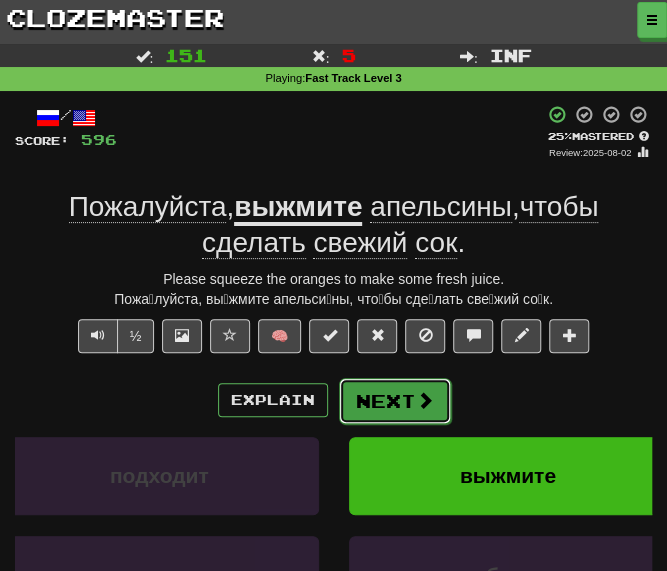 click on "Next" at bounding box center (395, 401) 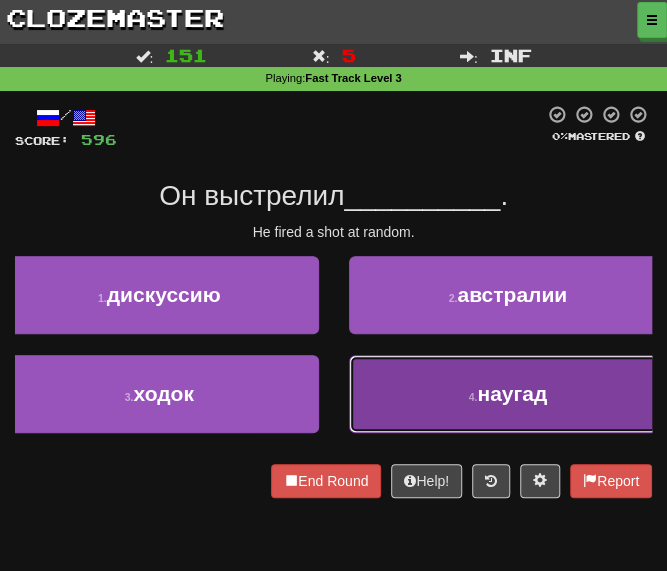 click on "4 .  наугад" at bounding box center (508, 394) 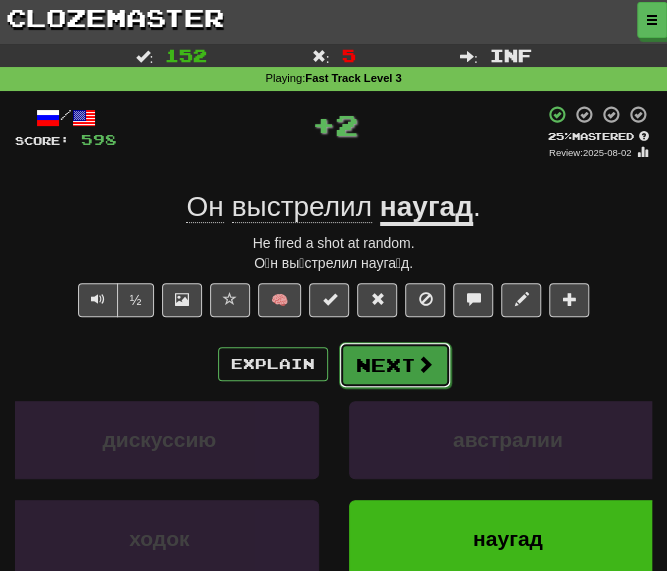 click on "Next" at bounding box center (395, 365) 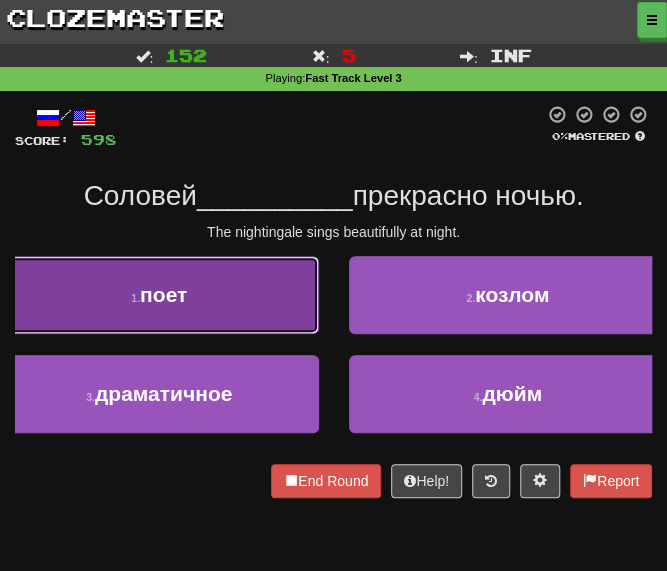 click on "поет" at bounding box center [163, 294] 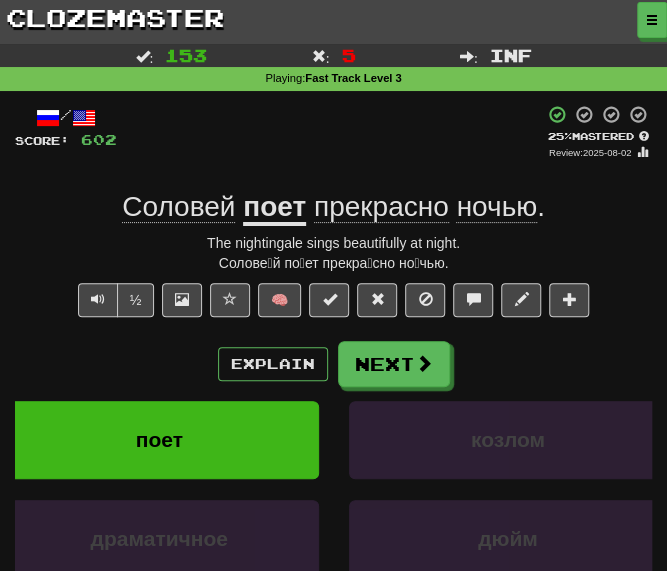 click on "поет" at bounding box center (274, 208) 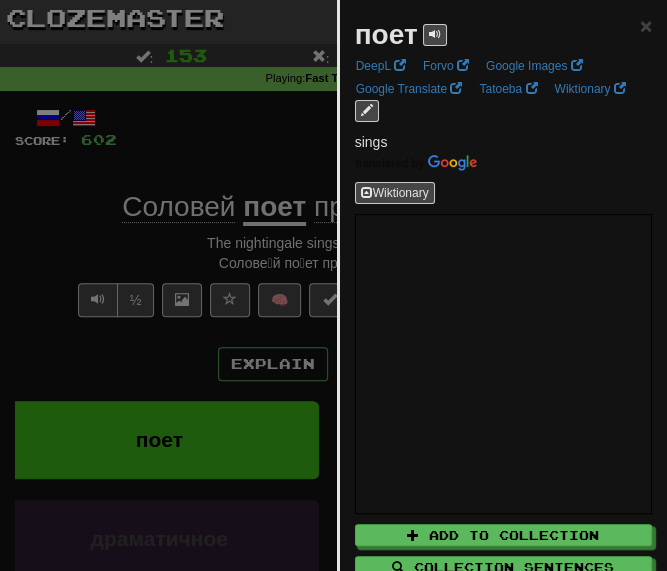 click at bounding box center [333, 285] 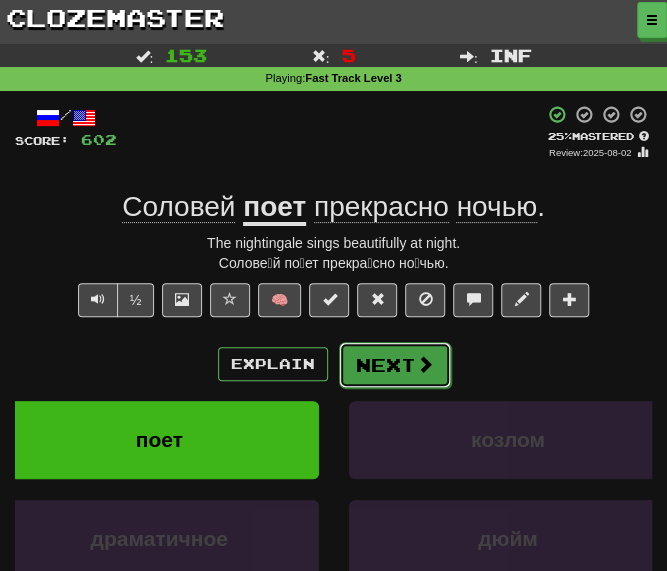 click on "Next" at bounding box center [395, 365] 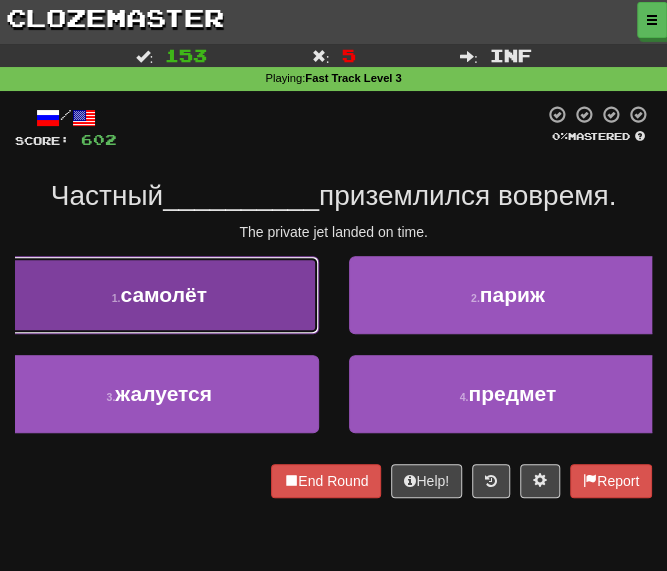 click on "самолёт" at bounding box center [163, 294] 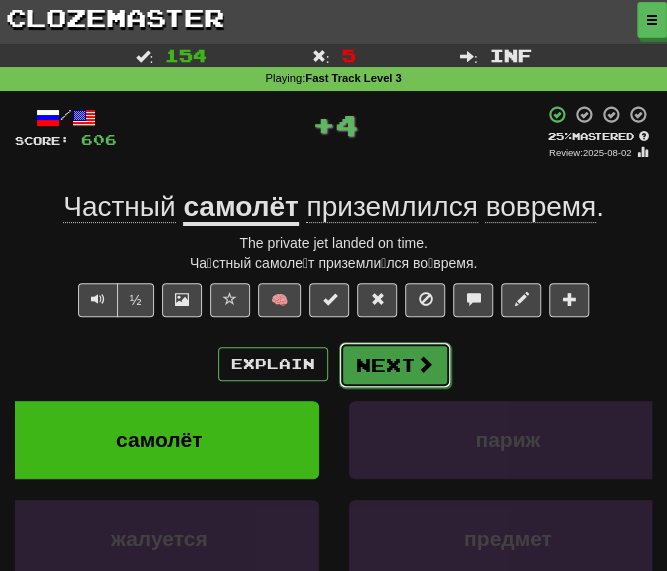 click on "Next" at bounding box center [395, 365] 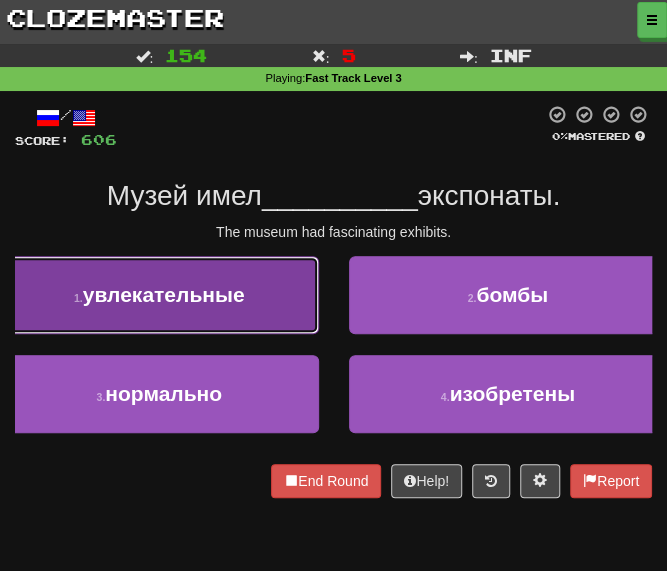 click on "1 .  увлекательные" at bounding box center (159, 295) 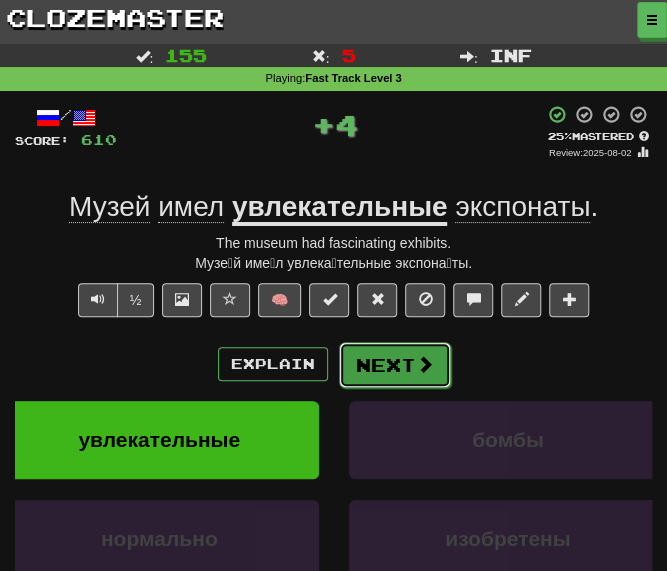 click on "Next" at bounding box center [395, 365] 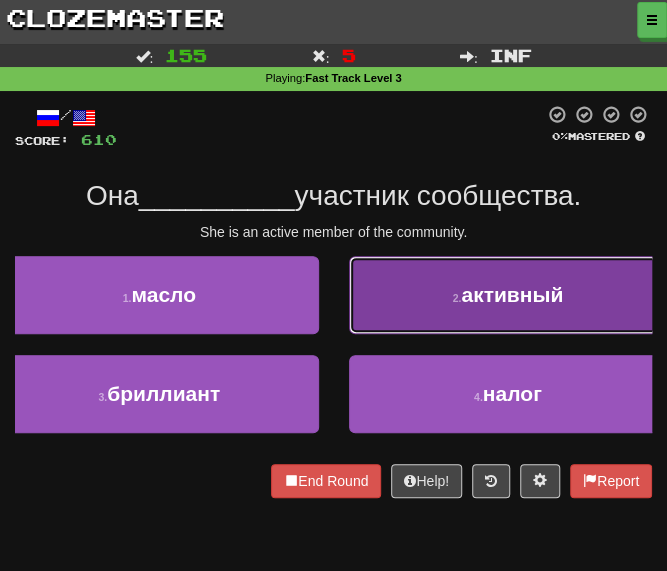 click on "2 .  активный" at bounding box center (508, 295) 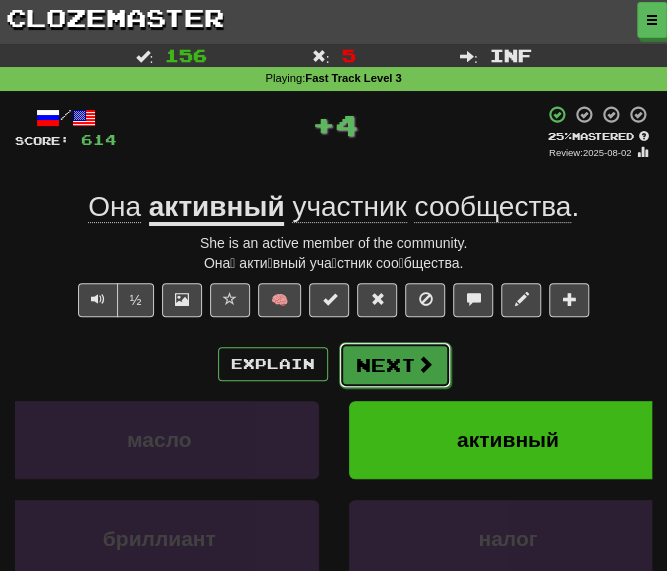 click on "Next" at bounding box center [395, 365] 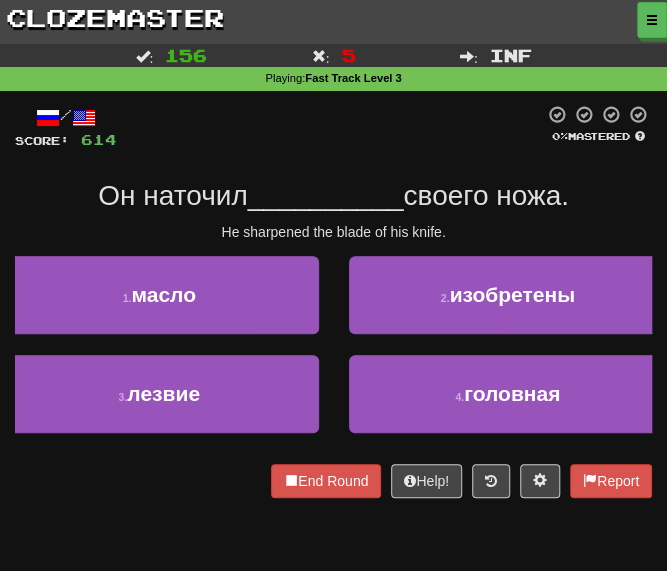 click at bounding box center [330, 127] 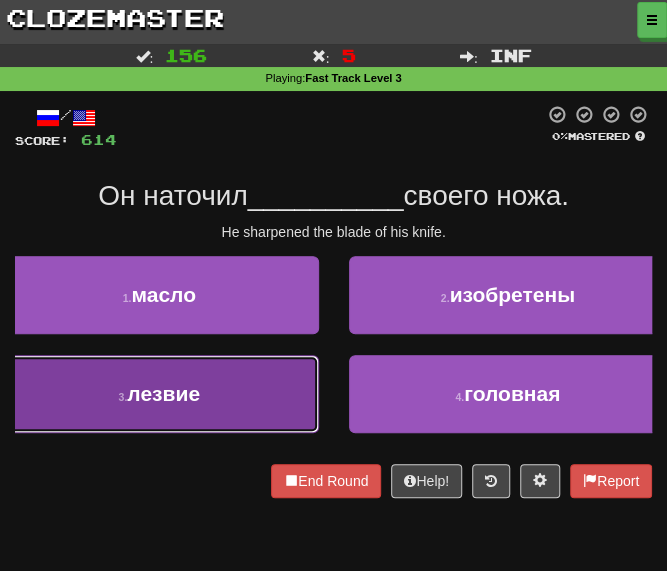 click on "лезвие" at bounding box center (163, 393) 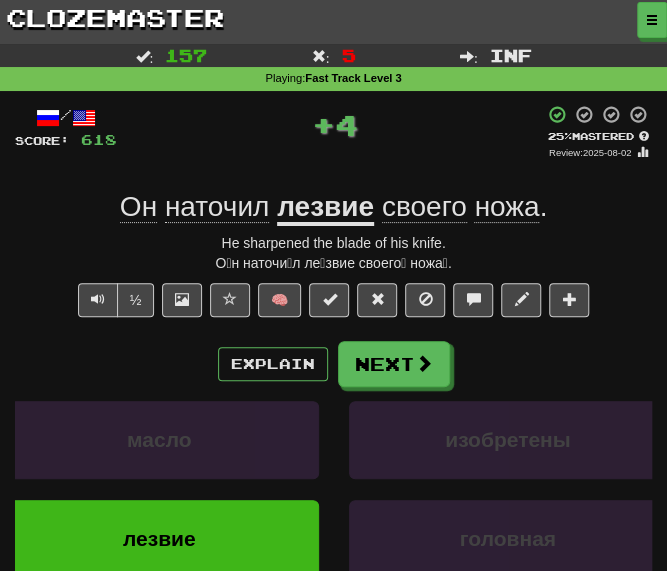 click on "наточил" 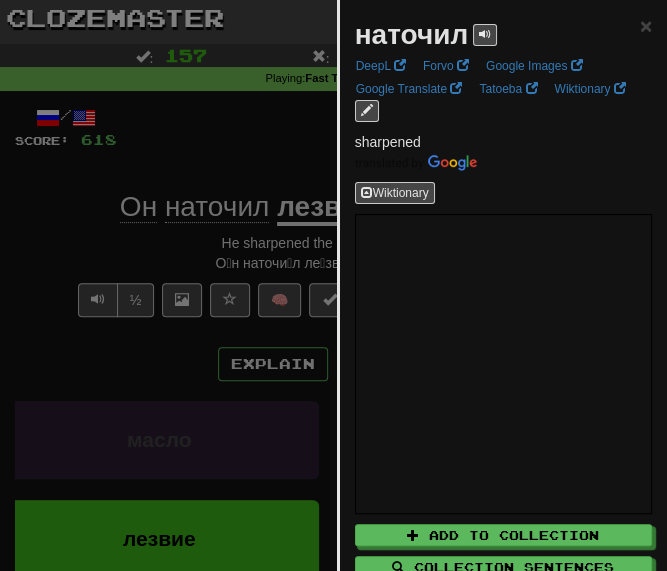 click at bounding box center (333, 285) 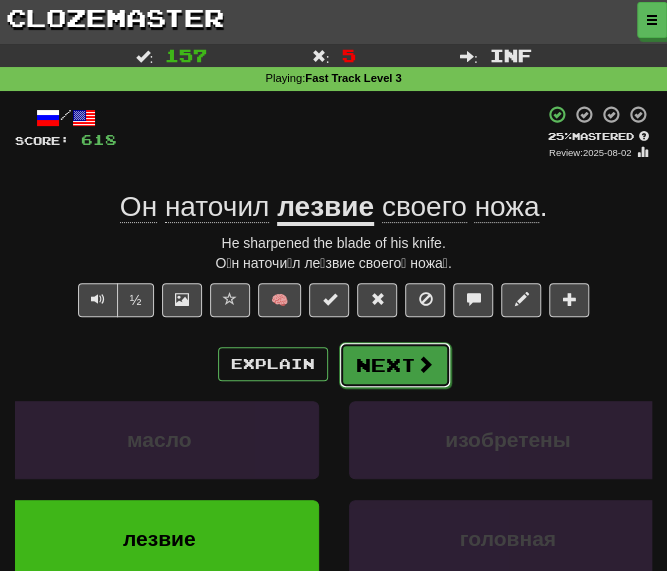 click on "Next" at bounding box center (395, 365) 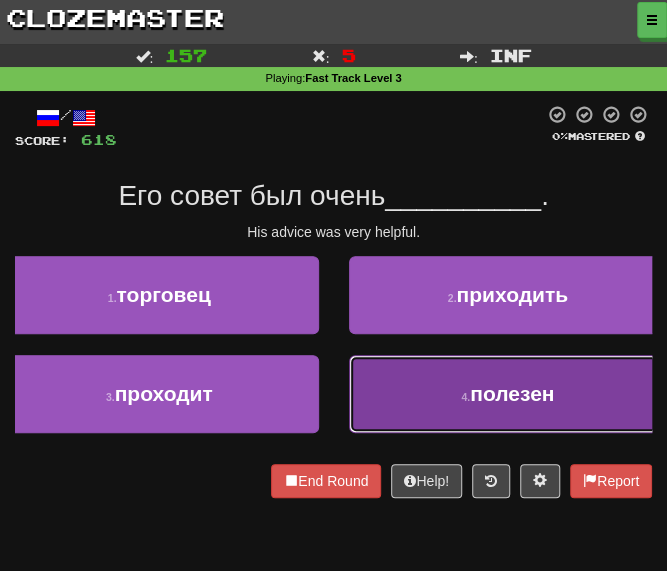 click on "4 .  полезен" at bounding box center (508, 394) 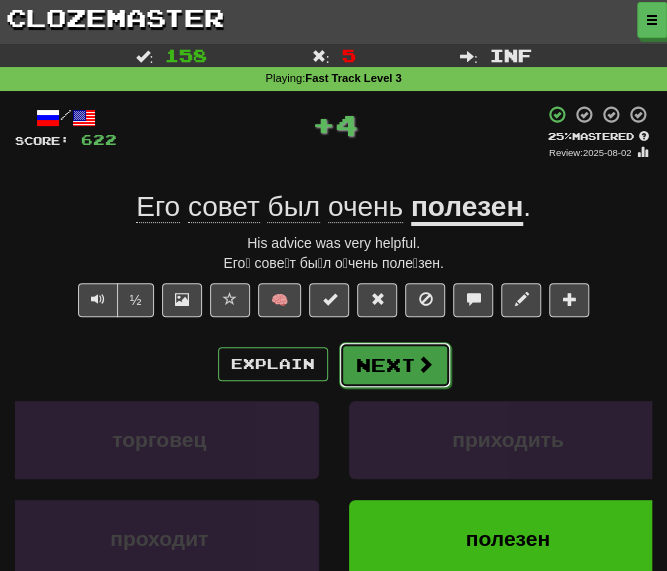 click on "Next" at bounding box center [395, 365] 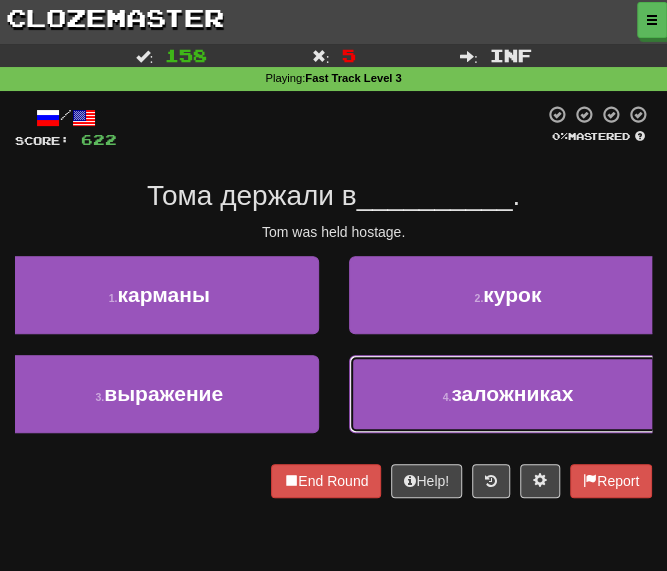 drag, startPoint x: 396, startPoint y: 406, endPoint x: 391, endPoint y: 388, distance: 18.681541 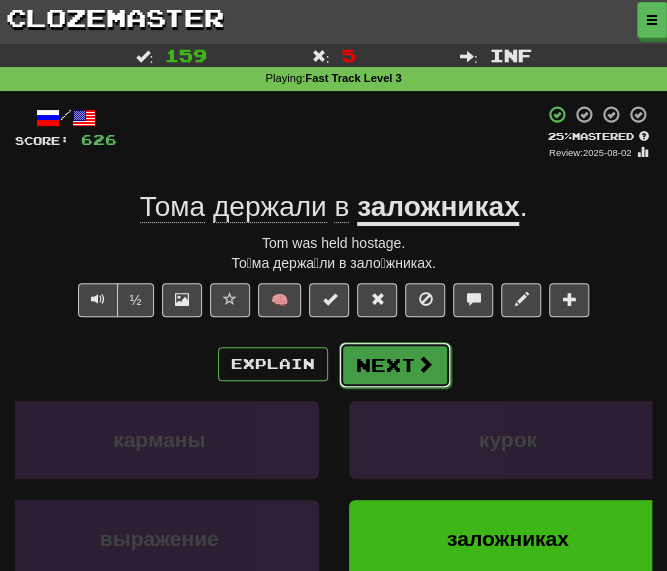 click on "Next" at bounding box center (395, 365) 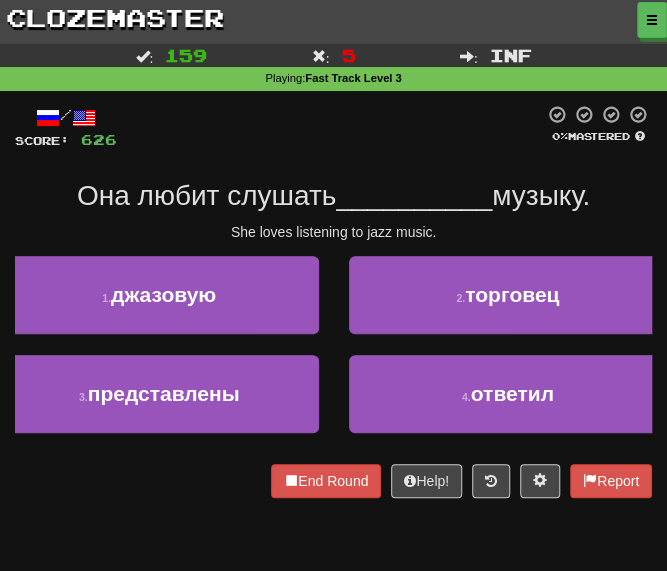 click at bounding box center (330, 127) 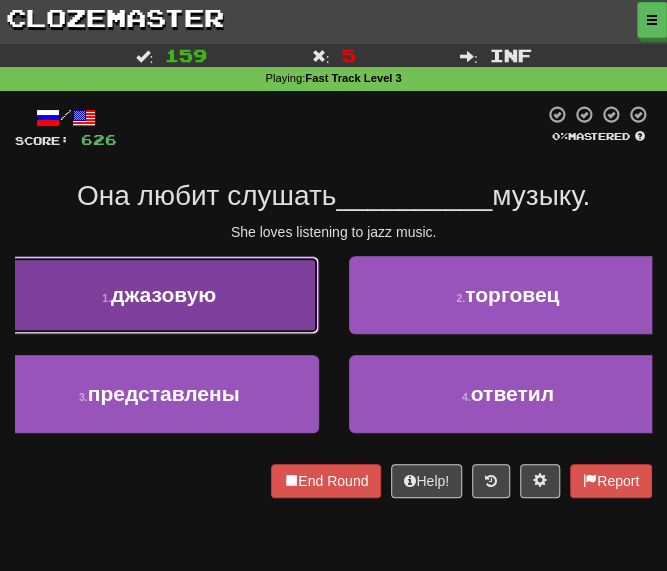 click on "1 .  джазовую" at bounding box center [159, 295] 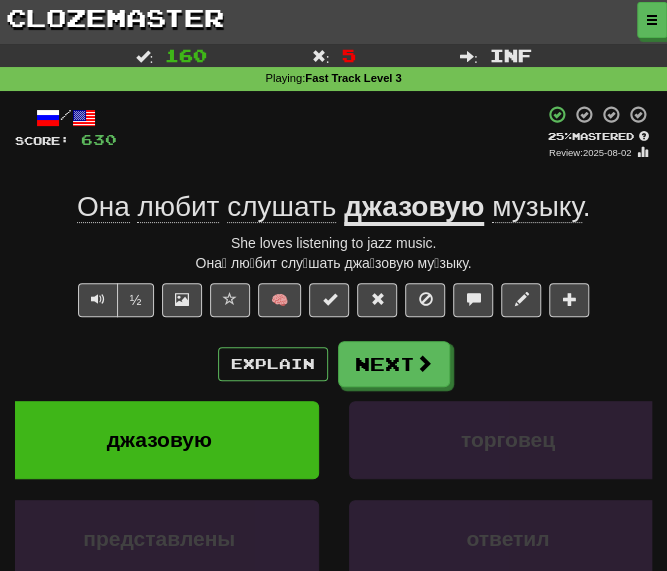 drag, startPoint x: 132, startPoint y: 243, endPoint x: 136, endPoint y: 255, distance: 12.649111 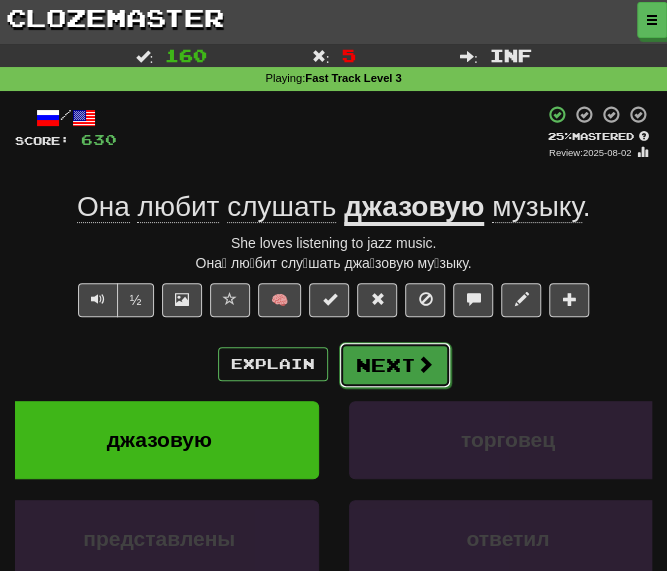 click on "Next" at bounding box center [395, 365] 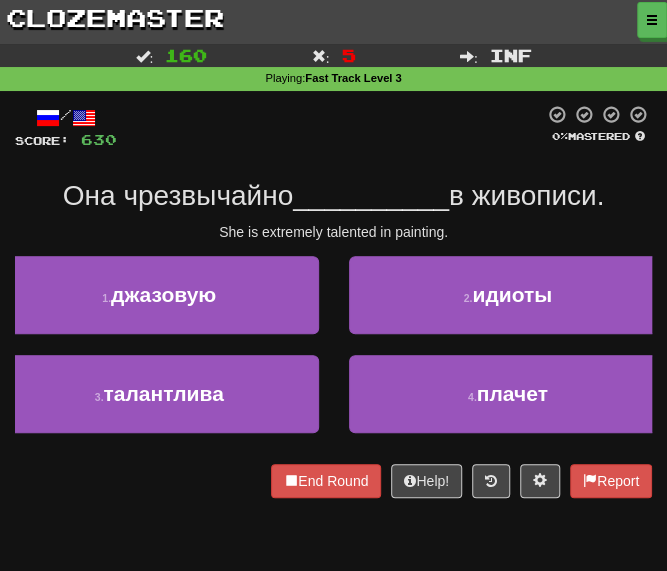 click at bounding box center [330, 127] 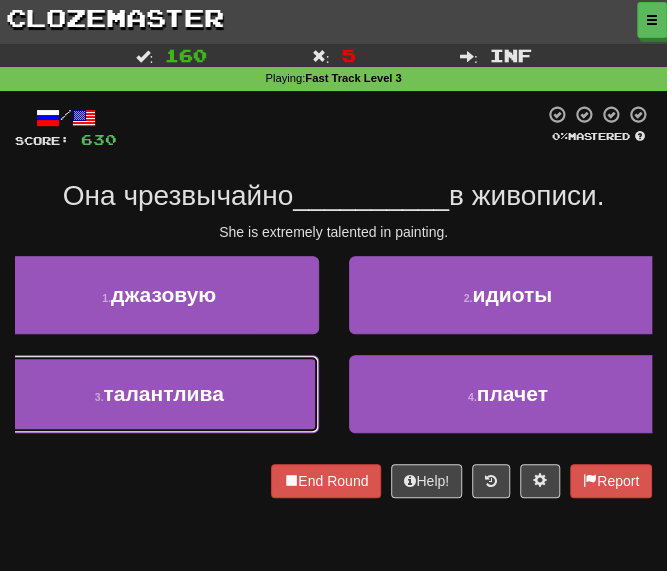 click on "талантлива" at bounding box center (164, 393) 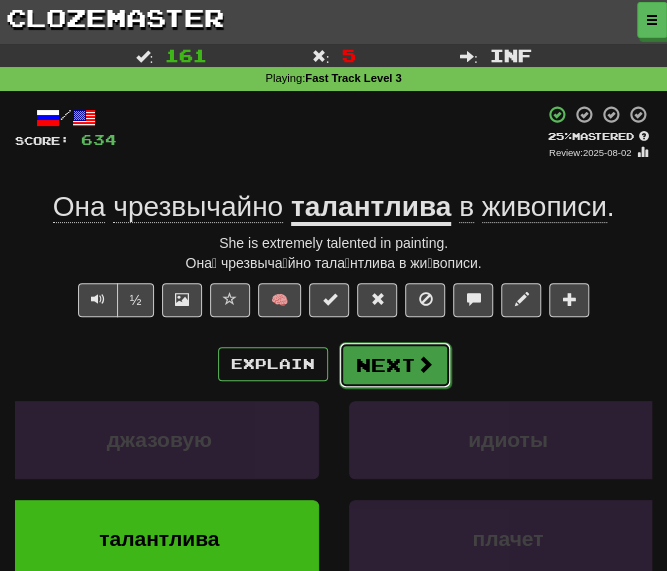 click on "Next" at bounding box center (395, 365) 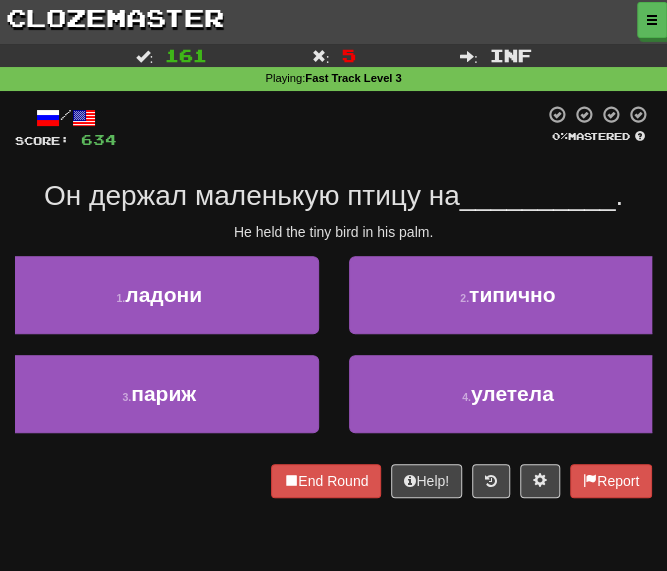 drag, startPoint x: 306, startPoint y: 151, endPoint x: 175, endPoint y: 185, distance: 135.34032 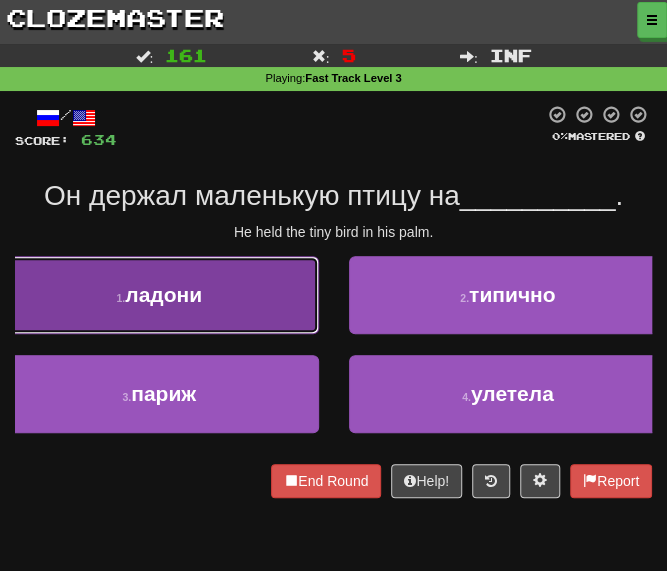 click on "ладони" at bounding box center (163, 294) 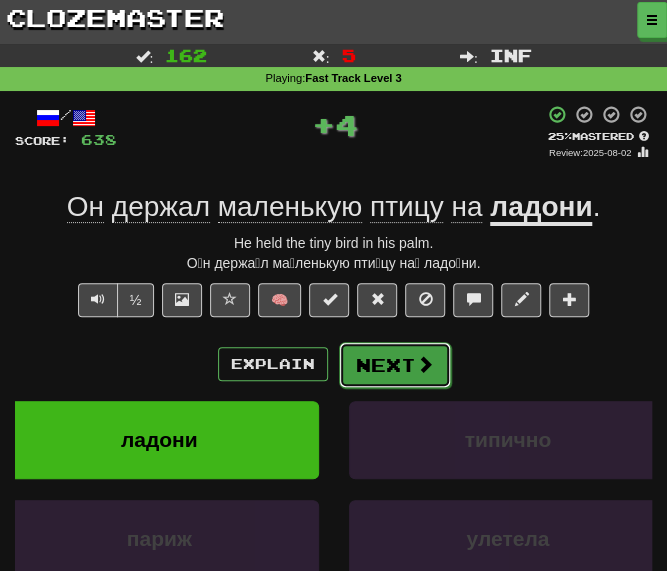 click on "Next" at bounding box center [395, 365] 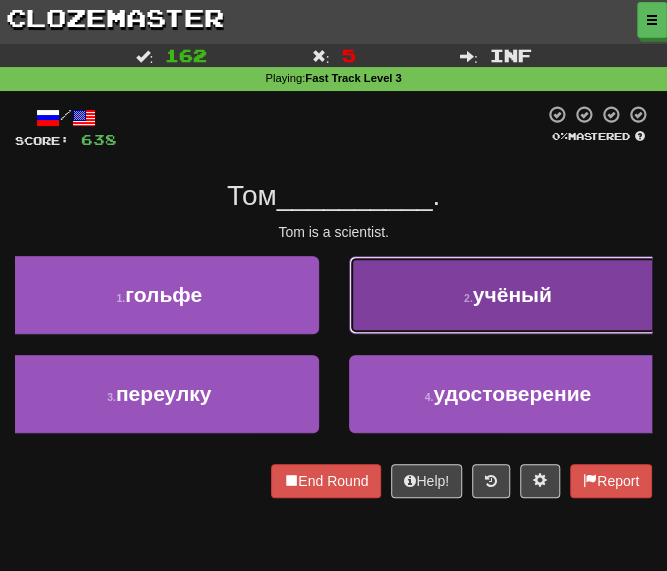 click on "2 .  учёный" at bounding box center [508, 295] 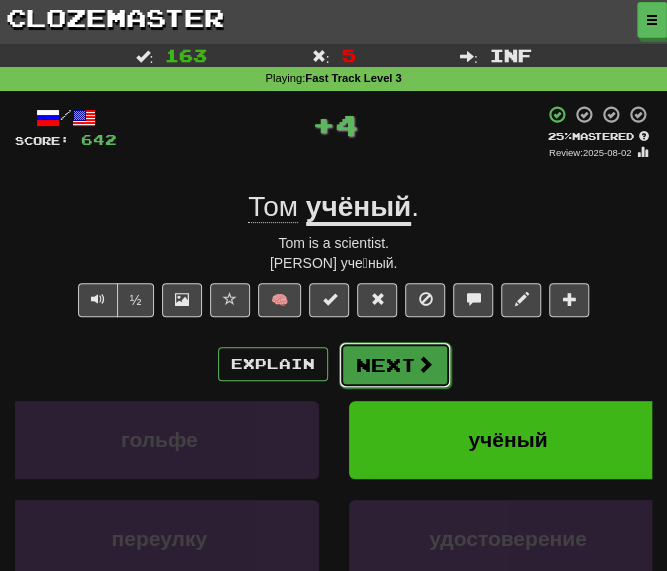 click on "Next" at bounding box center (395, 365) 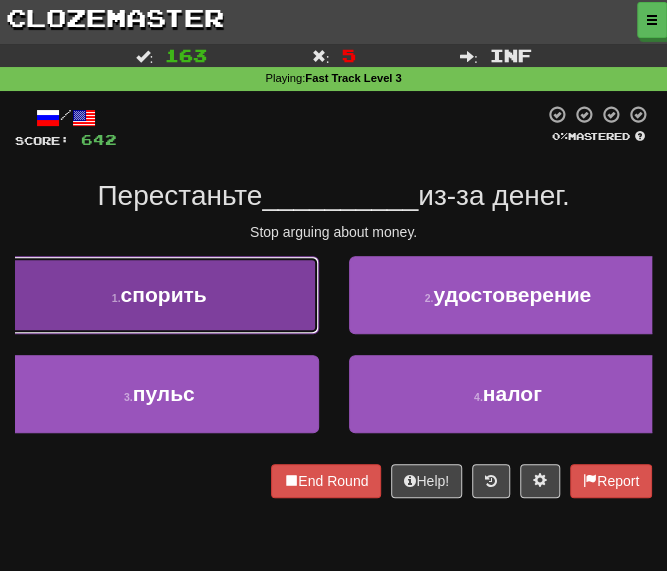click on "1 .  спорить" at bounding box center [159, 295] 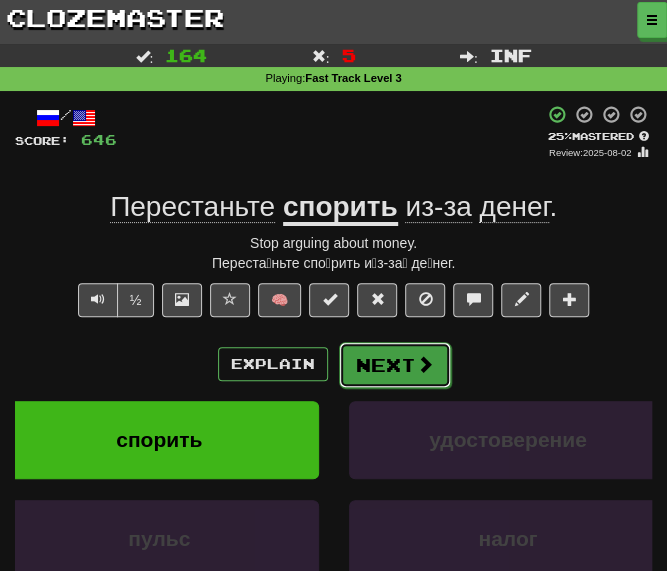 click on "Next" at bounding box center (395, 365) 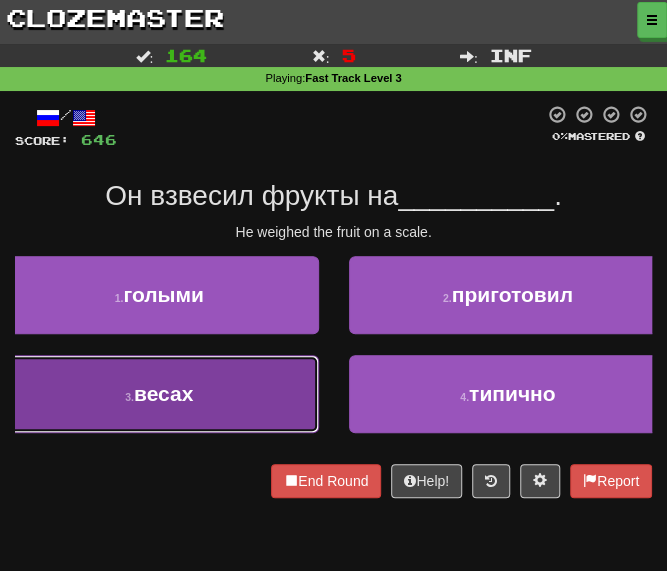 click on "3 . весах" at bounding box center [159, 394] 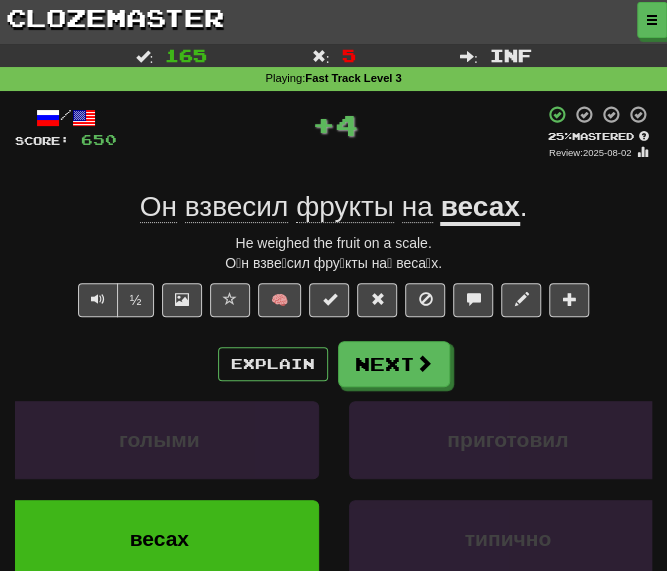 click on "весах" at bounding box center (479, 208) 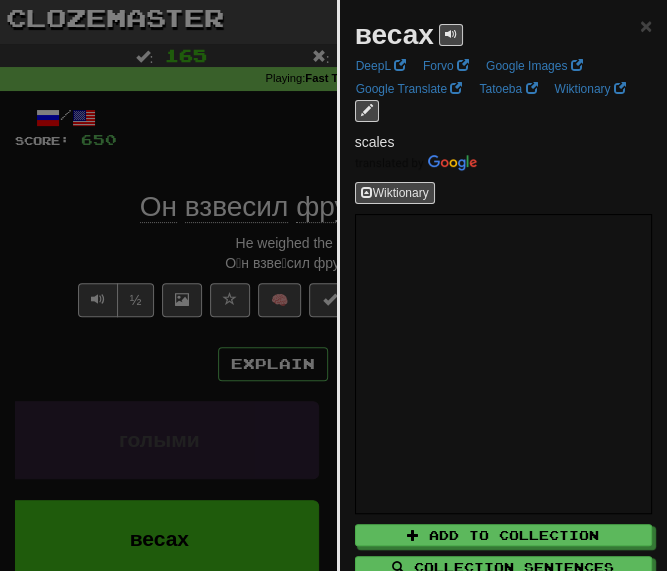 drag, startPoint x: 134, startPoint y: 353, endPoint x: 148, endPoint y: 358, distance: 14.866069 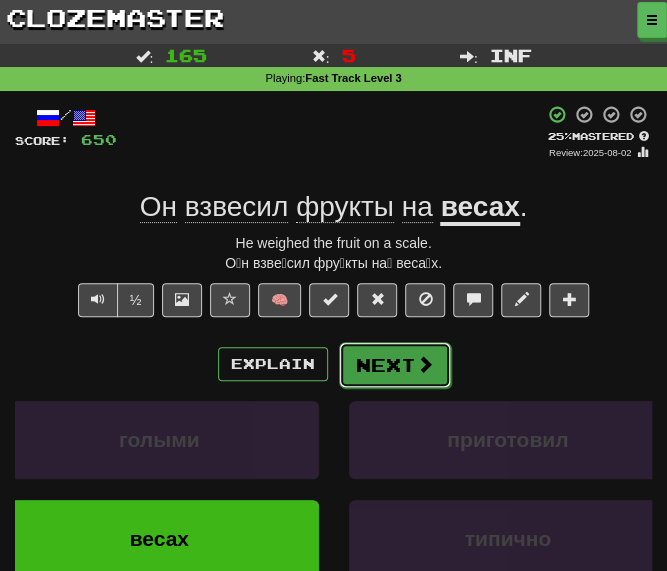 click on "Next" at bounding box center (395, 365) 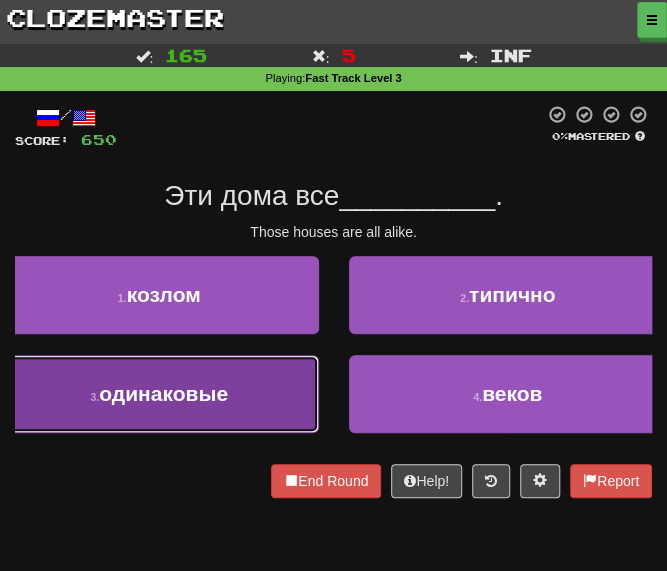 click on "3 .  одинаковые" at bounding box center (159, 394) 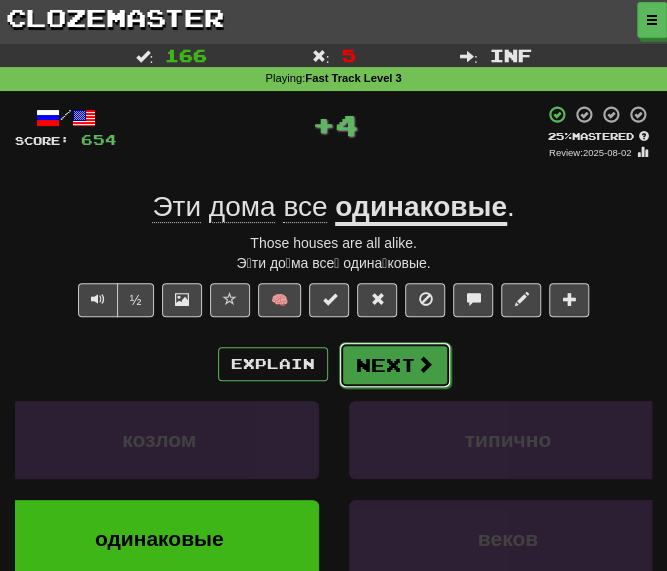 click on "Next" at bounding box center (395, 365) 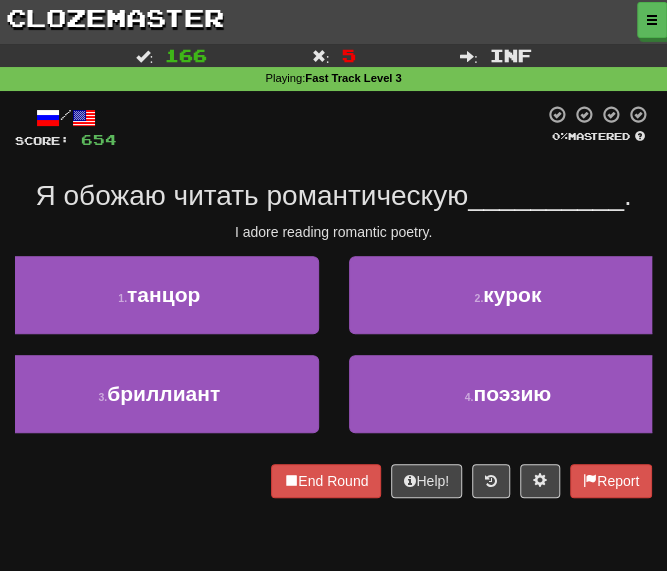 click at bounding box center (330, 127) 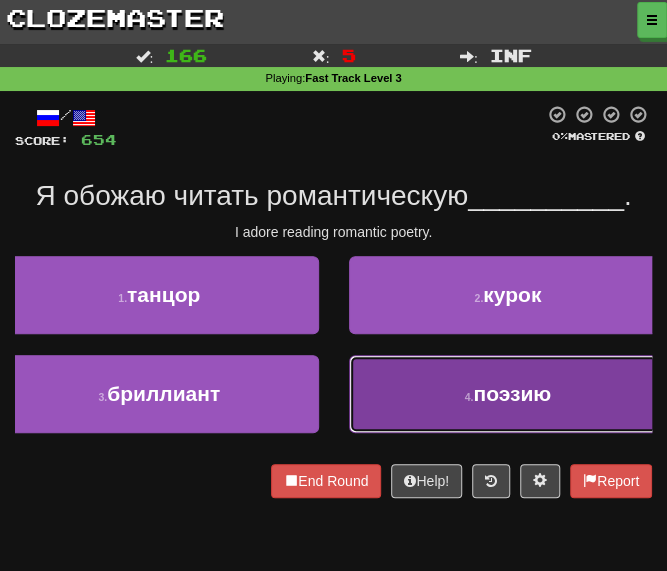 click on "4 .  поэзию" at bounding box center (508, 394) 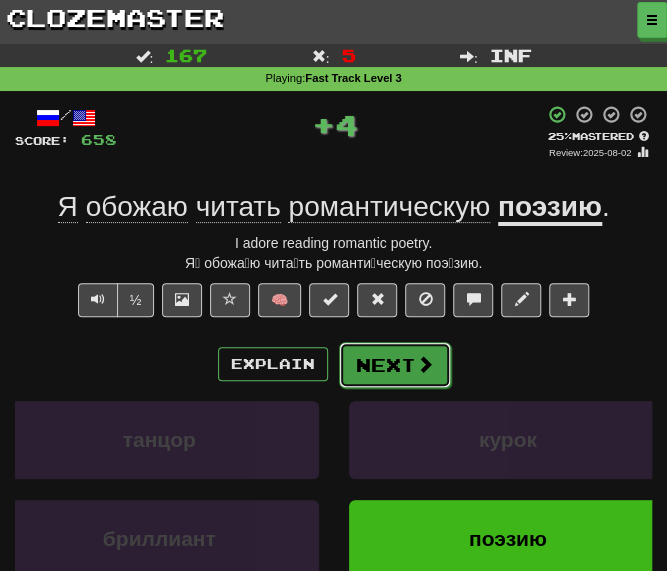 click on "Next" at bounding box center [395, 365] 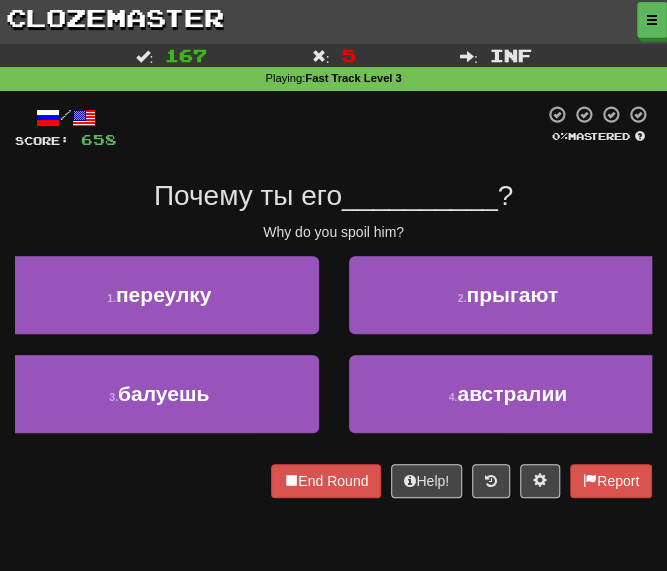 drag, startPoint x: 298, startPoint y: 141, endPoint x: 29, endPoint y: 203, distance: 276.05252 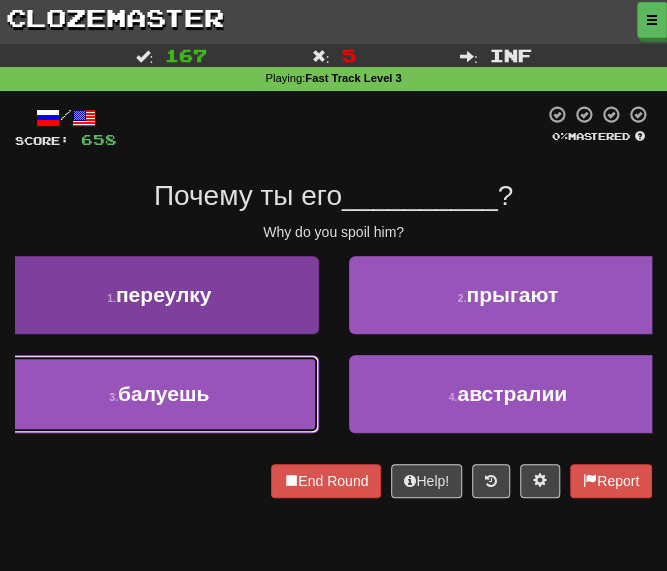 click on "3 .  балуешь" at bounding box center (159, 394) 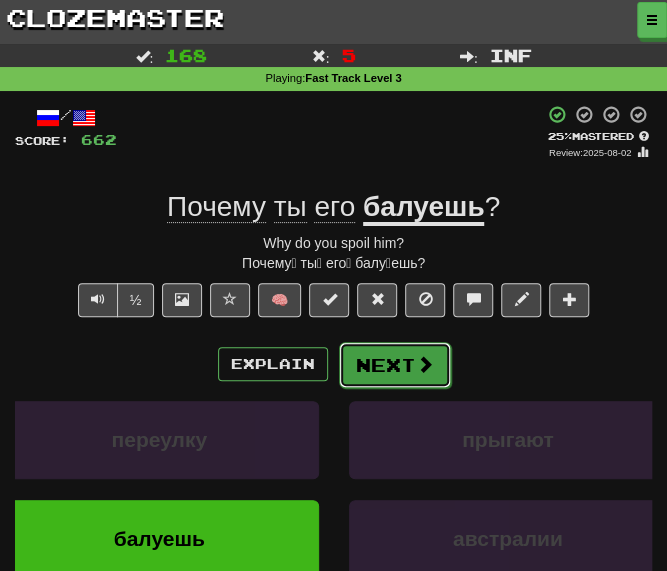 click on "Next" at bounding box center [395, 365] 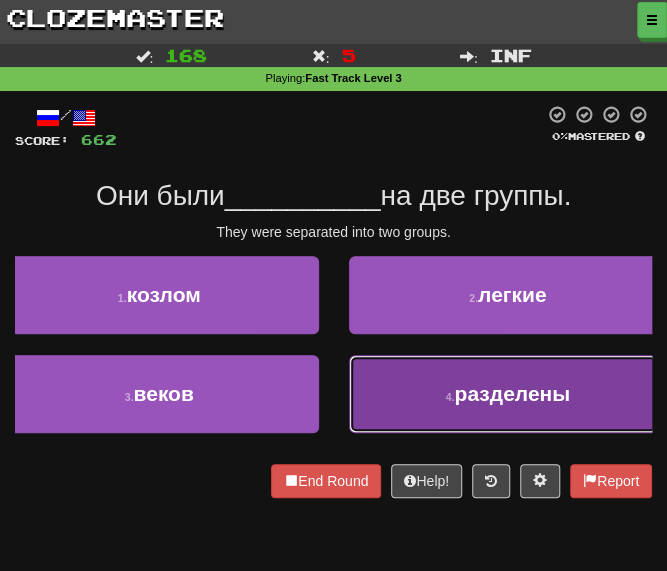 click on "4 .  разделены" at bounding box center (508, 394) 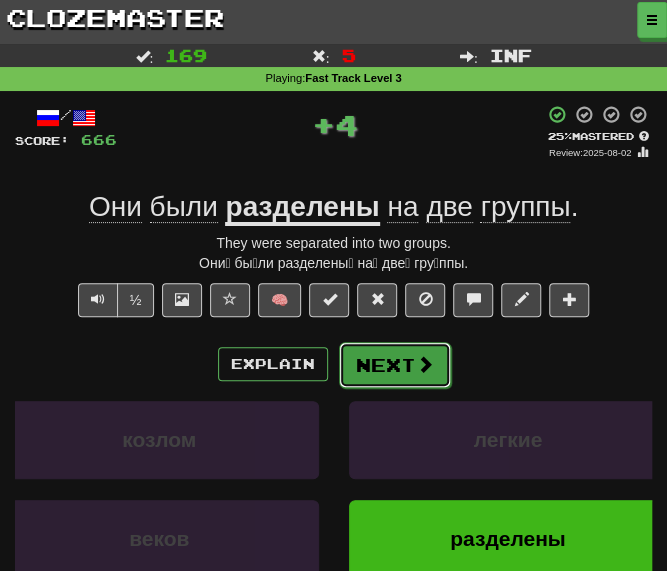 click on "Next" at bounding box center [395, 365] 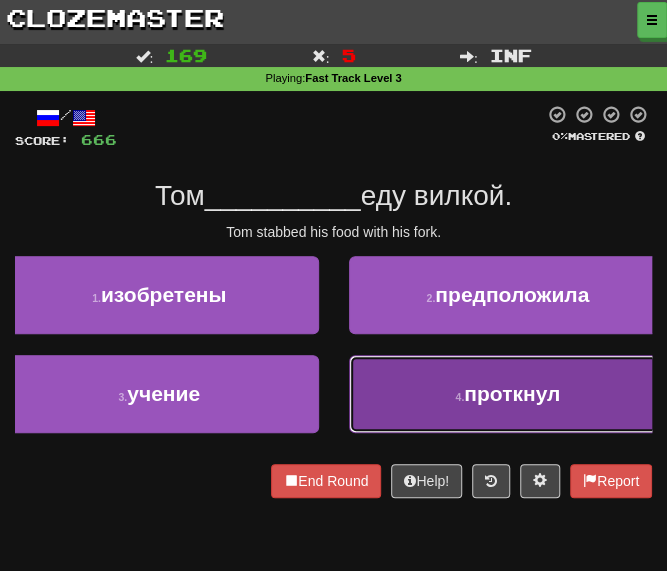 click on "4 .  проткнул" at bounding box center (508, 394) 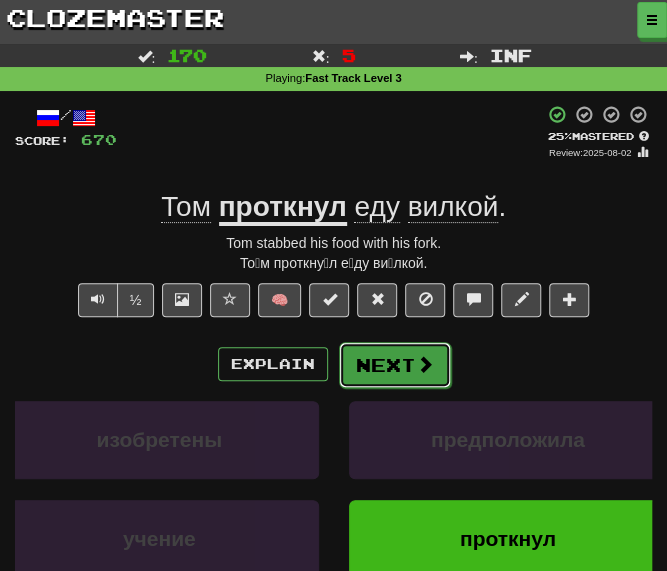 click on "Next" at bounding box center [395, 365] 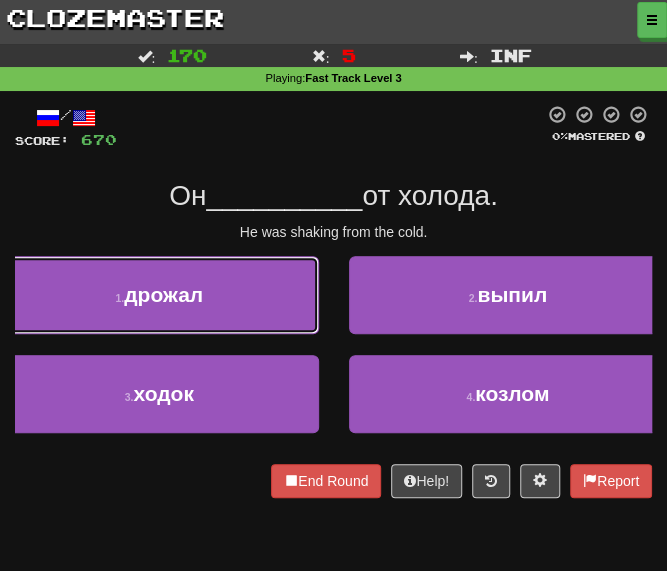 click on "1 .  дрожал" at bounding box center (159, 295) 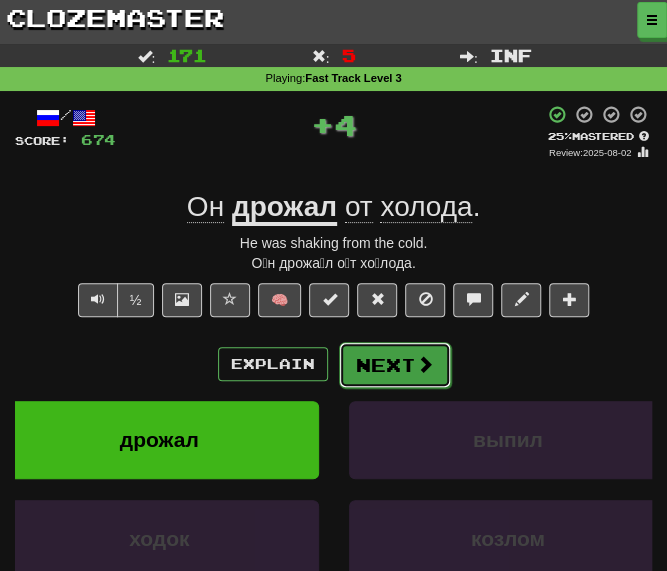 click on "Next" at bounding box center [395, 365] 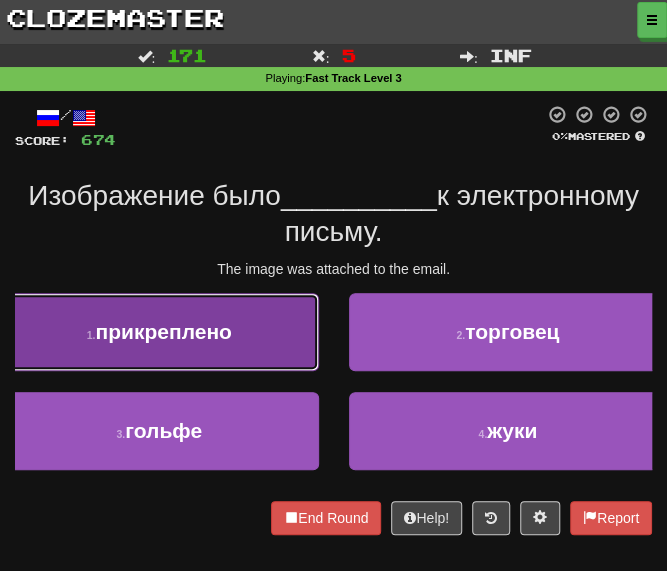 click on "прикреплено" at bounding box center (163, 331) 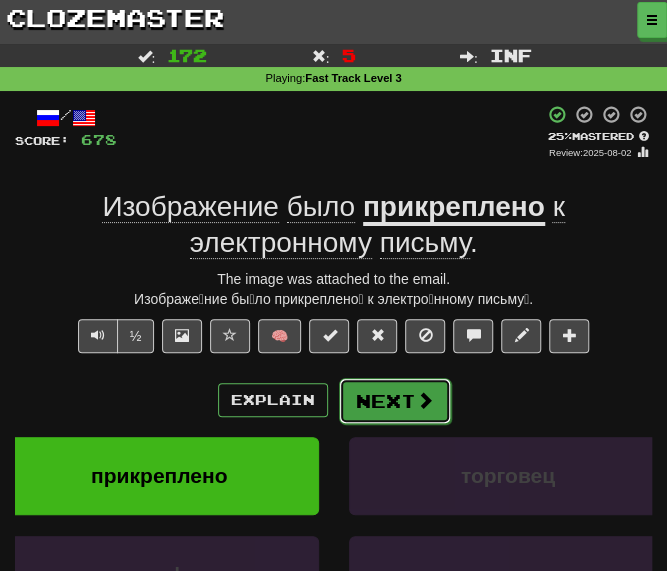 click on "Next" at bounding box center (395, 401) 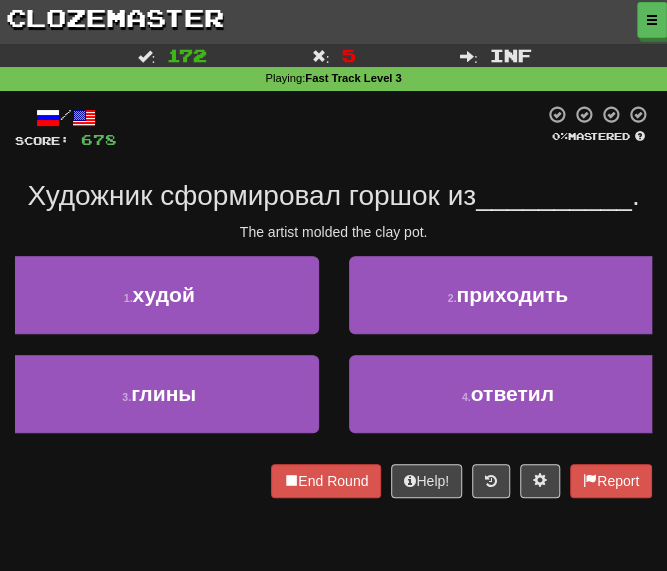 click on "Score: 678 0 % Mastered Художник сформировал горшок из __________ . The artist molded the clay pot. 1 . худой 2 . приходить 3 . [MATERIAL] 4 . ответил End Round Help! Report" at bounding box center [333, 301] 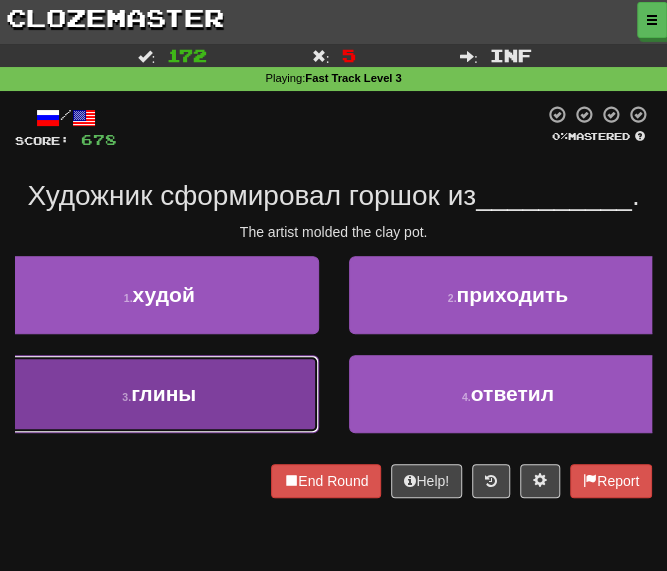 click on "3 .  глины" at bounding box center (159, 394) 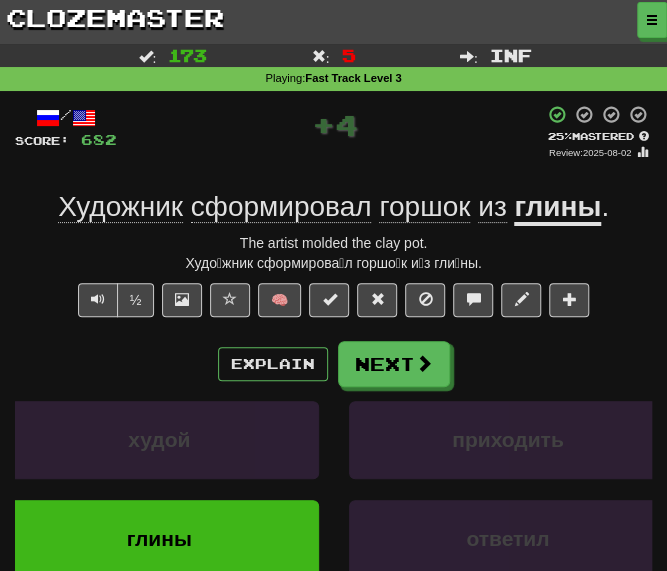 click on "Худо́жник сформирова́л горшо́к и́з гли́ны." at bounding box center [333, 263] 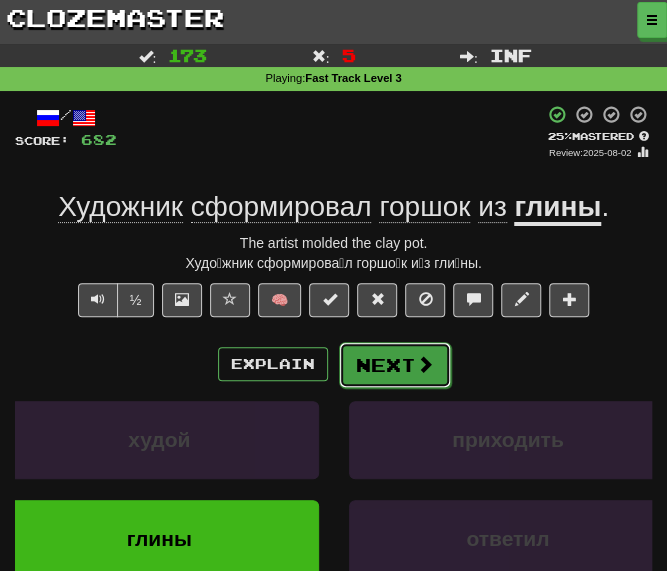 click on "Next" at bounding box center [395, 365] 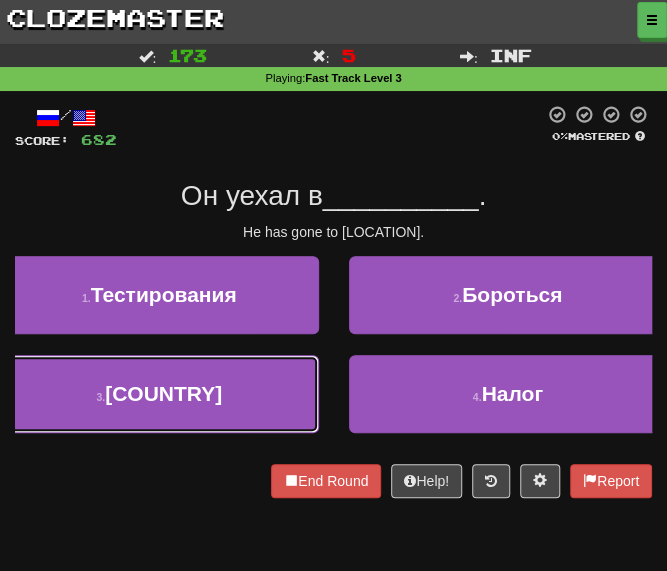 click on "[COUNTRY]" at bounding box center [163, 393] 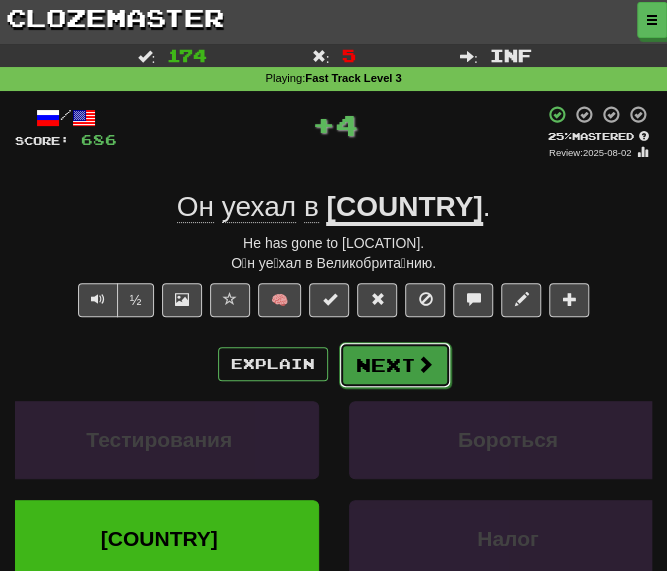 click on "Next" at bounding box center (395, 365) 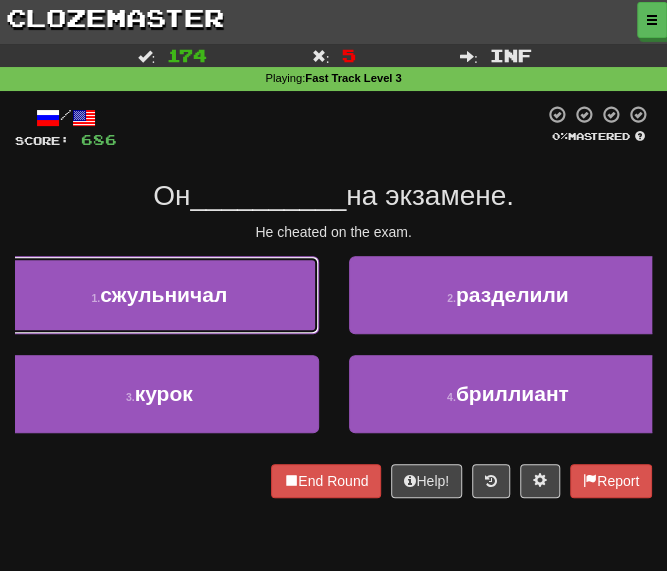click on "1 .  сжульничал" at bounding box center [159, 295] 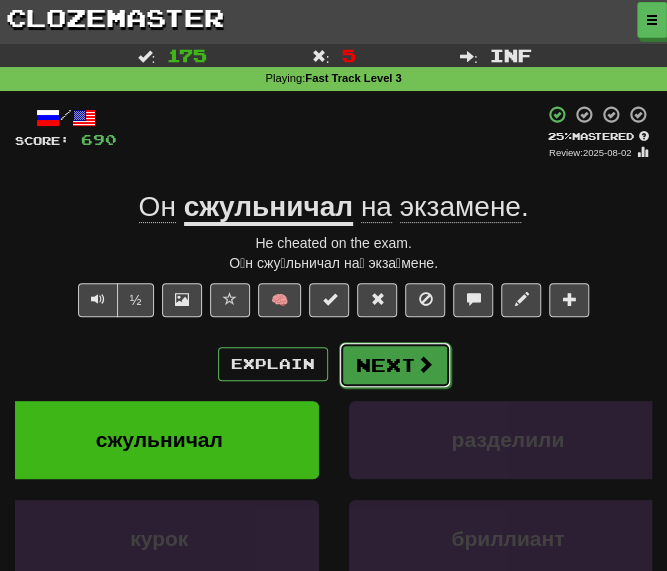 click on "Next" at bounding box center (395, 365) 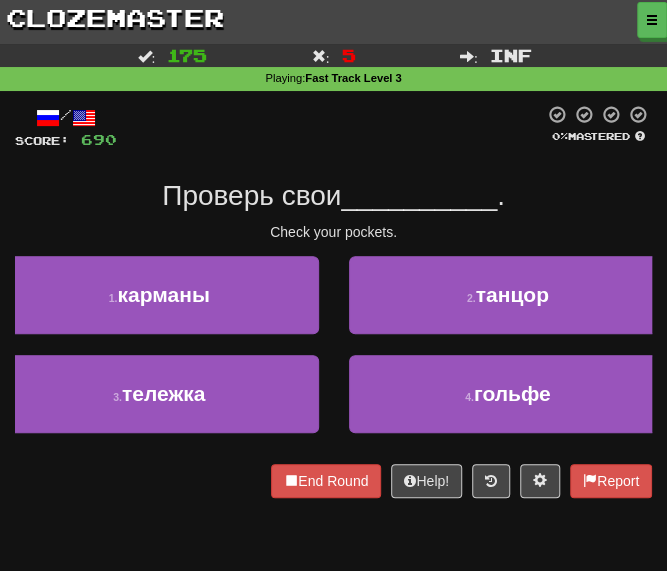 click at bounding box center [330, 127] 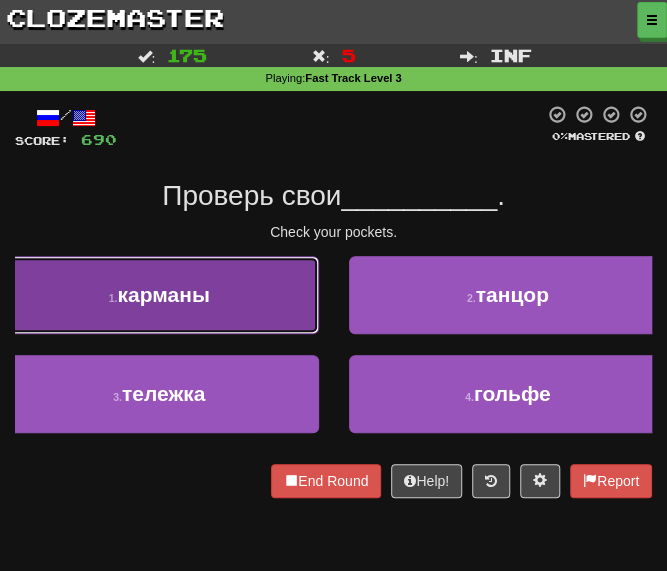 click on "карманы" at bounding box center [163, 294] 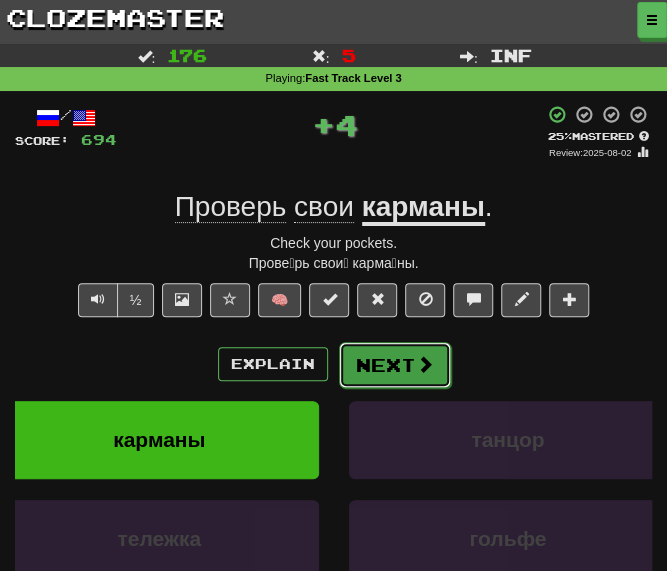 click on "Next" at bounding box center (395, 365) 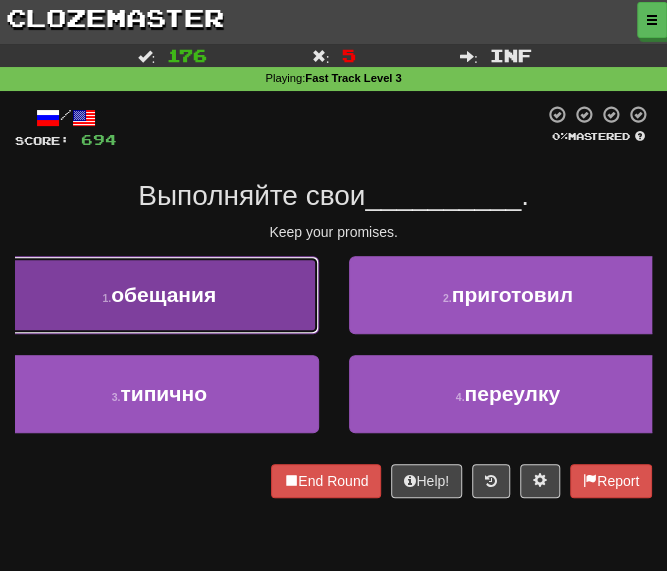 click on "1 .  обещания" at bounding box center (159, 295) 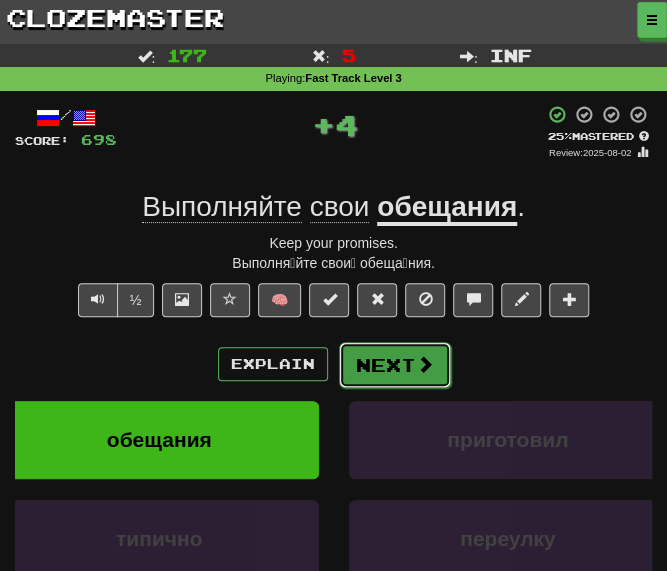 click on "Next" at bounding box center (395, 365) 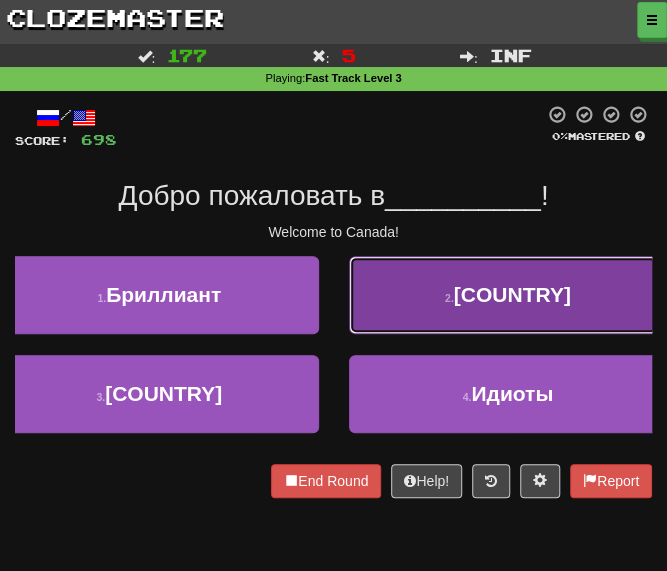 click on "2 . [COUNTRY]" at bounding box center (508, 295) 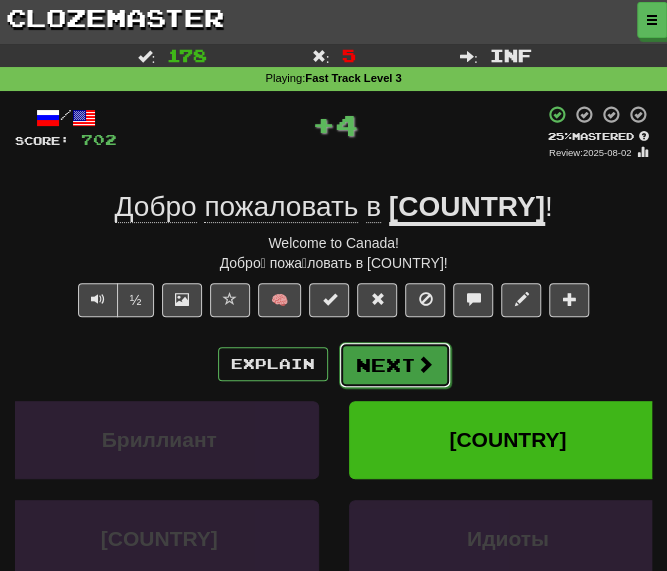 click on "Next" at bounding box center [395, 365] 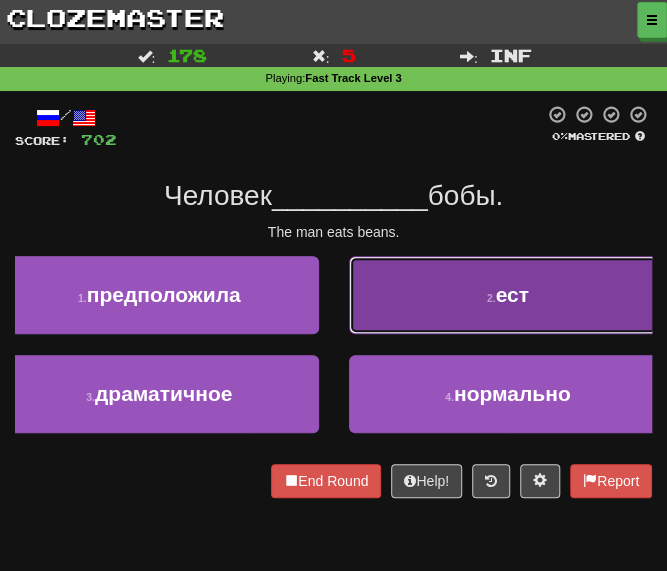 click on "2 .  ест" at bounding box center (508, 295) 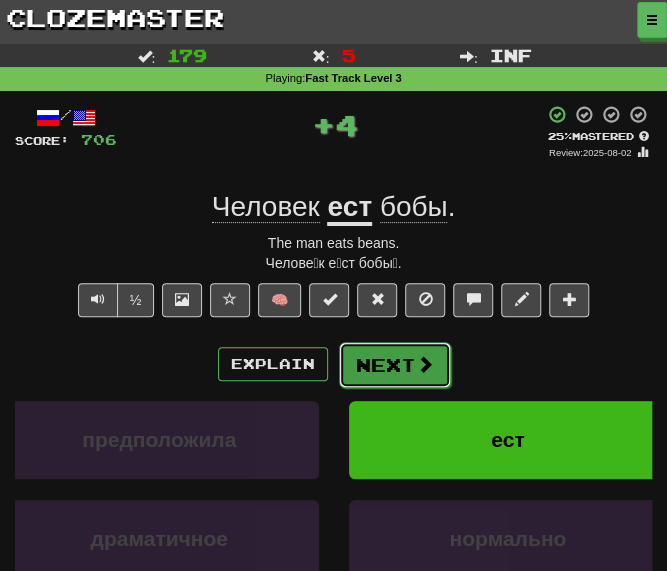 click on "Next" at bounding box center [395, 365] 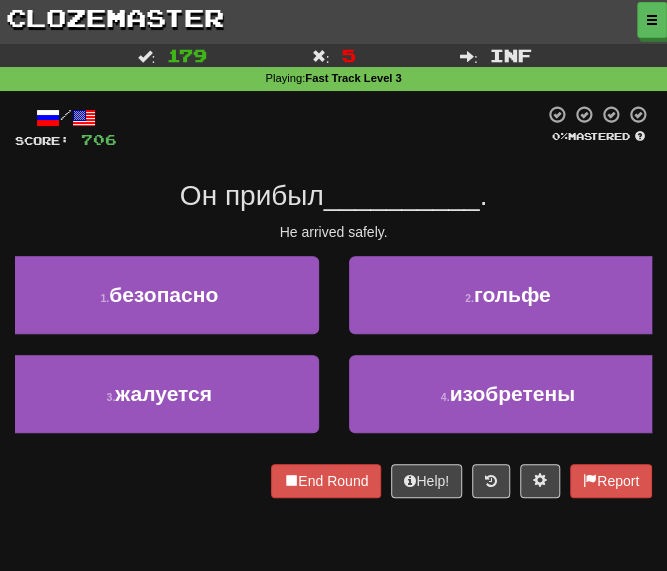 click on "/ Score: 706 0 % Mastered Он прибыл __________ . He arrived safely. 1 . безопасно 2 . гольфе 3 . жалуется 4 . изобретены End Round Help! Report" at bounding box center (333, 301) 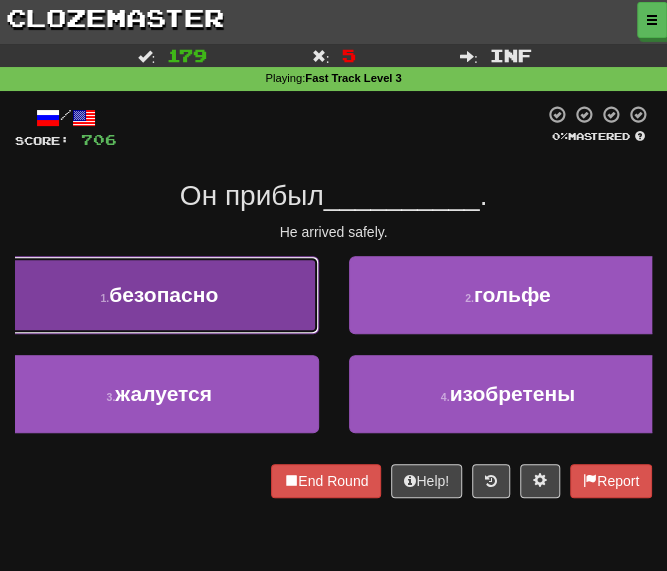 click on "1 .  безопасно" at bounding box center (159, 295) 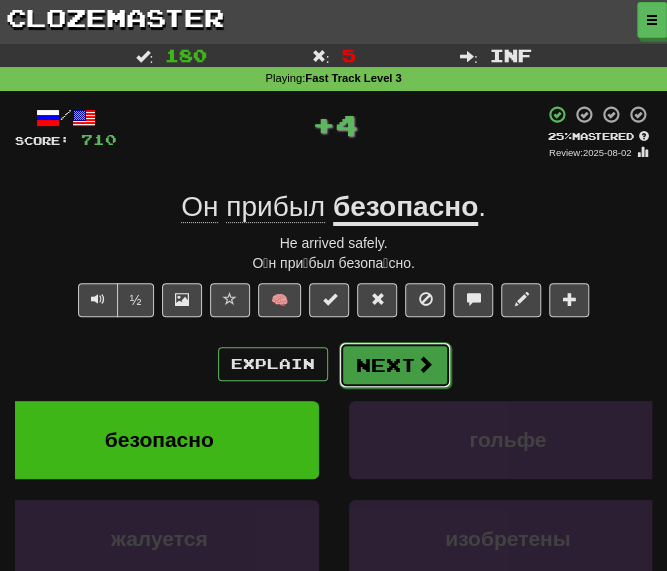 click on "Next" at bounding box center [395, 365] 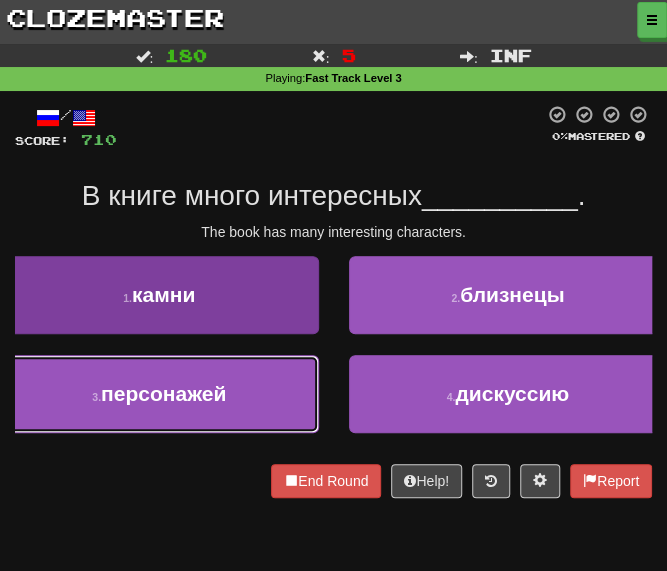 click on "3 .  персонажей" at bounding box center [159, 394] 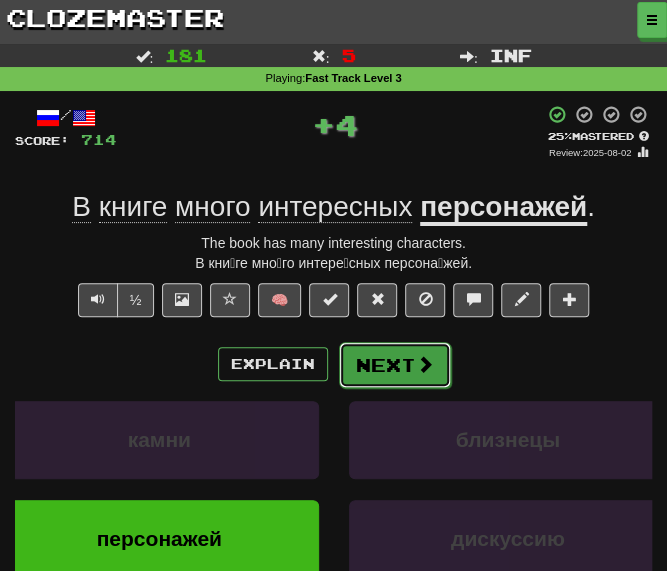 click on "Next" at bounding box center [395, 365] 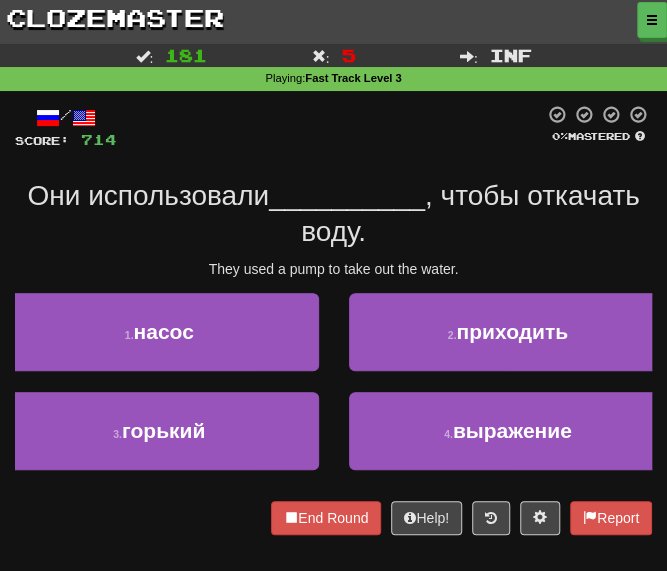 click at bounding box center [330, 127] 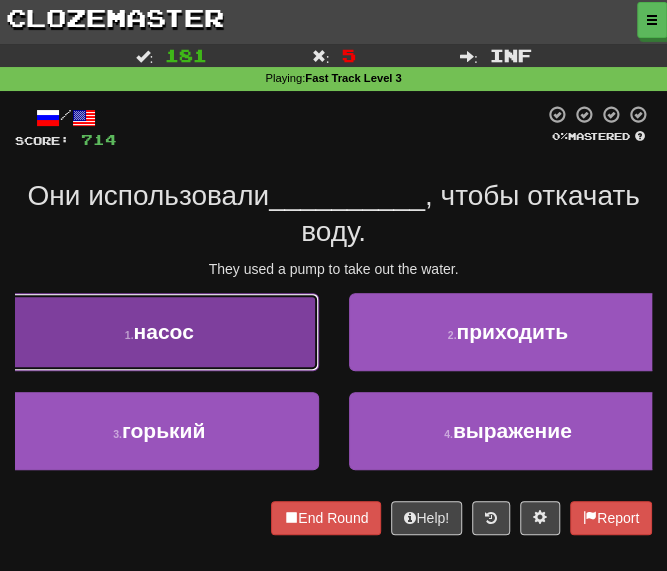 click on "насос" at bounding box center (163, 331) 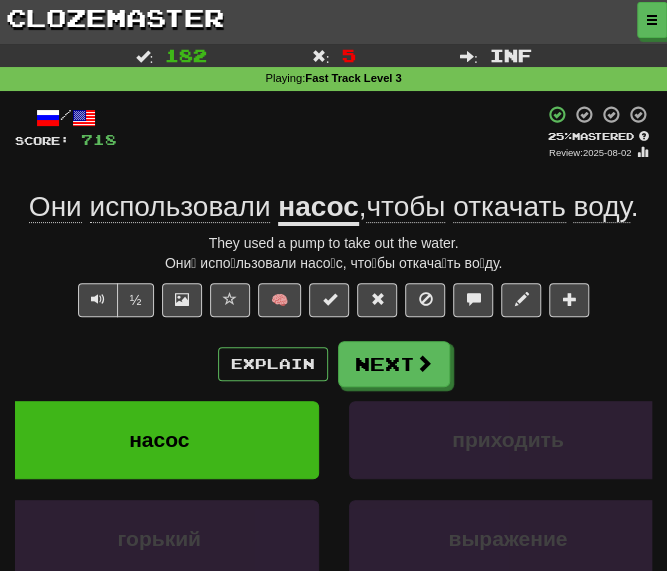 click on "откачать" at bounding box center (509, 207) 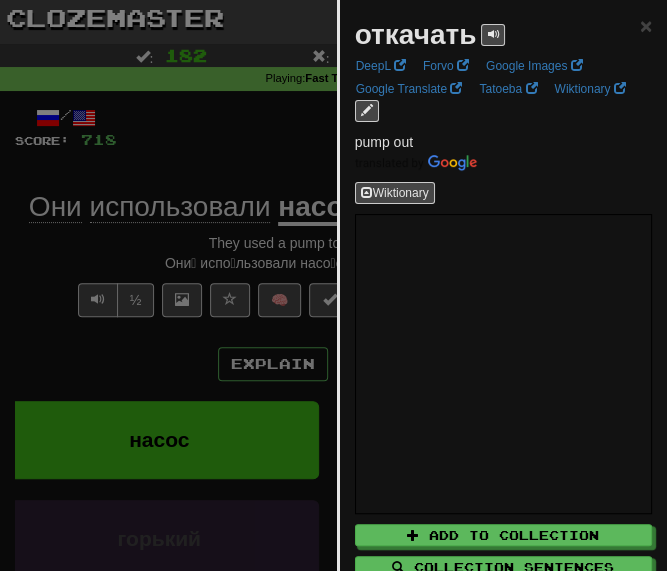 click at bounding box center [333, 285] 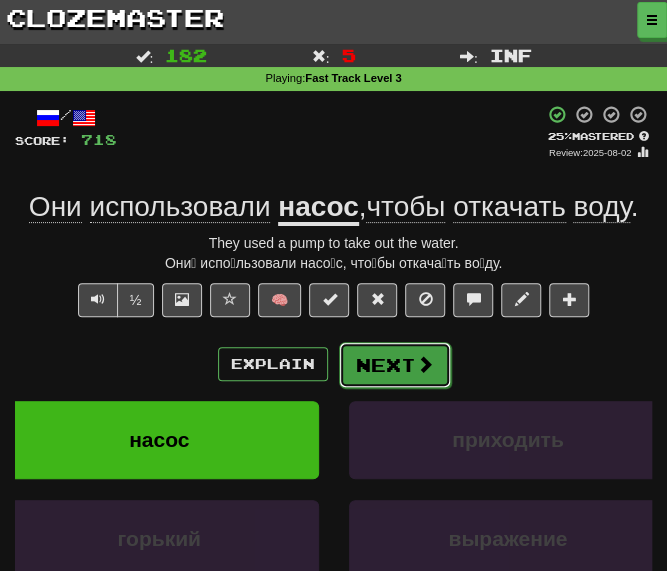 click on "Next" at bounding box center (395, 365) 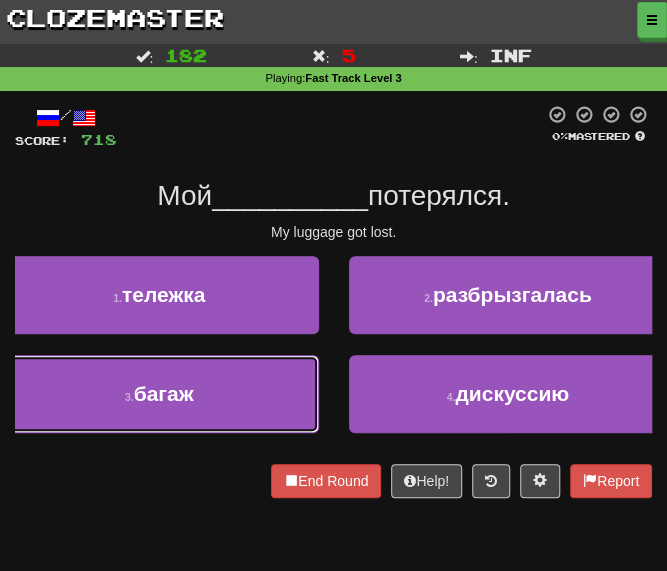 click on "3 .  багаж" at bounding box center [159, 394] 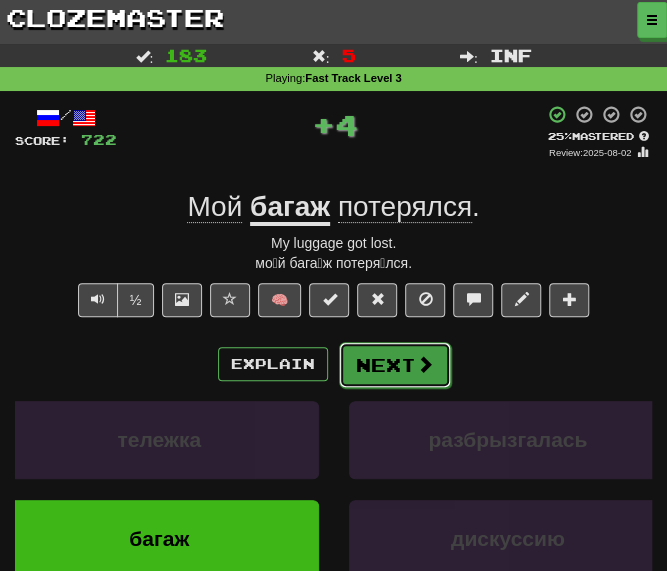 click on "Next" at bounding box center [395, 365] 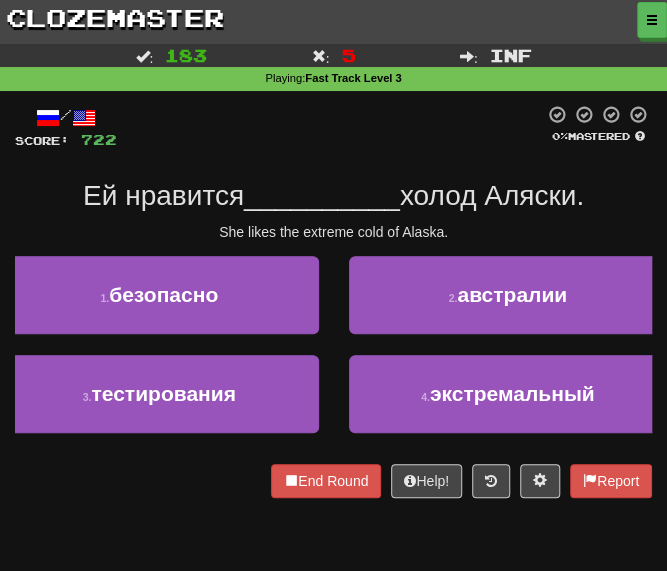click on "/ Score: 722 0 % Mastered Ей нравится __________ холод Аляски. She likes the extreme cold of Alaska. 1 . безопасно 2 . австралии 3 . тестирования 4 . экстремальный End Round Help! Report" at bounding box center (333, 301) 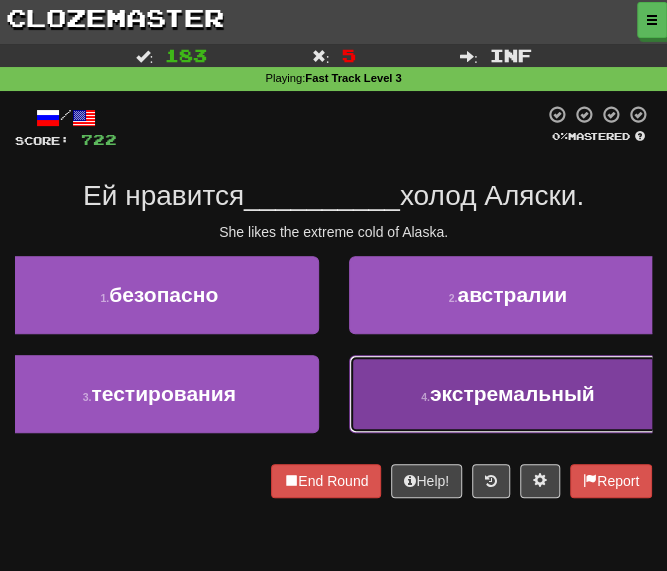 click on "4 .  экстремальный" at bounding box center (508, 394) 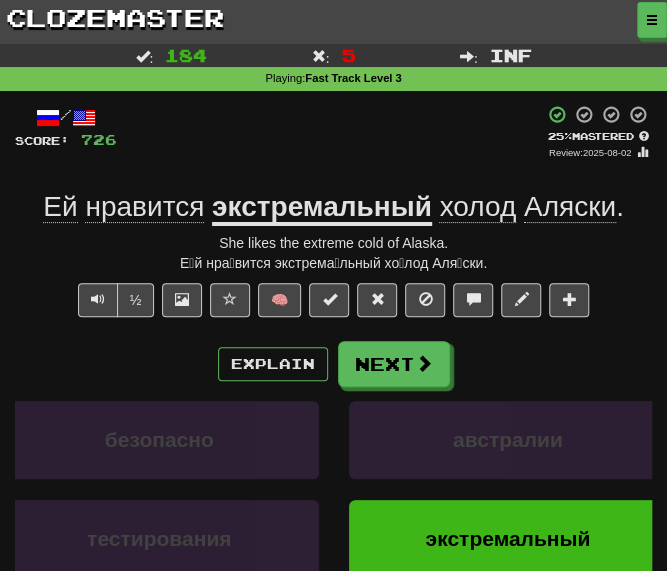 click on "+ 4" at bounding box center [330, 132] 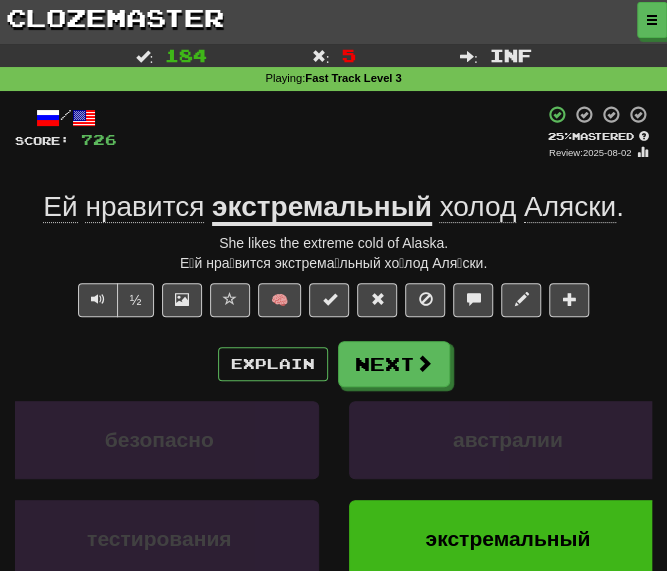 click on "+ 4" at bounding box center [330, 132] 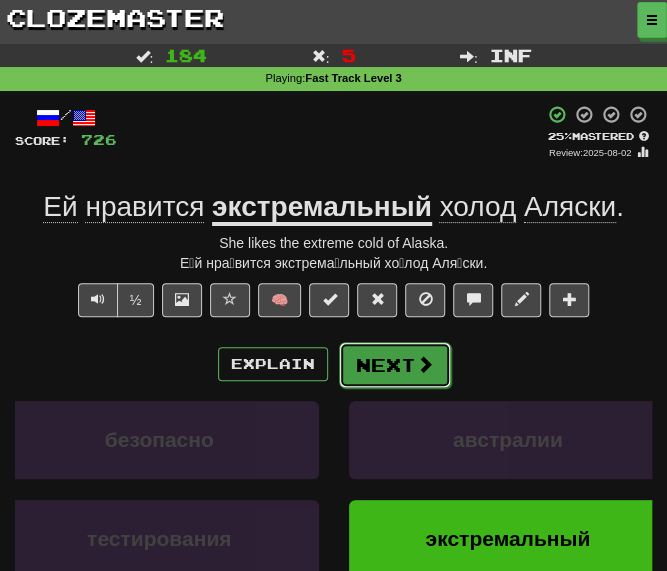 click on "Next" at bounding box center [395, 365] 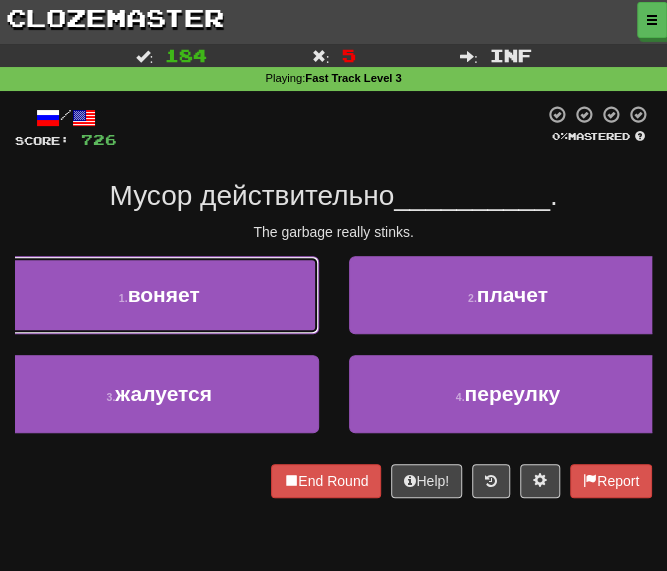 click on "1 .  воняет" at bounding box center [159, 295] 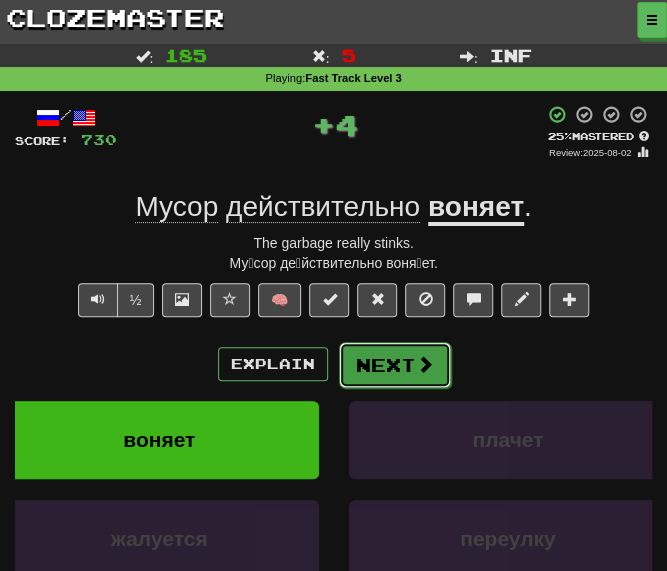 click on "Next" at bounding box center [395, 365] 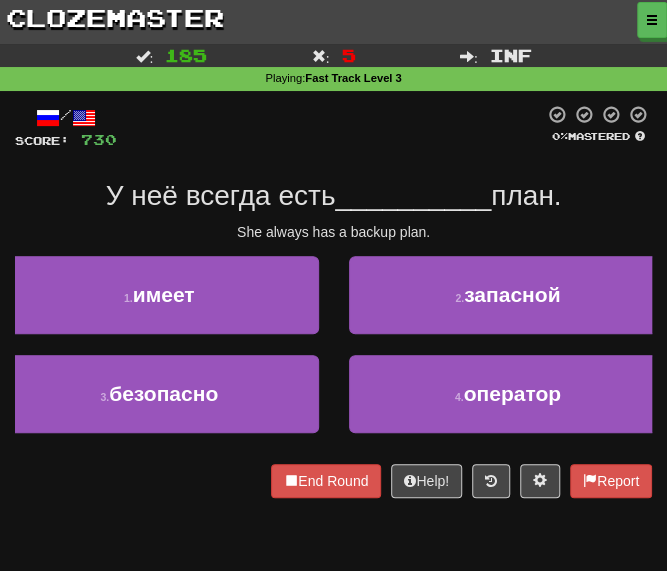 click at bounding box center (330, 127) 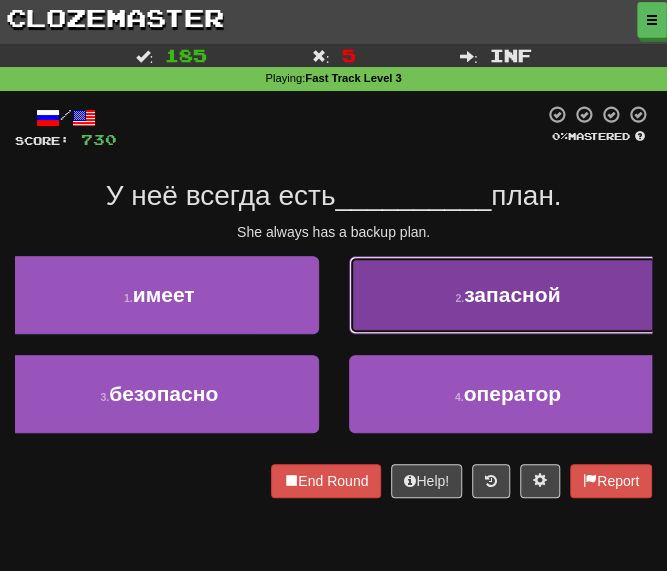 click on "2 .  запасной" at bounding box center (508, 295) 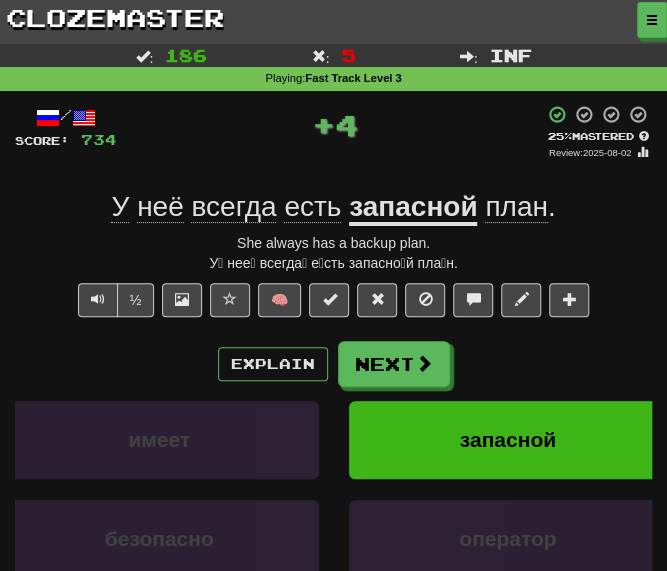click on "запасной" at bounding box center (413, 208) 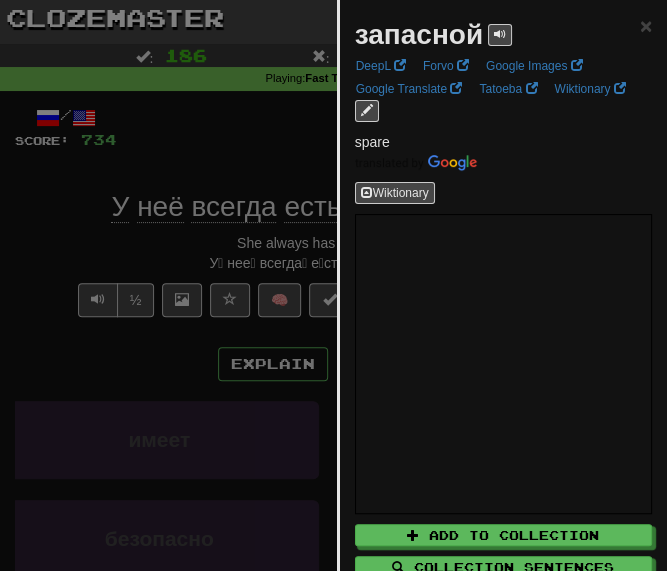 click at bounding box center [333, 285] 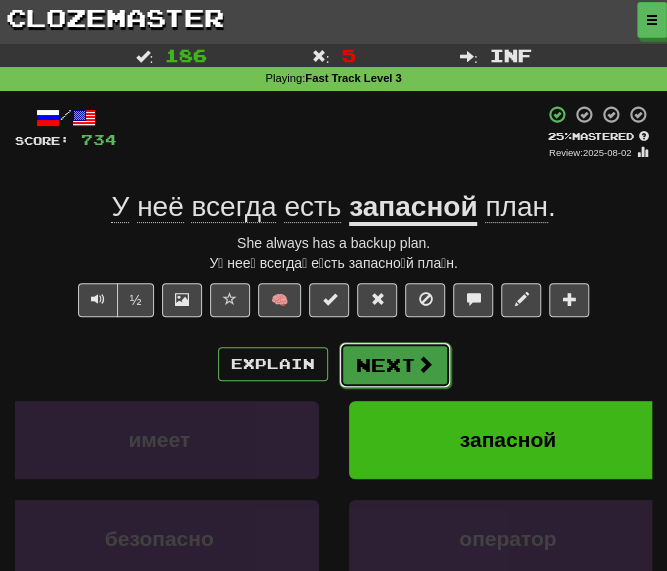 click on "Next" at bounding box center (395, 365) 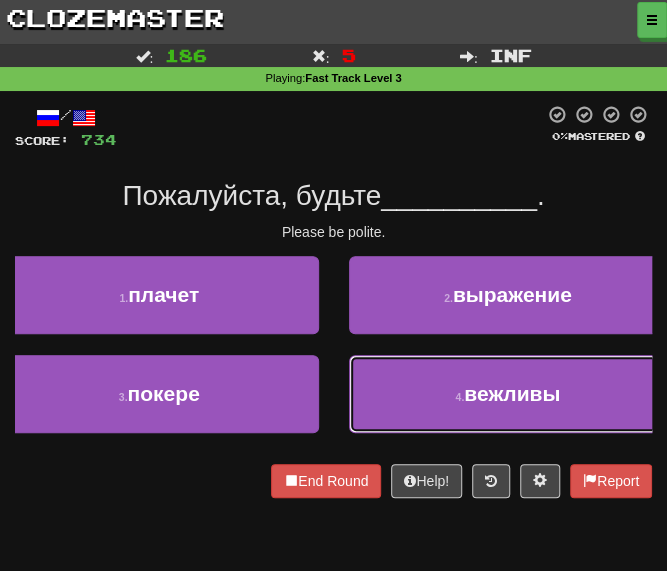 click on "4 .  вежливы" at bounding box center (508, 394) 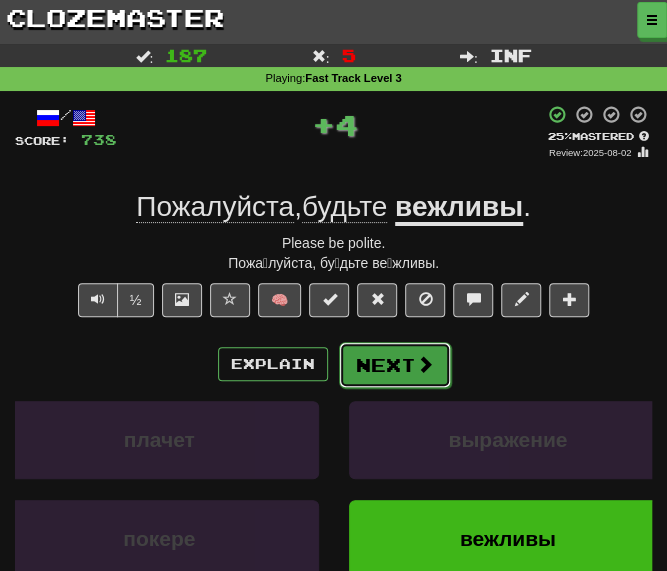 click on "Next" at bounding box center (395, 365) 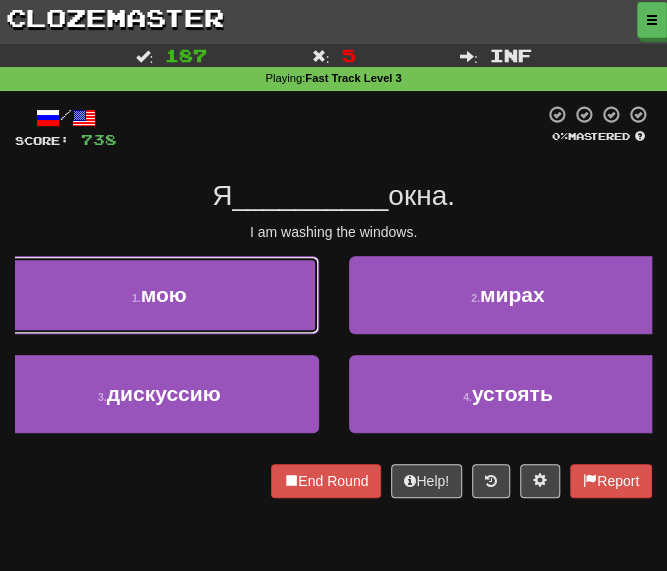 click on "1 .  мою" at bounding box center (159, 295) 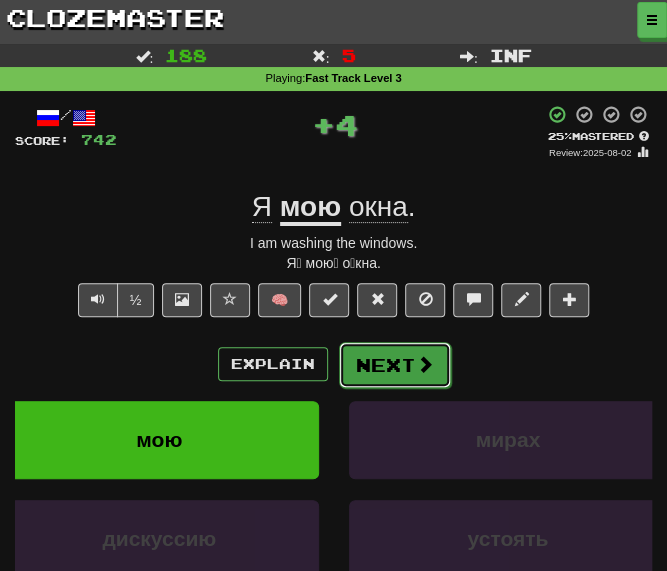 click on "Next" at bounding box center (395, 365) 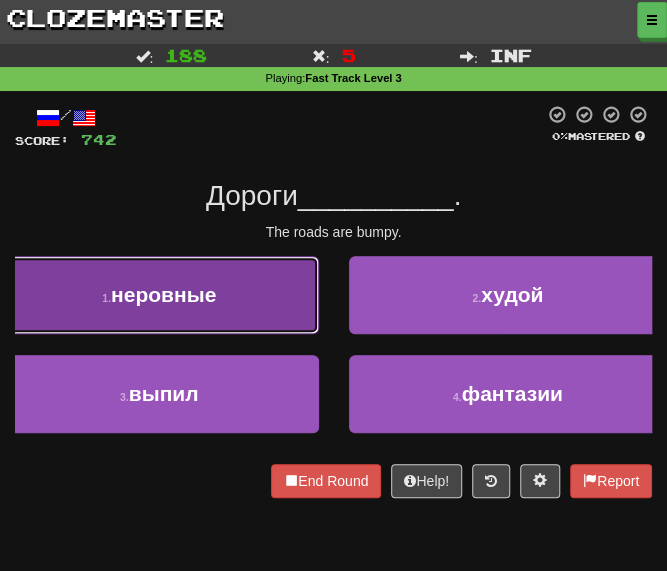 click on "1 .  неровные" at bounding box center [159, 295] 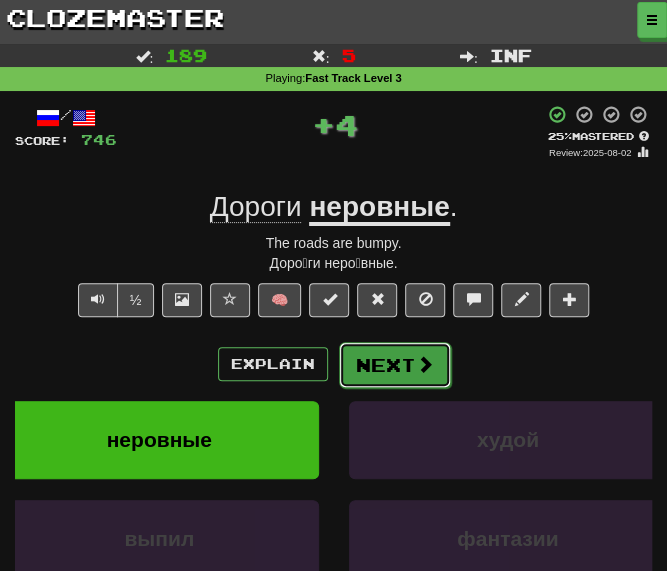 click on "Next" at bounding box center (395, 365) 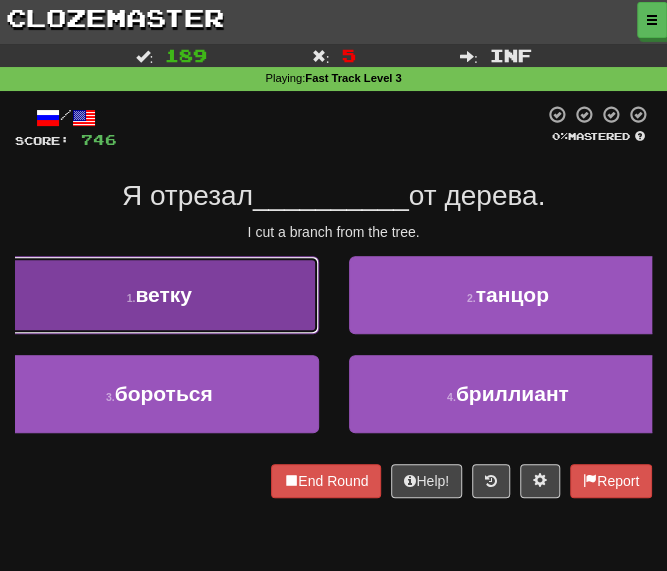 click on "1 .  ветку" at bounding box center (159, 295) 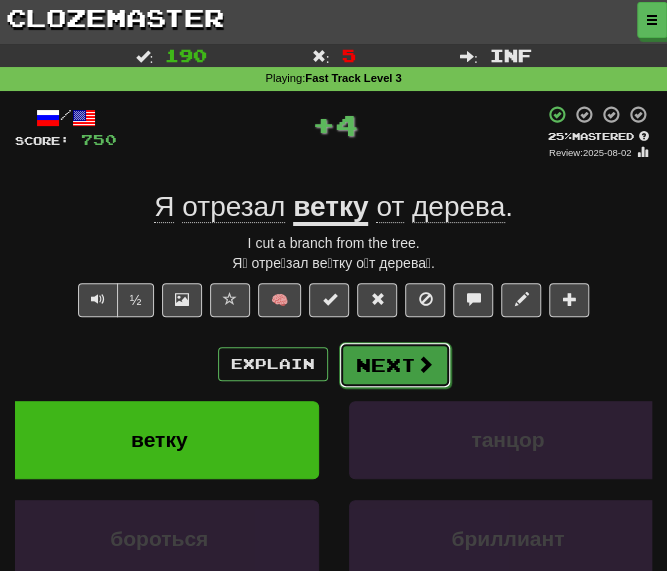 click on "Next" at bounding box center (395, 365) 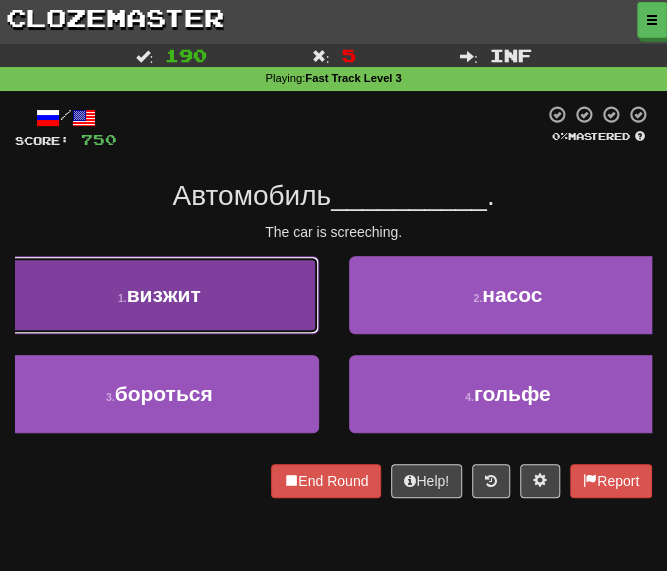click on "1 .  визжит" at bounding box center [159, 295] 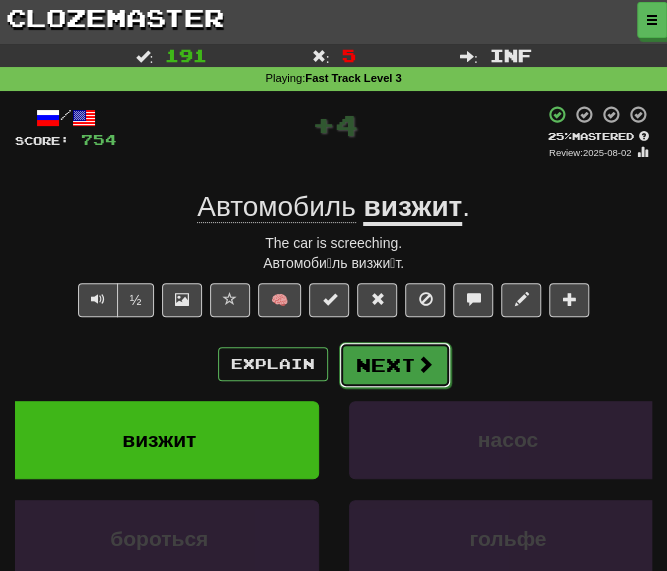 click on "Next" at bounding box center [395, 365] 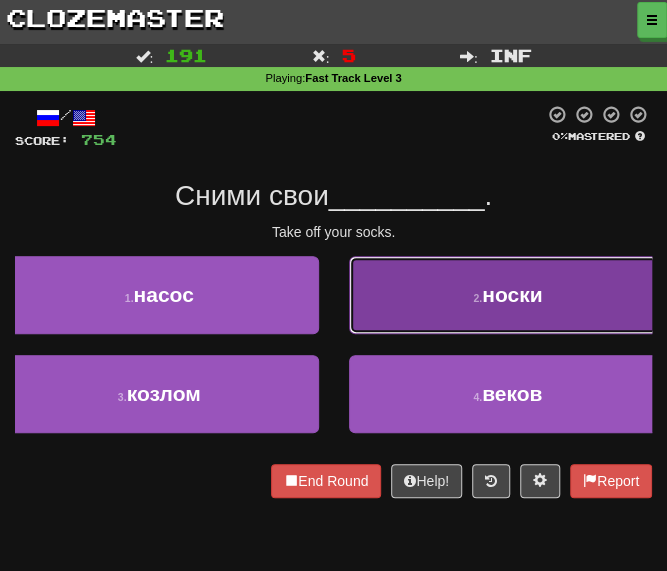 click on "2 .  носки" at bounding box center (508, 295) 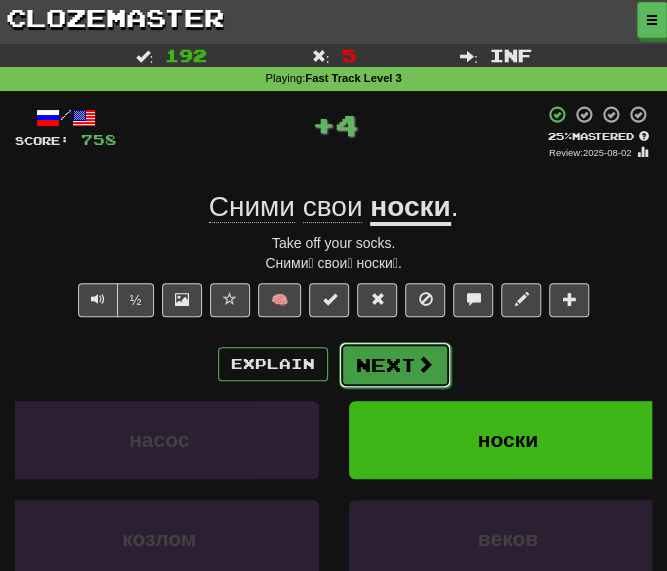 click on "Next" at bounding box center [395, 365] 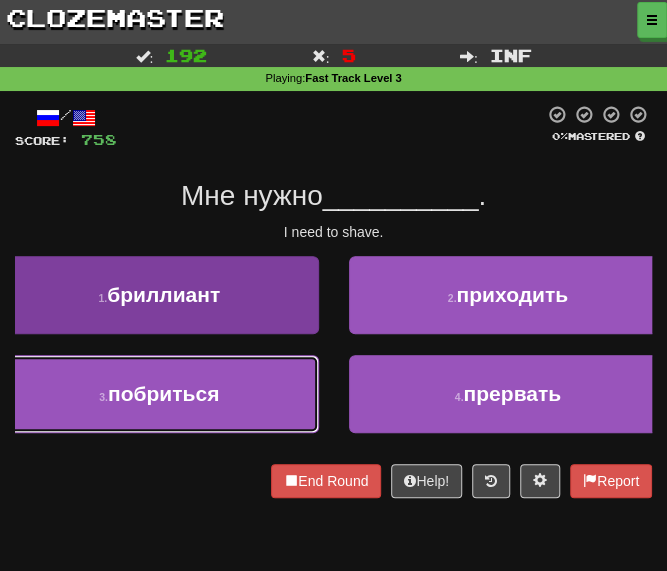 click on "3 .  побриться" at bounding box center [159, 394] 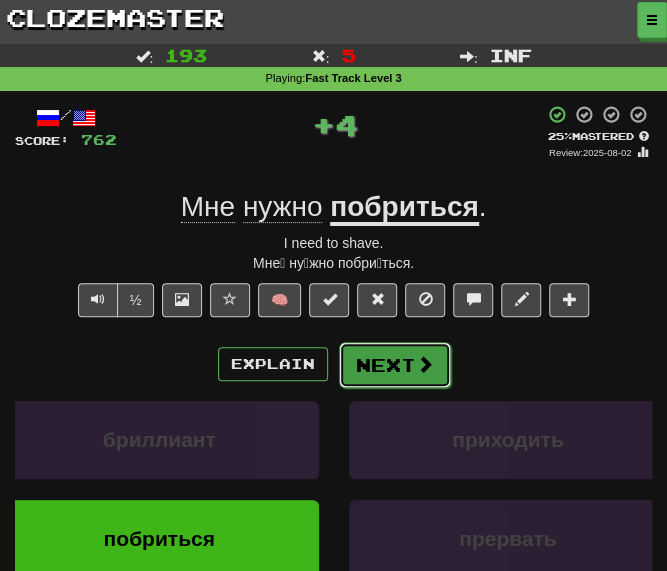 click on "Next" at bounding box center [395, 365] 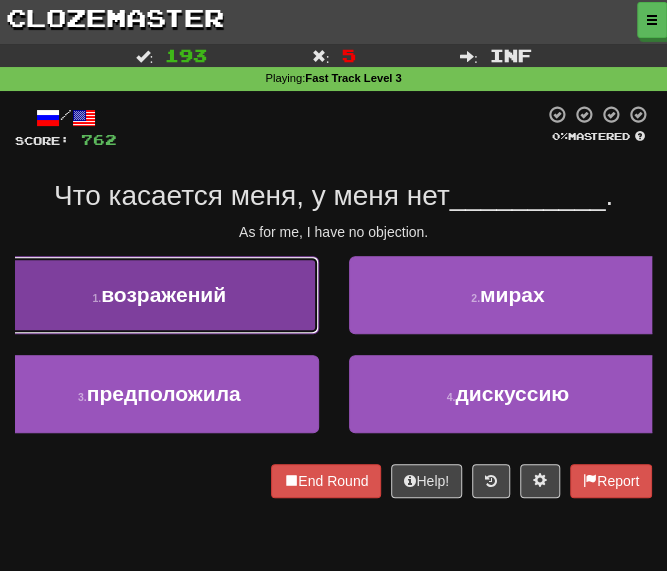 click on "возражений" at bounding box center [163, 294] 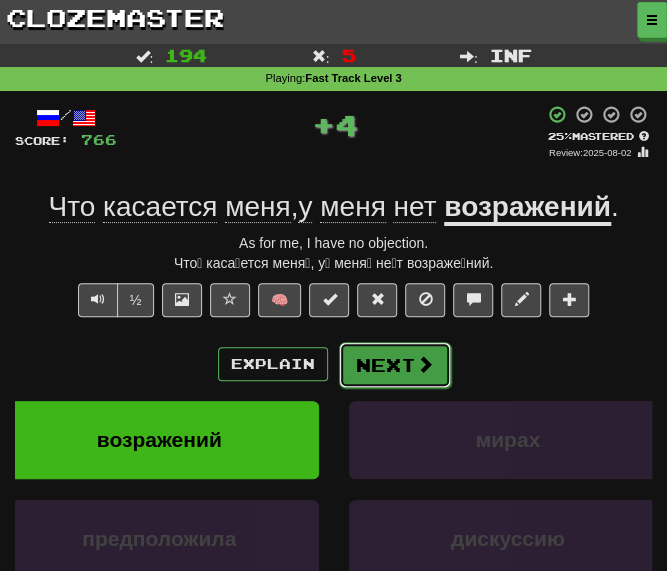 click on "Next" at bounding box center (395, 365) 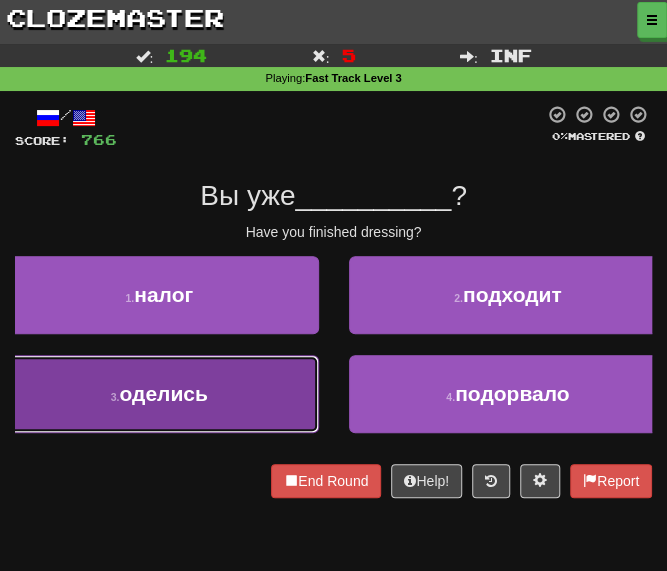 click on "3 .  оделись" at bounding box center [159, 394] 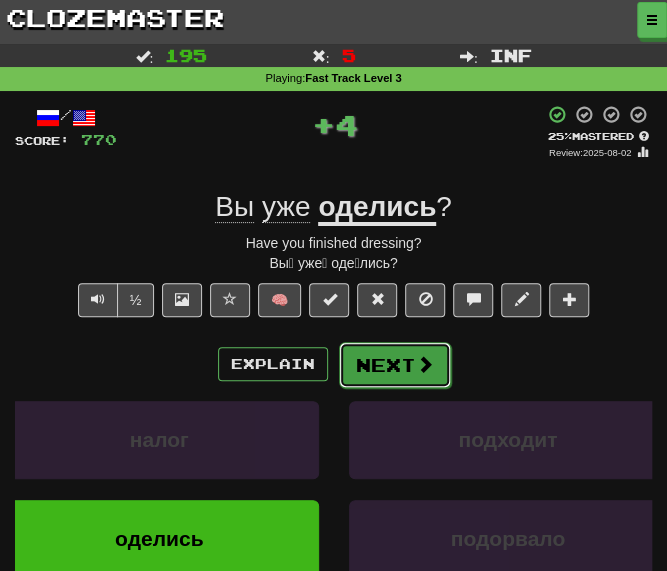 click on "Next" at bounding box center (395, 365) 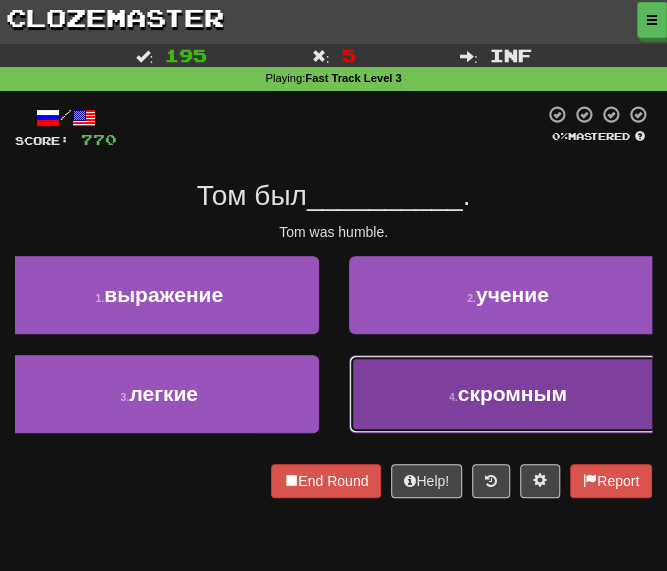 click on "4 .  скромным" at bounding box center (508, 394) 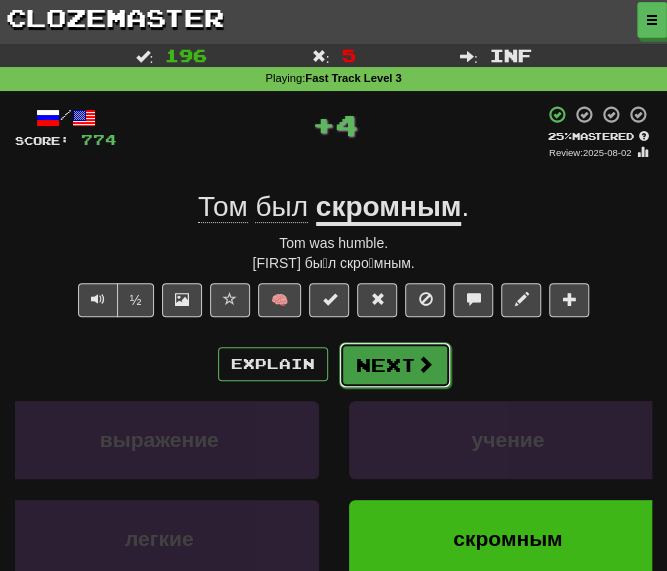click on "Next" at bounding box center (395, 365) 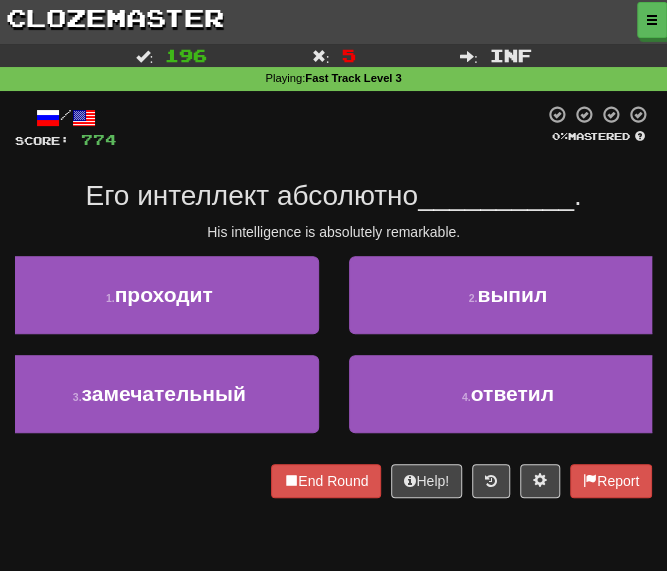 click on "/ Score: 774 0 % Mastered Его интеллект абсолютно __________ . His intelligence is absolutely remarkable. 1 . проходит 2 . выпил 3 . замечательный 4 . ответил End Round Help! Report" at bounding box center [333, 301] 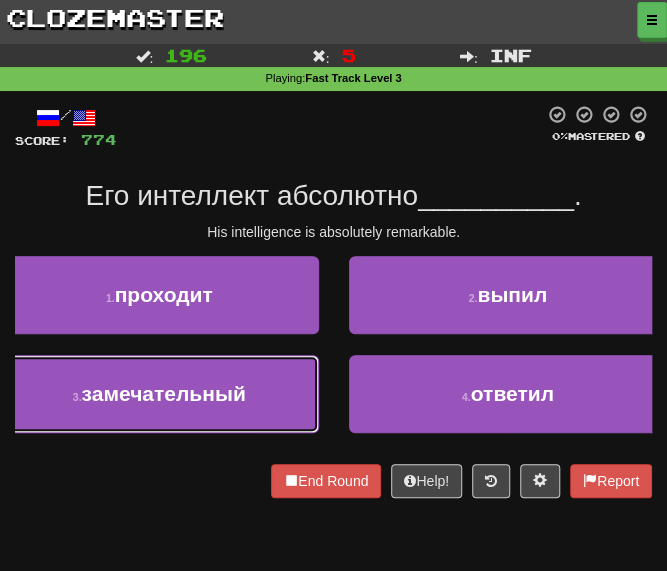 click on "замечательный" at bounding box center (164, 393) 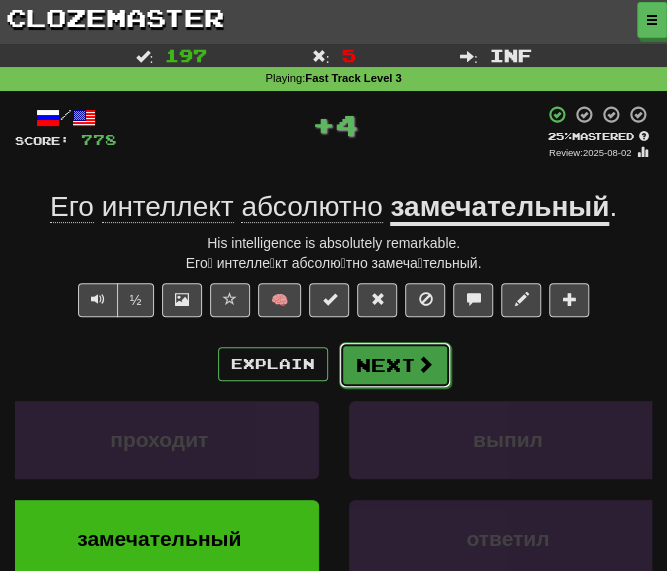 click on "Next" at bounding box center (395, 365) 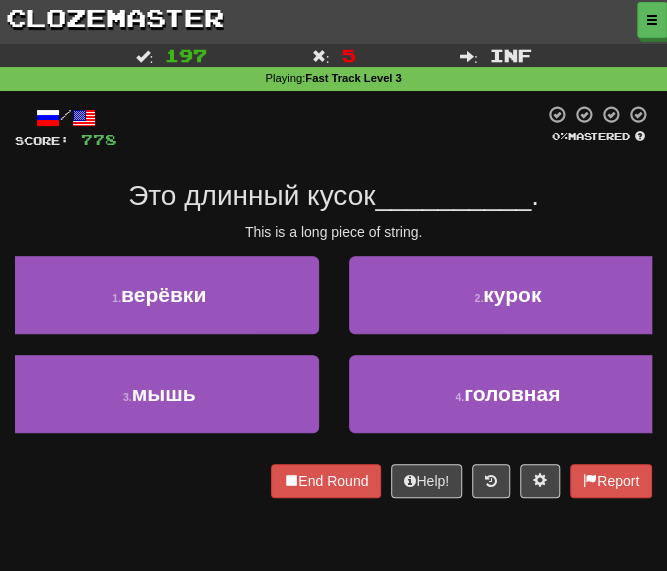 click at bounding box center (330, 127) 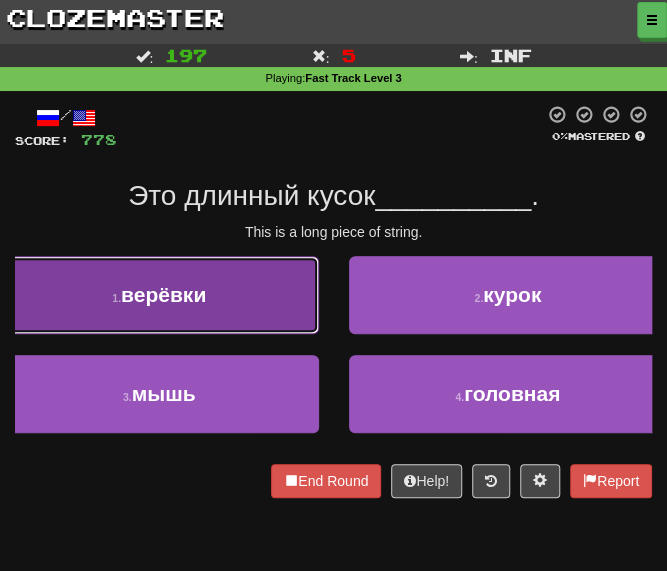click on "верёвки" at bounding box center [163, 294] 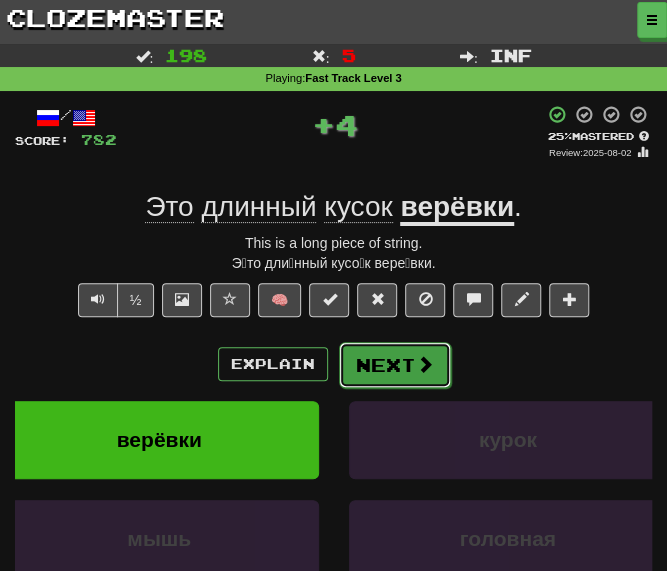 click on "Next" at bounding box center (395, 365) 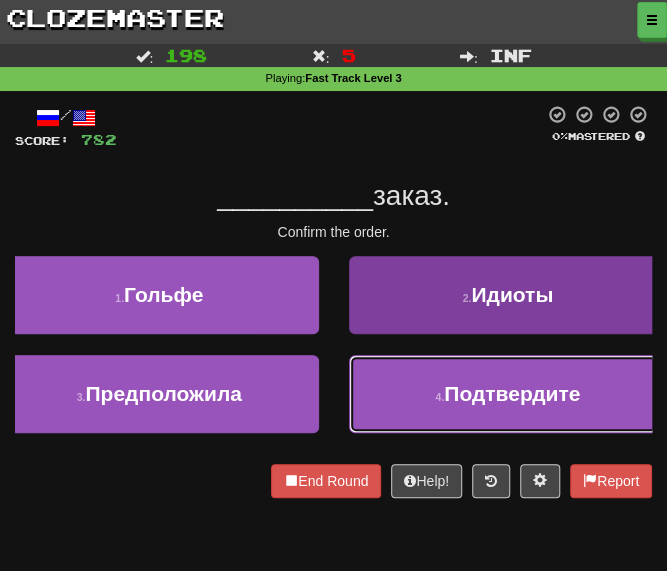 click on "4 .  Подтвердите" at bounding box center (508, 394) 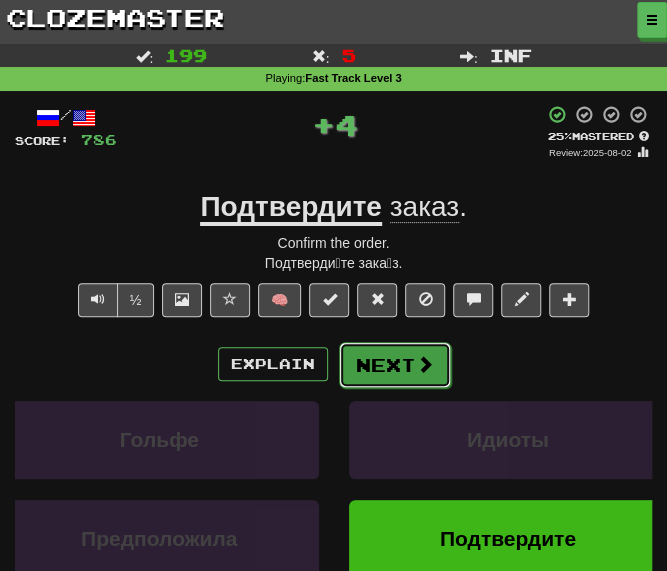 click on "Next" at bounding box center [395, 365] 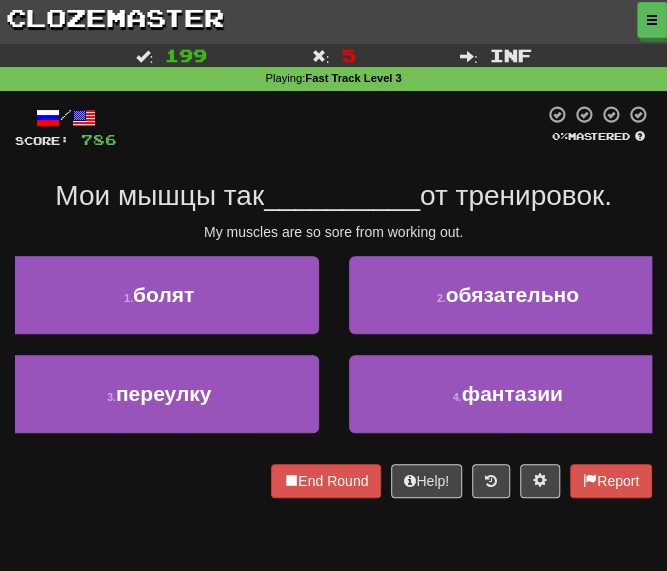 click on "__________" at bounding box center (342, 195) 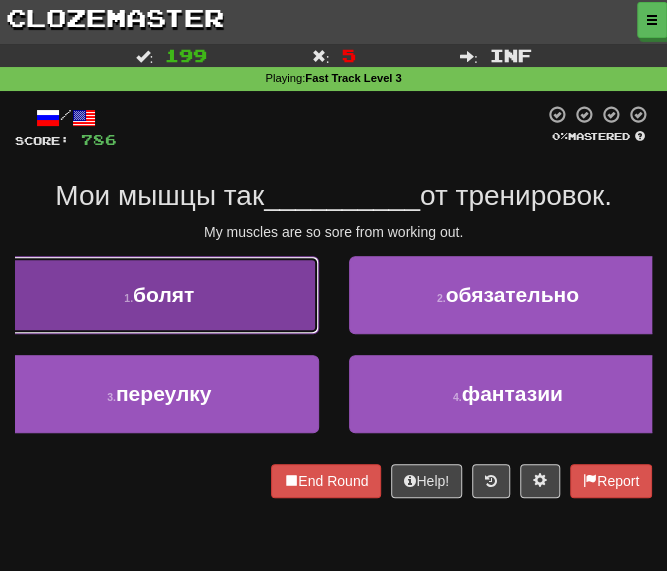 click on "1 .  болят" at bounding box center [159, 295] 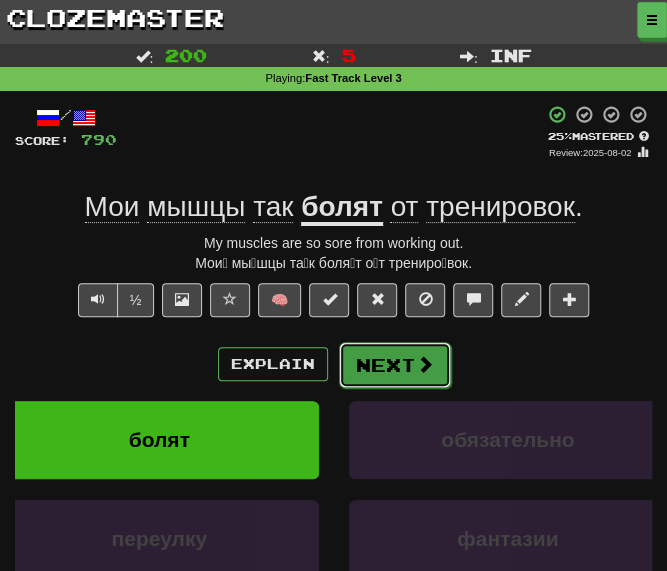 click on "Next" at bounding box center [395, 365] 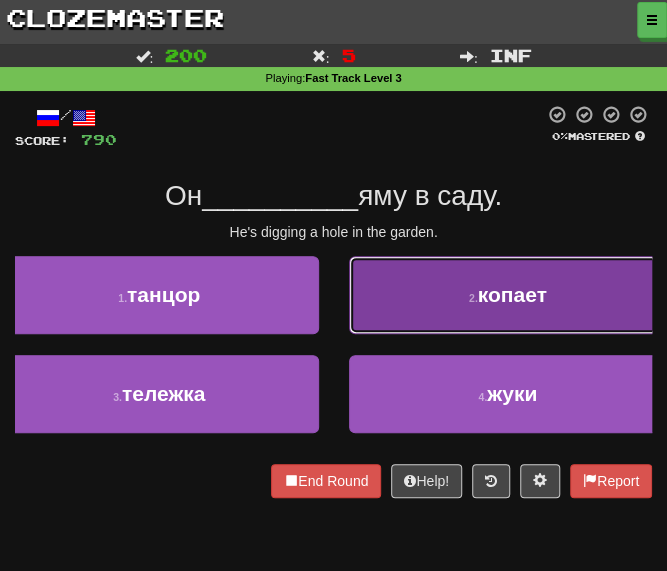 click on "2 .  копает" at bounding box center [508, 295] 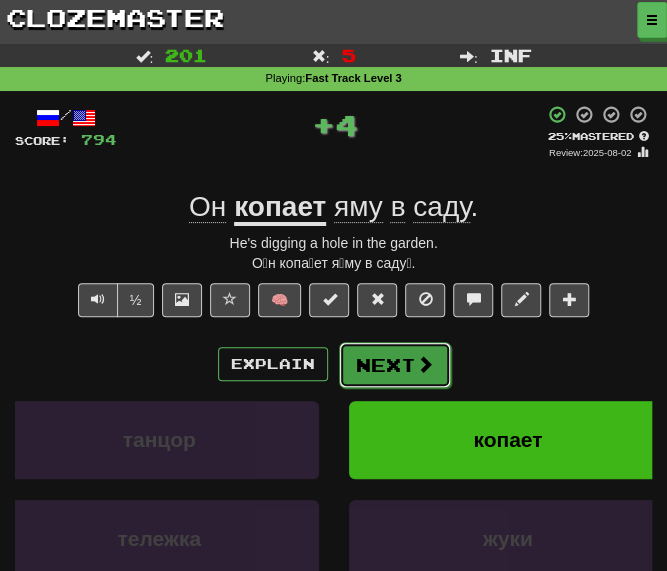 click on "Next" at bounding box center [395, 365] 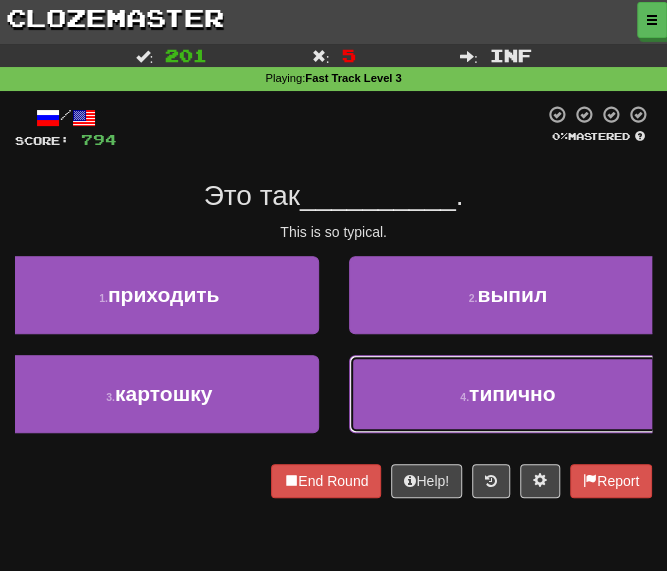 drag, startPoint x: 438, startPoint y: 414, endPoint x: 422, endPoint y: 392, distance: 27.202942 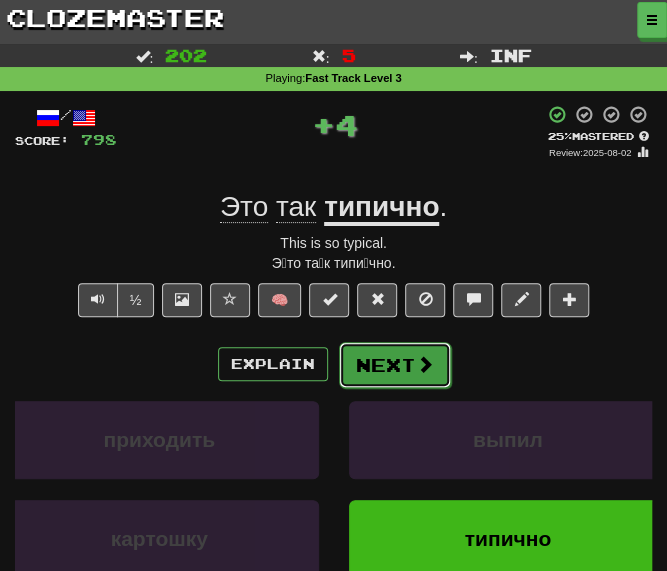click on "Next" at bounding box center [395, 365] 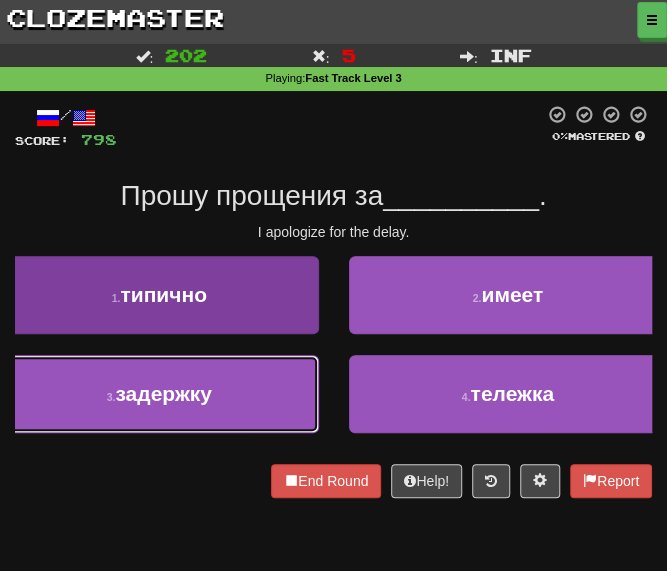 click on "3 .  задержку" at bounding box center (159, 394) 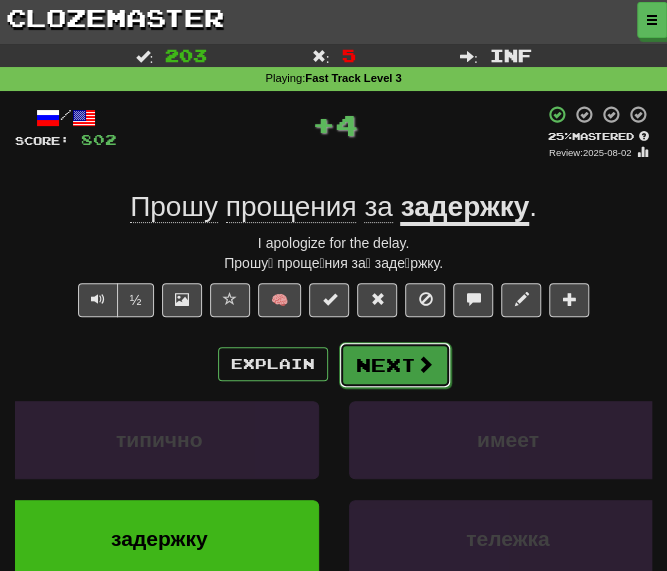 click on "Next" at bounding box center [395, 365] 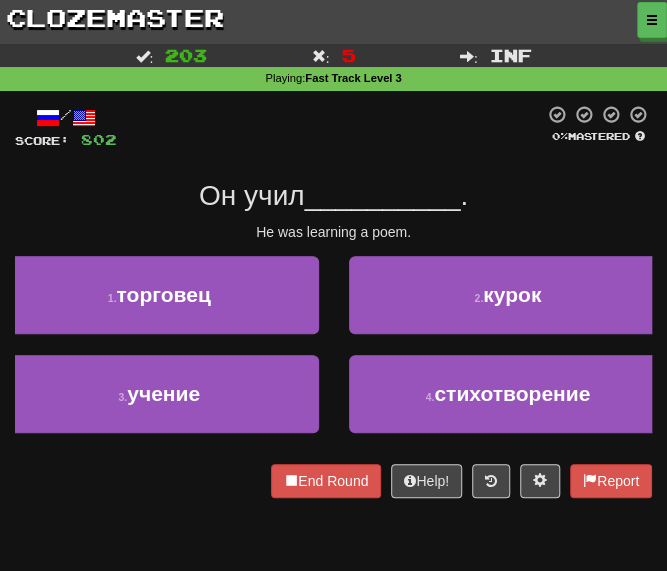 click on "/ Score: 802 0 % Mastered Он учил __________ . He was learning a poem. 1 . торговец 2 . курок 3 . учение 4 . стихотворение End Round Help! Report" at bounding box center [333, 301] 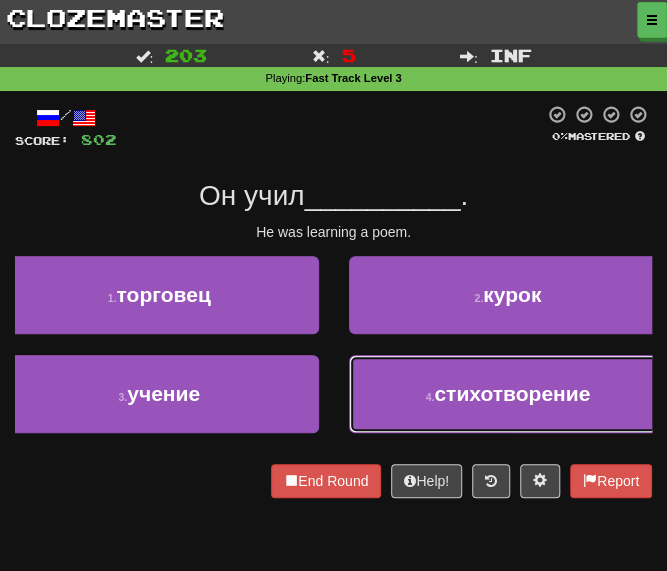 click on "4 .  стихотворение" at bounding box center [508, 394] 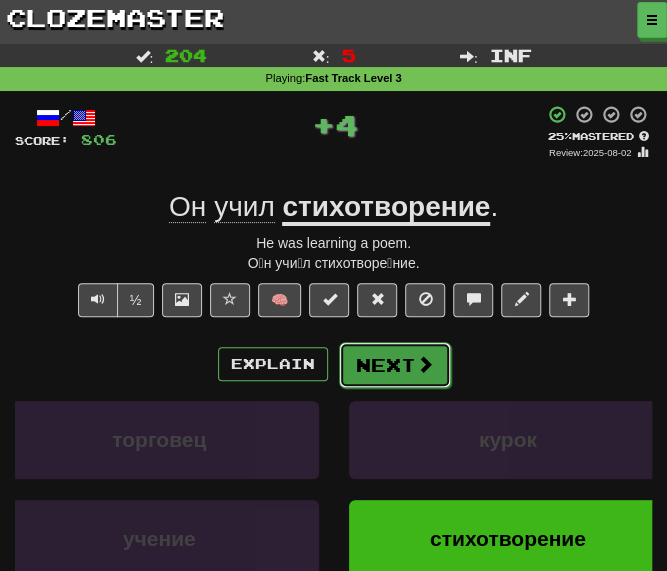 click on "Next" at bounding box center [395, 365] 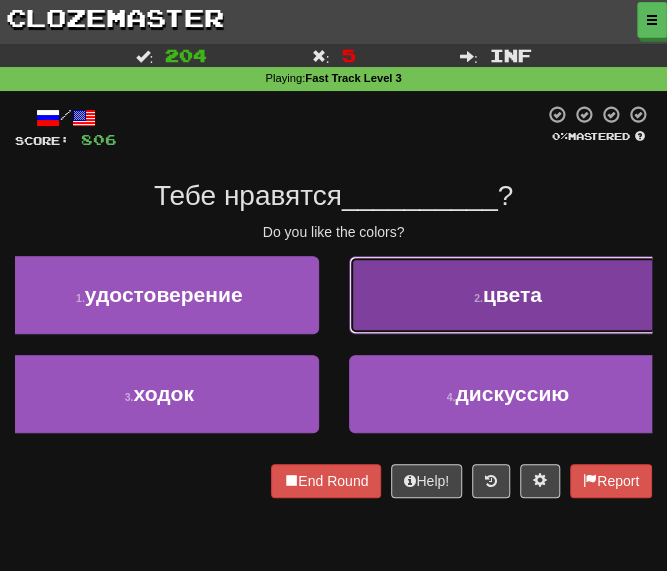 click on "2 .  цвета" at bounding box center (508, 295) 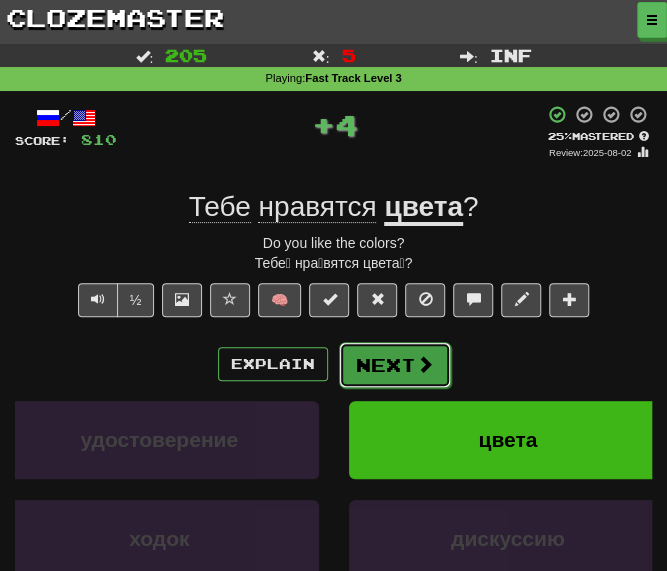 click on "Next" at bounding box center [395, 365] 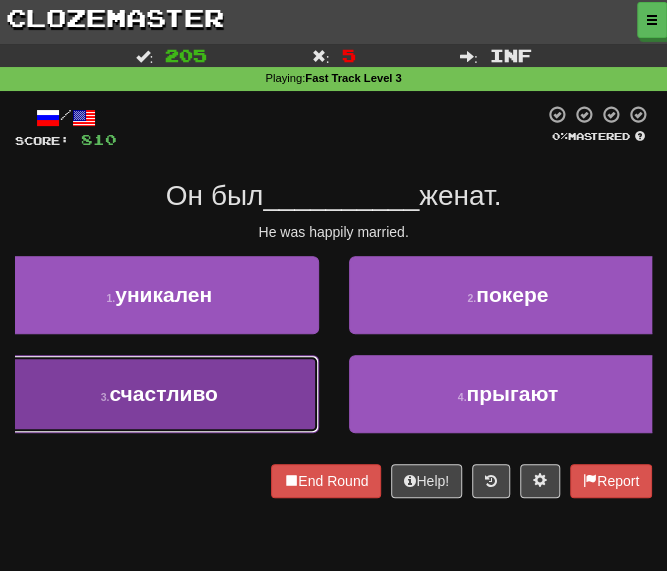 click on "счастливо" at bounding box center (163, 393) 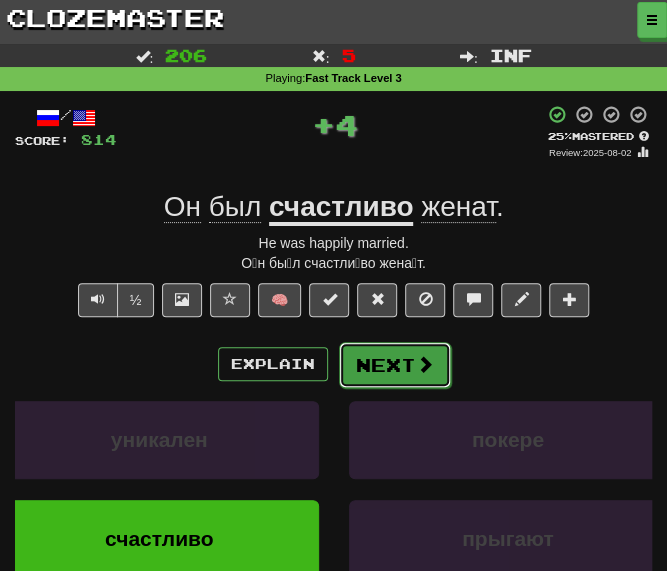 click on "Next" at bounding box center (395, 365) 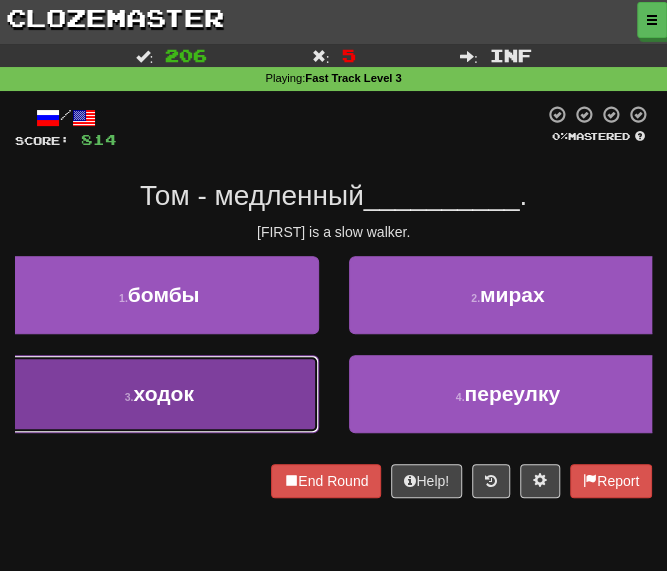 click on "ходок" at bounding box center (163, 393) 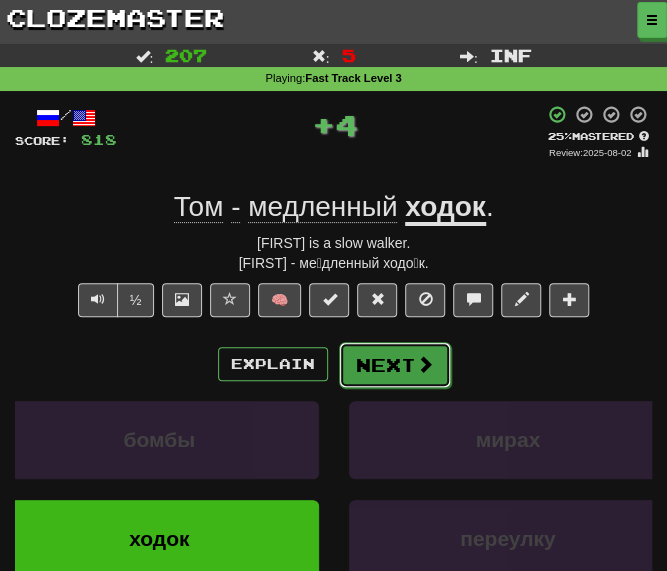 click on "Next" at bounding box center (395, 365) 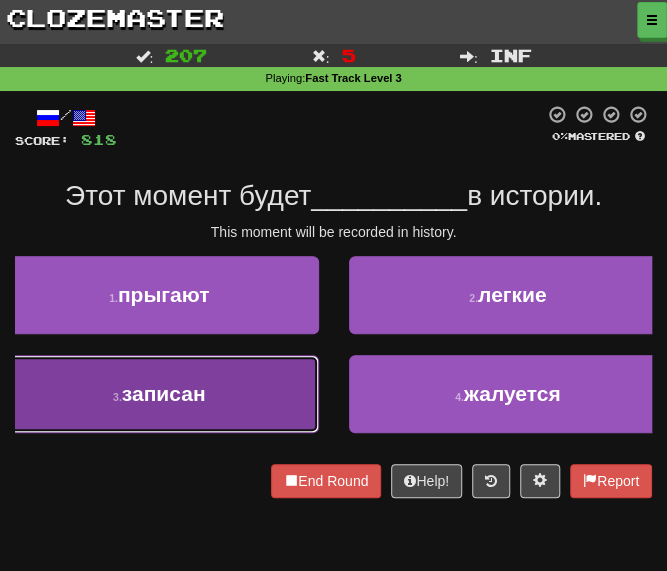 click on "3 .  записан" at bounding box center (159, 394) 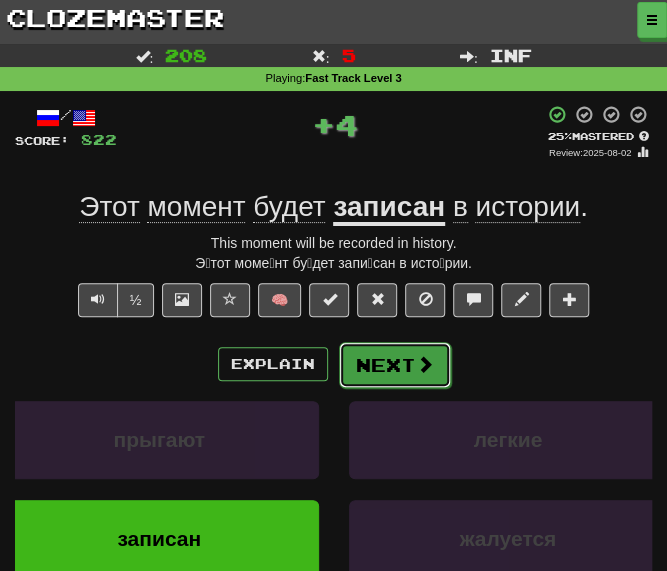 click on "Next" at bounding box center [395, 365] 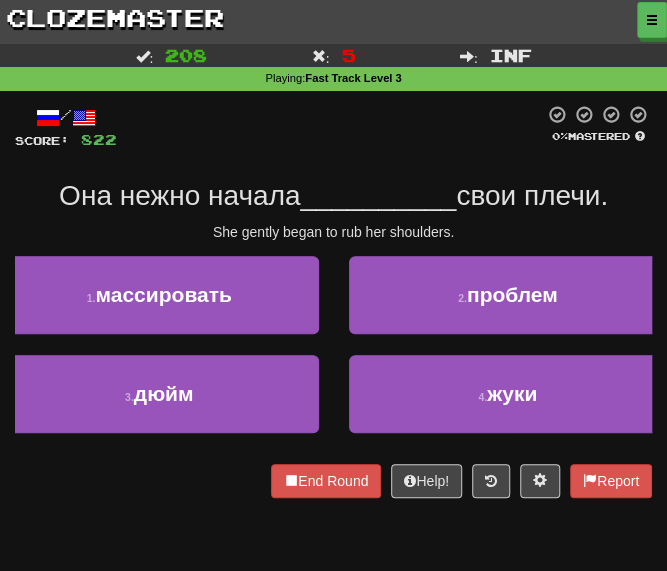 click on "/ Score: 822 0 % Mastered Она нежно начала __________ свои плечи. She gently began to rub her shoulders. 1 . массировать 2 . проблем 3 . дюйм 4 . жуки End Round Help! Report" at bounding box center [333, 301] 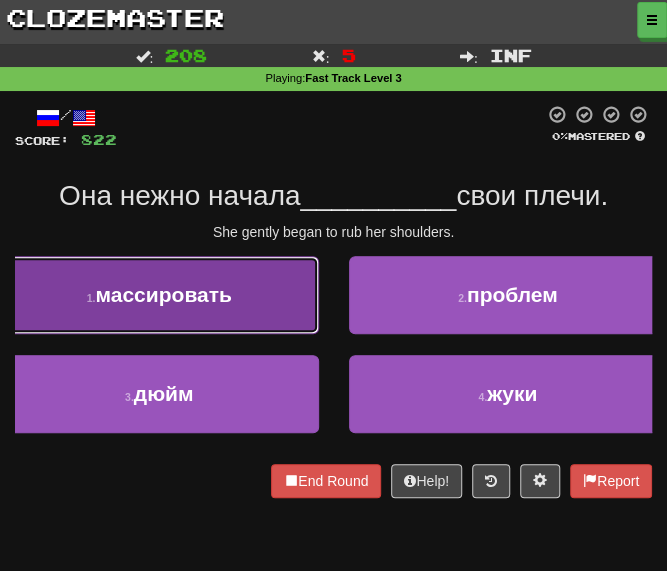 click on "массировать" at bounding box center [163, 294] 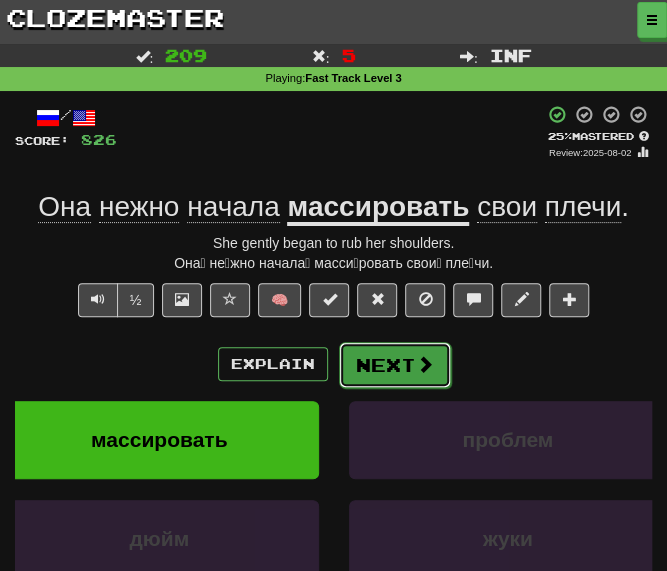 click on "Next" at bounding box center (395, 365) 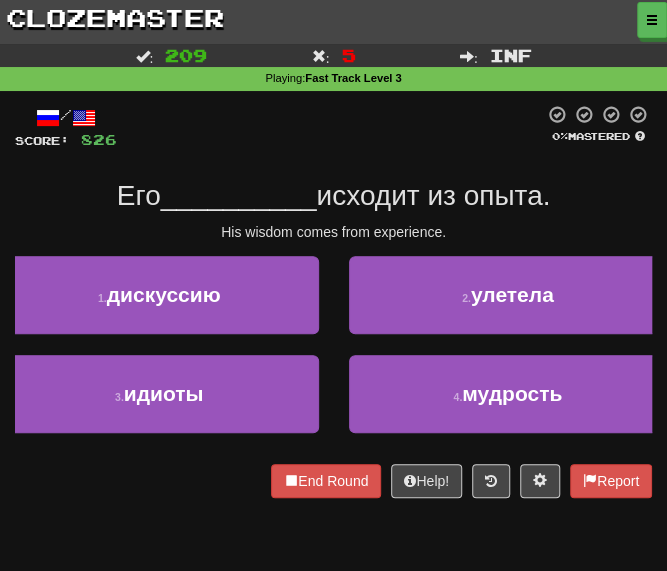 click on "/ Score: 826 0 % Mastered Его __________ исходит из опыта. His wisdom comes from experience. 1 . дискуссию 2 . улетела 3 . идиоты 4 . мудрость End Round Help! Report" at bounding box center (333, 301) 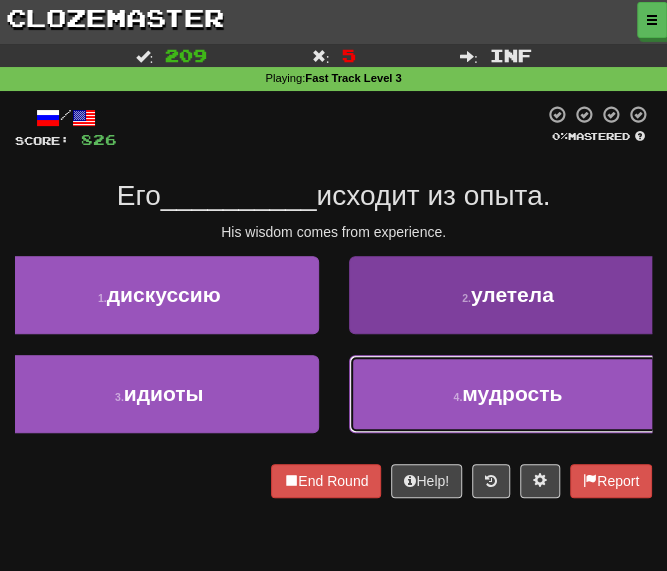 click on "4 .  мудрость" at bounding box center (508, 394) 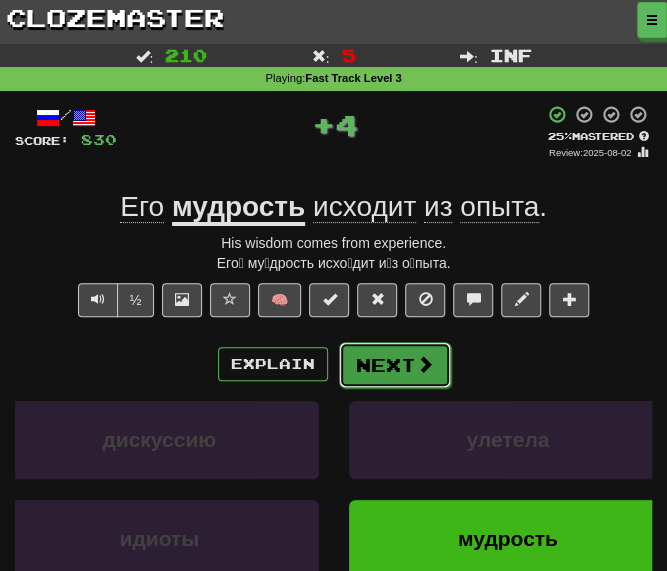 click on "Next" at bounding box center (395, 365) 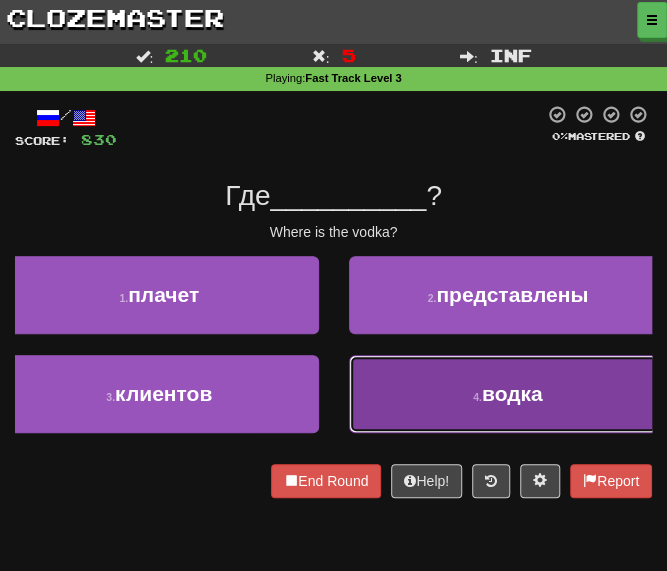 click on "4 .  водка" at bounding box center (508, 394) 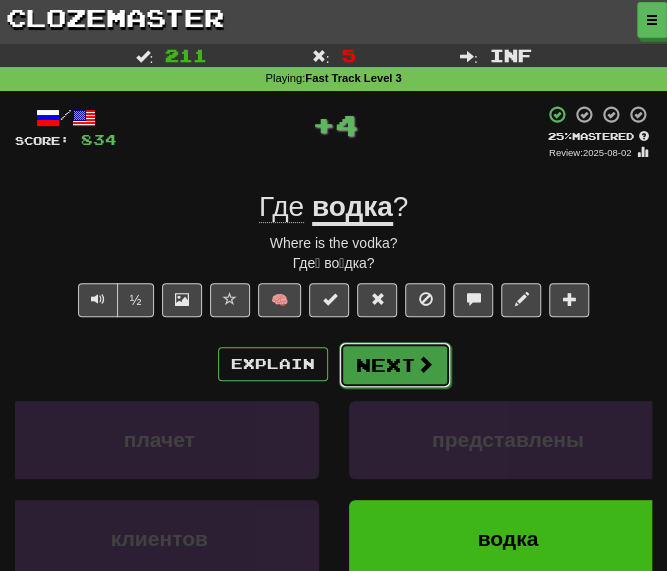 click on "Next" at bounding box center (395, 365) 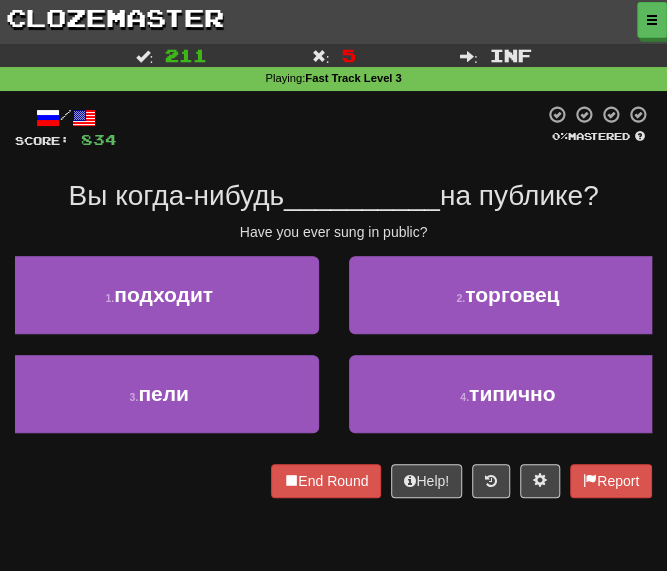 click on "/  Score:   834 0 %  Mastered Вы когда-нибудь  __________  на публике? Have you ever sung in public? 1 .  подходит 2 .  торговец 3 .  пели 4 .  типично  End Round  Help!  Report" at bounding box center (333, 301) 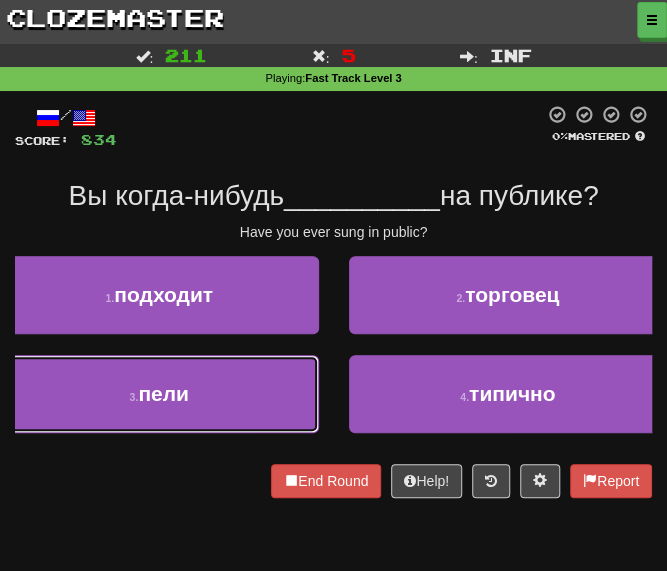 click on "3 .  пели" at bounding box center (159, 394) 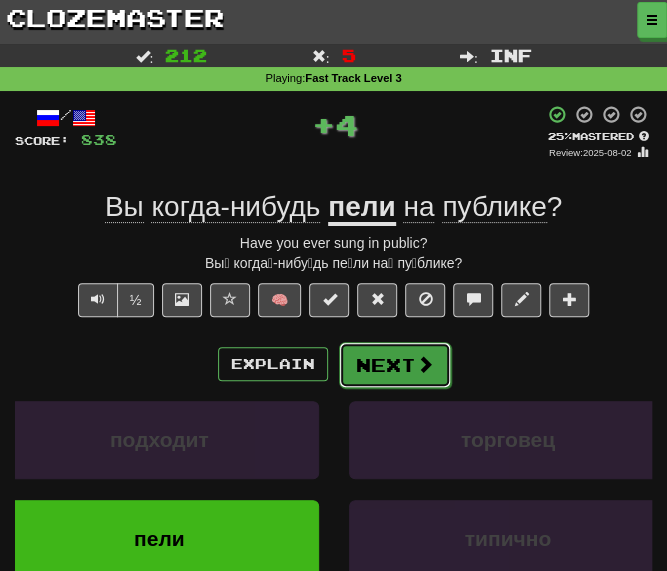 click on "Next" at bounding box center (395, 365) 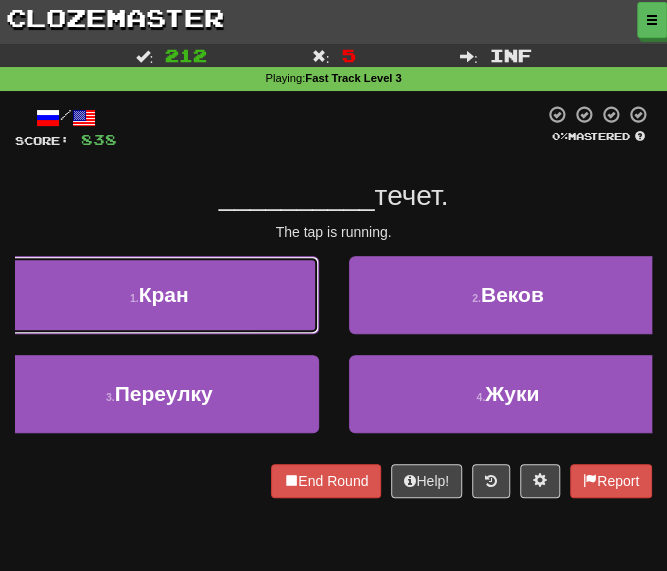 click on "1 .  Кран" at bounding box center [159, 295] 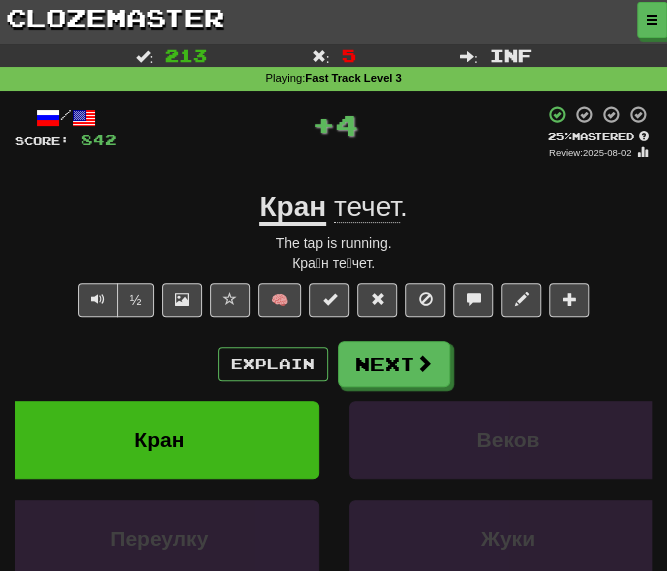 click on "течет" at bounding box center (367, 207) 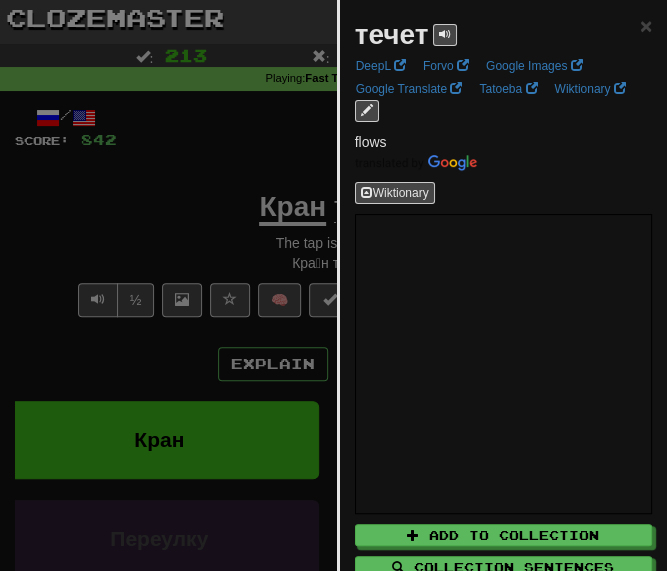 click at bounding box center [333, 285] 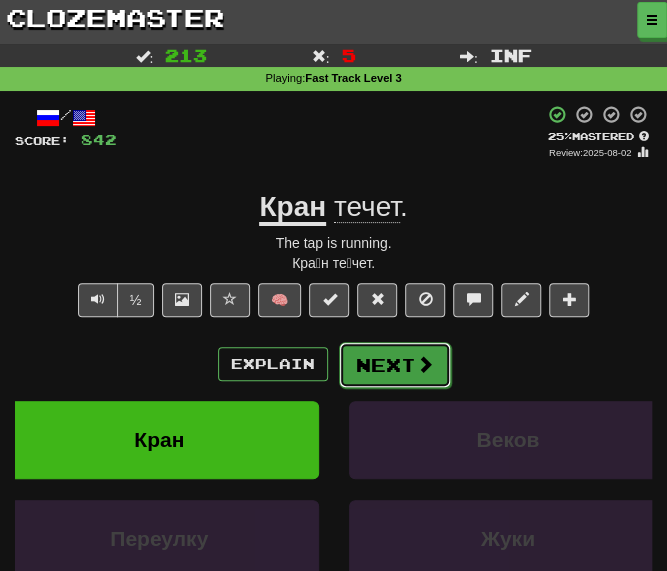 click on "Next" at bounding box center [395, 365] 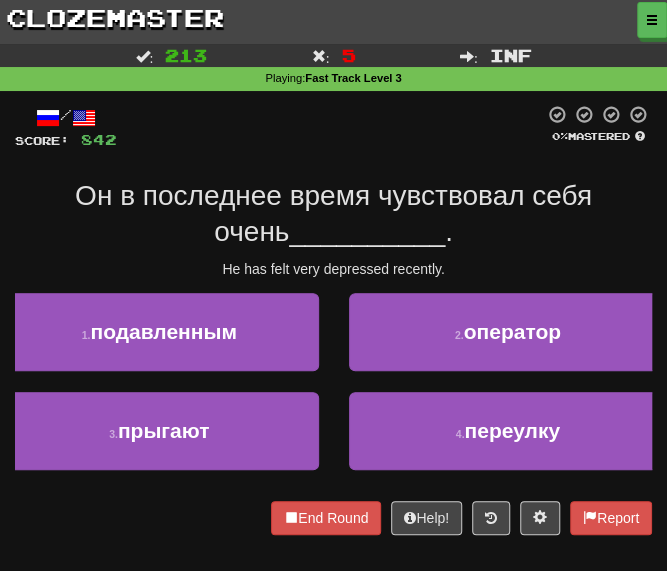 click at bounding box center [330, 127] 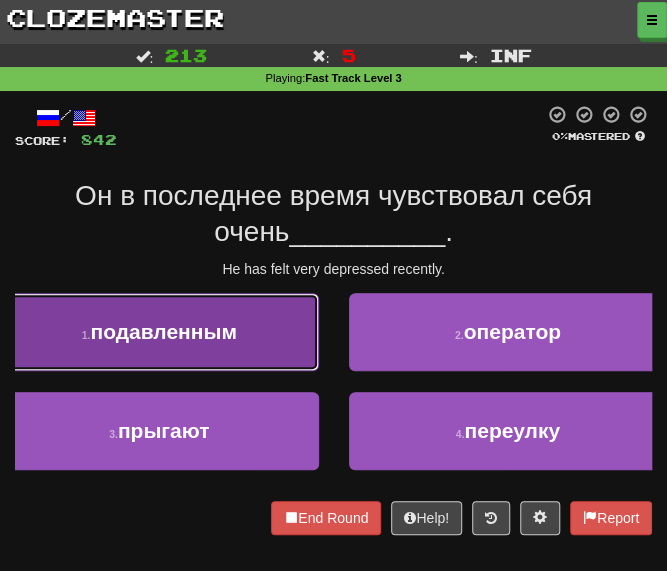 click on "1 .  подавленным" at bounding box center (159, 332) 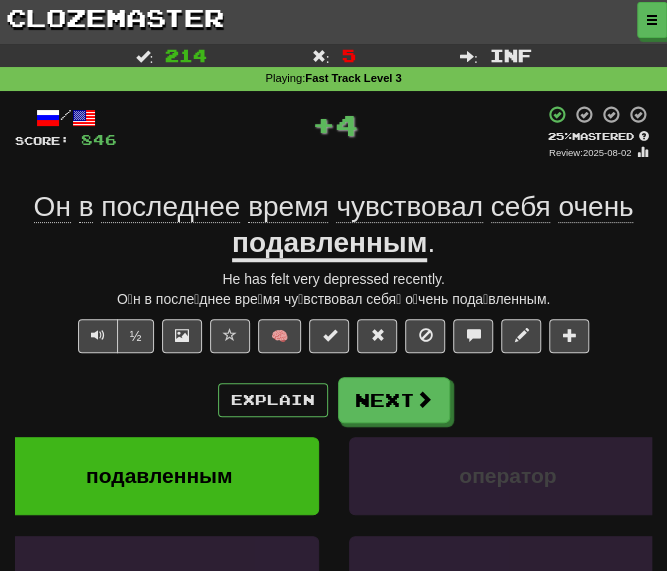 click on "подавленным" at bounding box center (329, 244) 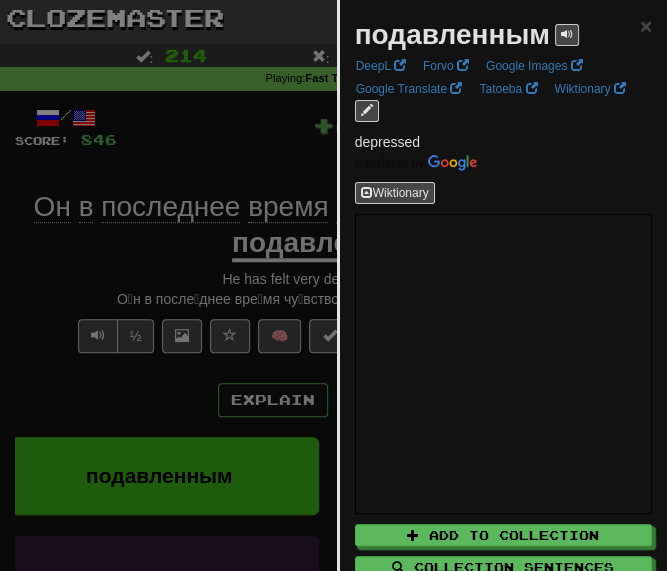 click at bounding box center (333, 285) 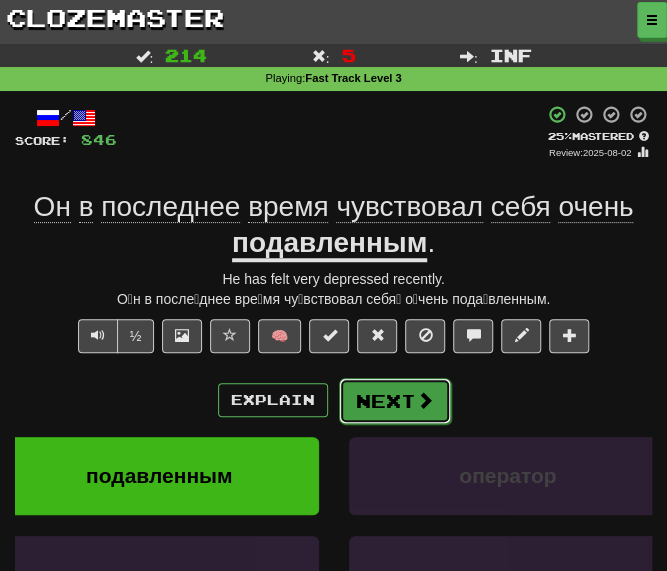 click on "Next" at bounding box center (395, 401) 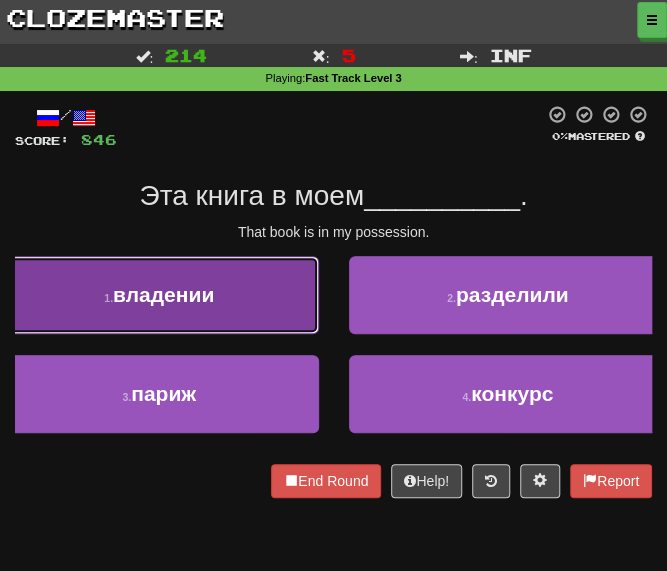 click on "1 .  владении" at bounding box center (159, 295) 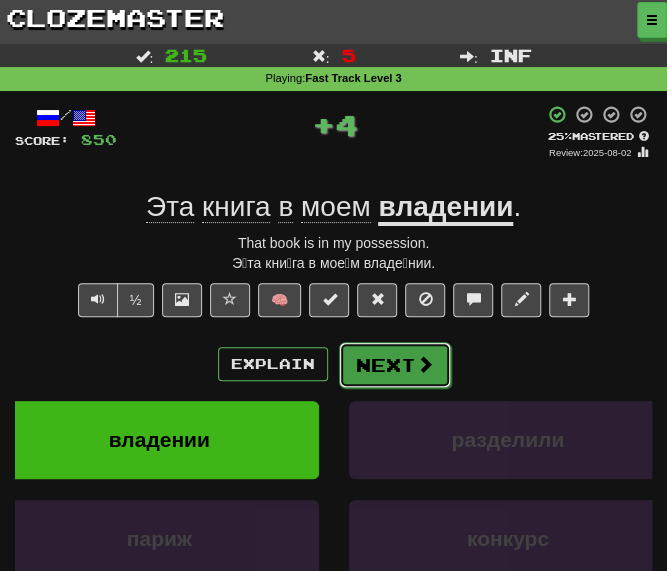 click on "Next" at bounding box center [395, 365] 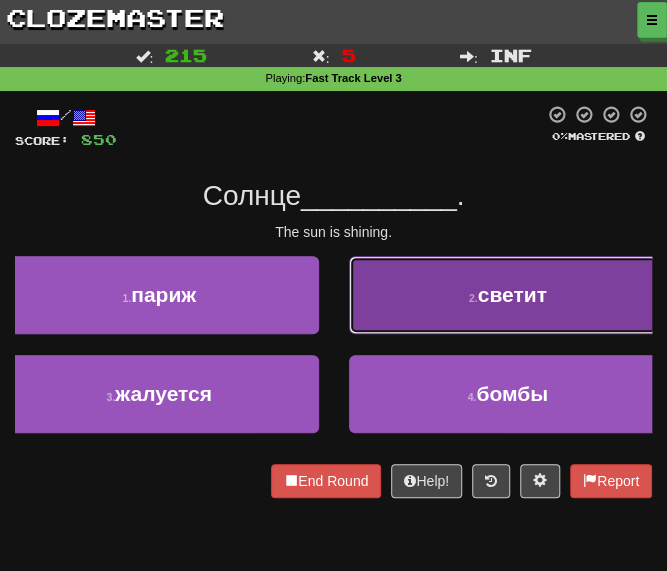 click on "2 .  светит" at bounding box center (508, 295) 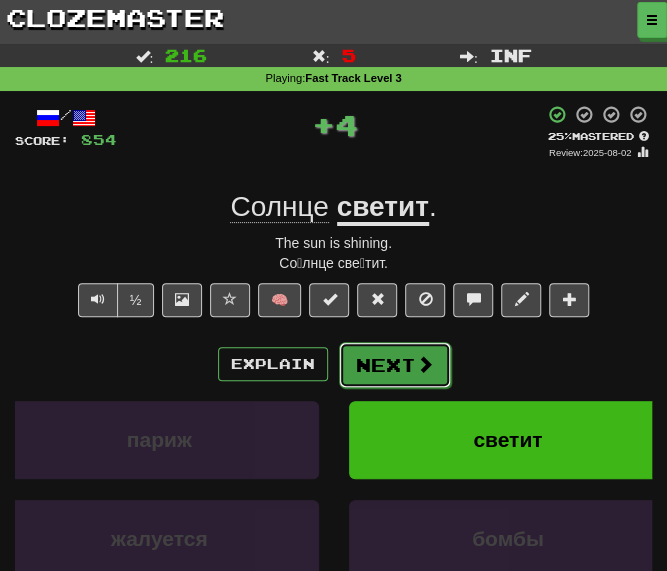 click on "Next" at bounding box center (395, 365) 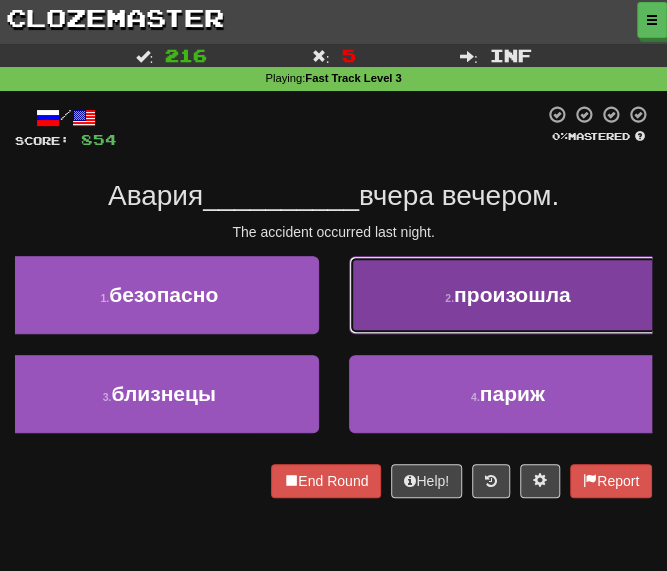 click on "2 .  произошла" at bounding box center (508, 295) 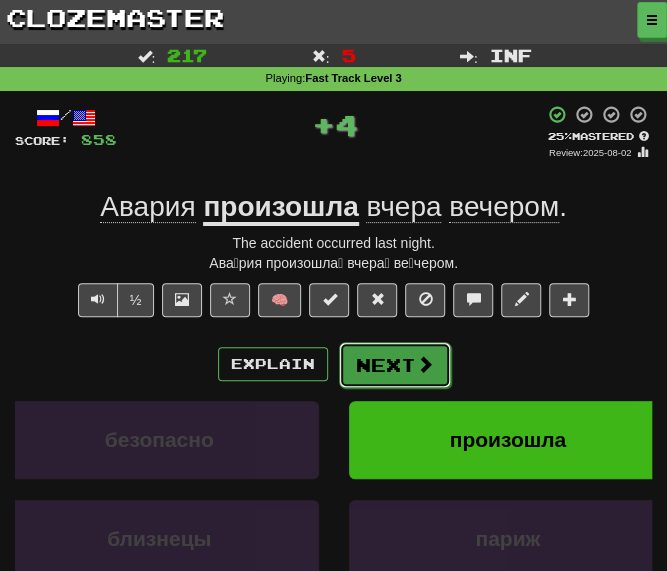 click on "Next" at bounding box center [395, 365] 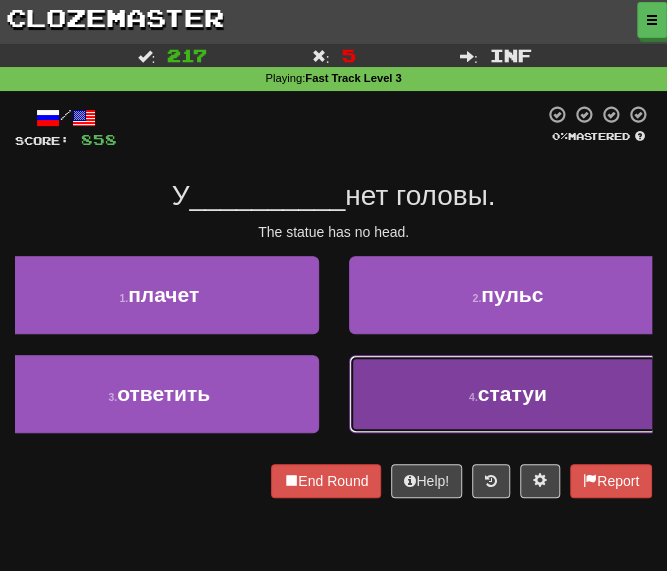 click on "4 .  статуи" at bounding box center (508, 394) 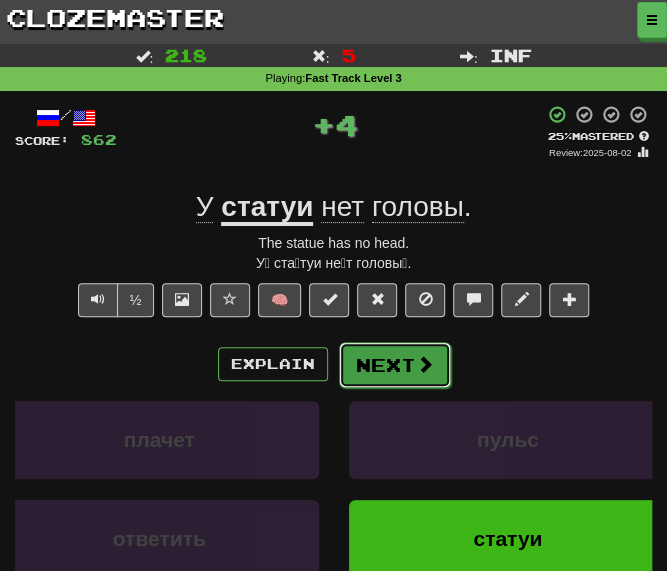 click on "Next" at bounding box center (395, 365) 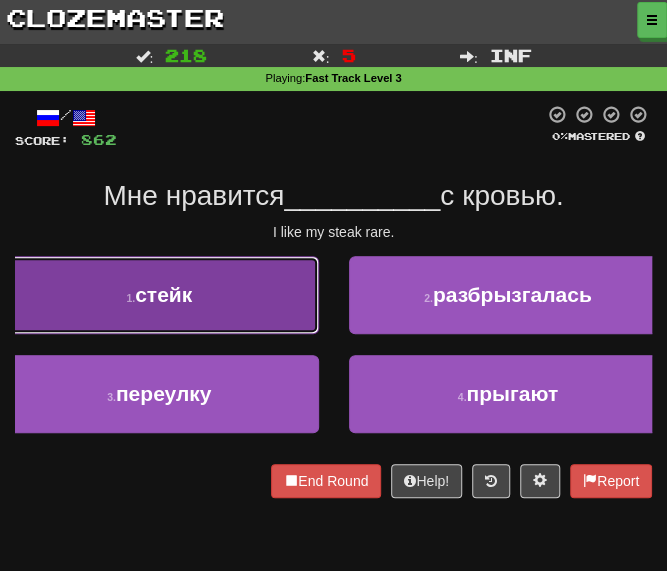 click on "1 .  стейк" at bounding box center (159, 295) 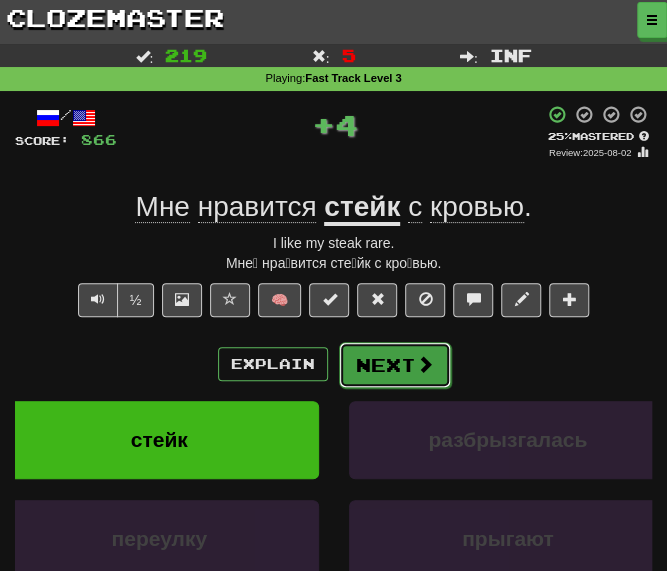click on "Next" at bounding box center (395, 365) 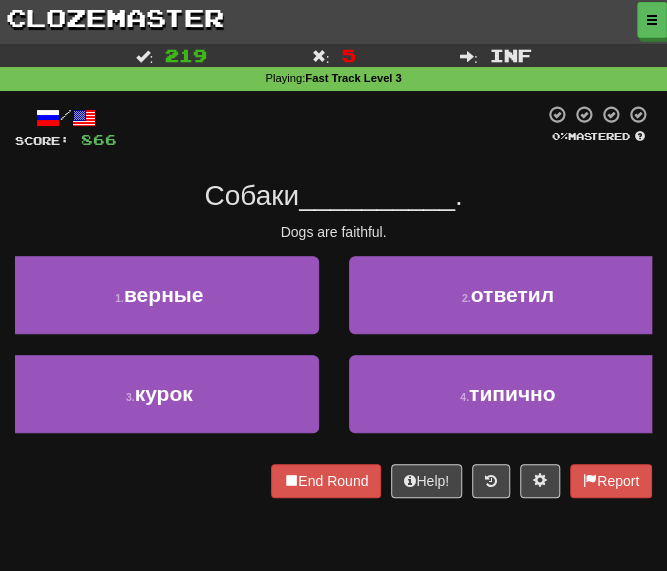 click on "1 .  верные" at bounding box center (159, 305) 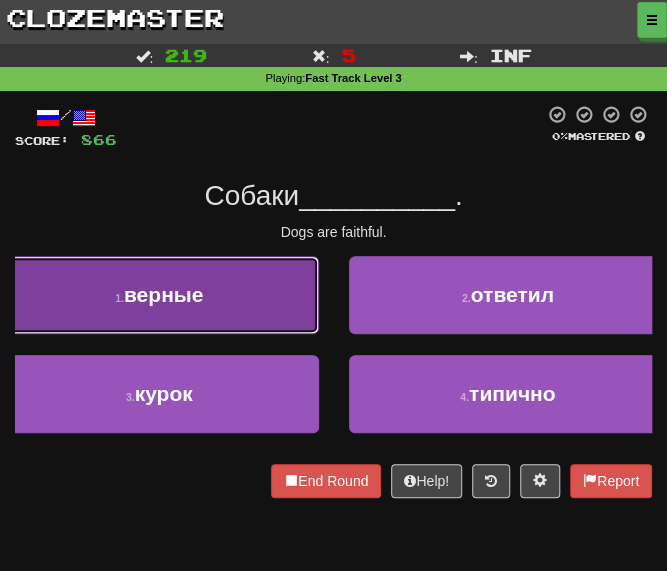 click on "1 .  верные" at bounding box center (159, 295) 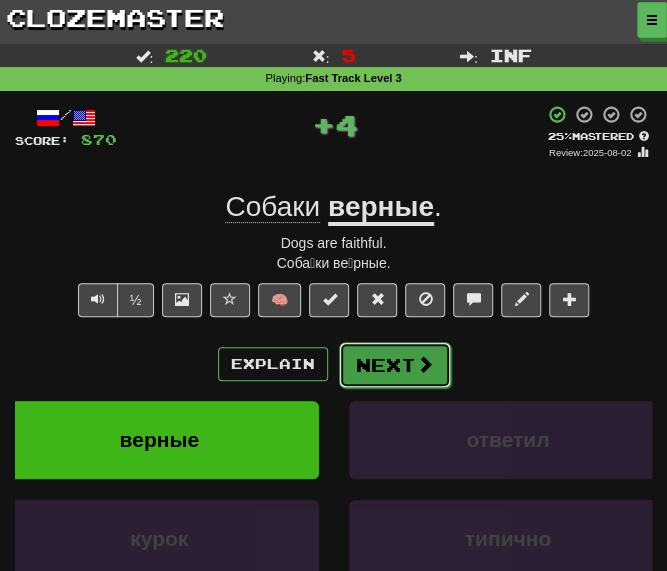 click at bounding box center (425, 364) 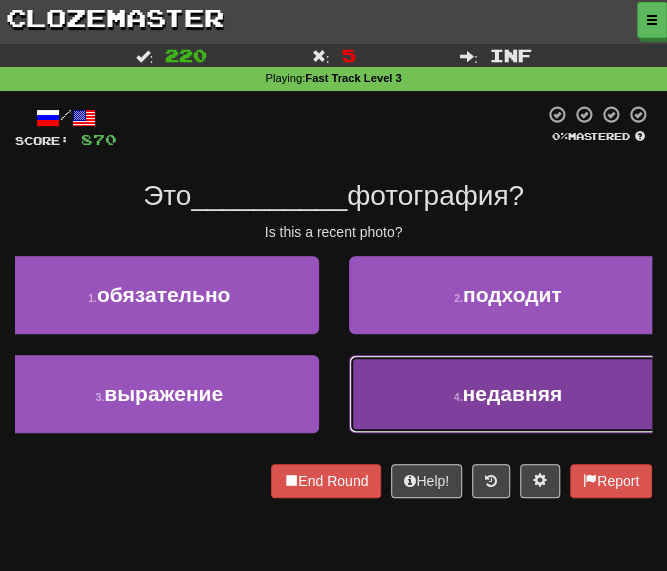 click on "4 .  недавняя" at bounding box center [508, 394] 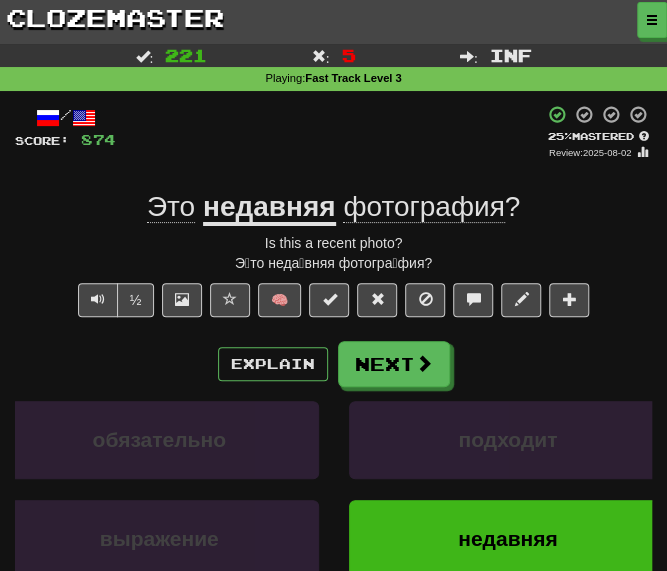 click on "+ 4" at bounding box center (330, 132) 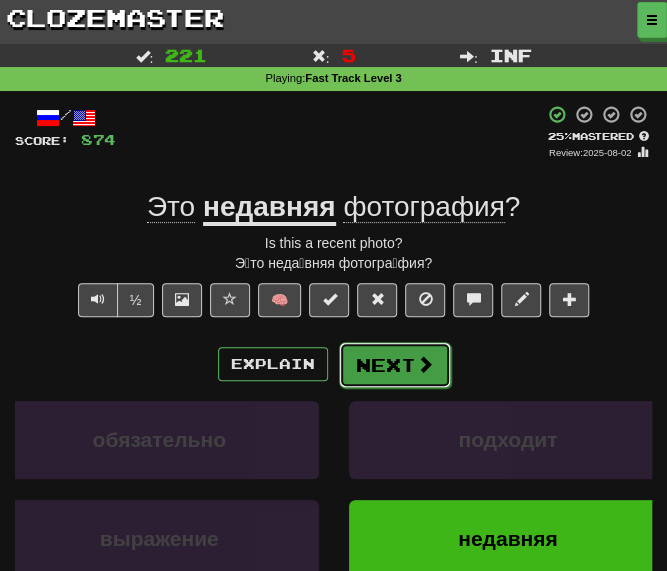 click on "Next" at bounding box center [395, 365] 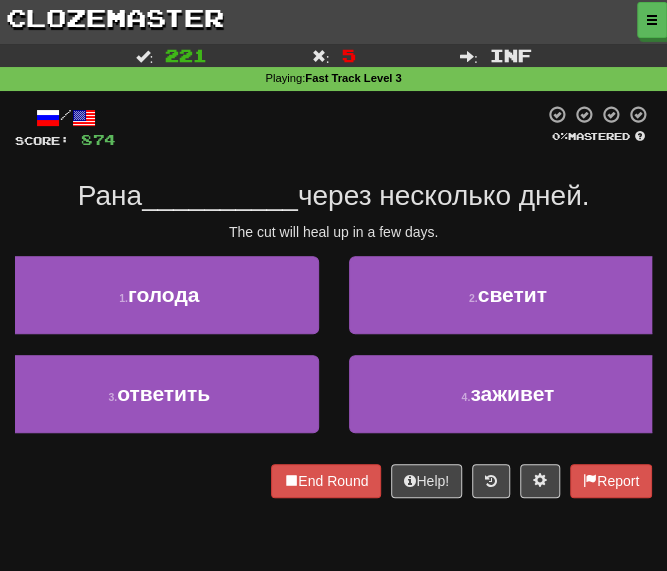 click on "/  Score:   874 0 %  Mastered Рана  __________  через несколько дней. The cut will heal up in a few days. 1 .  голода 2 .  светит 3 .  ответить 4 .  заживет  End Round  Help!  Report" at bounding box center [333, 301] 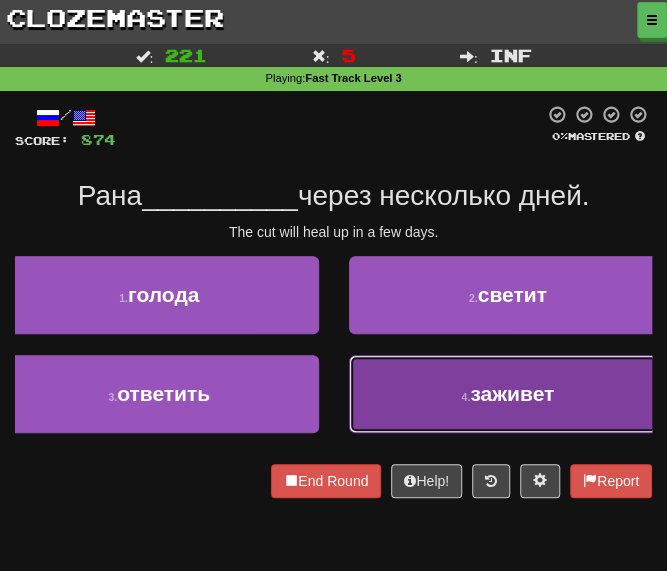 click on "4 .  заживет" at bounding box center [508, 394] 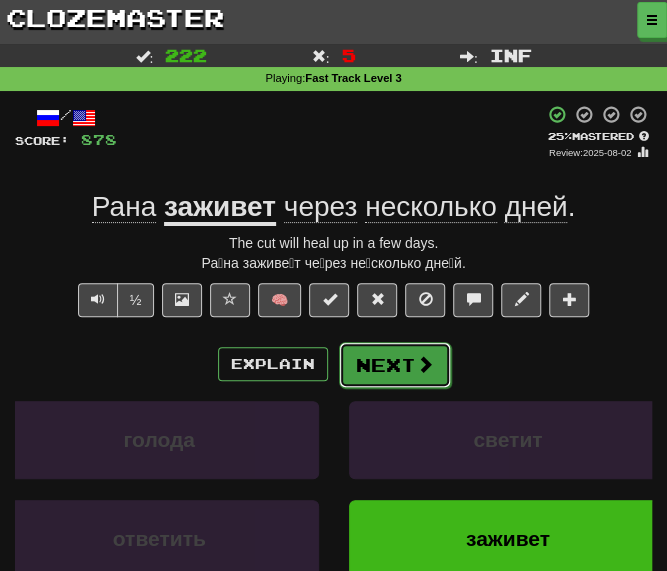 click on "Next" at bounding box center [395, 365] 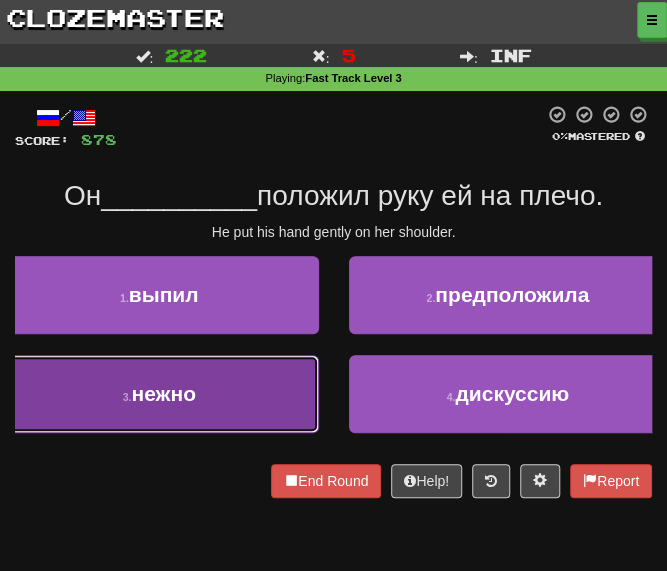 click on "3 .  нежно" at bounding box center [159, 394] 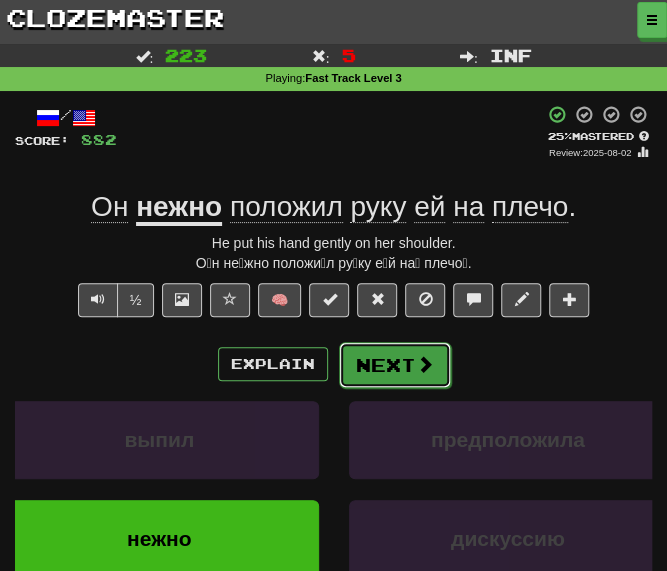 click on "Next" at bounding box center [395, 365] 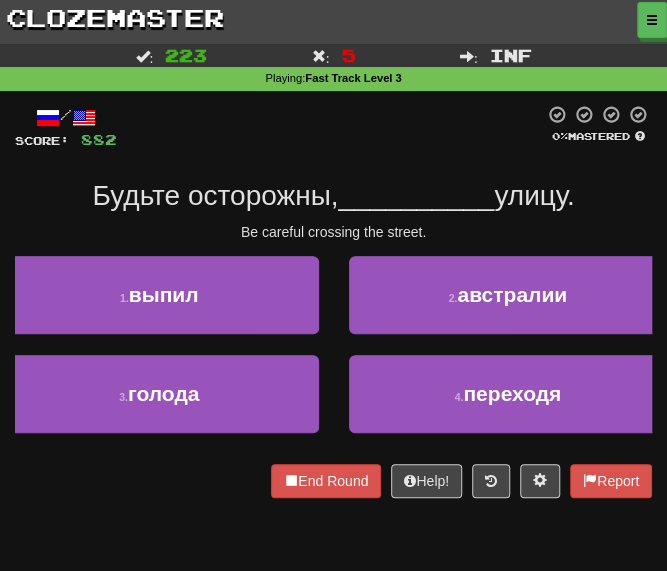 click on "/ Score: 882 0 % Mastered Будьте осторожны, __________ улицу. Be careful crossing the street. 1 . выпил 2 . австралии 3 . голода 4 . переходя End Round Help! Report" at bounding box center [333, 301] 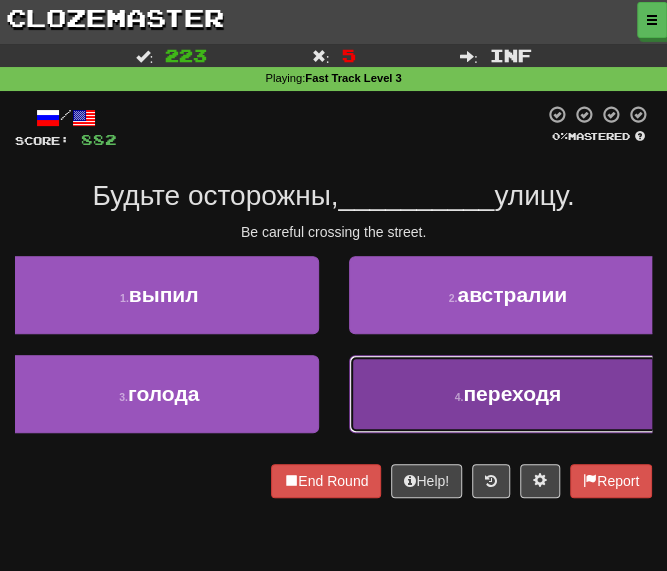 click on "4 .  переходя" at bounding box center (508, 394) 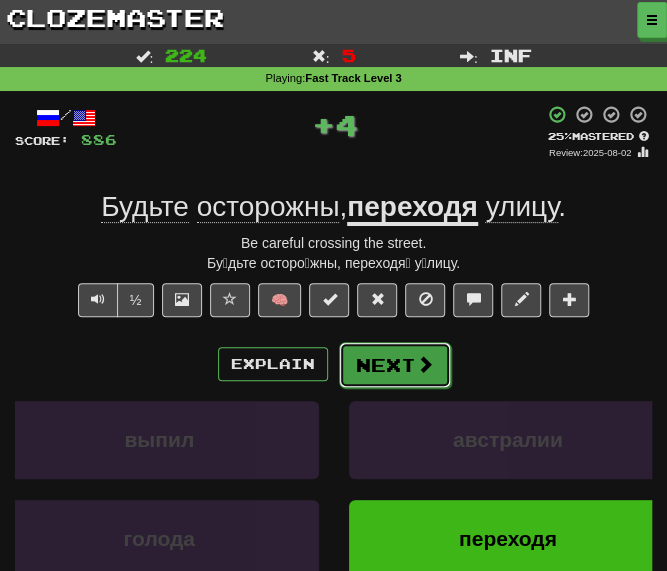 click on "Next" at bounding box center [395, 365] 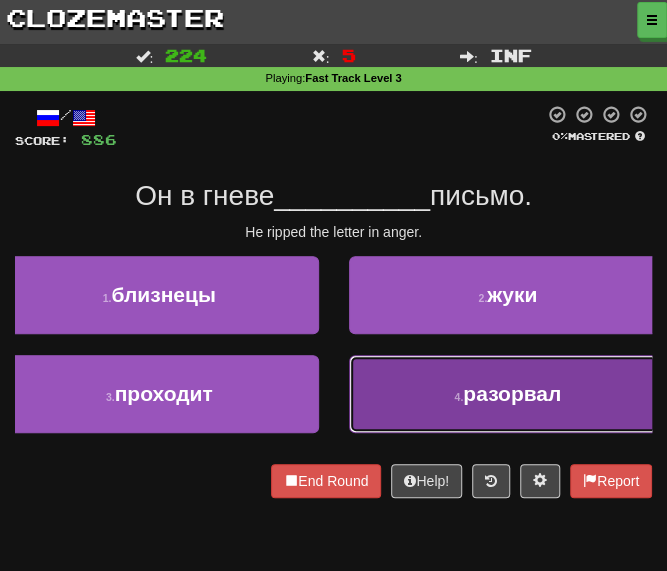 click on "4 .  разорвал" at bounding box center [508, 394] 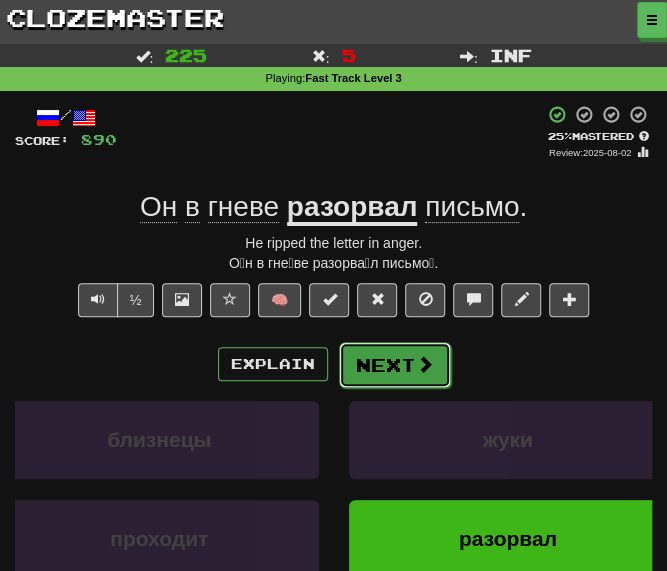 click on "Next" at bounding box center [395, 365] 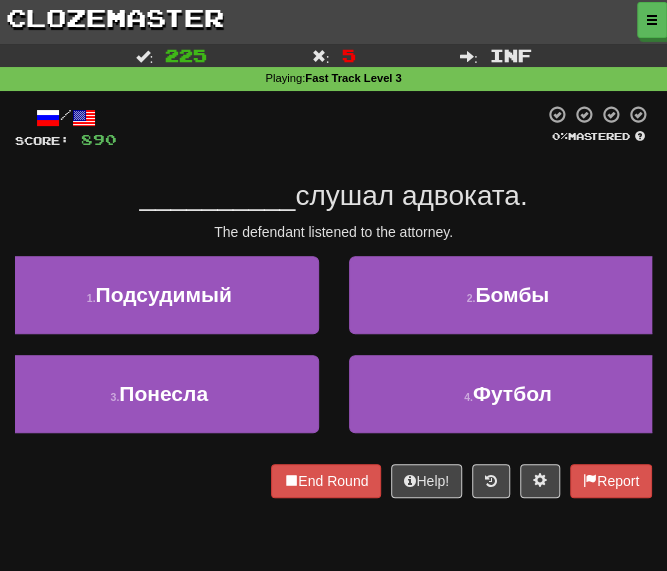 click on "слушал адвоката." at bounding box center [411, 195] 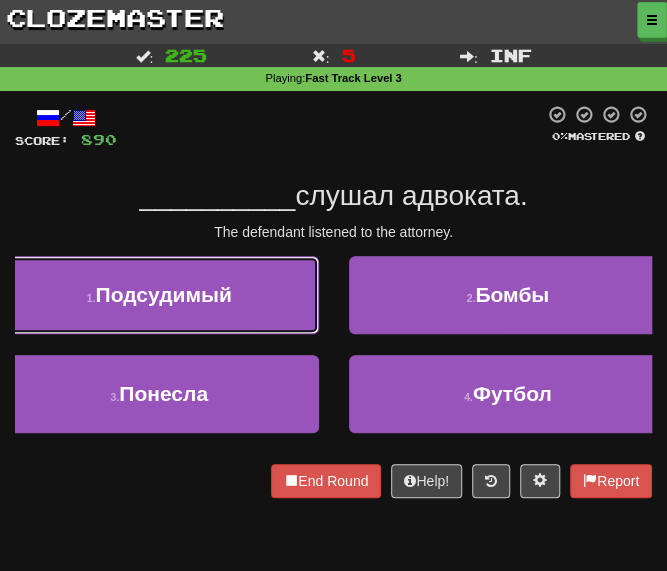 click on "1 .  Подсудимый" at bounding box center (159, 295) 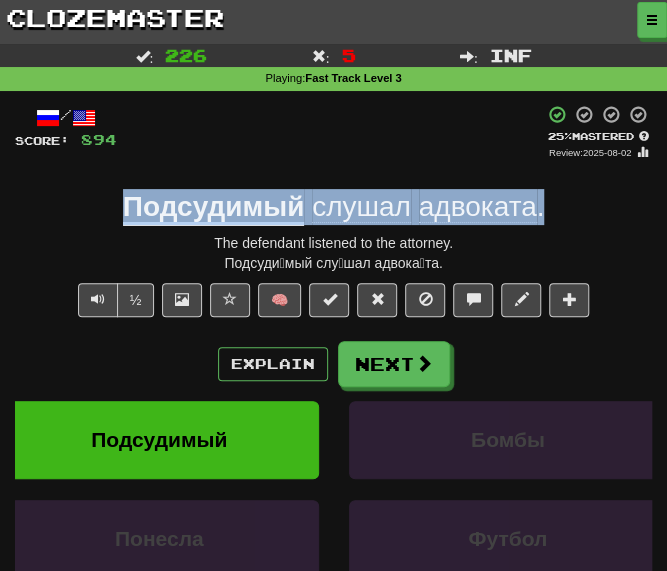 drag, startPoint x: 572, startPoint y: 215, endPoint x: 115, endPoint y: 185, distance: 457.9836 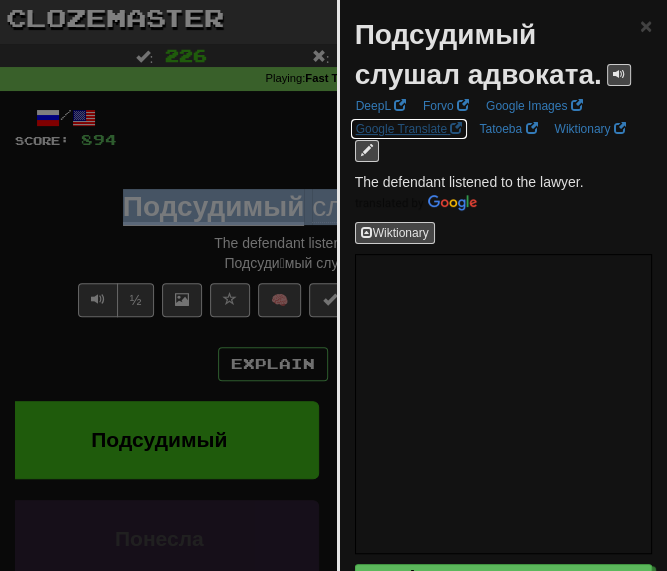 click on "Google Translate" at bounding box center [409, 129] 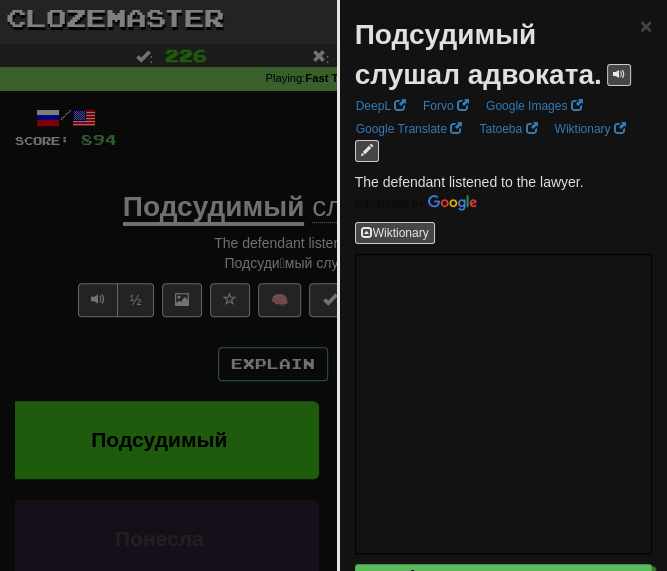 click at bounding box center (333, 285) 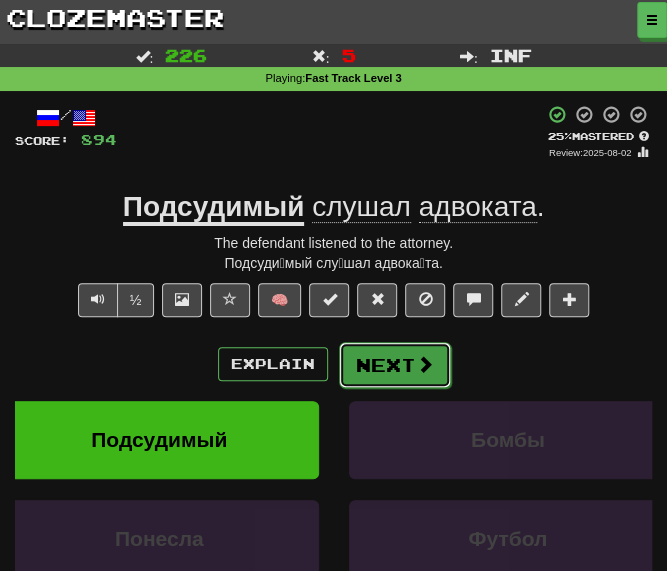 click on "Next" at bounding box center (395, 365) 